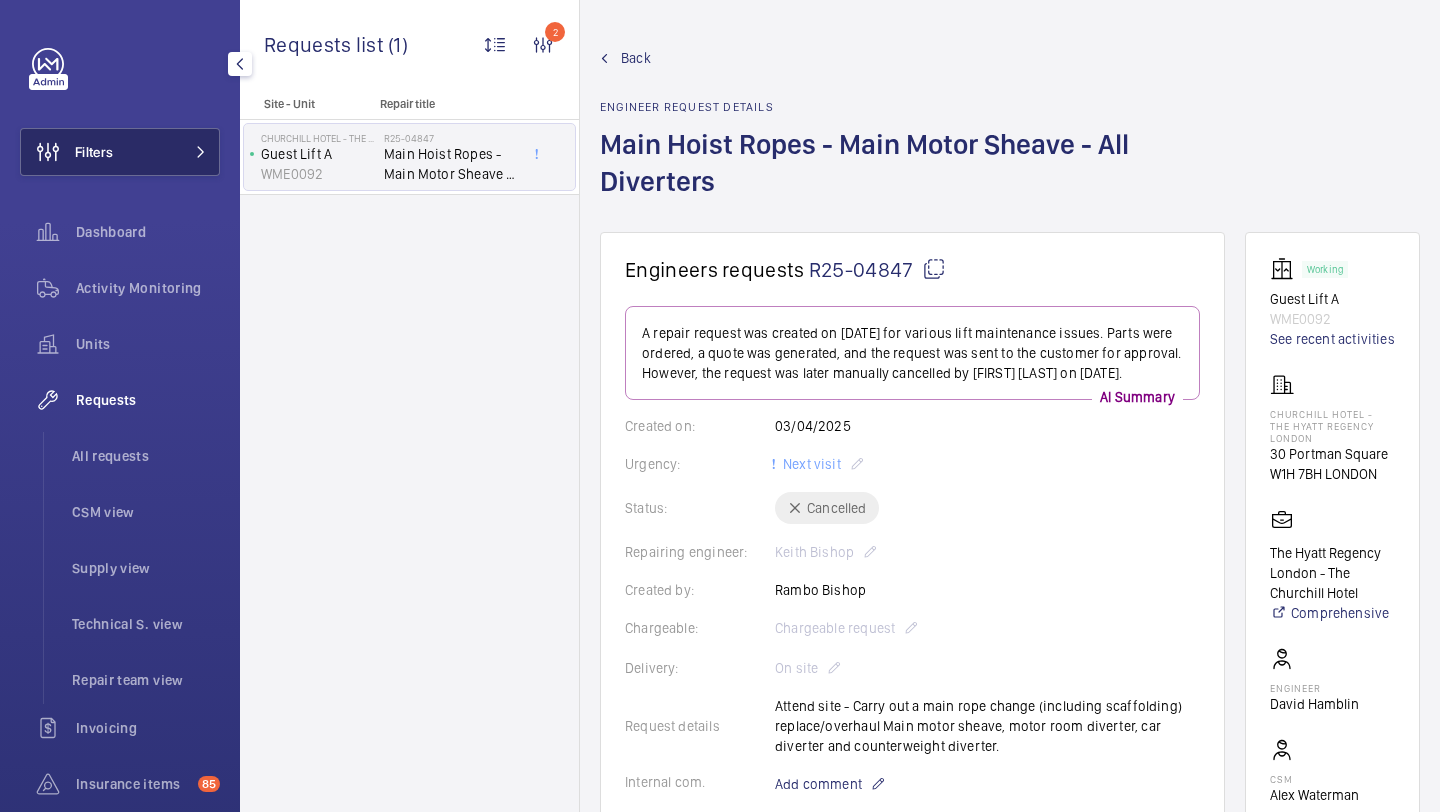scroll, scrollTop: 0, scrollLeft: 0, axis: both 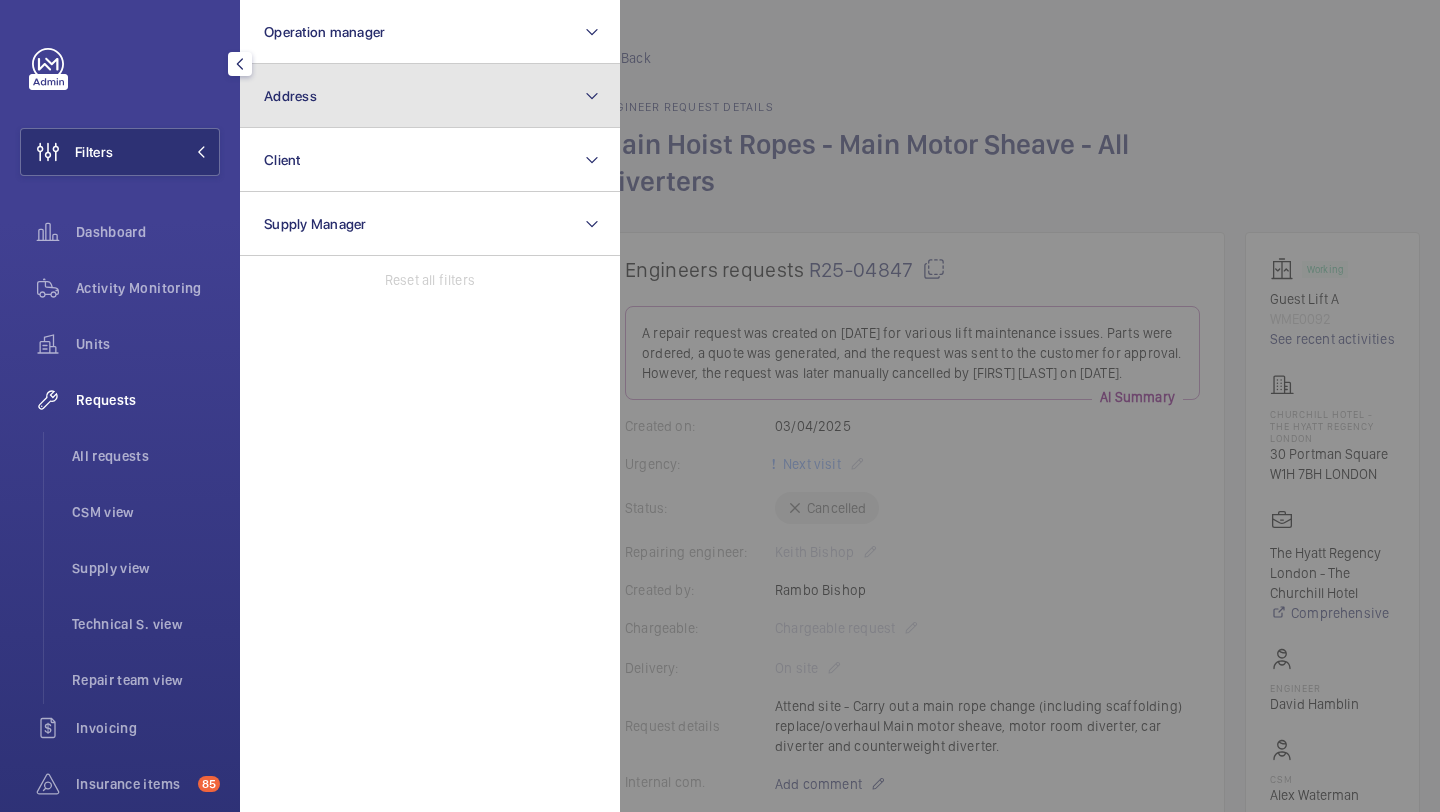 click on "Address" 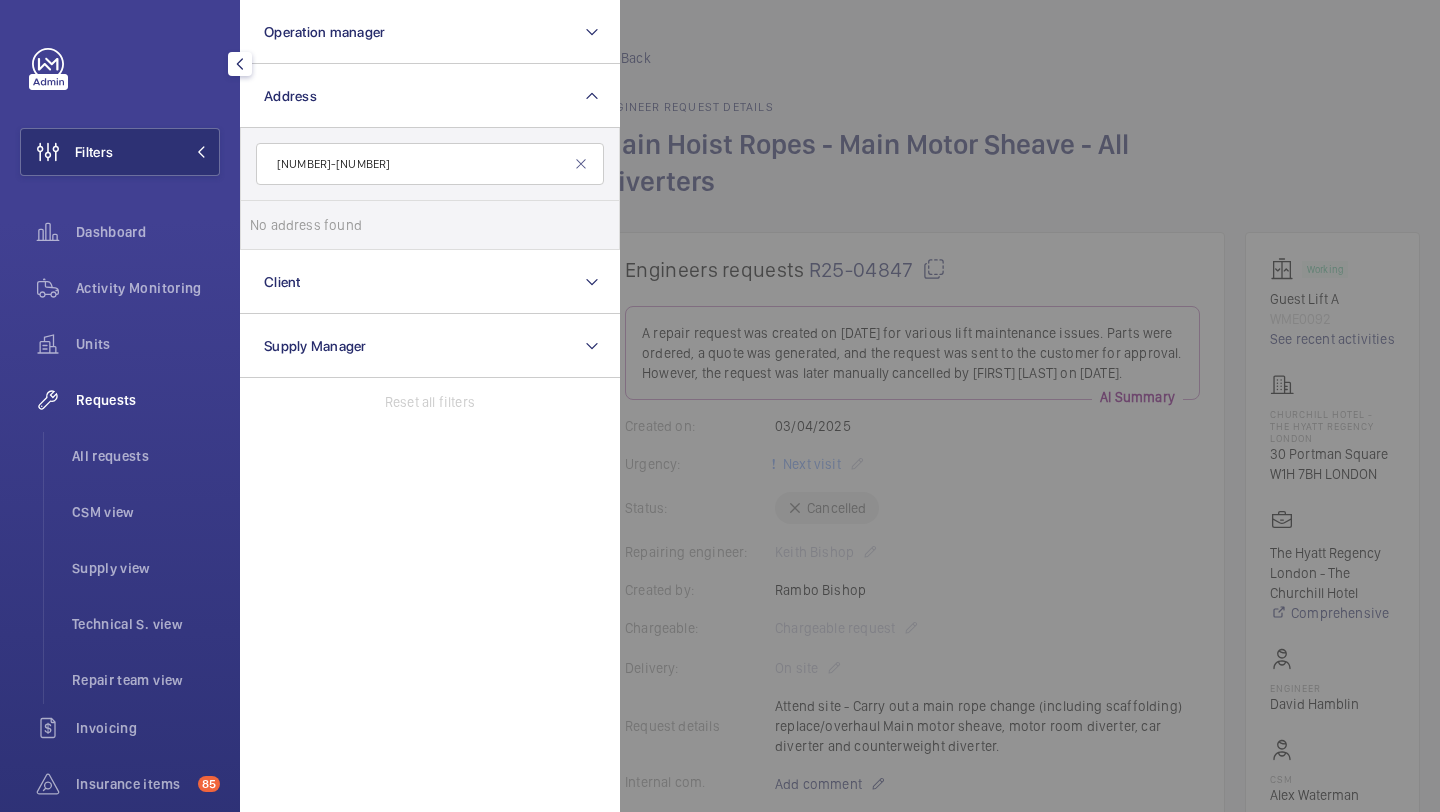 click on "19-37" 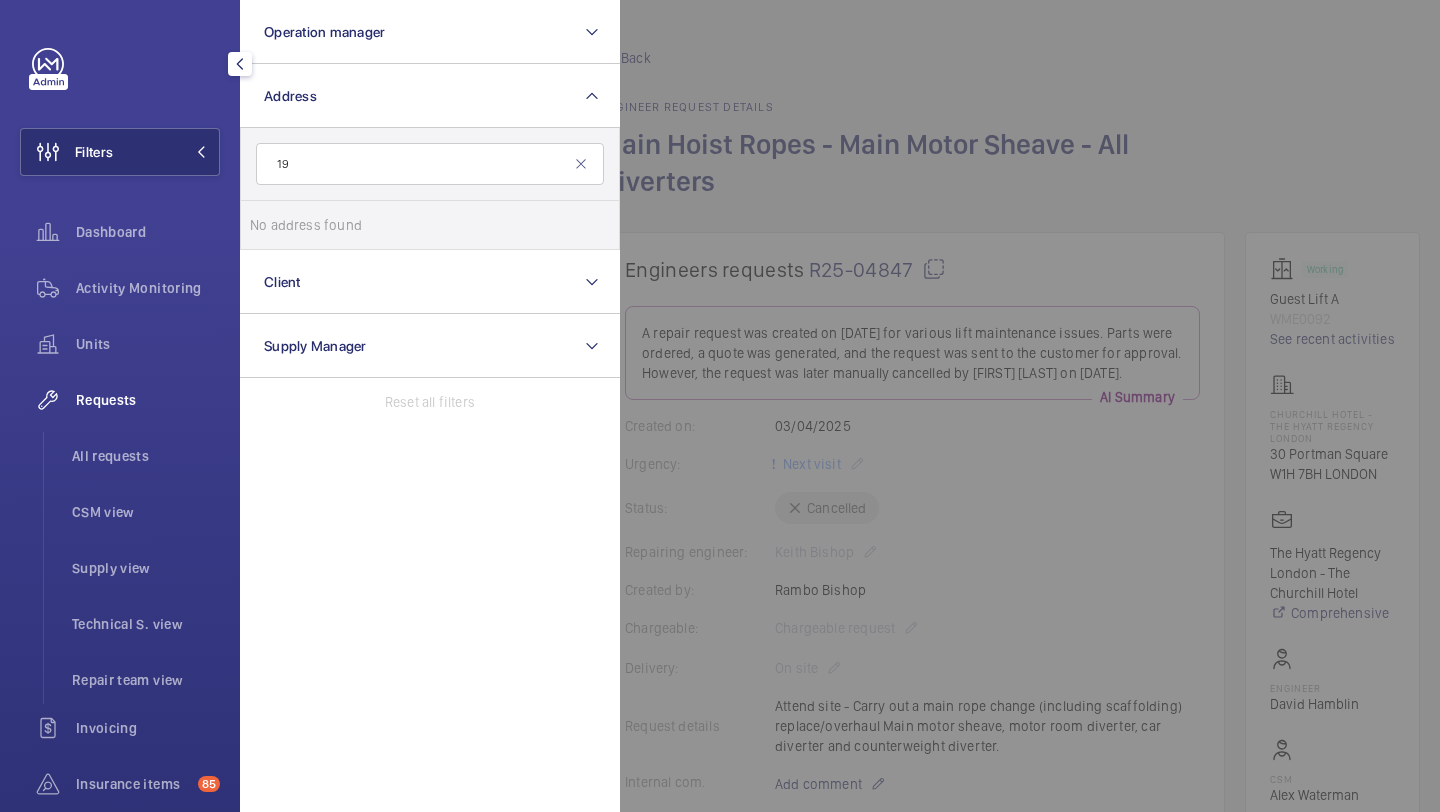 type on "1" 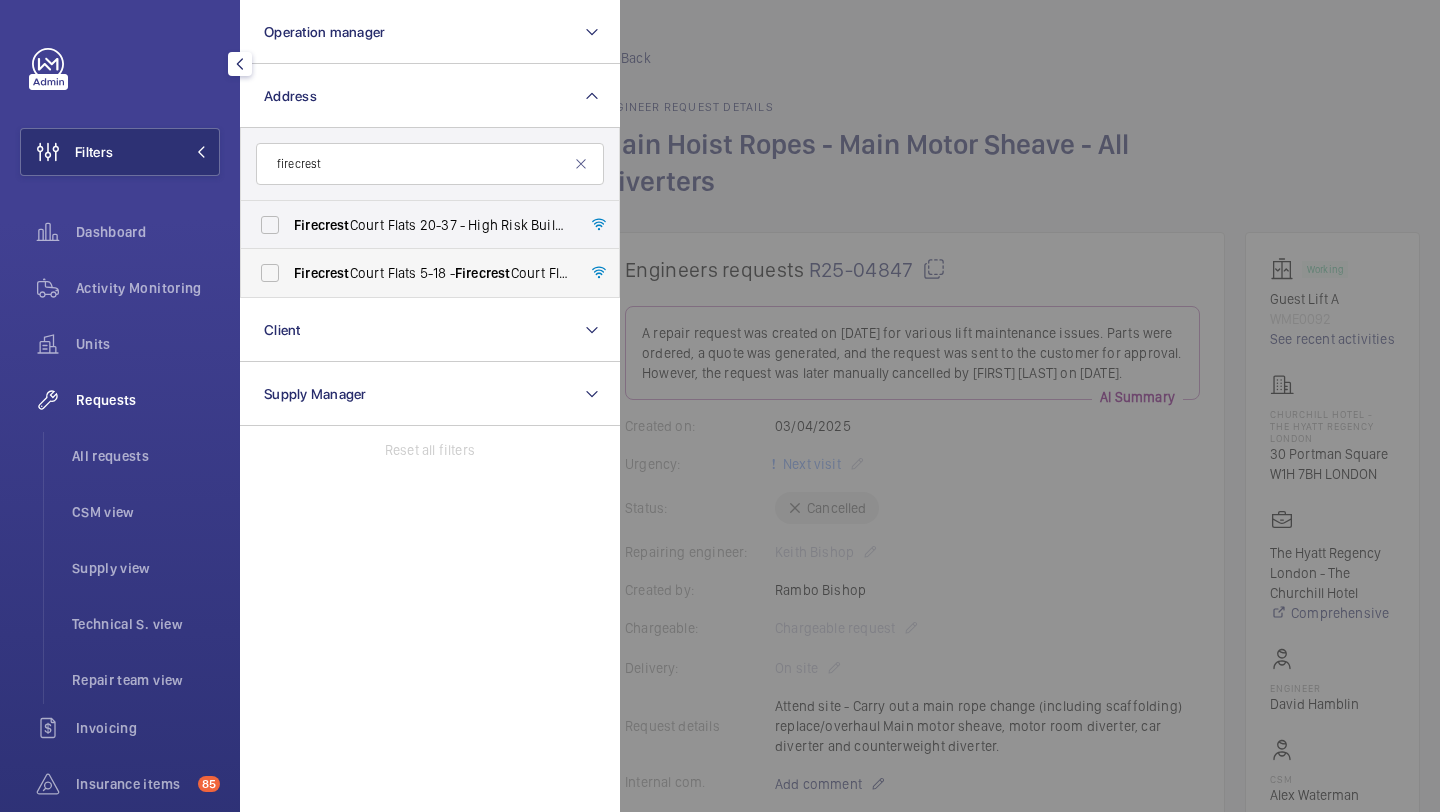 type on "firecrest" 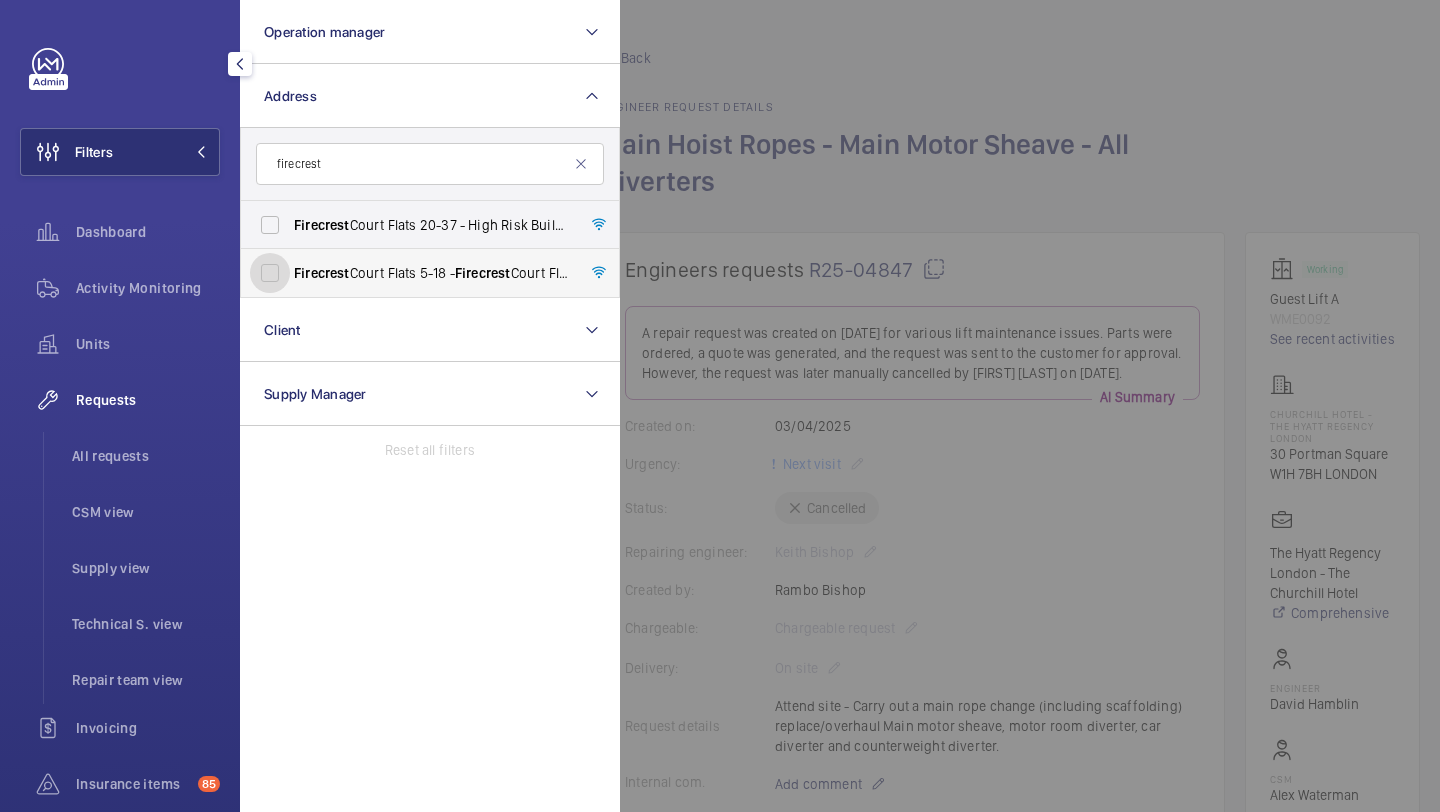 click on "Firecrest  Court Flats 5-18 -  Firecrest  Court Flats 5-18, LONDON UB6 0FB" at bounding box center [270, 273] 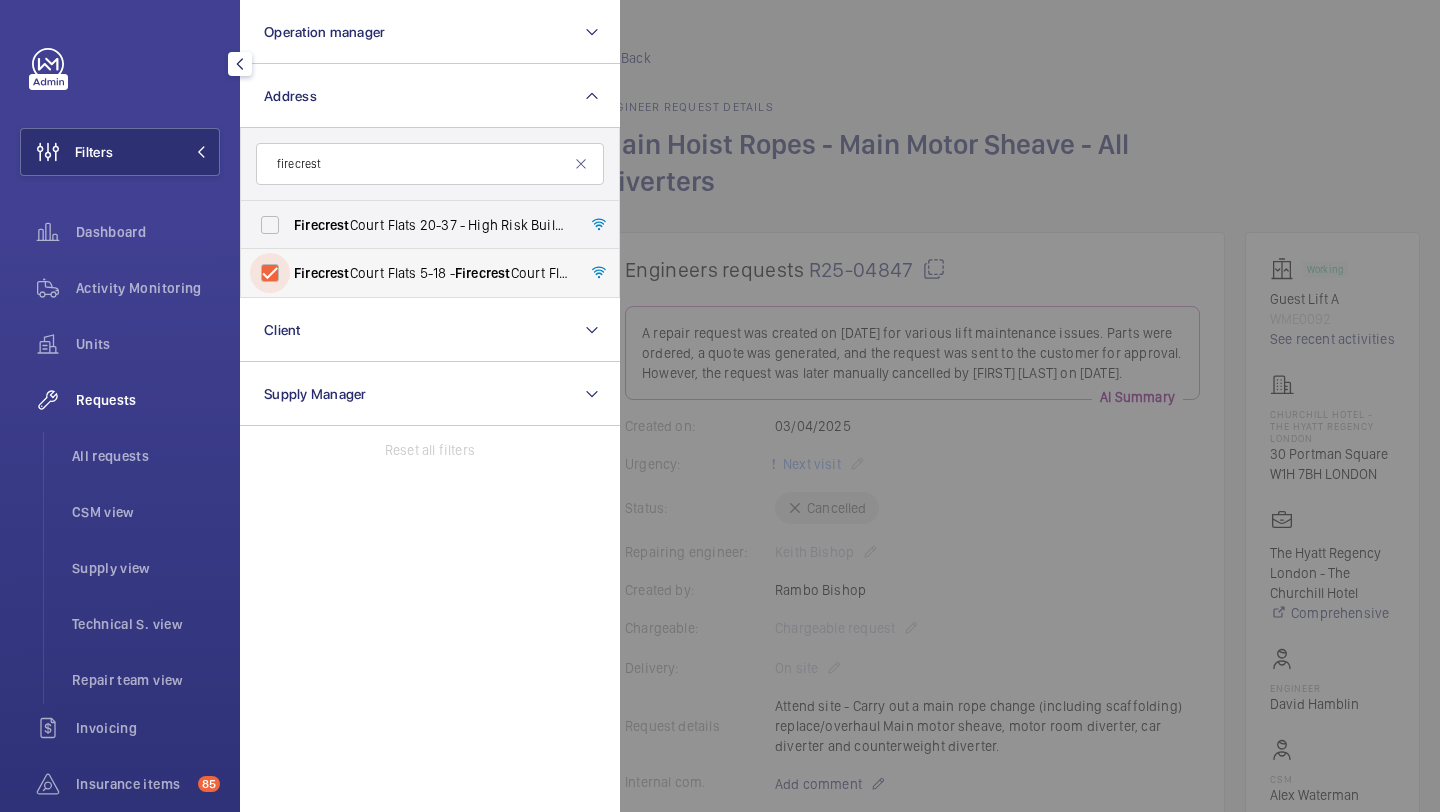 checkbox on "true" 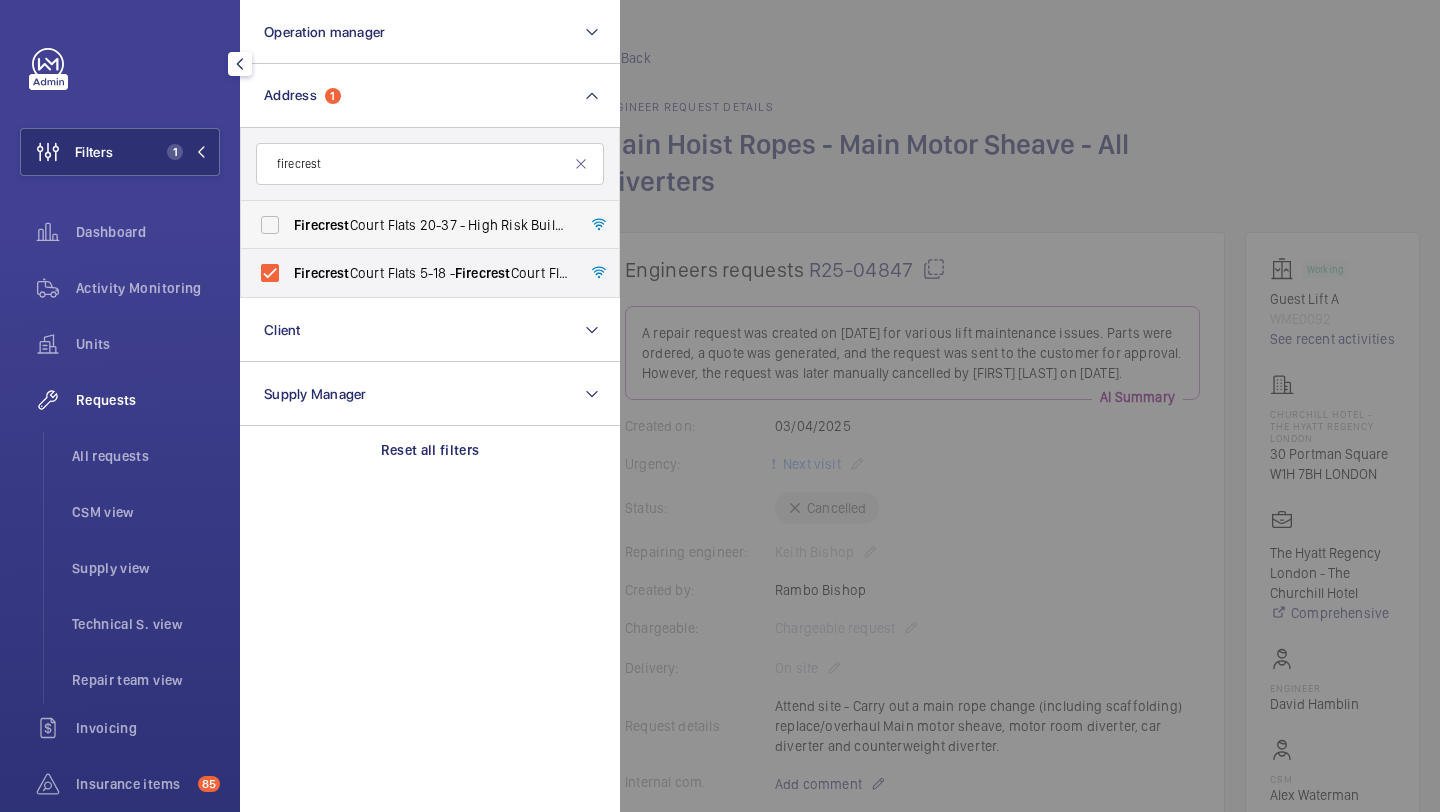 click on "Firecrest  Court Flats 20-37 - High Risk Building -  Firecrest  Court Flats 20-37, LONDON UB6 0FB" at bounding box center [431, 225] 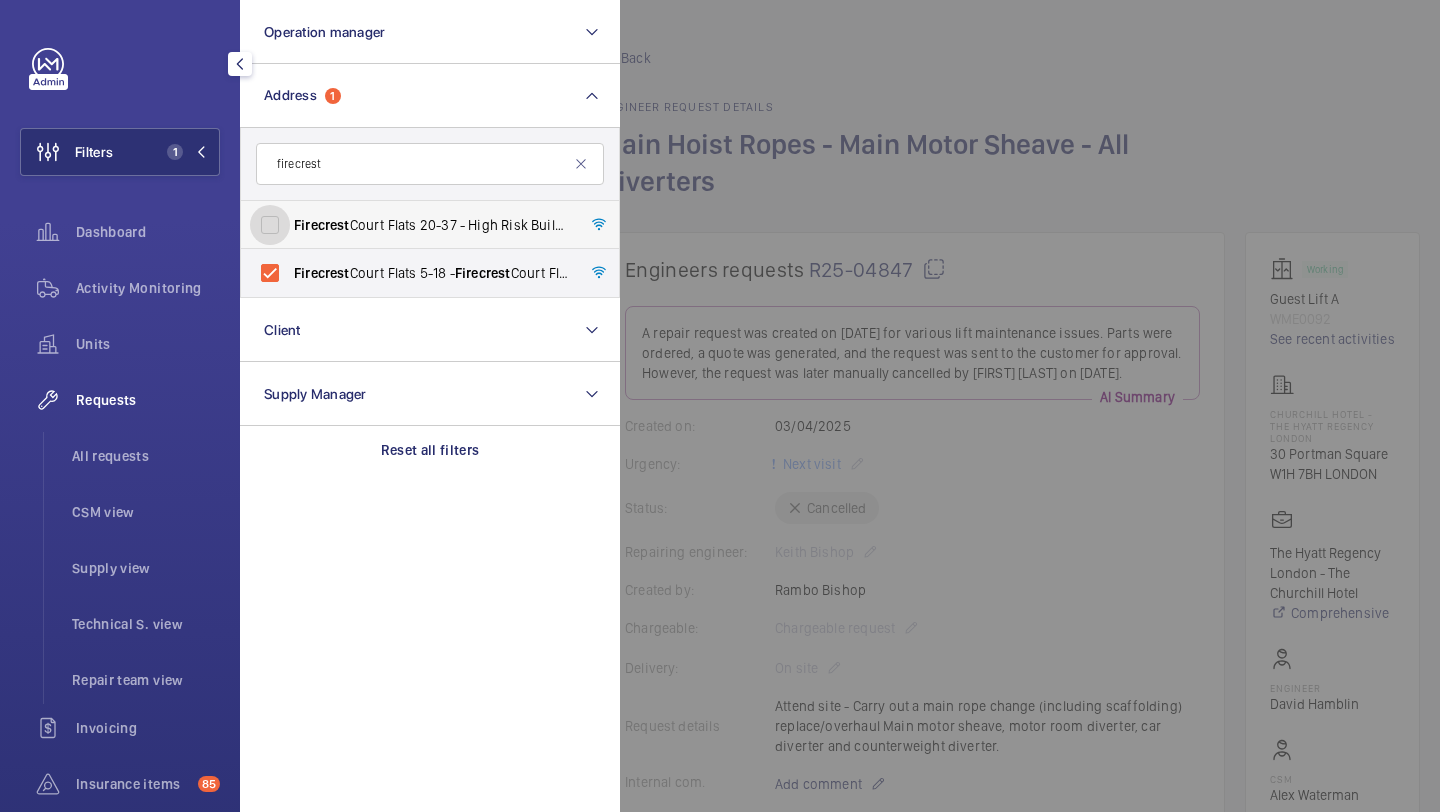 click on "Firecrest  Court Flats 20-37 - High Risk Building -  Firecrest  Court Flats 20-37, LONDON UB6 0FB" at bounding box center (270, 225) 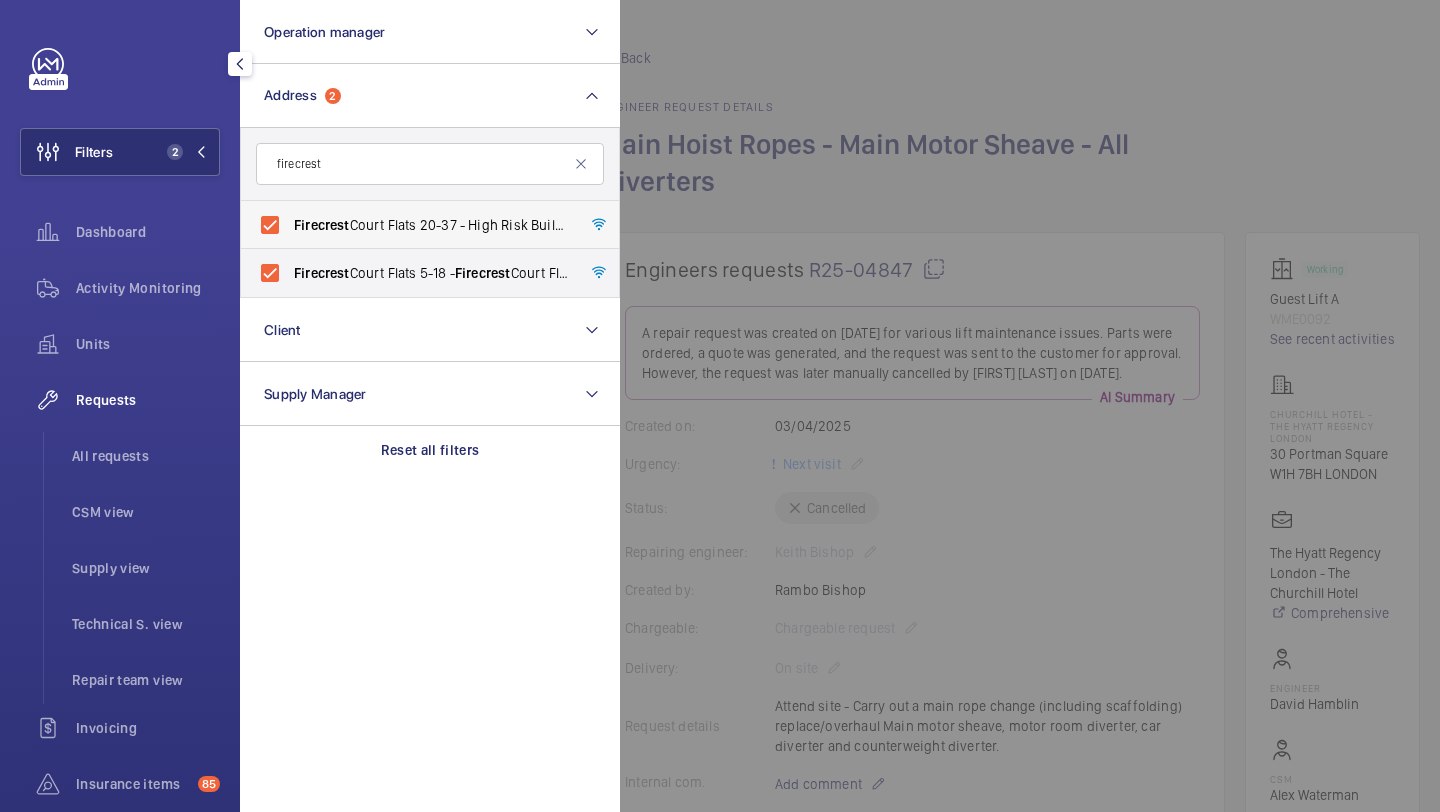 click on "Firecrest  Court Flats 20-37 - High Risk Building -  Firecrest  Court Flats 20-37, LONDON UB6 0FB" at bounding box center [431, 225] 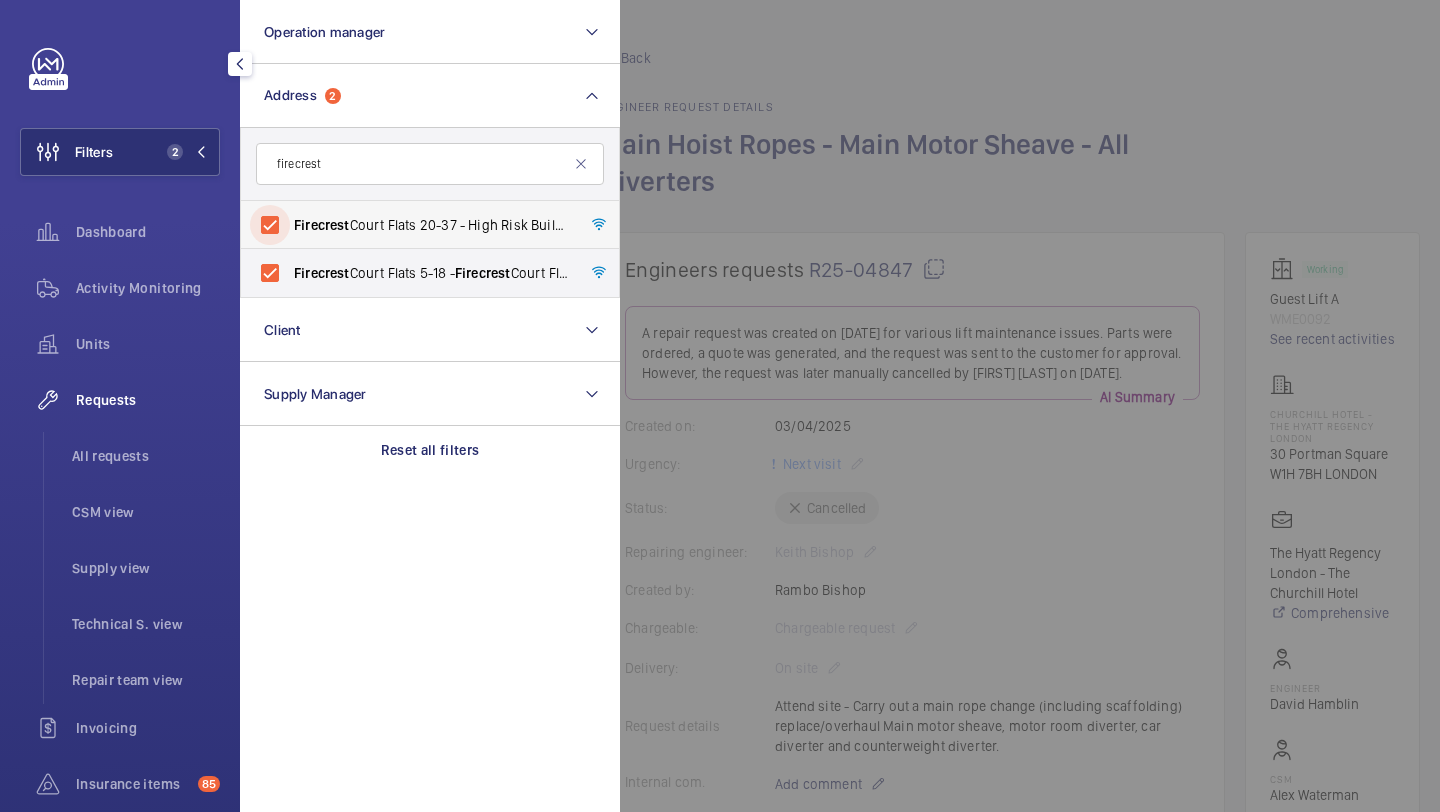 click on "Firecrest  Court Flats 20-37 - High Risk Building -  Firecrest  Court Flats 20-37, LONDON UB6 0FB" at bounding box center [270, 225] 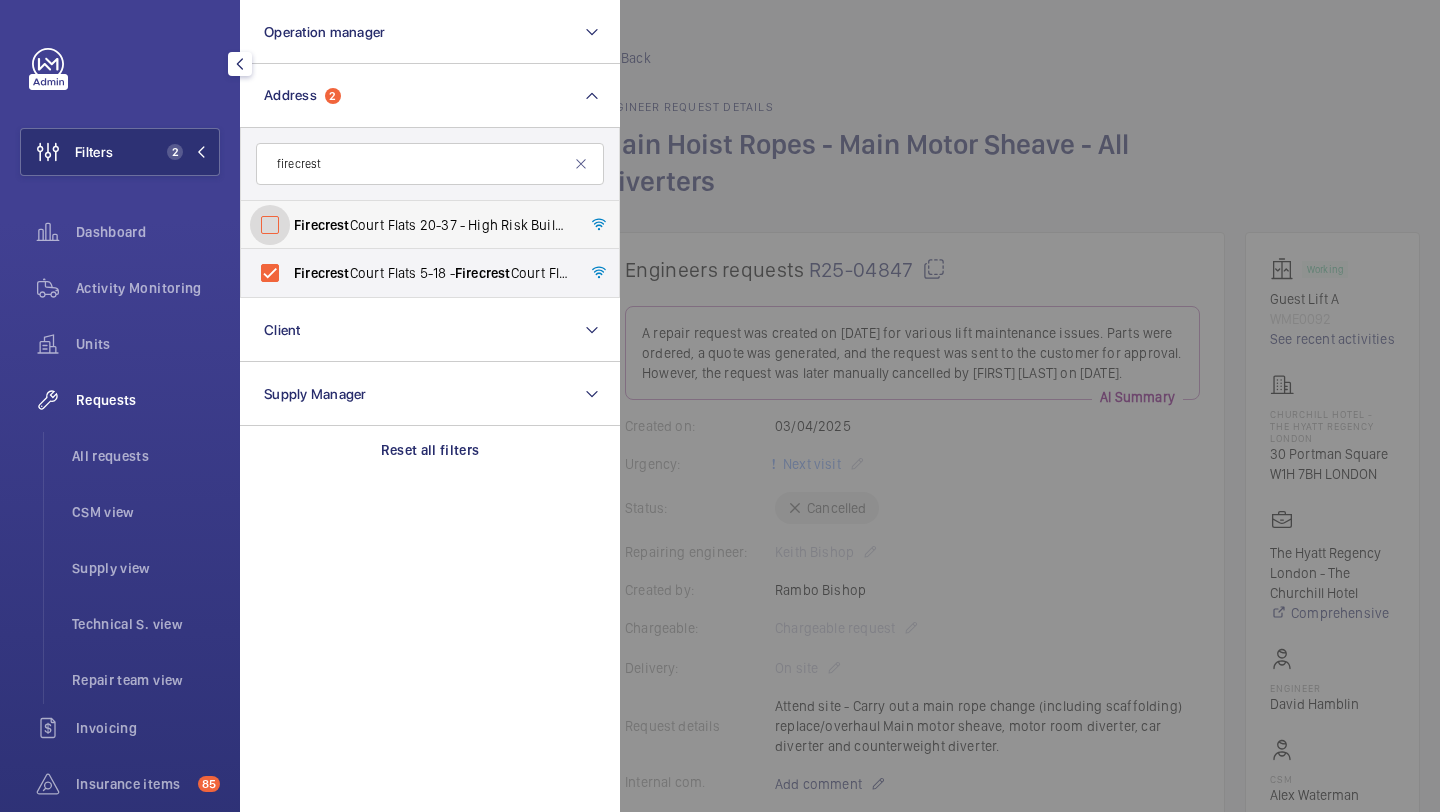 checkbox on "false" 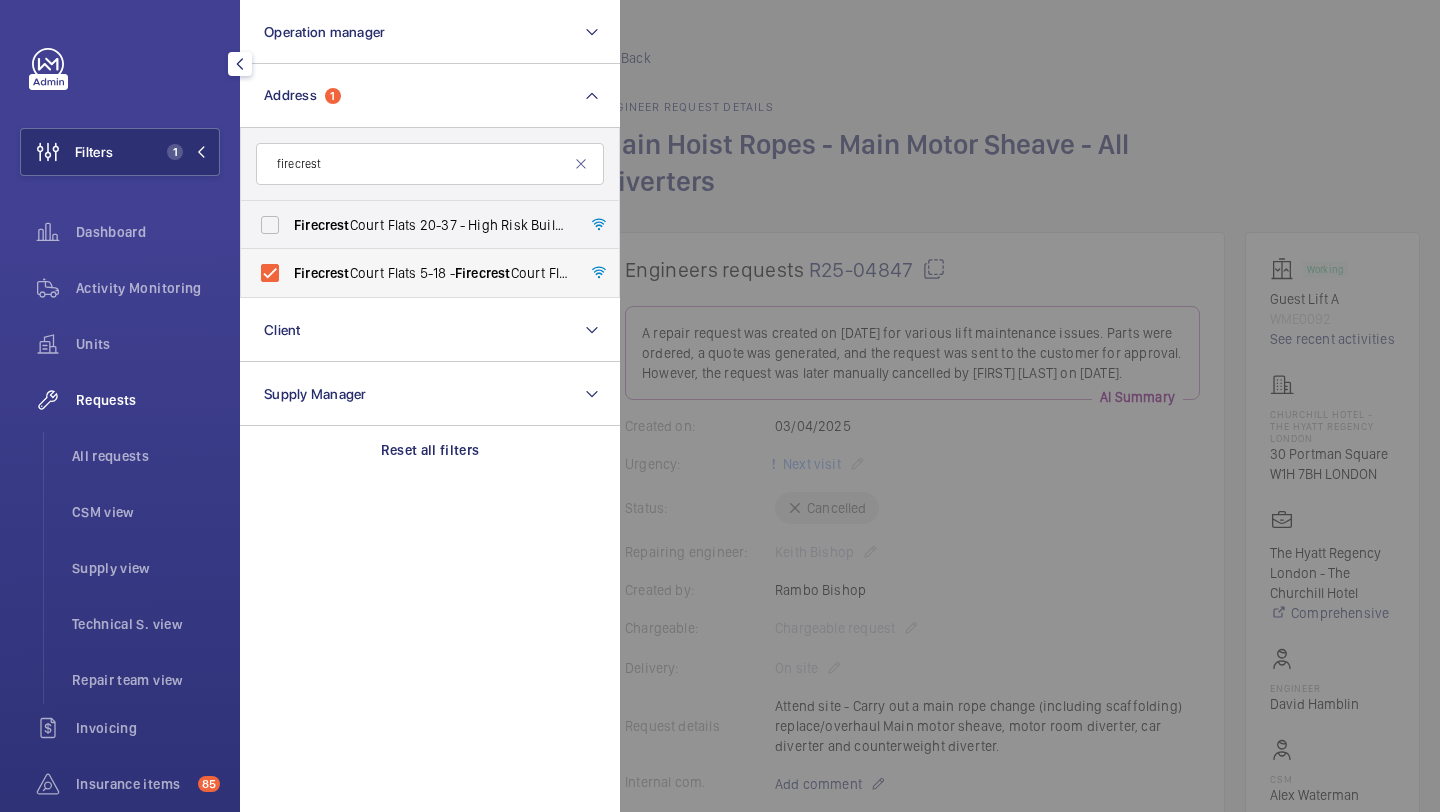 click on "Firecrest  Court Flats 5-18 -  Firecrest  Court Flats 5-18, LONDON UB6 0FB" at bounding box center [431, 273] 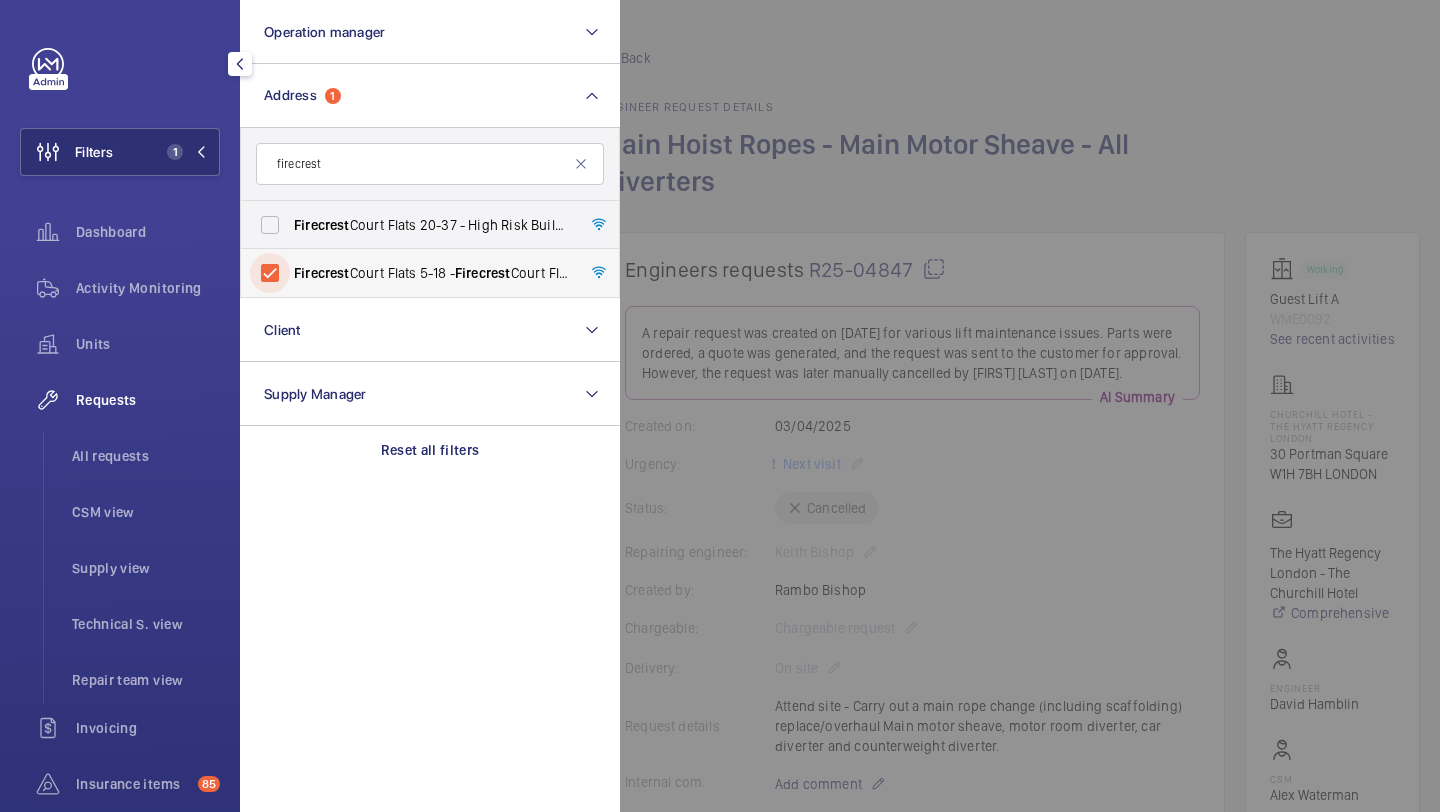click on "Firecrest  Court Flats 5-18 -  Firecrest  Court Flats 5-18, LONDON UB6 0FB" at bounding box center [270, 273] 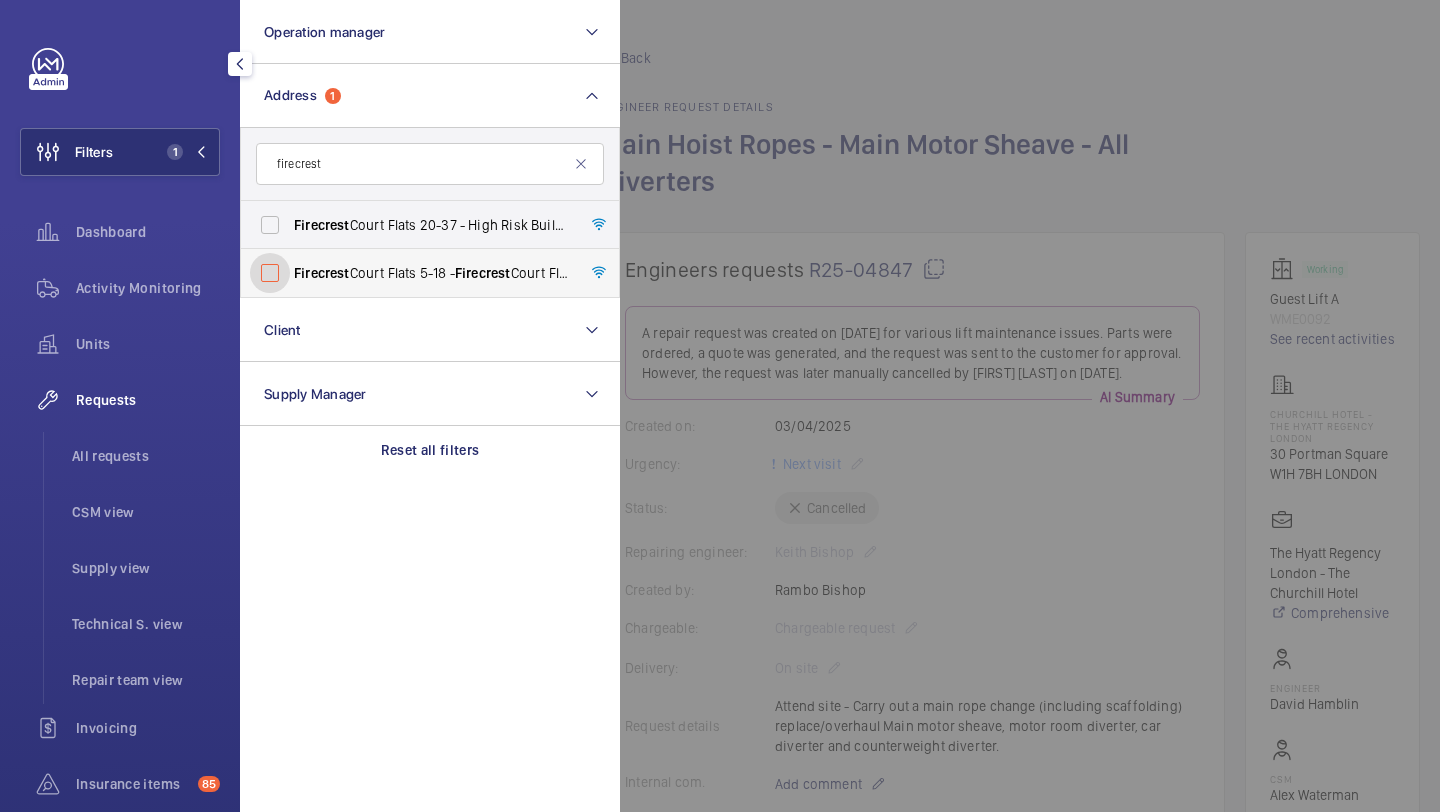 checkbox on "false" 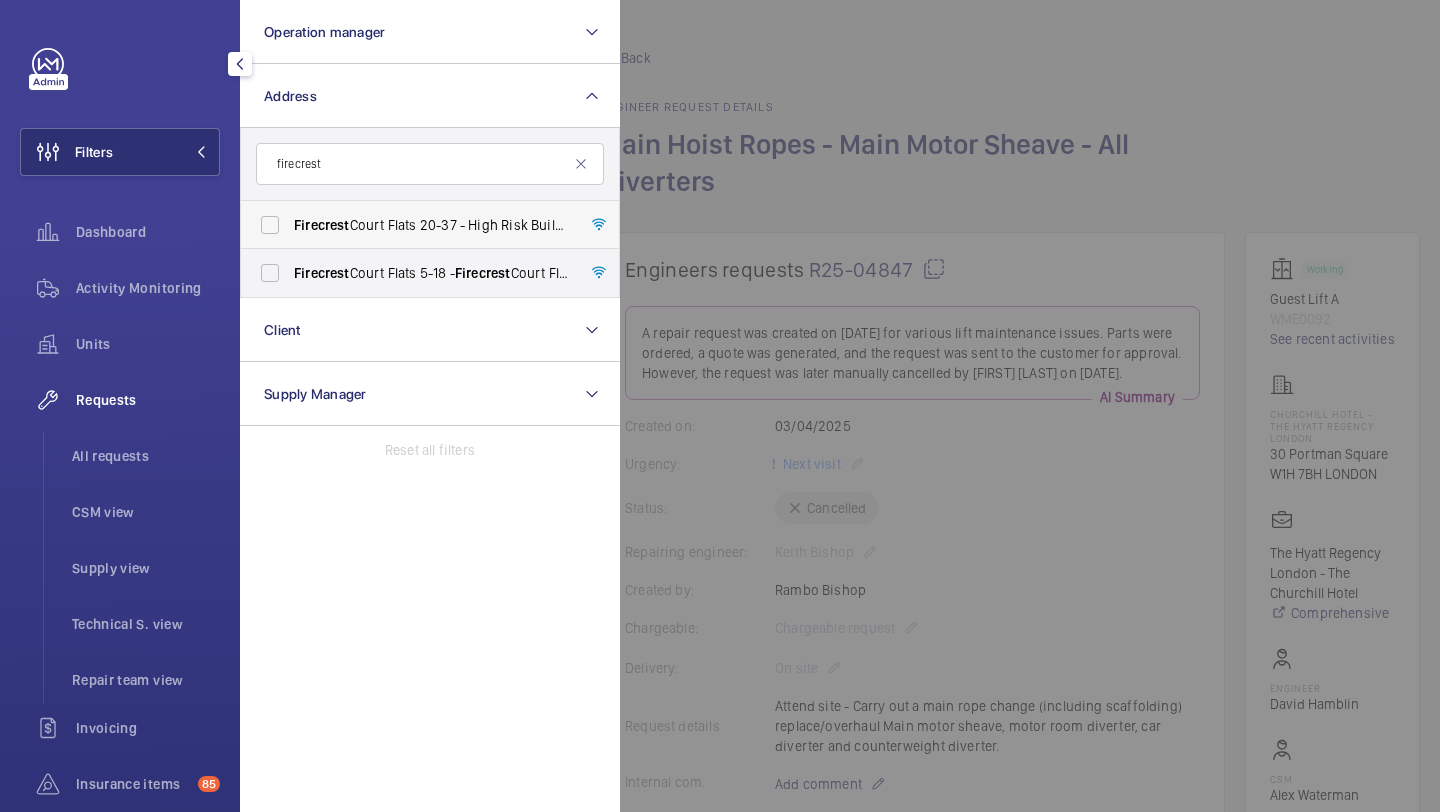 click on "Firecrest  Court Flats 20-37 - High Risk Building -  Firecrest  Court Flats 20-37, LONDON UB6 0FB" at bounding box center (431, 225) 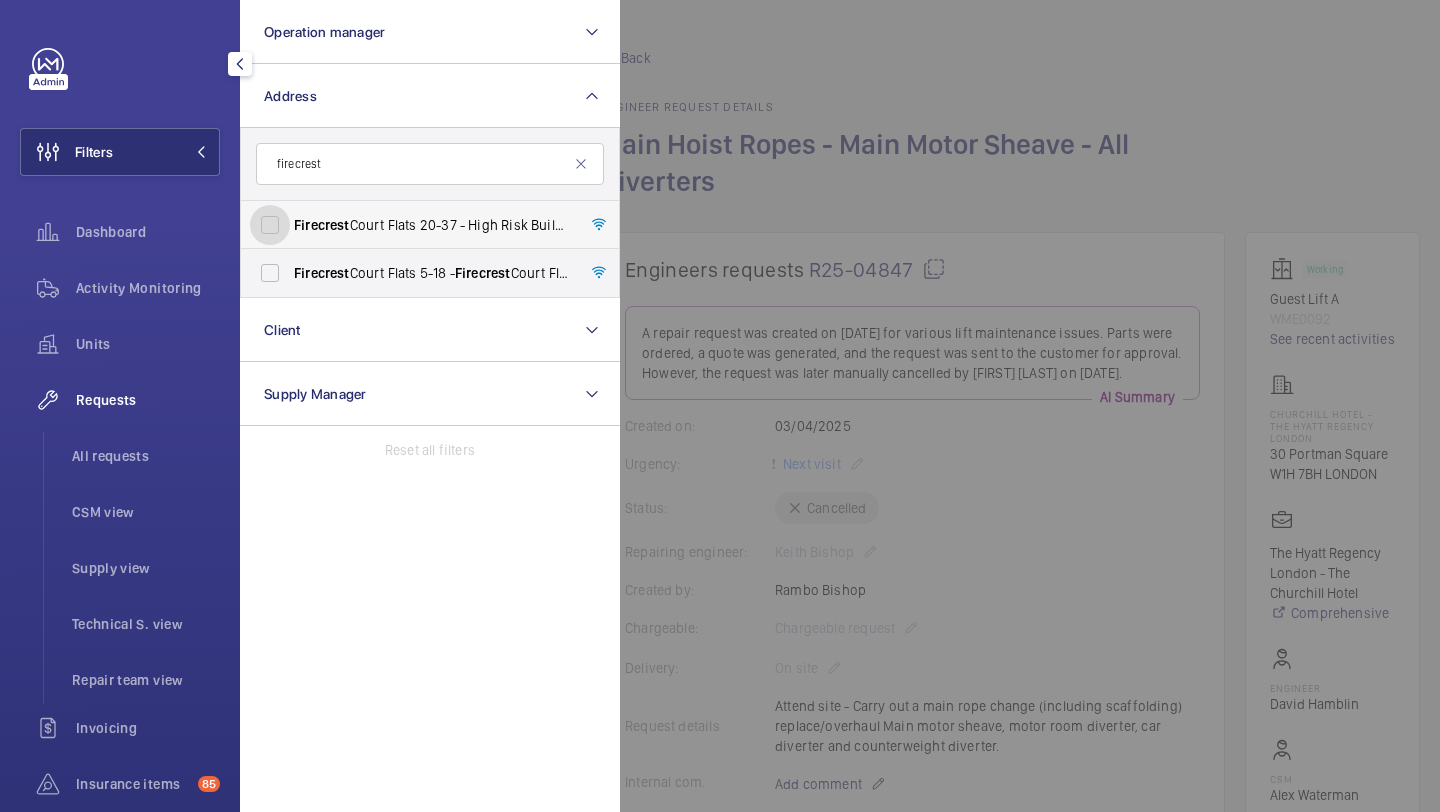 click on "Firecrest  Court Flats 20-37 - High Risk Building -  Firecrest  Court Flats 20-37, LONDON UB6 0FB" at bounding box center [270, 225] 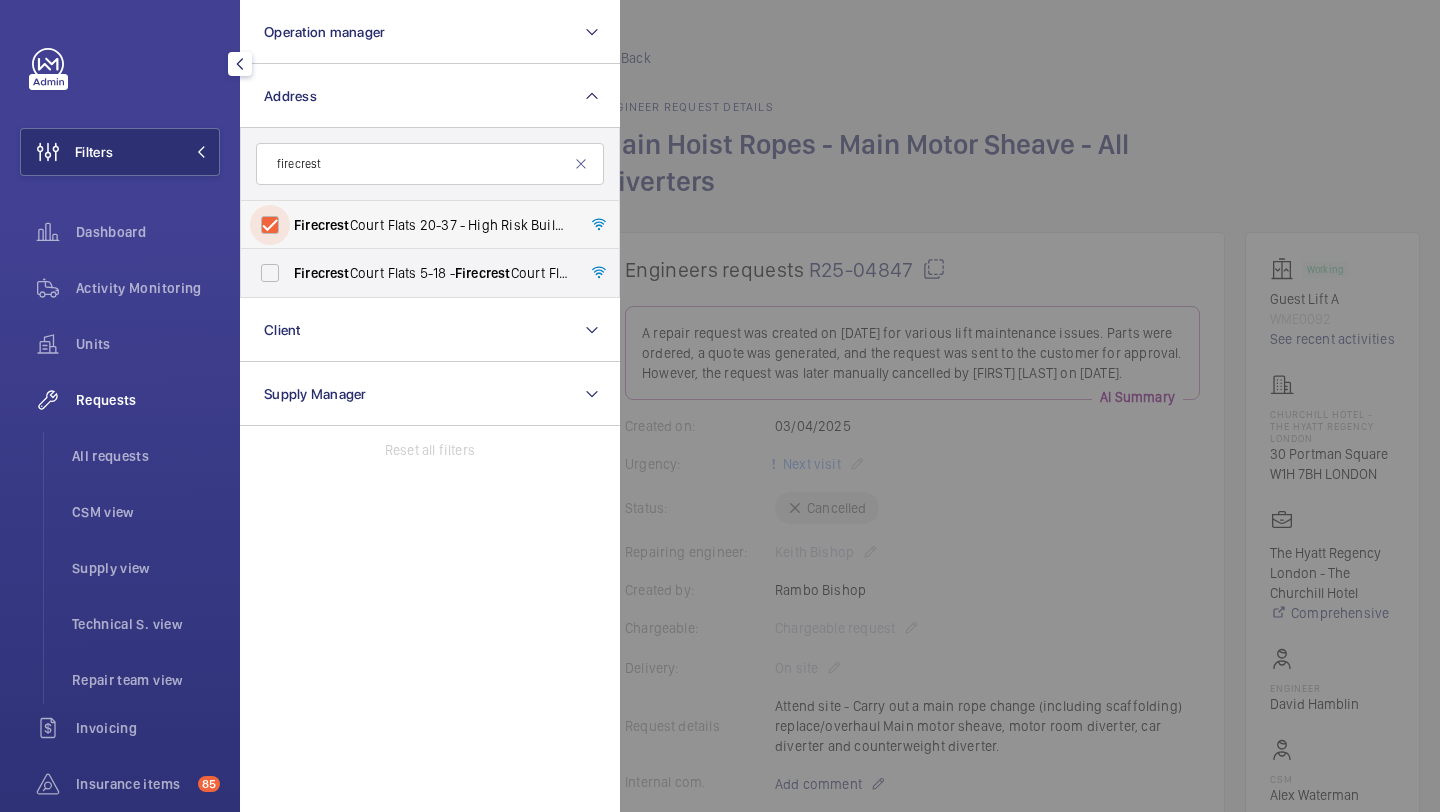 checkbox on "true" 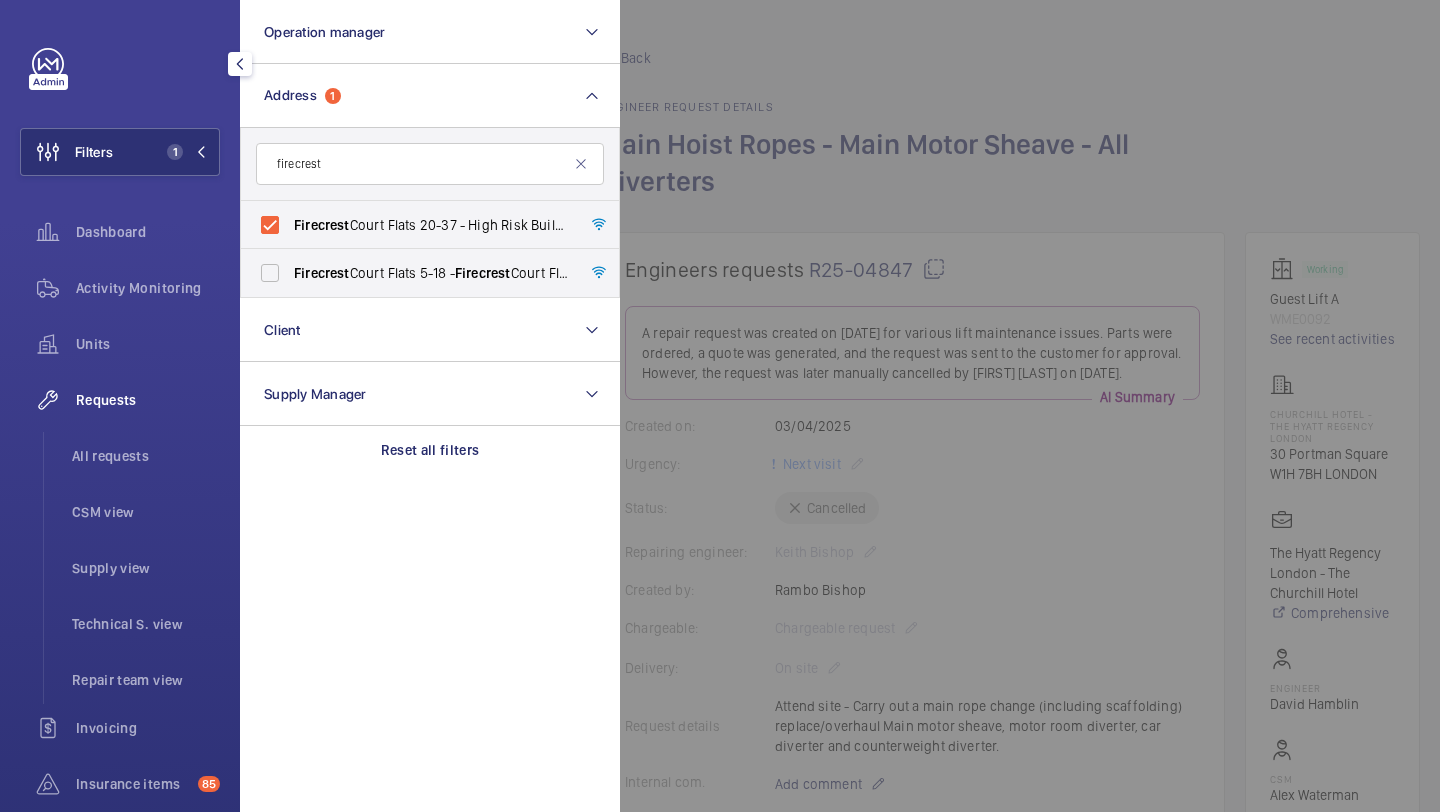 click 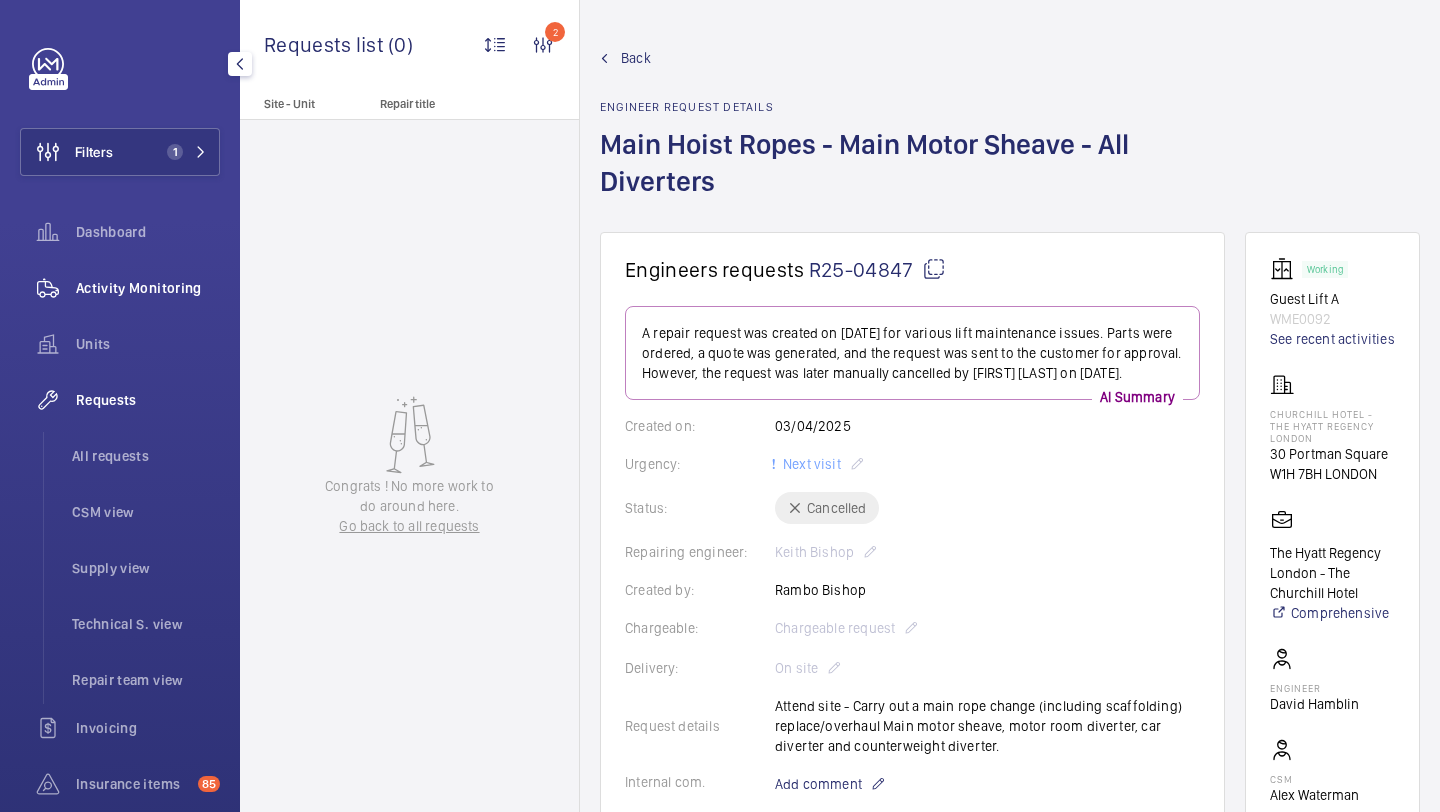 click on "Activity Monitoring" 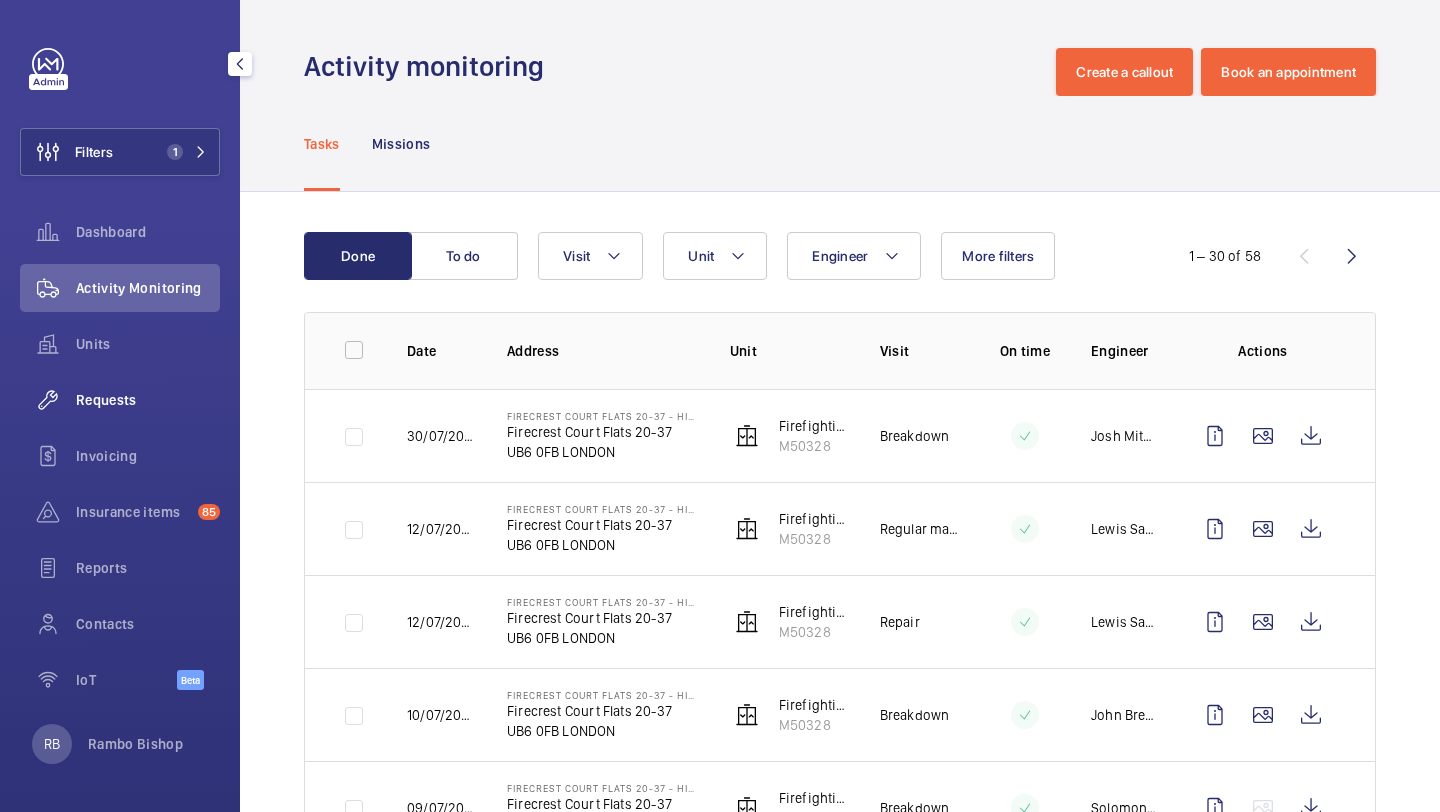 click on "Requests" 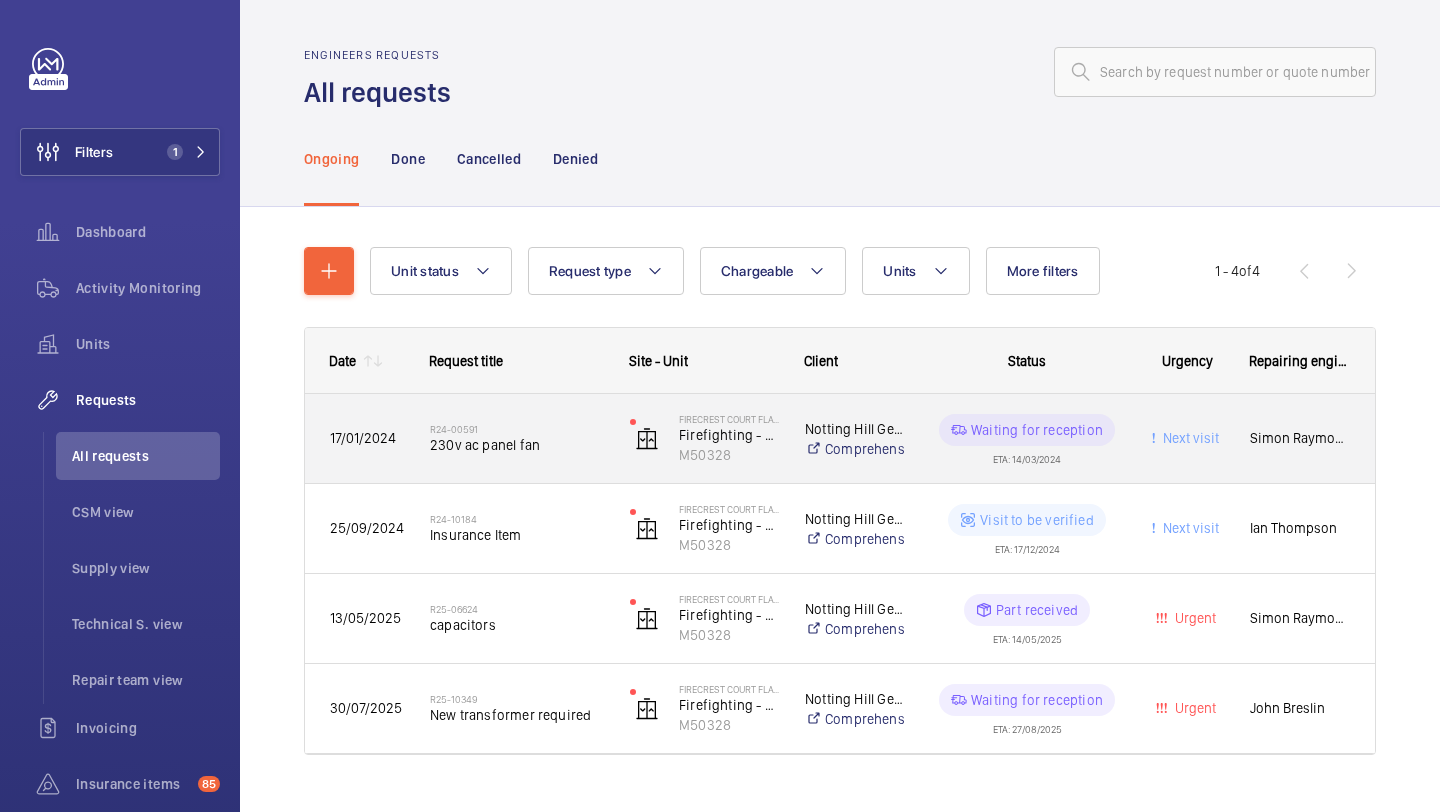 scroll, scrollTop: 39, scrollLeft: 0, axis: vertical 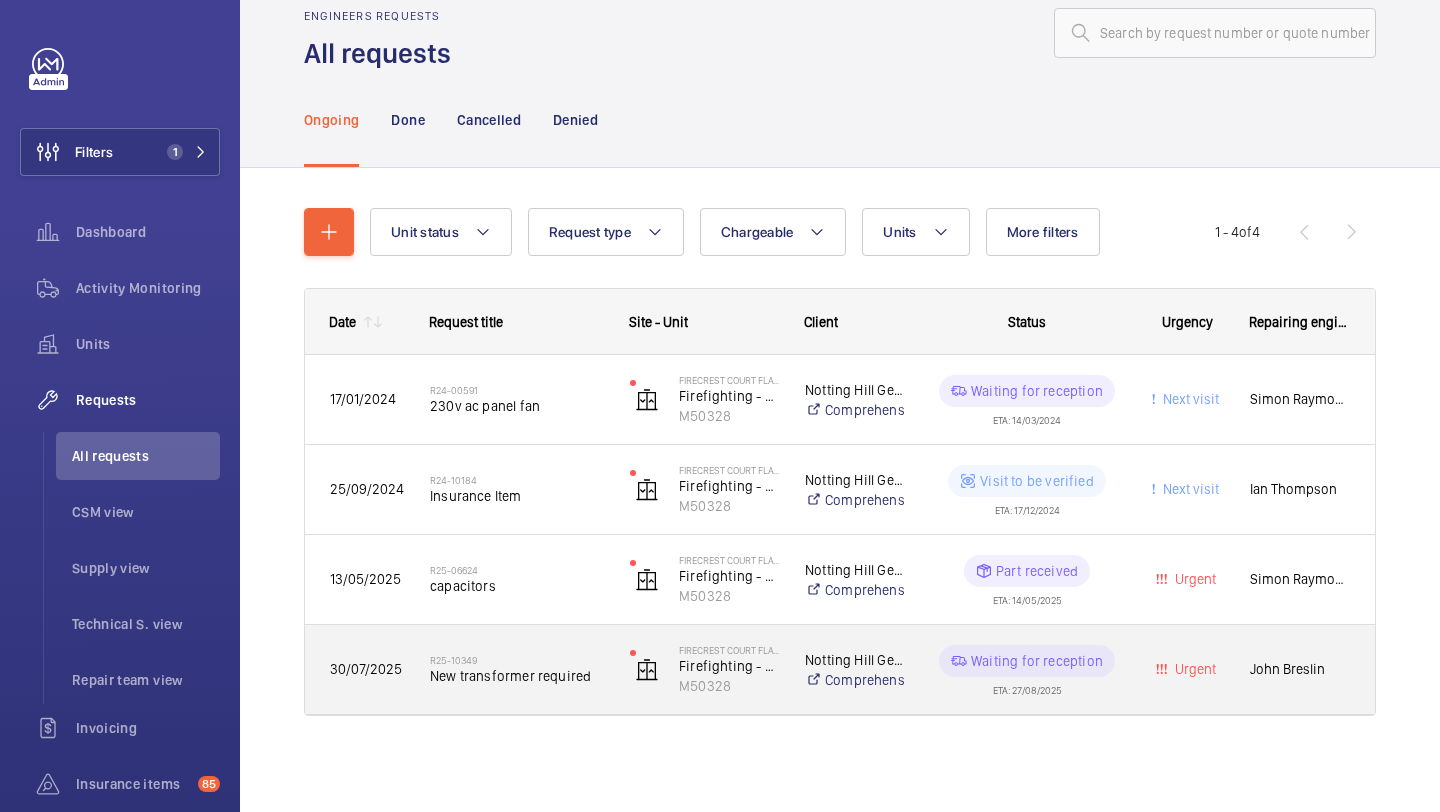 click on "New transformer required" 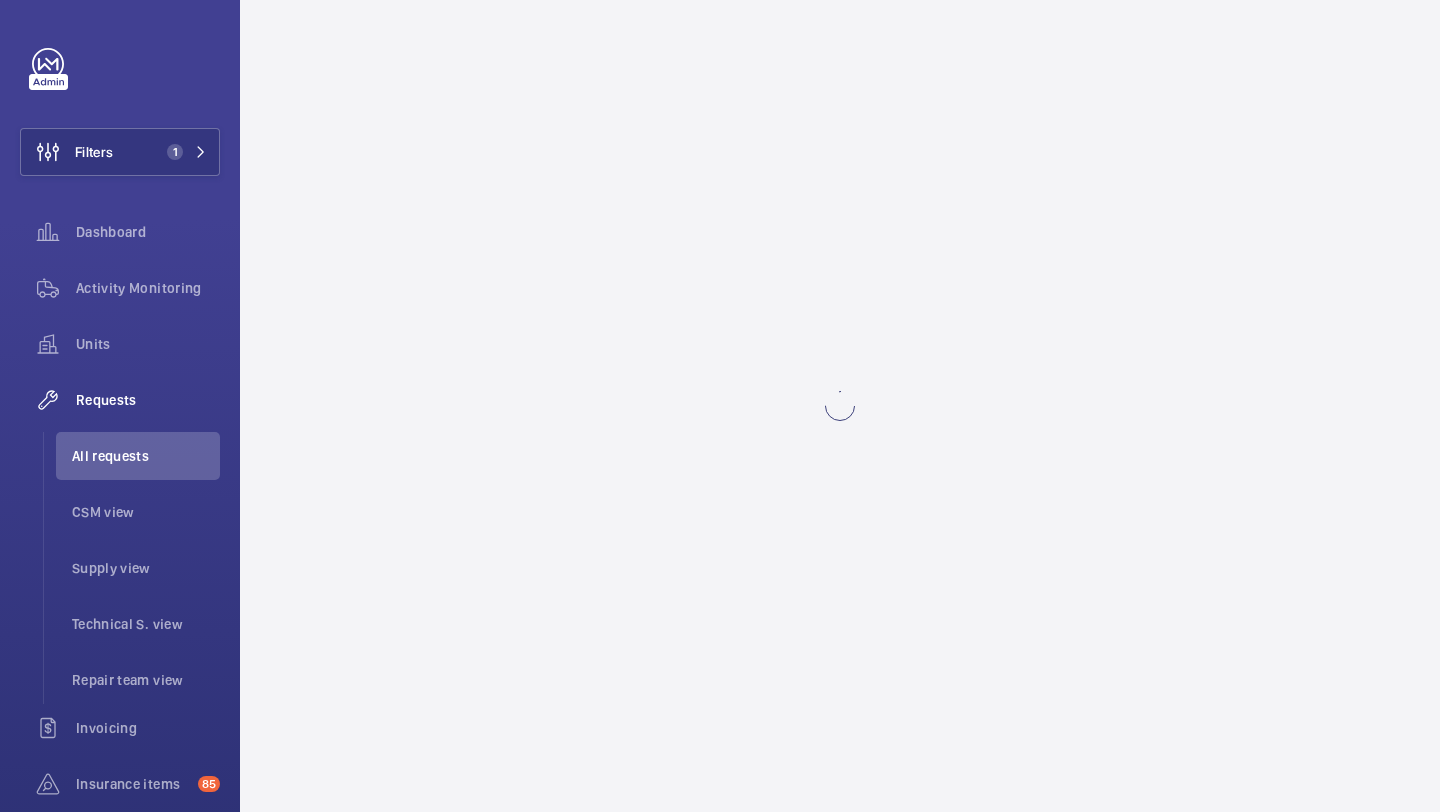 scroll, scrollTop: 0, scrollLeft: 0, axis: both 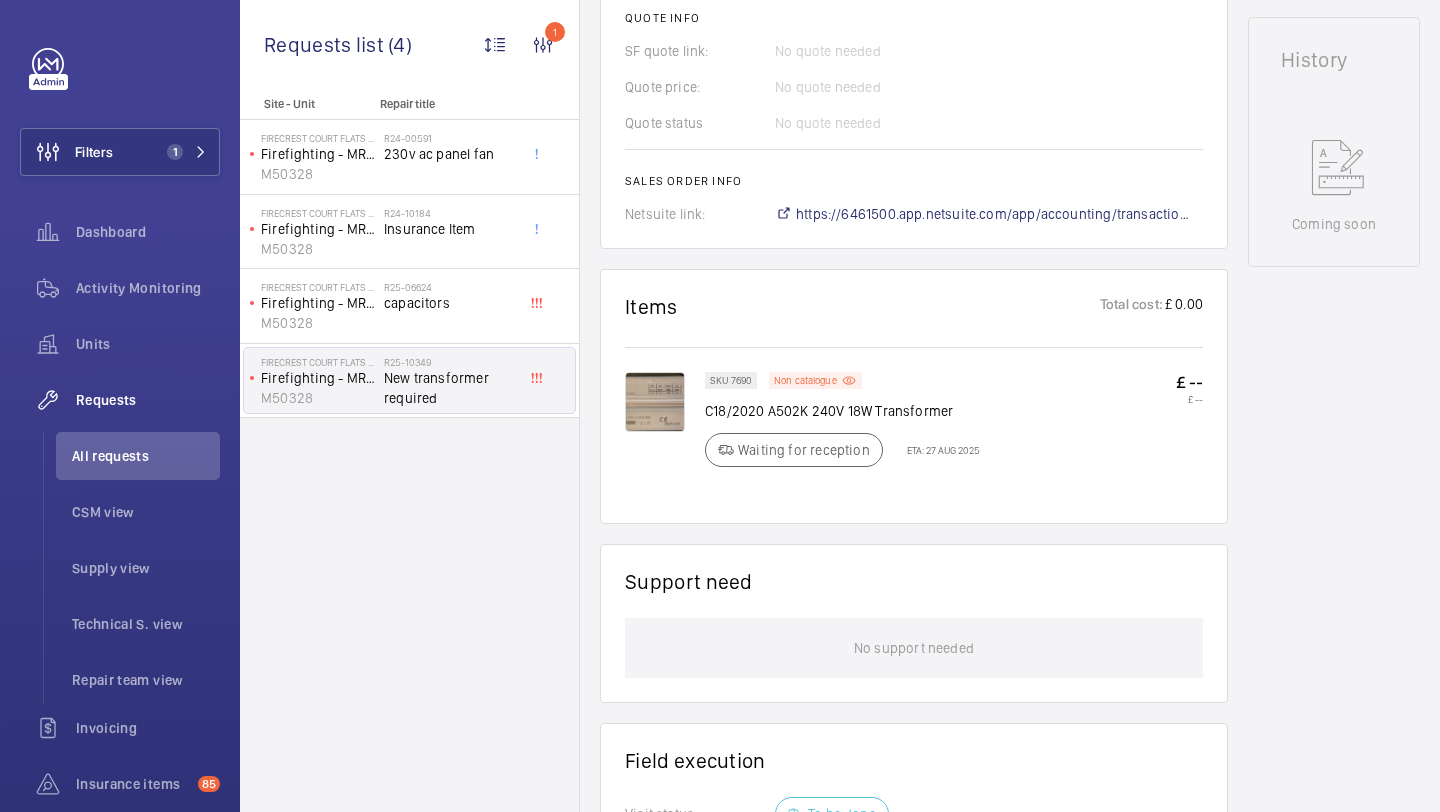 click 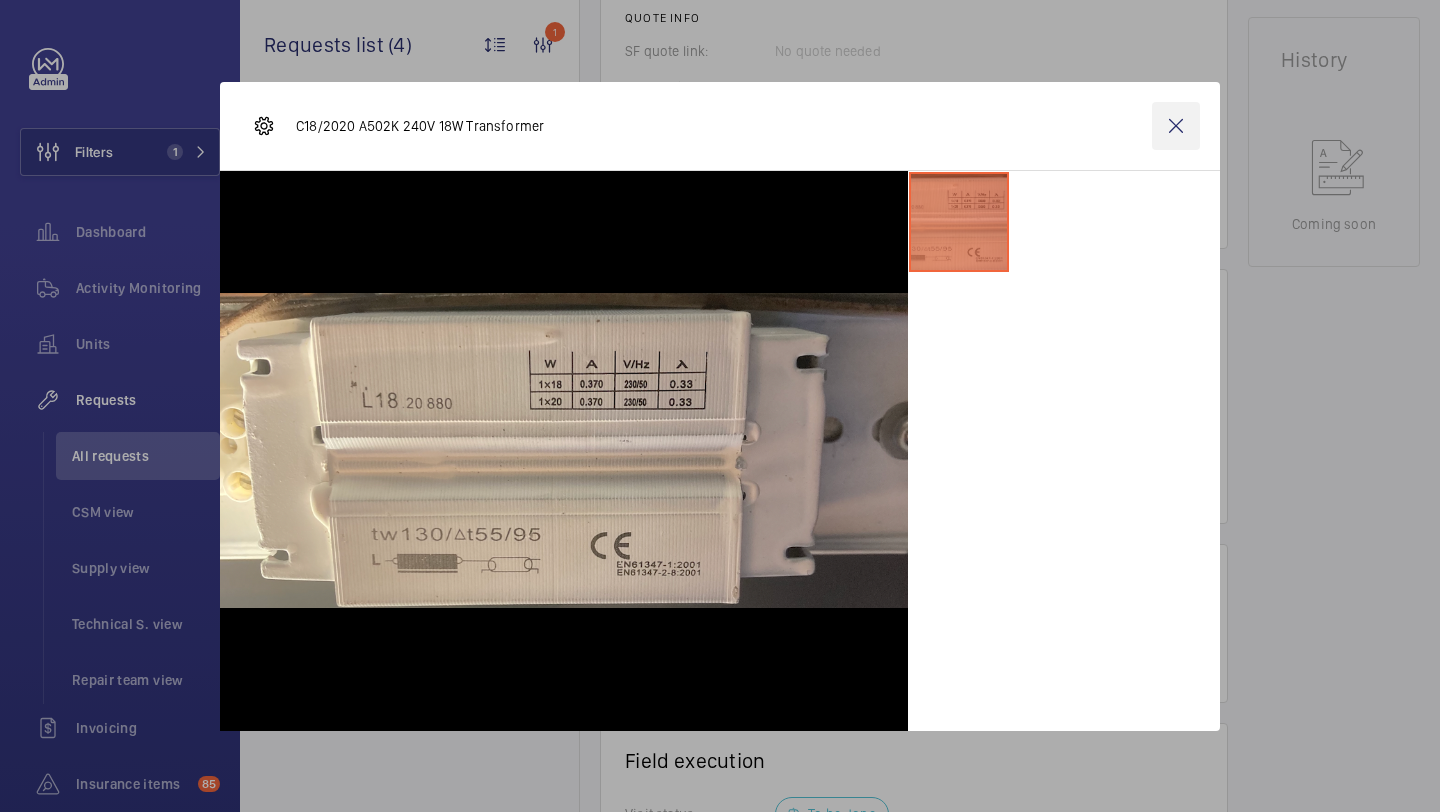 click at bounding box center (1176, 126) 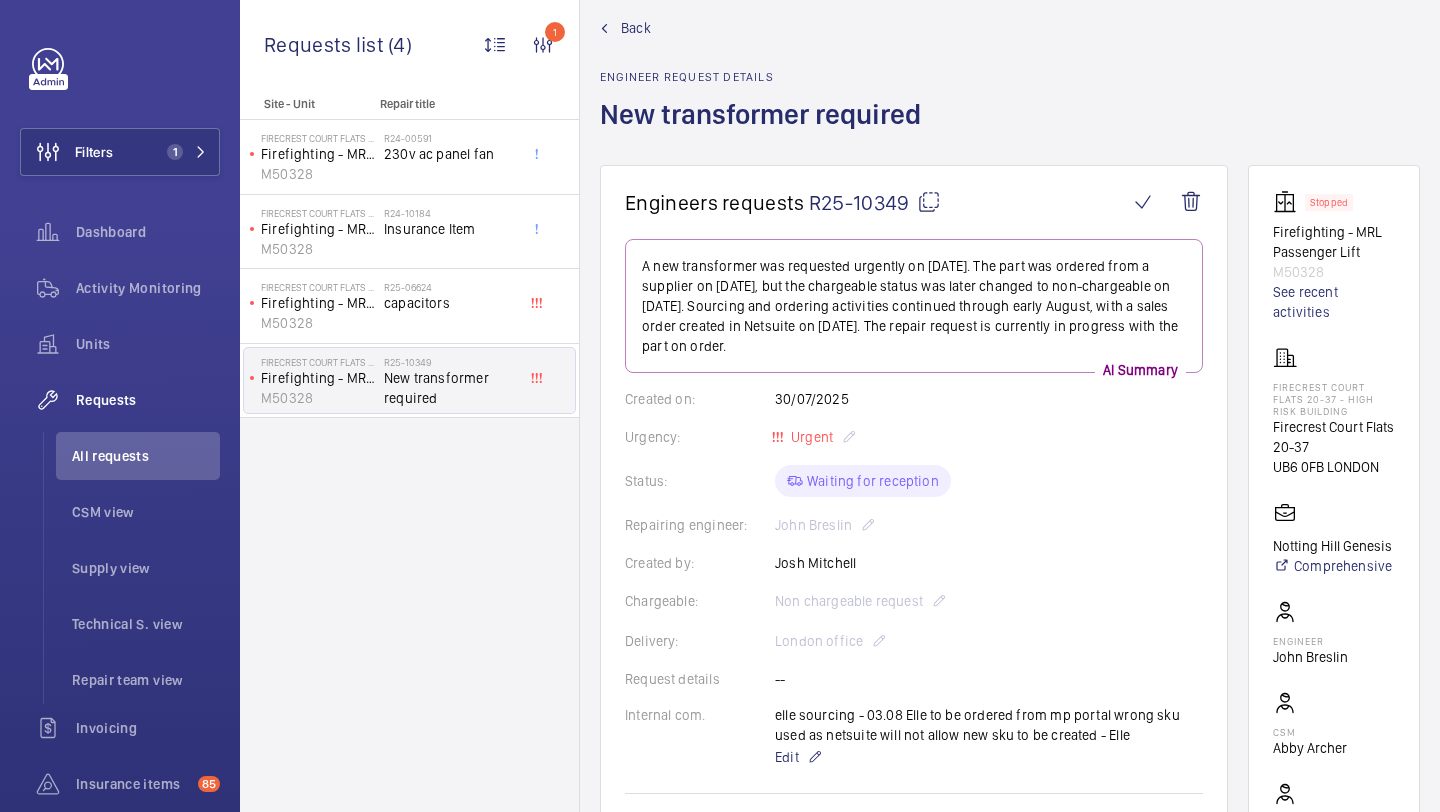 scroll, scrollTop: 177, scrollLeft: 0, axis: vertical 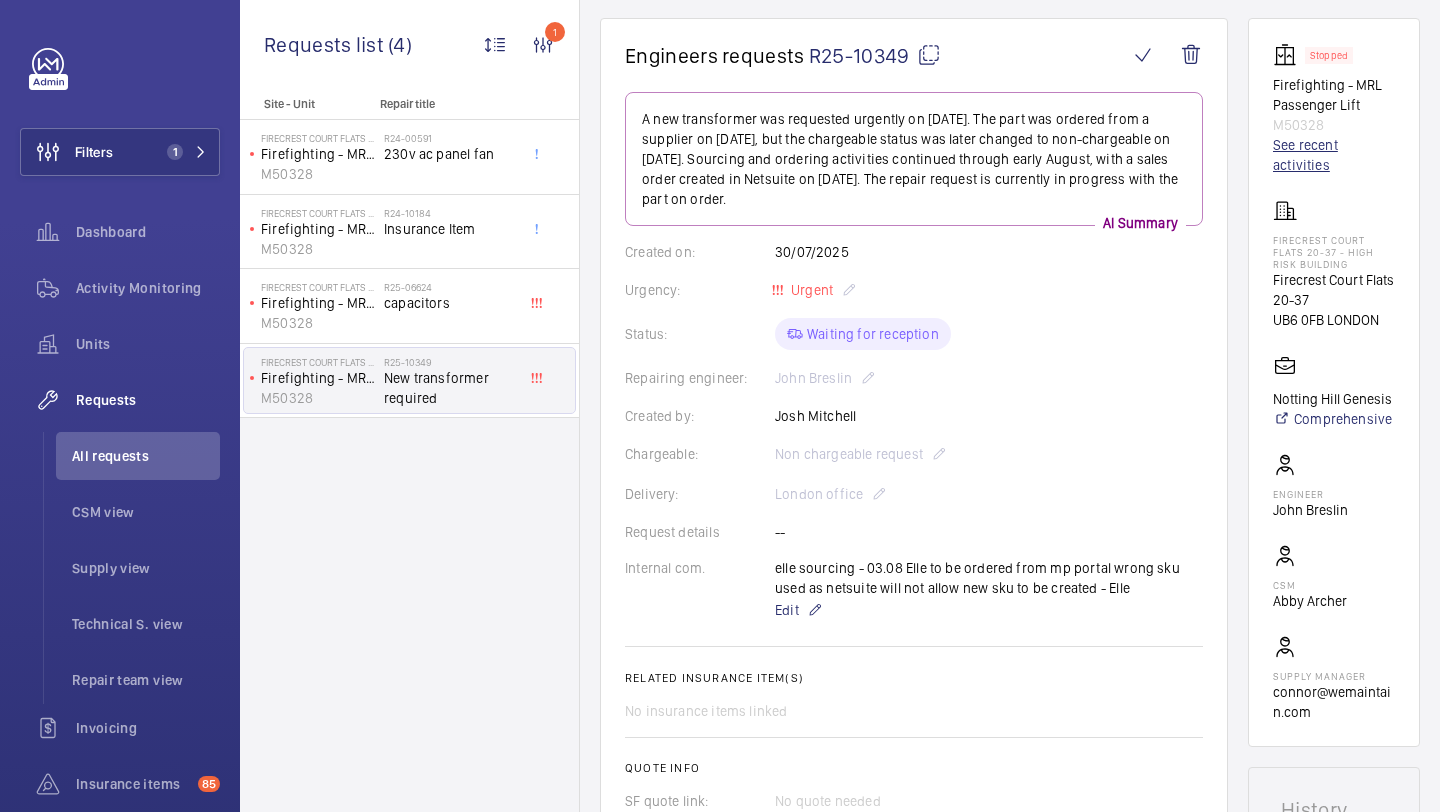 click on "See recent activities" 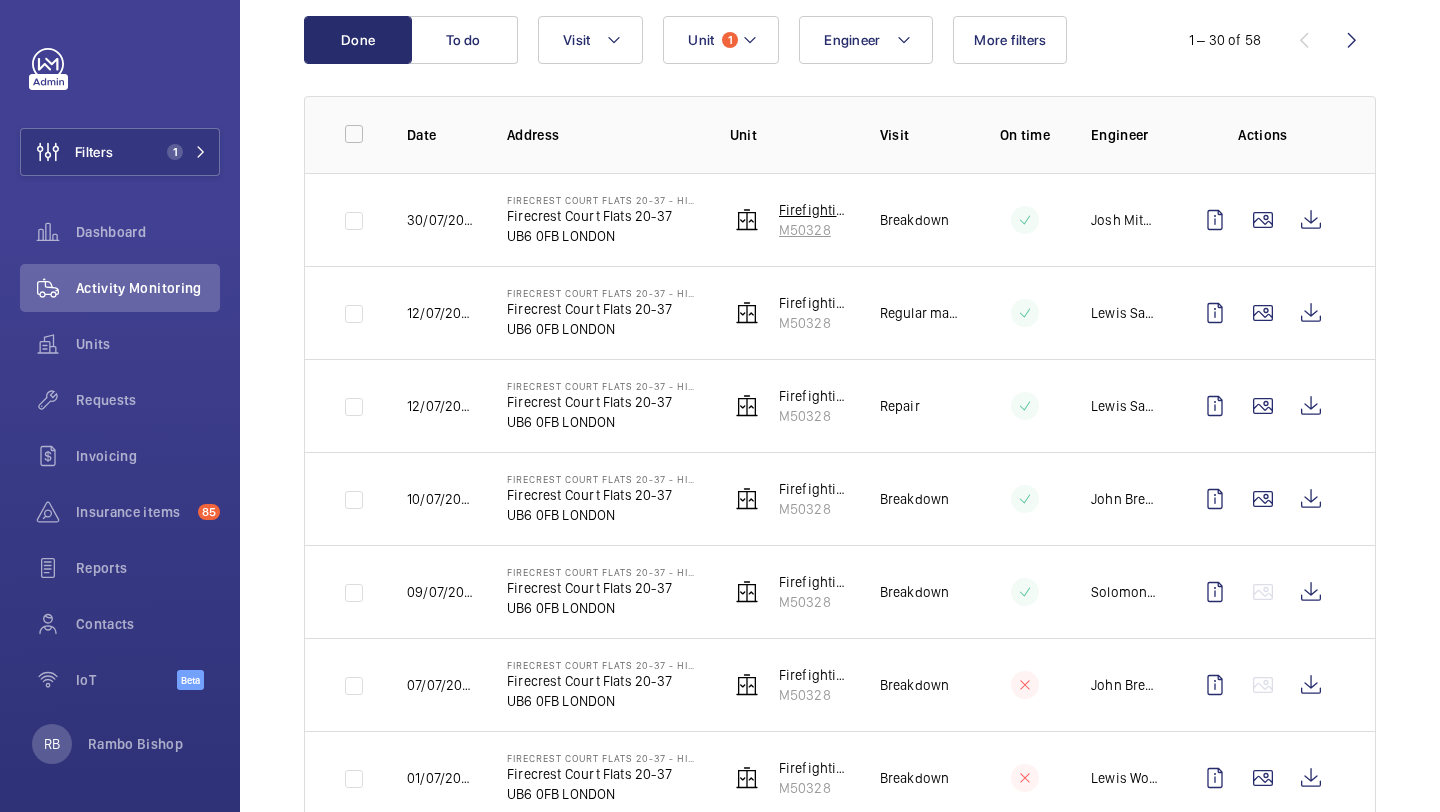scroll, scrollTop: 217, scrollLeft: 0, axis: vertical 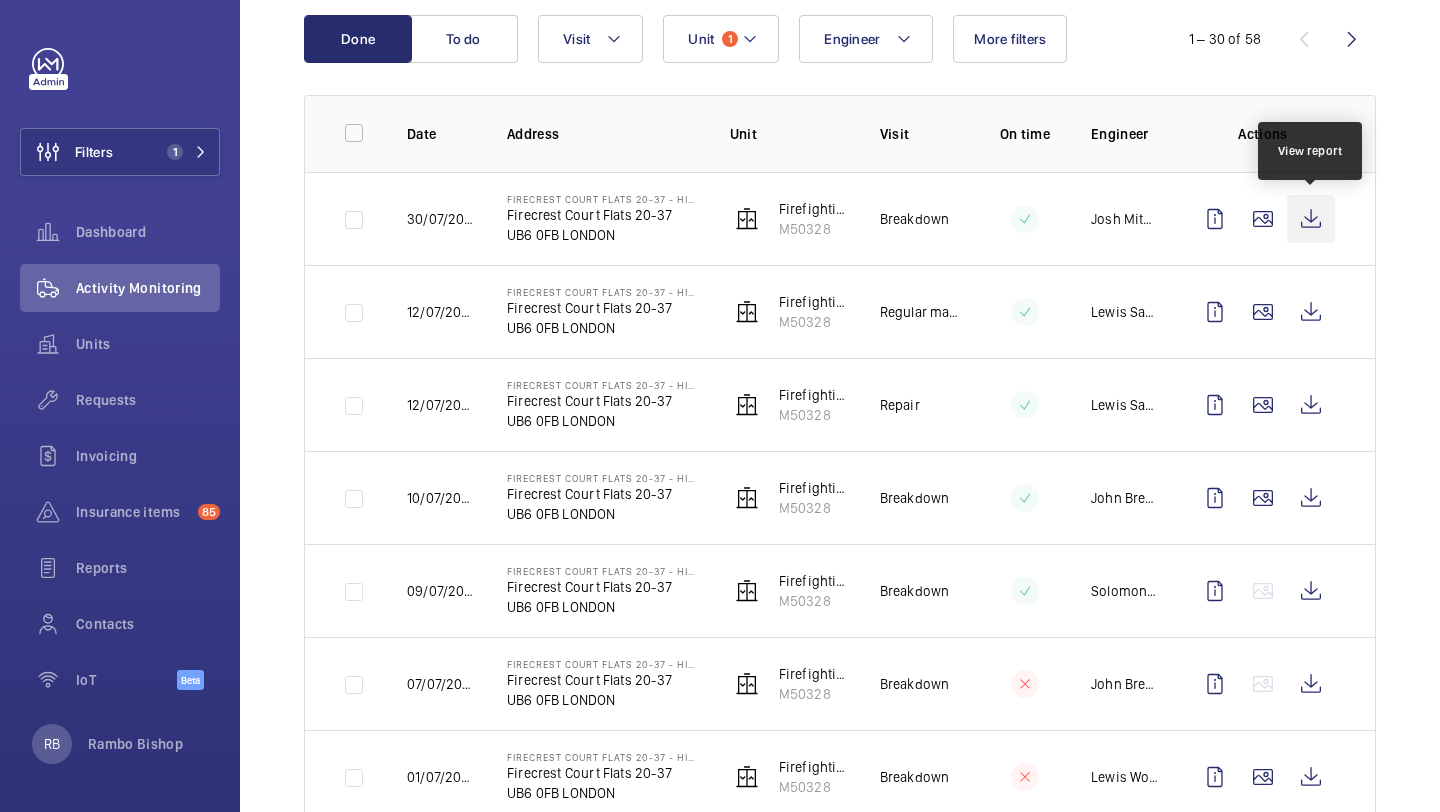 click 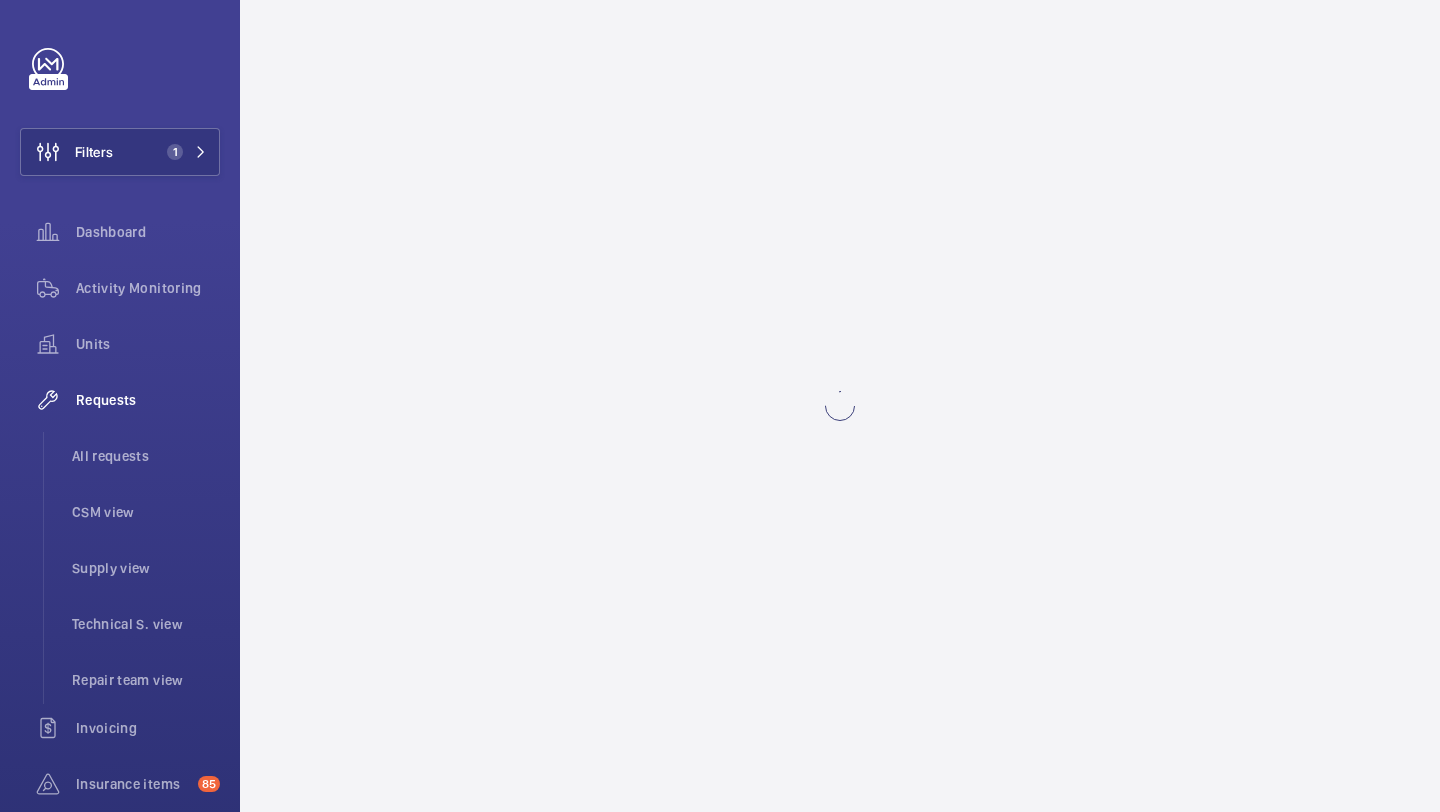 scroll, scrollTop: 0, scrollLeft: 0, axis: both 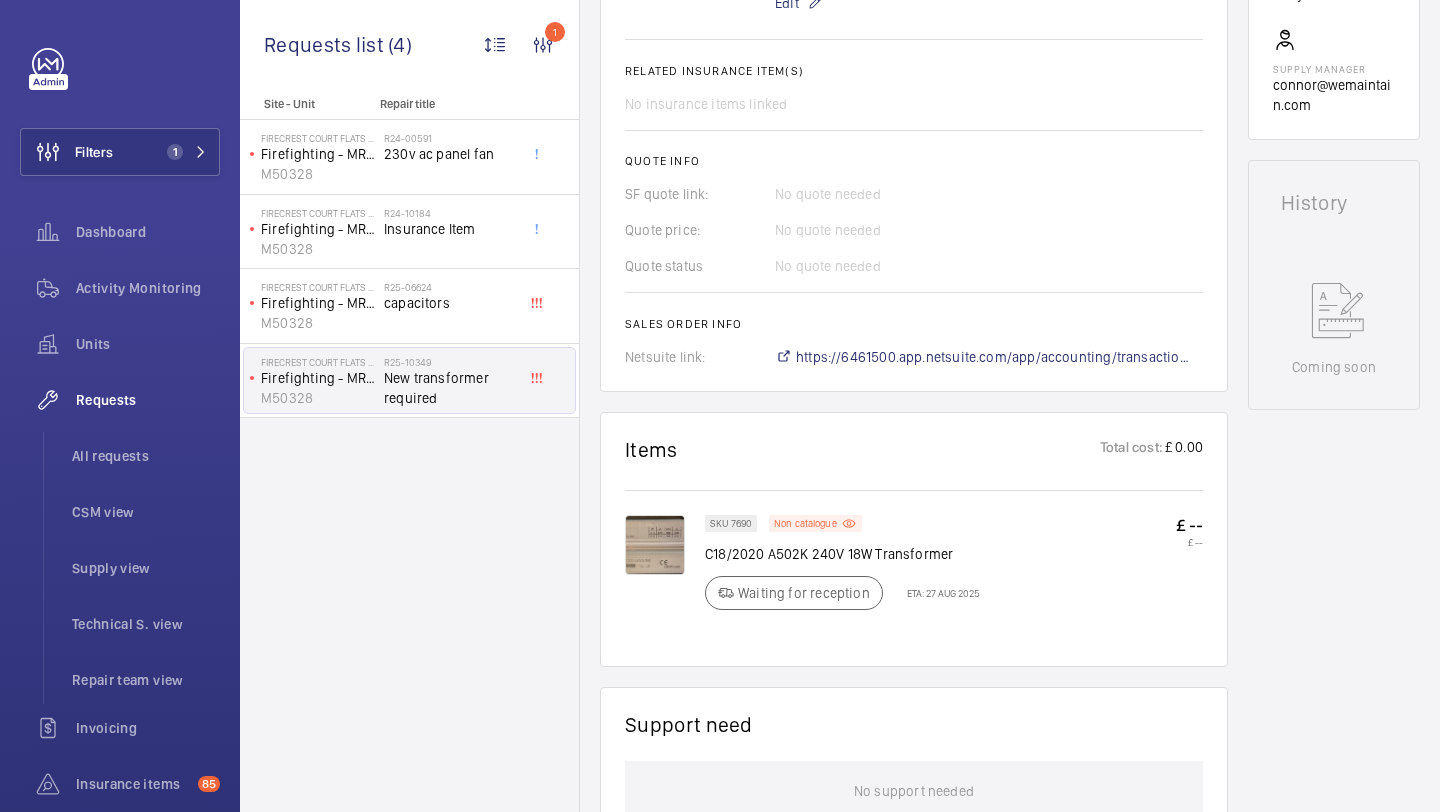 click 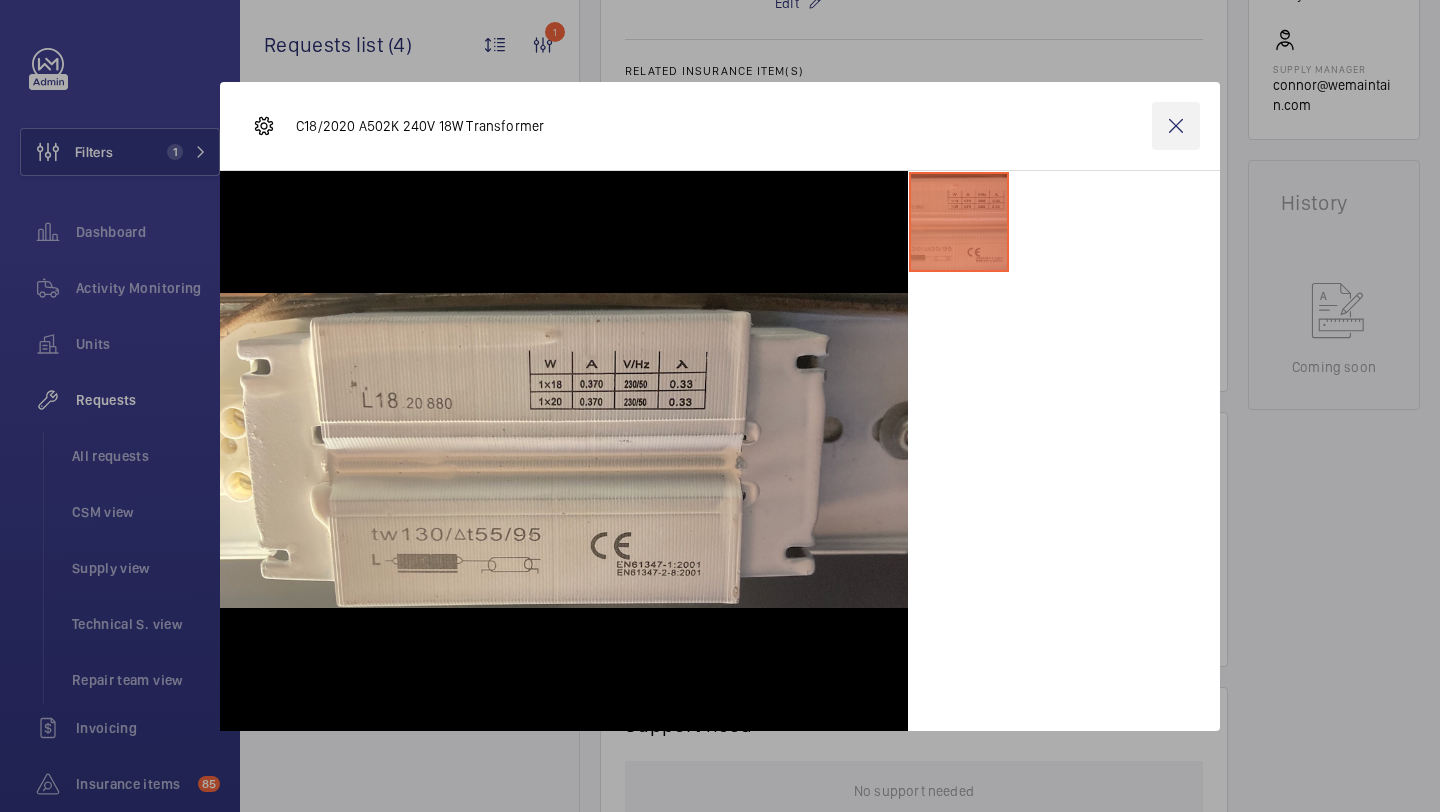 click at bounding box center [1176, 126] 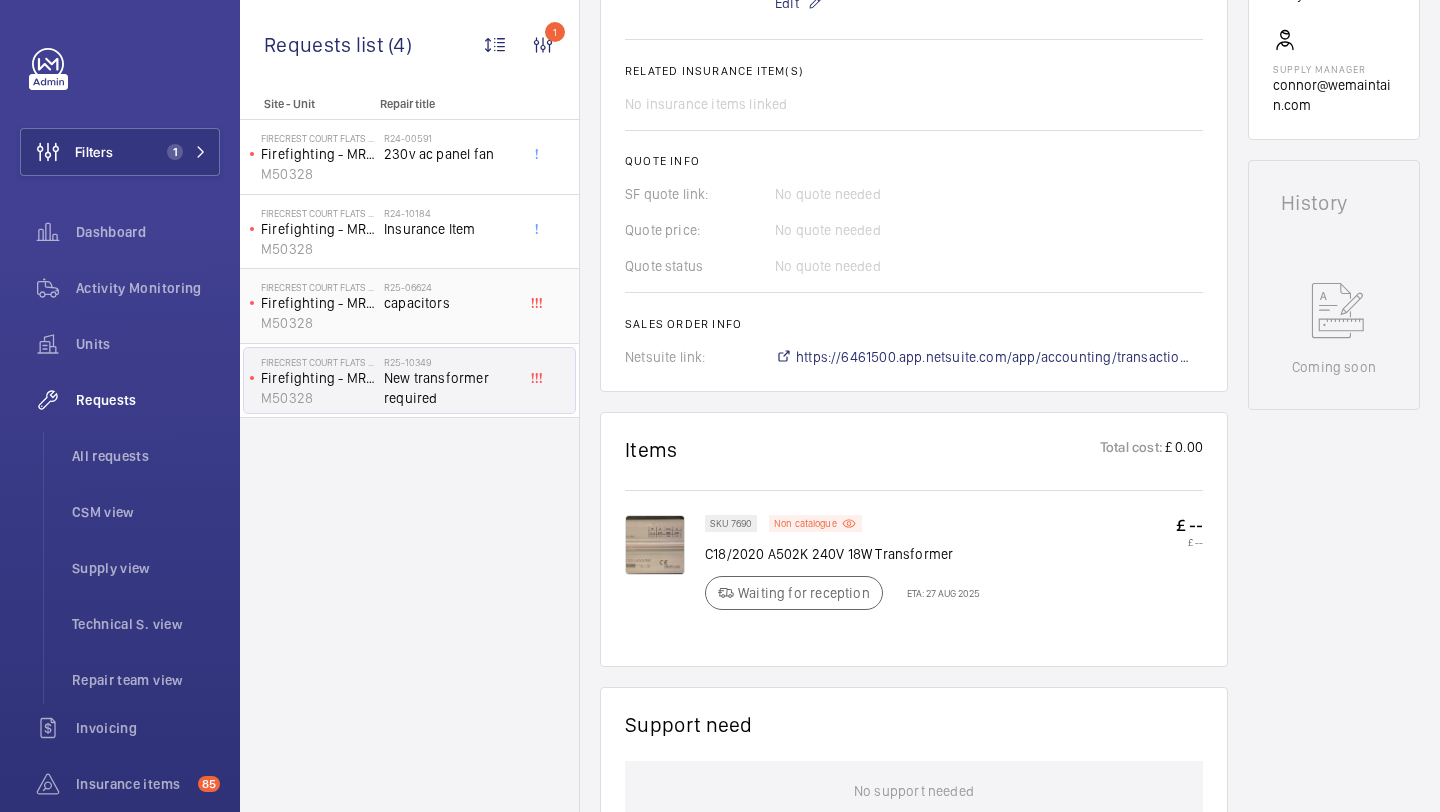 click on "R25-06624   capacitors" 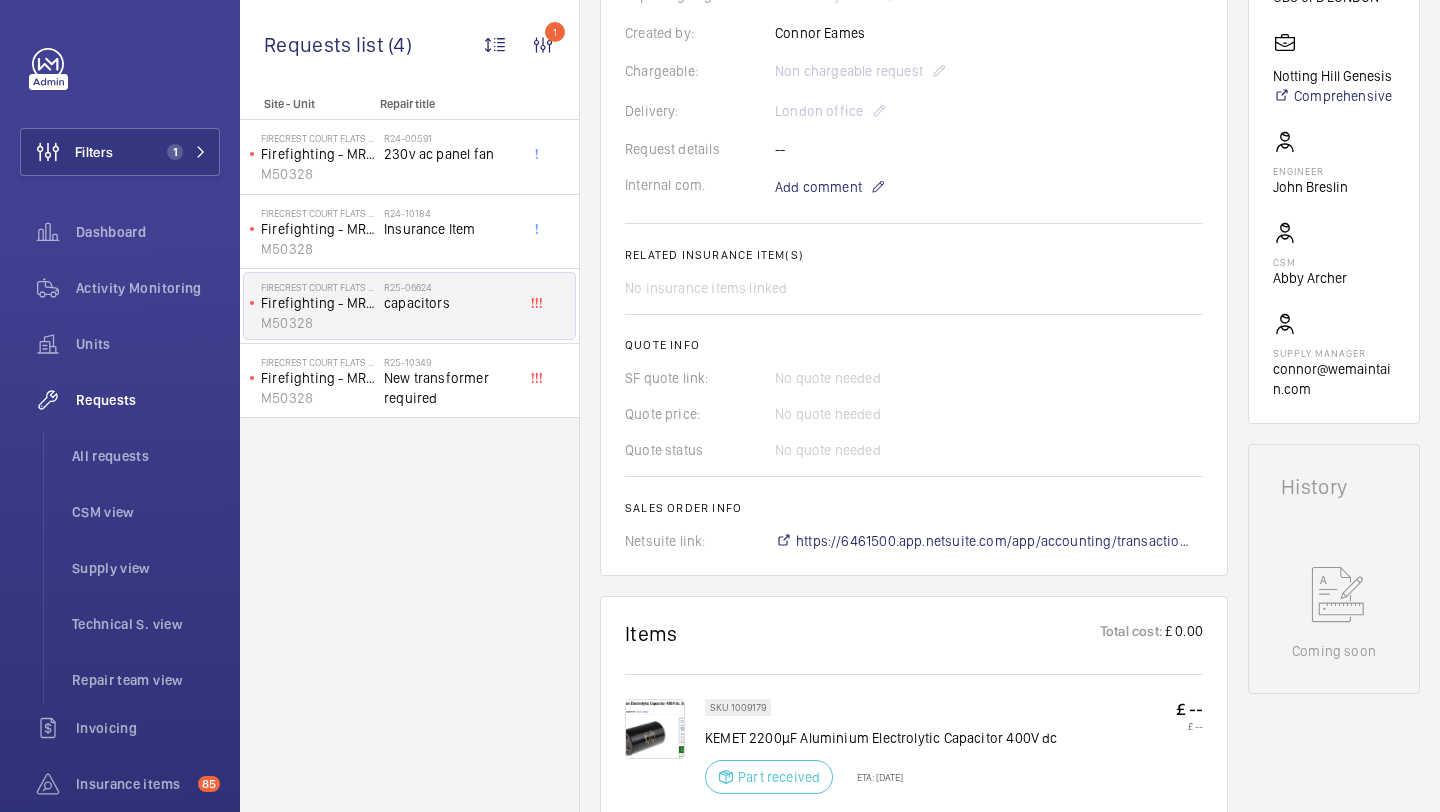 scroll, scrollTop: 520, scrollLeft: 0, axis: vertical 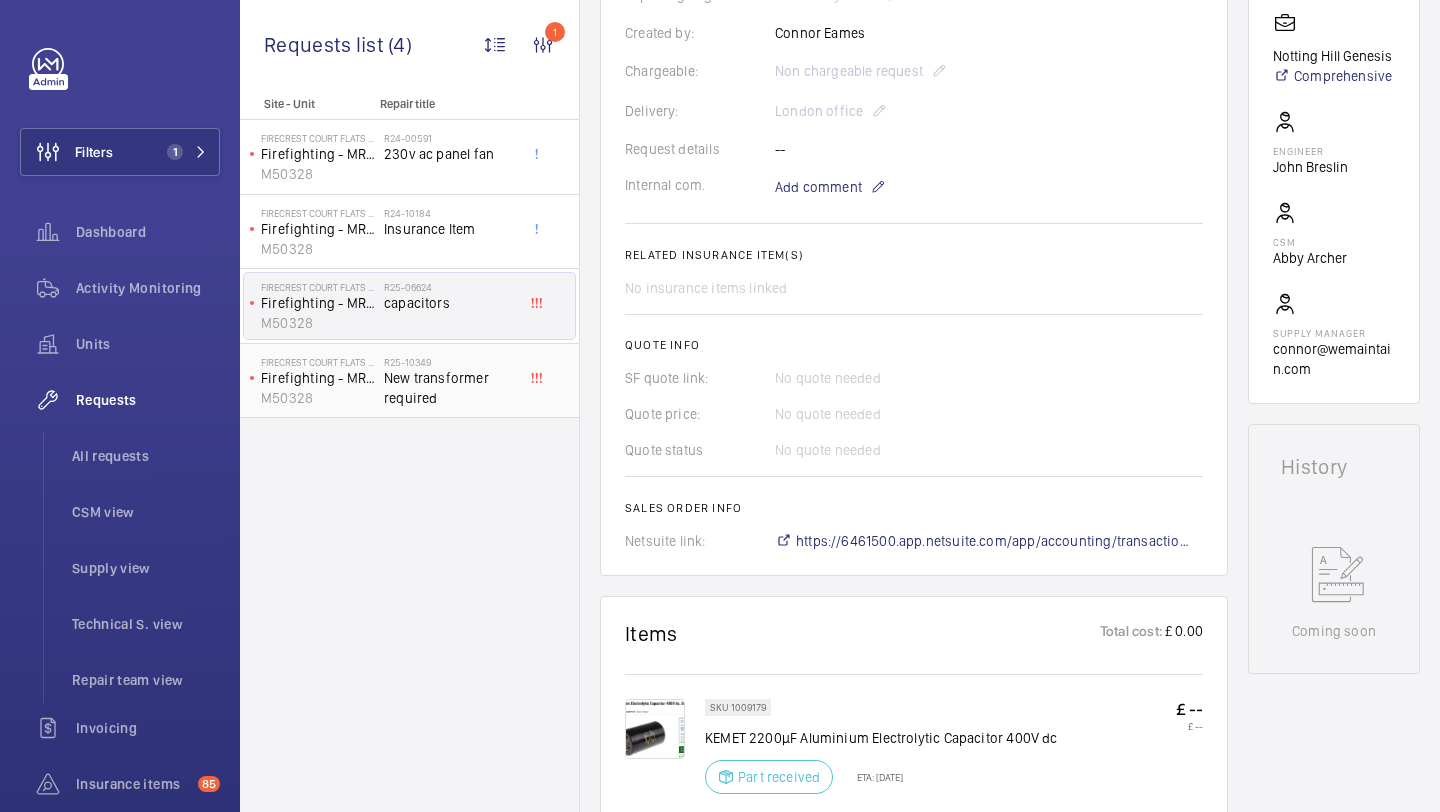 click on "New transformer required" 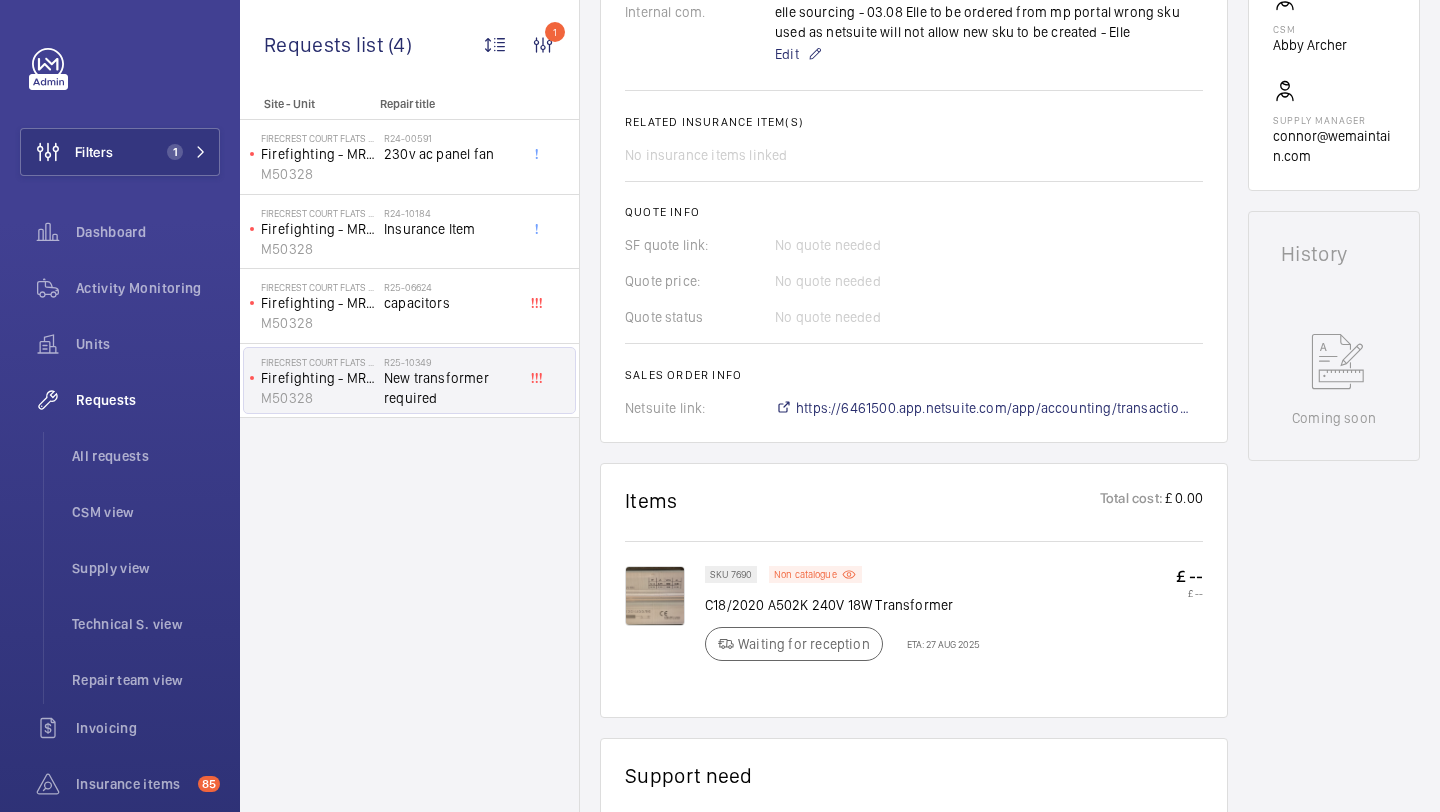 scroll, scrollTop: 765, scrollLeft: 0, axis: vertical 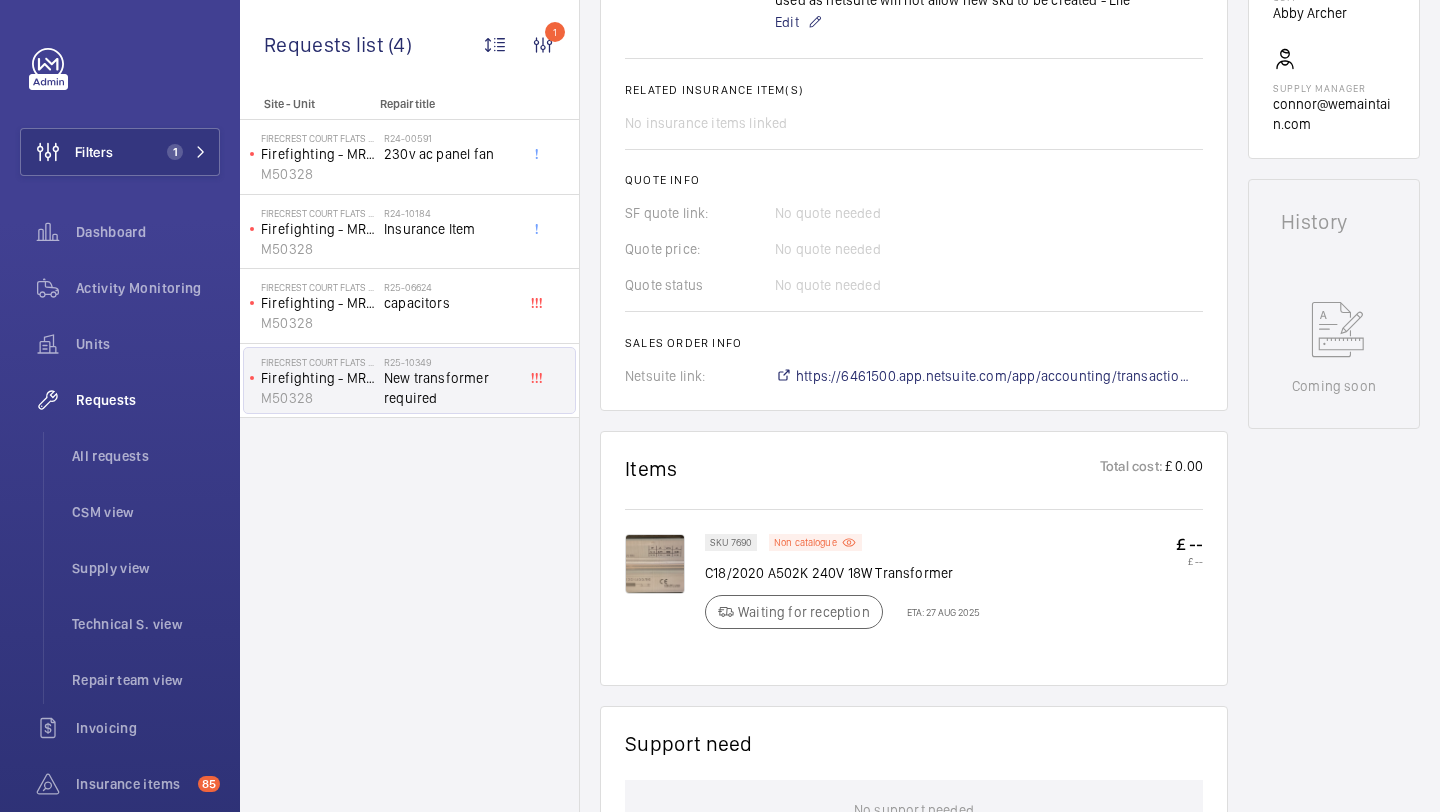 click 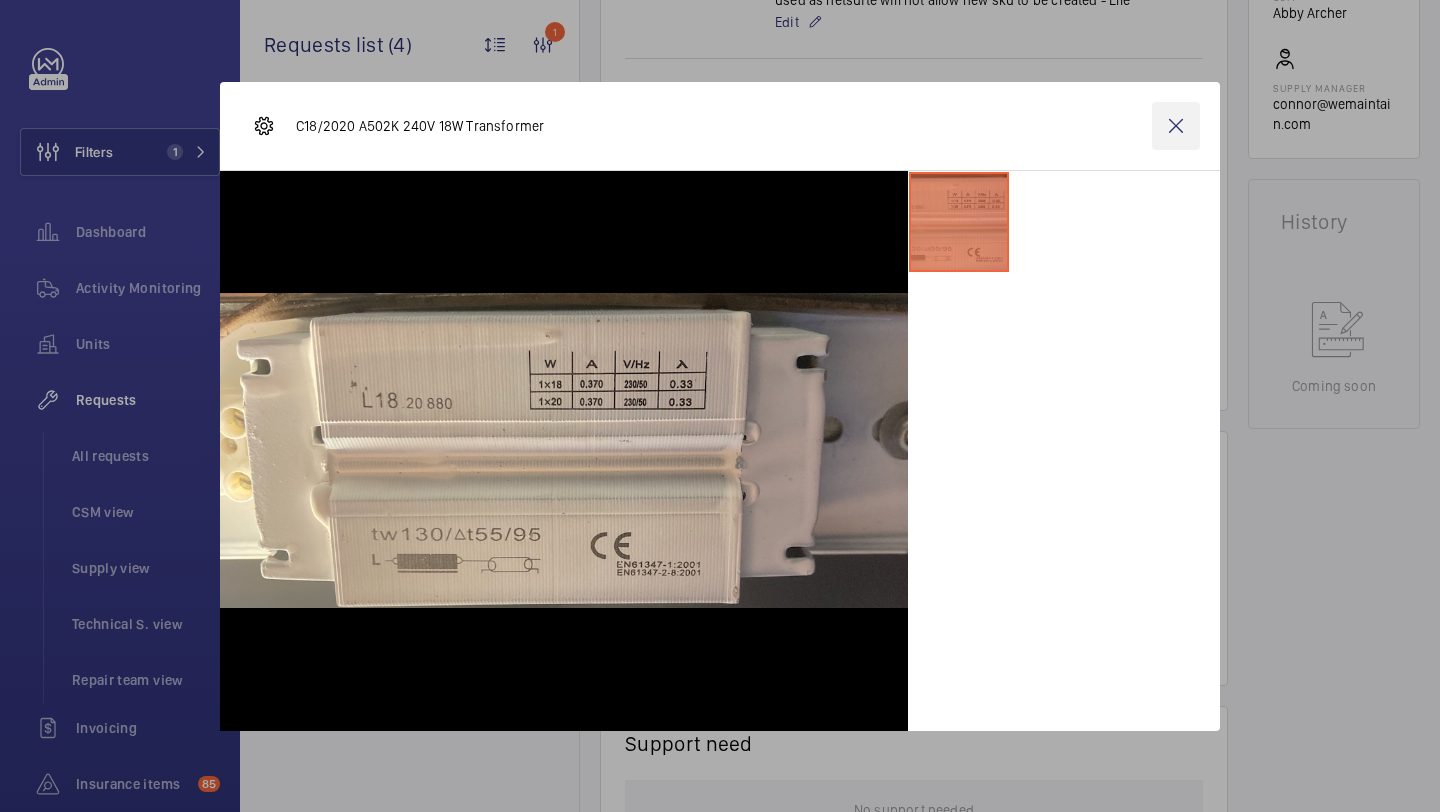 click at bounding box center (1176, 126) 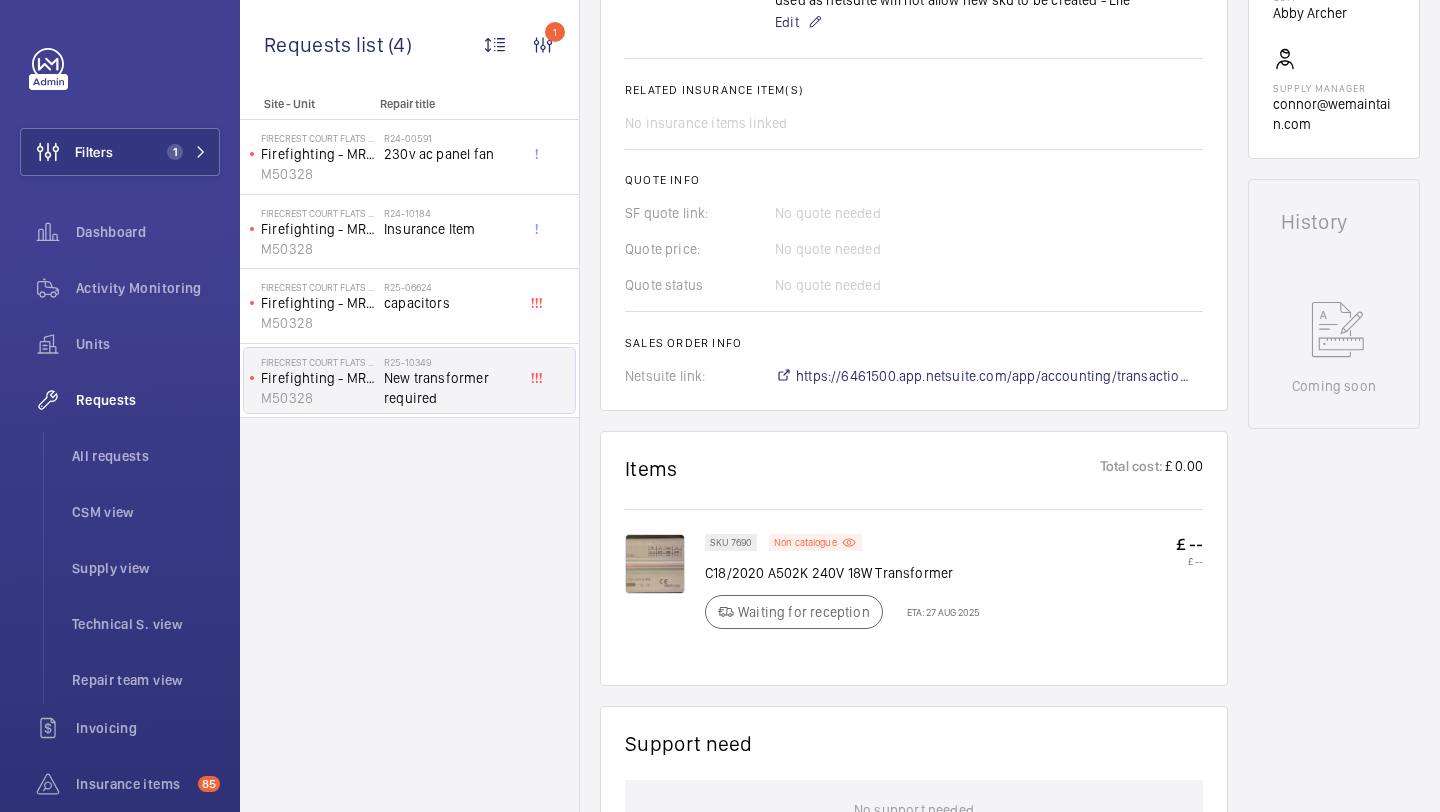 scroll, scrollTop: 37, scrollLeft: 0, axis: vertical 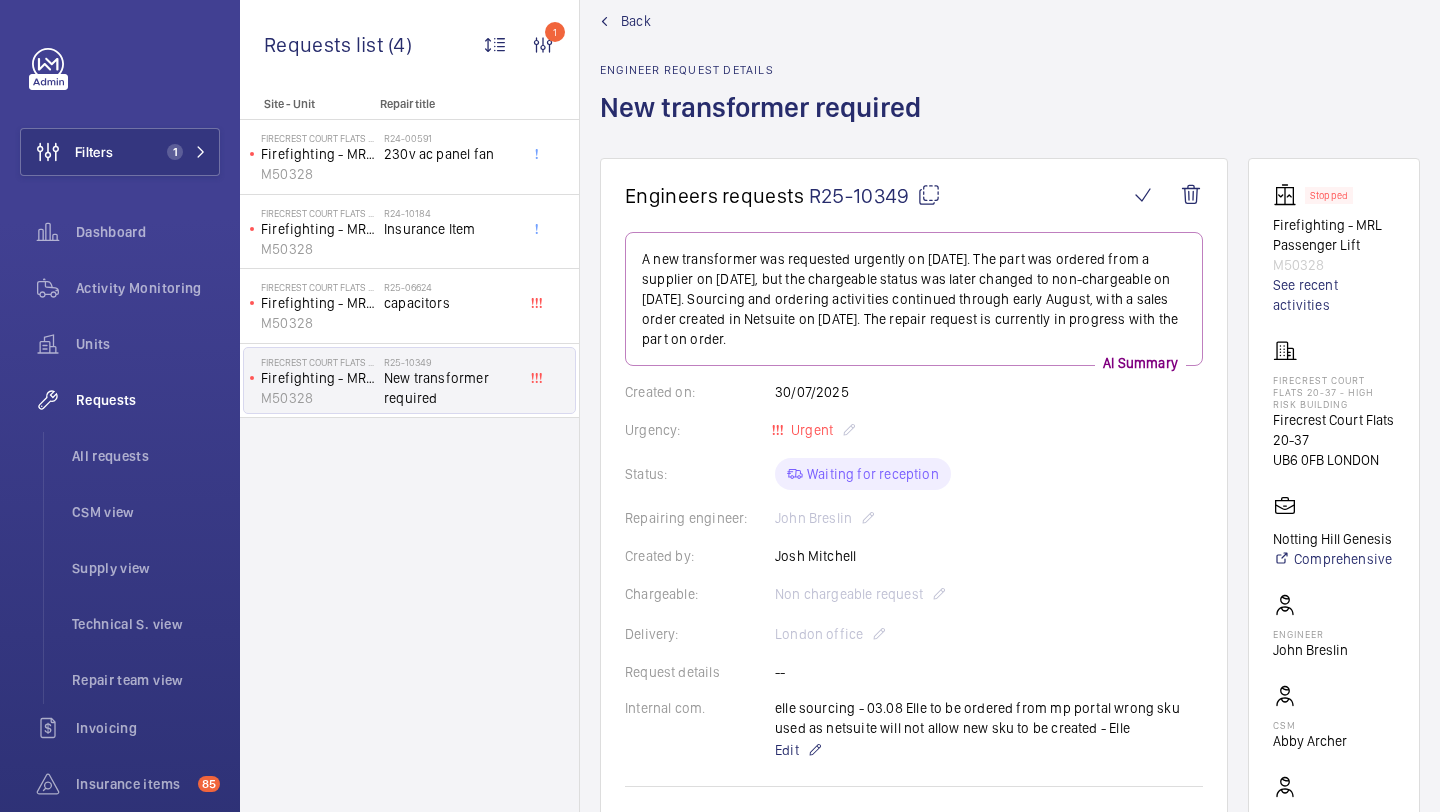 click on "Engineers requests  R25-10349" 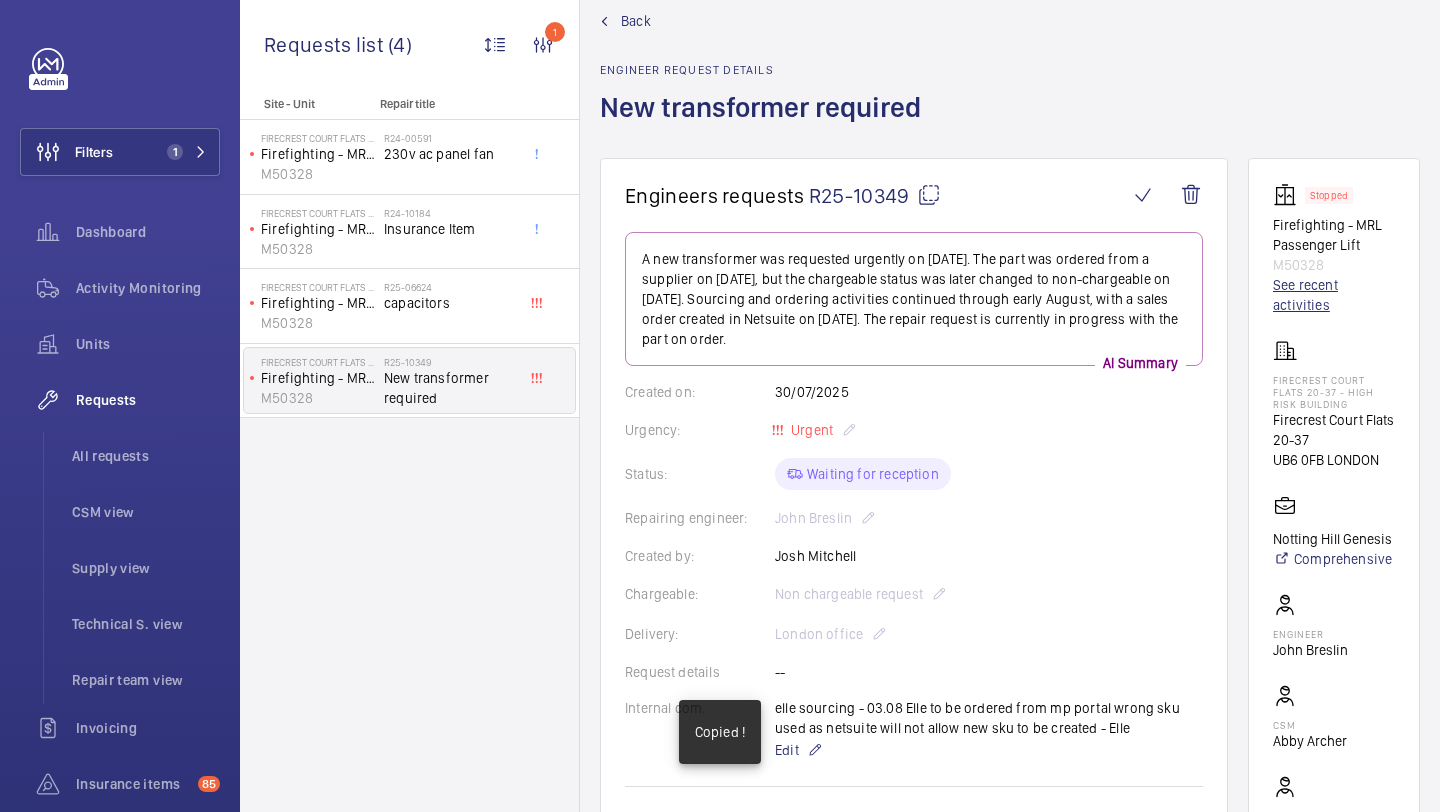 click on "See recent activities" 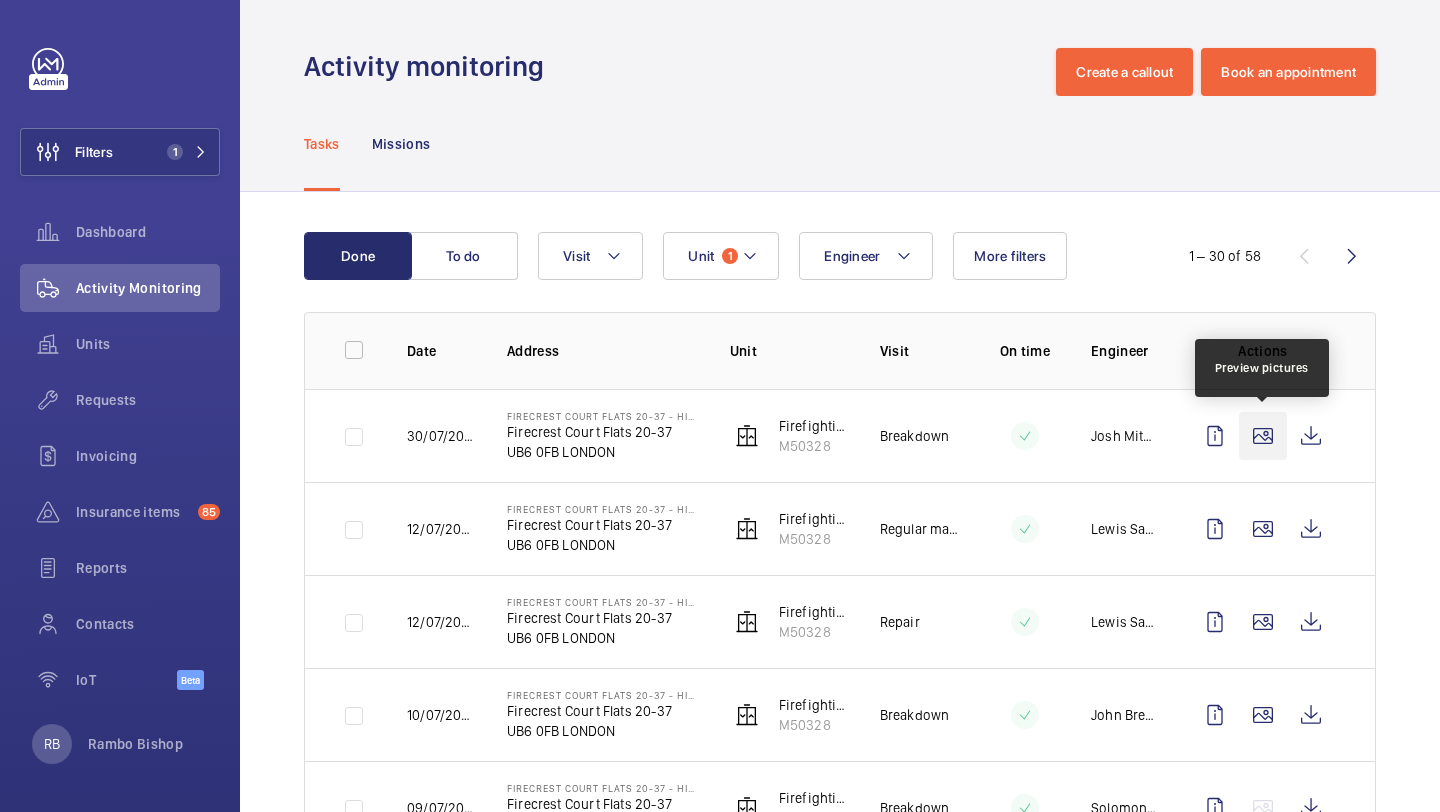 click 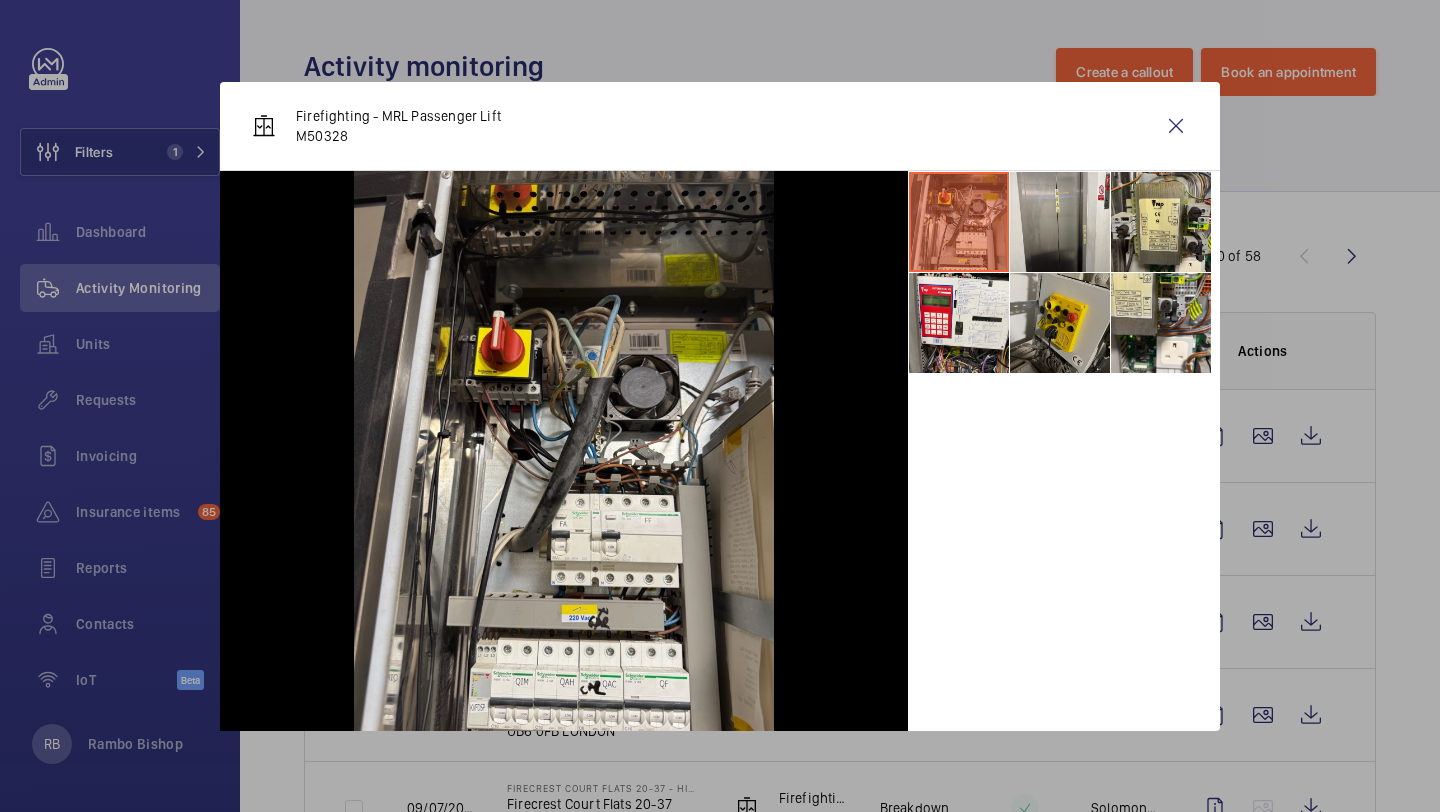 click at bounding box center (1060, 323) 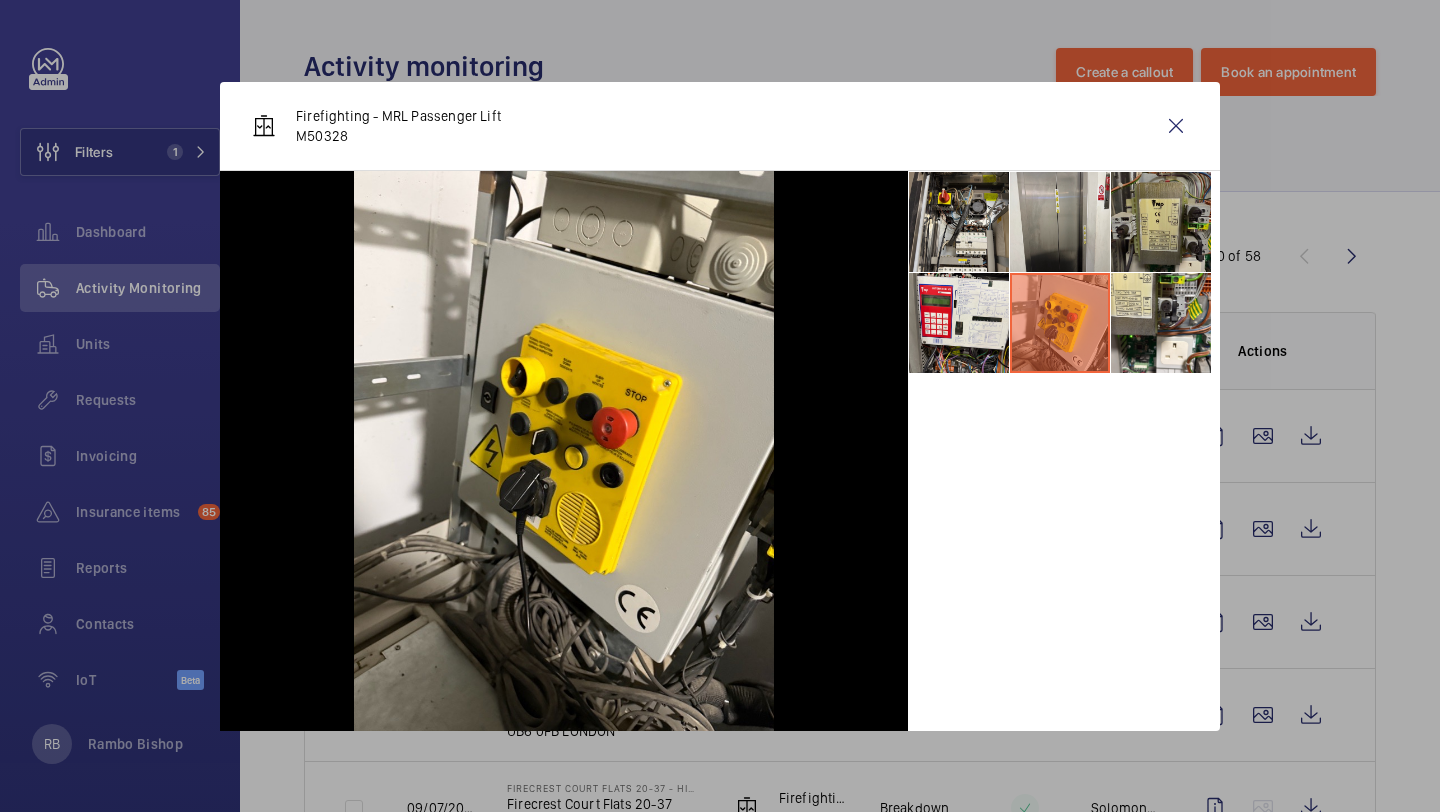 click at bounding box center (1161, 222) 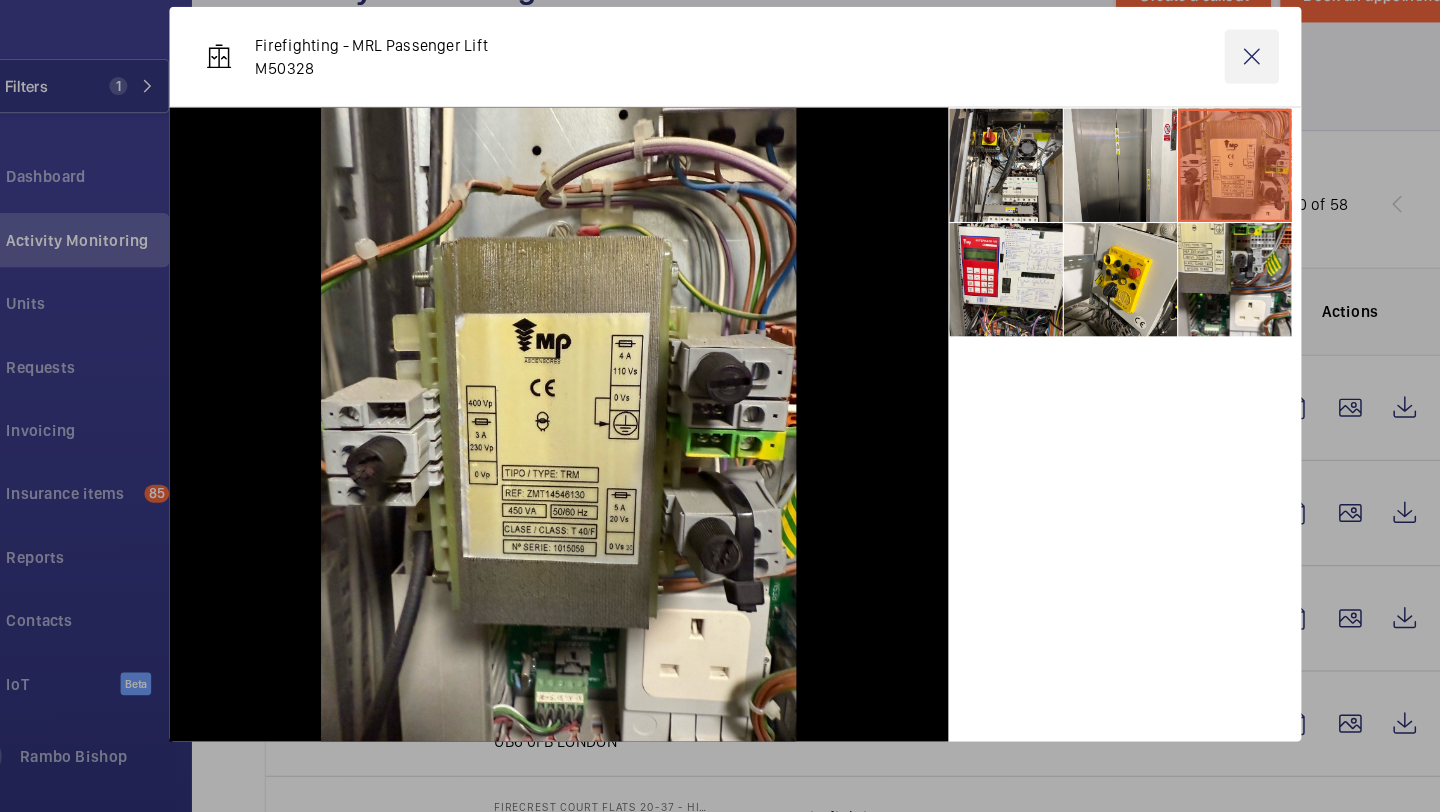 click at bounding box center [1176, 126] 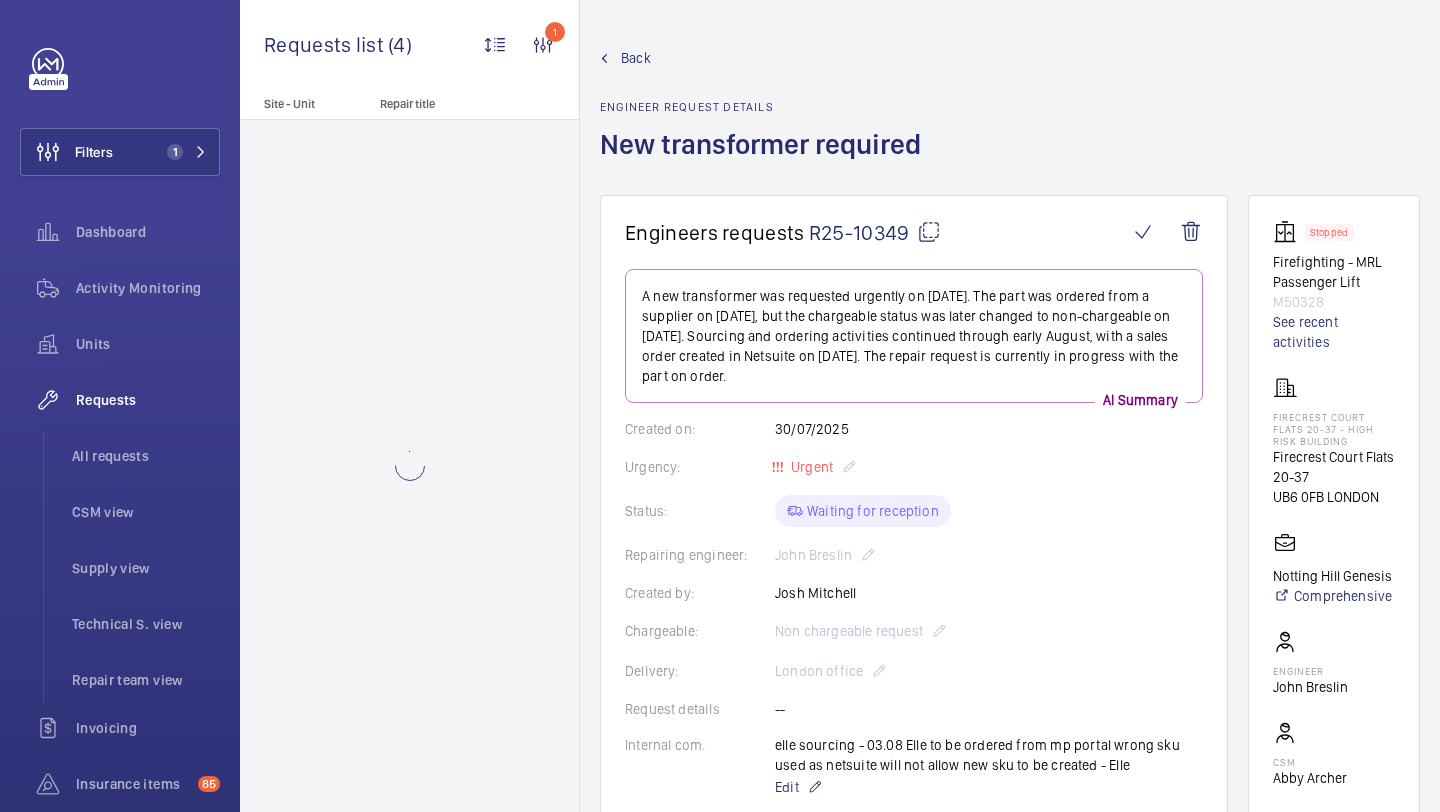 scroll, scrollTop: 422, scrollLeft: 0, axis: vertical 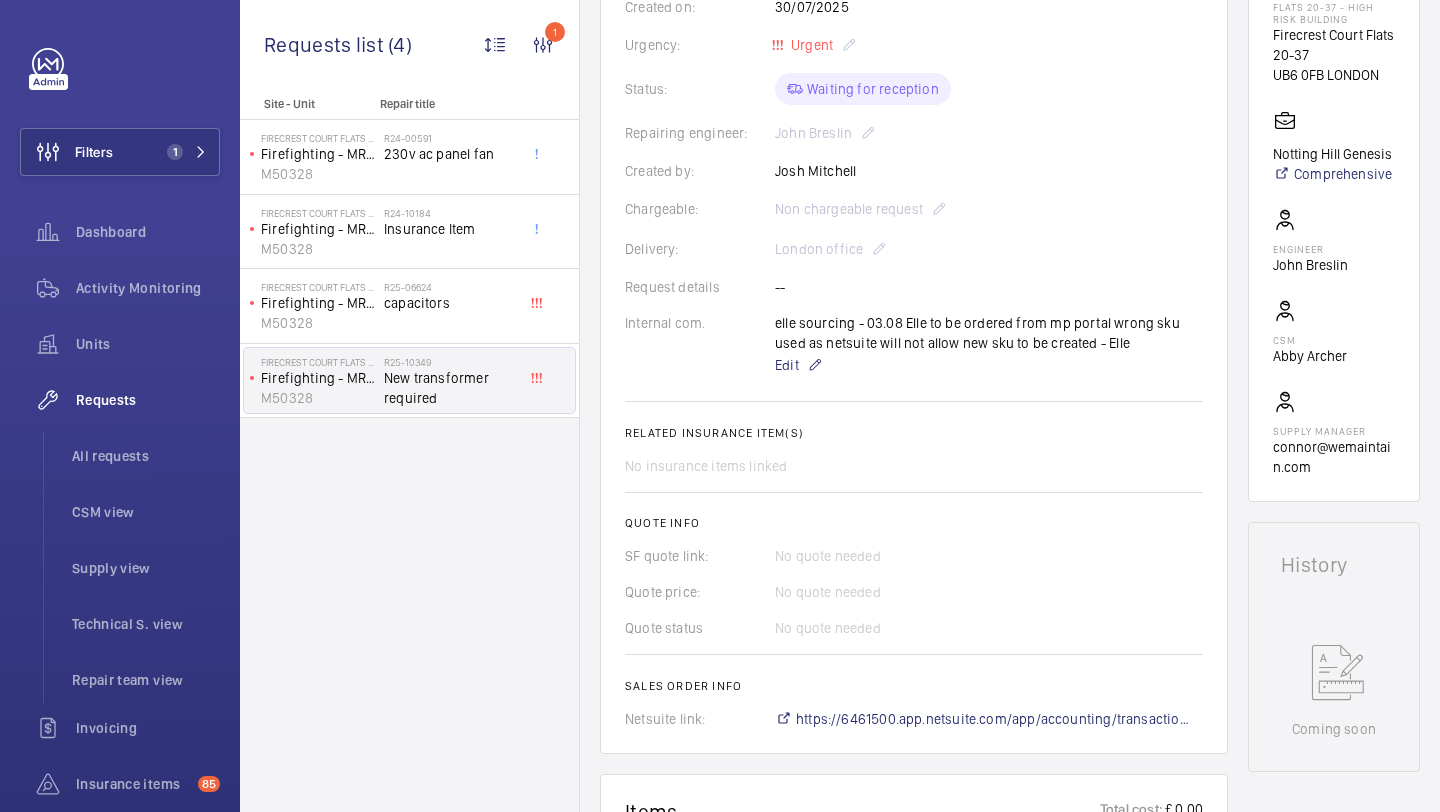 click 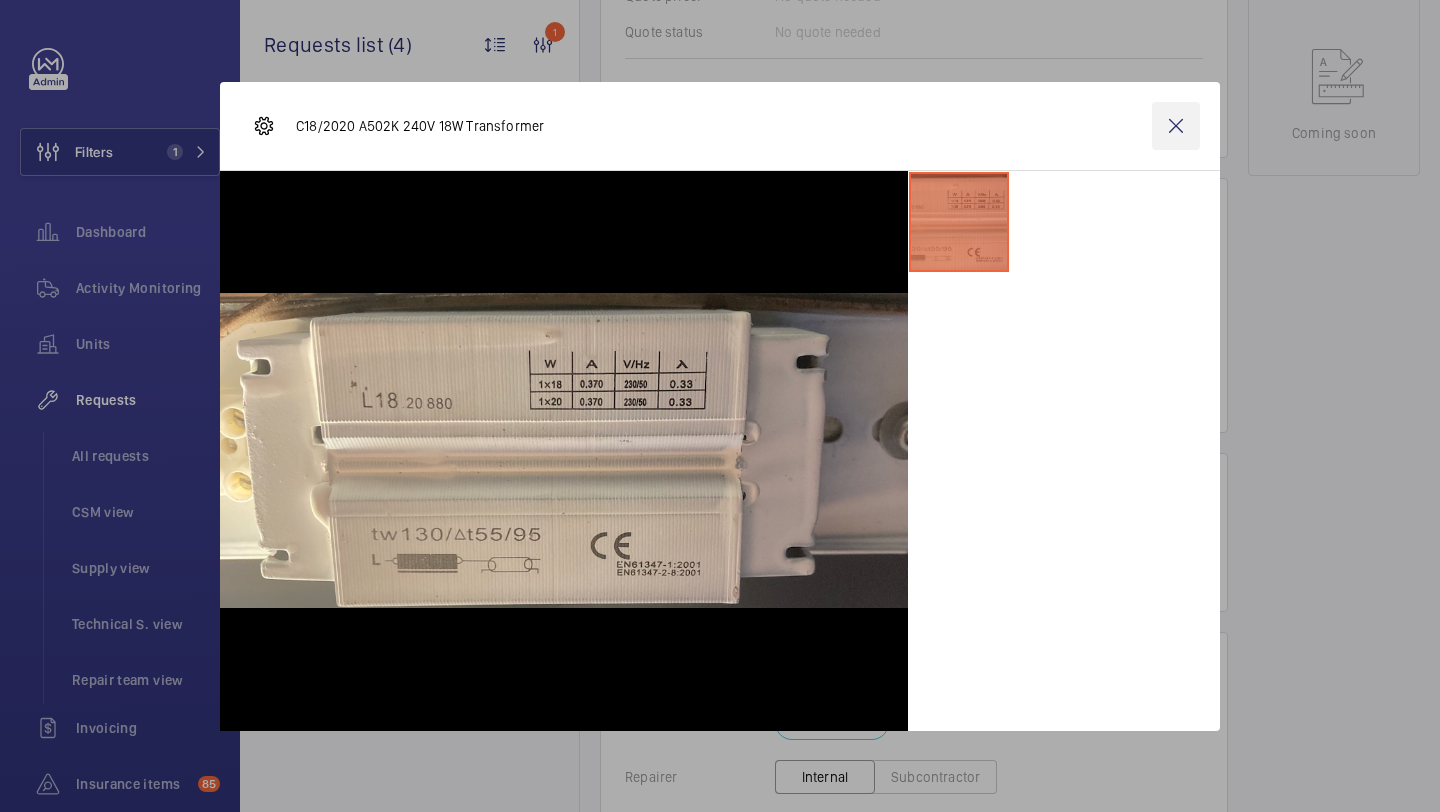 click at bounding box center [1176, 126] 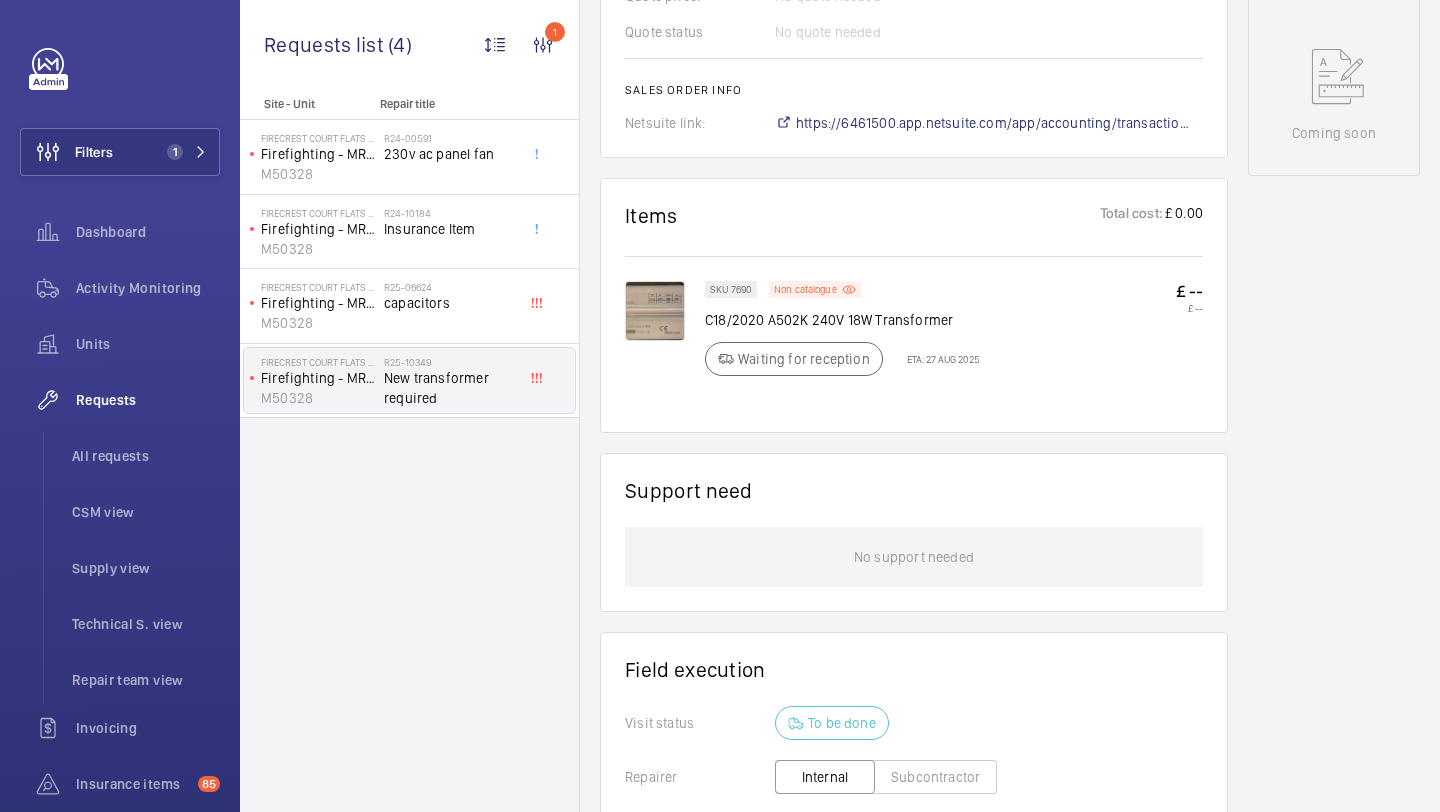 scroll, scrollTop: 52, scrollLeft: 0, axis: vertical 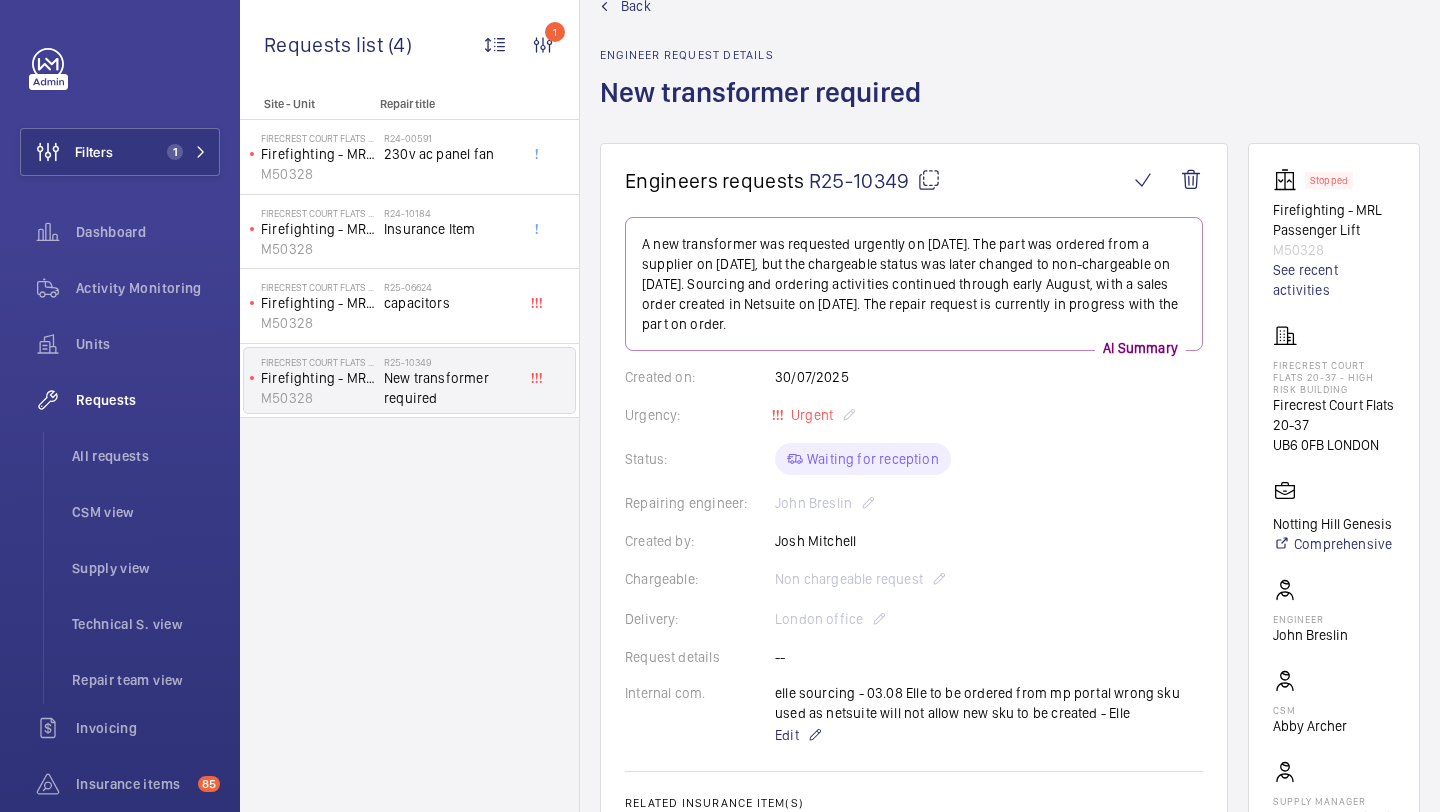 click 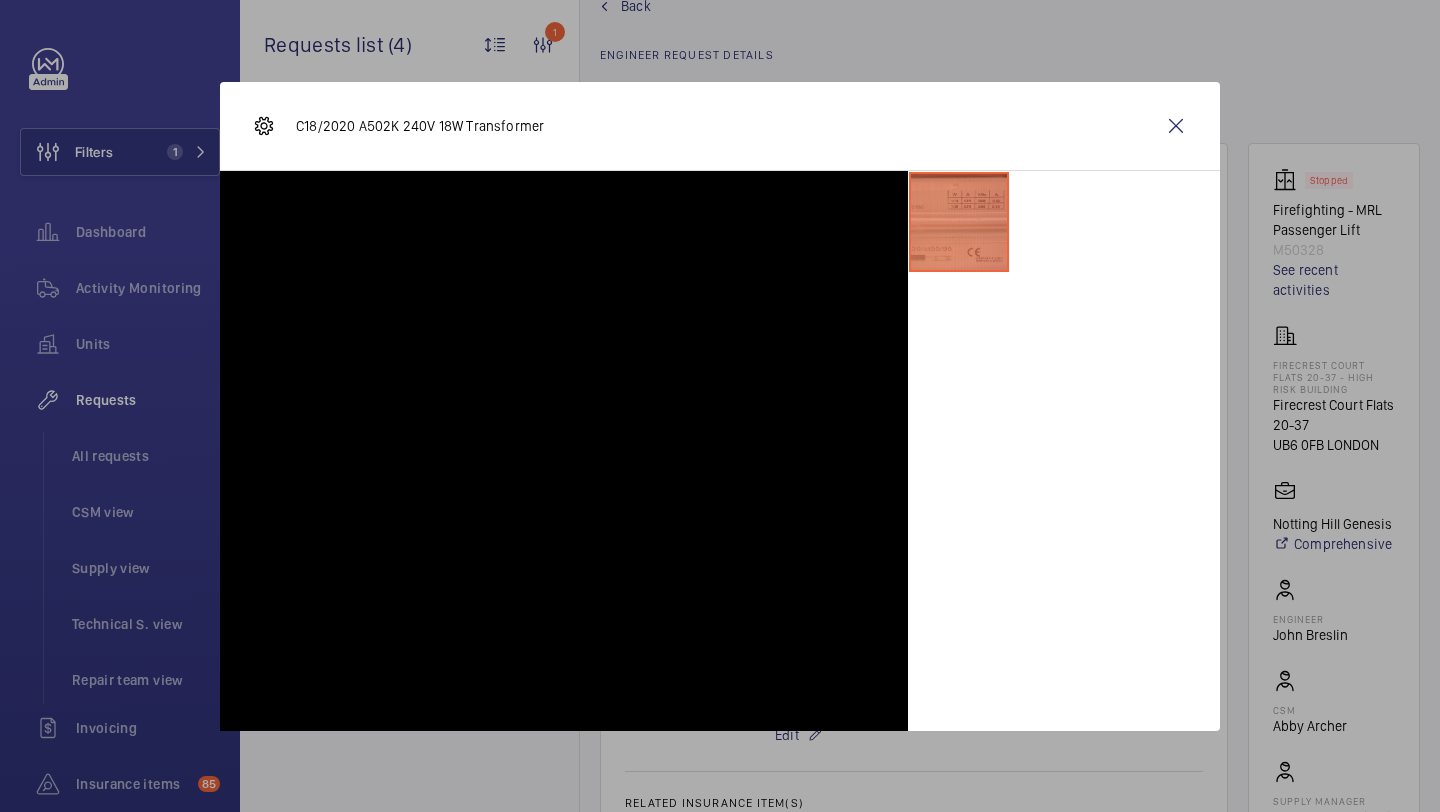 scroll, scrollTop: 973, scrollLeft: 0, axis: vertical 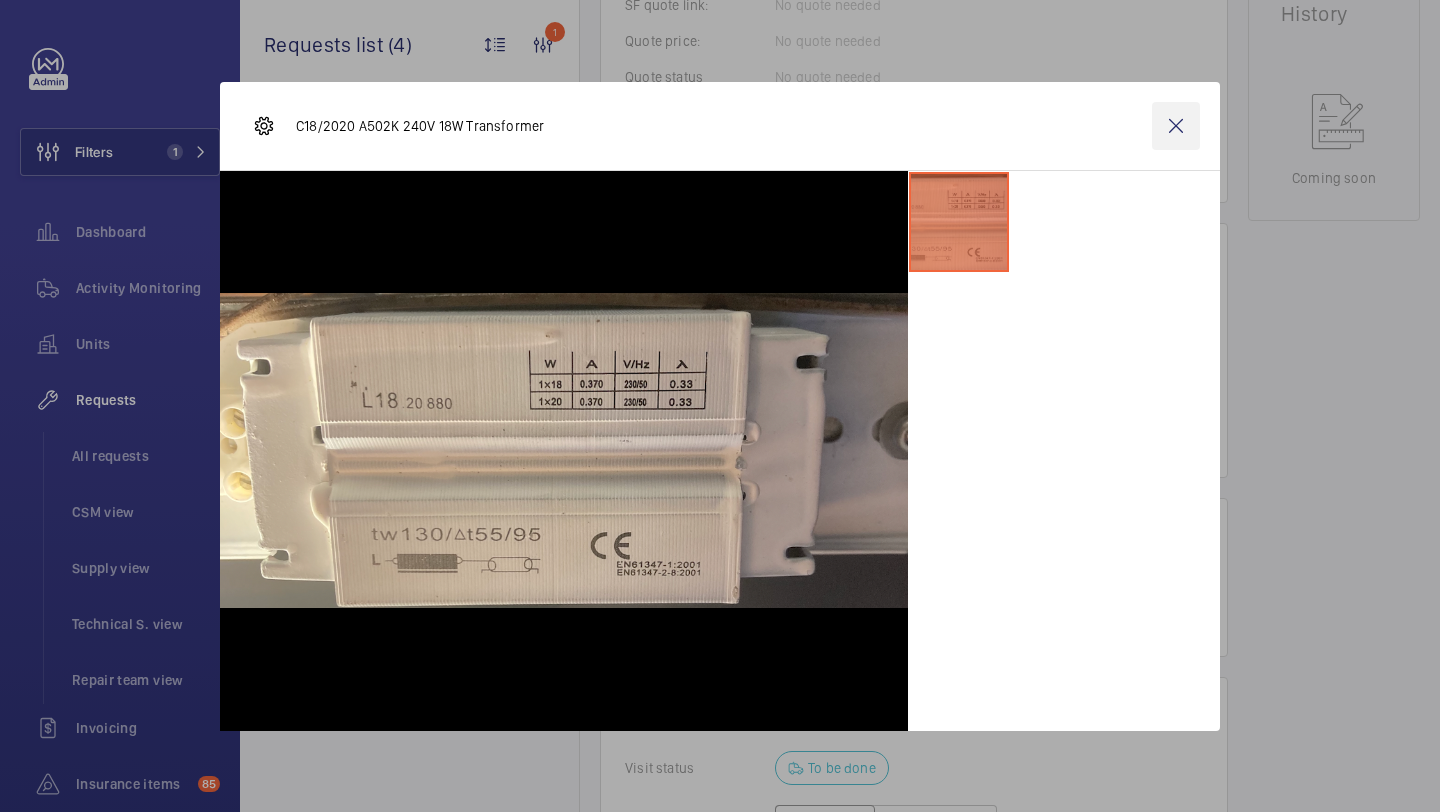 click at bounding box center [1176, 126] 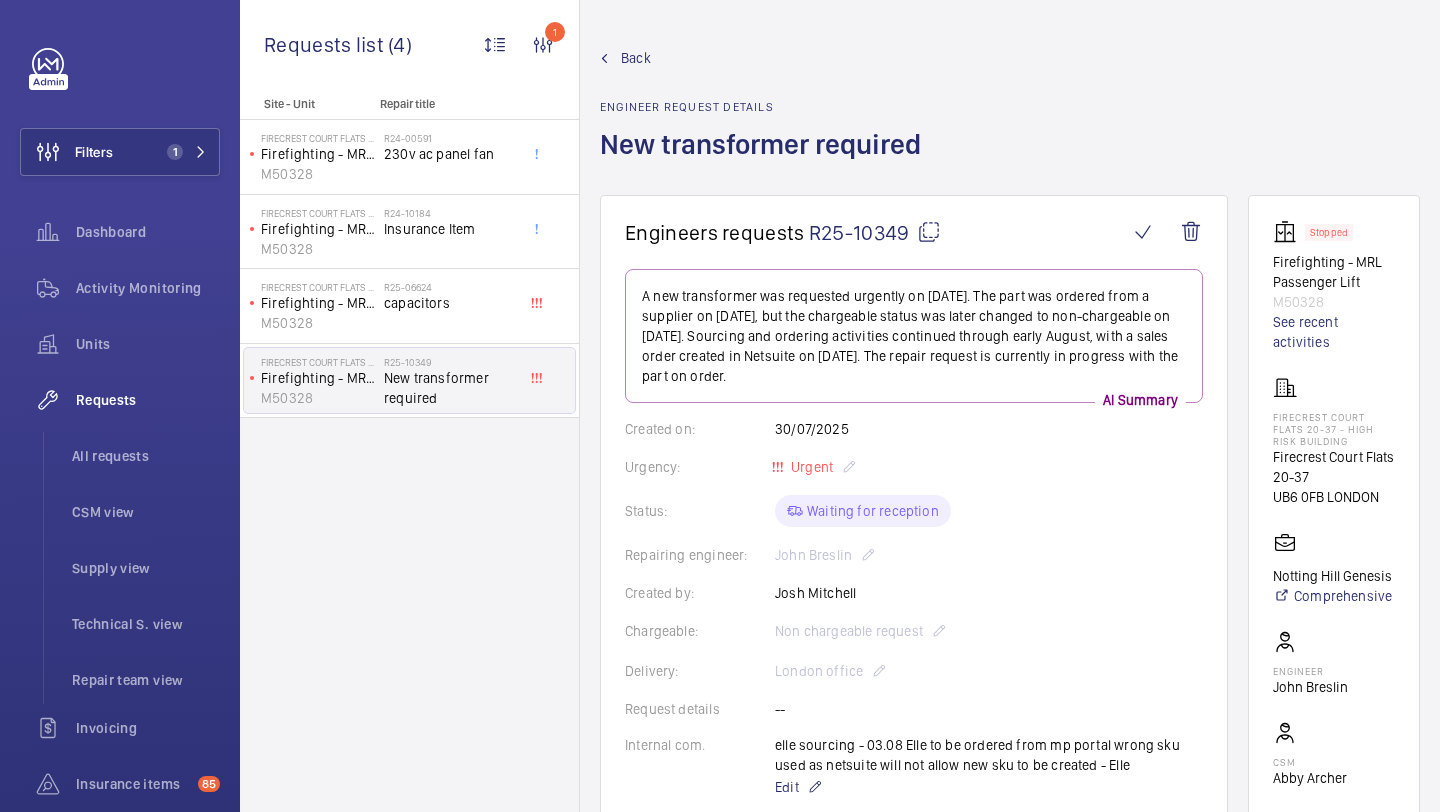 scroll, scrollTop: 33, scrollLeft: 0, axis: vertical 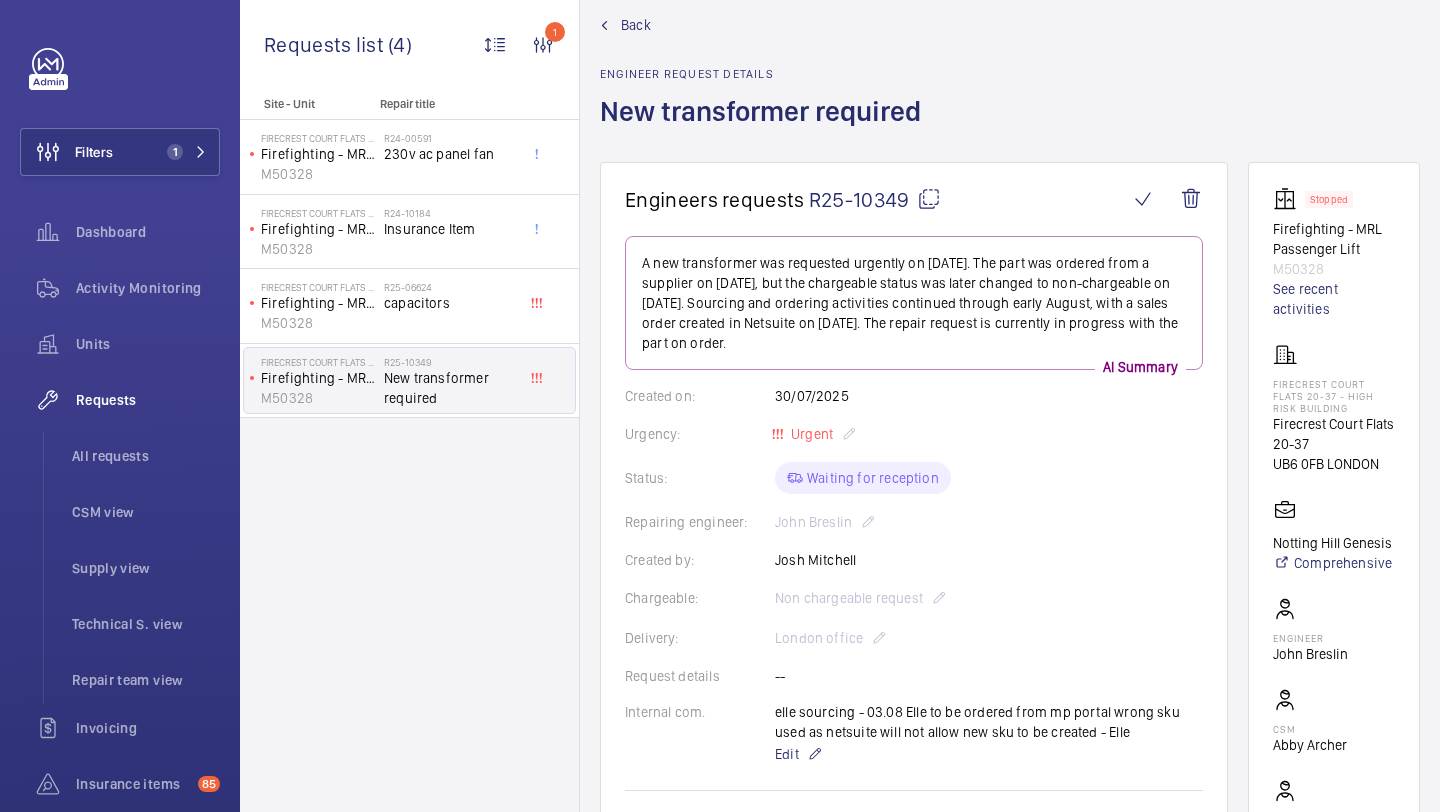 click on "Filters 1" 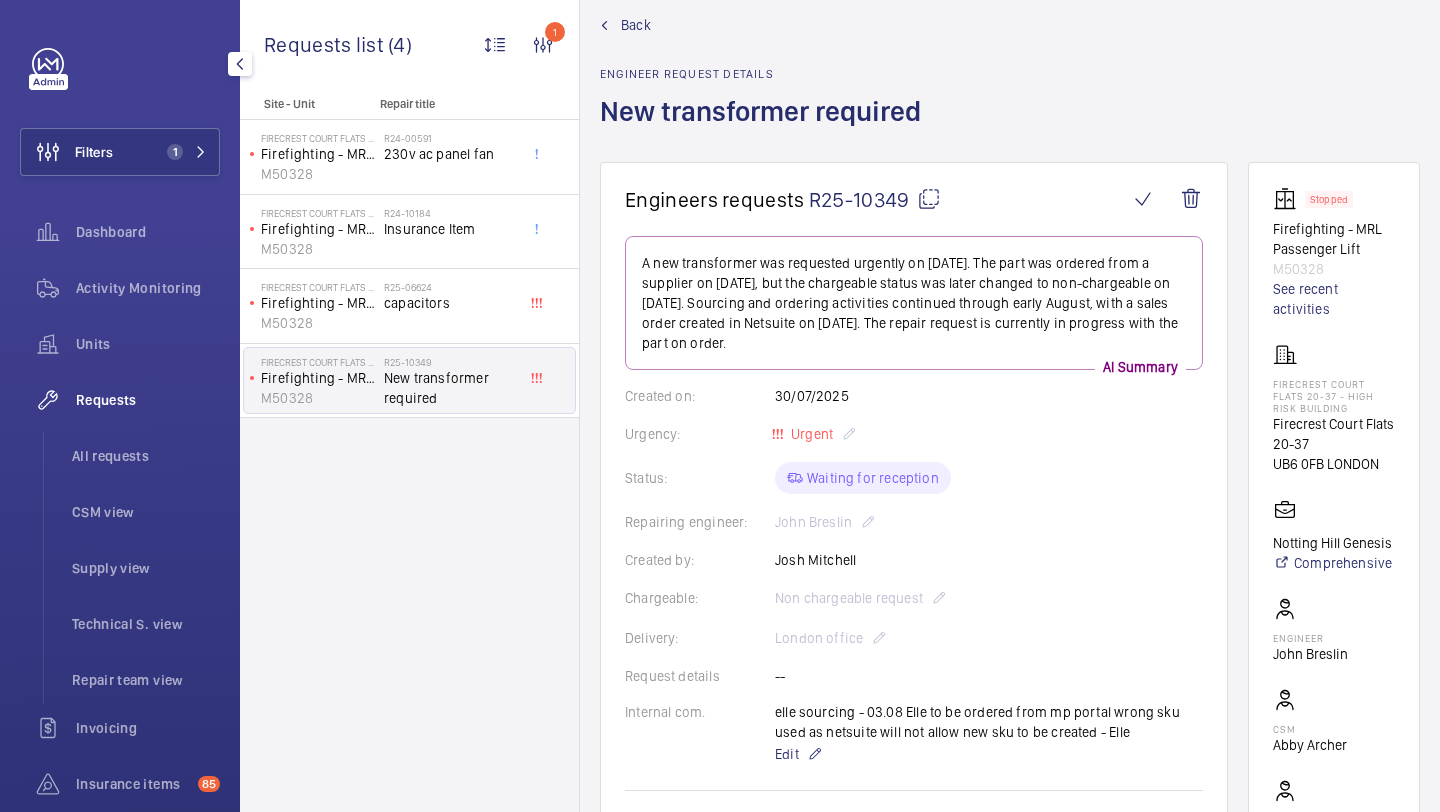 click on "Filters 1  Dashboard   Activity Monitoring   Units   Requests   All requests   CSM view   Supply view   Technical S. view   Repair team view   Invoicing   Insurance items  85  Reports   Contacts   IoT  Beta" 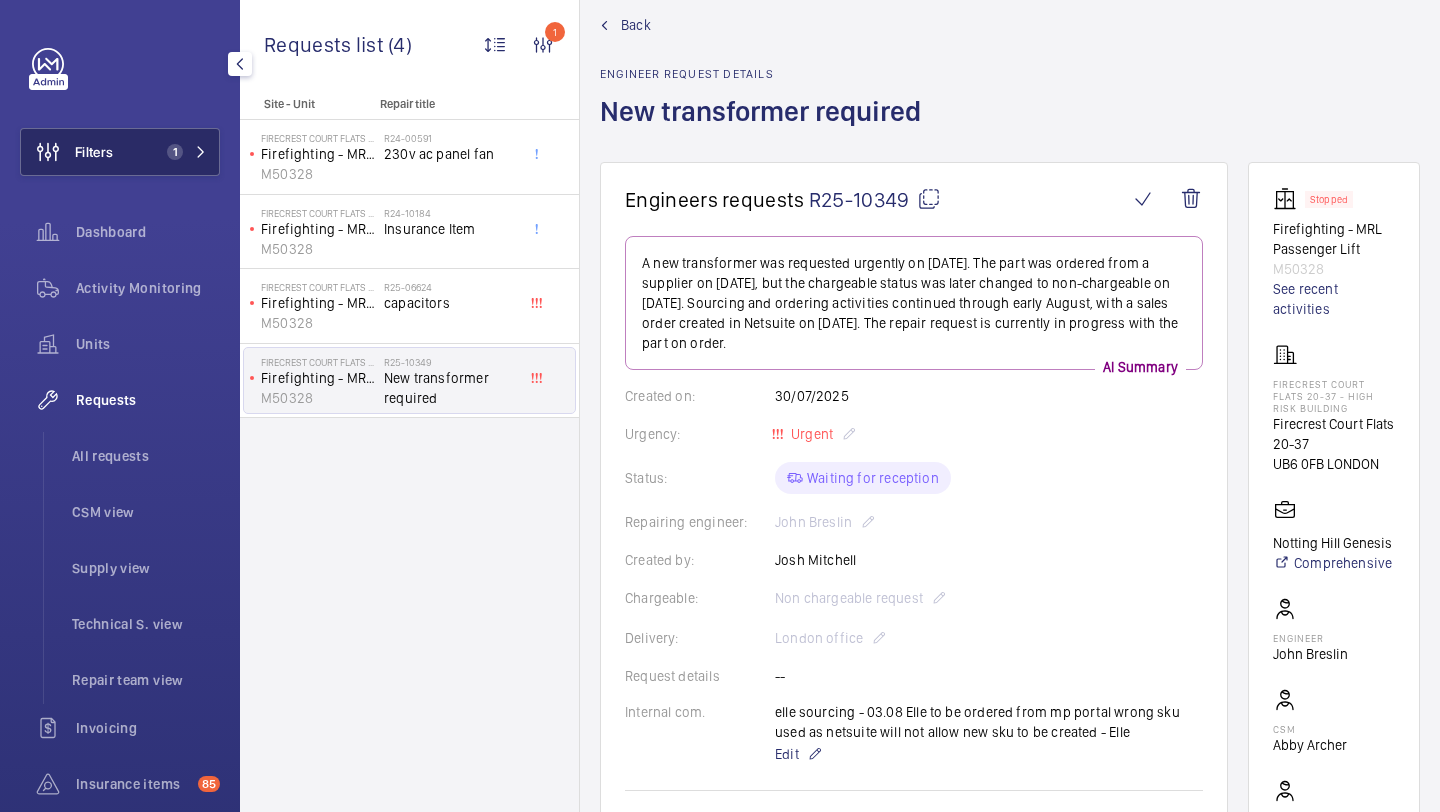 click on "Filters" 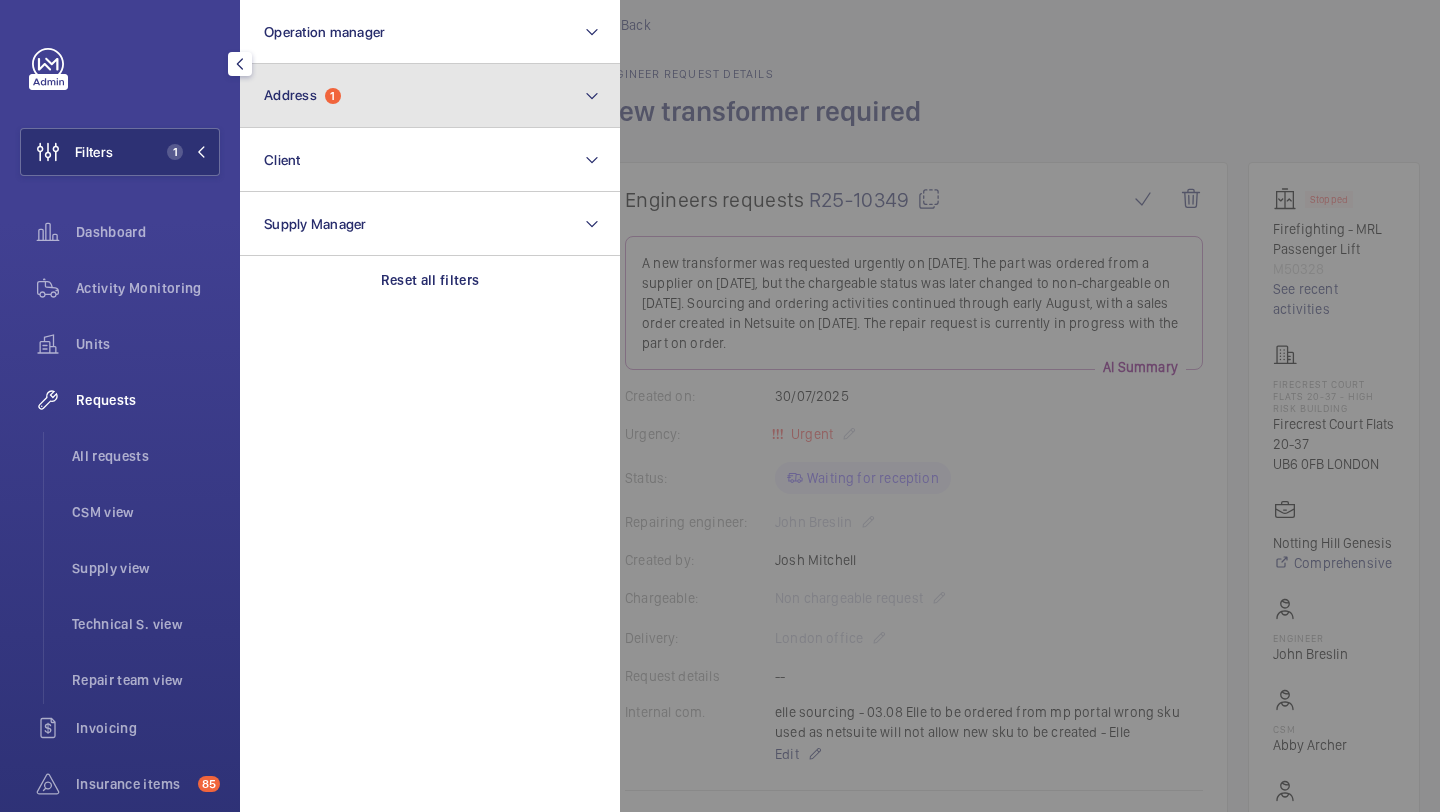 click on "Address  1" 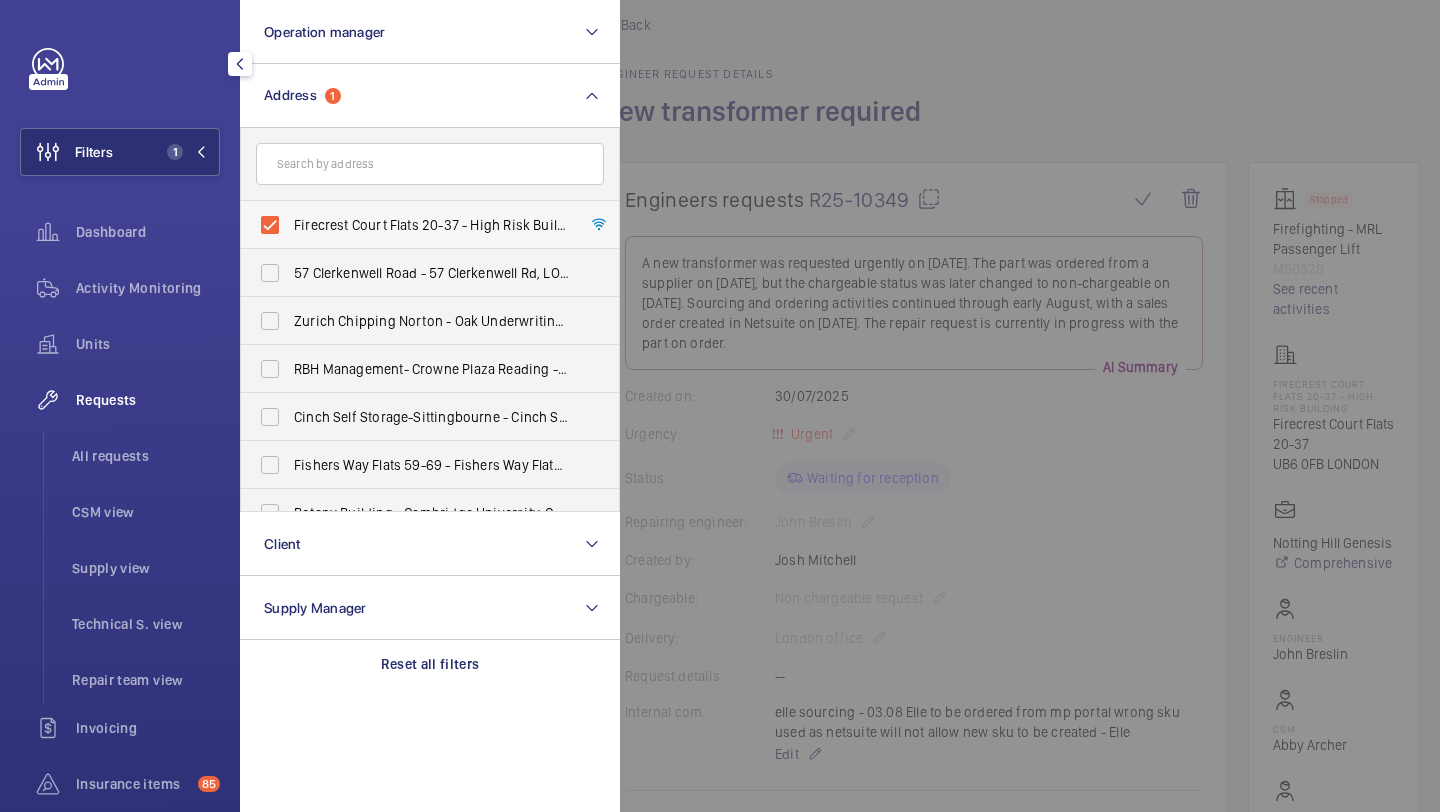 click on "Firecrest Court Flats 20-37 - High Risk Building - Firecrest Court Flats 20-37, LONDON UB6 0FB" at bounding box center [431, 225] 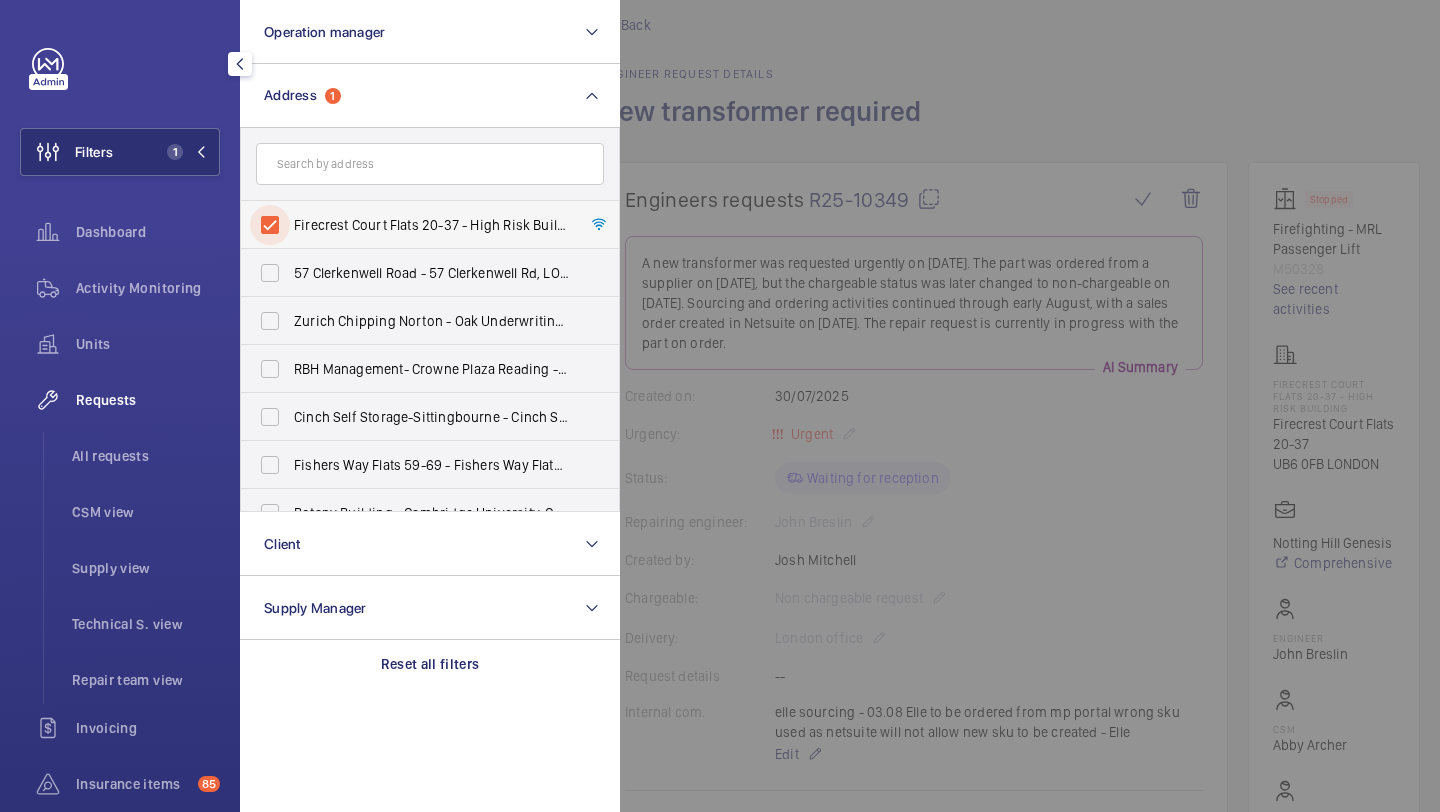 click on "Firecrest Court Flats 20-37 - High Risk Building - Firecrest Court Flats 20-37, LONDON UB6 0FB" at bounding box center (270, 225) 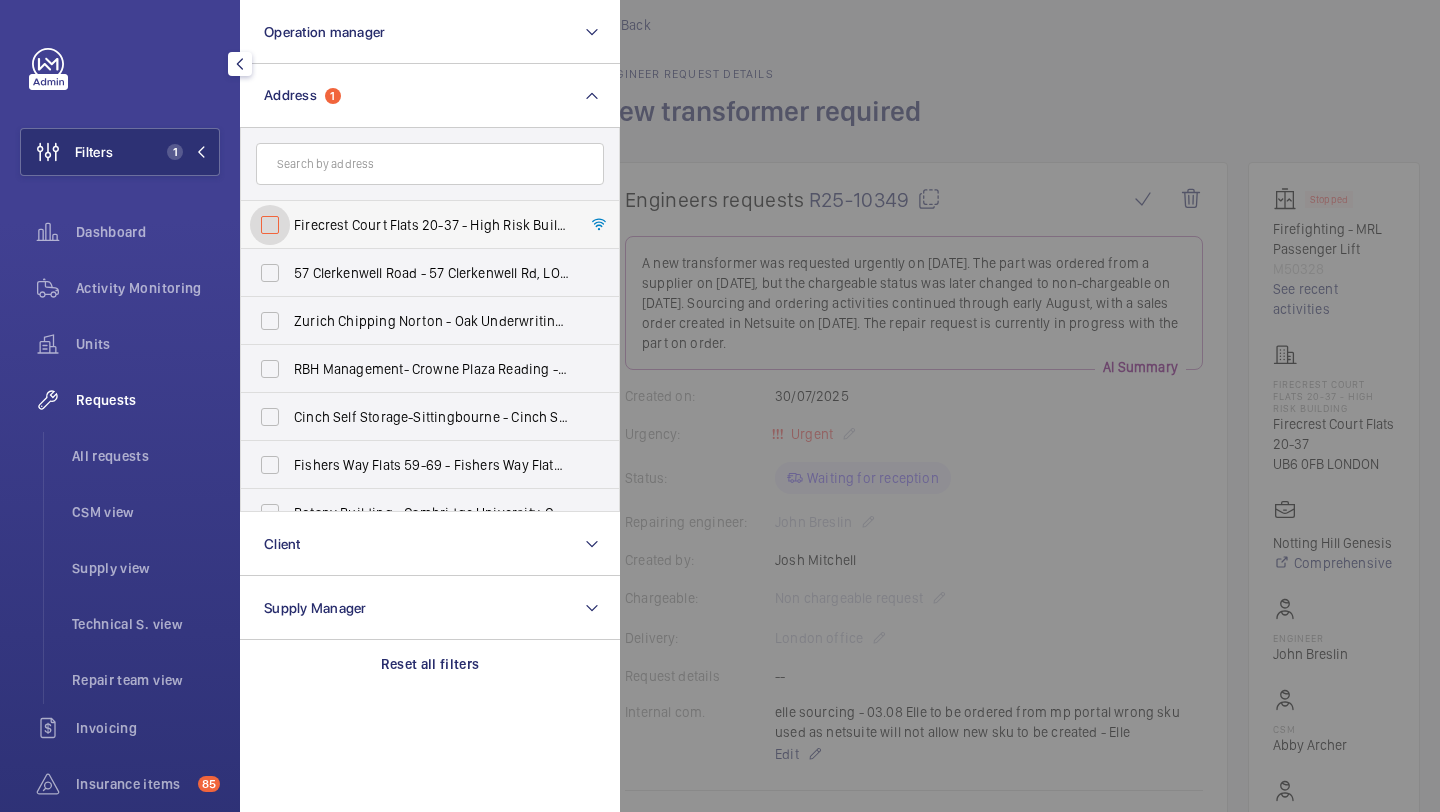 checkbox on "false" 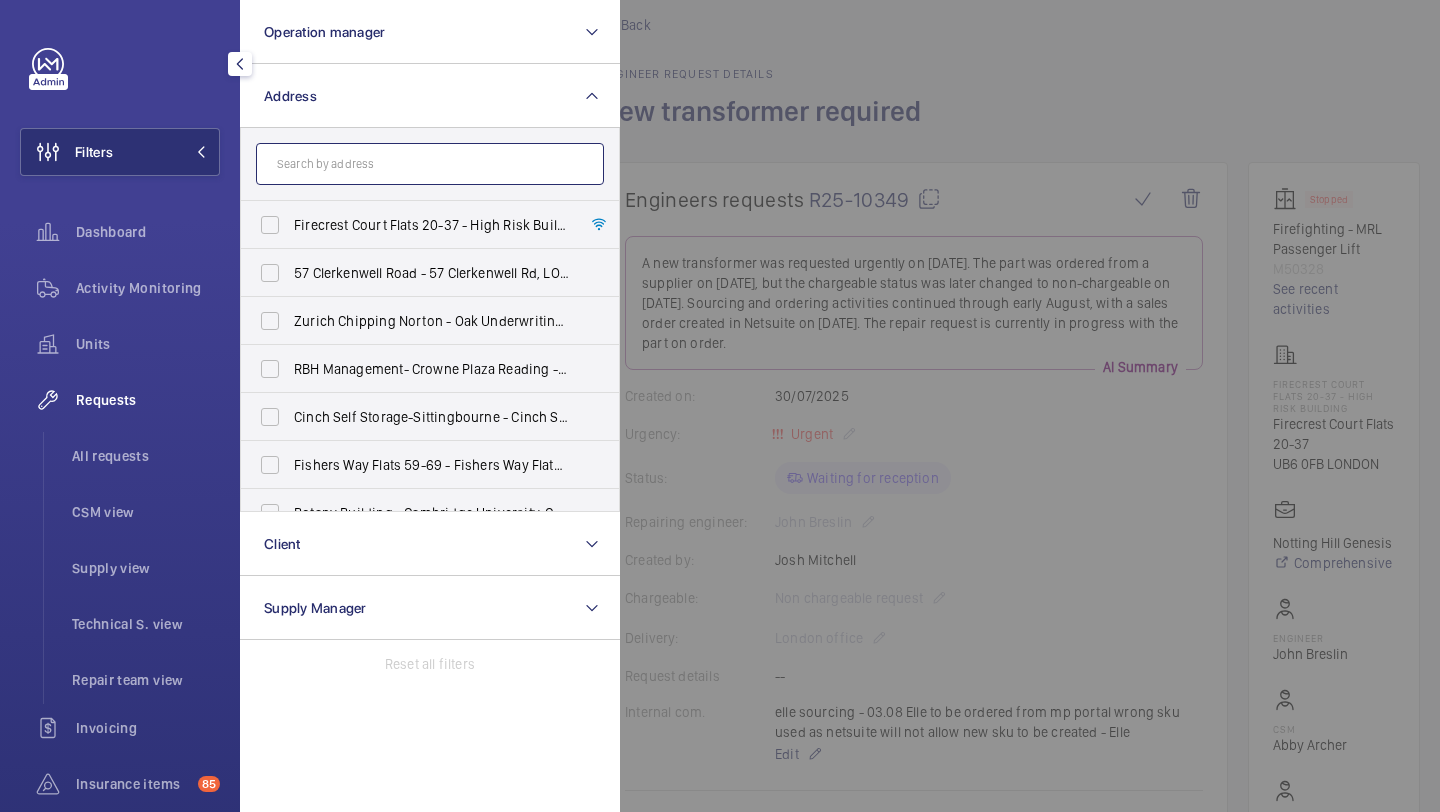 click 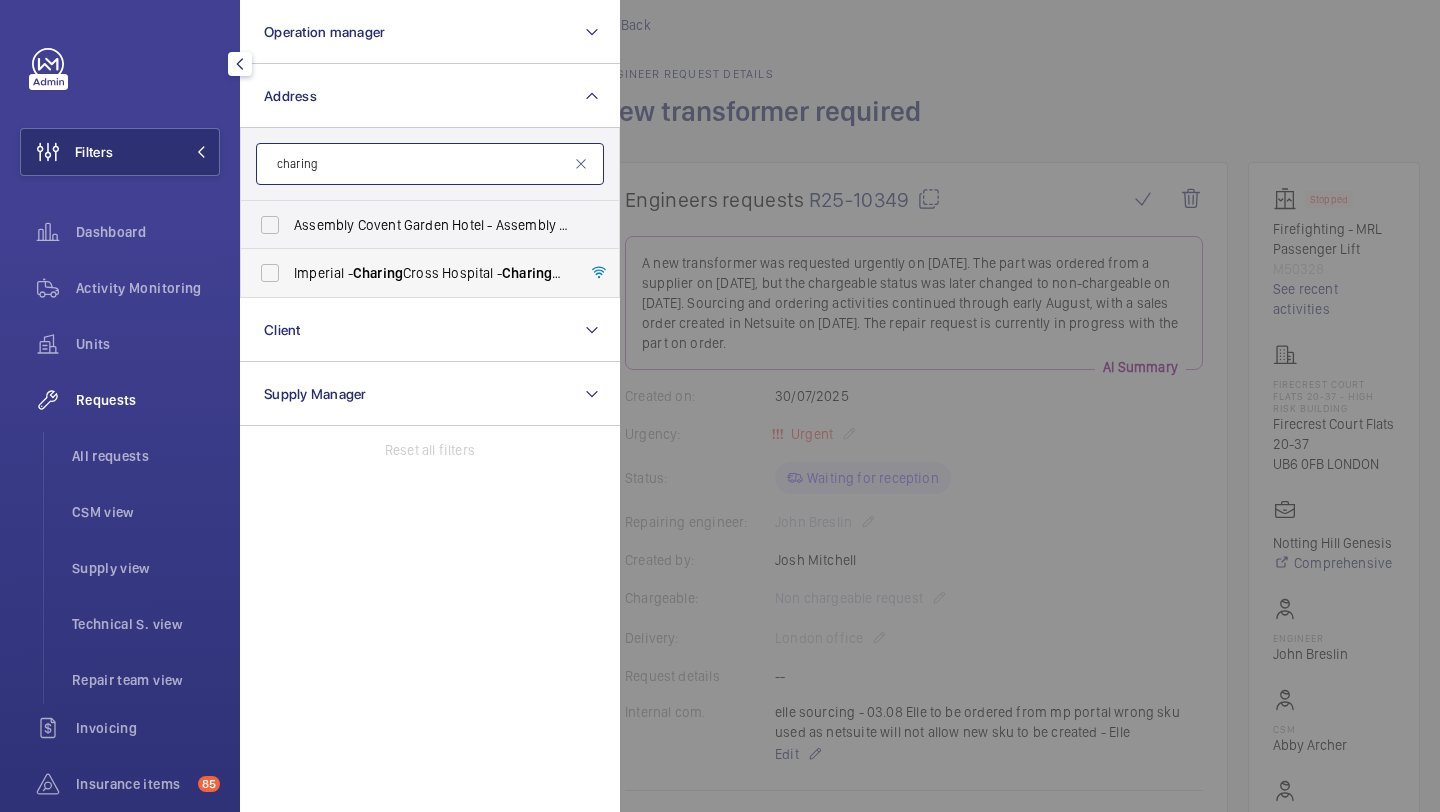 type on "charing" 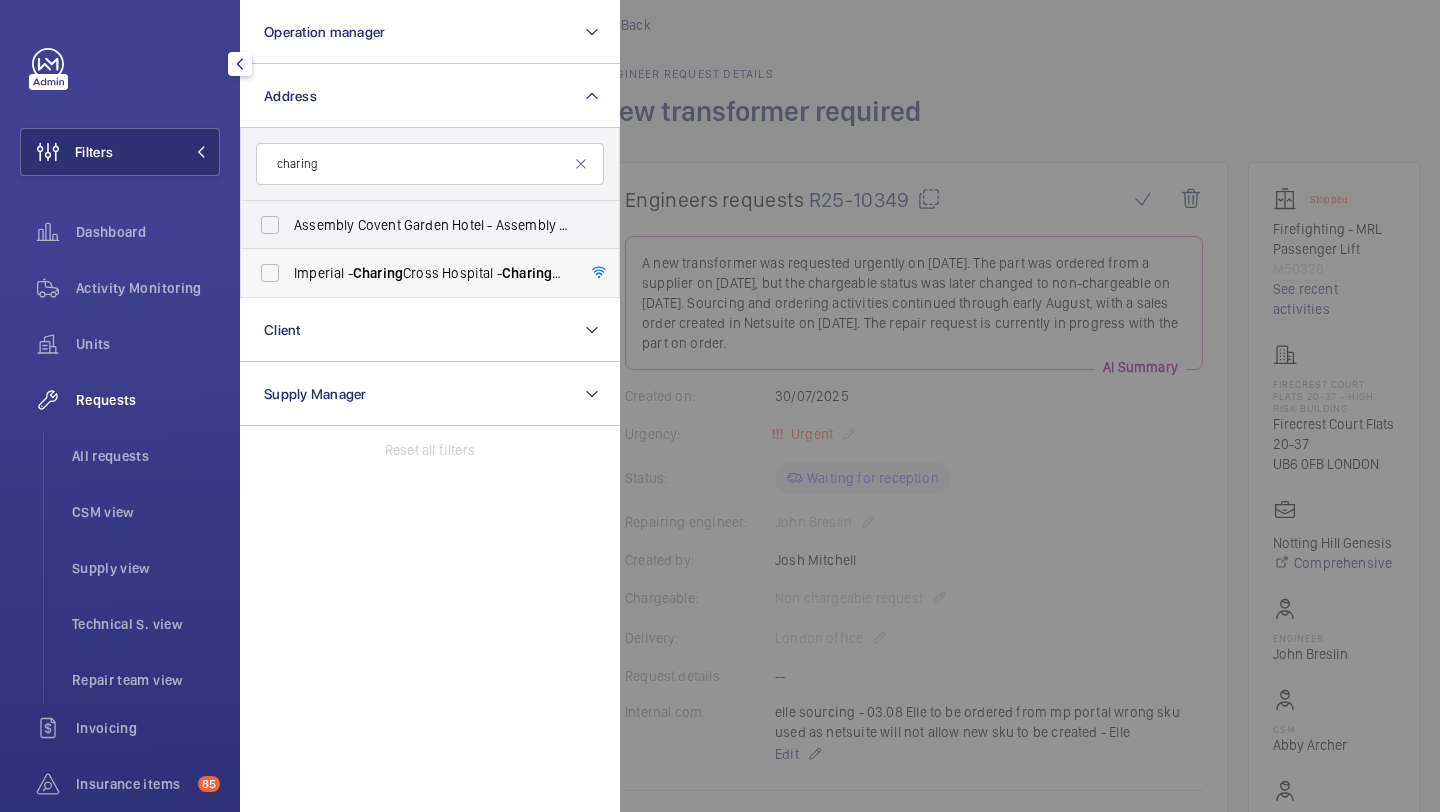 click on "Charing" at bounding box center (378, 273) 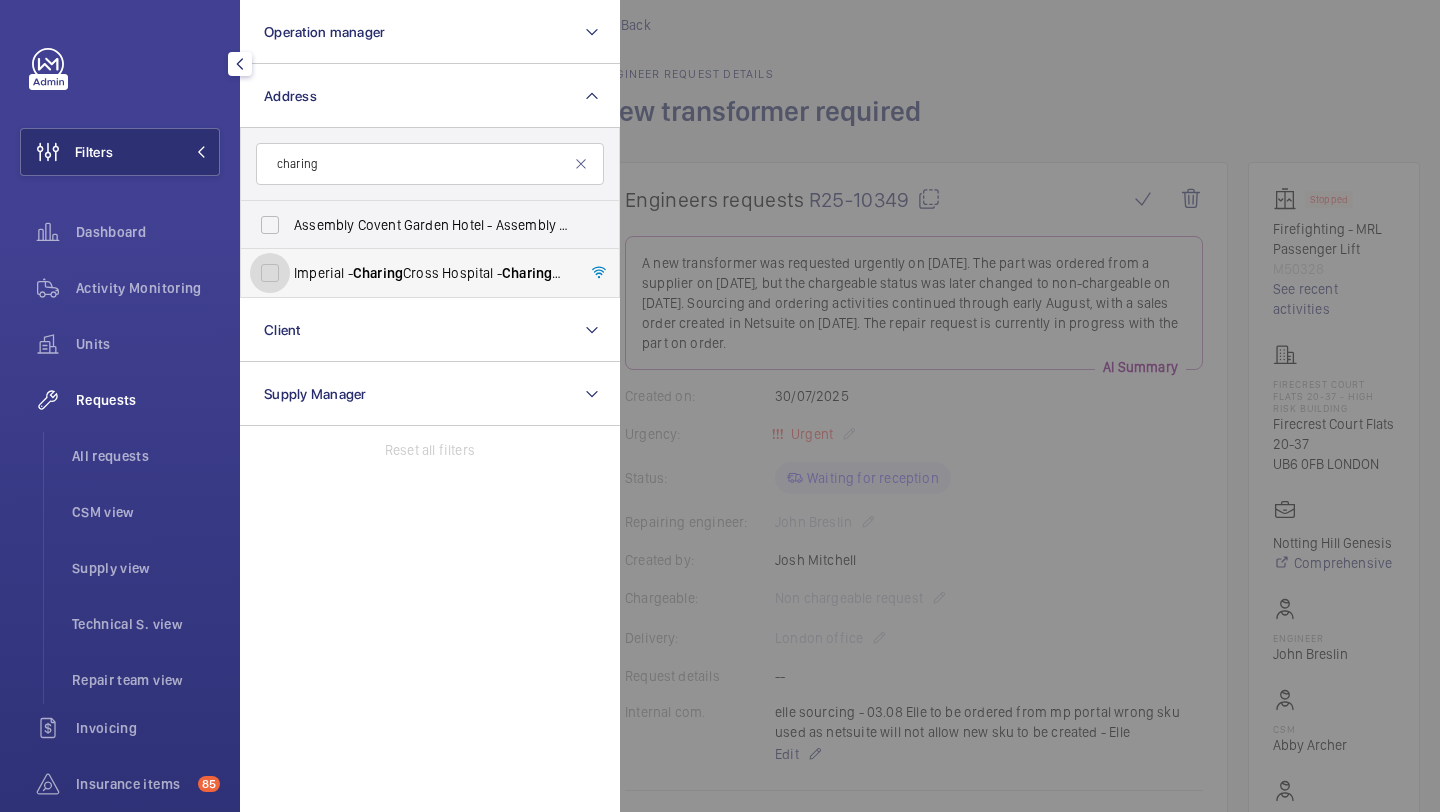 click on "Imperial -  Charing  Cross Hospital -  Charing  Cross Hospital, LONDON W6 8RF" at bounding box center (270, 273) 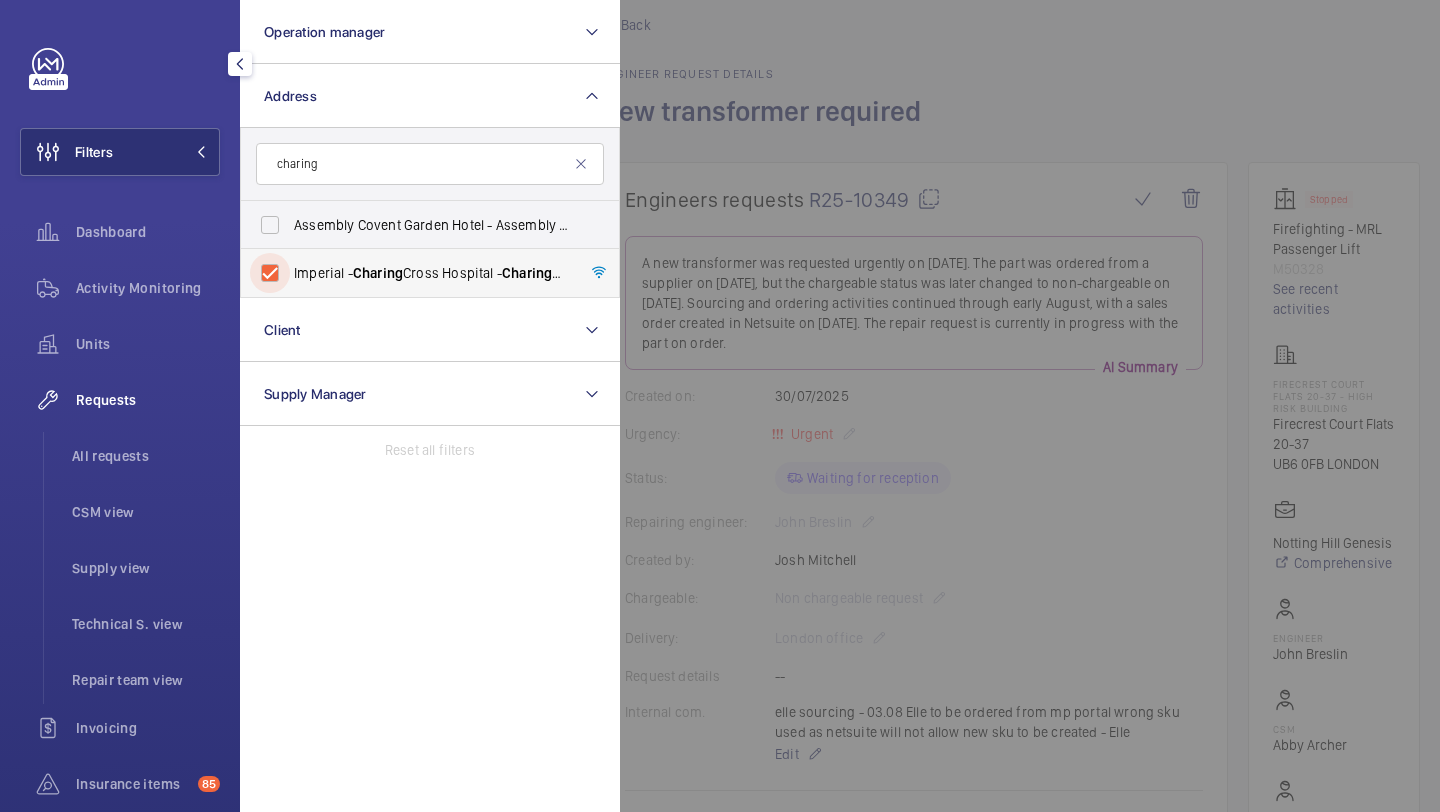 checkbox on "true" 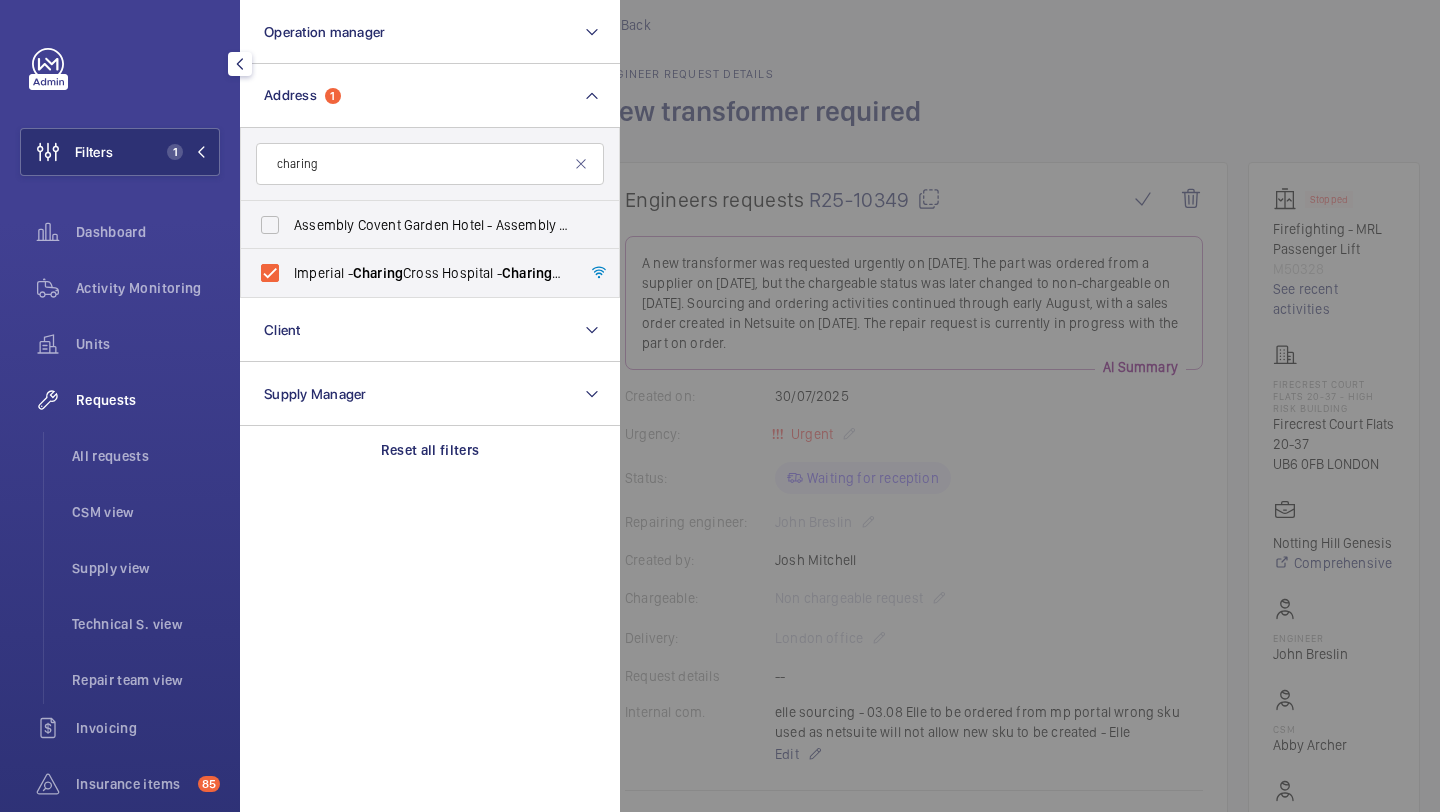 click 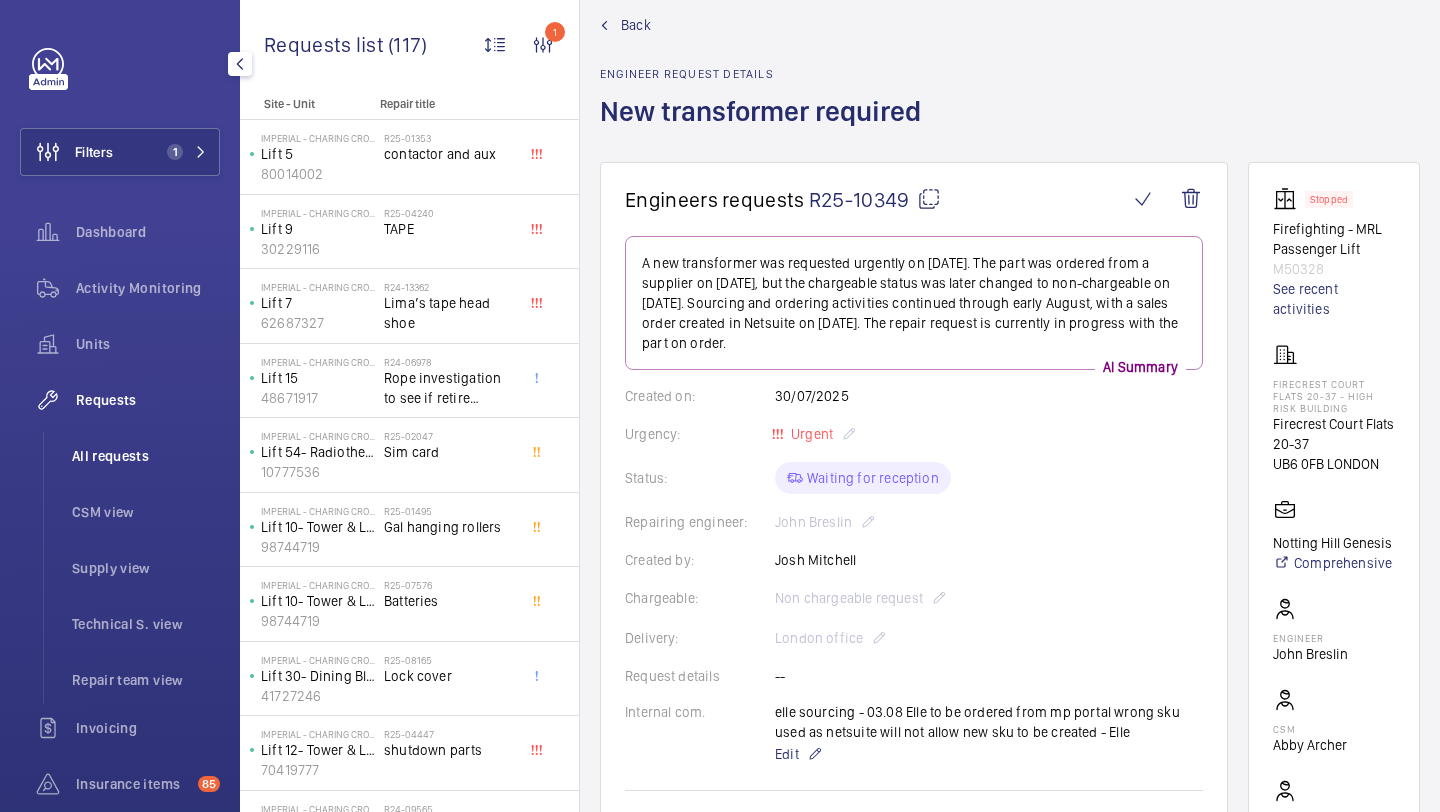 click on "All requests" 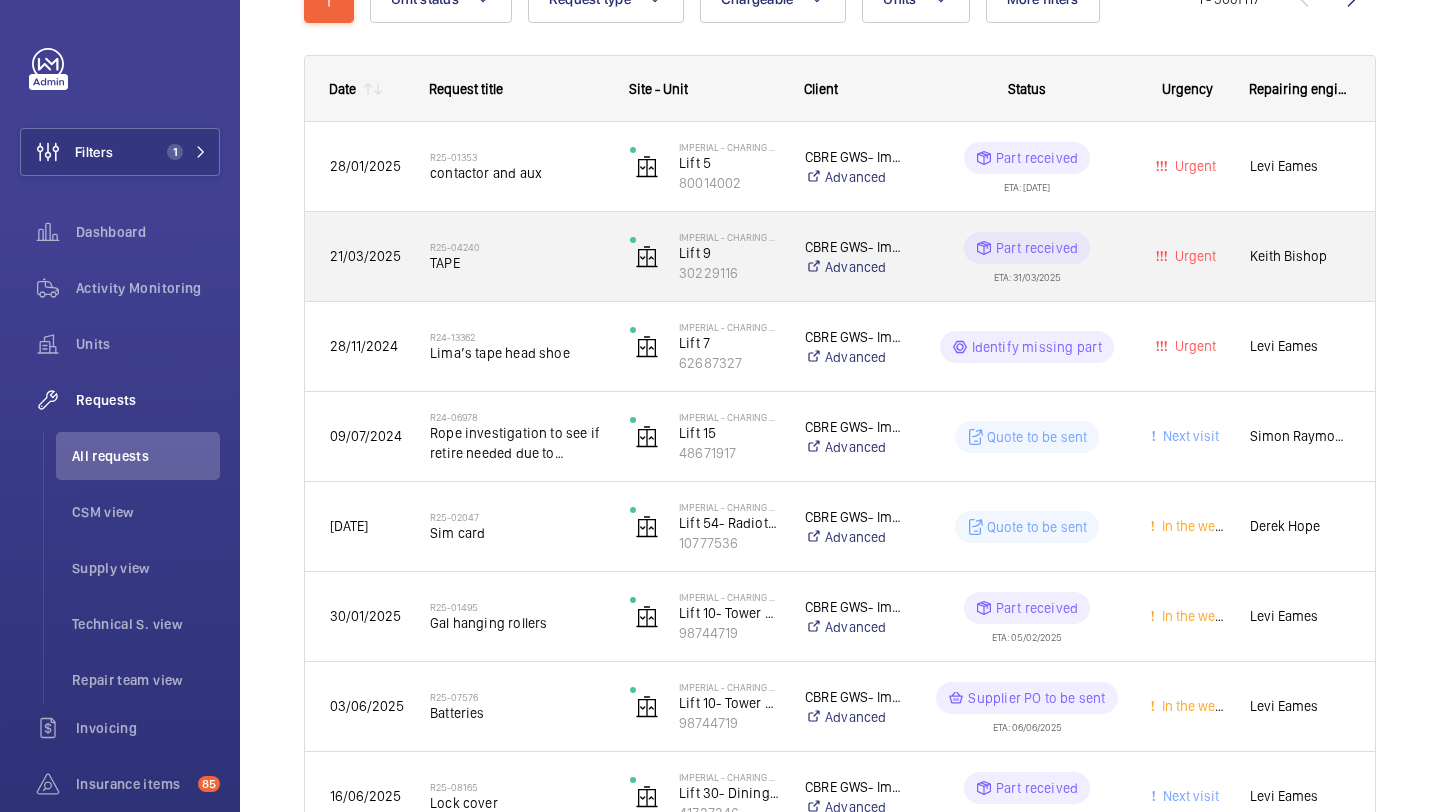 scroll, scrollTop: 153, scrollLeft: 0, axis: vertical 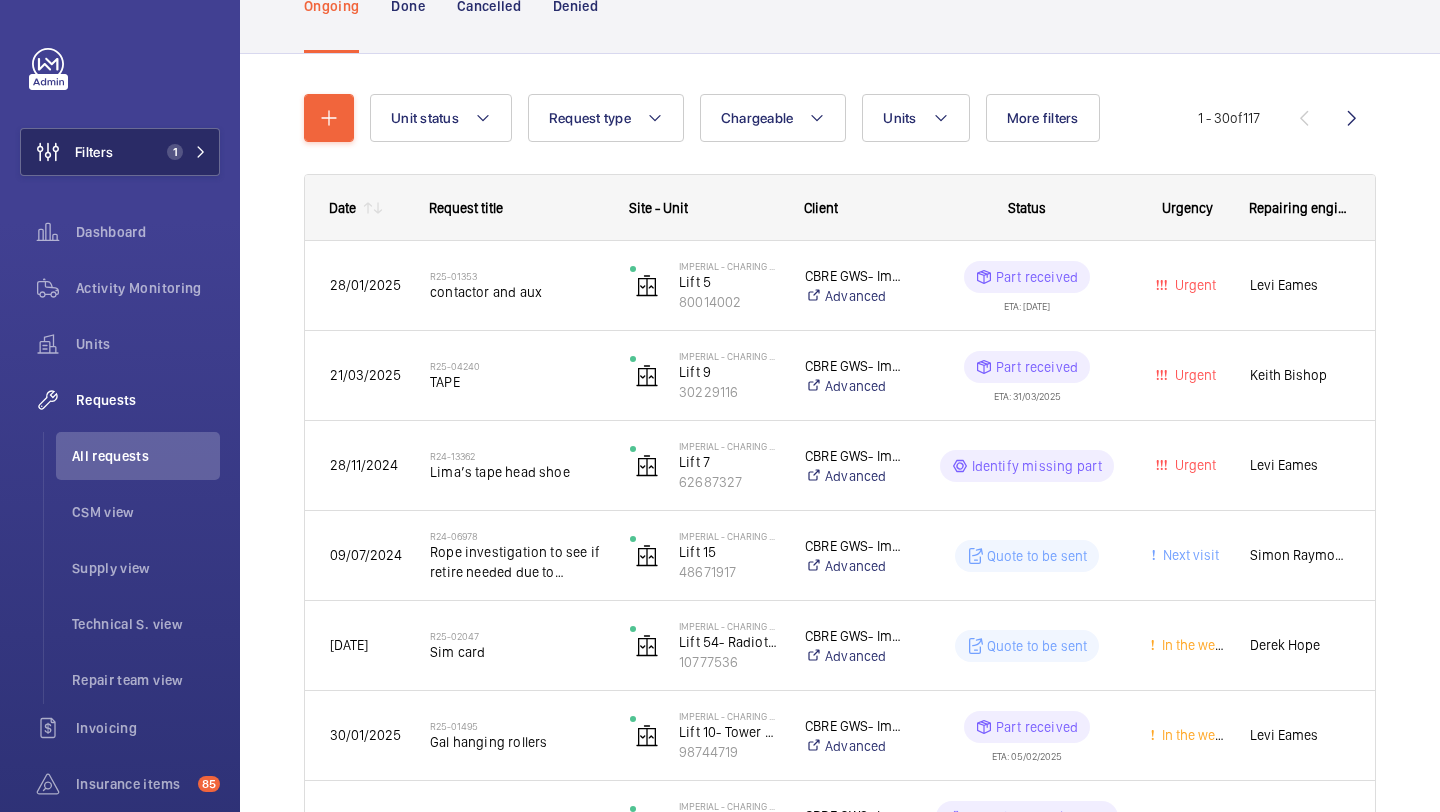 click on "1" 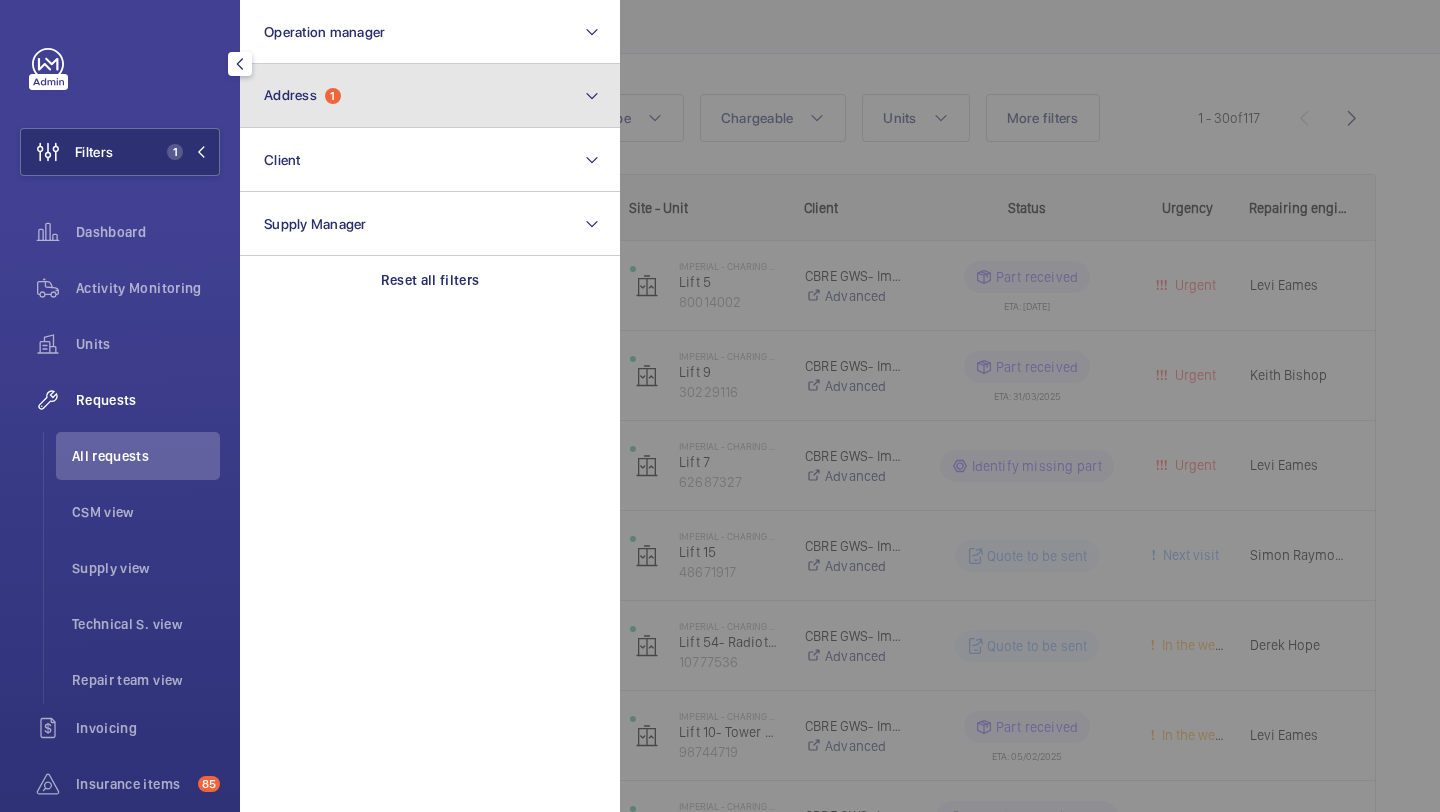 click on "Address  1" 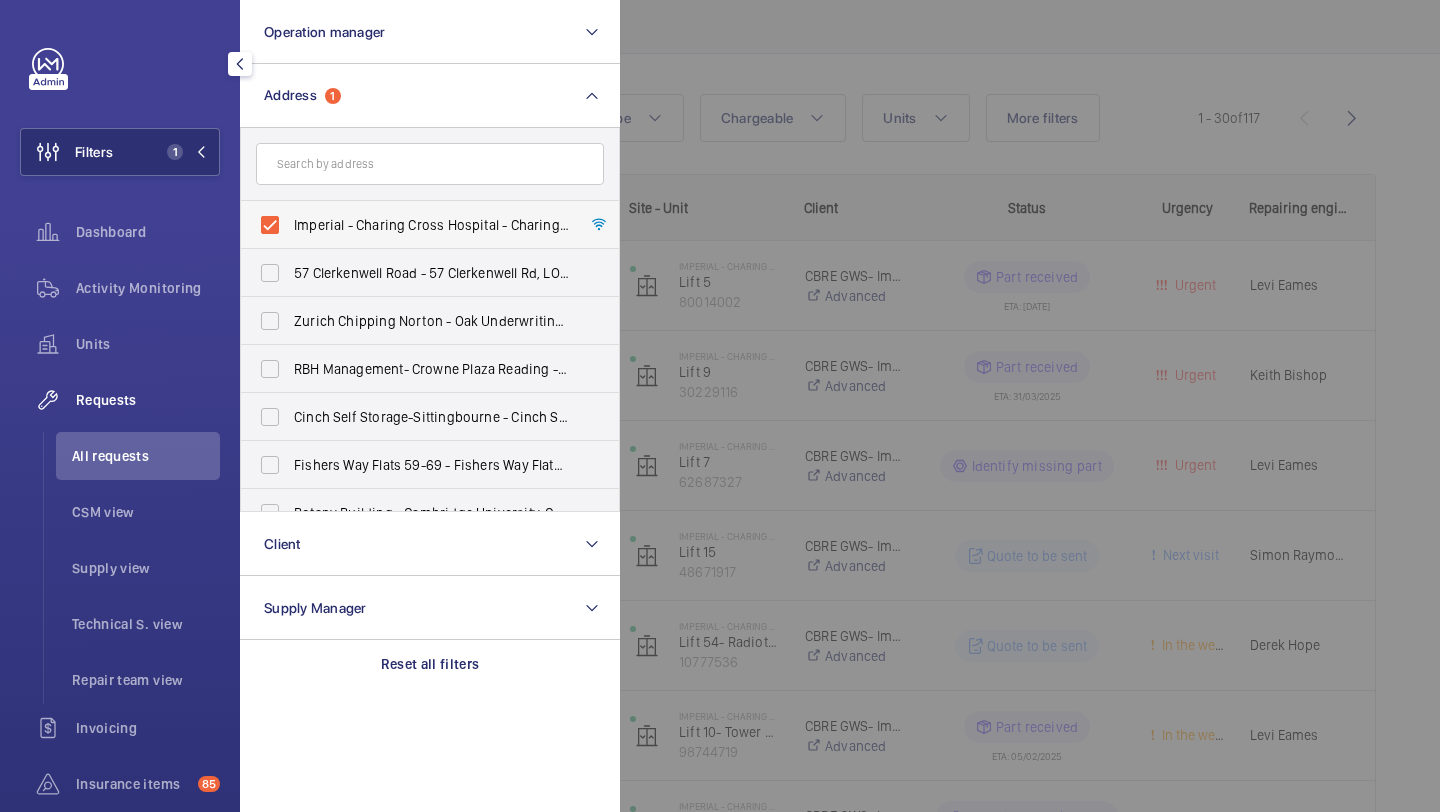 click on "Imperial - Charing Cross Hospital - Charing Cross Hospital, LONDON W6 8RF" at bounding box center [431, 225] 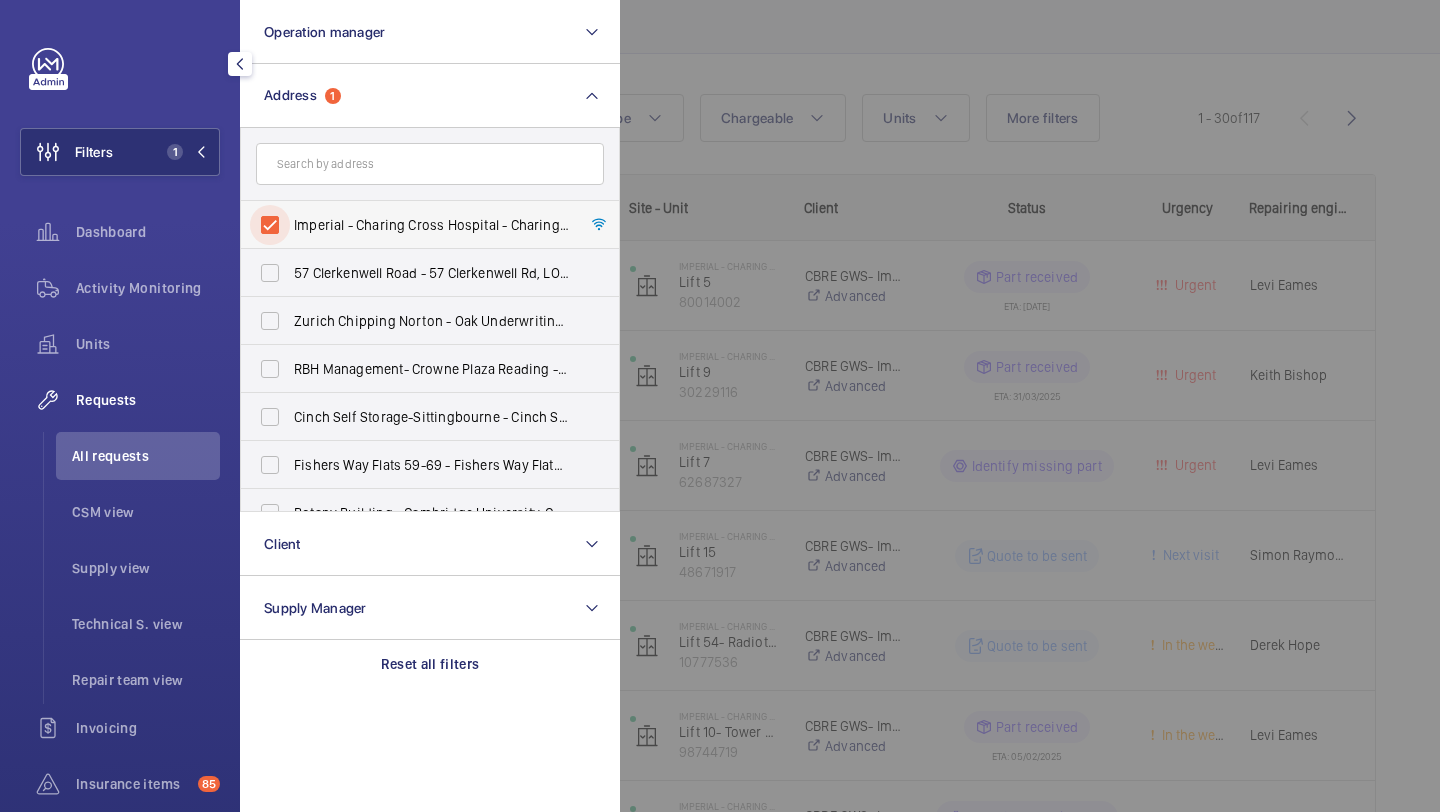 click on "Imperial - Charing Cross Hospital - Charing Cross Hospital, LONDON W6 8RF" at bounding box center (270, 225) 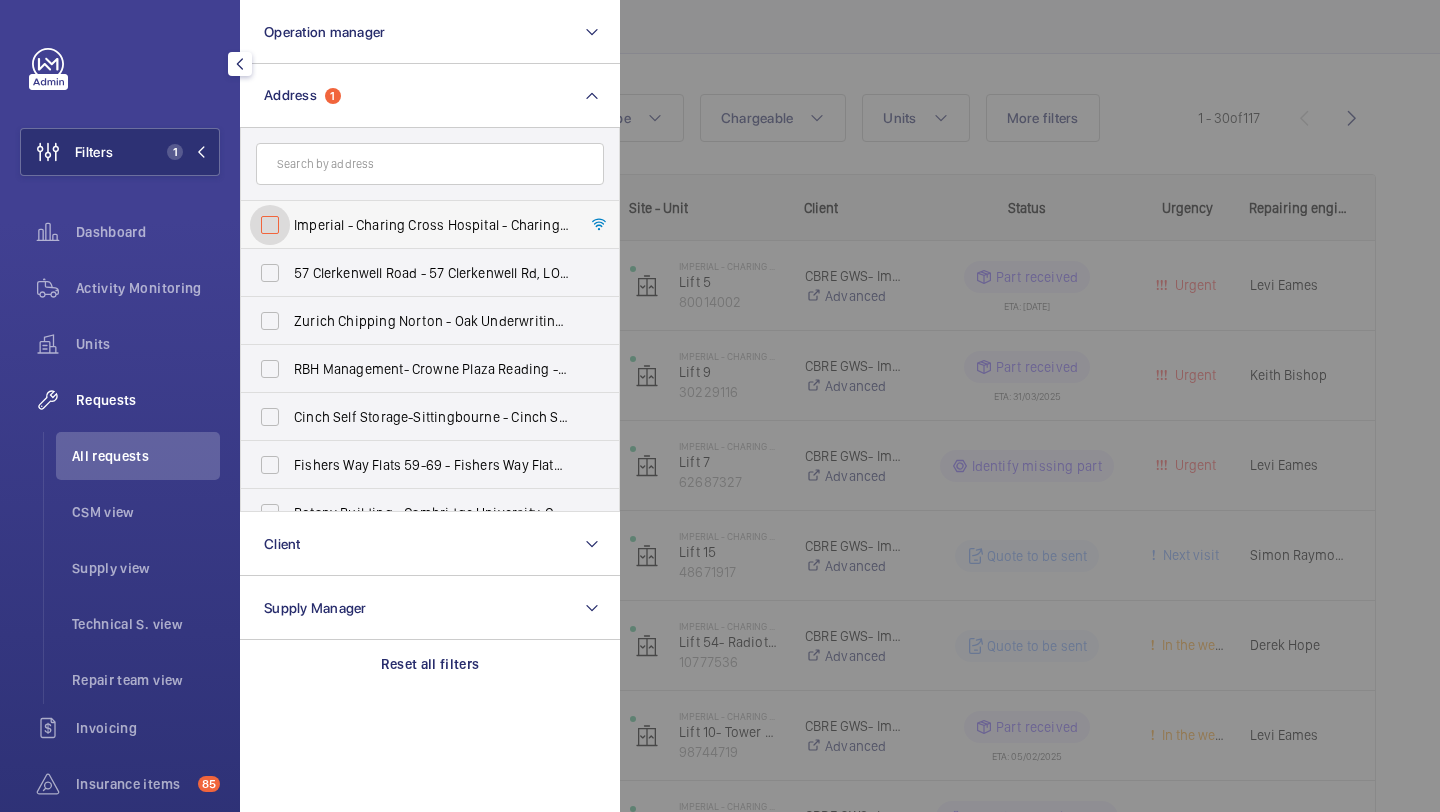checkbox on "false" 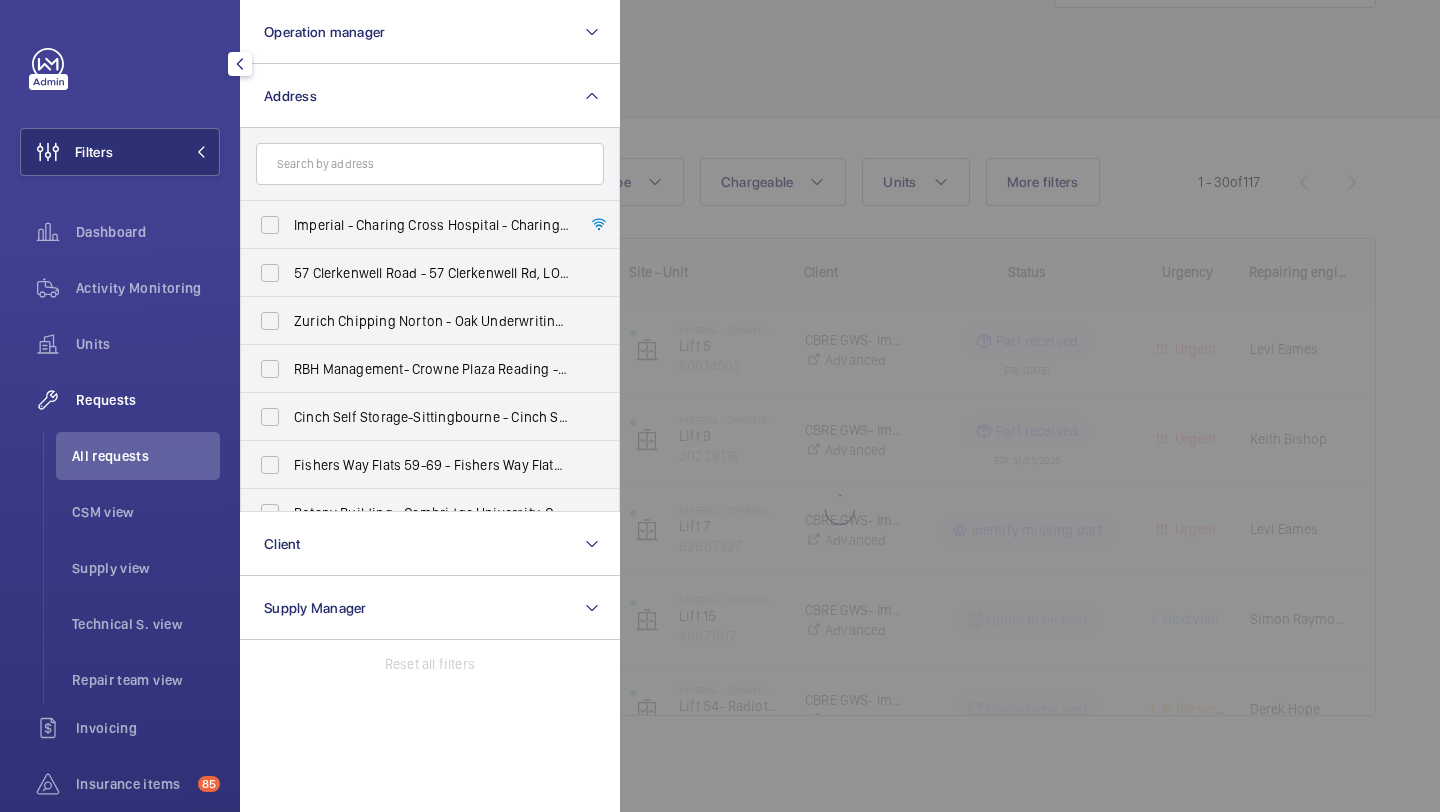 click 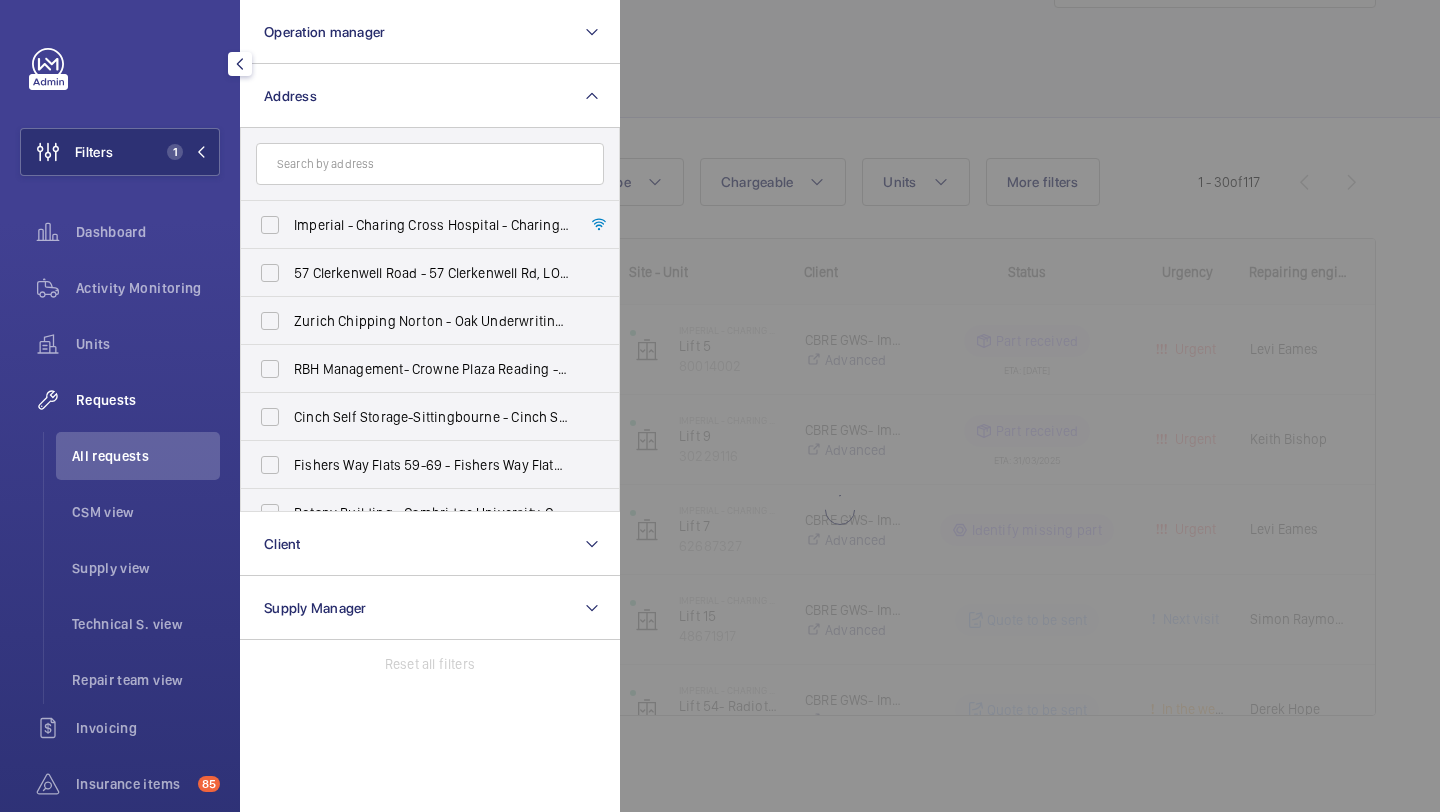 scroll, scrollTop: 89, scrollLeft: 0, axis: vertical 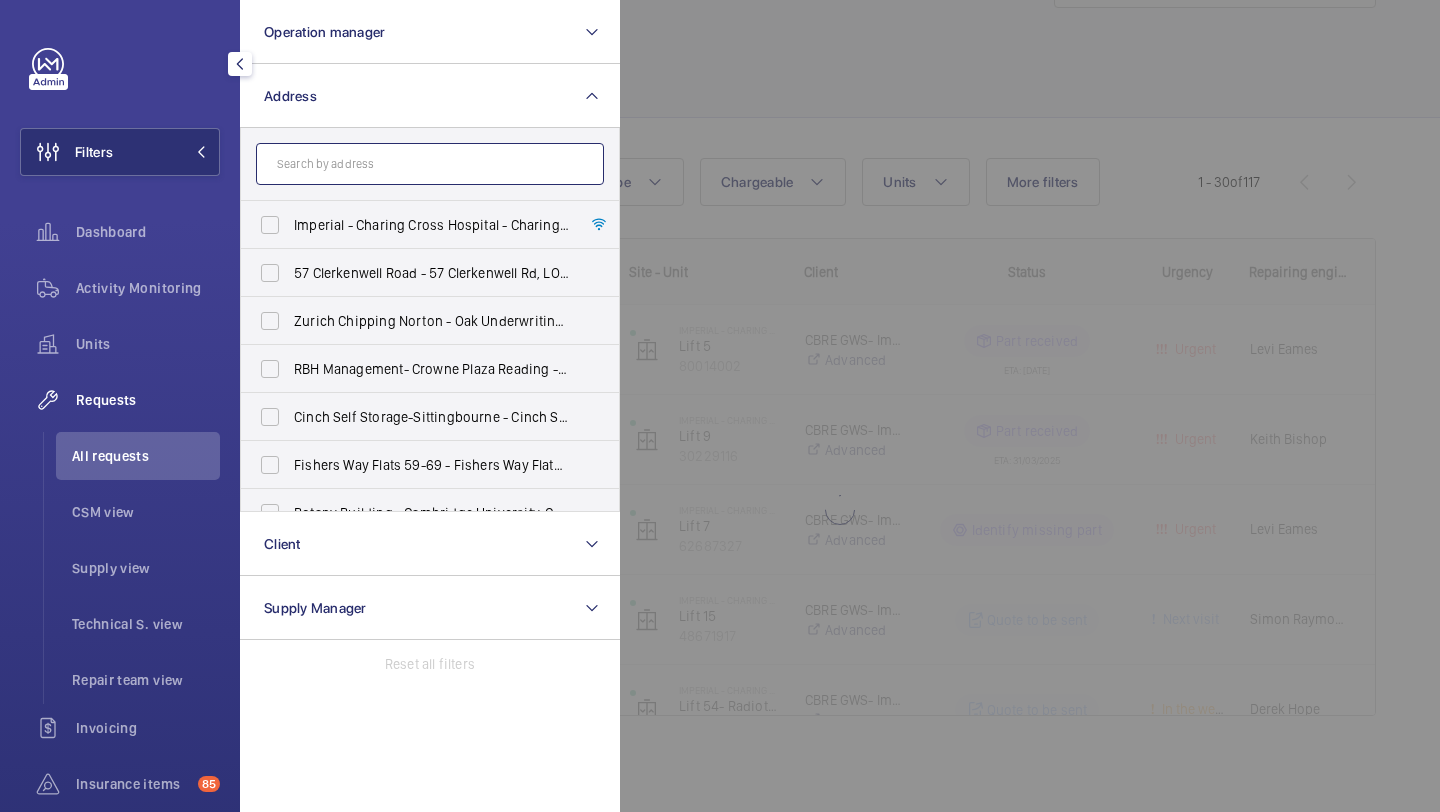 click 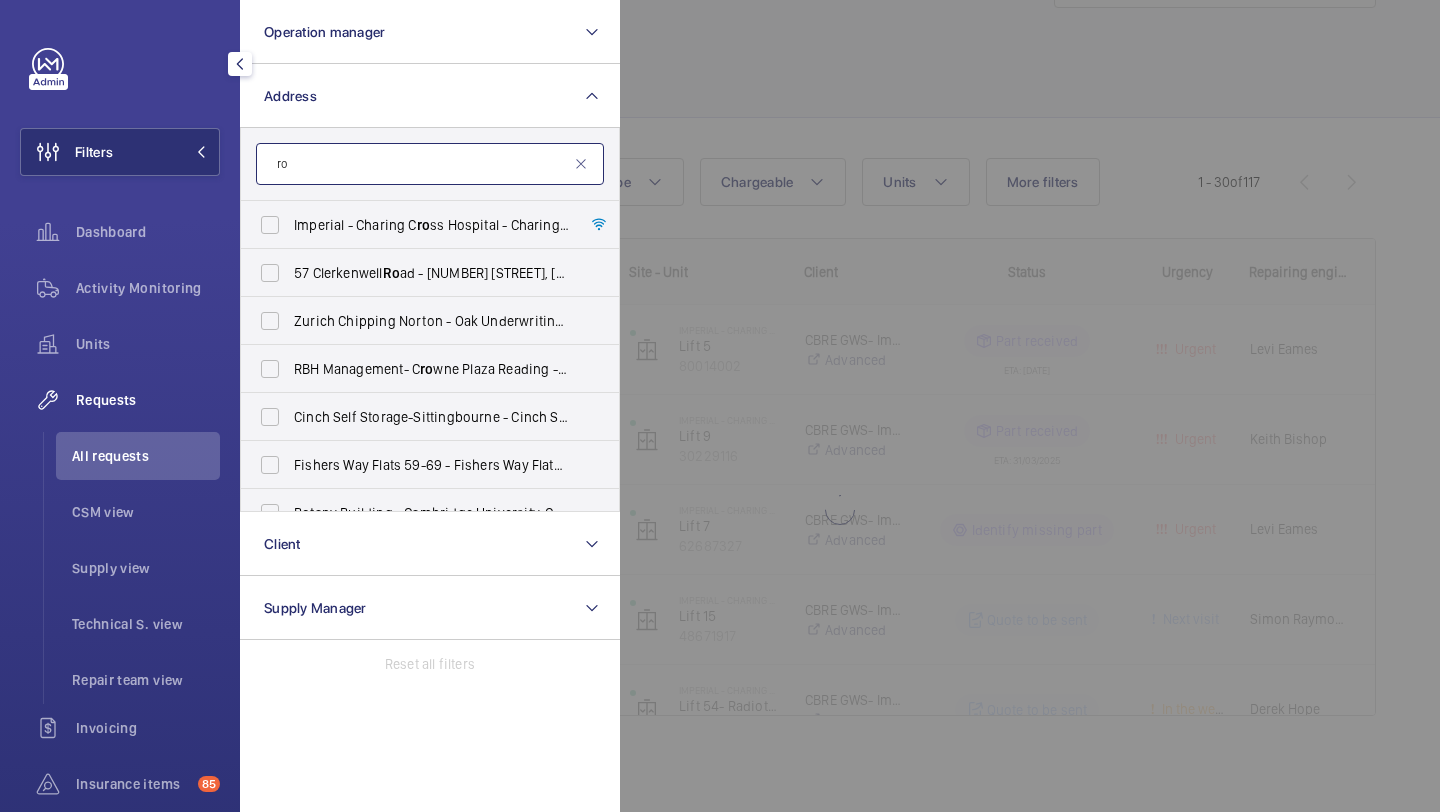 scroll, scrollTop: 153, scrollLeft: 0, axis: vertical 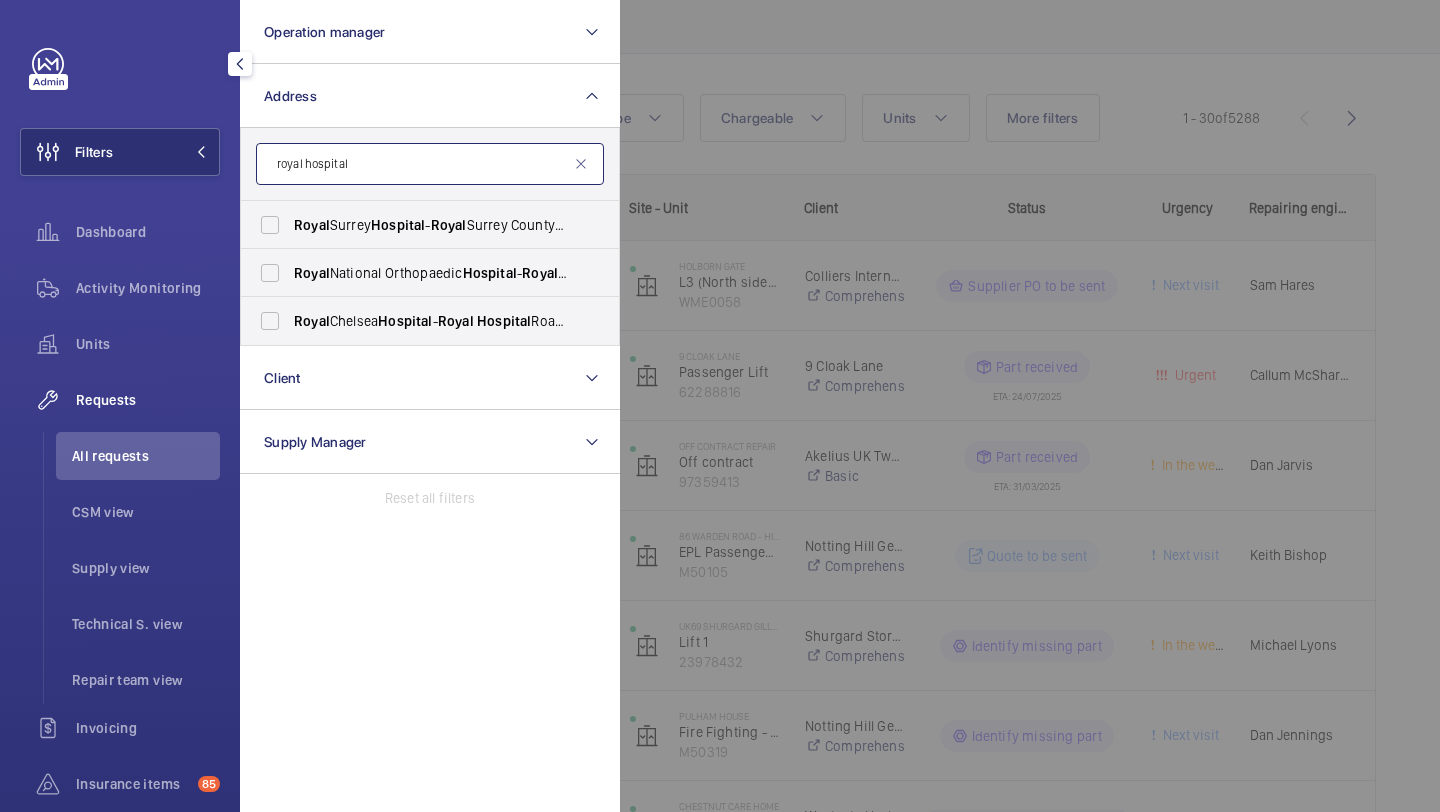click on "royal hospital" 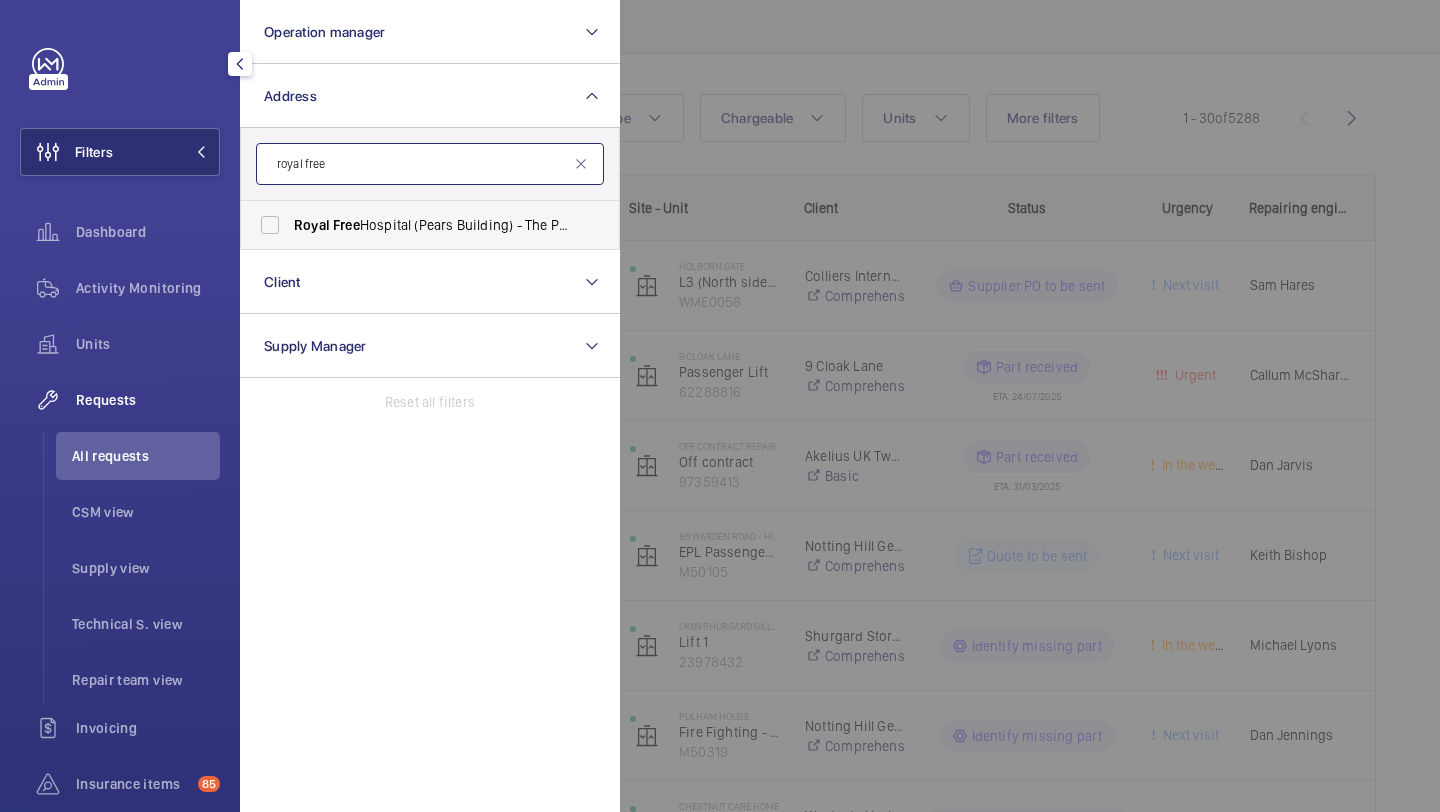 type on "royal free" 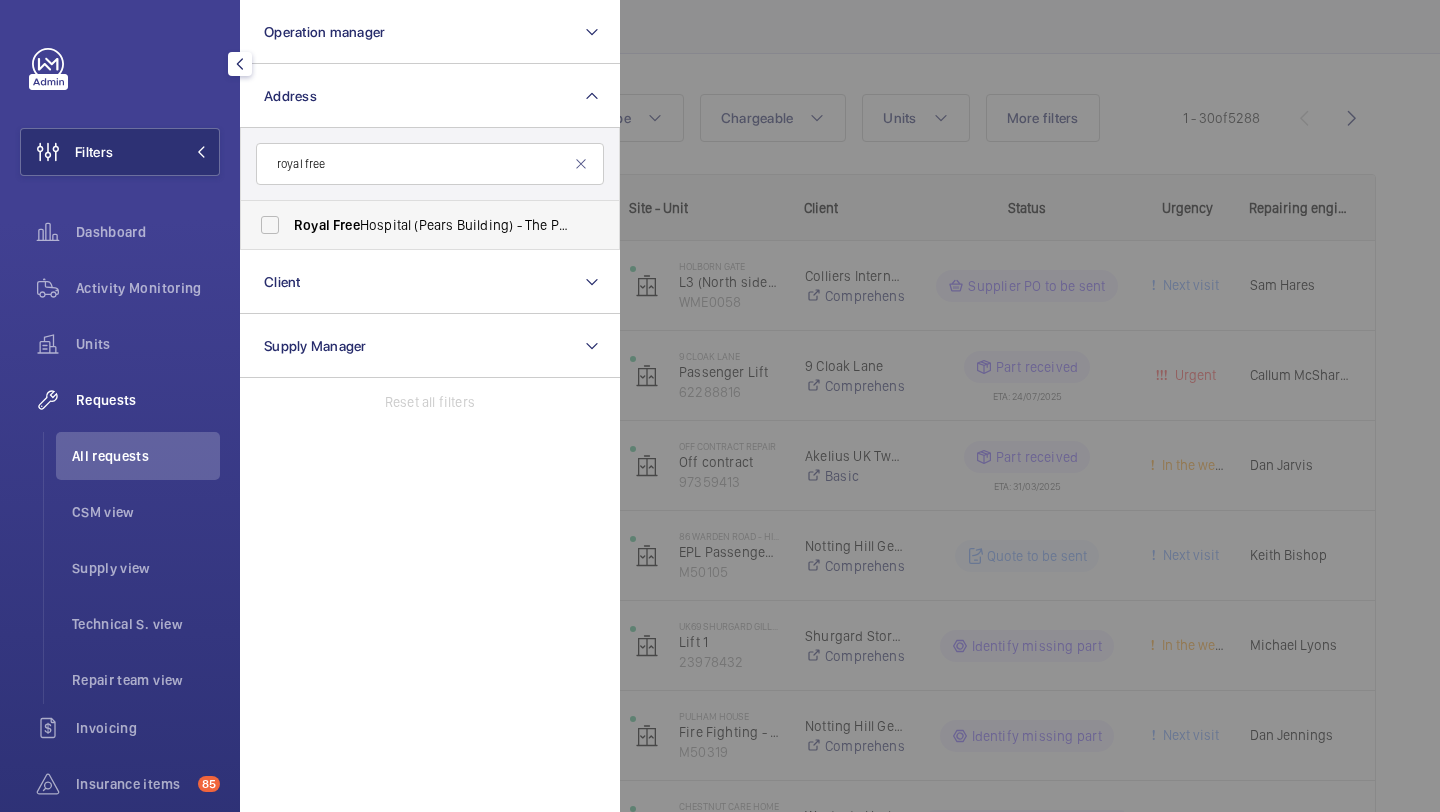 click on "Royal   Free  Hospital (Pears Building) - The Pears Building, Pond St, LONDON NW3 2PP" at bounding box center (415, 225) 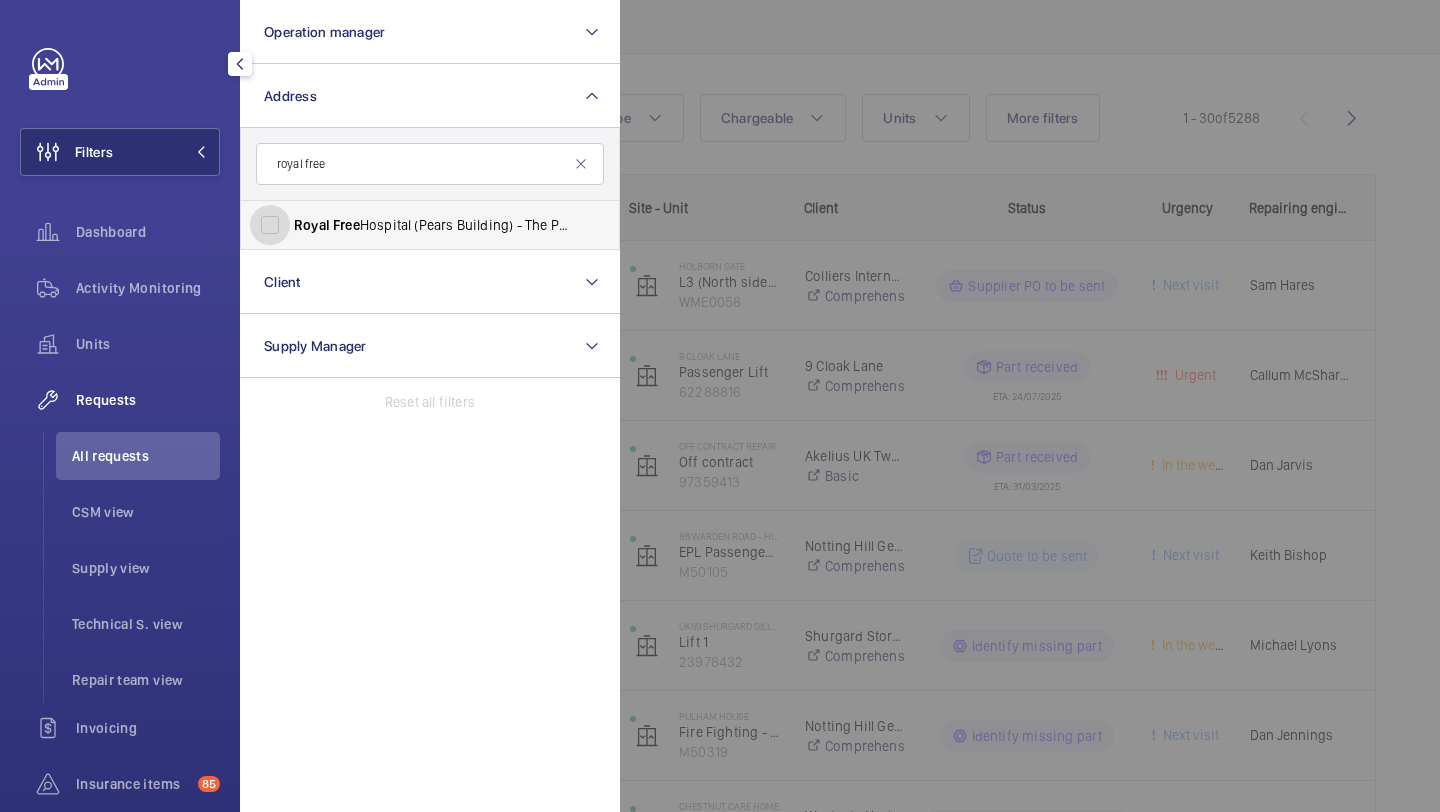 click on "Royal   Free  Hospital (Pears Building) - The Pears Building, Pond St, LONDON NW3 2PP" at bounding box center (270, 225) 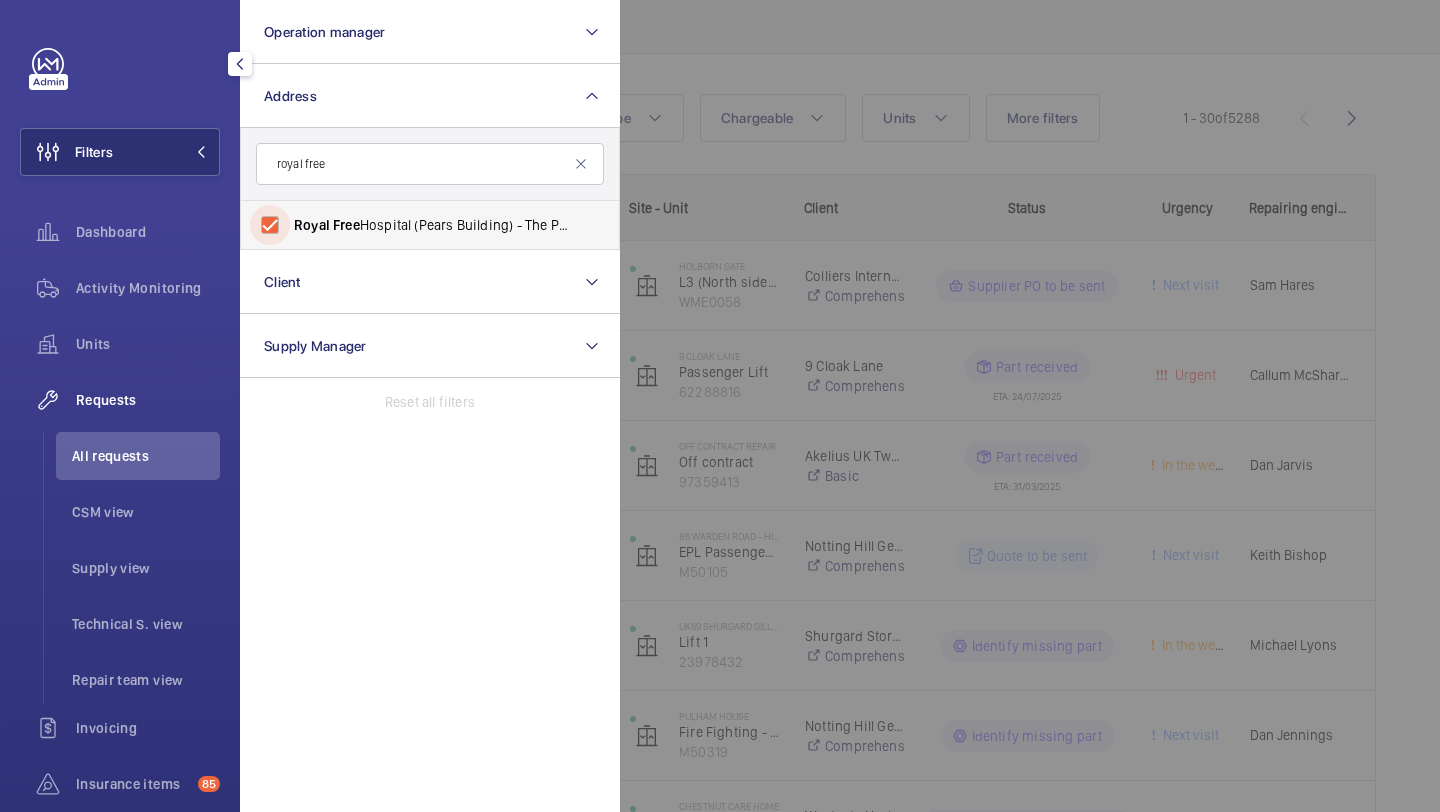 checkbox on "true" 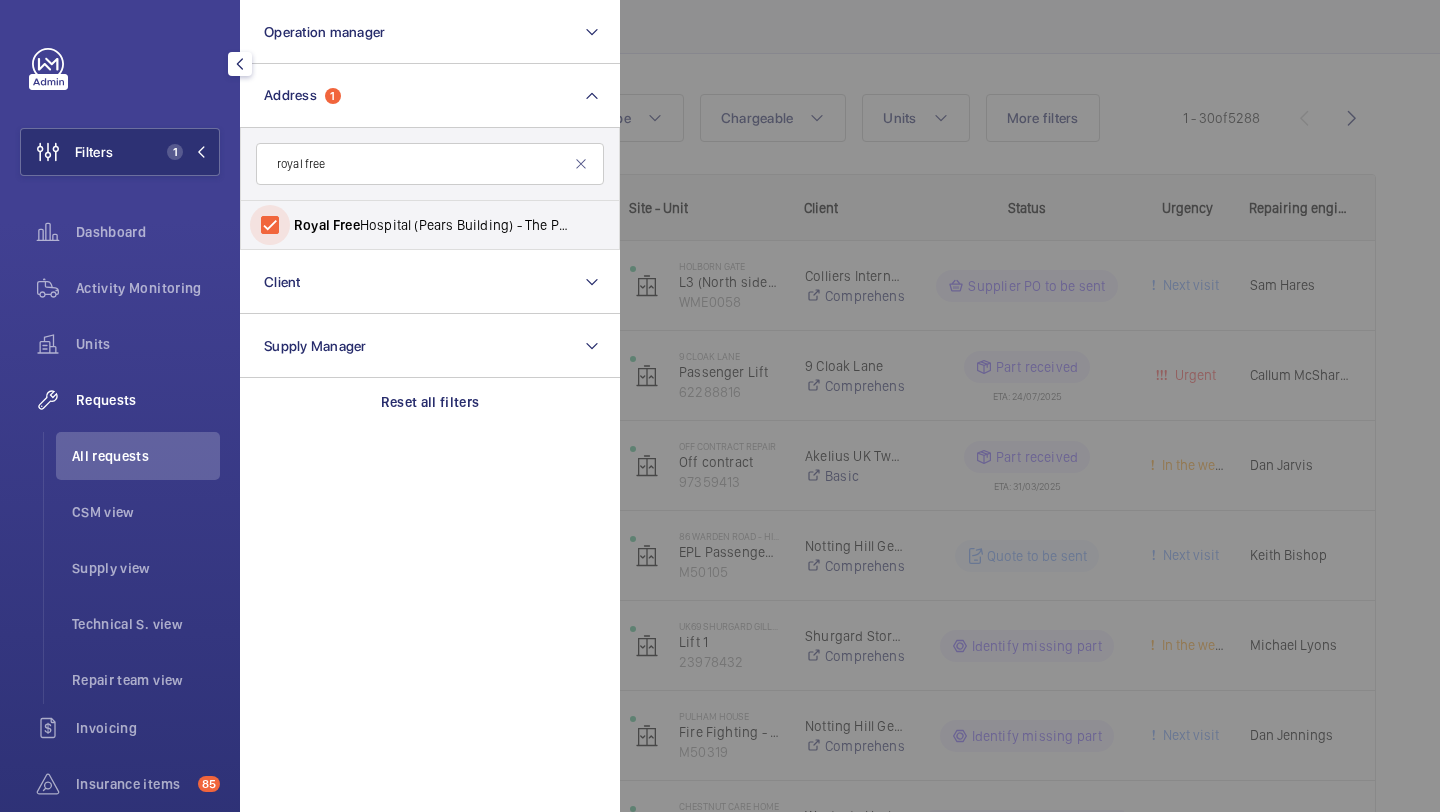 scroll, scrollTop: 89, scrollLeft: 0, axis: vertical 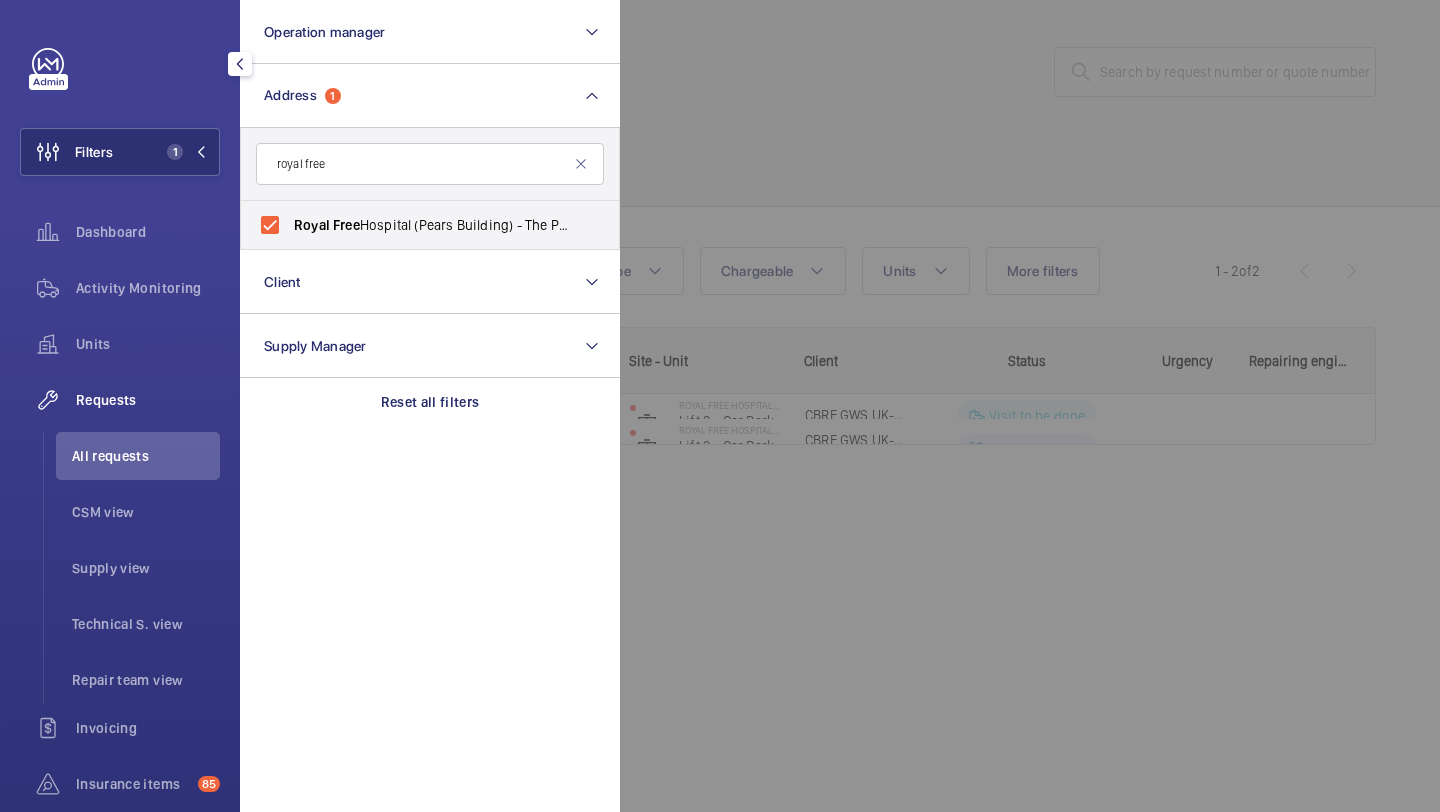 click 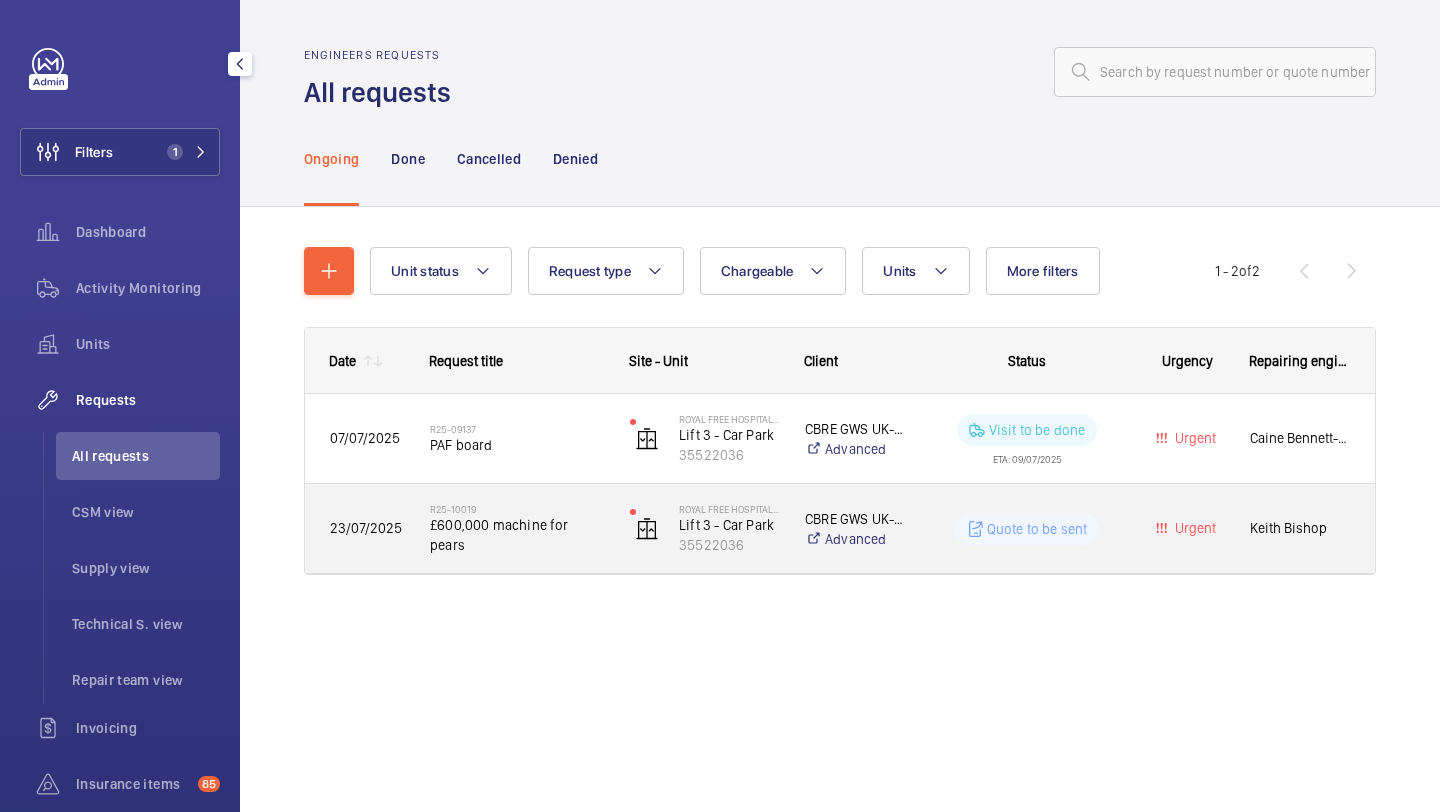 click on "R25-10019   £600,000 machine for pears" 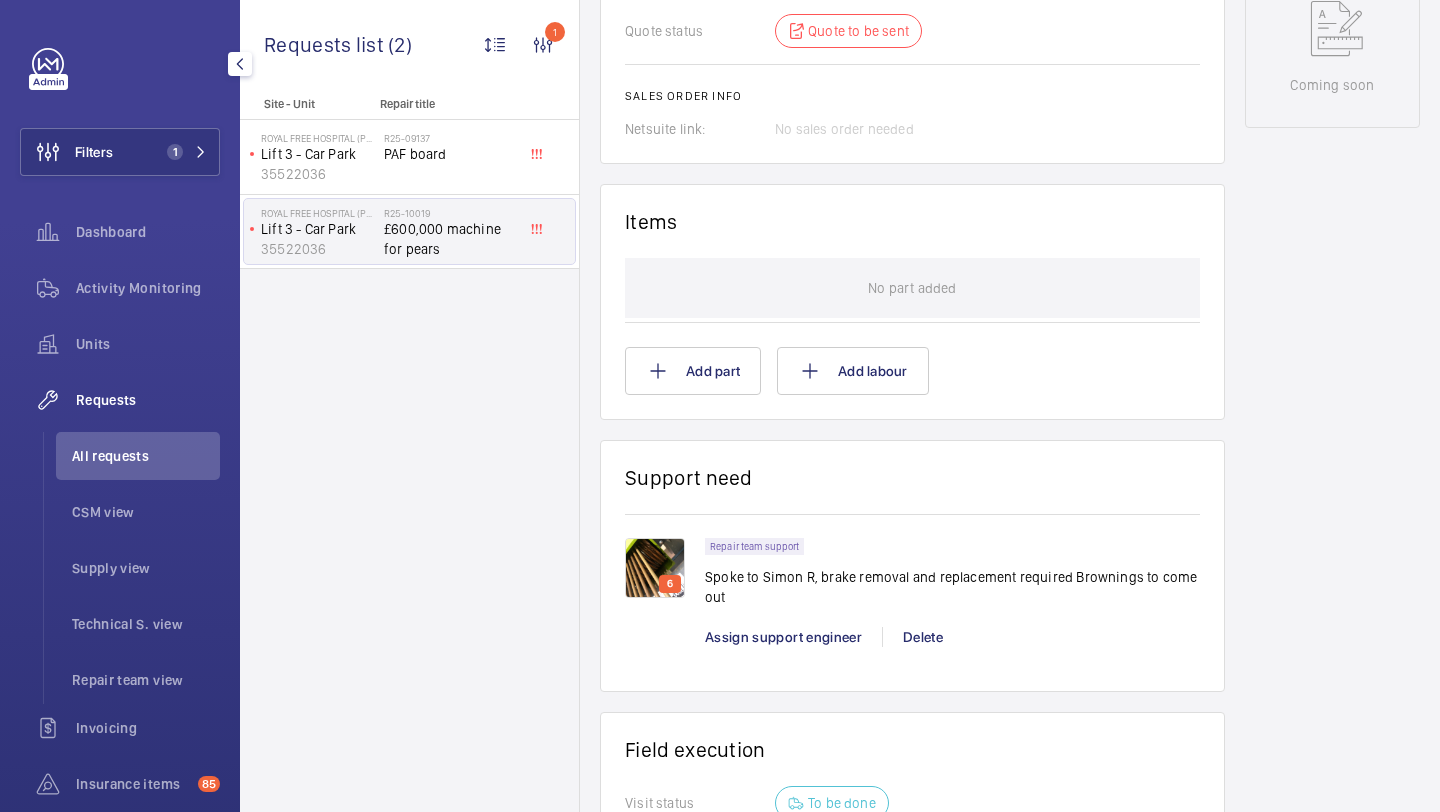 scroll, scrollTop: 1083, scrollLeft: 0, axis: vertical 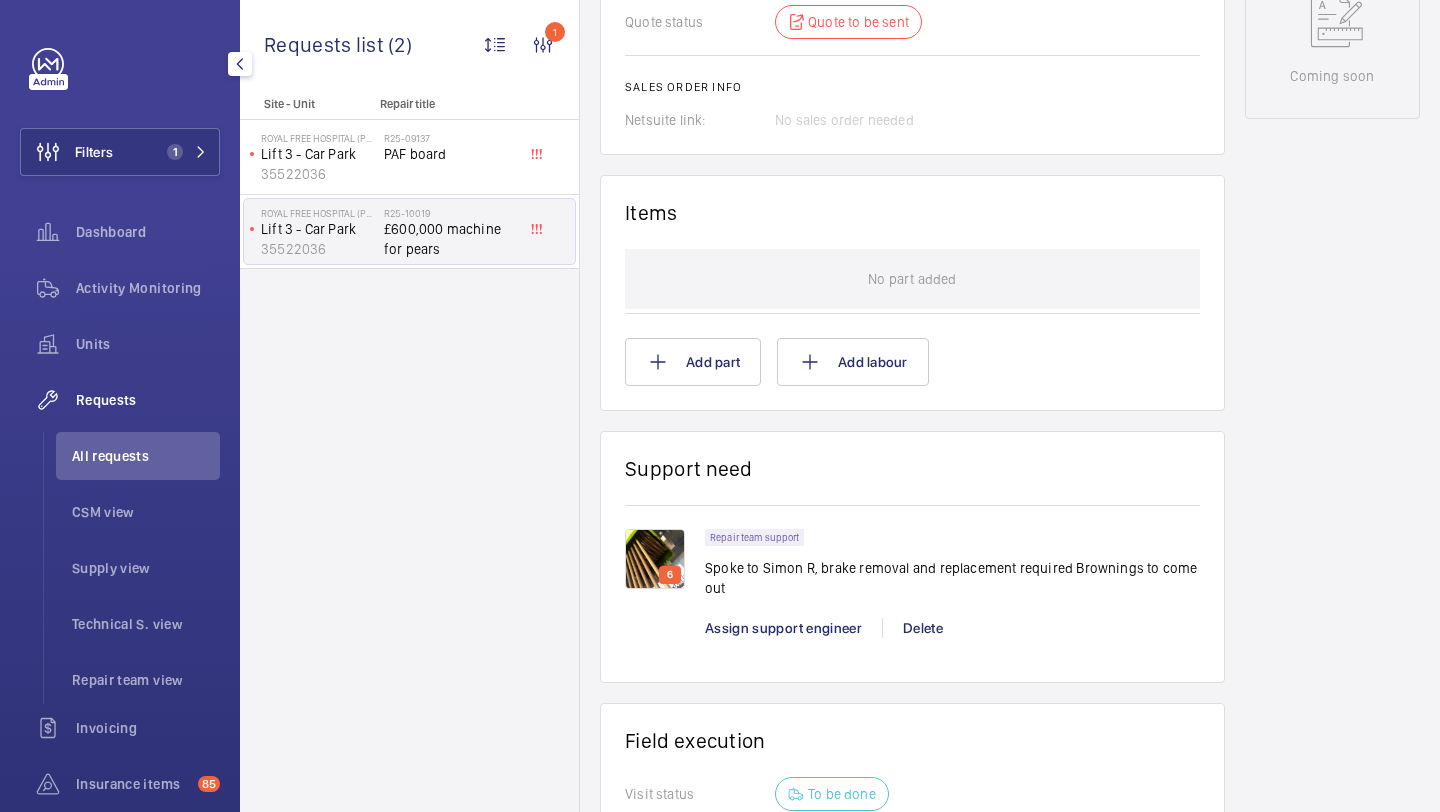 click 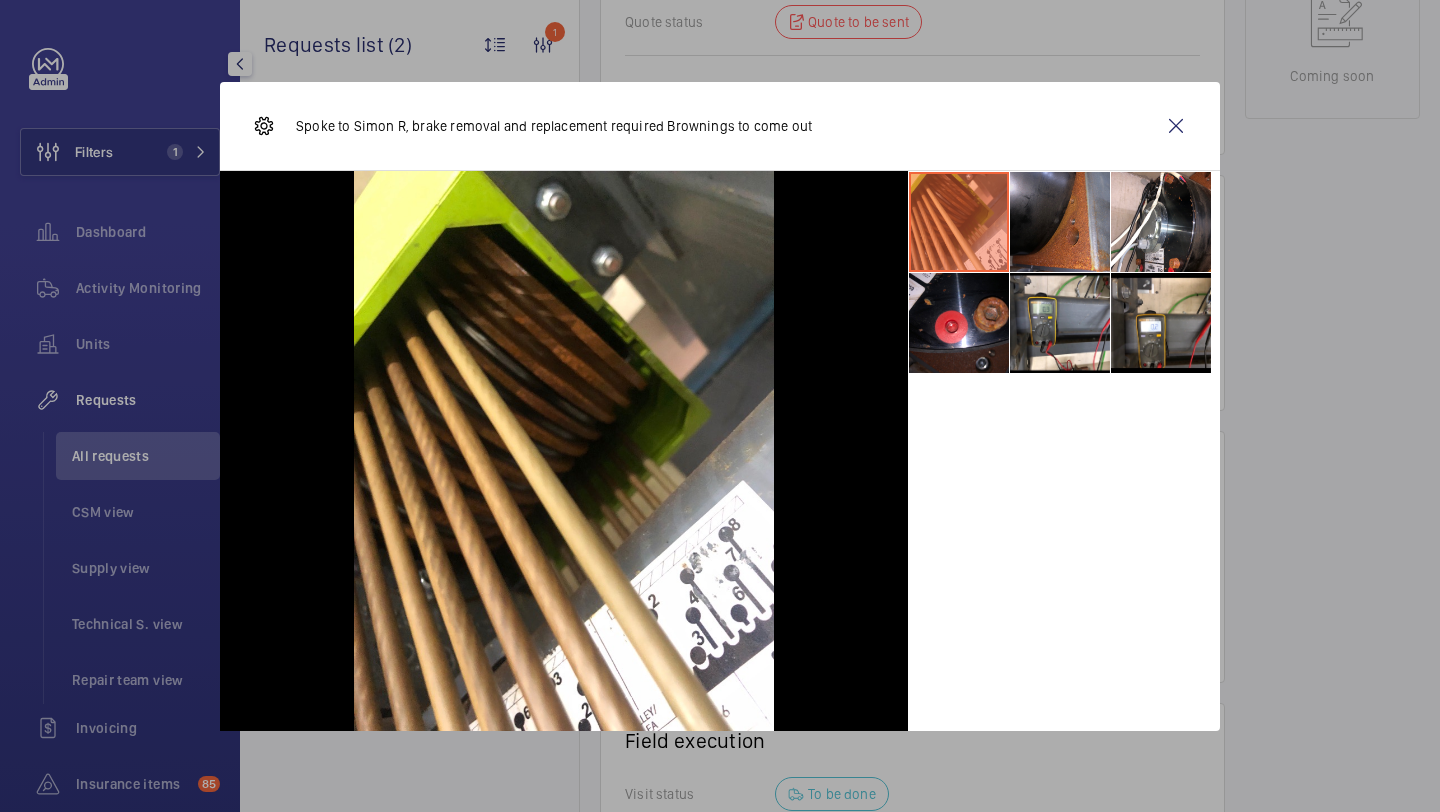 click at bounding box center (1060, 222) 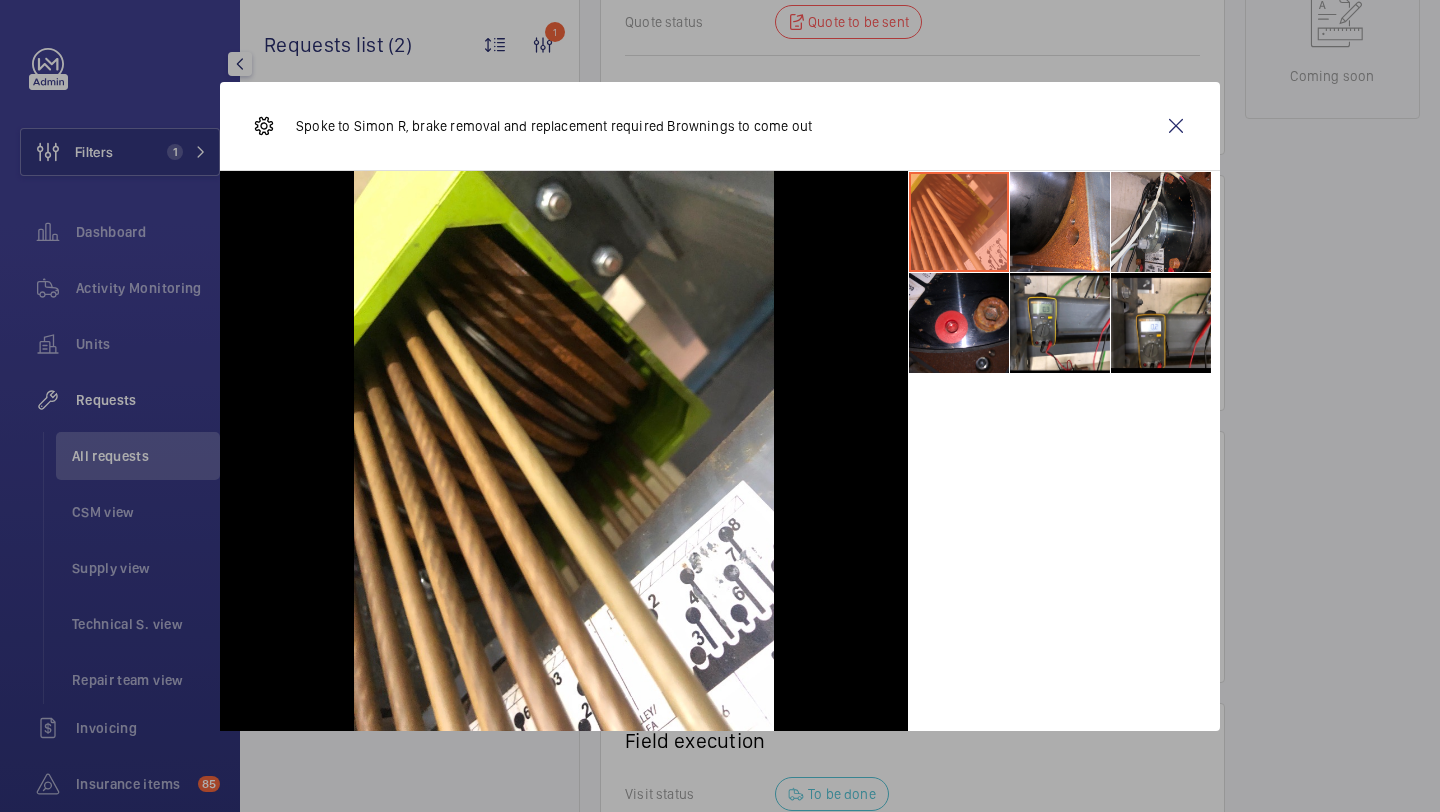 drag, startPoint x: 1066, startPoint y: 220, endPoint x: 1115, endPoint y: 220, distance: 49 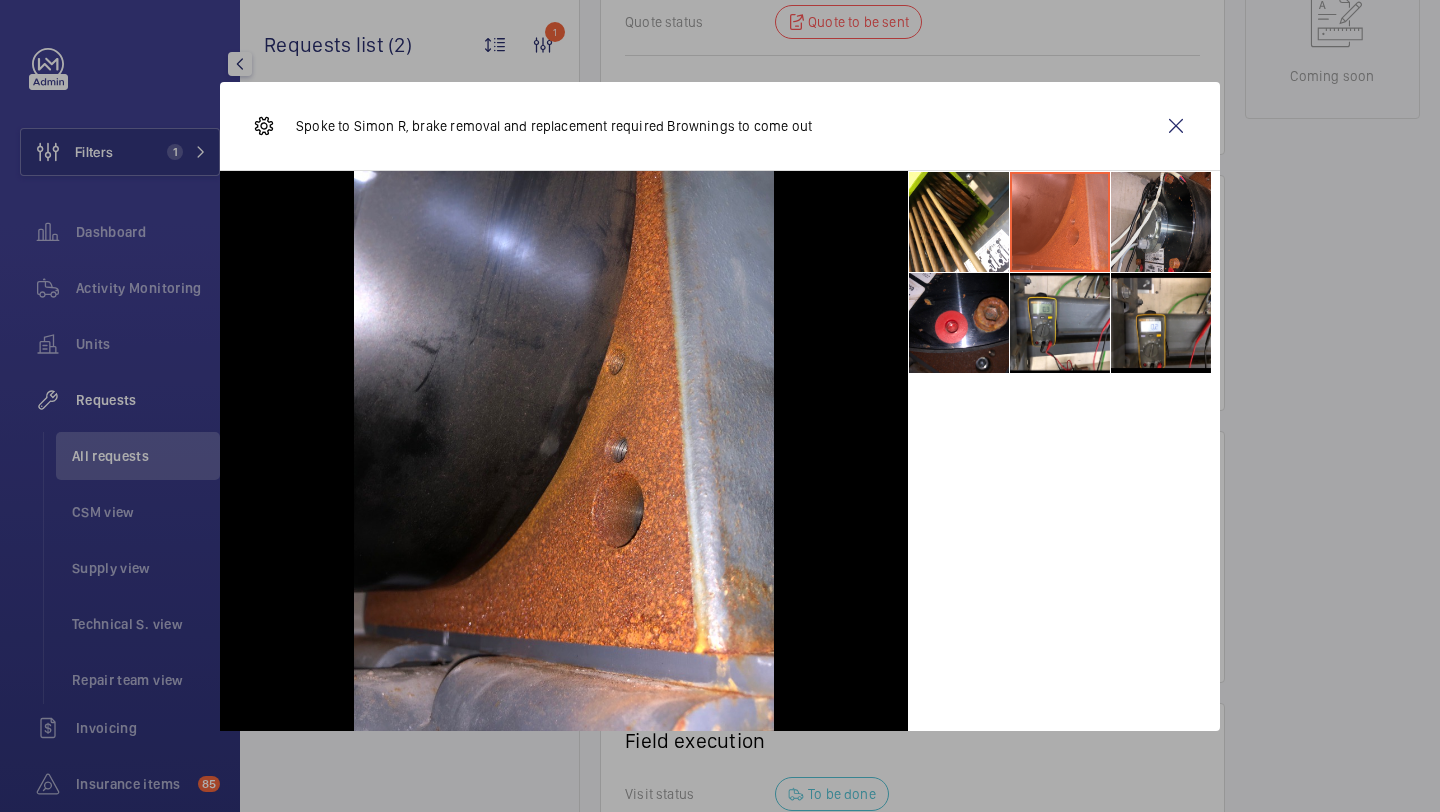 click at bounding box center [1161, 222] 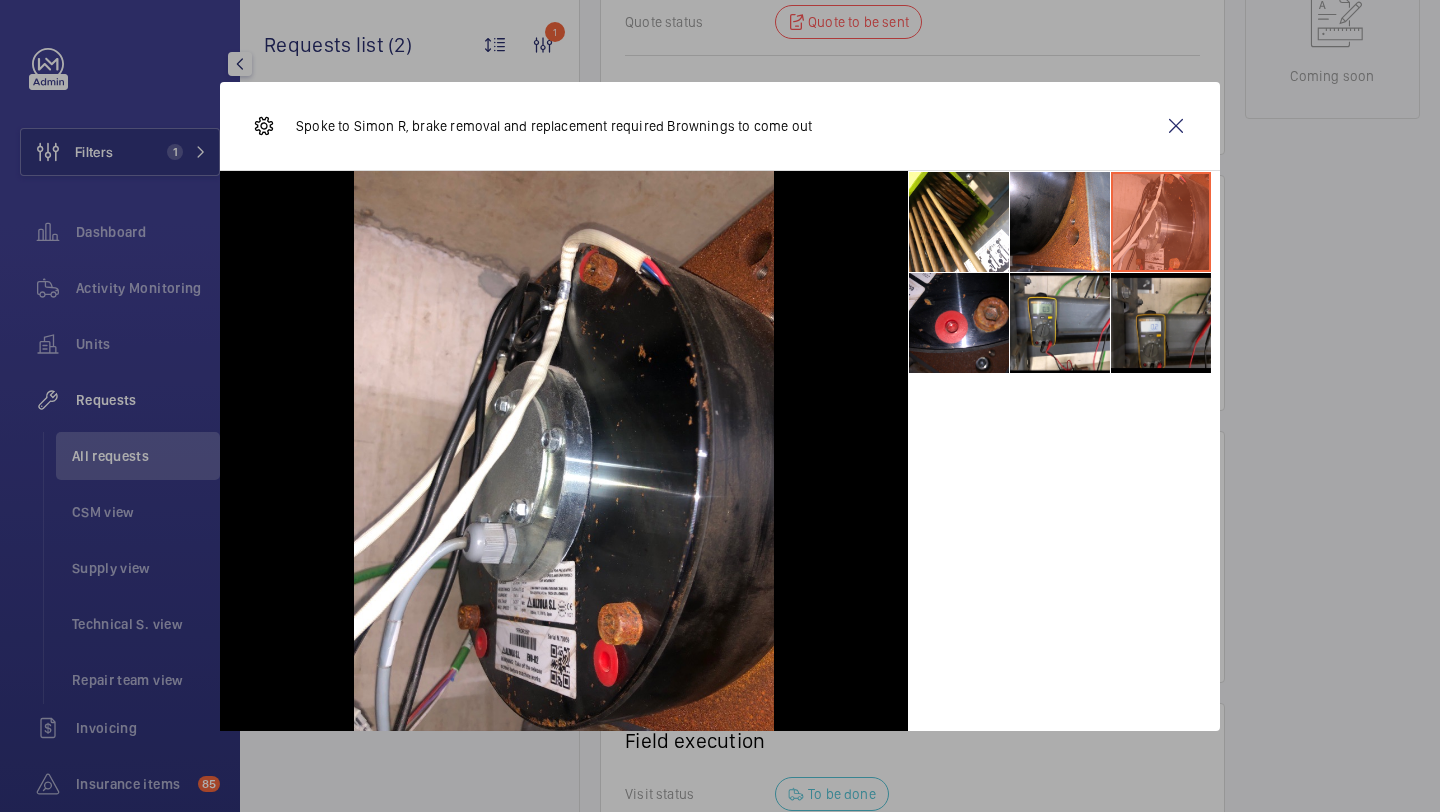 click at bounding box center (1161, 323) 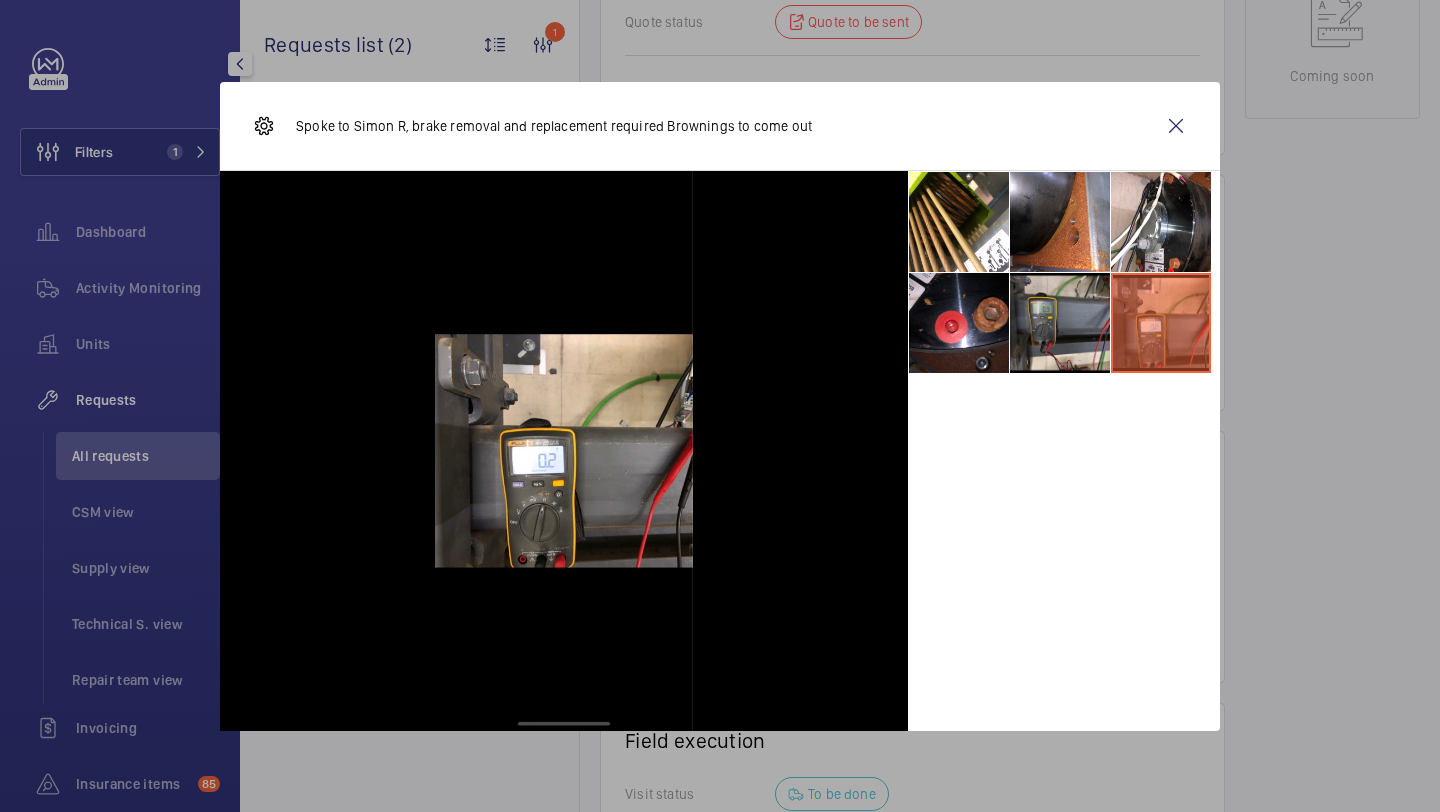 click at bounding box center (1060, 323) 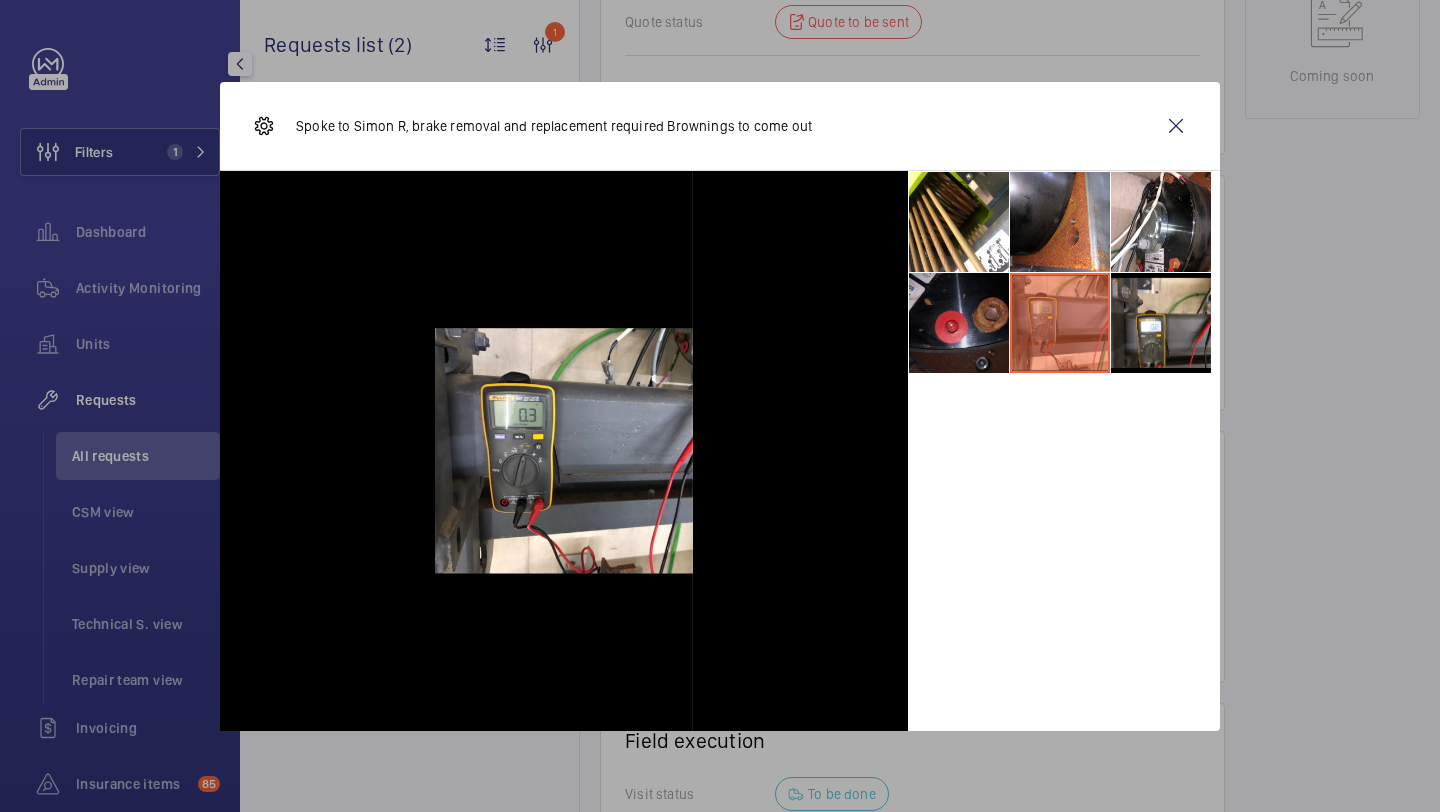 click at bounding box center [959, 323] 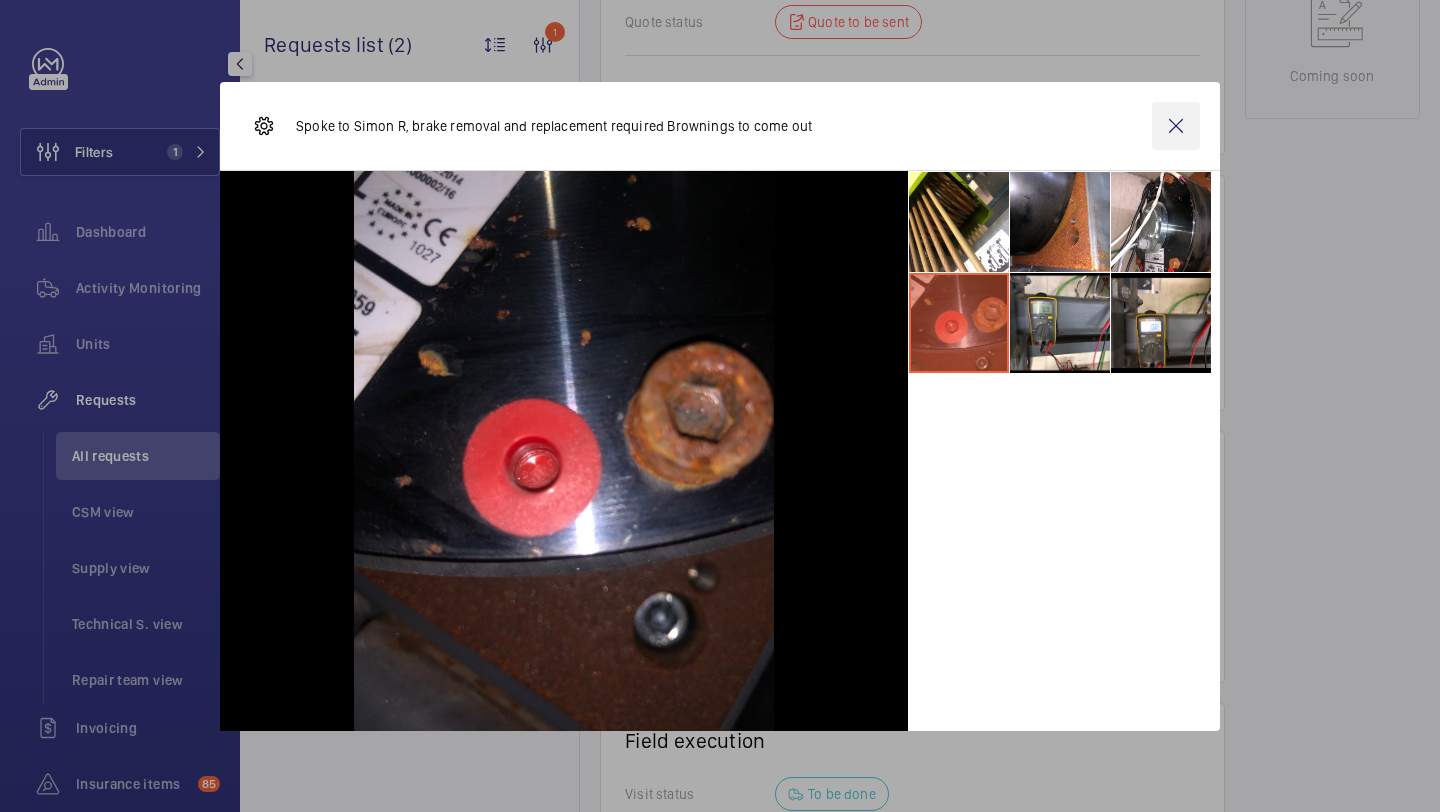 click at bounding box center (1176, 126) 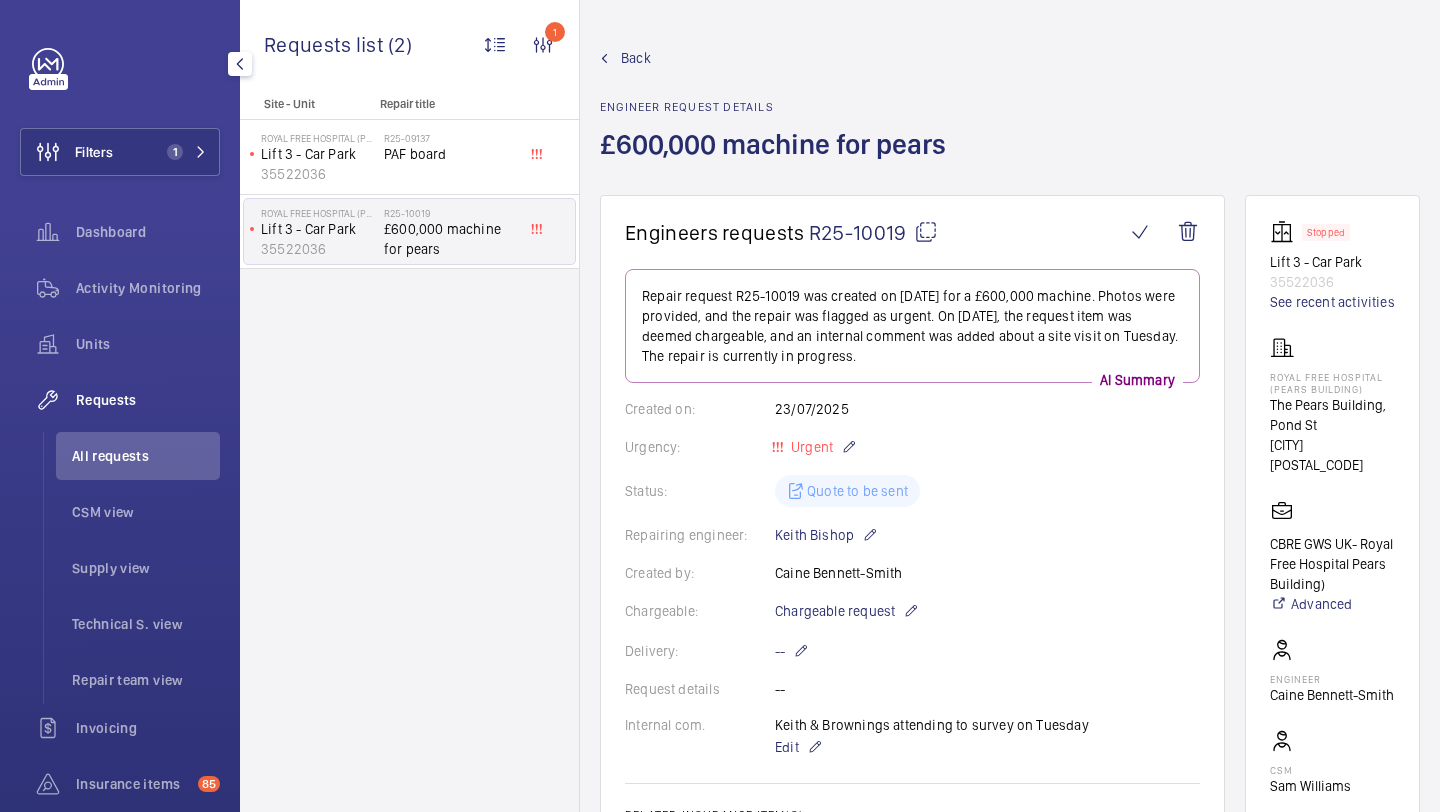 scroll, scrollTop: 1048, scrollLeft: 0, axis: vertical 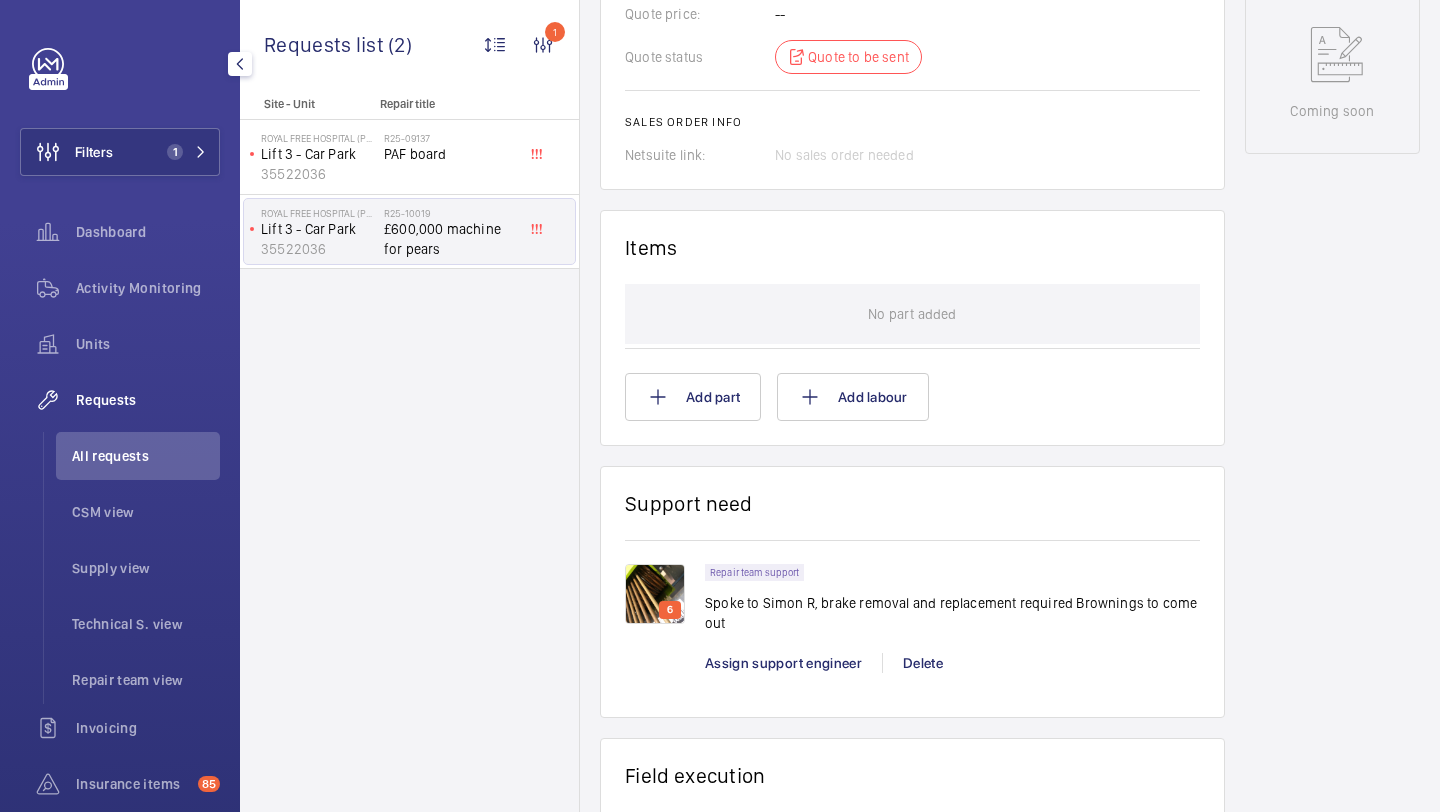 click 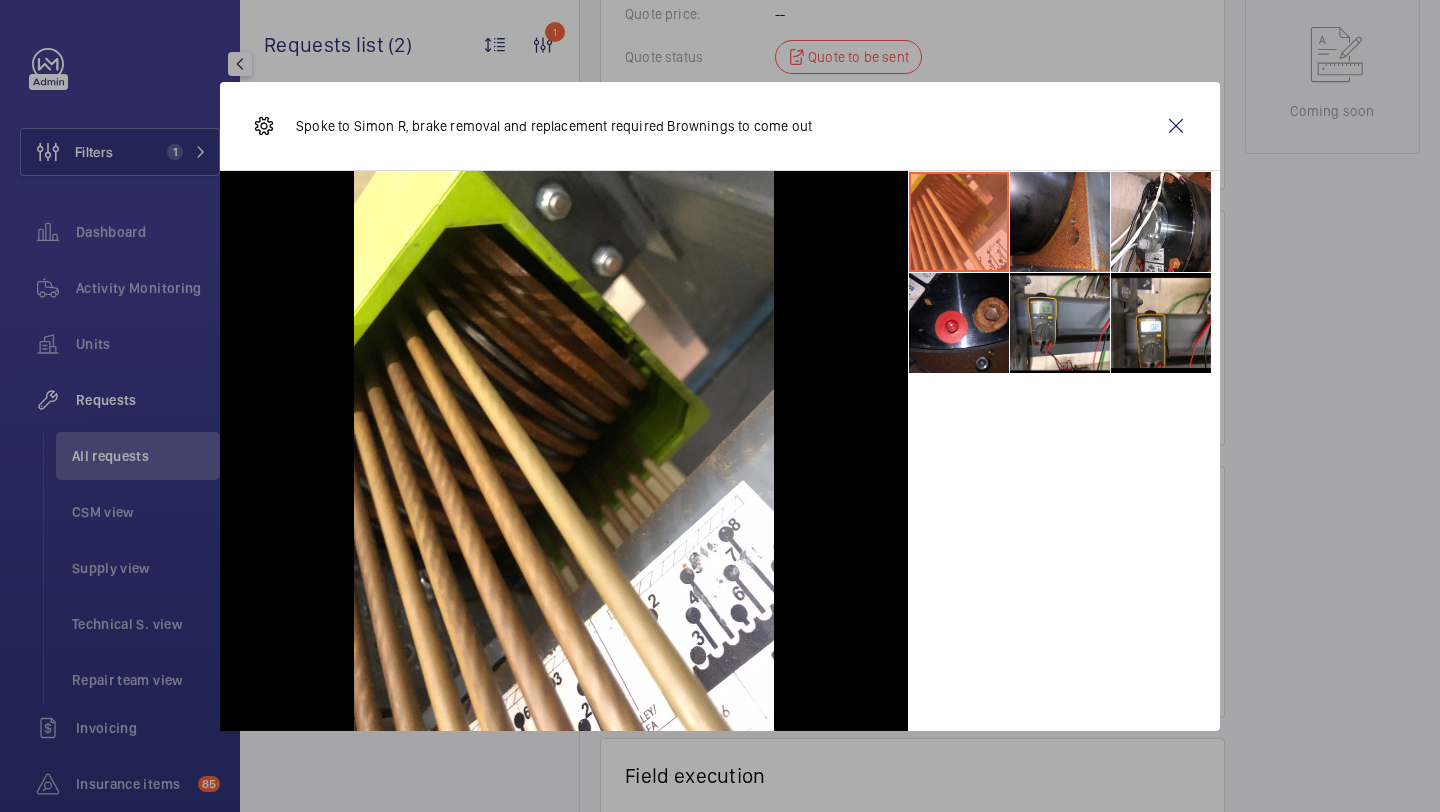 click at bounding box center (1060, 222) 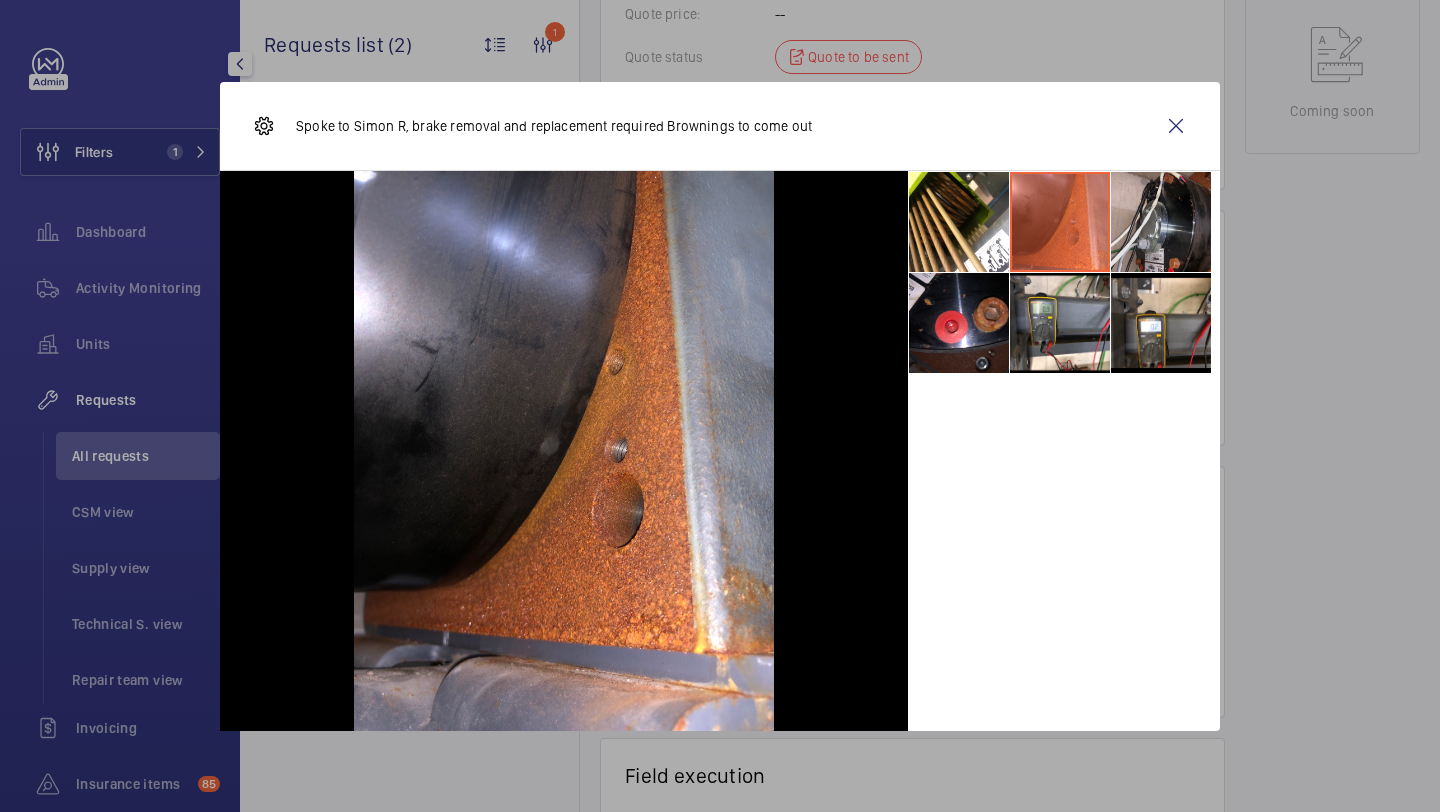 click at bounding box center [1161, 222] 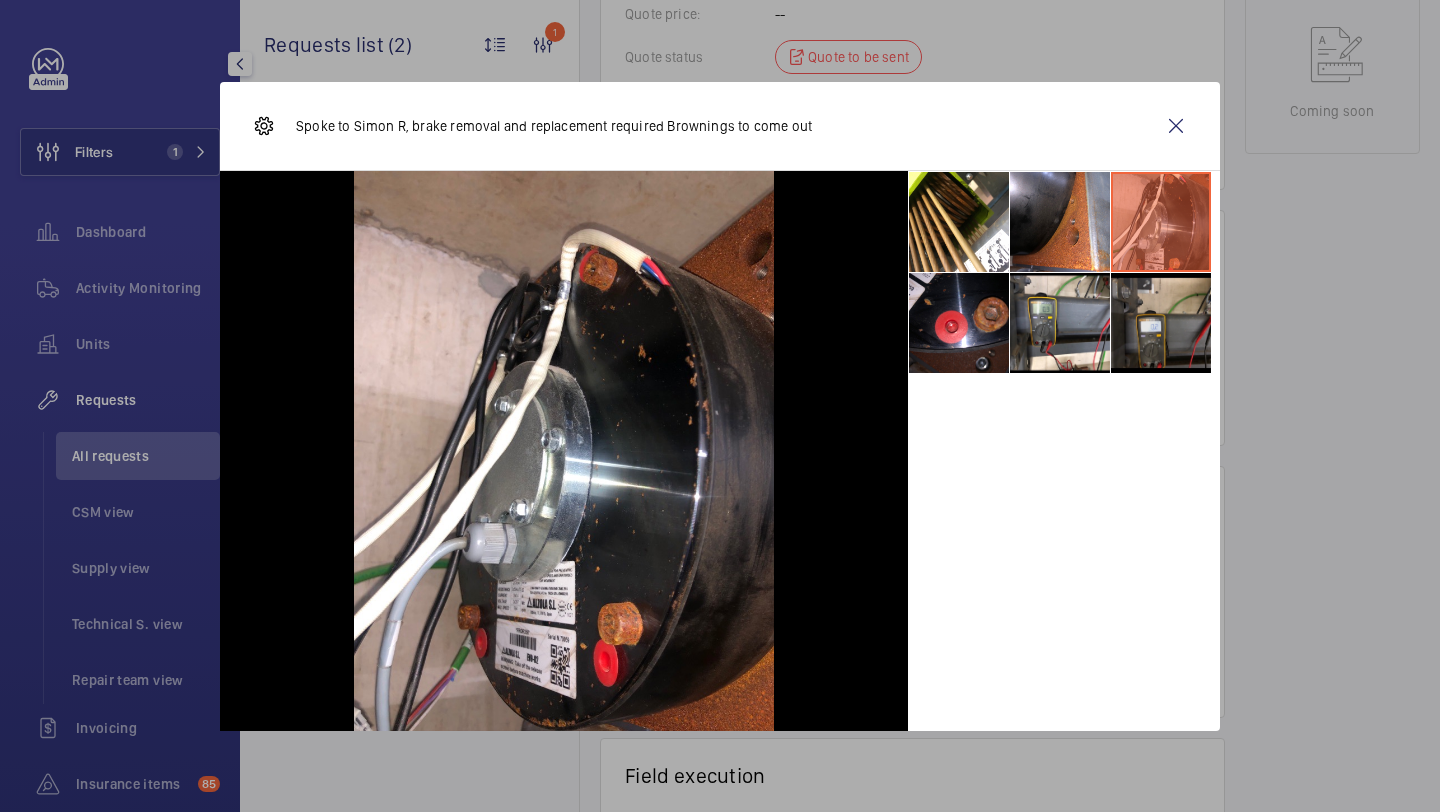 click at bounding box center [1161, 323] 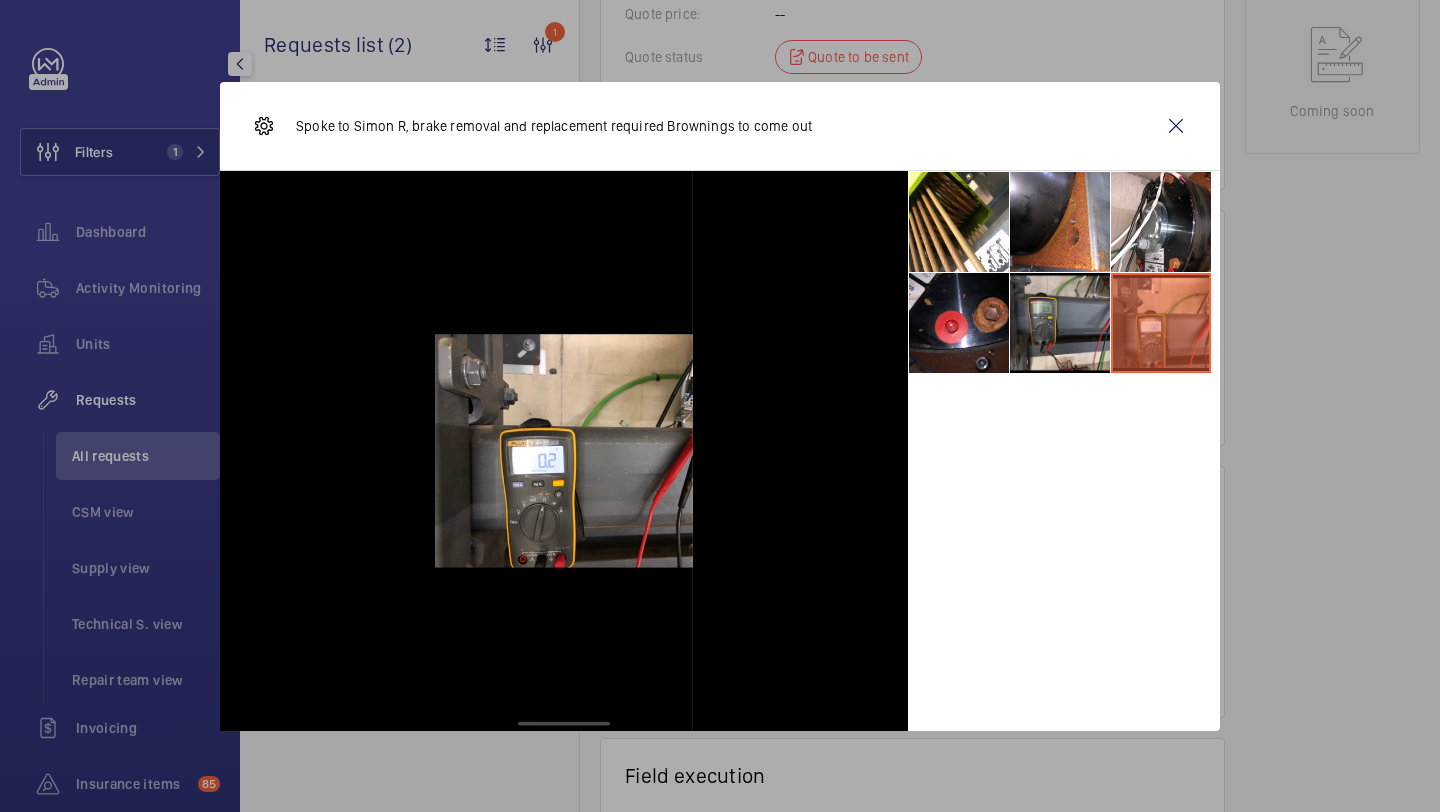 click at bounding box center [1060, 323] 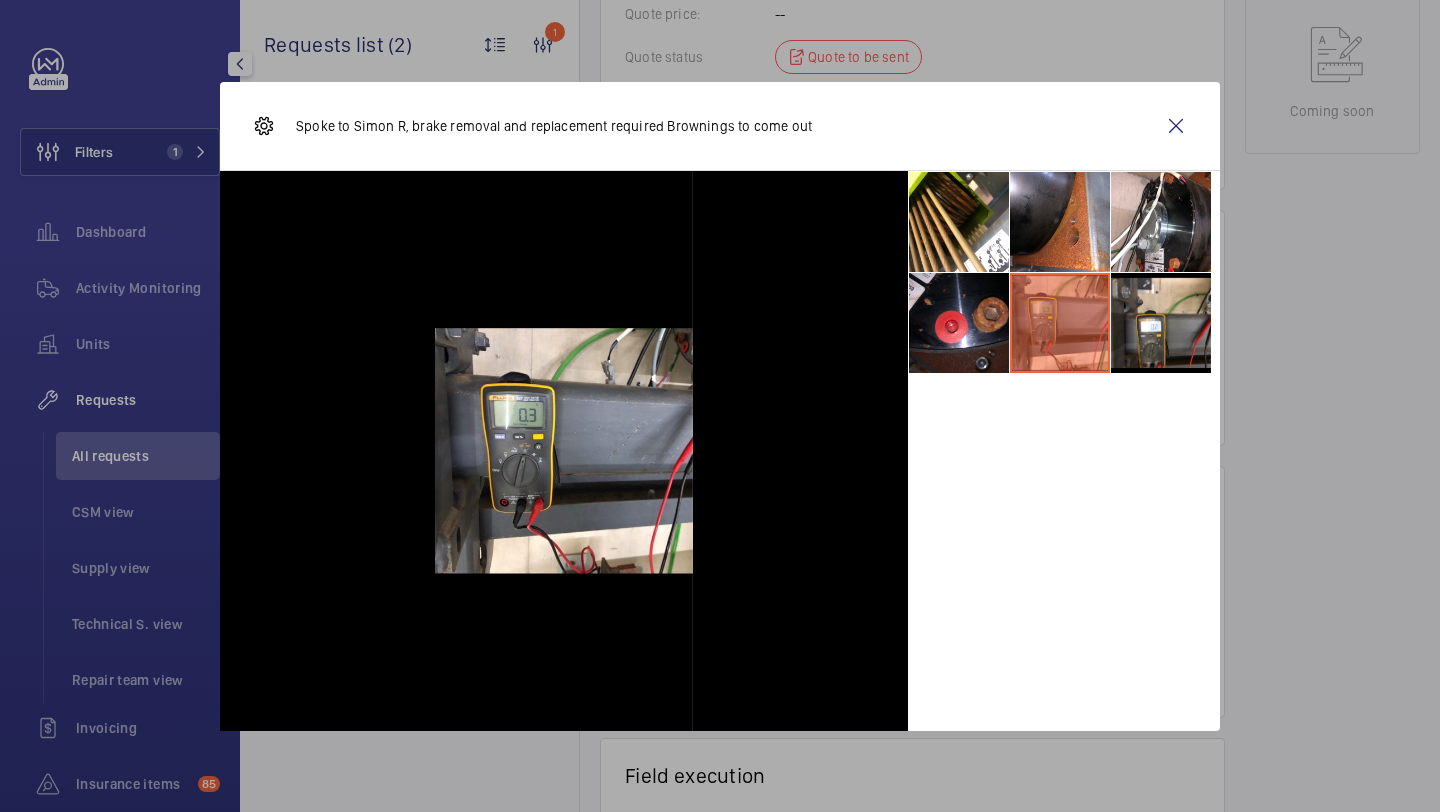 click at bounding box center (1060, 323) 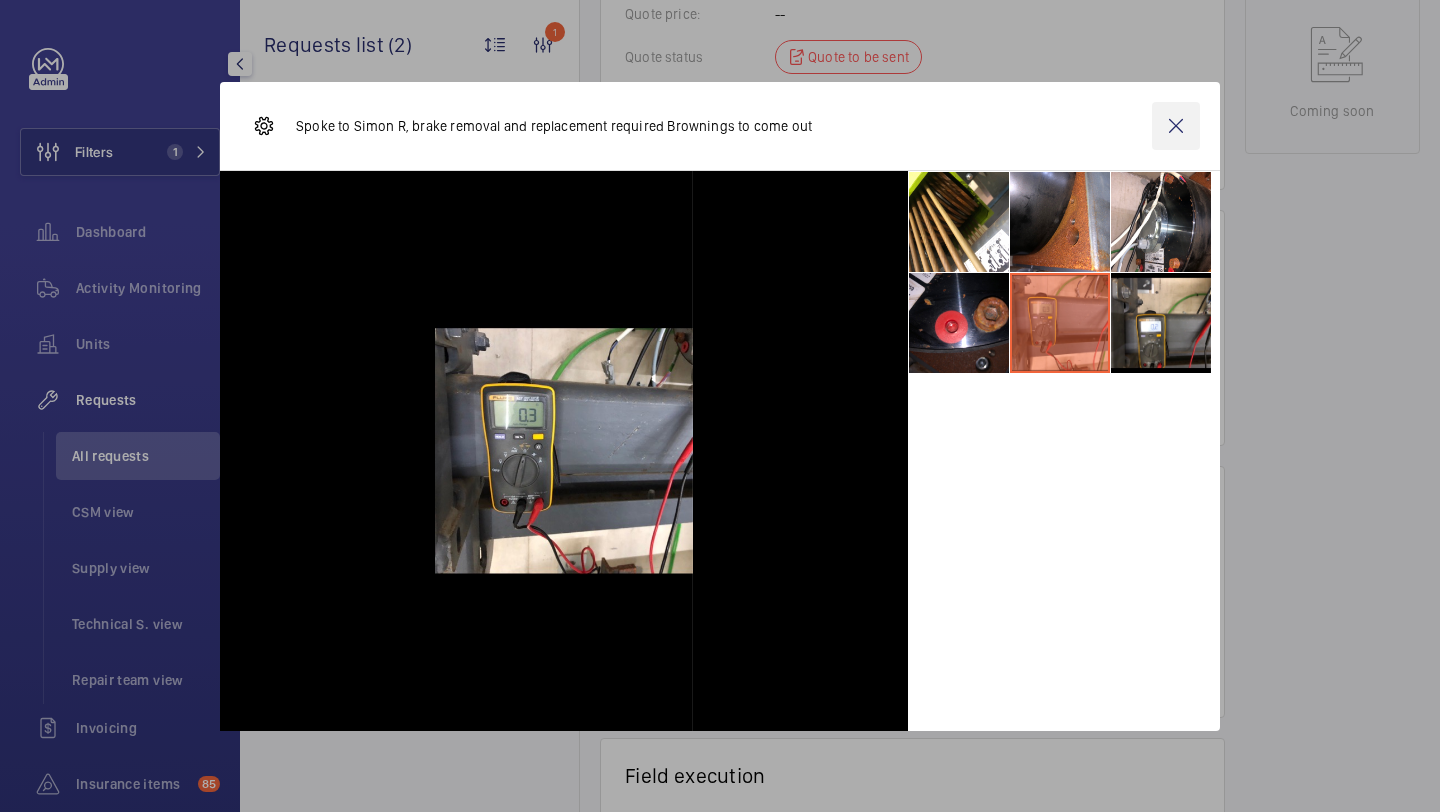 click at bounding box center [1176, 126] 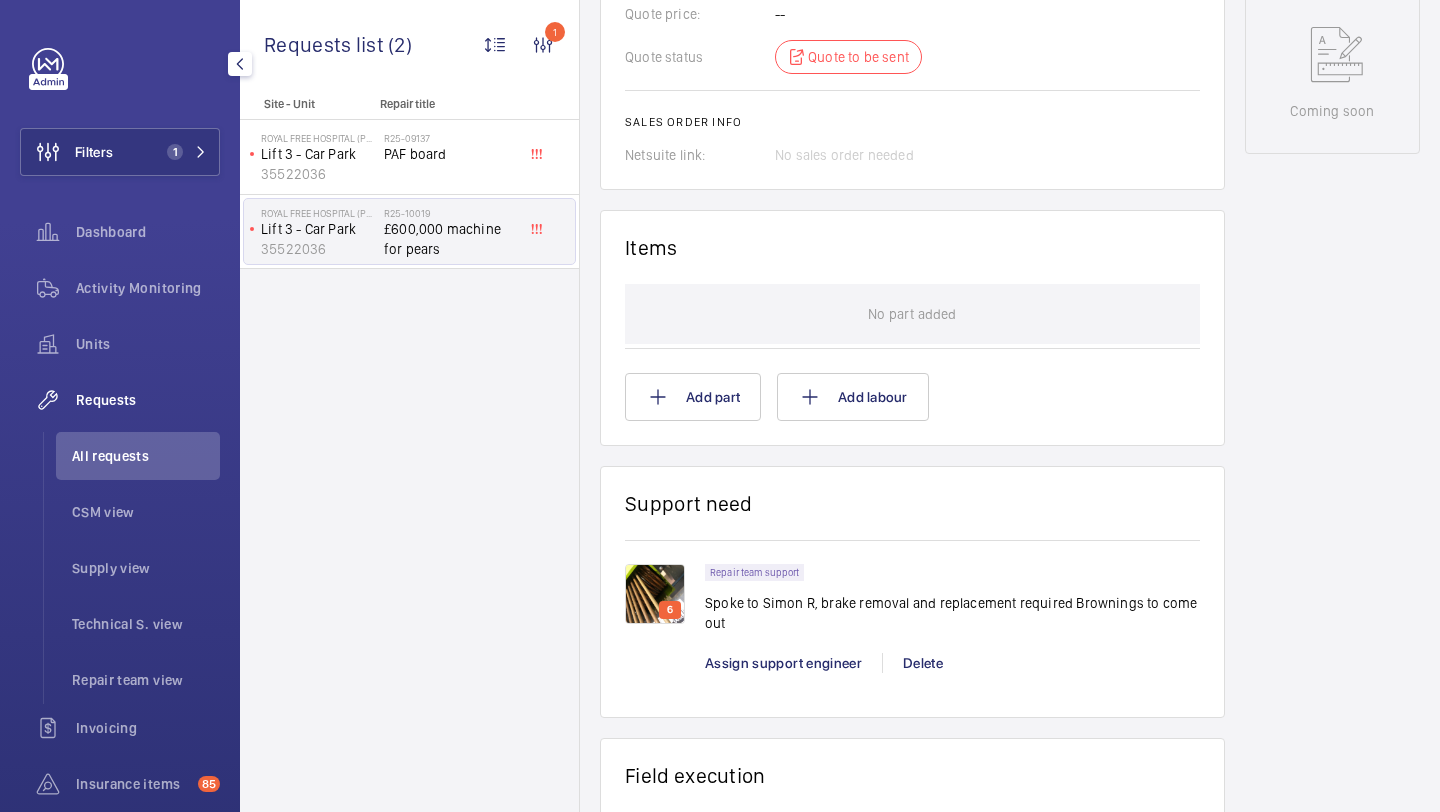 click 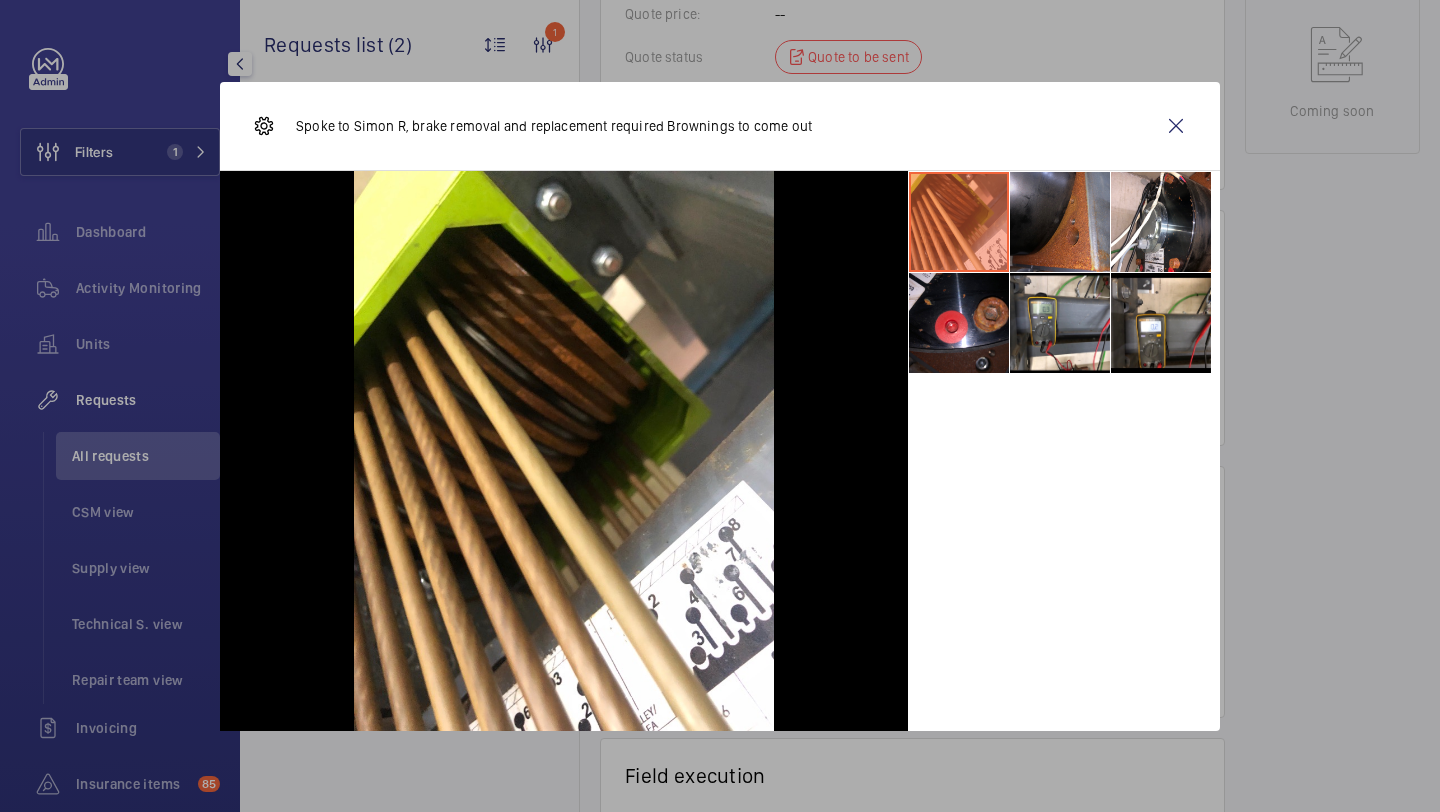 click at bounding box center (1060, 222) 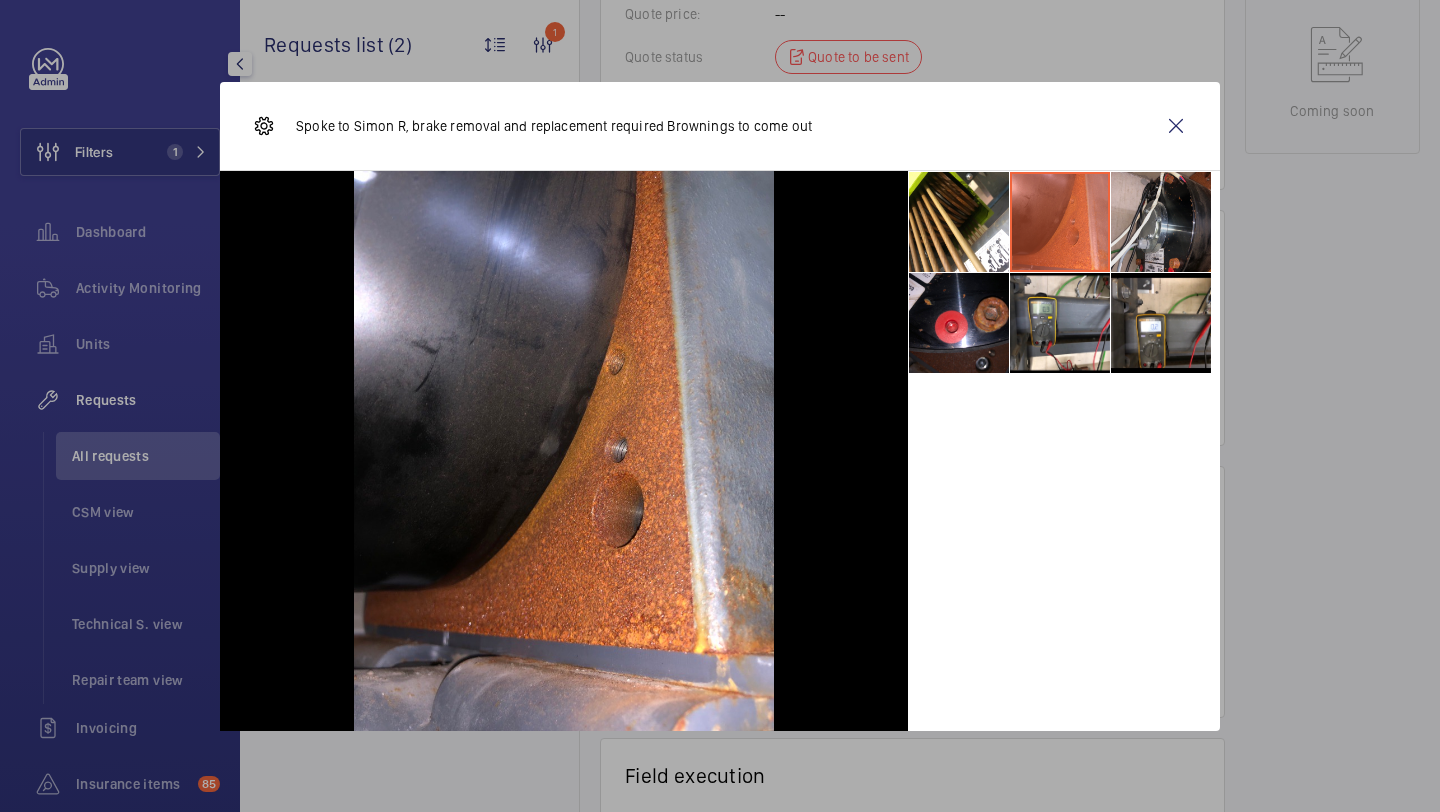 click at bounding box center [1161, 222] 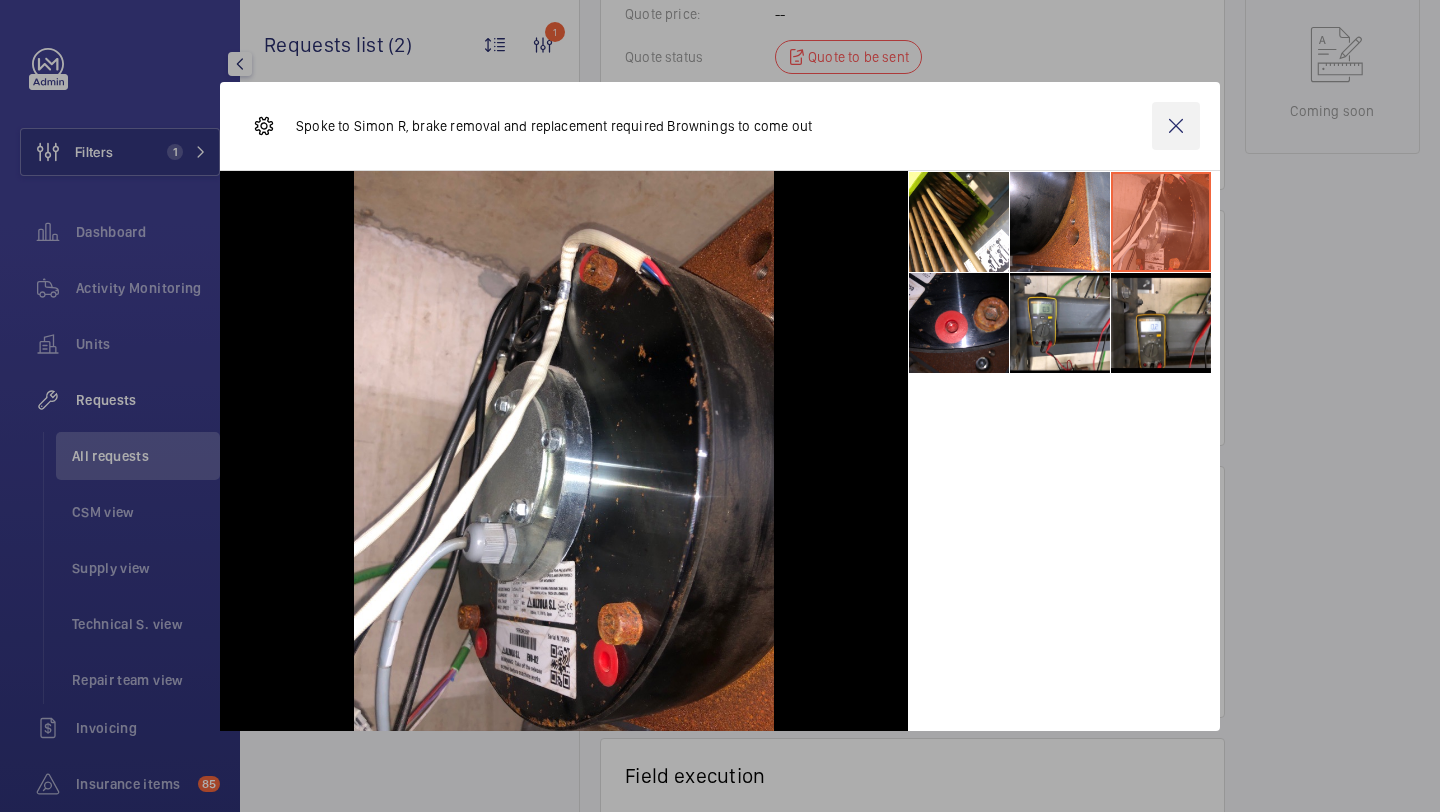 click at bounding box center (1176, 126) 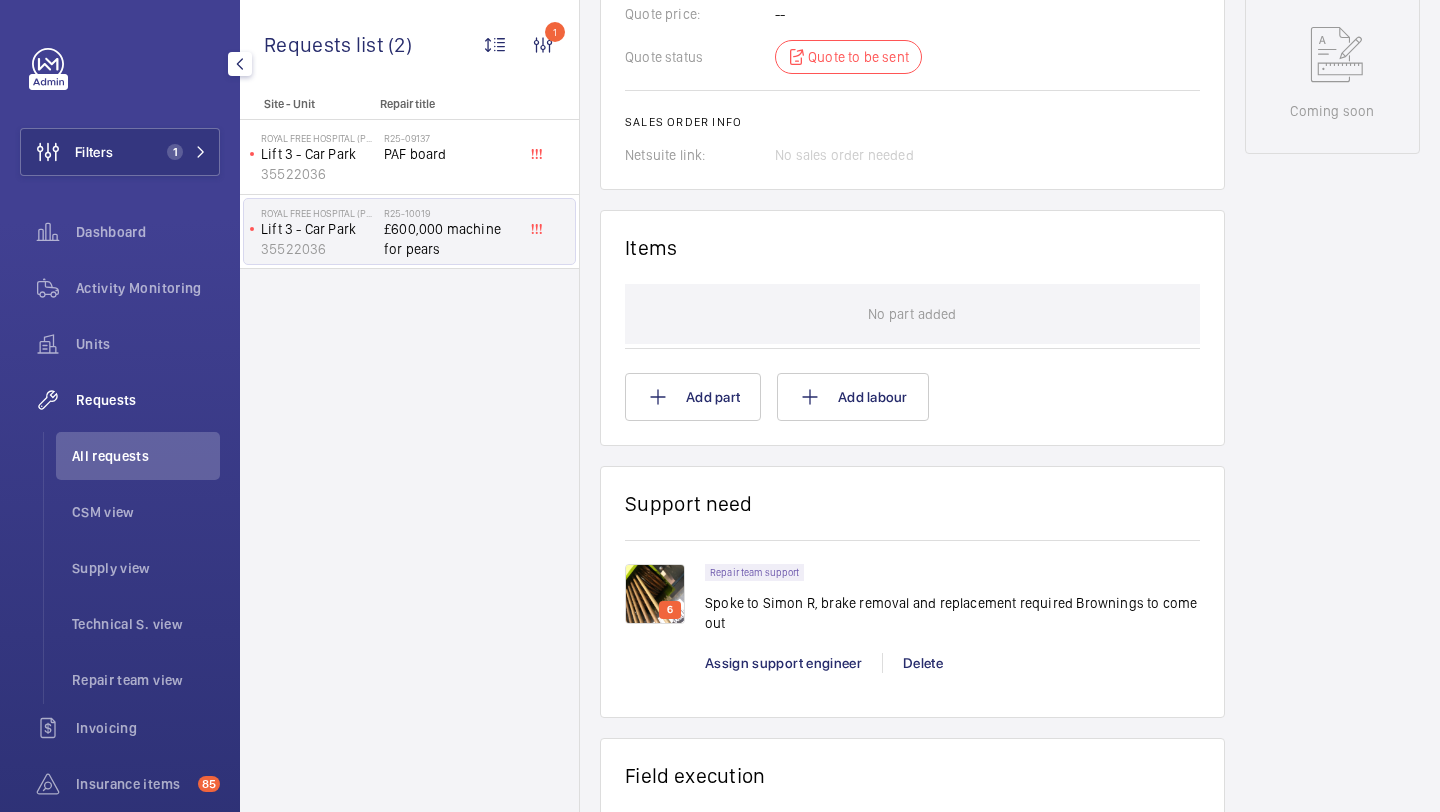 click on "Stopped Lift 3 - Car Park 35522036 See recent activities Royal Free Hospital (Pears Building) The Pears Building, Pond St  NW3 2PP LONDON   CBRE GWS UK- Royal Free Hospital Pears Building)   Advanced  Engineer  Caine Bennett-Smith  CSM  Sam Williams  Supply manager  connor@wemaintain.com  History Coming soon" 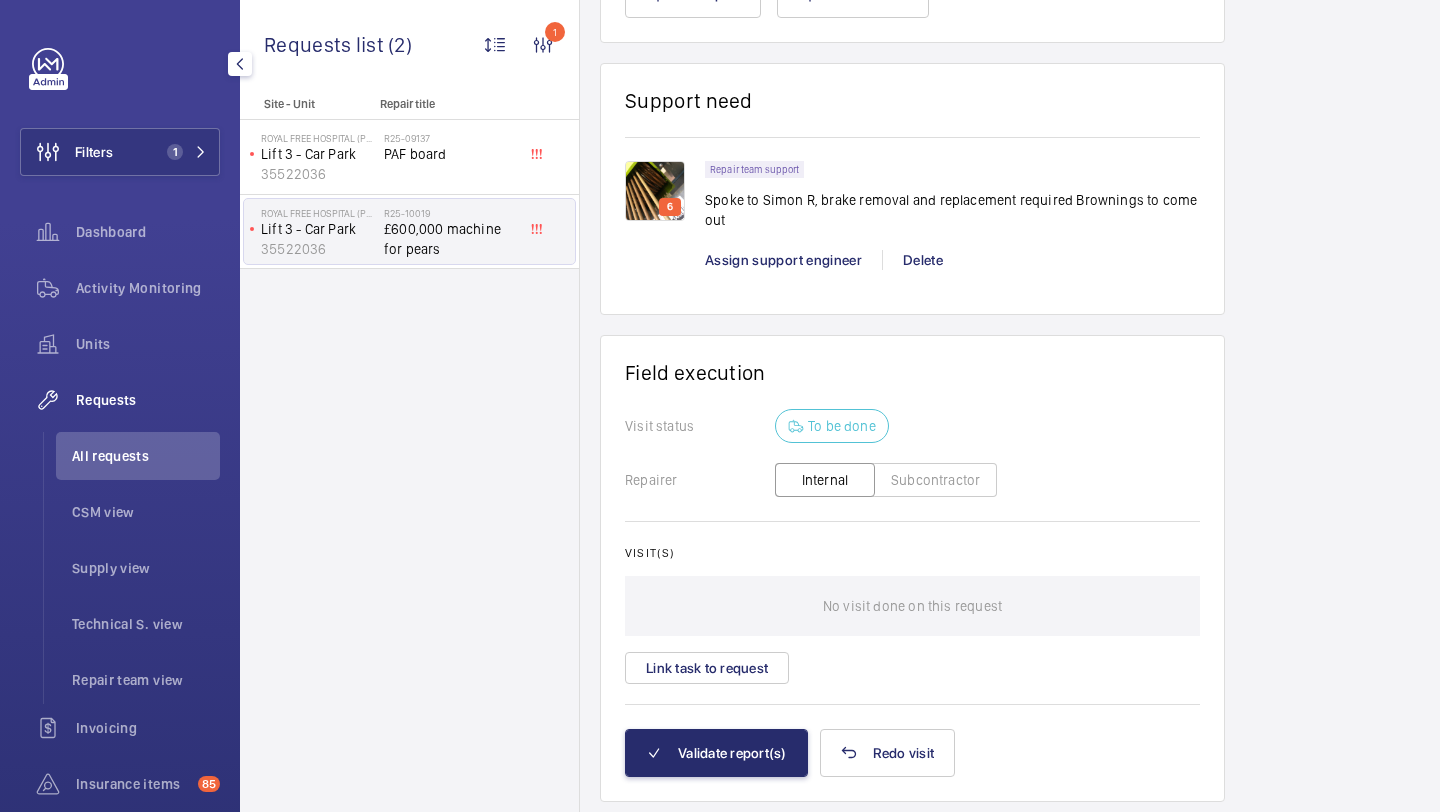 scroll, scrollTop: 1507, scrollLeft: 0, axis: vertical 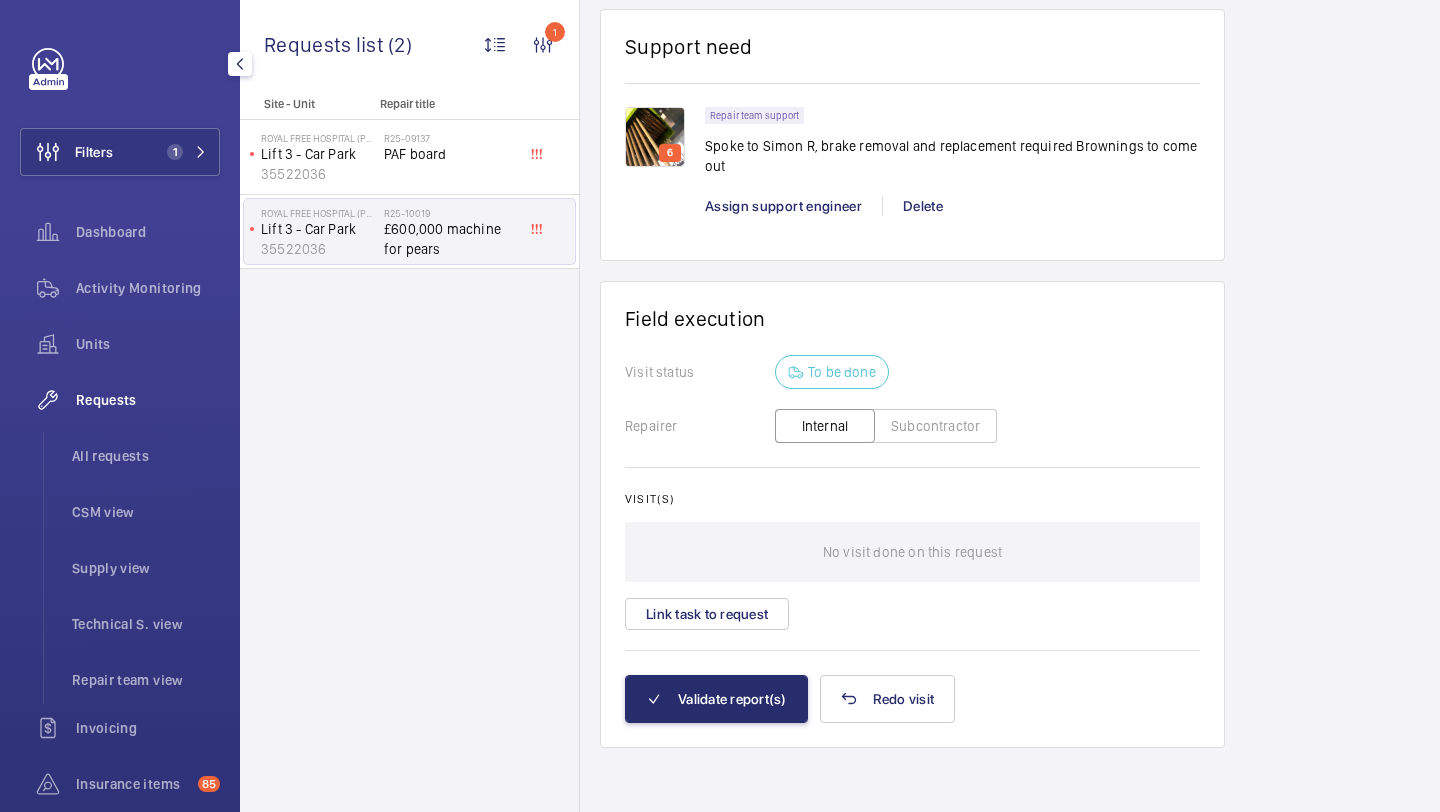 click on "Filters 1  Dashboard   Activity Monitoring   Units   Requests   All requests   CSM view   Supply view   Technical S. view   Repair team view   Invoicing   Insurance items  85  Reports   Contacts   IoT  Beta RB Rambo Bishop" 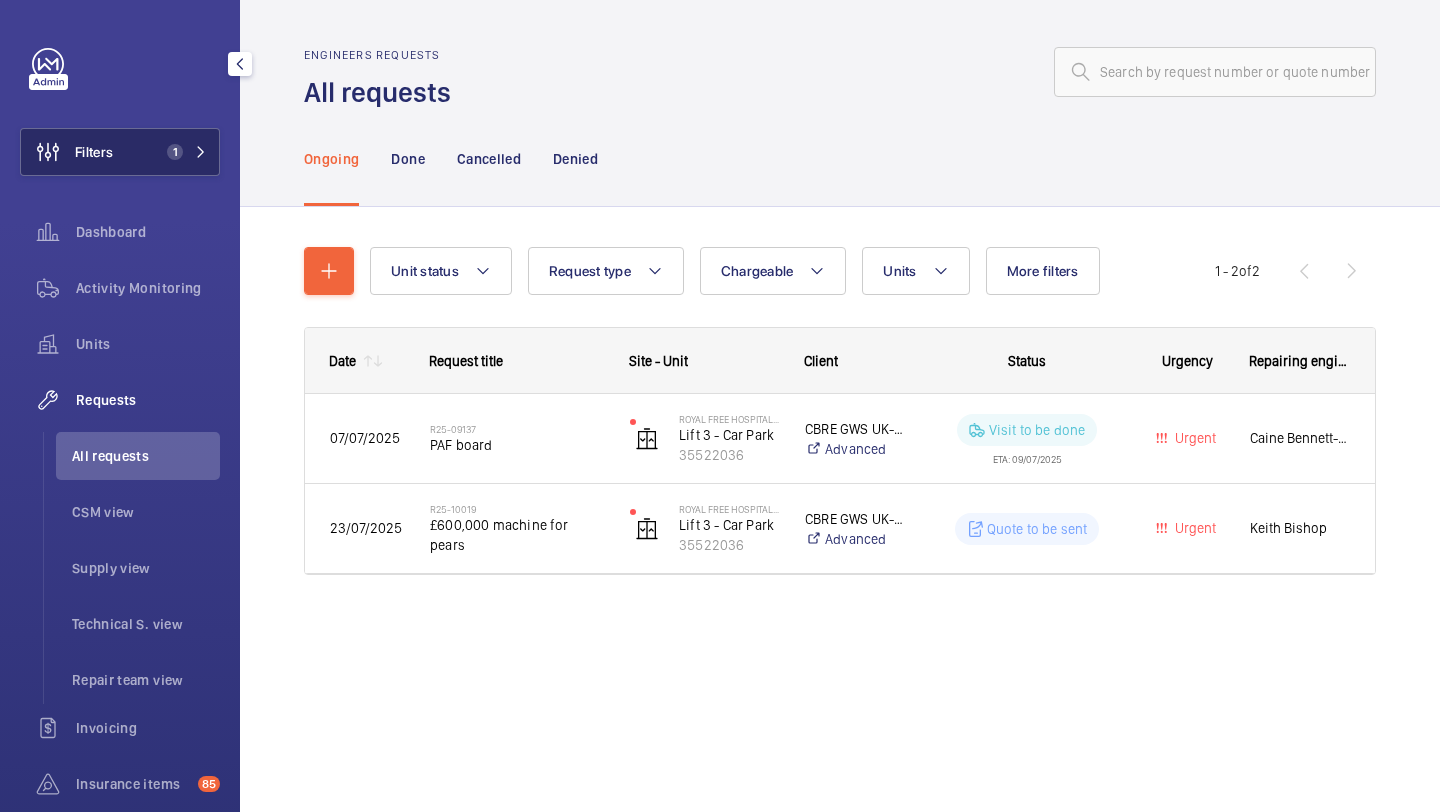 click on "Filters 1" 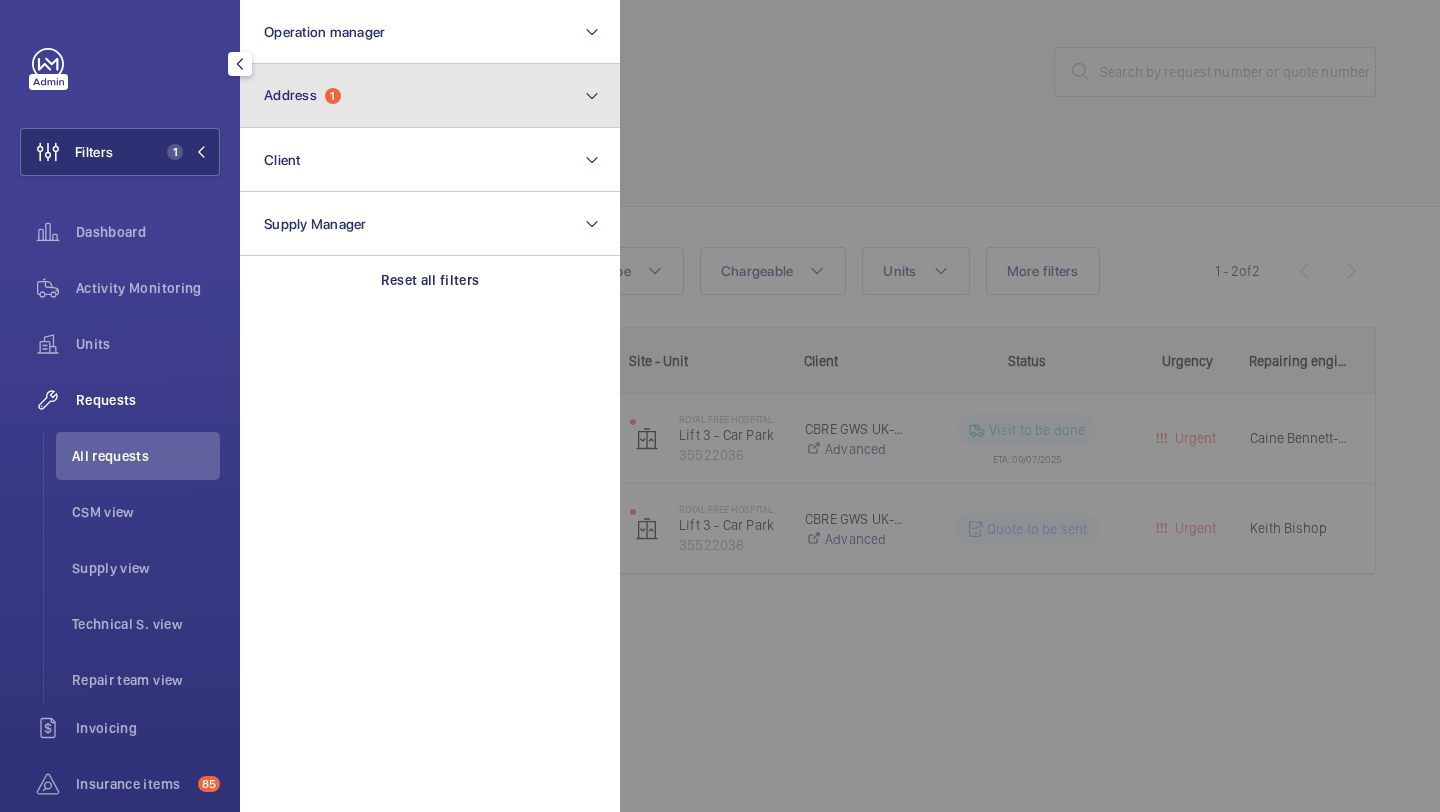 click on "Address" 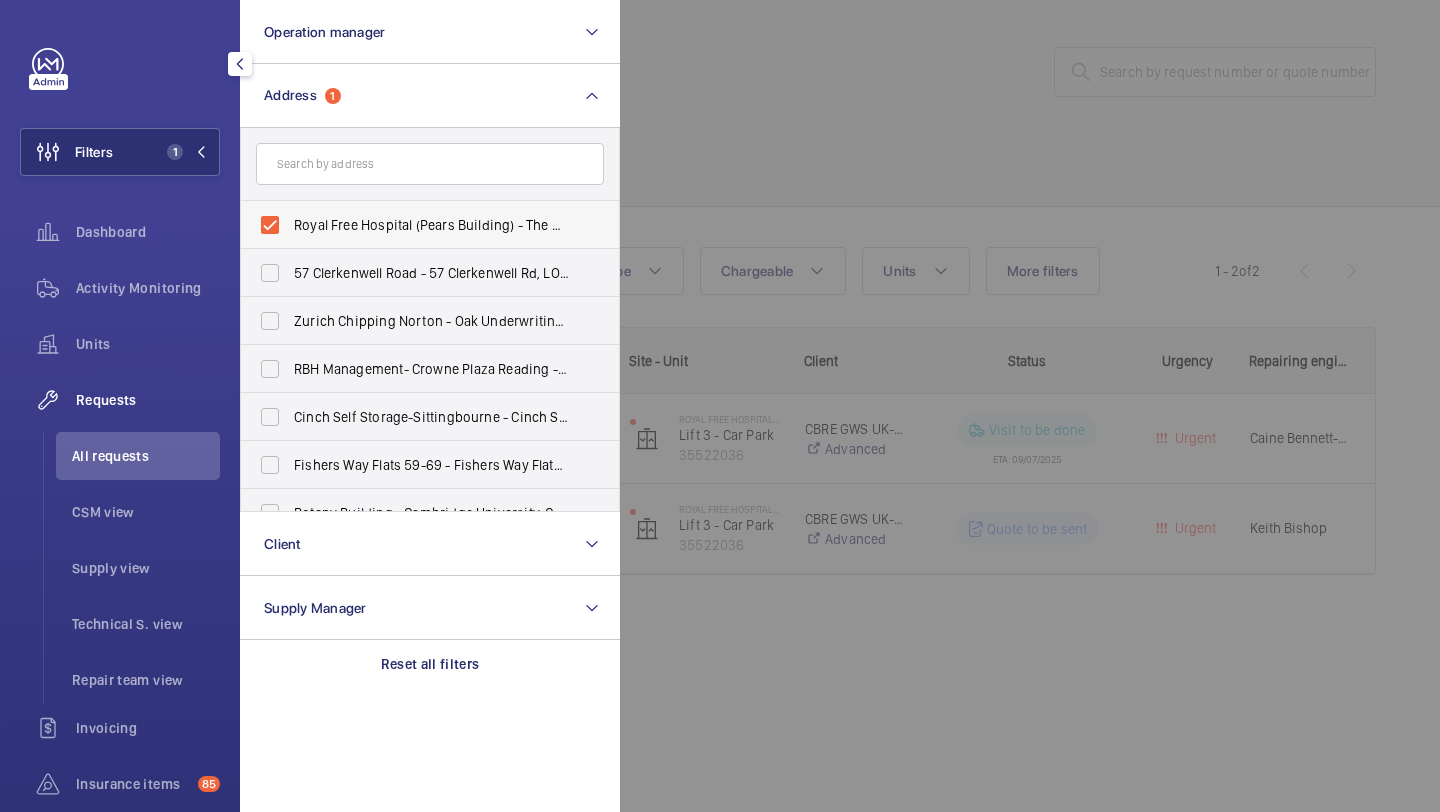 click on "Royal Free Hospital (Pears Building) - The Pears Building, Pond St, LONDON NW3 2PP" at bounding box center (431, 225) 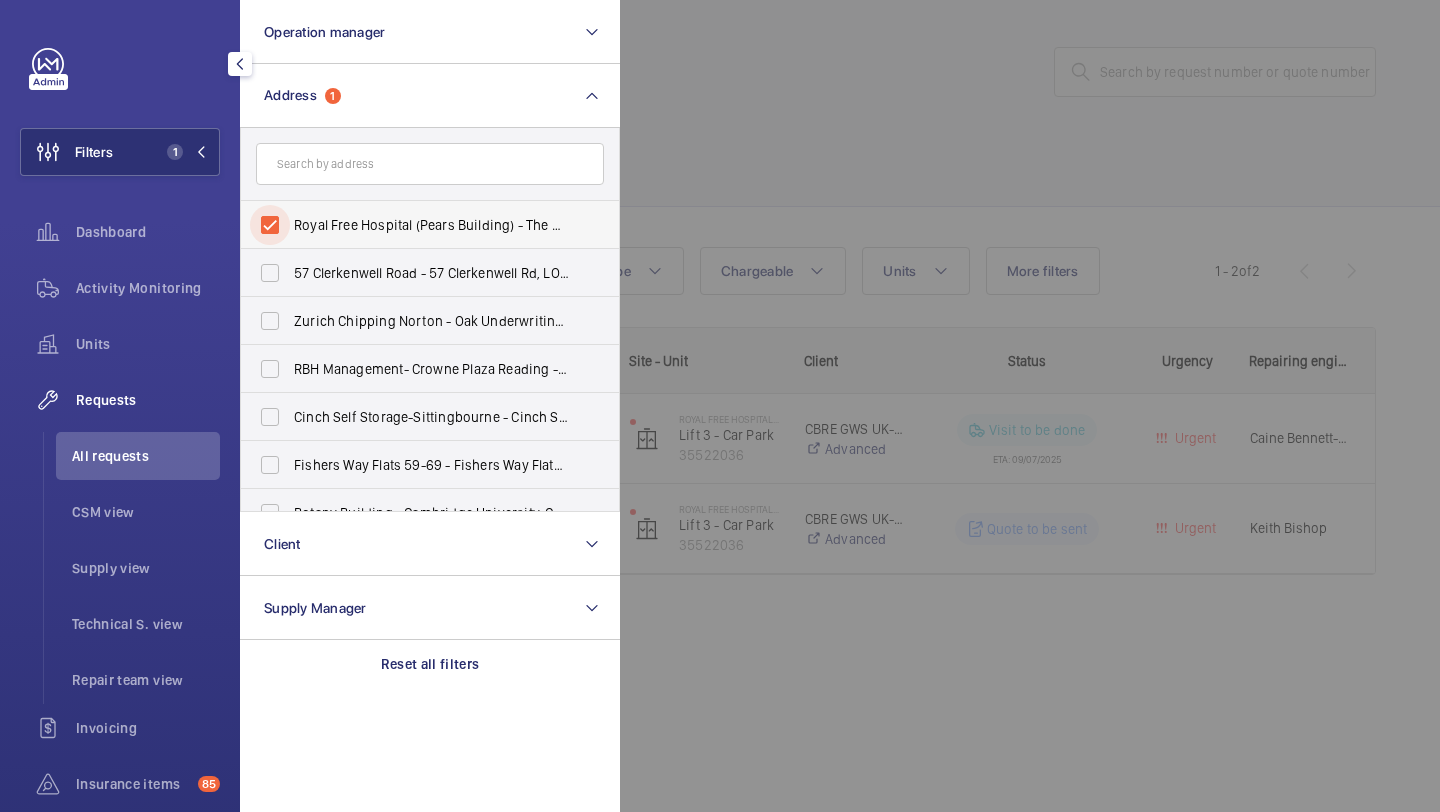 click on "Royal Free Hospital (Pears Building) - The Pears Building, Pond St, LONDON NW3 2PP" at bounding box center (270, 225) 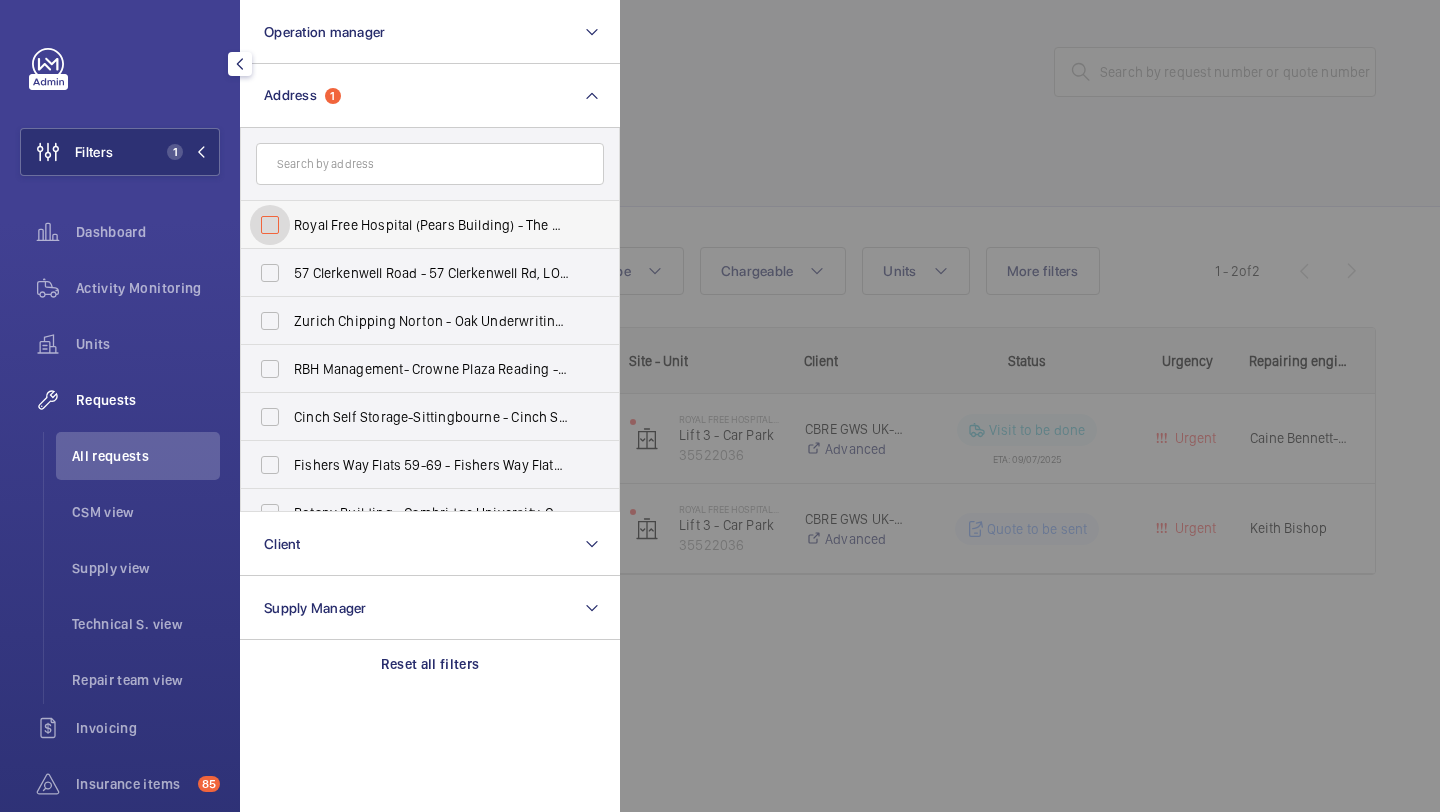 checkbox on "false" 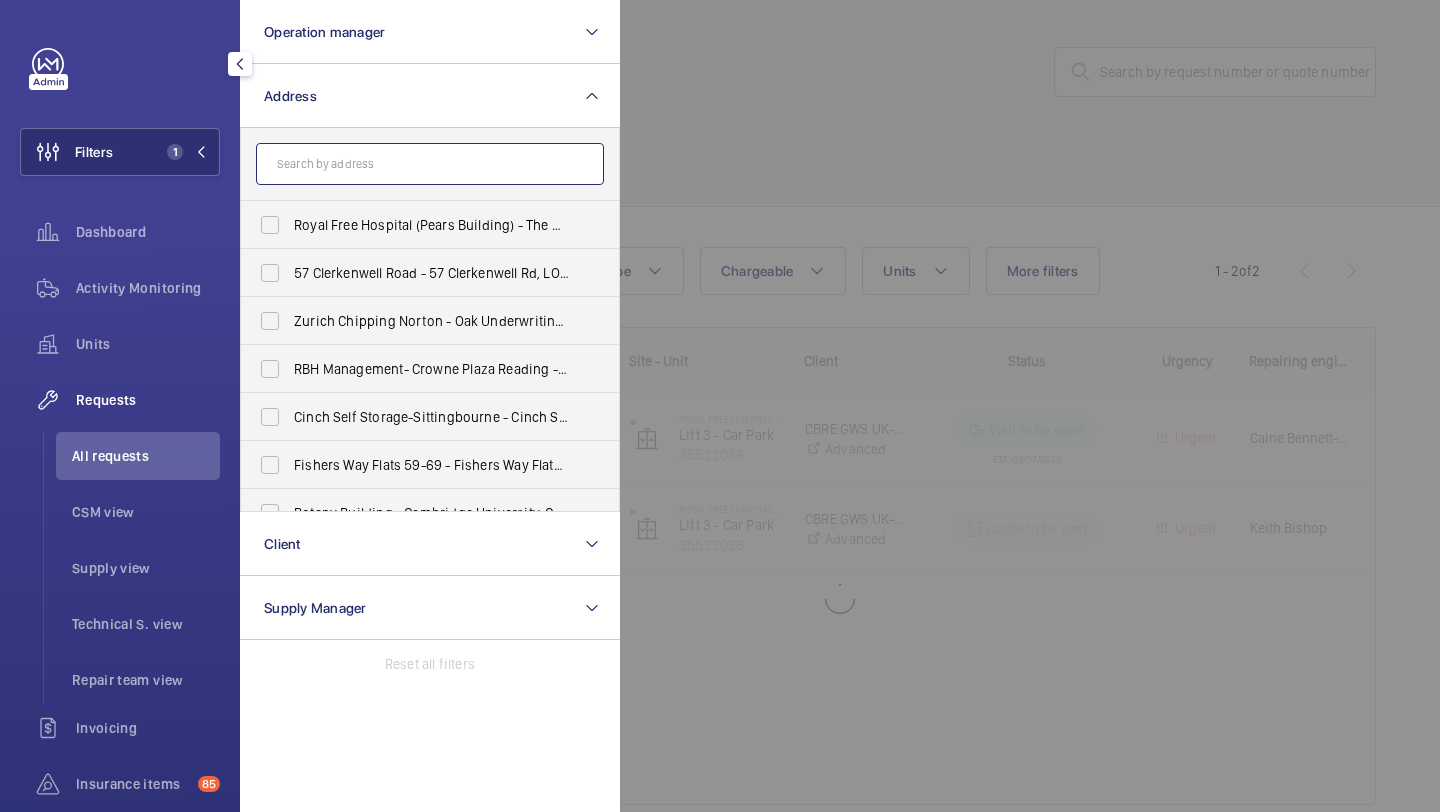 click 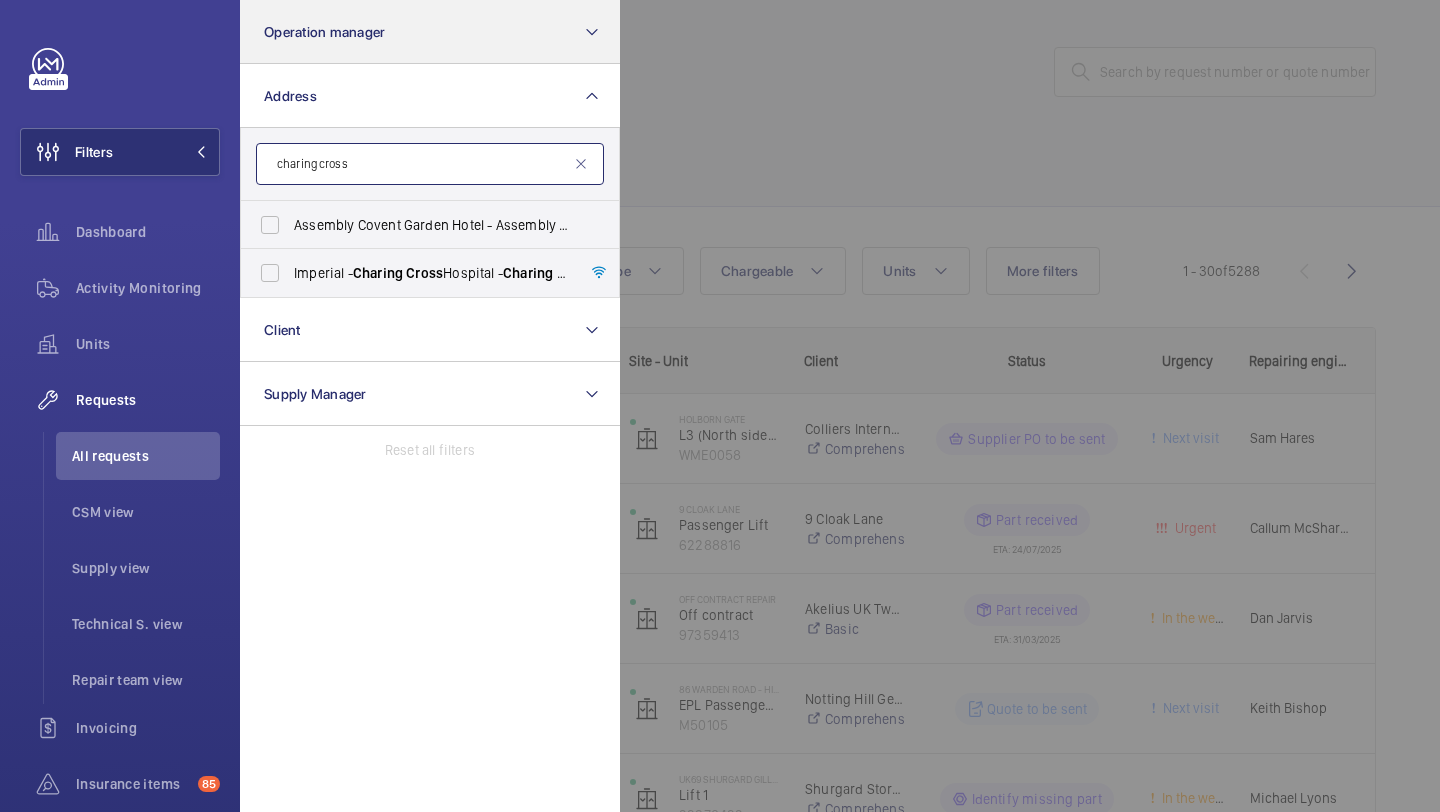 type on "charing cross" 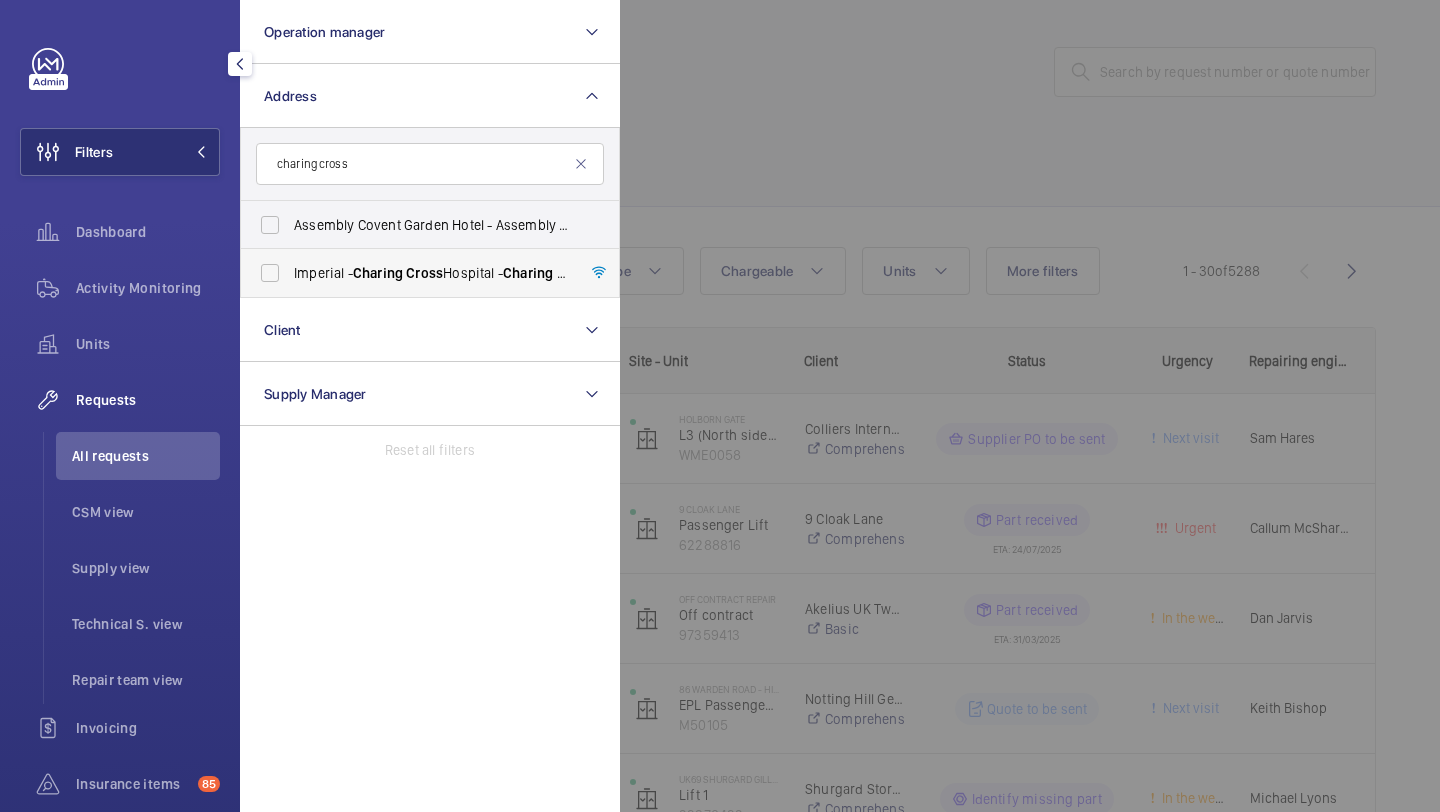 click on "Imperial -  Charing   Cross  Hospital -  Charing   Cross  Hospital, LONDON W6 8RF" at bounding box center (431, 273) 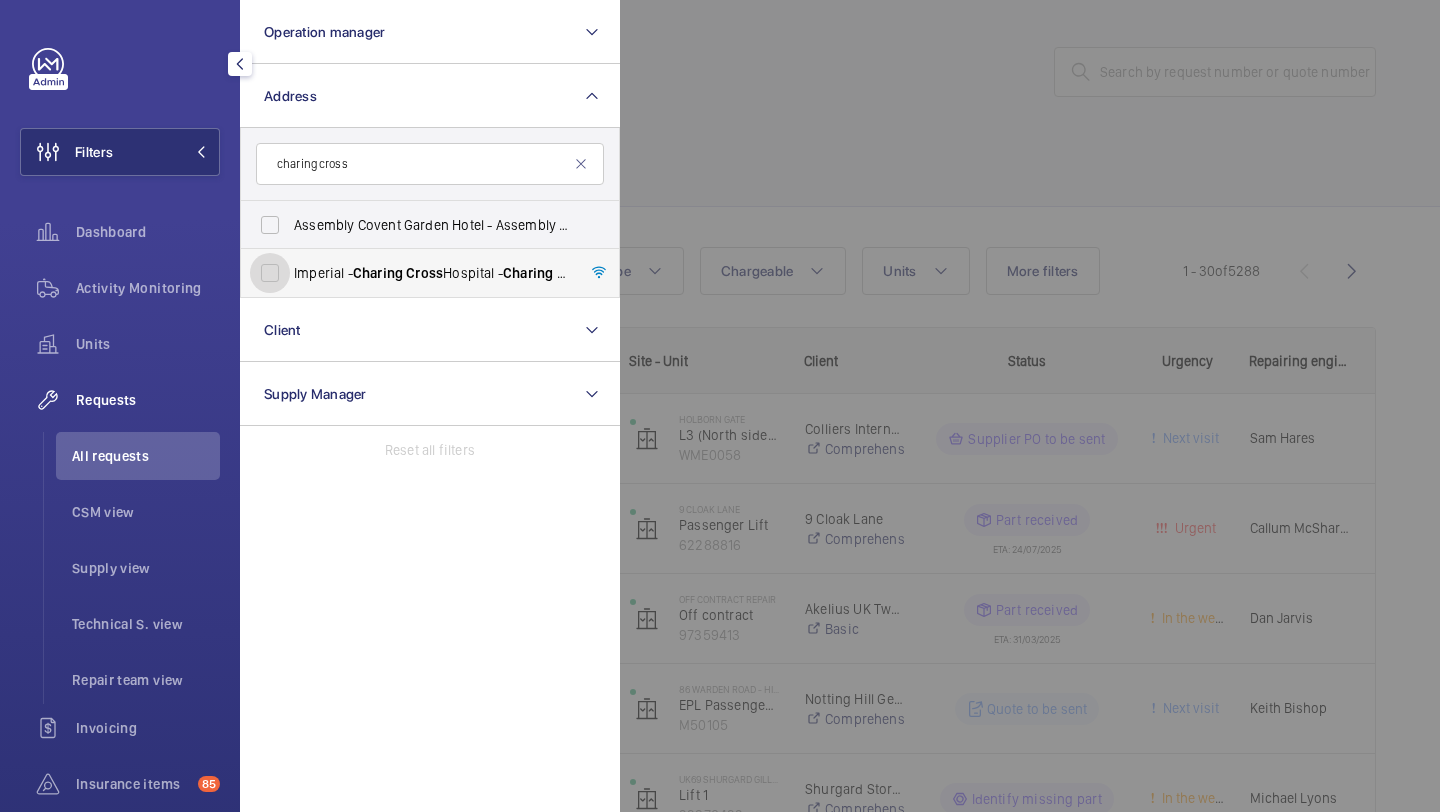 click on "Imperial -  Charing   Cross  Hospital -  Charing   Cross  Hospital, LONDON W6 8RF" at bounding box center (270, 273) 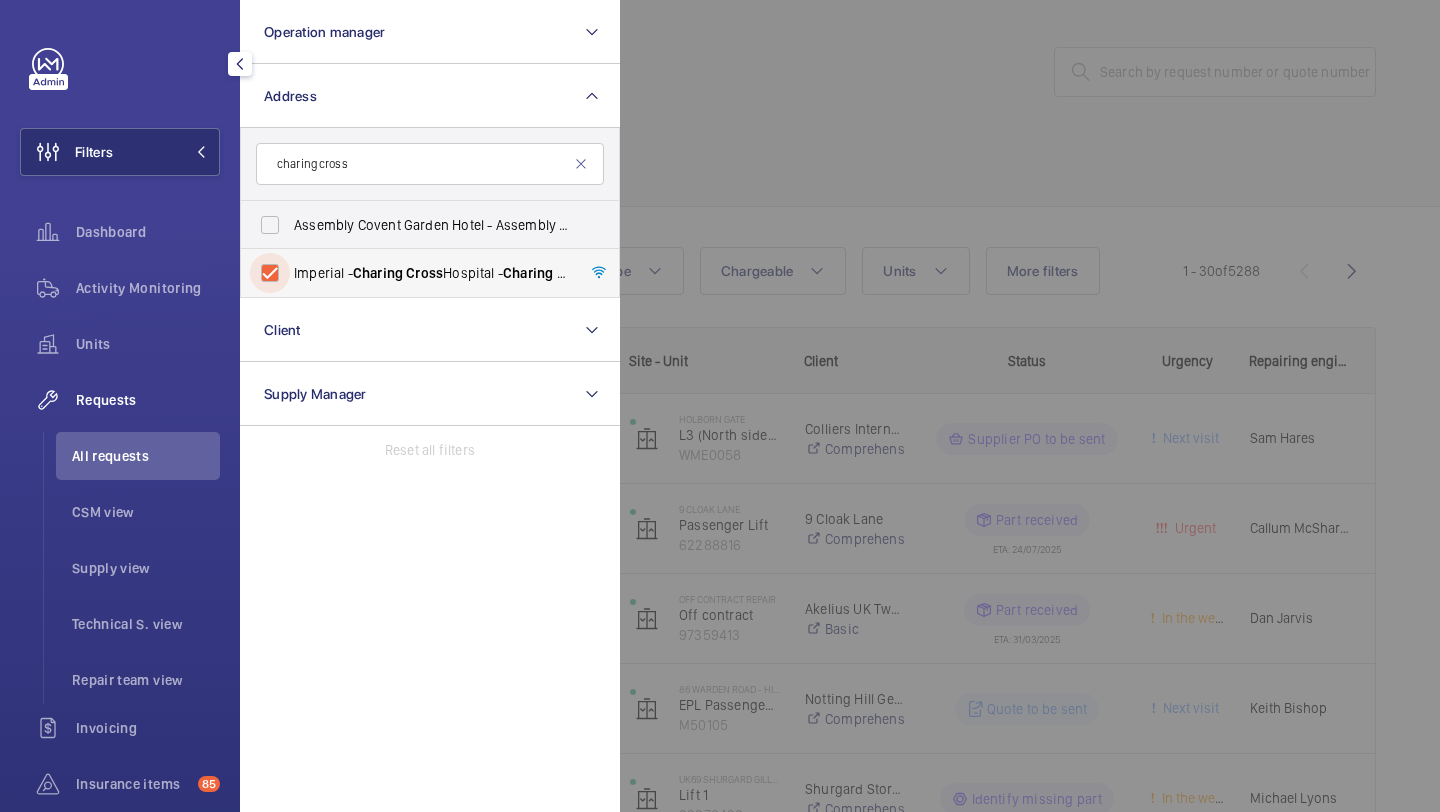 checkbox on "true" 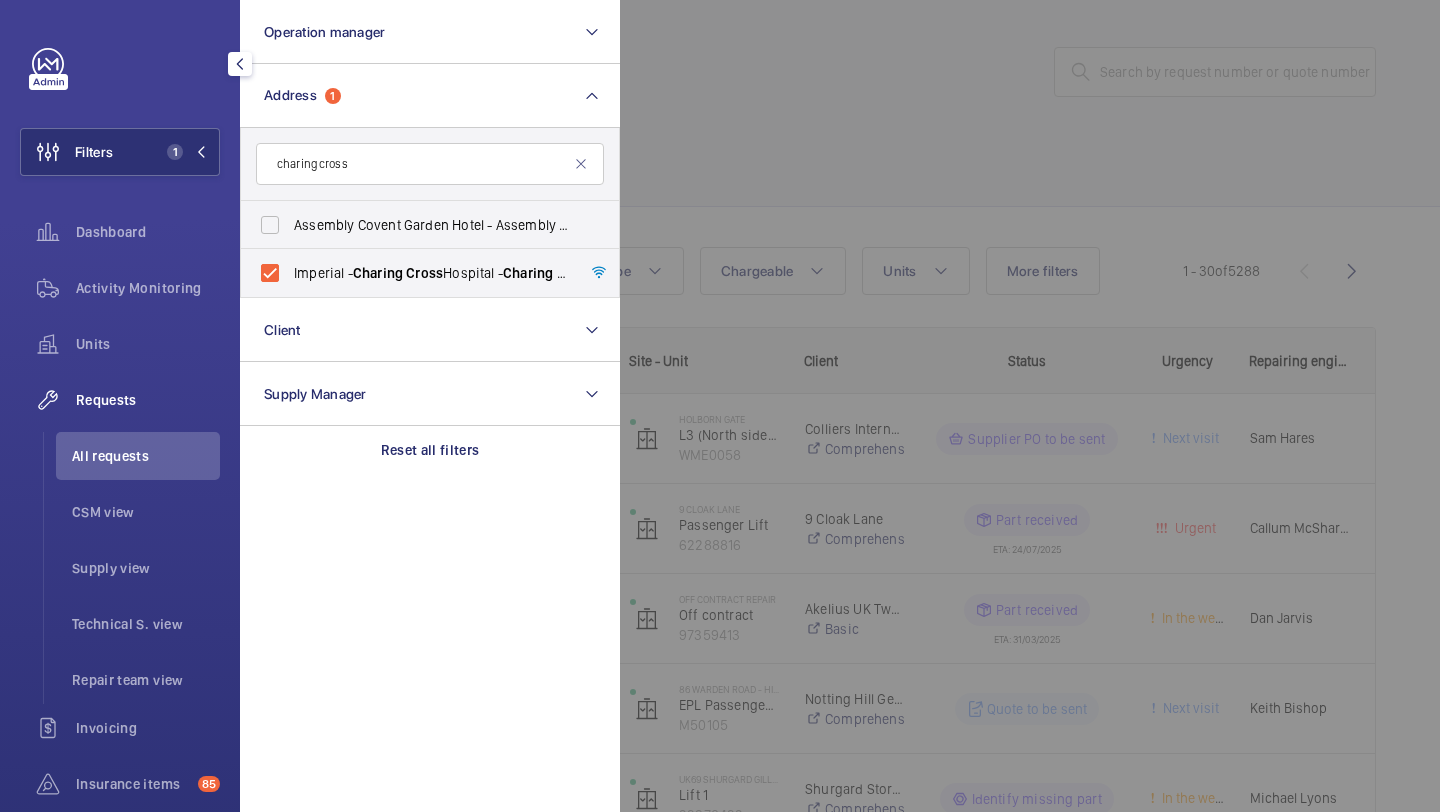 click 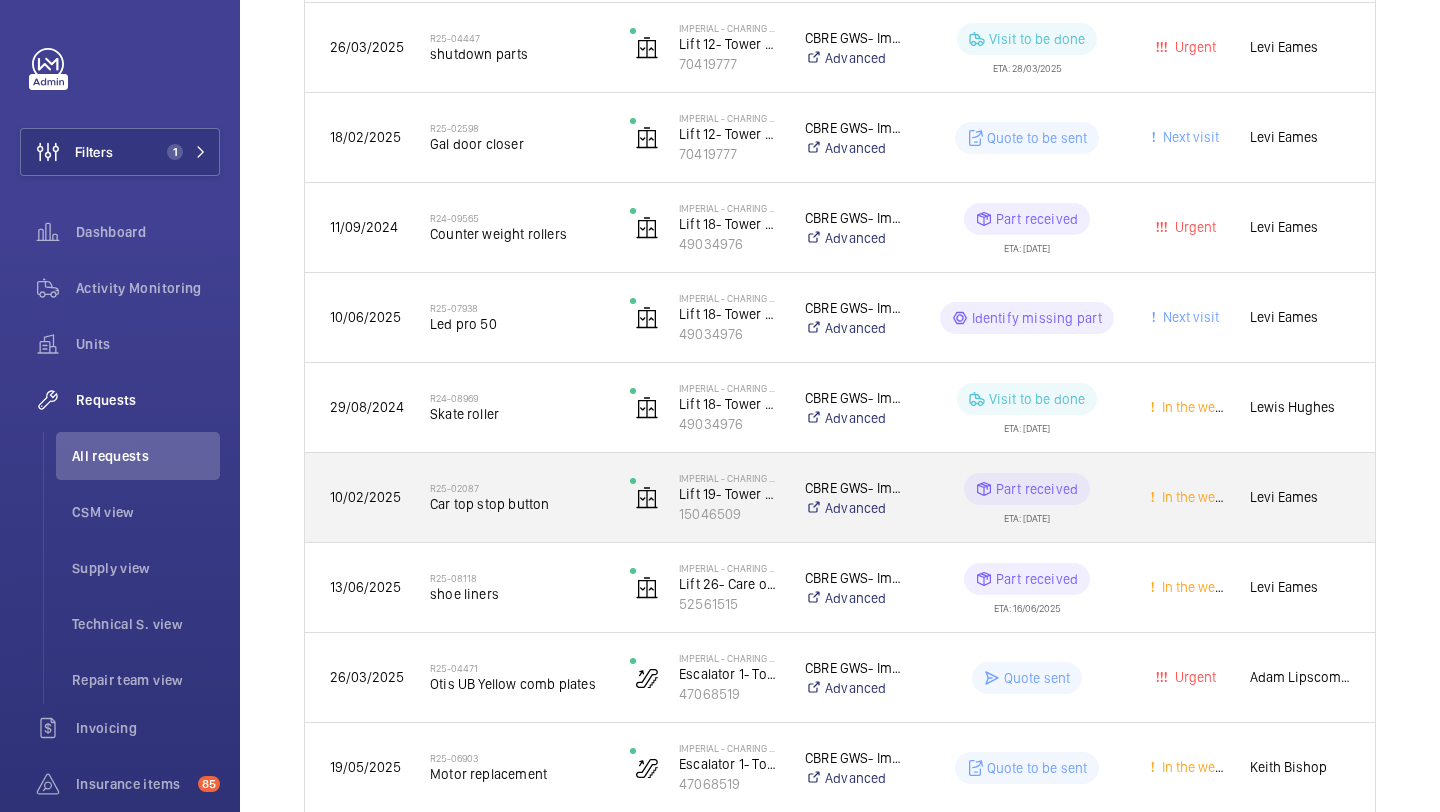 scroll, scrollTop: 1248, scrollLeft: 0, axis: vertical 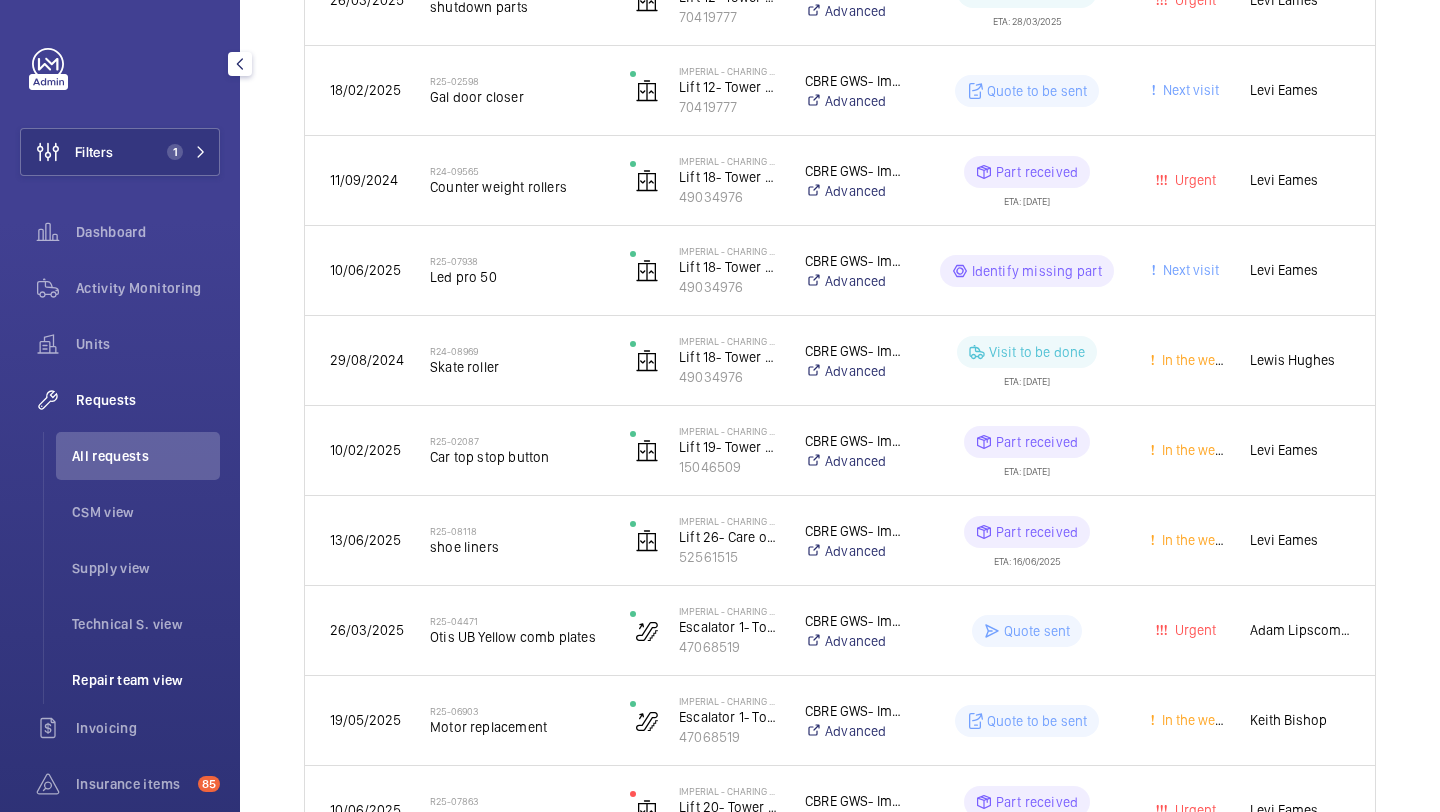 click on "Repair team view" 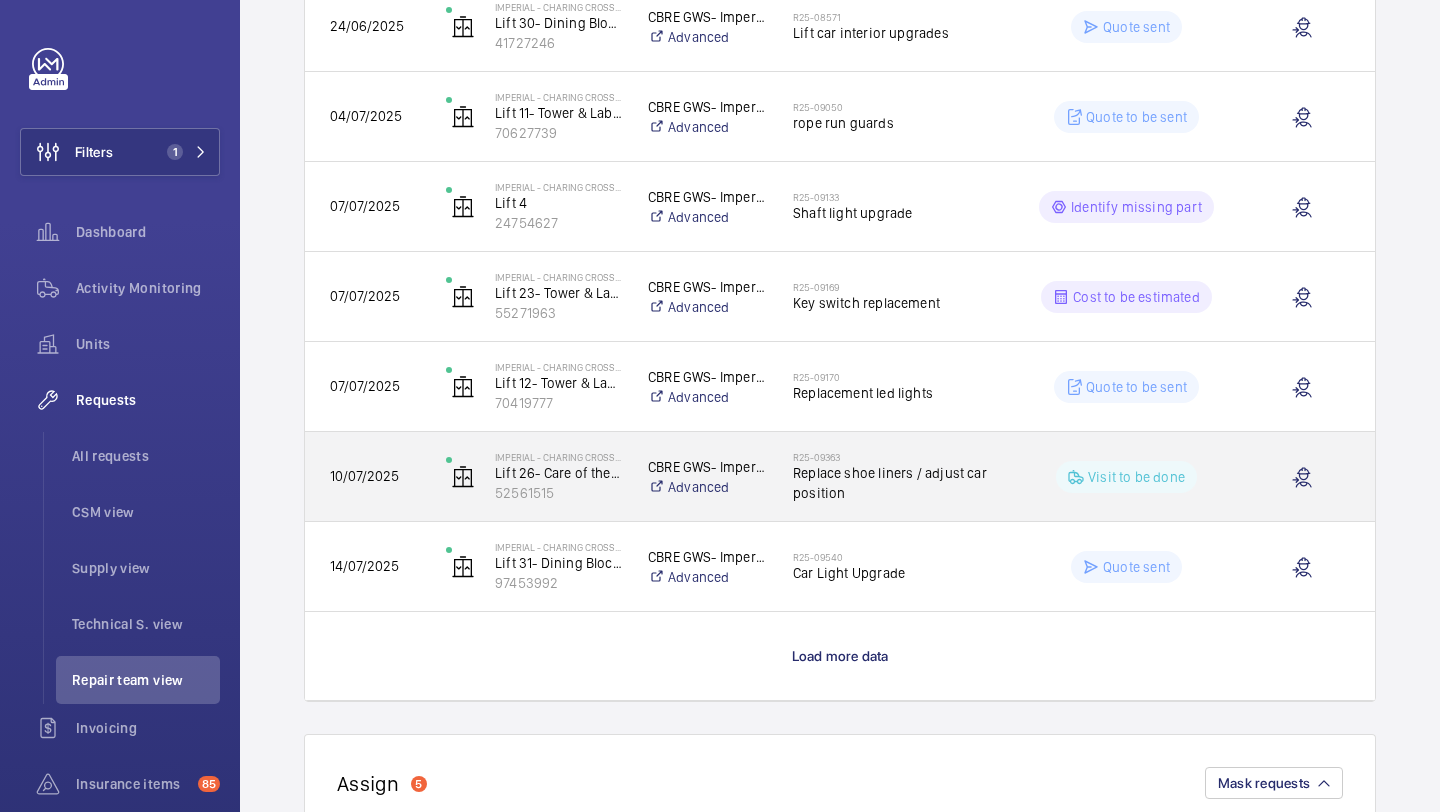 scroll, scrollTop: 1578, scrollLeft: 0, axis: vertical 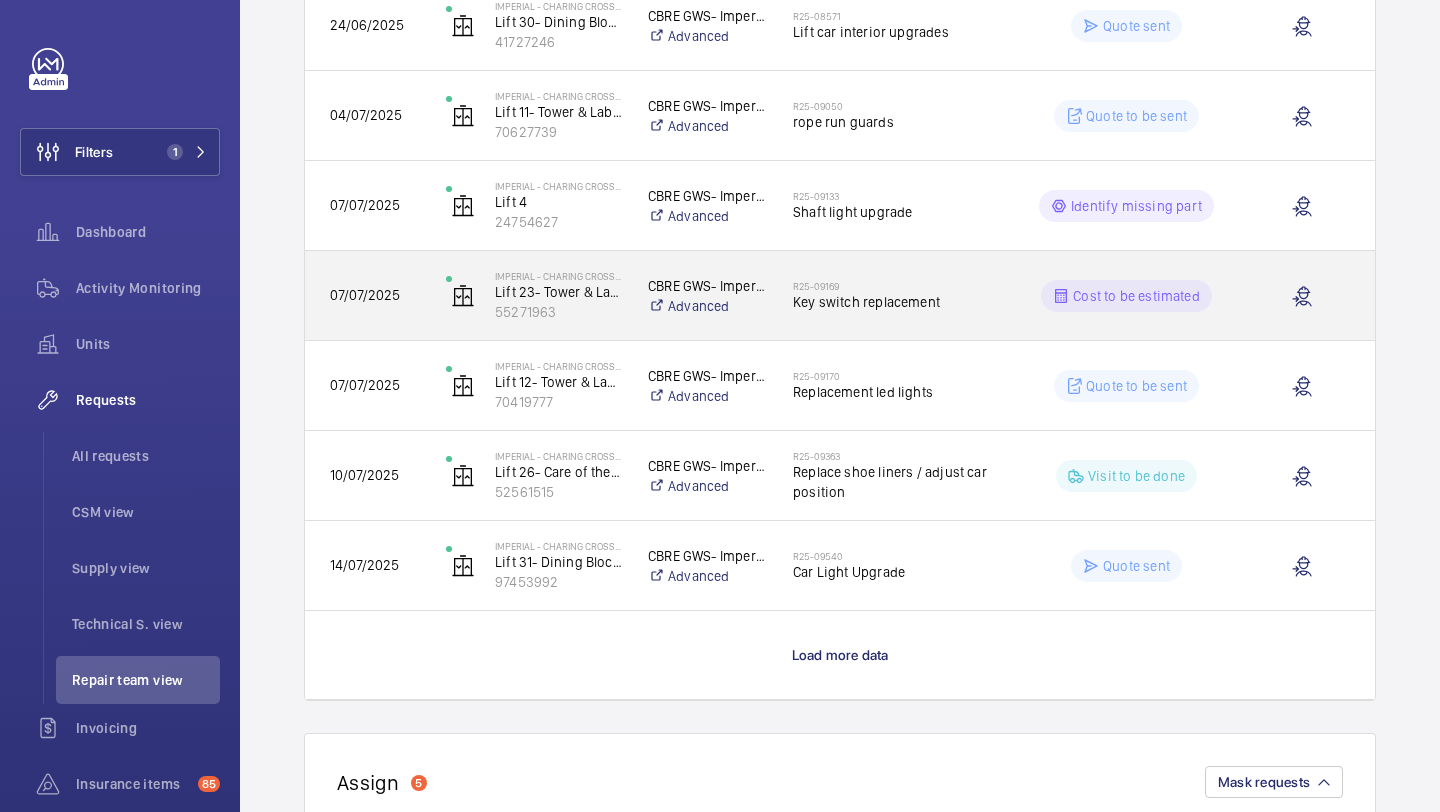 click on "Key switch replacement" 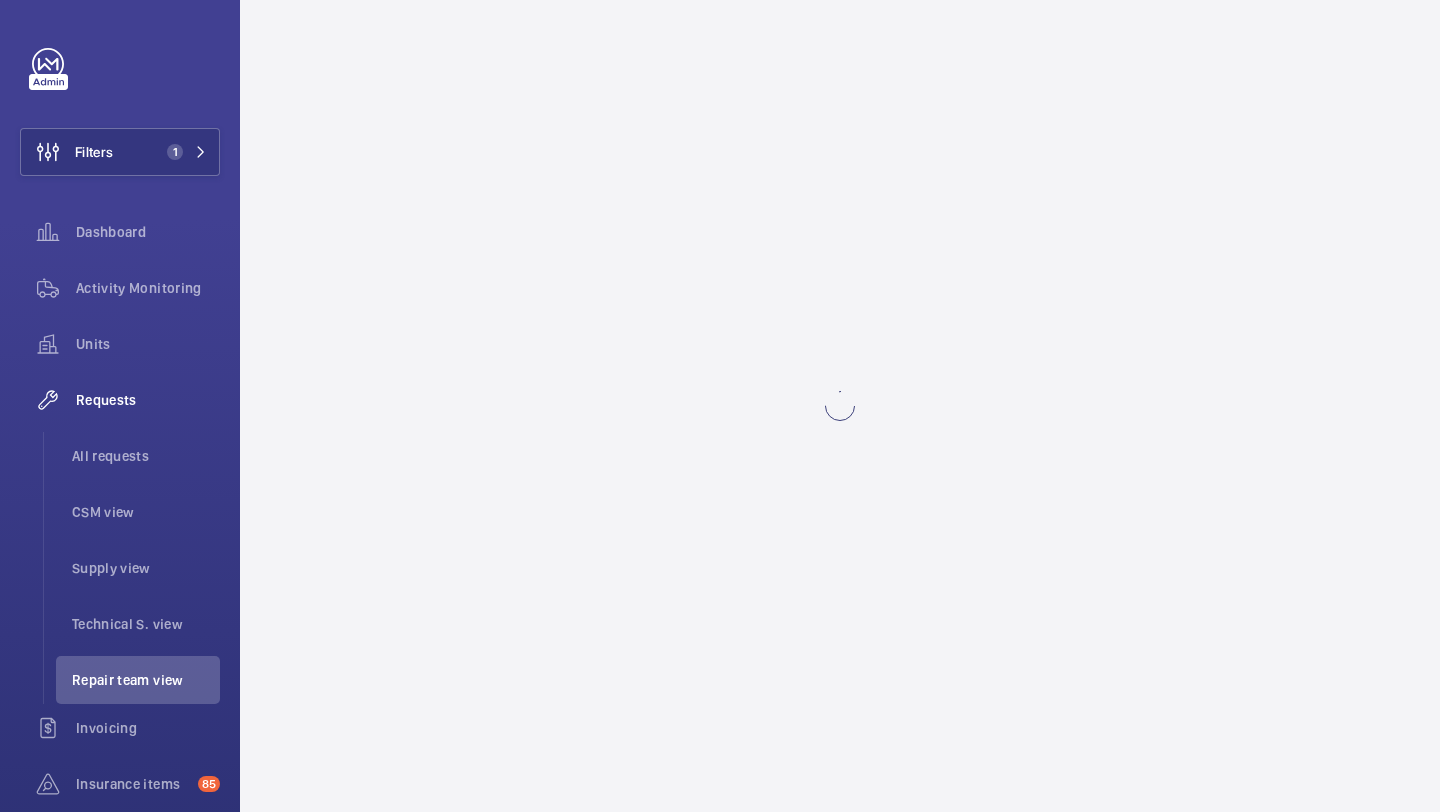 scroll, scrollTop: 0, scrollLeft: 0, axis: both 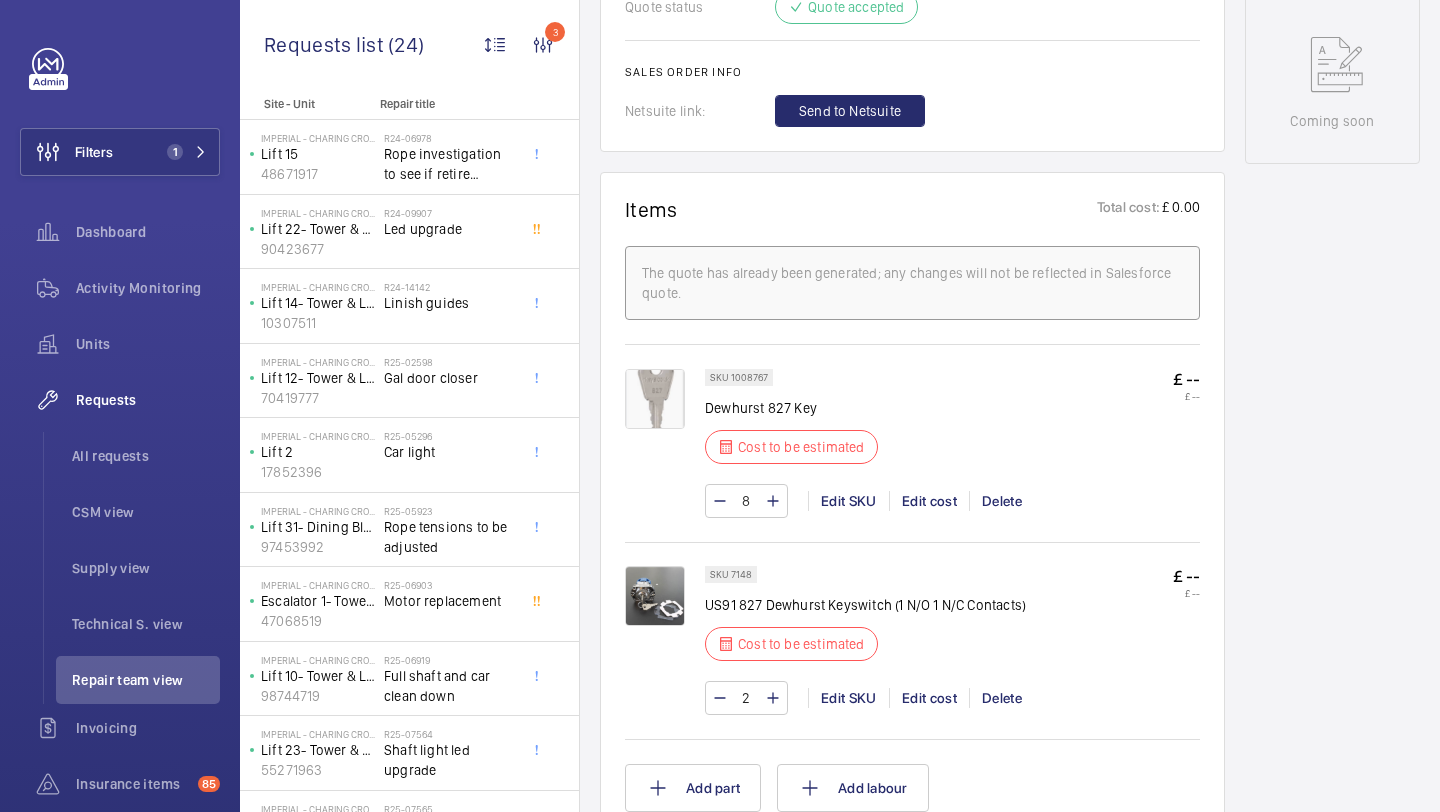 click 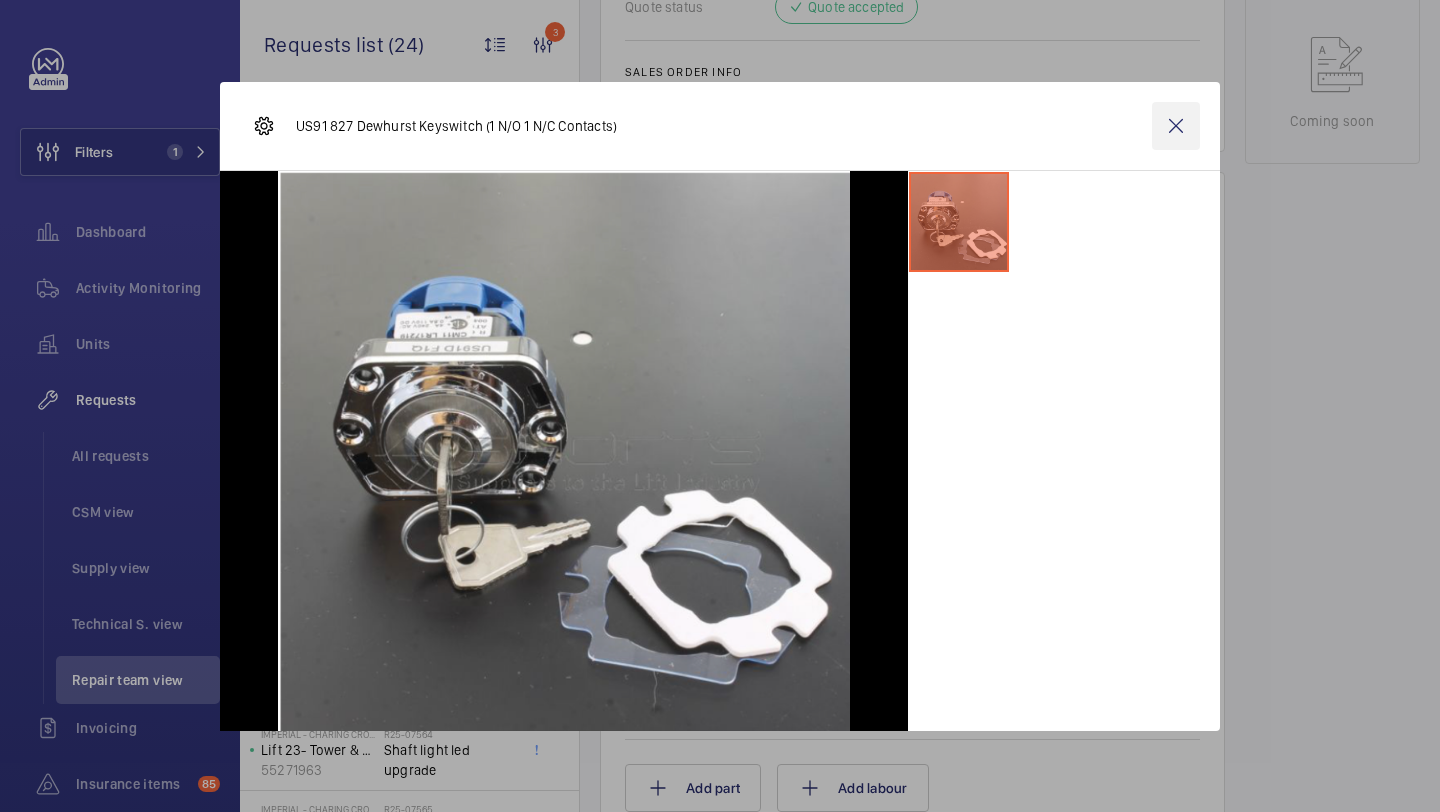 click at bounding box center (1176, 126) 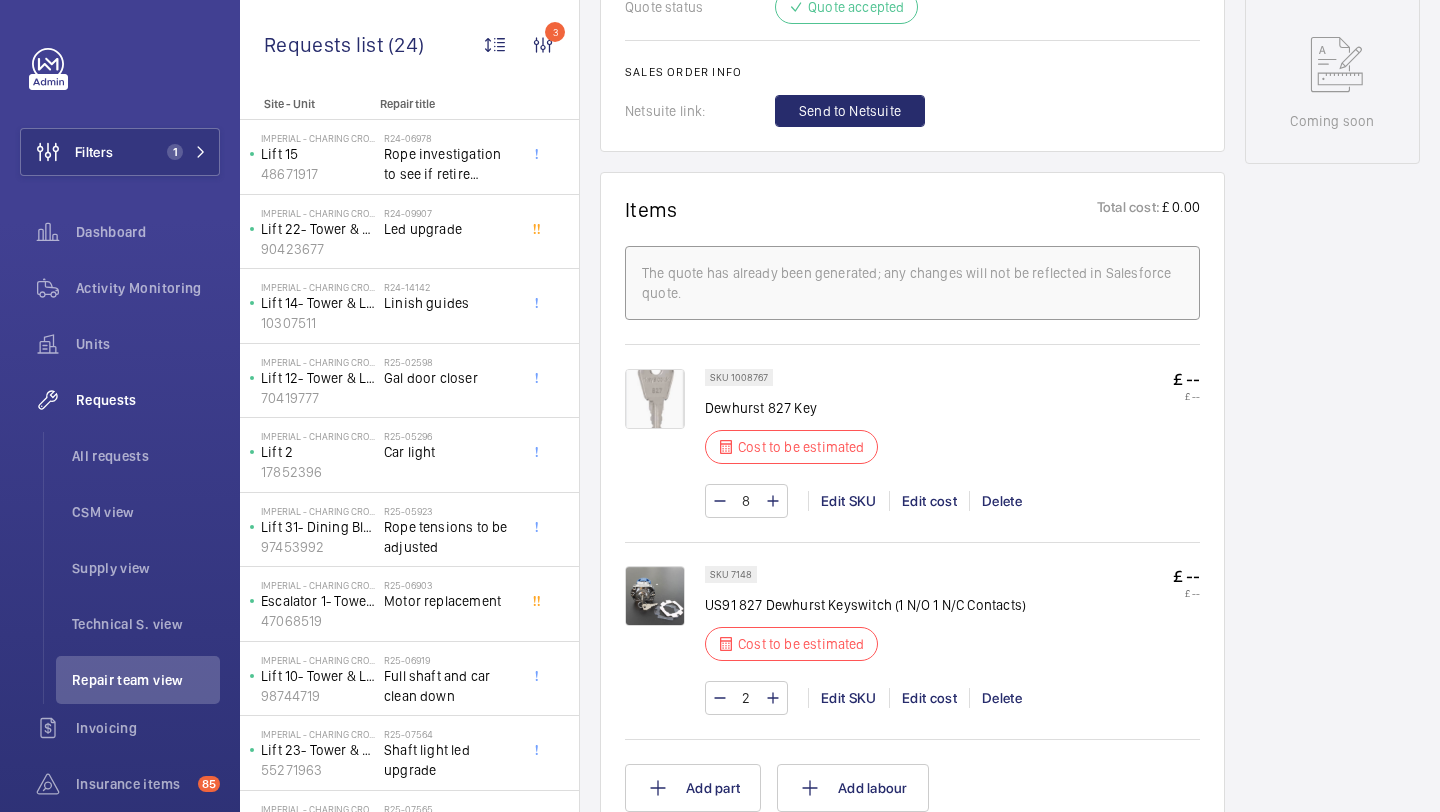 scroll, scrollTop: 1569, scrollLeft: 0, axis: vertical 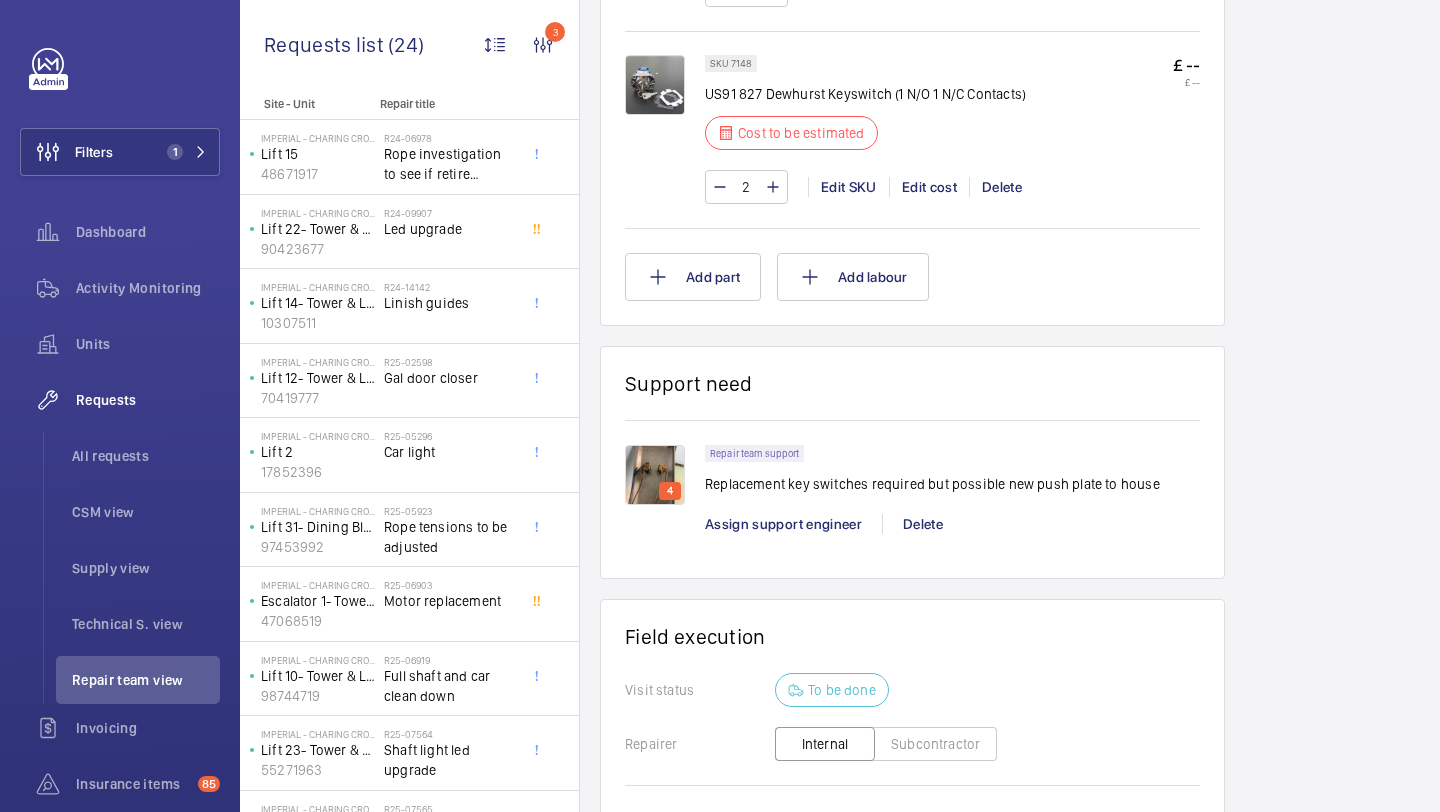 click on "4" 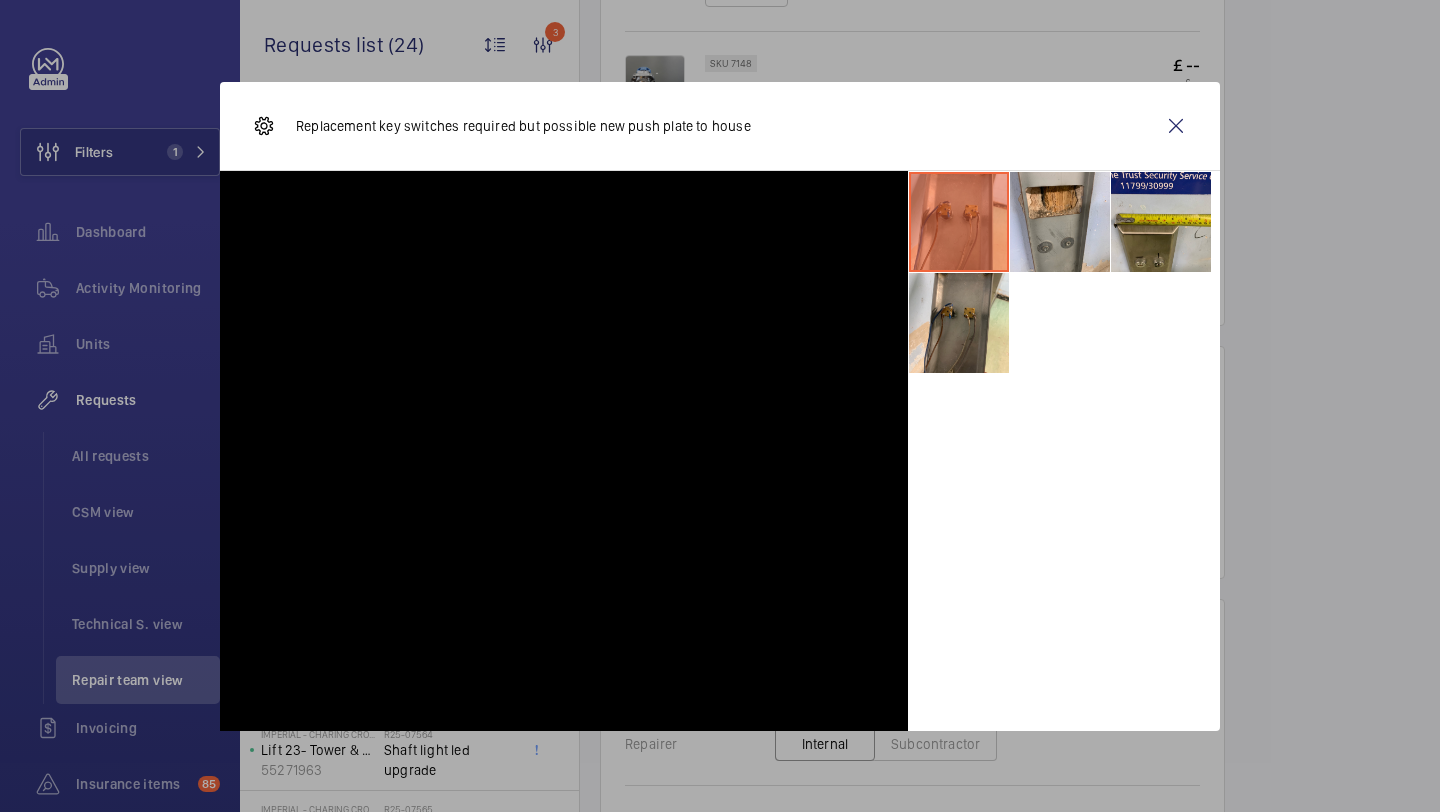 scroll, scrollTop: 1568, scrollLeft: 0, axis: vertical 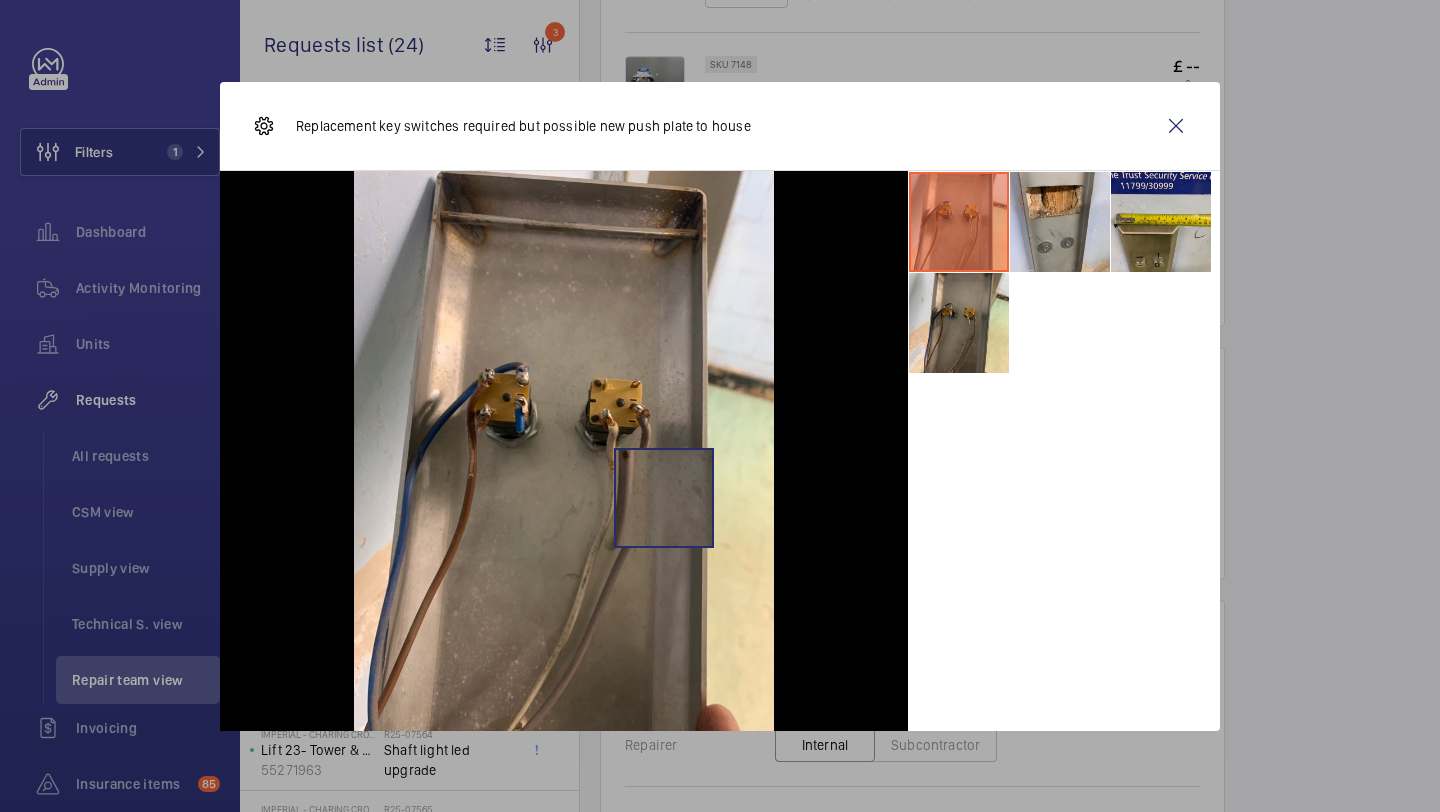 click at bounding box center [564, 451] 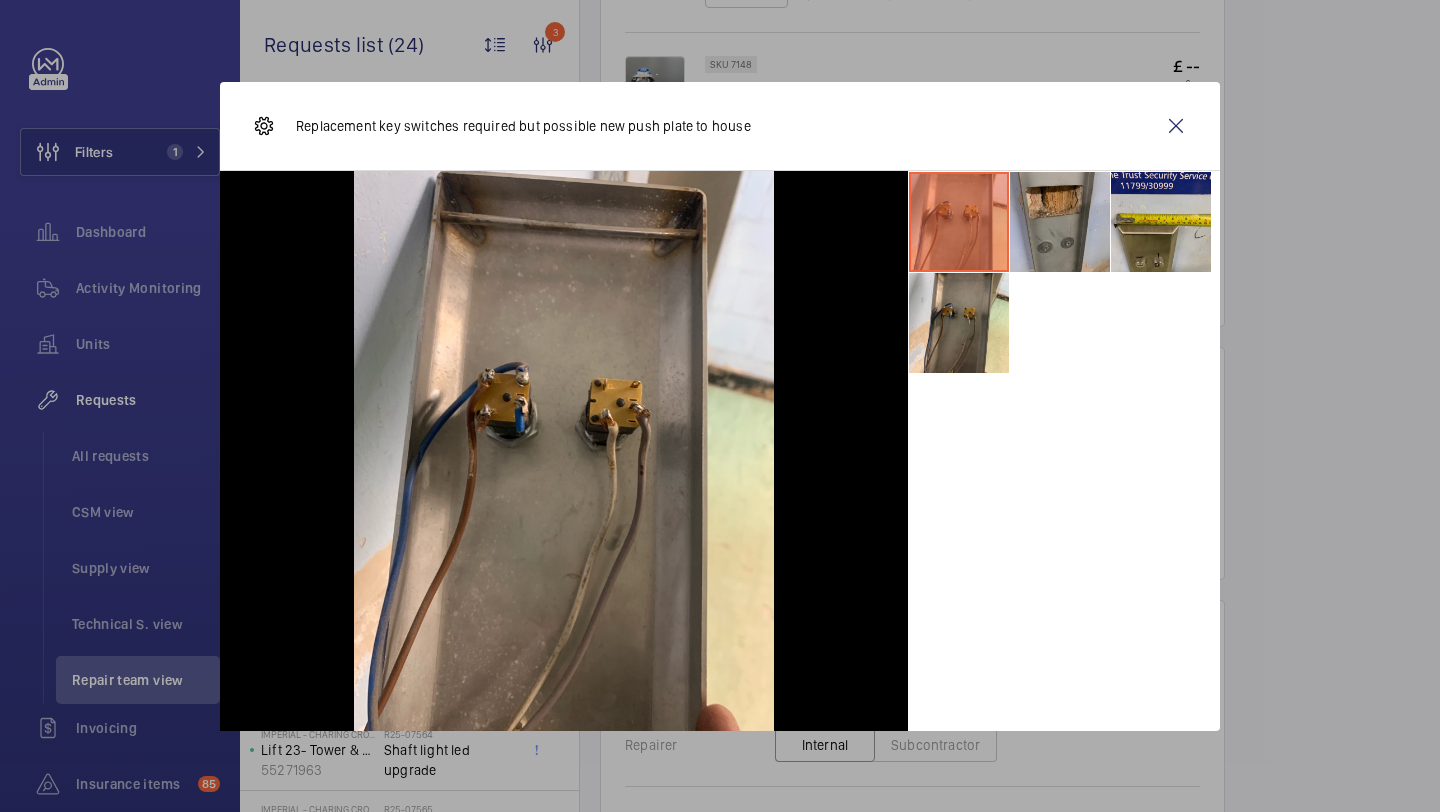 click at bounding box center [1060, 222] 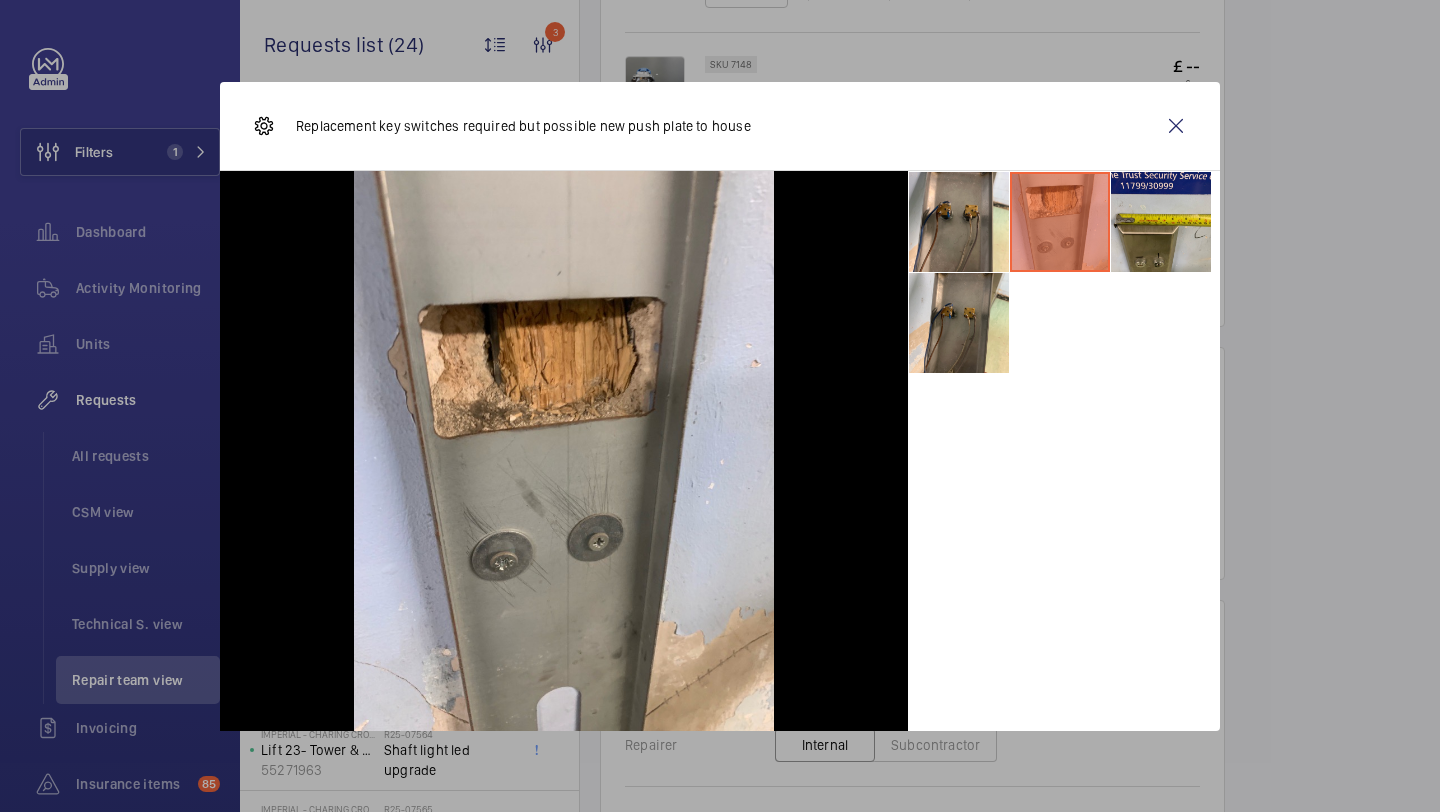 click at bounding box center [1064, 272] 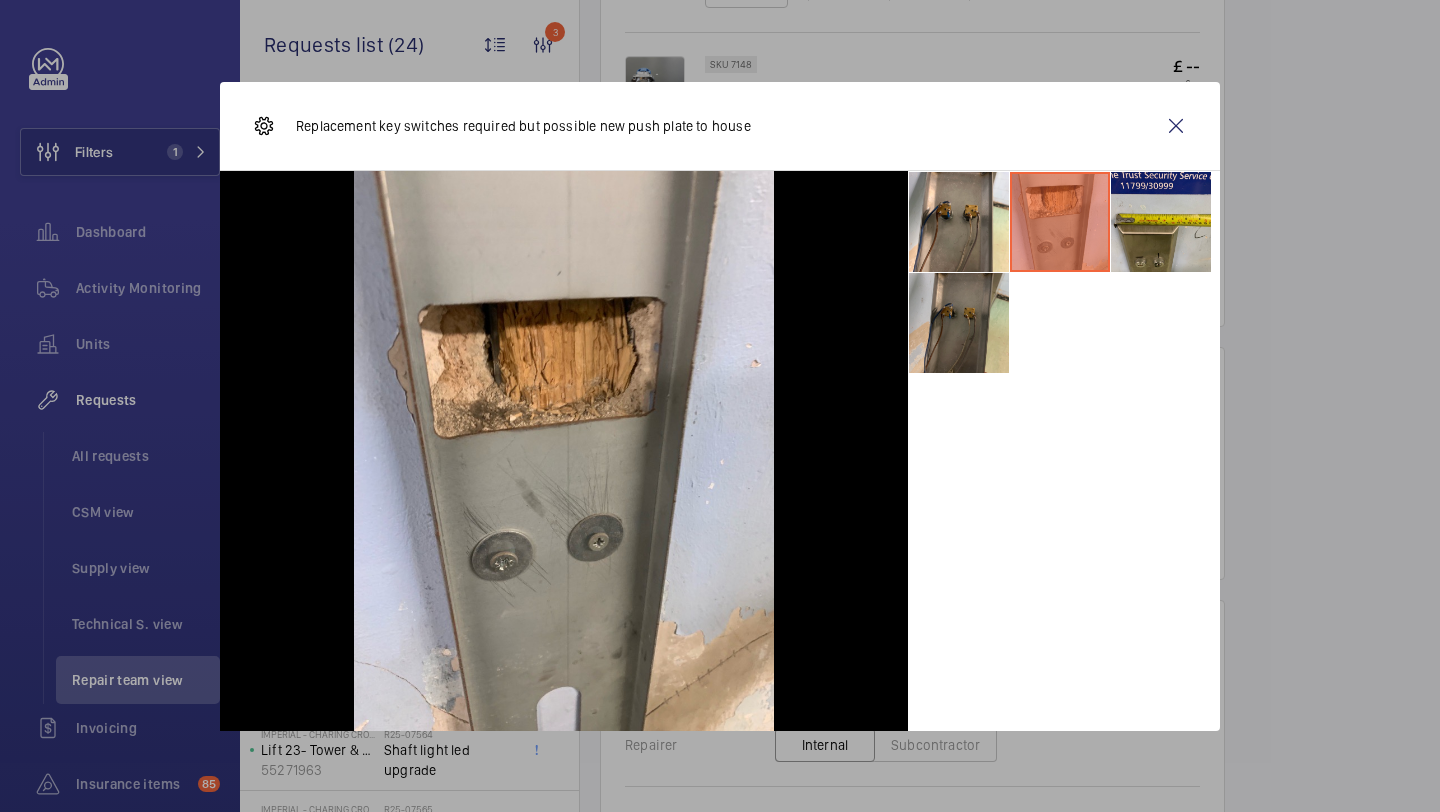 click at bounding box center [959, 323] 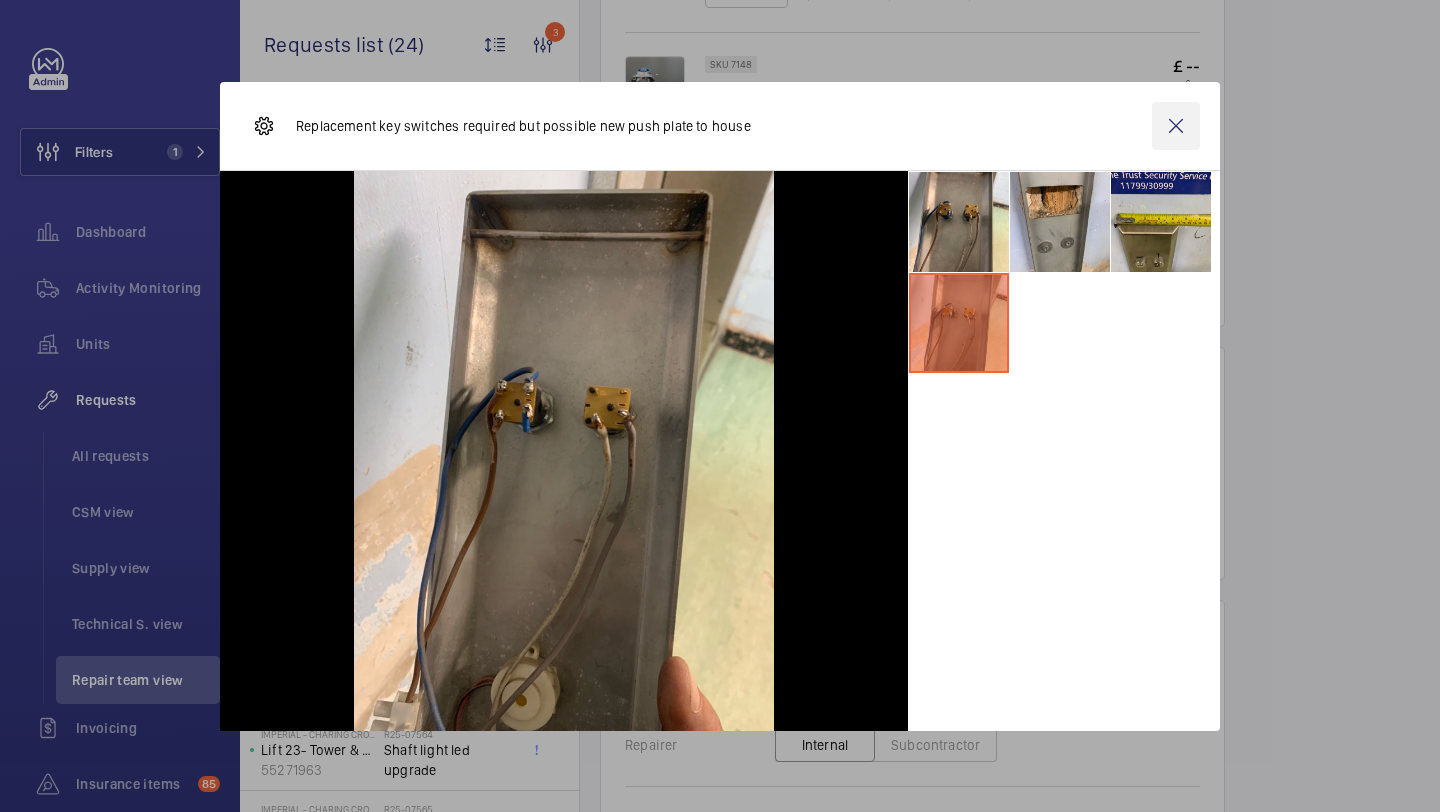 click at bounding box center (1176, 126) 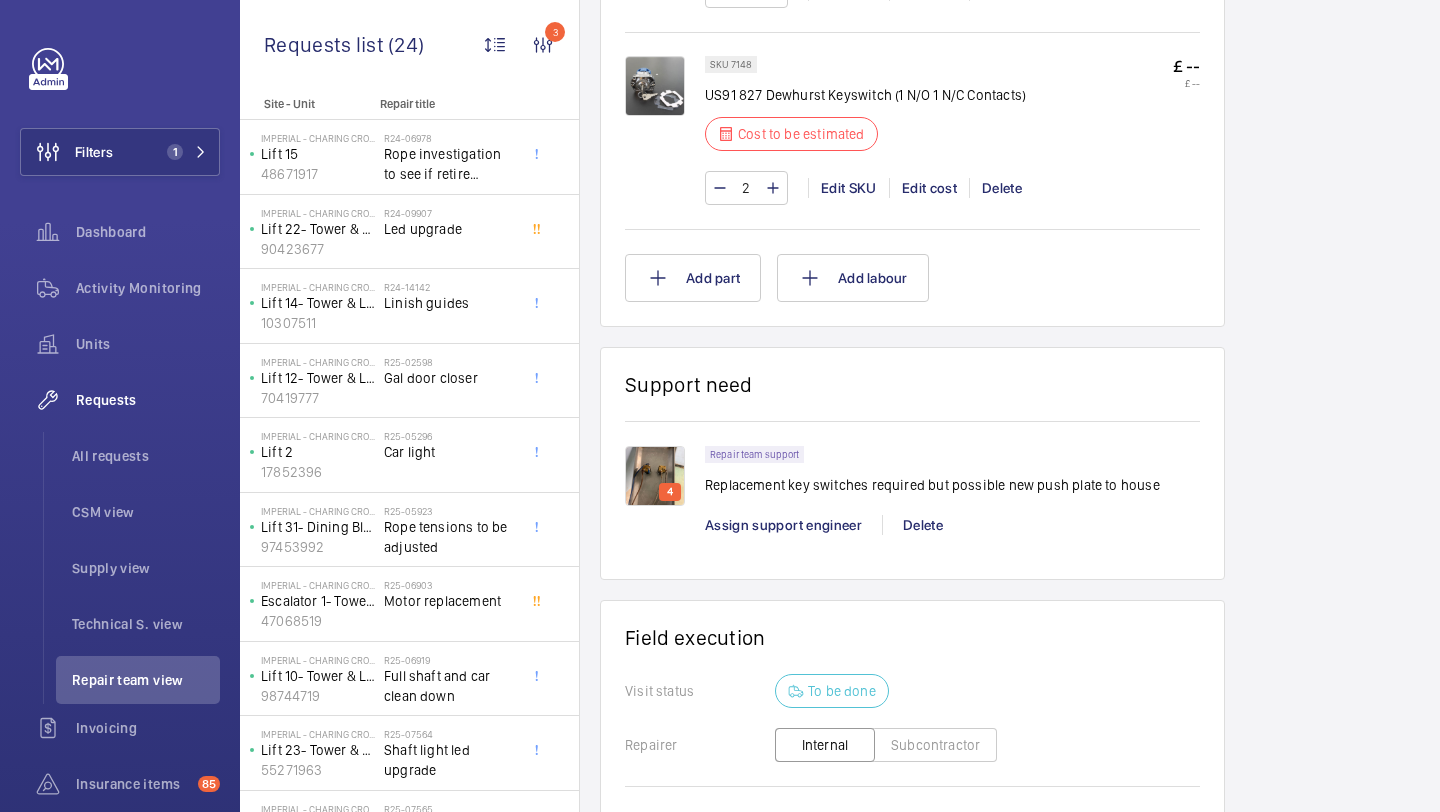 click 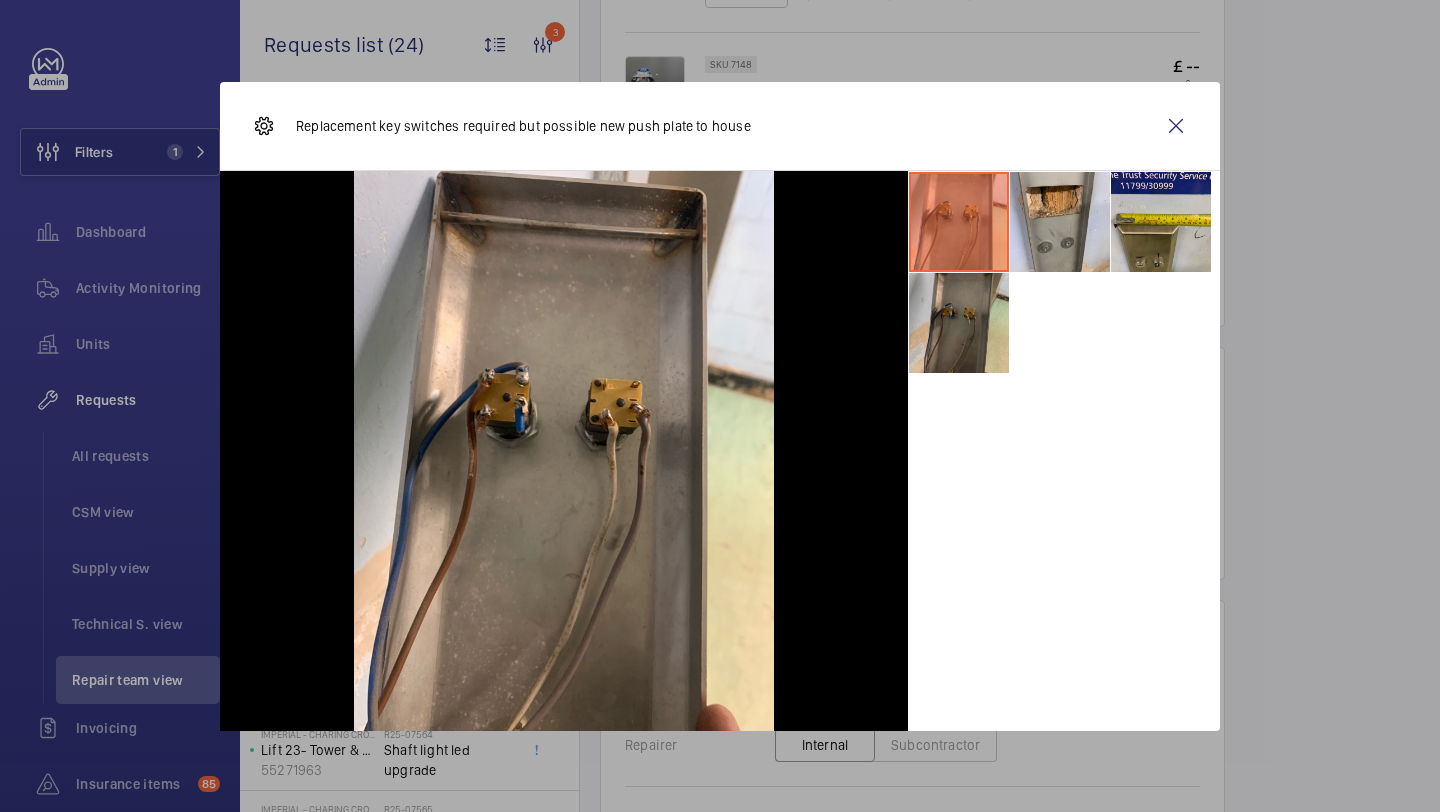 click at bounding box center [959, 323] 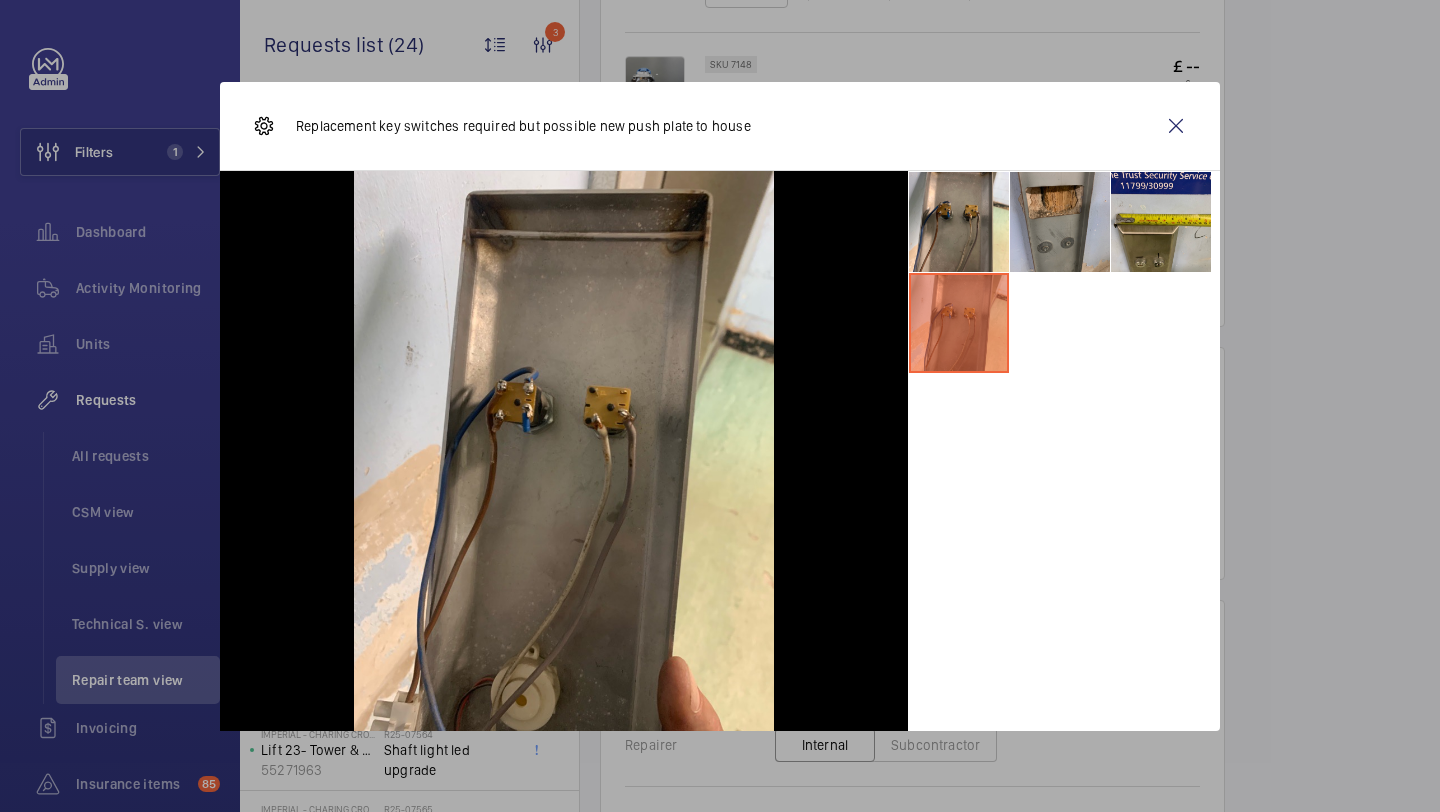 click at bounding box center [1060, 222] 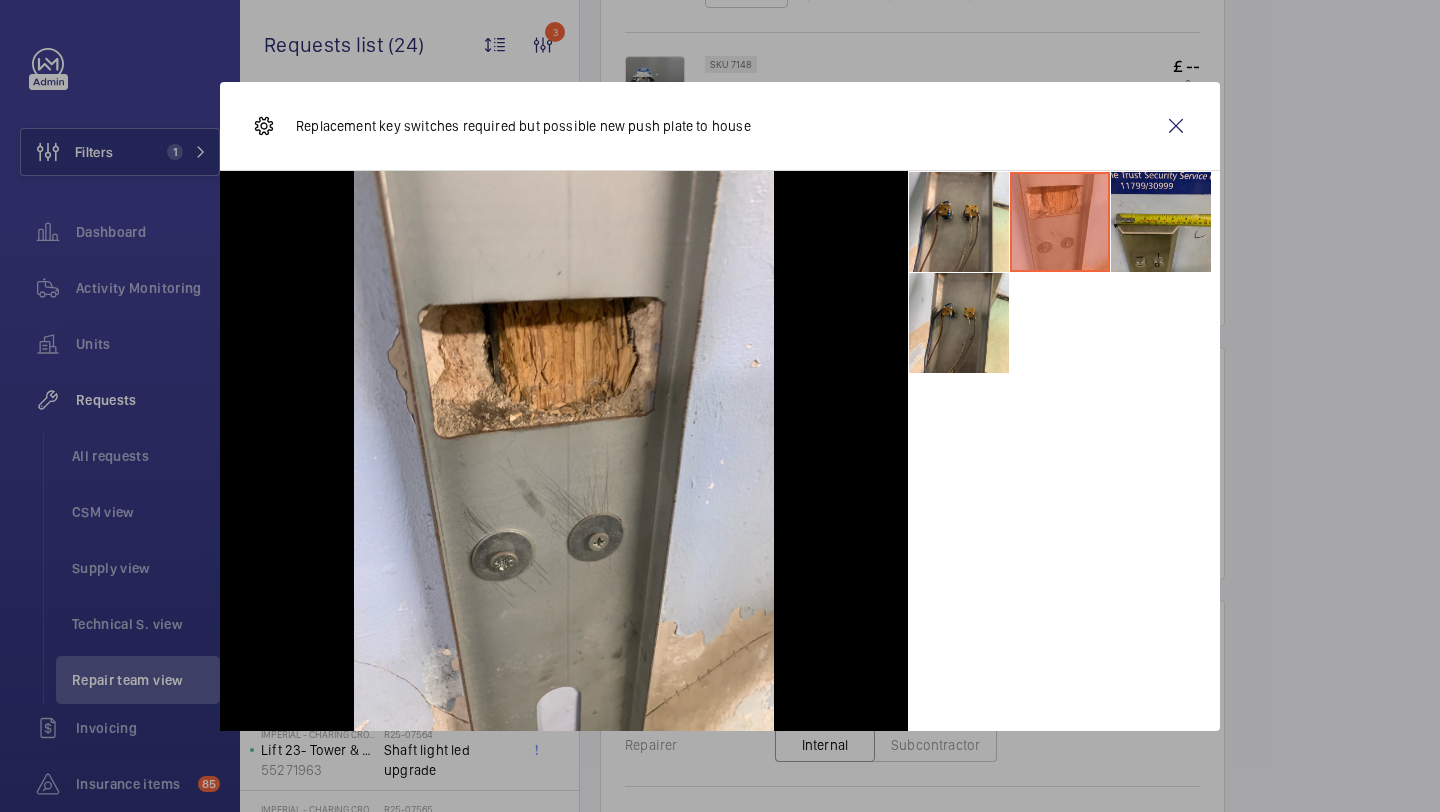 click at bounding box center [1161, 222] 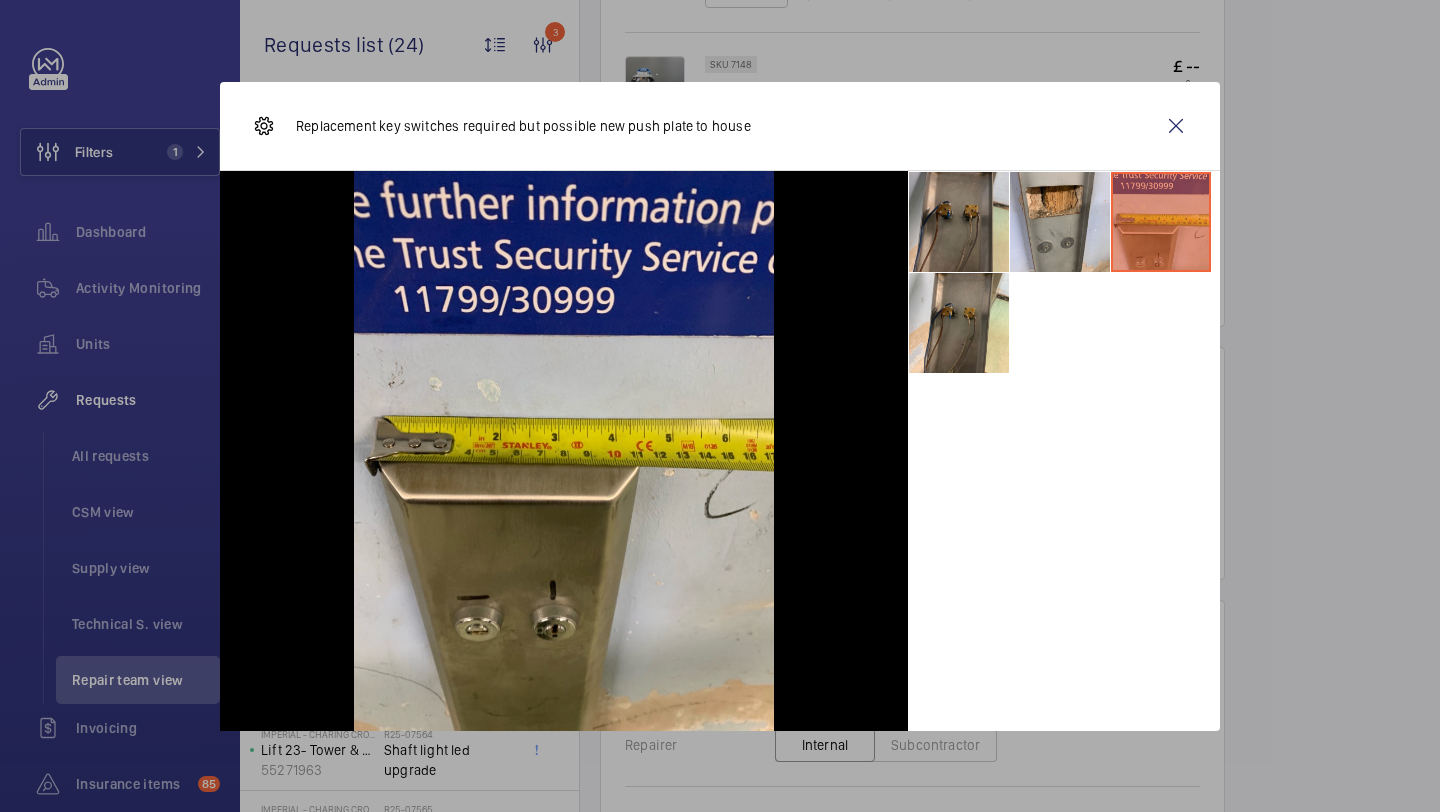 click at bounding box center (959, 222) 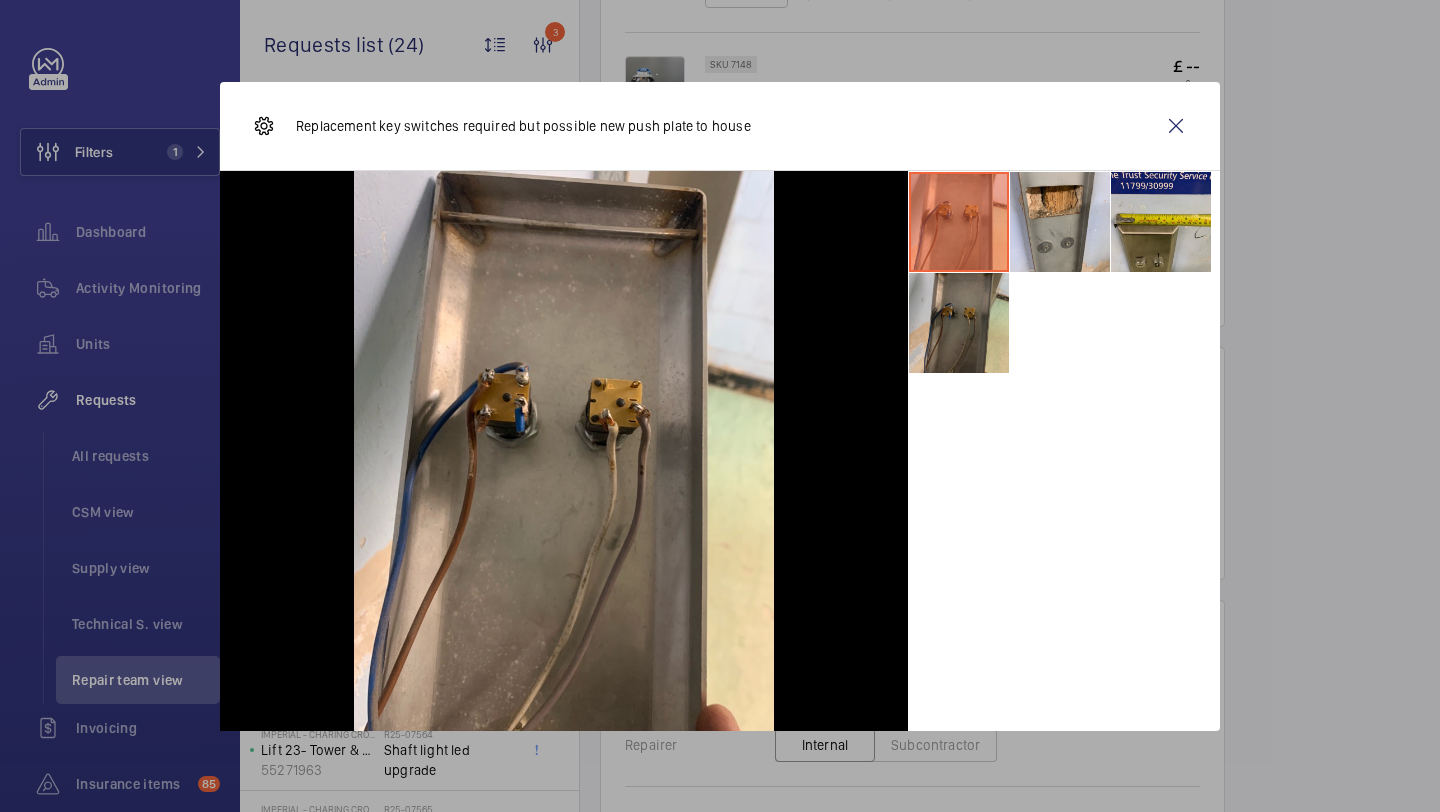 click at bounding box center [959, 323] 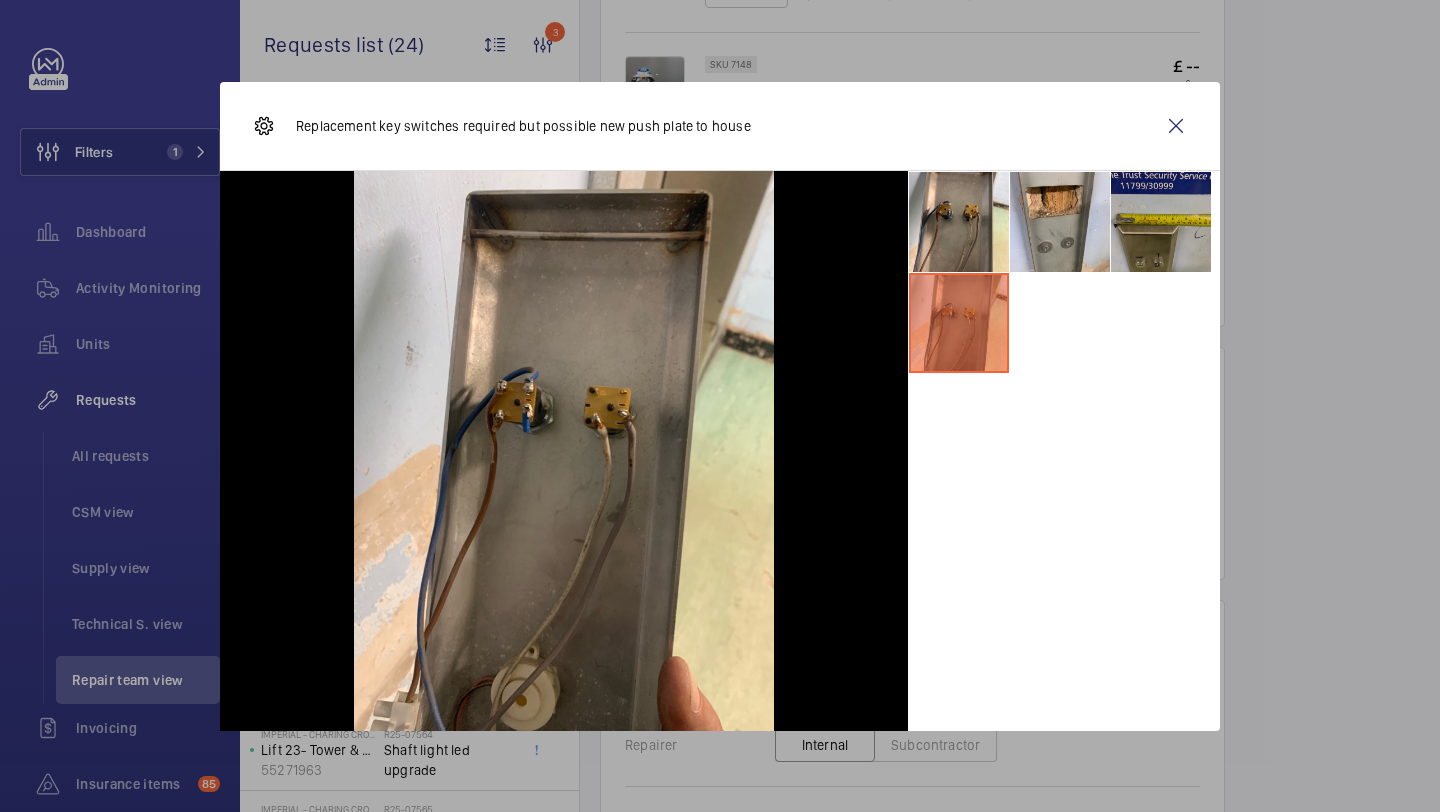 click at bounding box center (1161, 222) 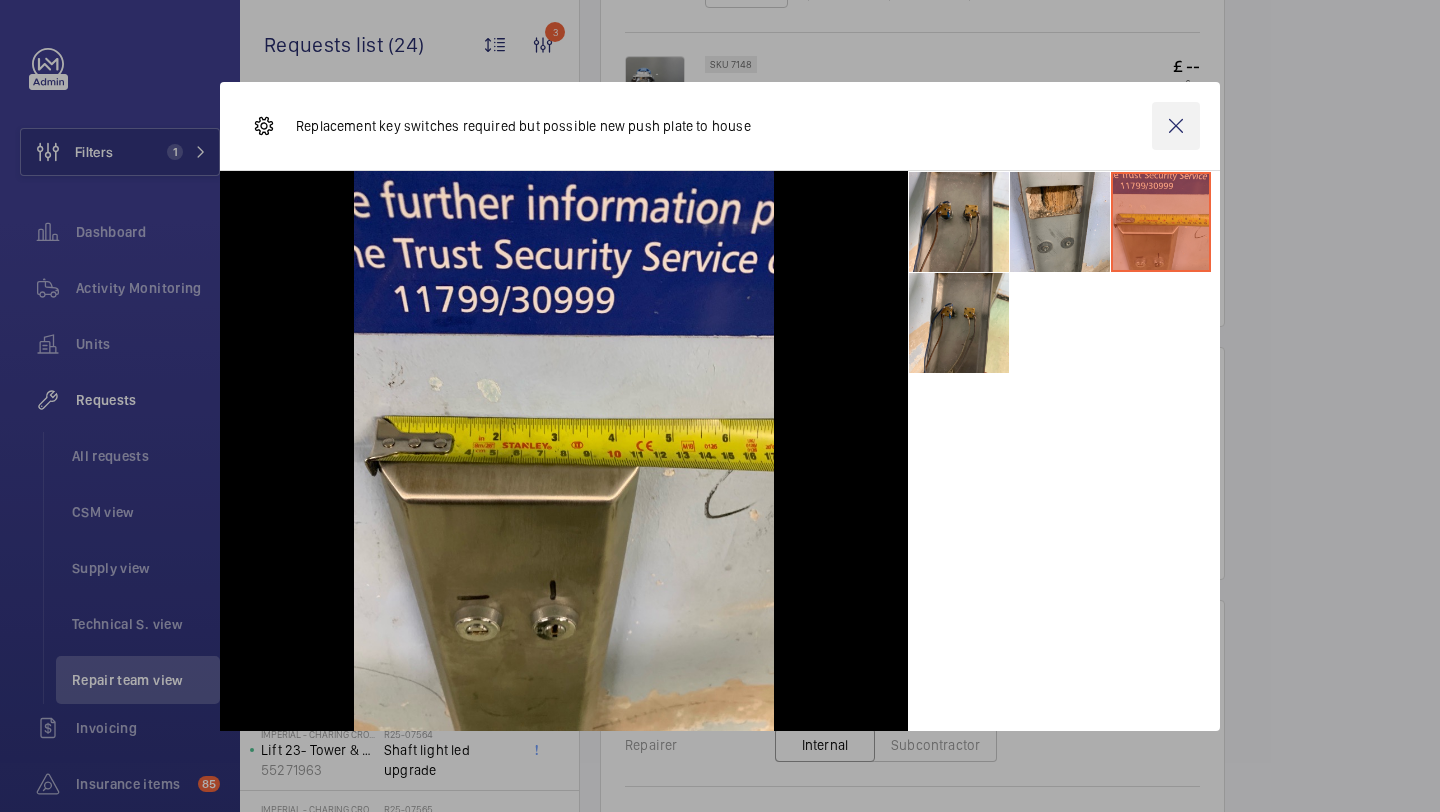 click at bounding box center (1176, 126) 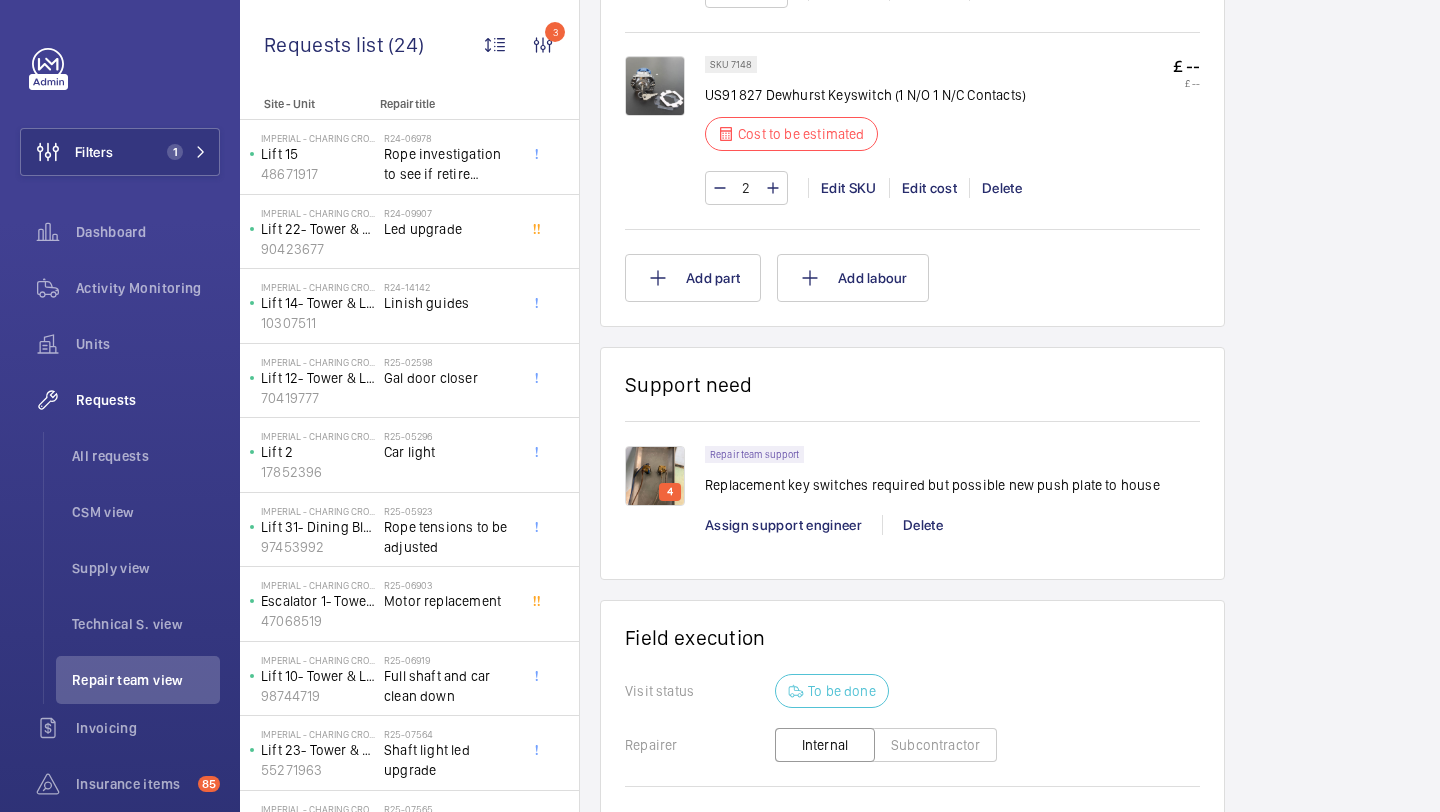click on "00020927" 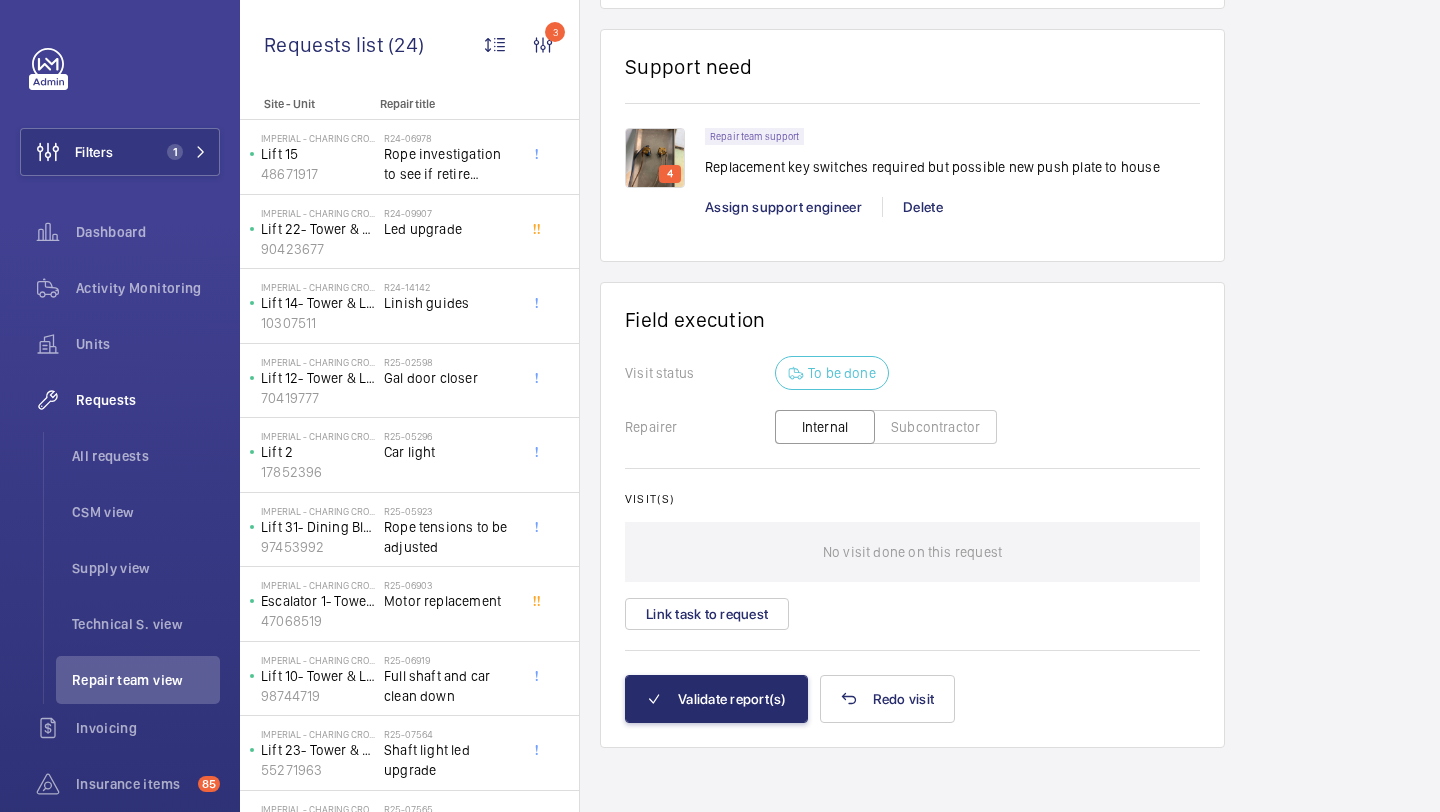 scroll, scrollTop: 0, scrollLeft: 0, axis: both 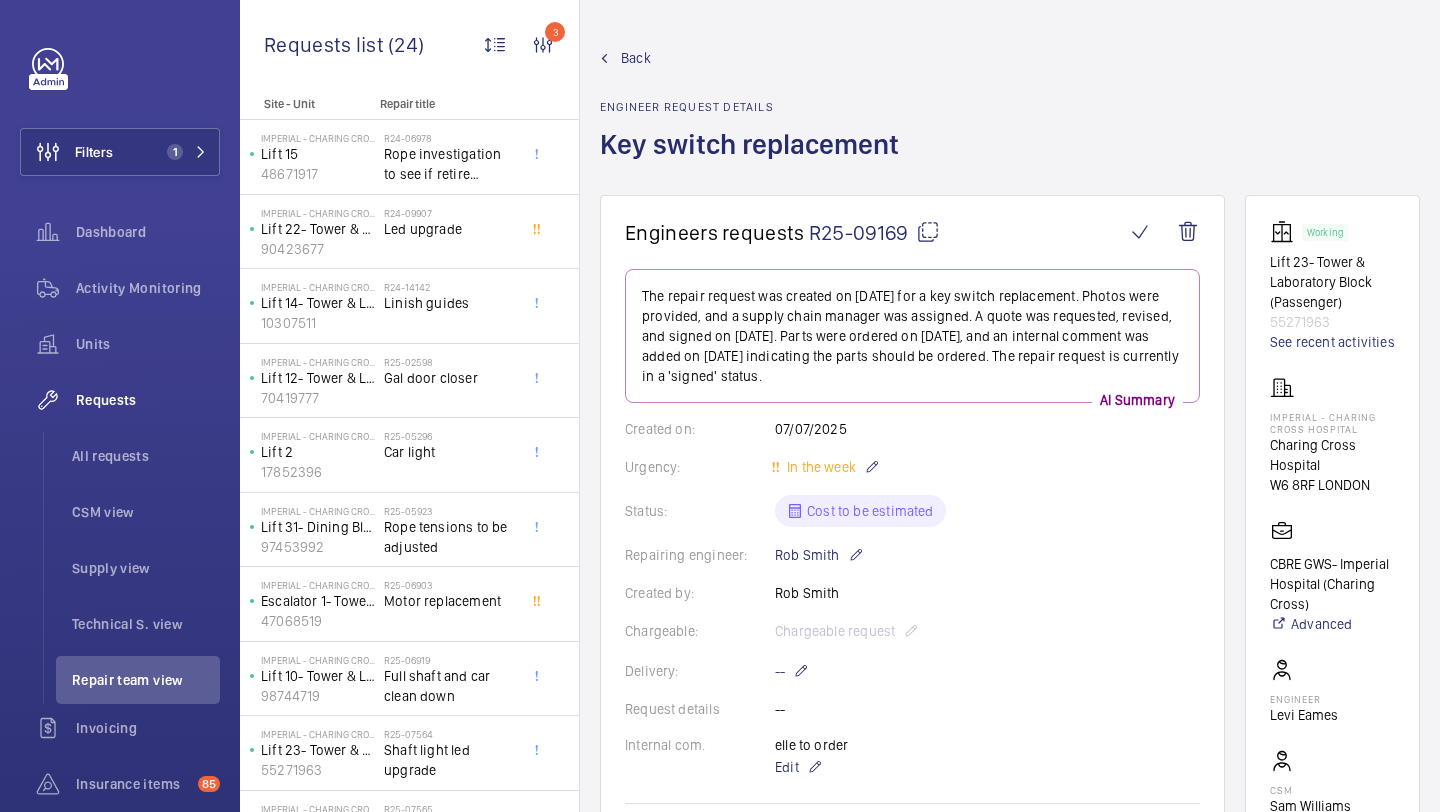 click on "Engineers requests  R25-09169   The repair request was created on 2025-07-07 for a key switch replacement. Photos were provided, and a supply chain manager was assigned. A quote was requested, revised, and signed on 2025-08-05. Parts were ordered on 2025-07-30, and an internal comment was added on 2025-08-07 indicating the parts should be ordered. The repair request is currently in a 'signed' status.  AI Summary Created on:  07/07/2025  Urgency: In the week Status: Cost to be estimated Repairing engineer:  Rob Smith  Created by:  Rob Smith  Chargeable: Chargeable request Delivery: -- Request details -- Internal com.  elle to order   Edit Related insurance item(s)  No insurance items linked  Quote info SF quote link: 00020927 Quote price:  £ 1,000.00  Quote status Quote accepted Sales order info Netsuite link: Send to Netsuite Items Total cost: £ 0.00 The quote has already been generated; any changes will not be reflected in Salesforce quote. SKU 1008767 Dewhurst 827 Key Cost to be estimated  £ --   £ --" 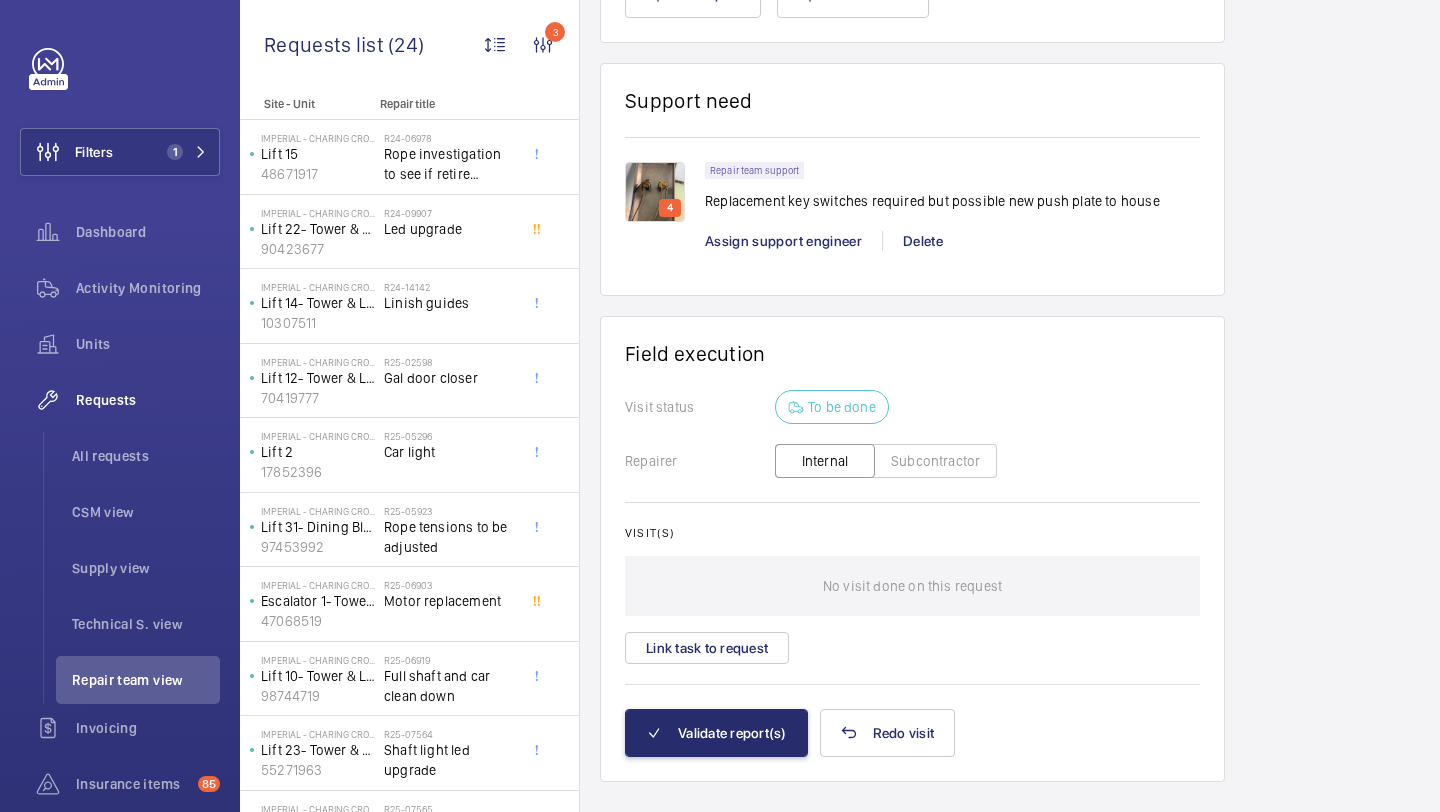 scroll, scrollTop: 1848, scrollLeft: 0, axis: vertical 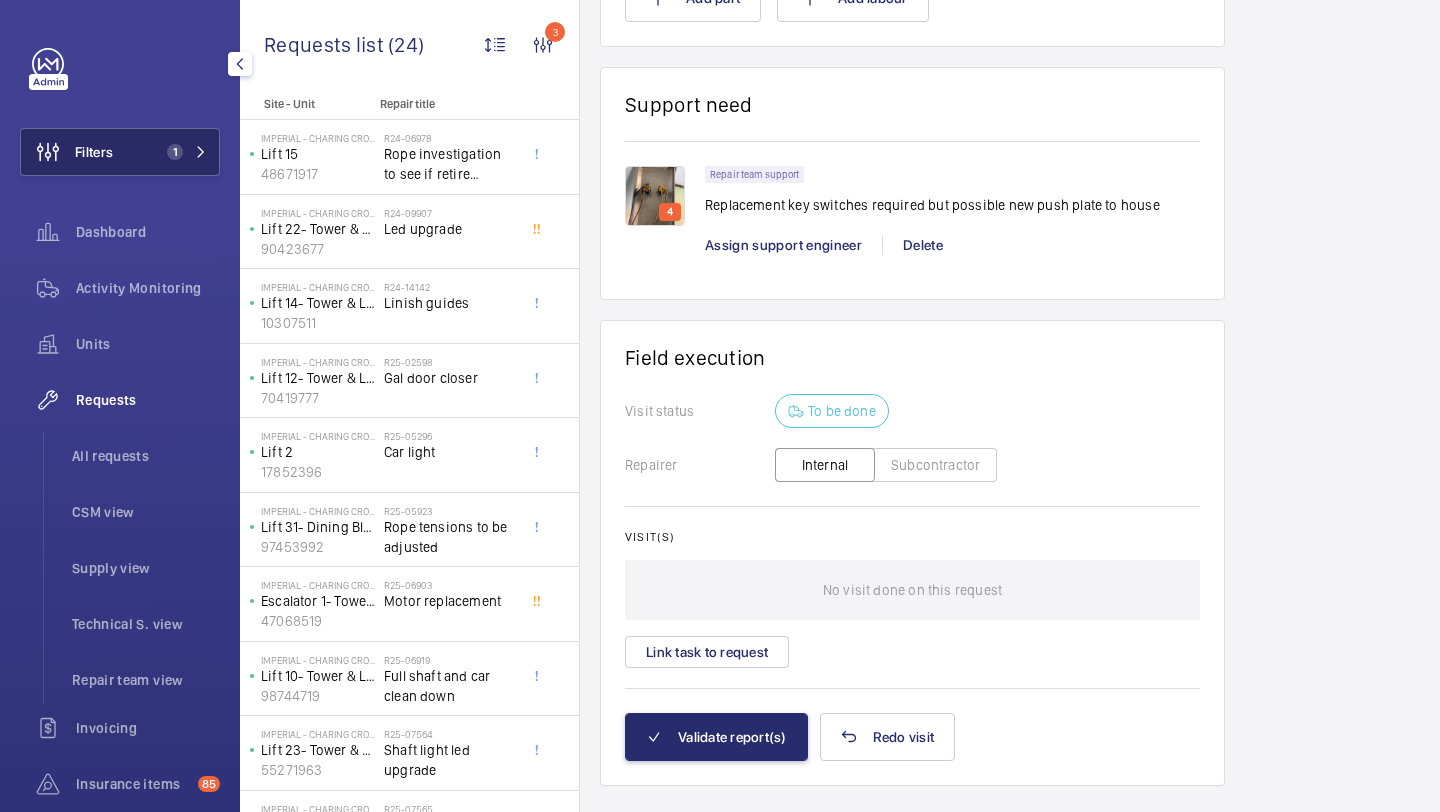 click on "1" 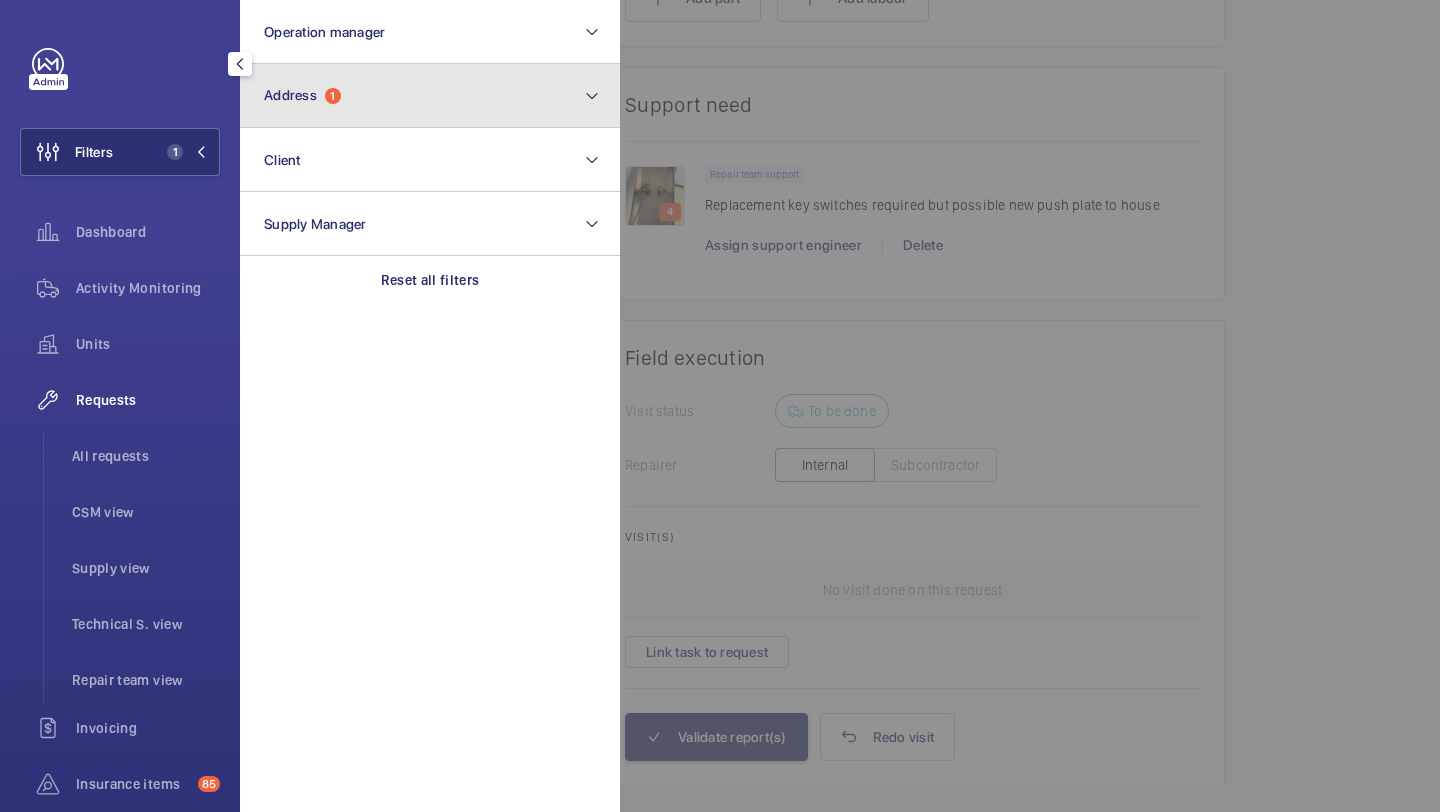 click on "Address" 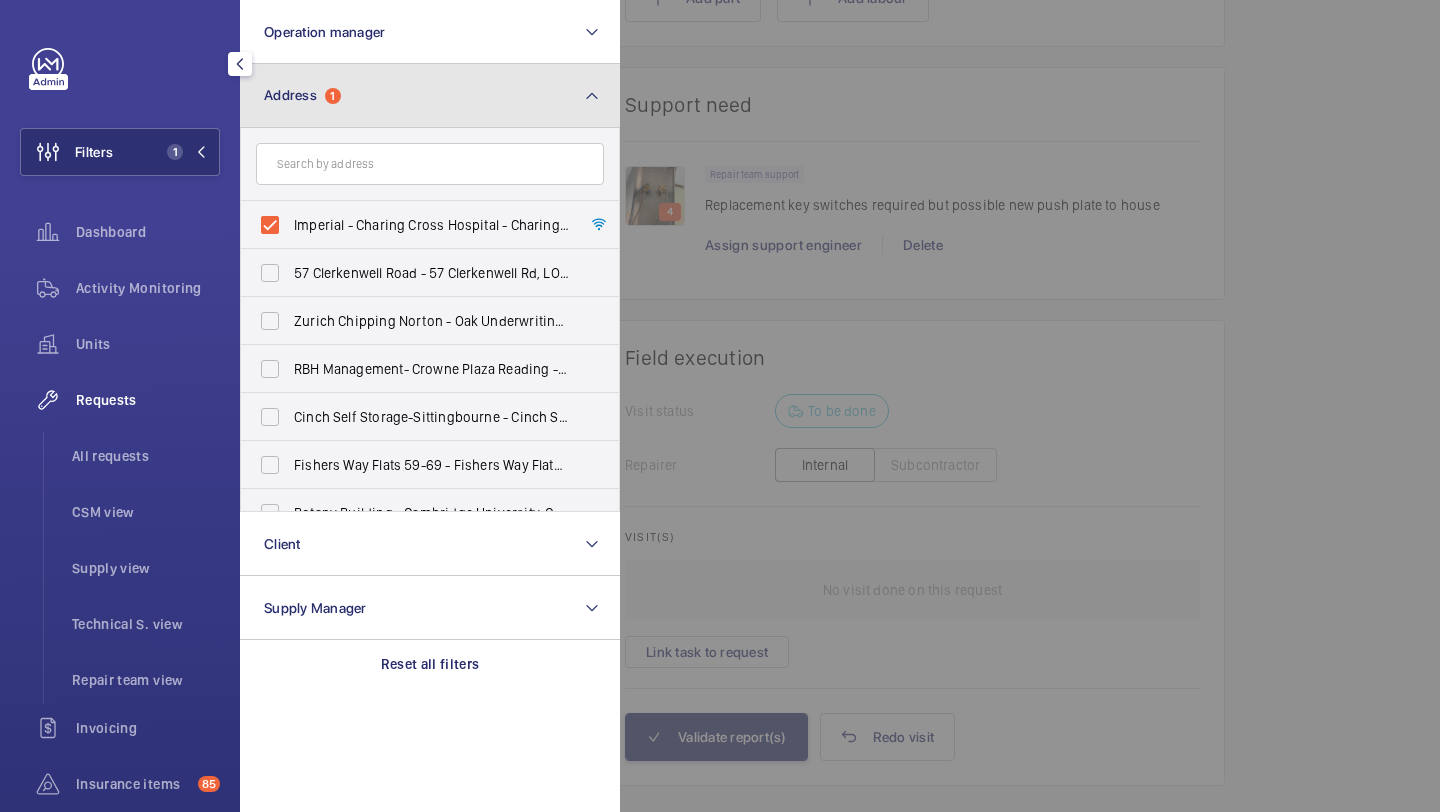 click on "Address" 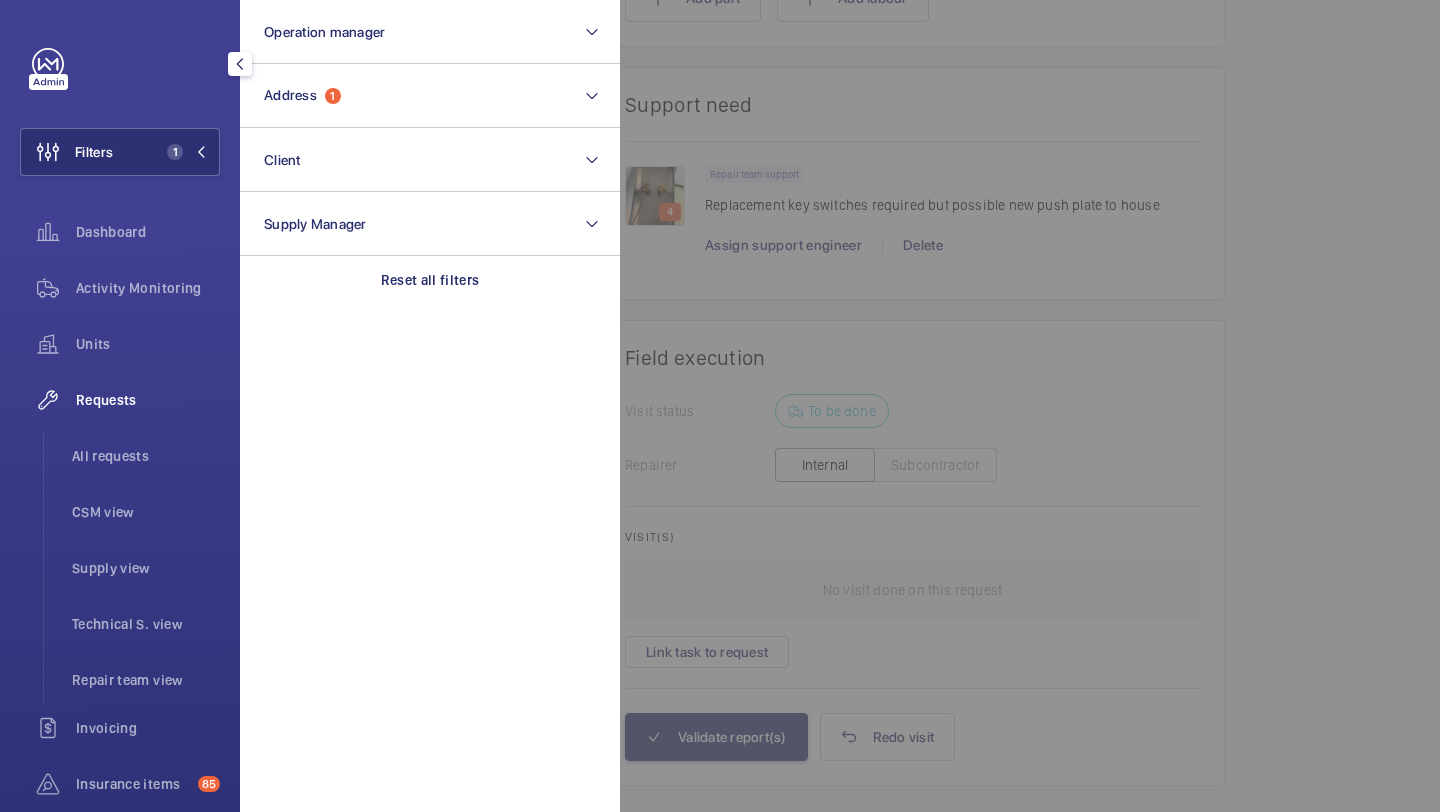 click 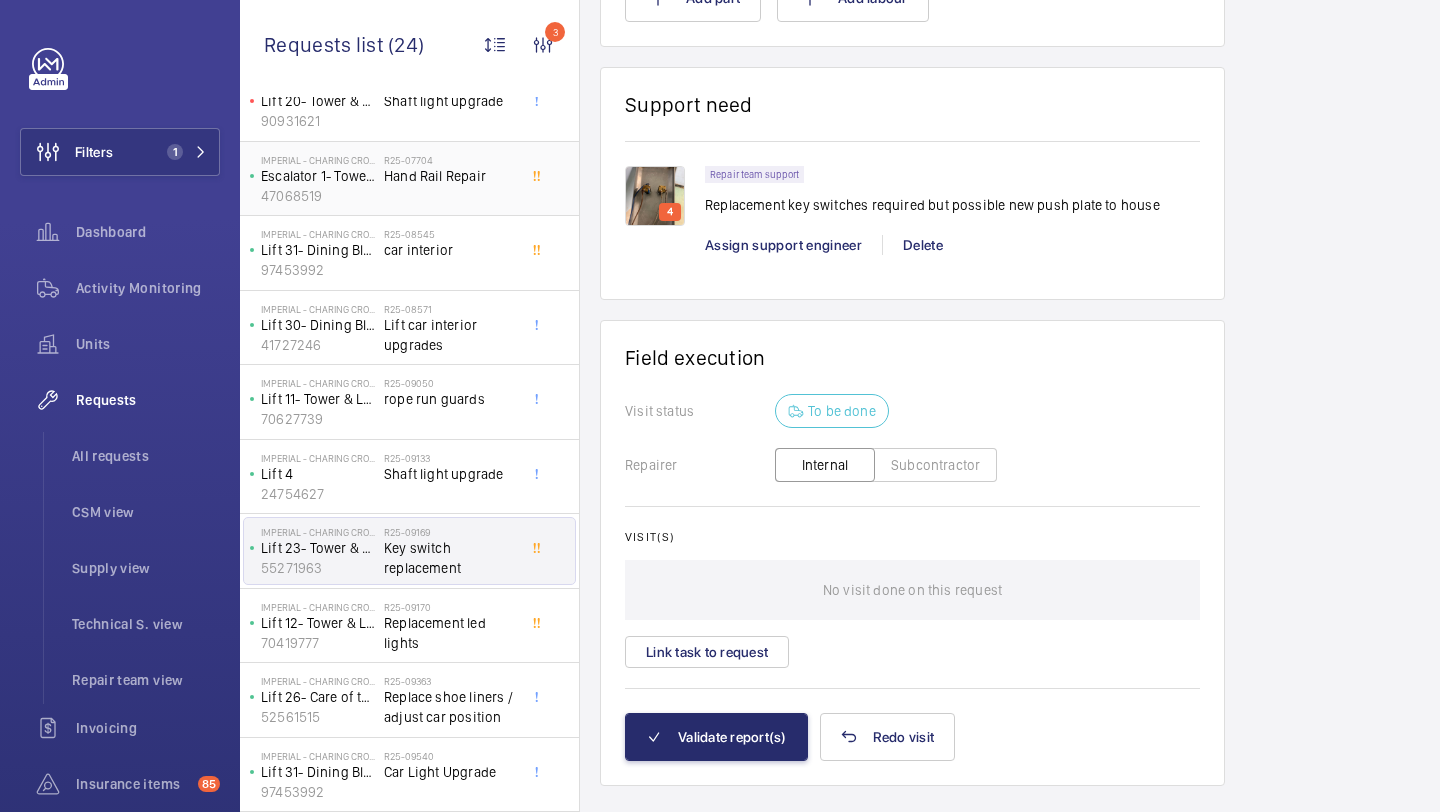 scroll, scrollTop: 871, scrollLeft: 0, axis: vertical 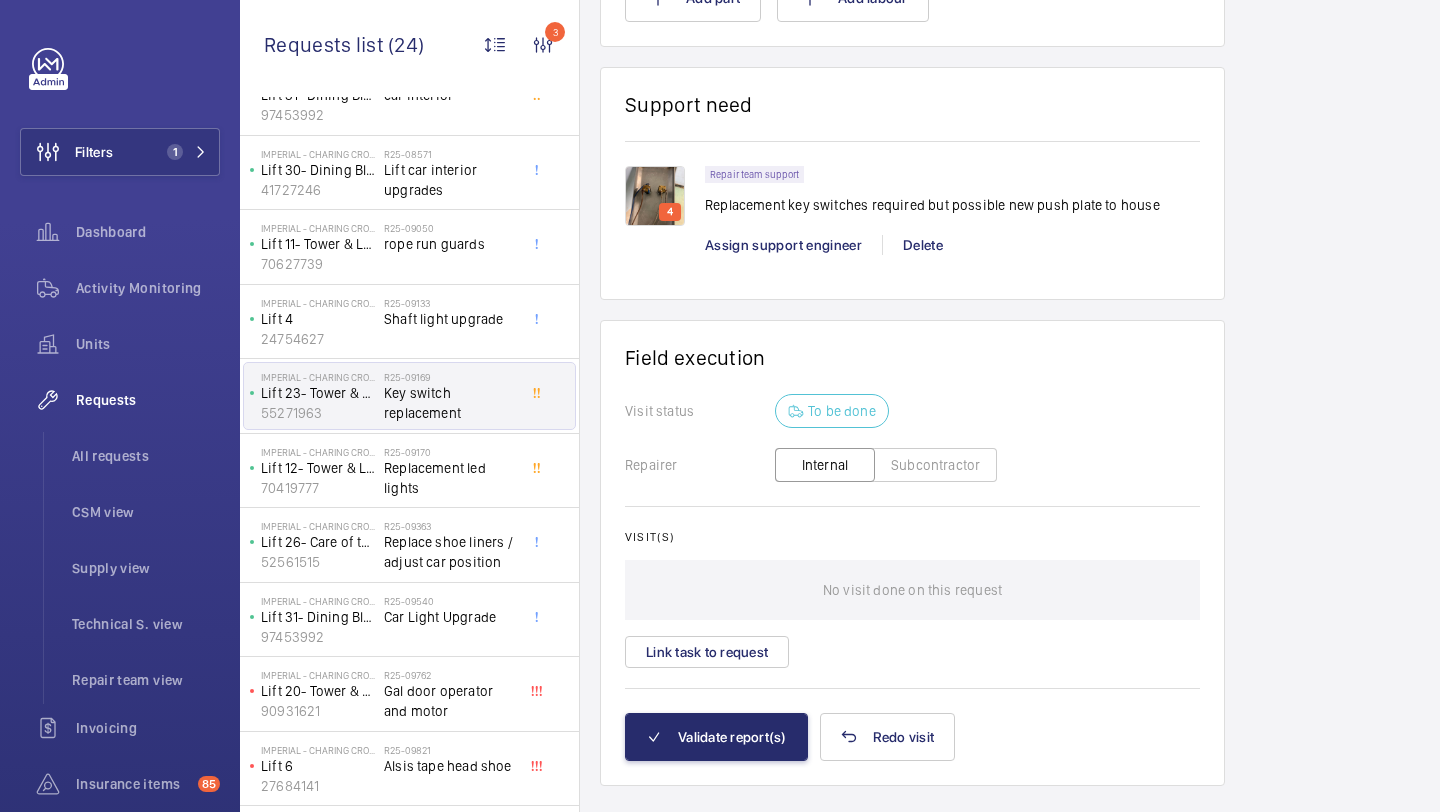 click on "Key switch replacement" 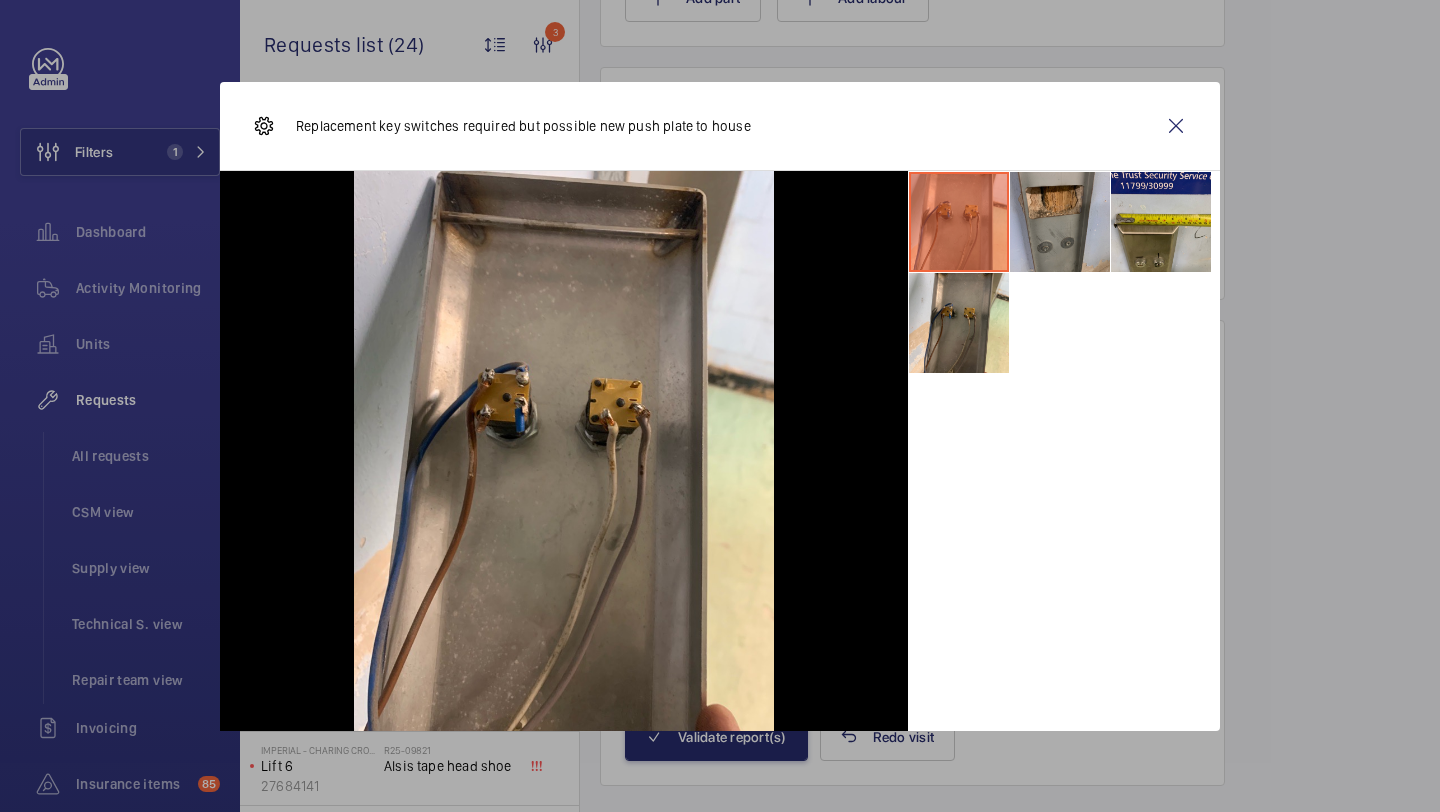 click at bounding box center [1060, 222] 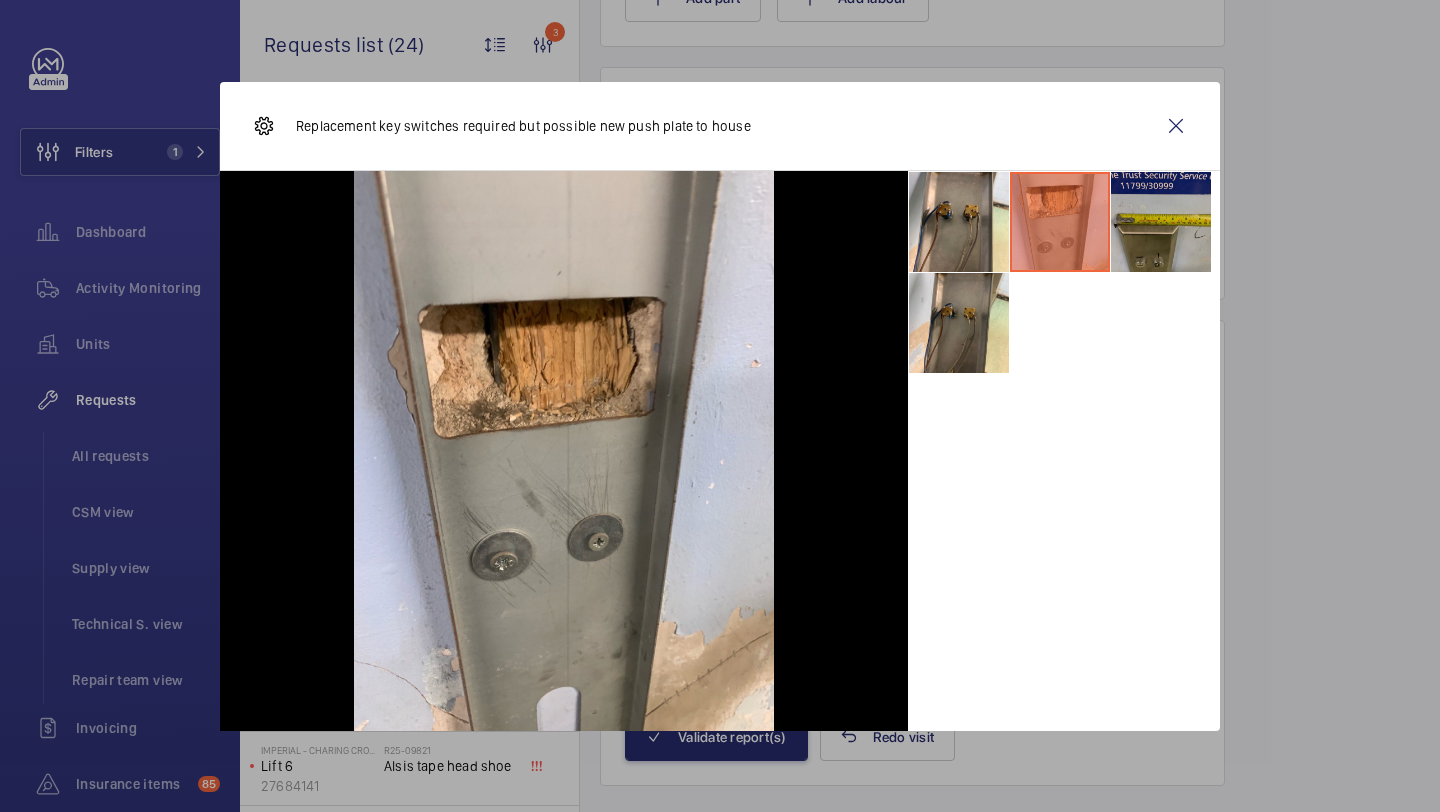 click at bounding box center [1161, 222] 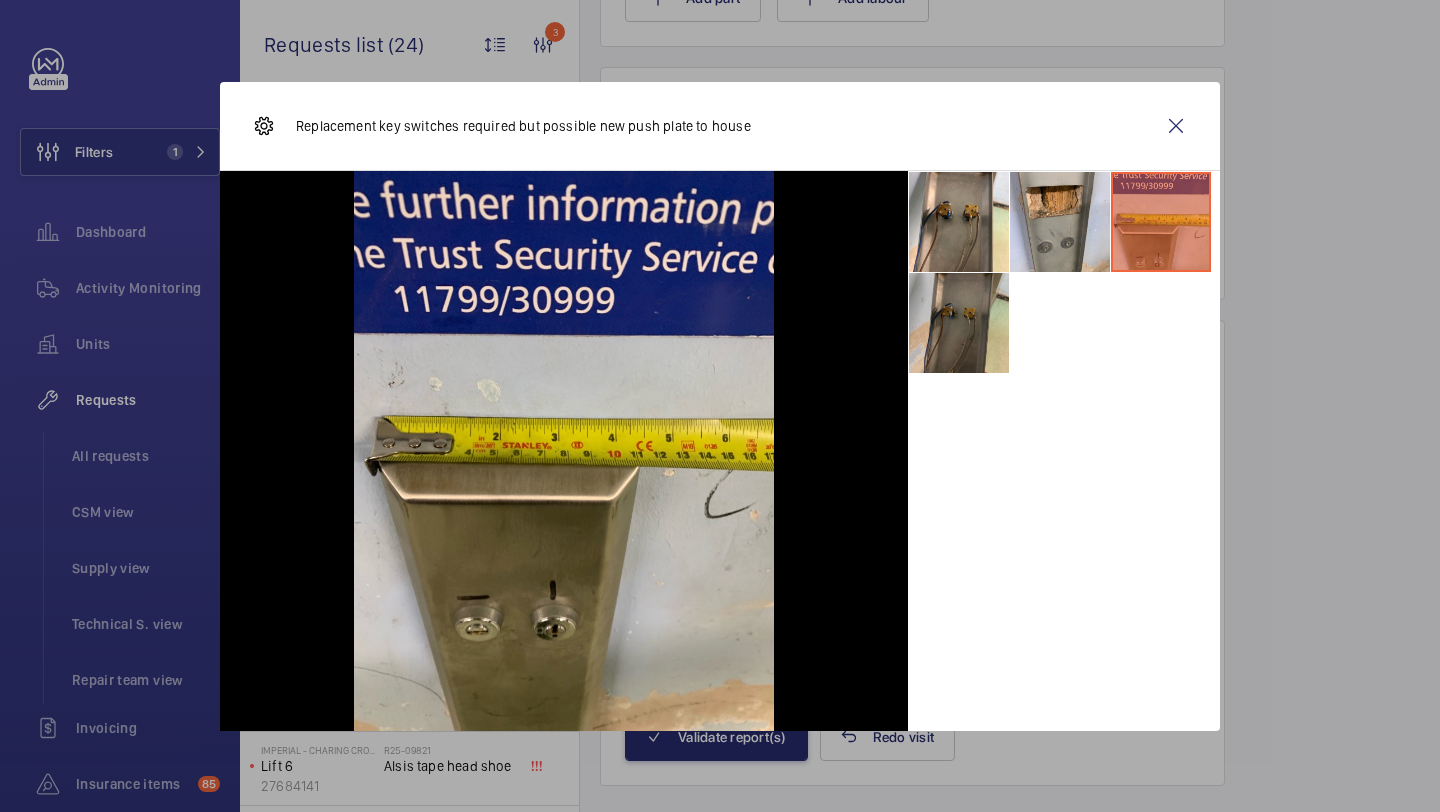 click at bounding box center [959, 323] 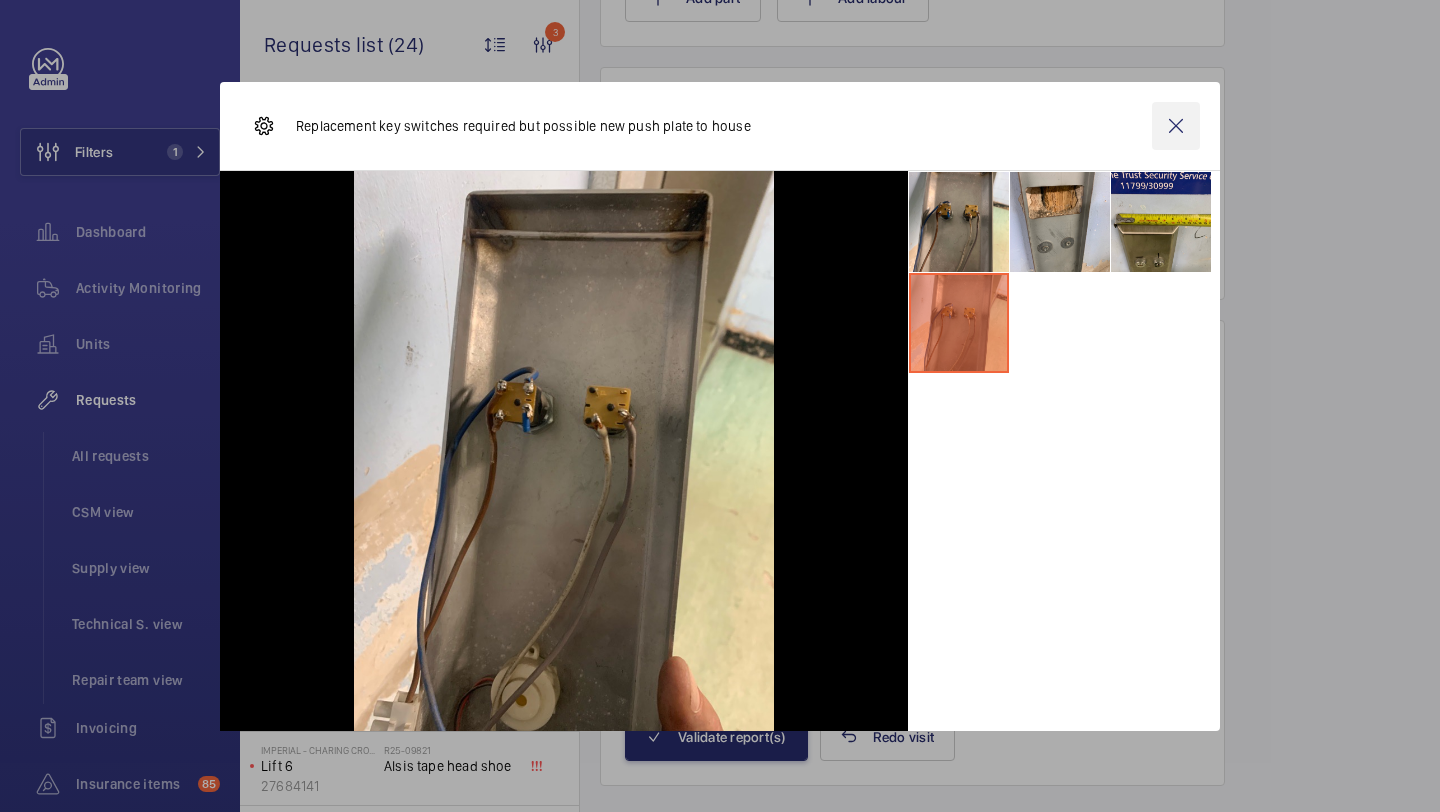 click at bounding box center [1176, 126] 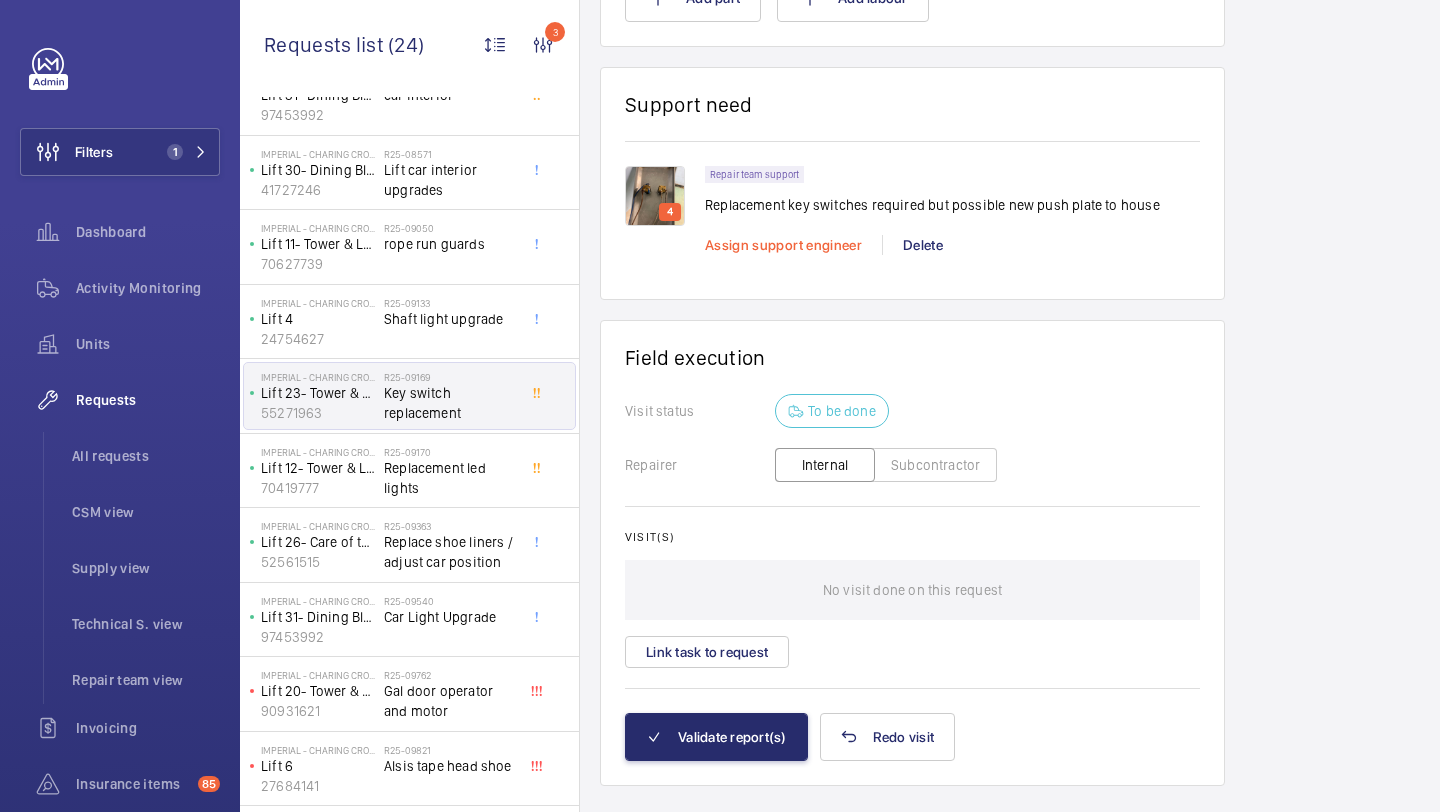 scroll, scrollTop: 1684, scrollLeft: 0, axis: vertical 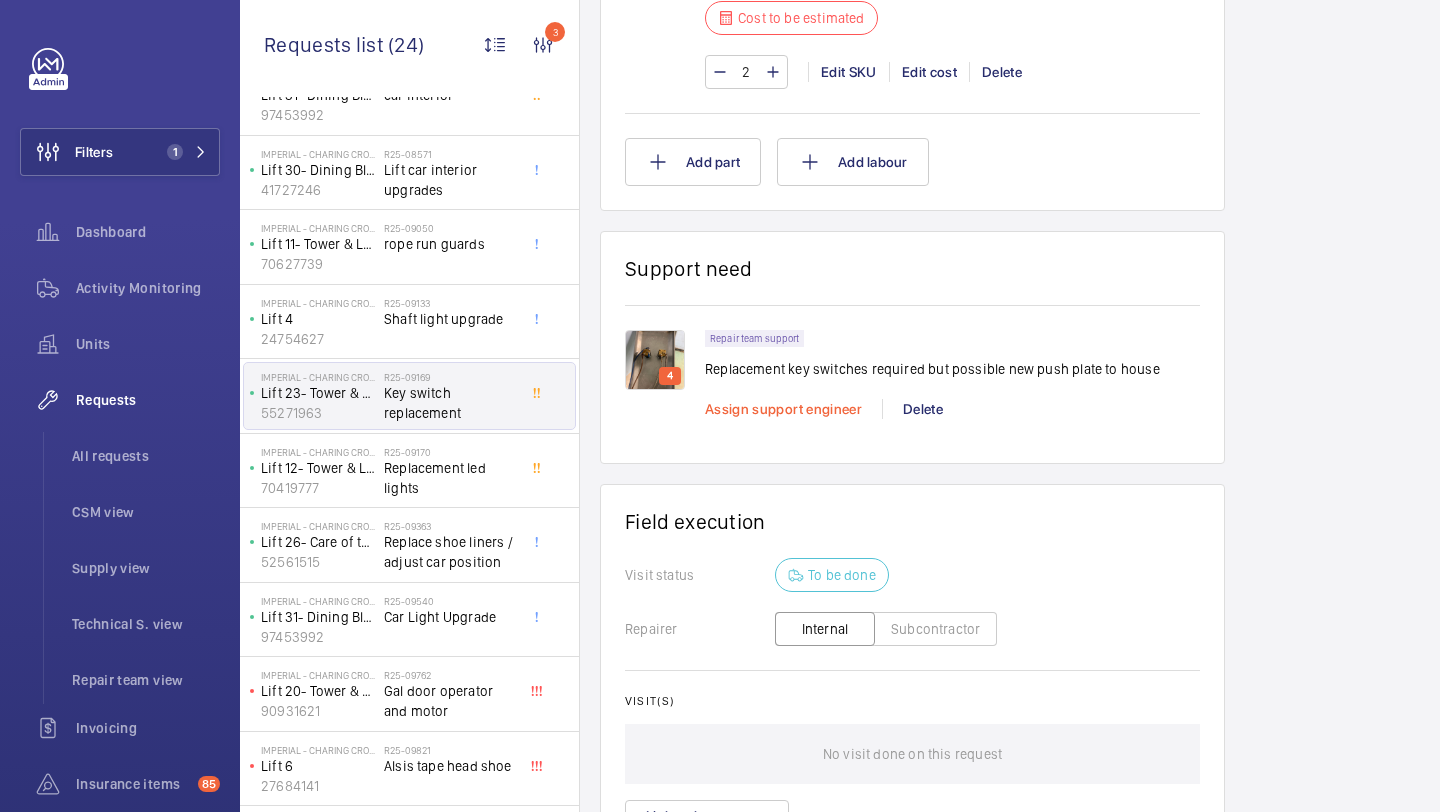 click on "Repair team support Replacement key switches required but possible new push plate to house   Assign support engineer Delete" 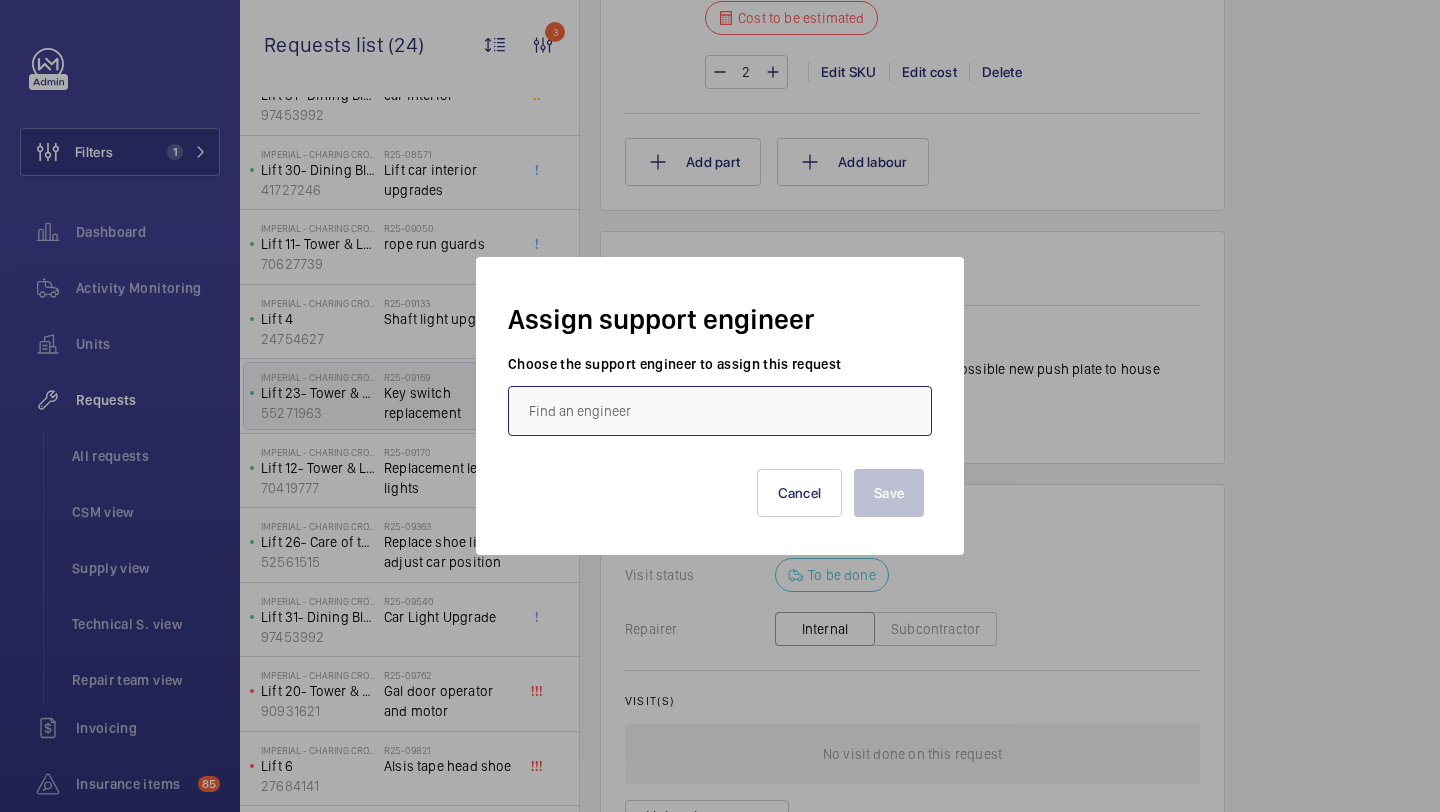 click at bounding box center (720, 411) 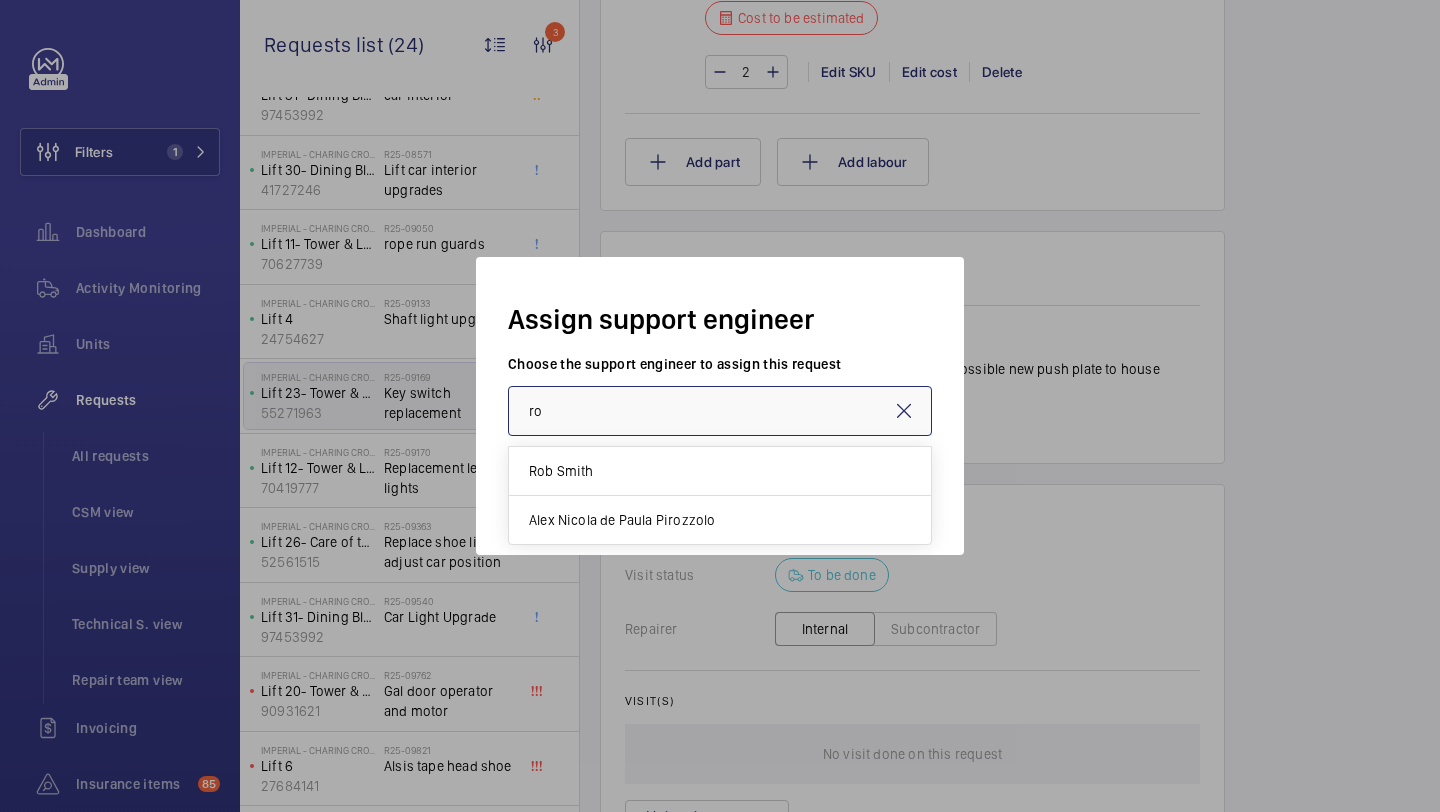 scroll, scrollTop: 0, scrollLeft: 0, axis: both 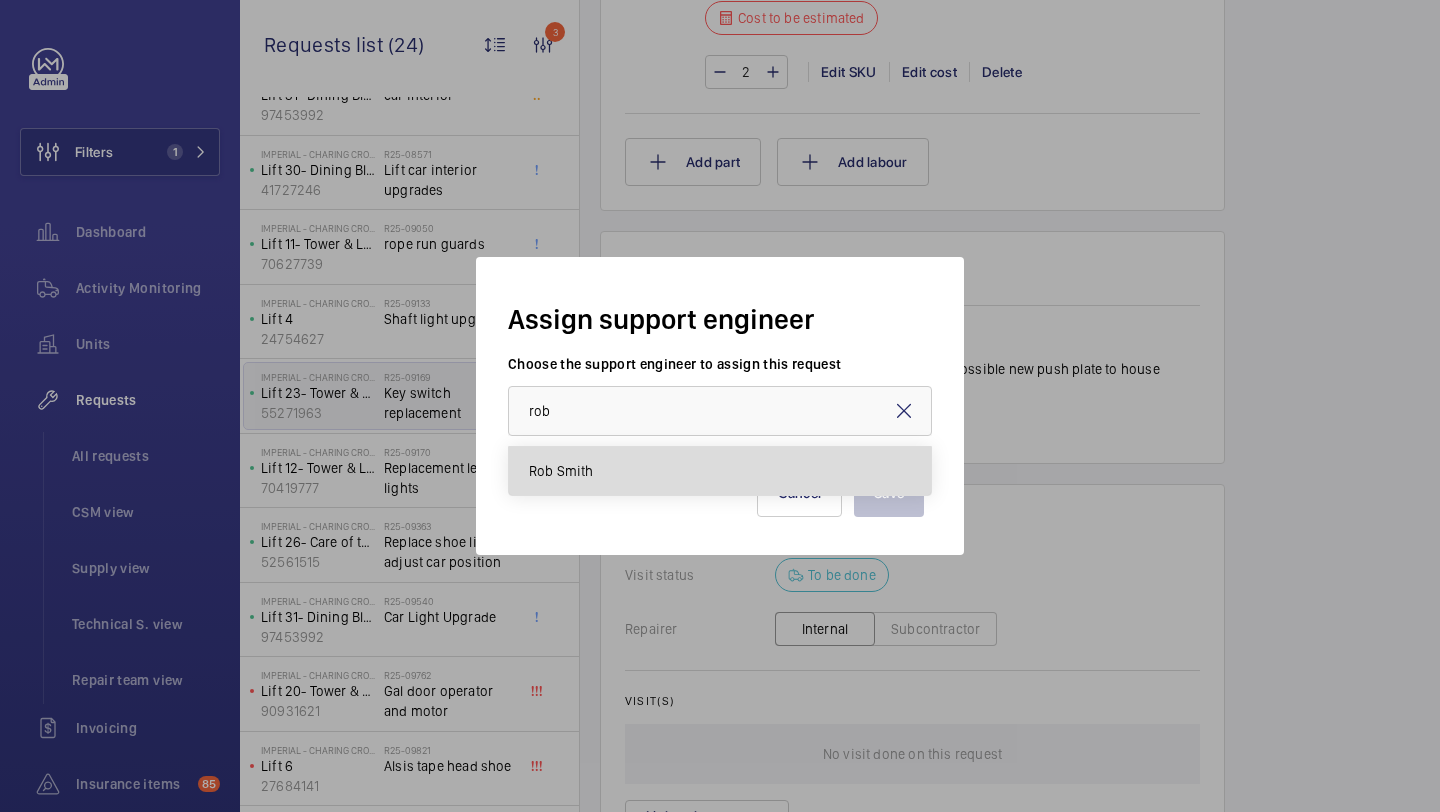 click on "Rob Smith" at bounding box center (720, 471) 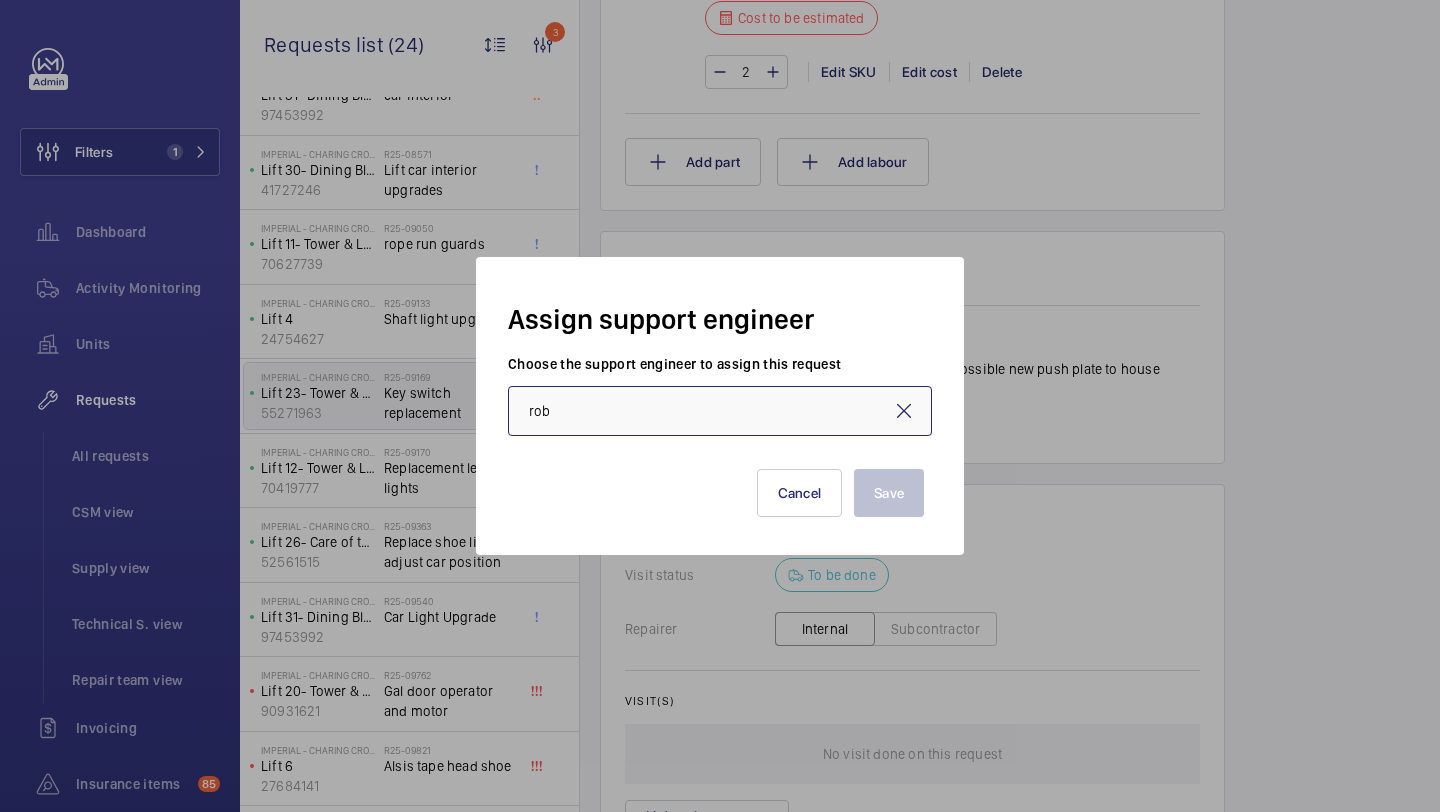 type on "Rob Smith" 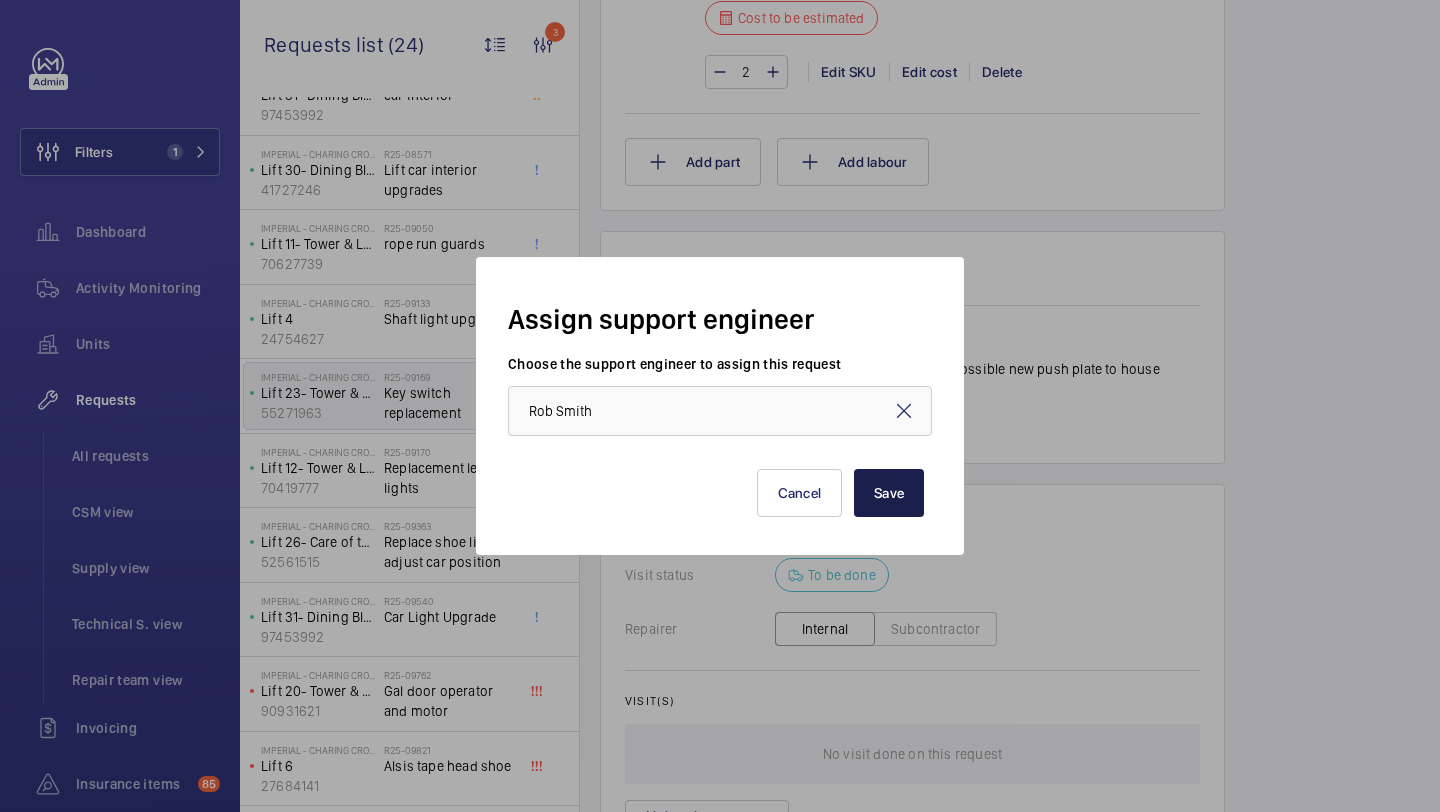 click on "Save" at bounding box center (889, 493) 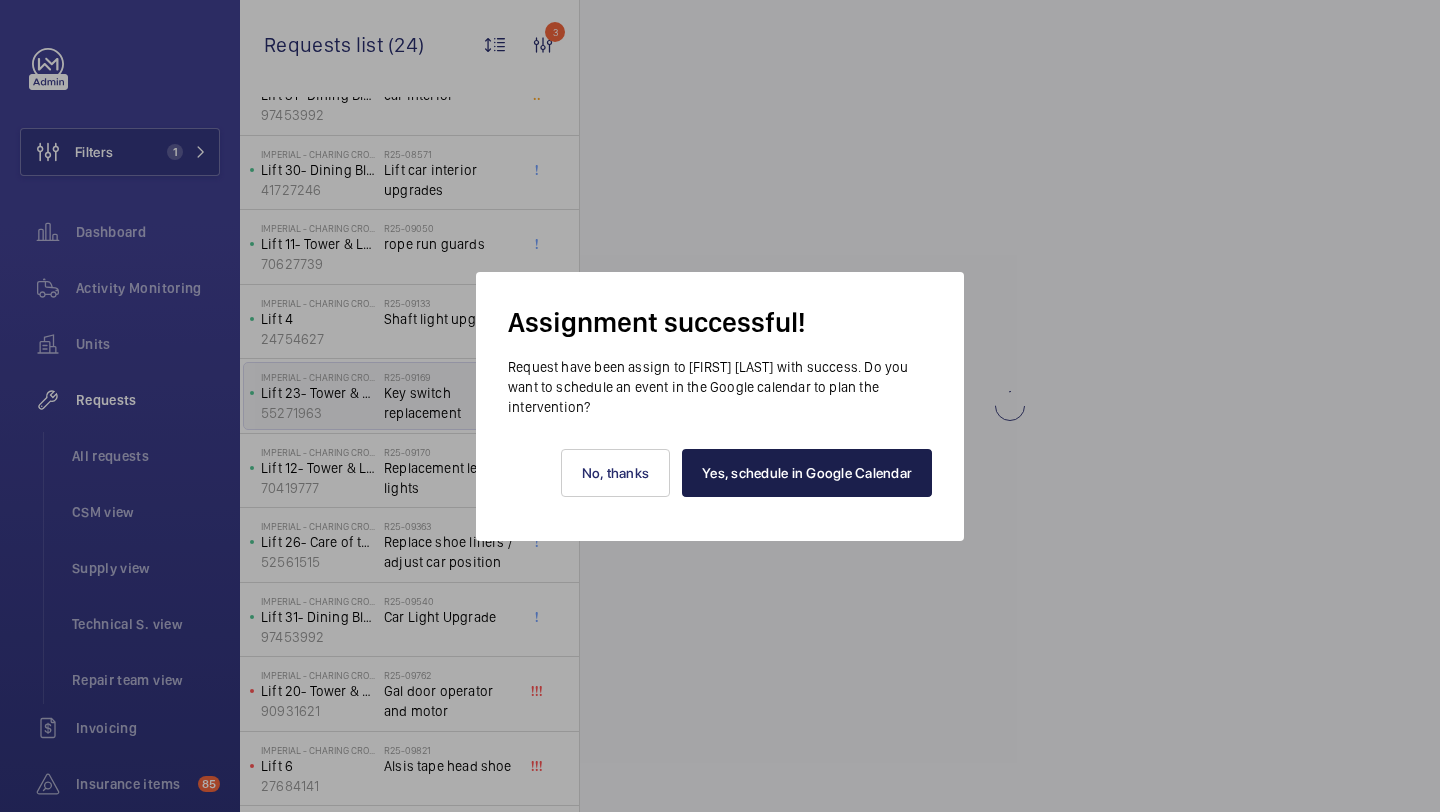 click on "Yes, schedule in Google Calendar" at bounding box center (807, 473) 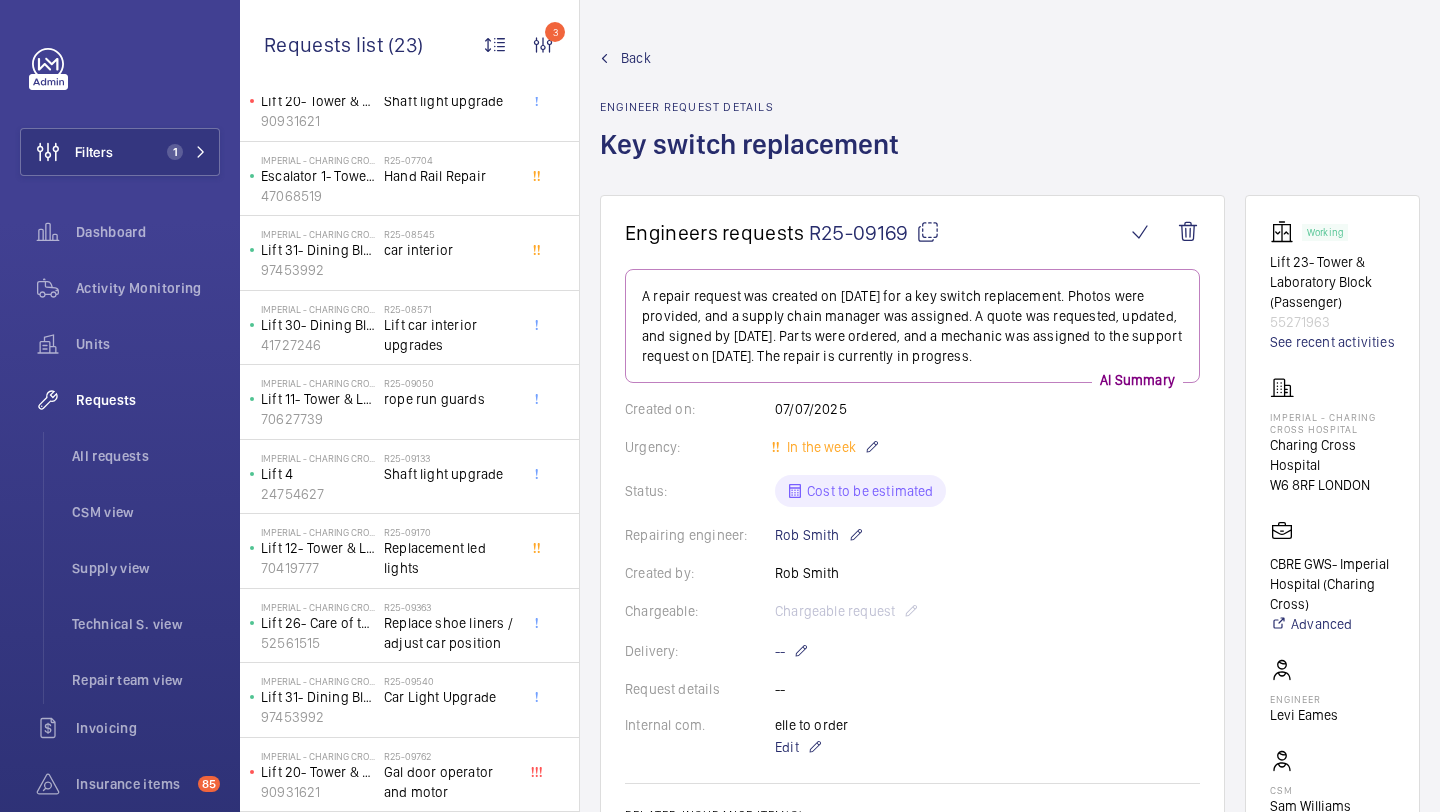 scroll, scrollTop: 0, scrollLeft: 0, axis: both 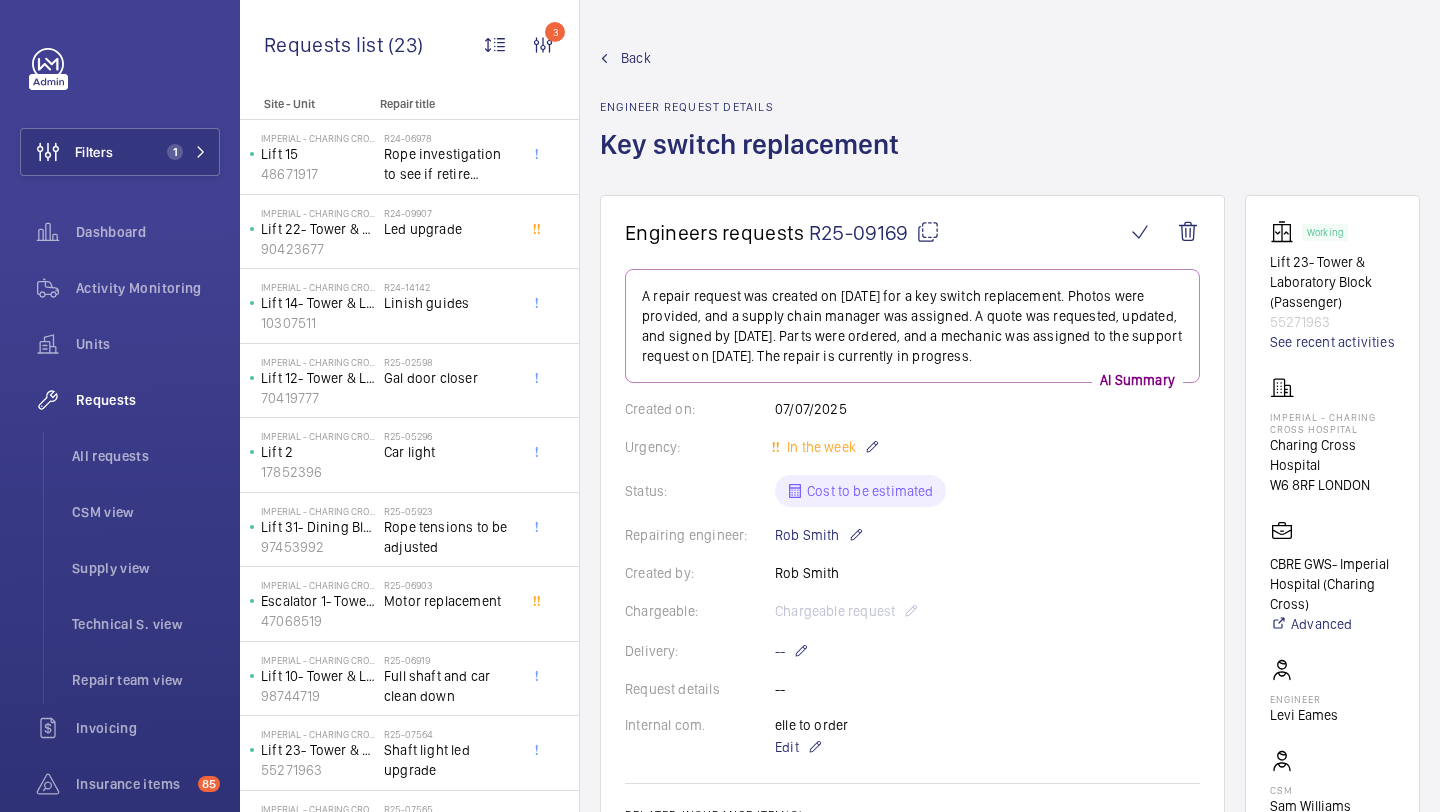 click 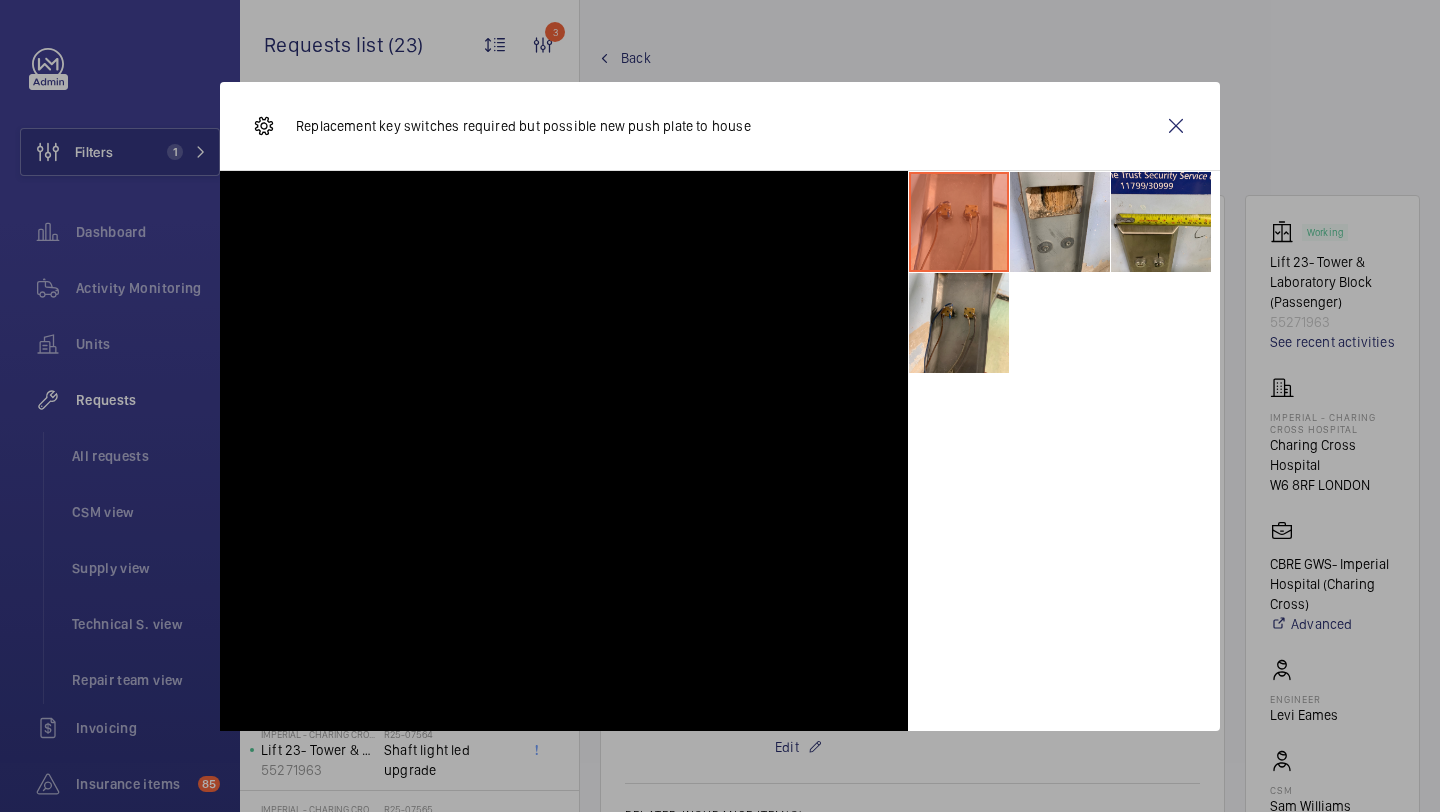 scroll, scrollTop: 1472, scrollLeft: 0, axis: vertical 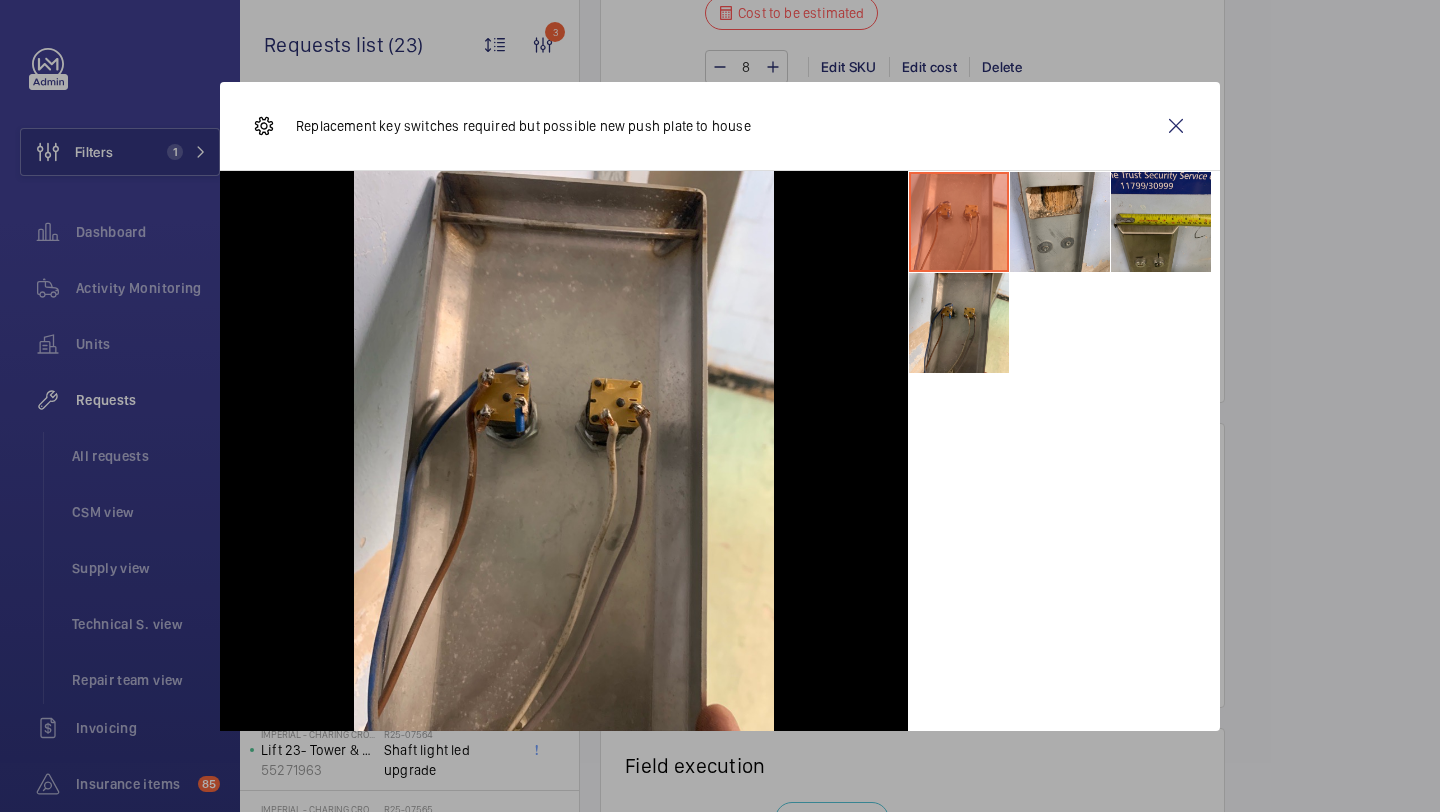 click at bounding box center (1161, 222) 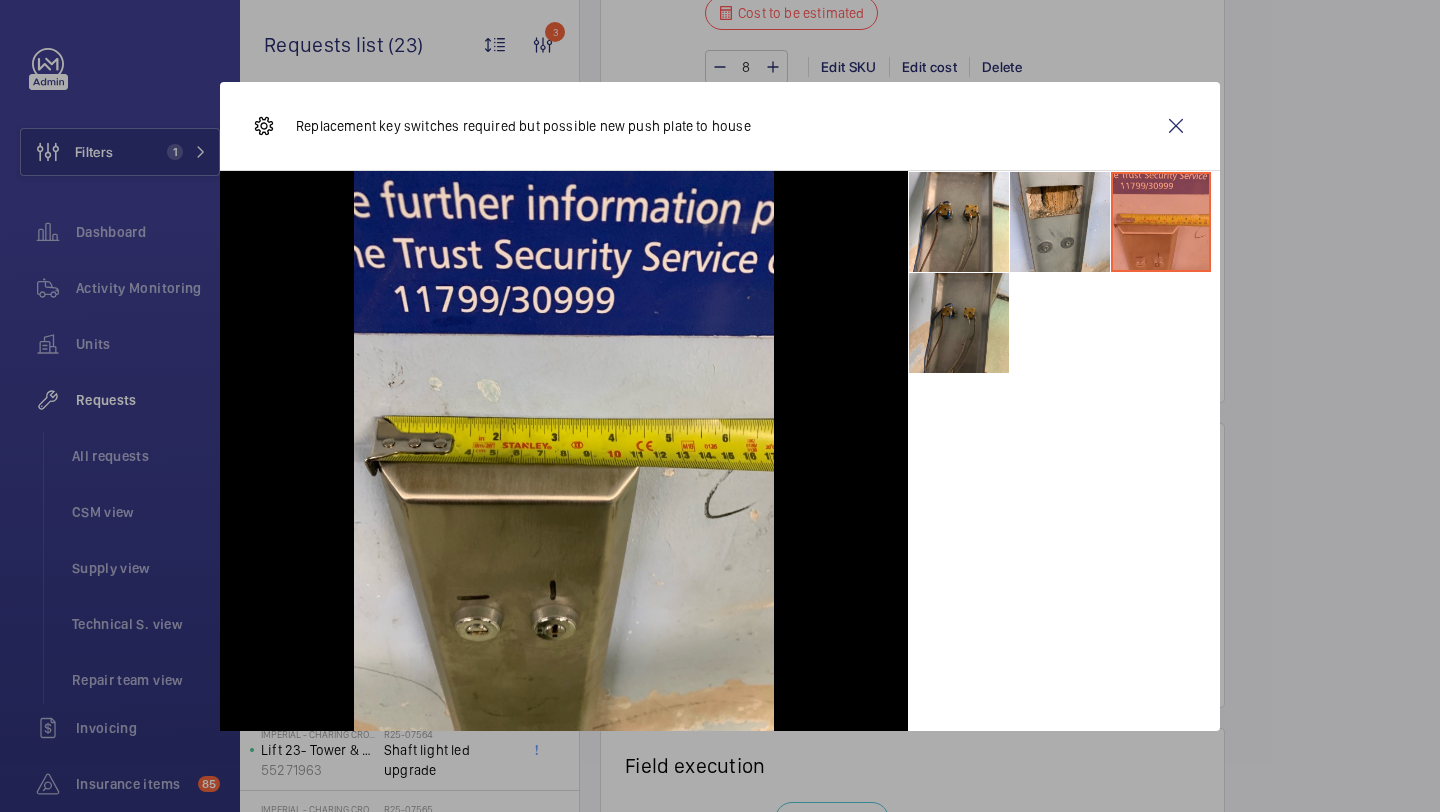 click at bounding box center (959, 323) 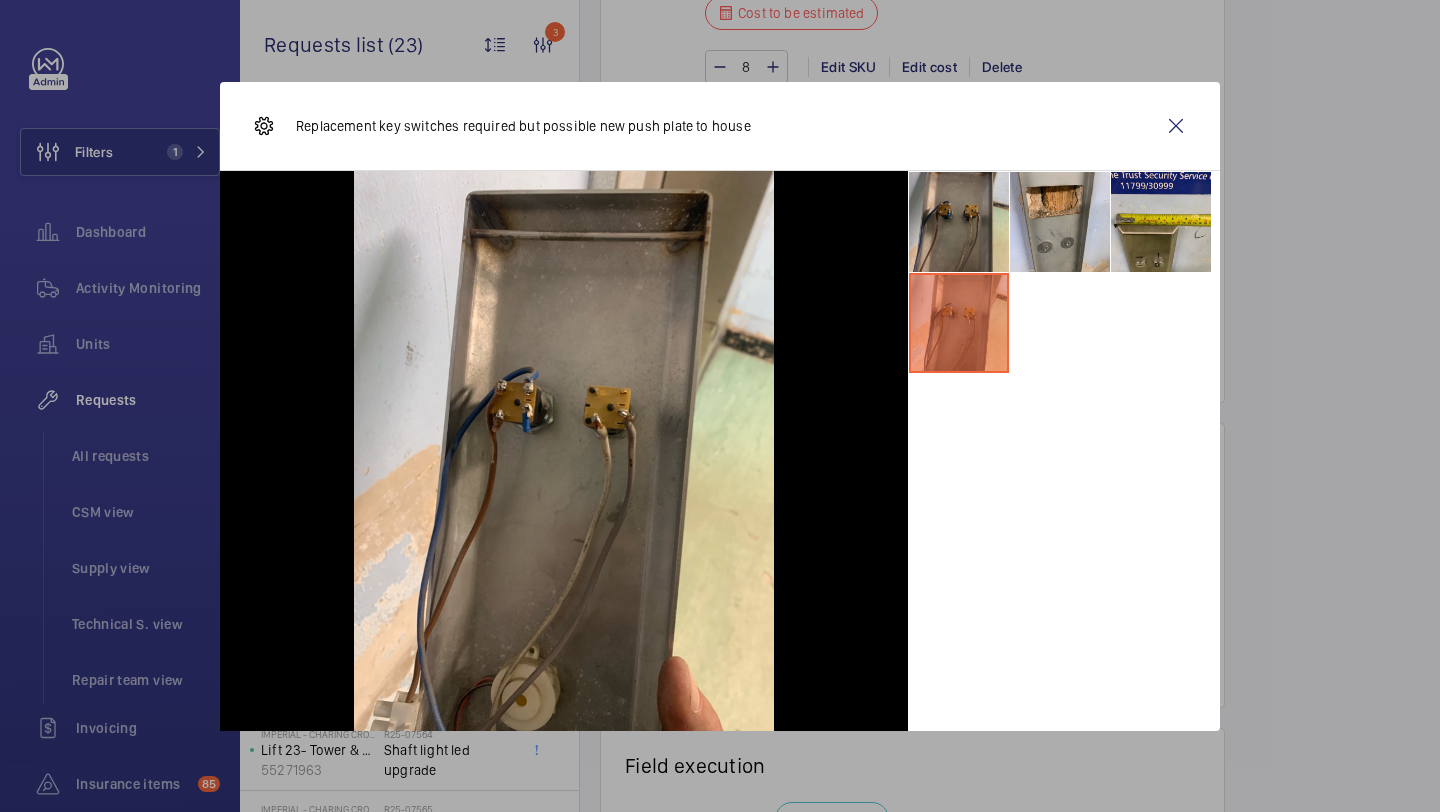 click at bounding box center (959, 222) 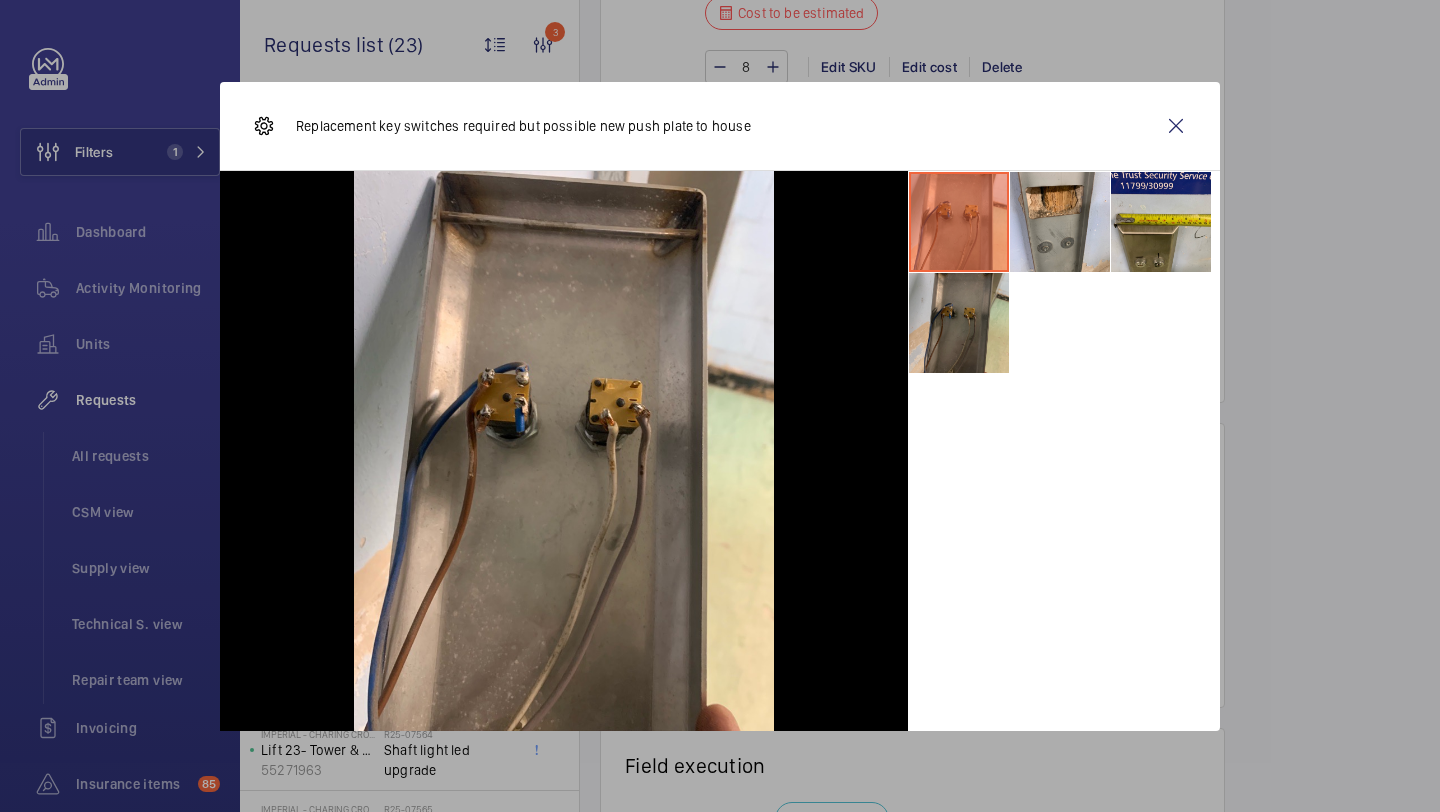 click at bounding box center [959, 323] 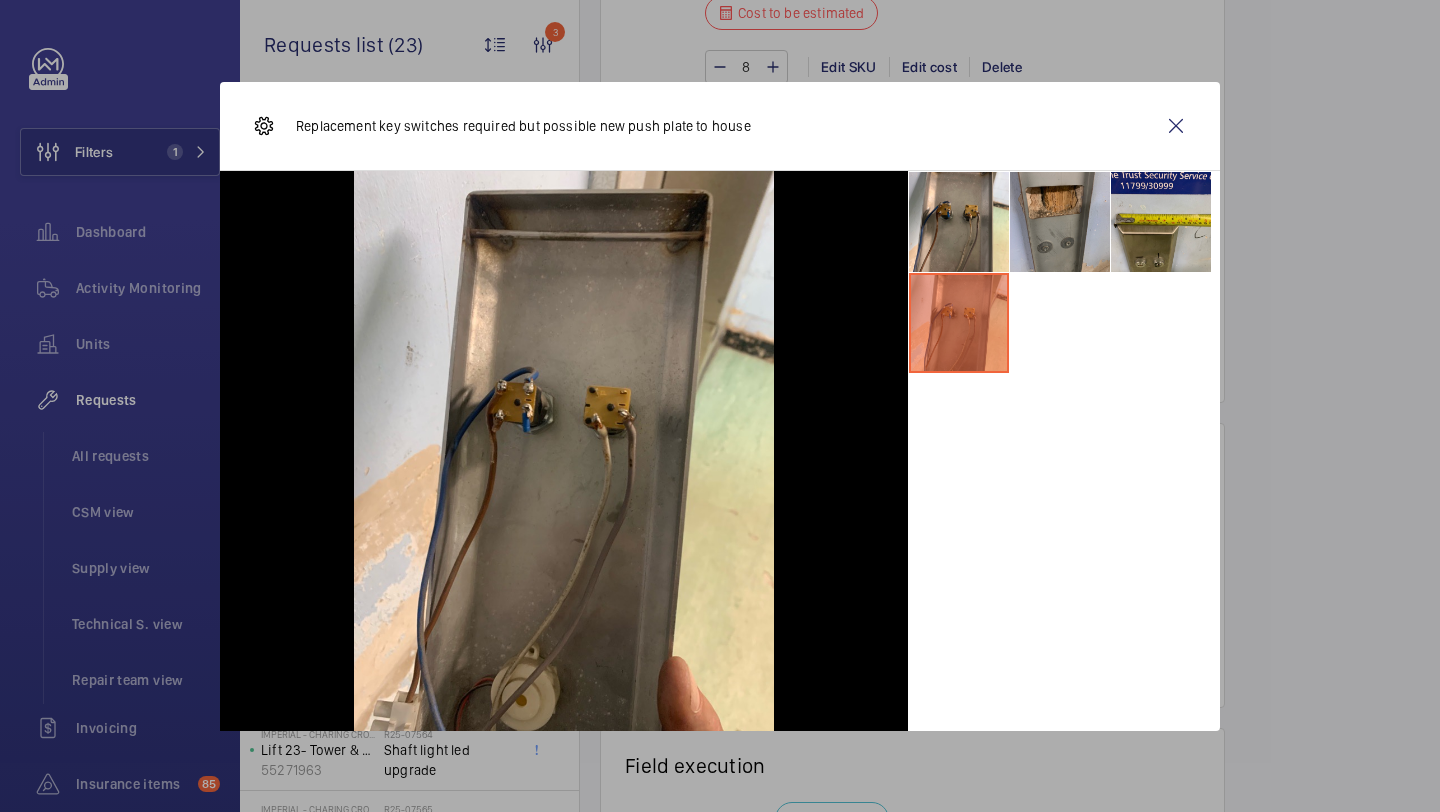 click at bounding box center (1060, 222) 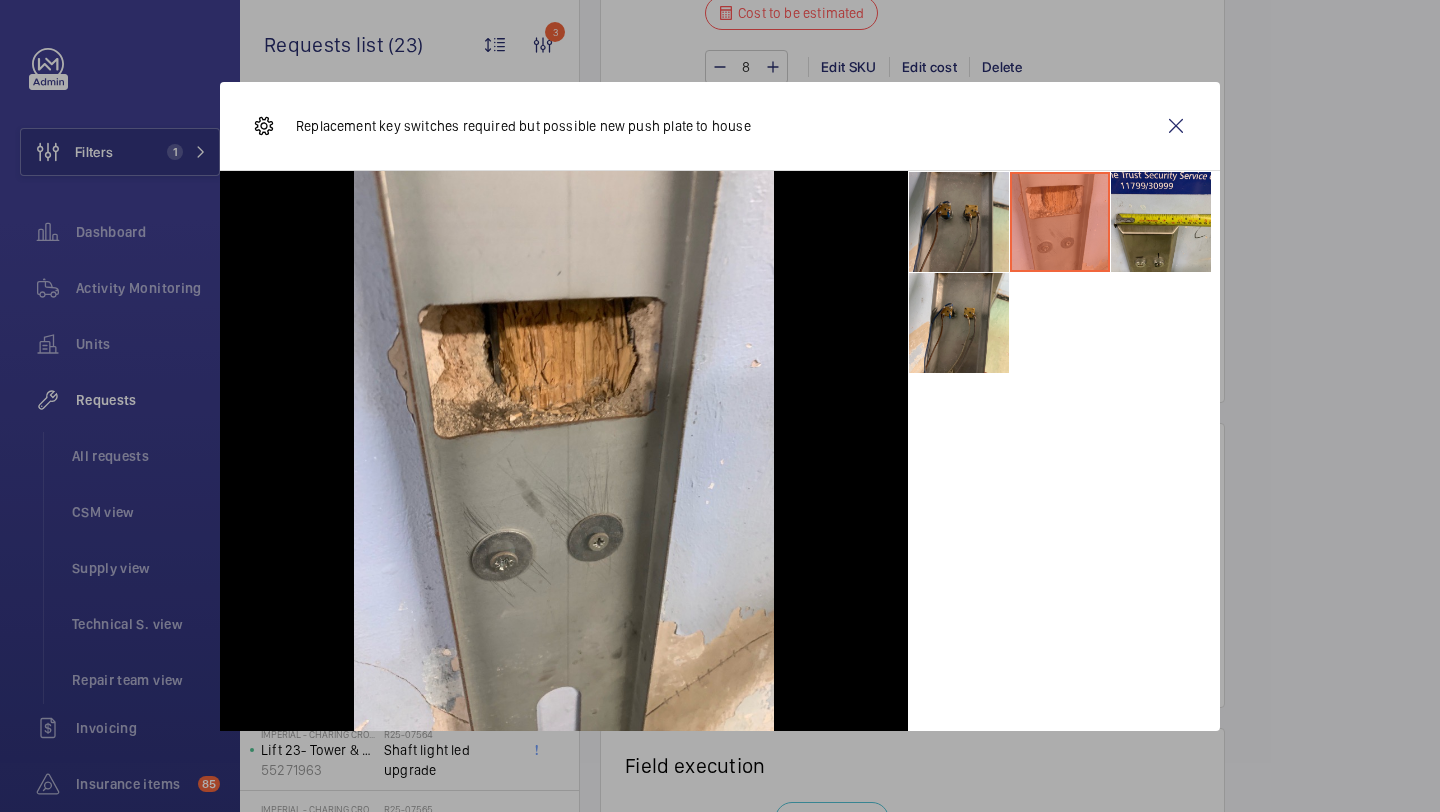 click at bounding box center [959, 222] 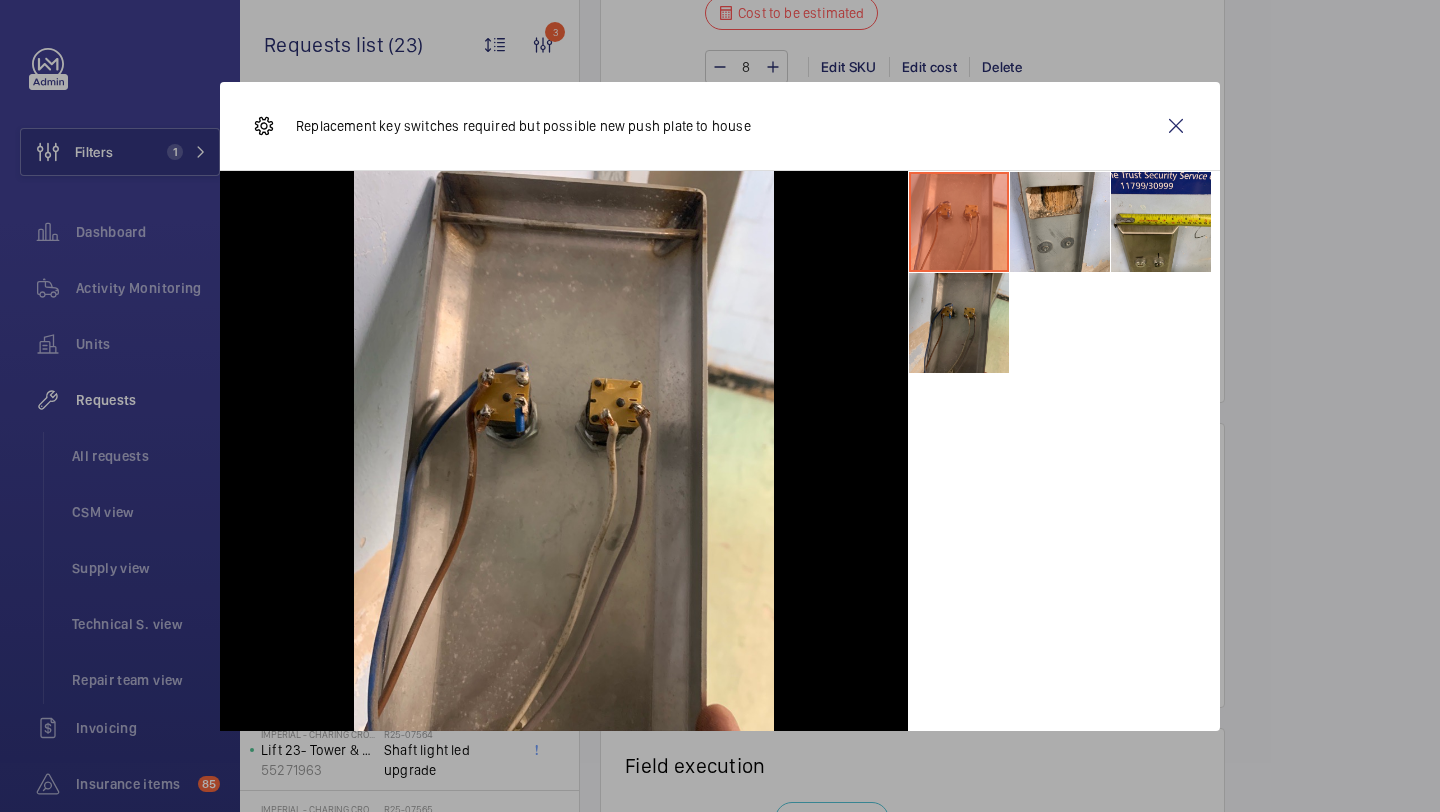 click at bounding box center (959, 323) 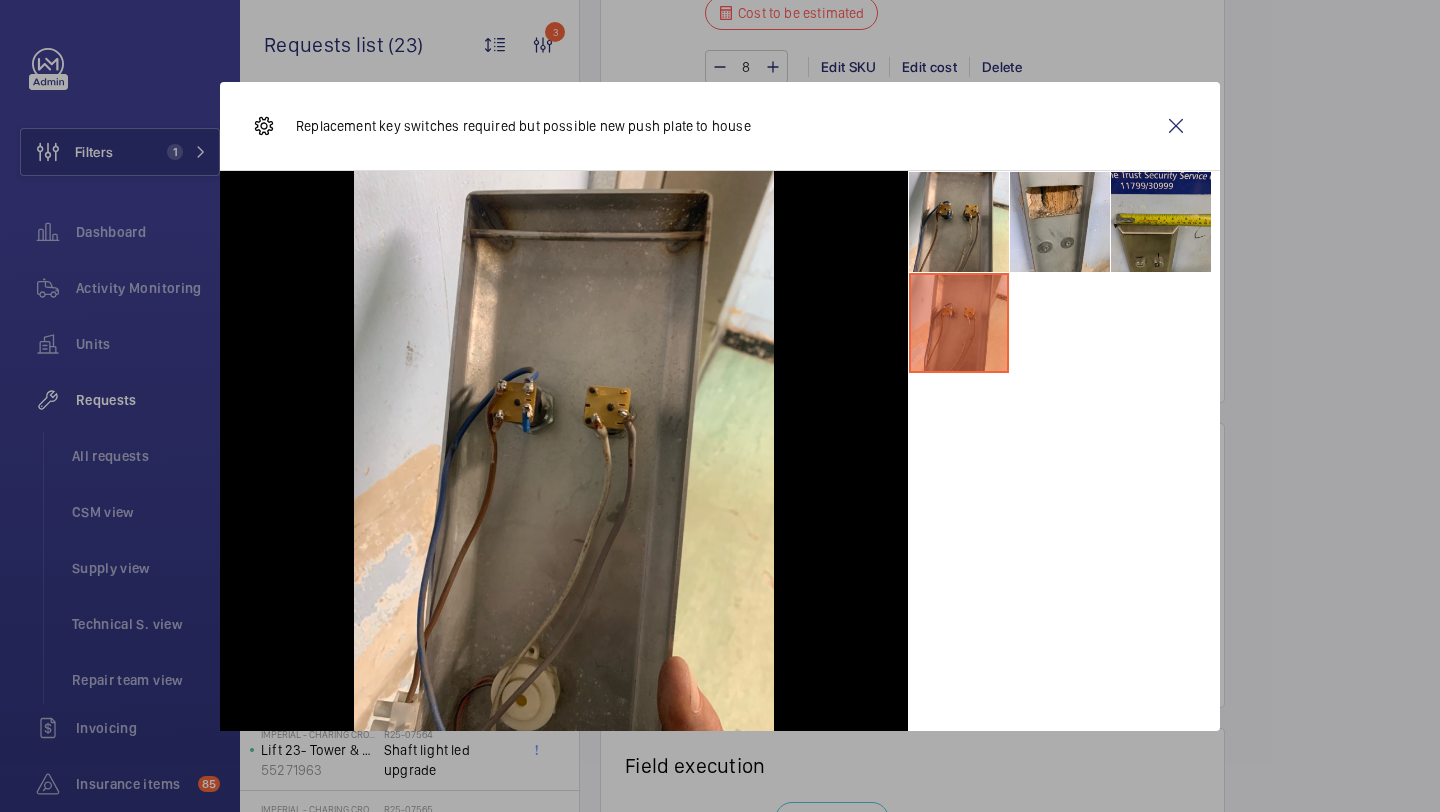 click at bounding box center [1161, 222] 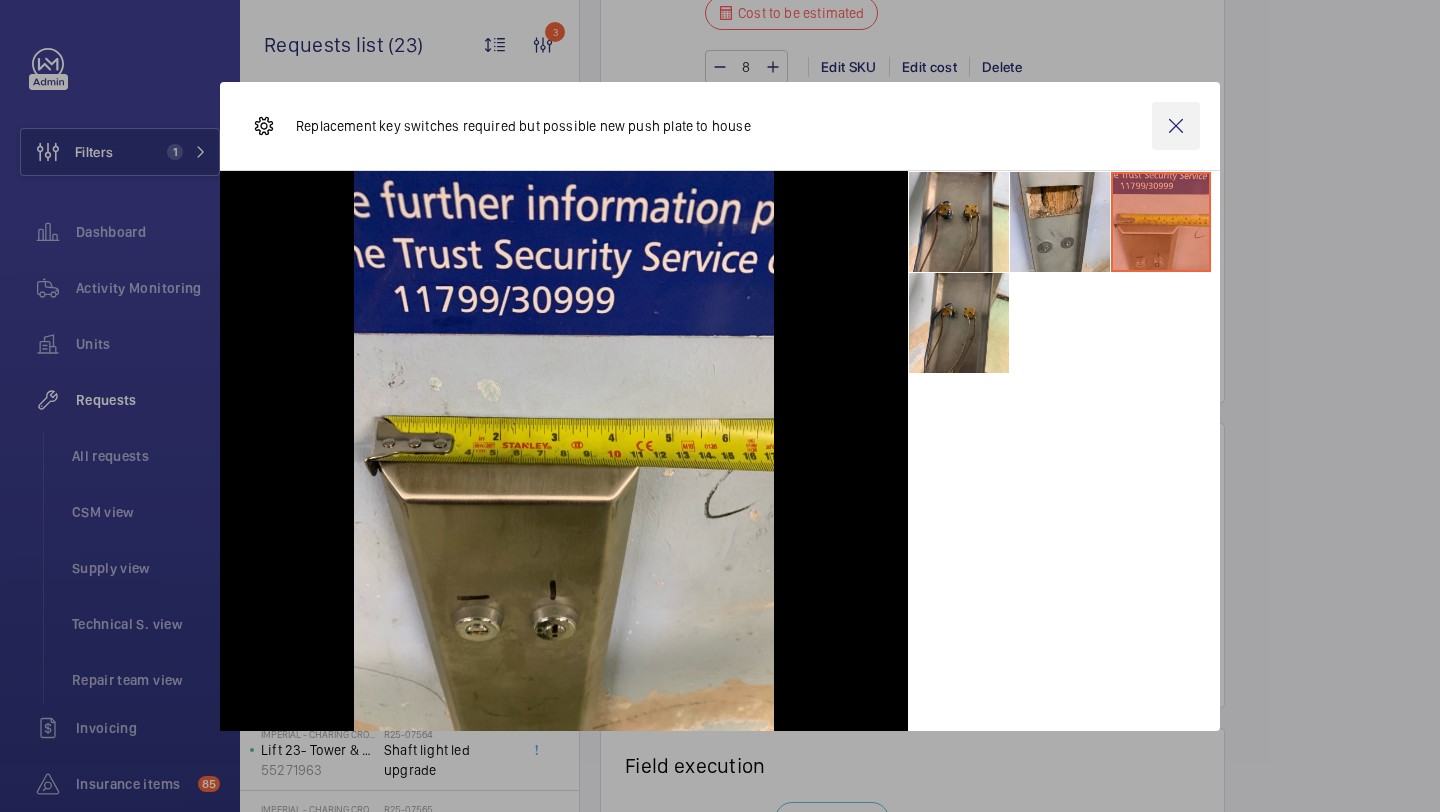 click at bounding box center [1176, 126] 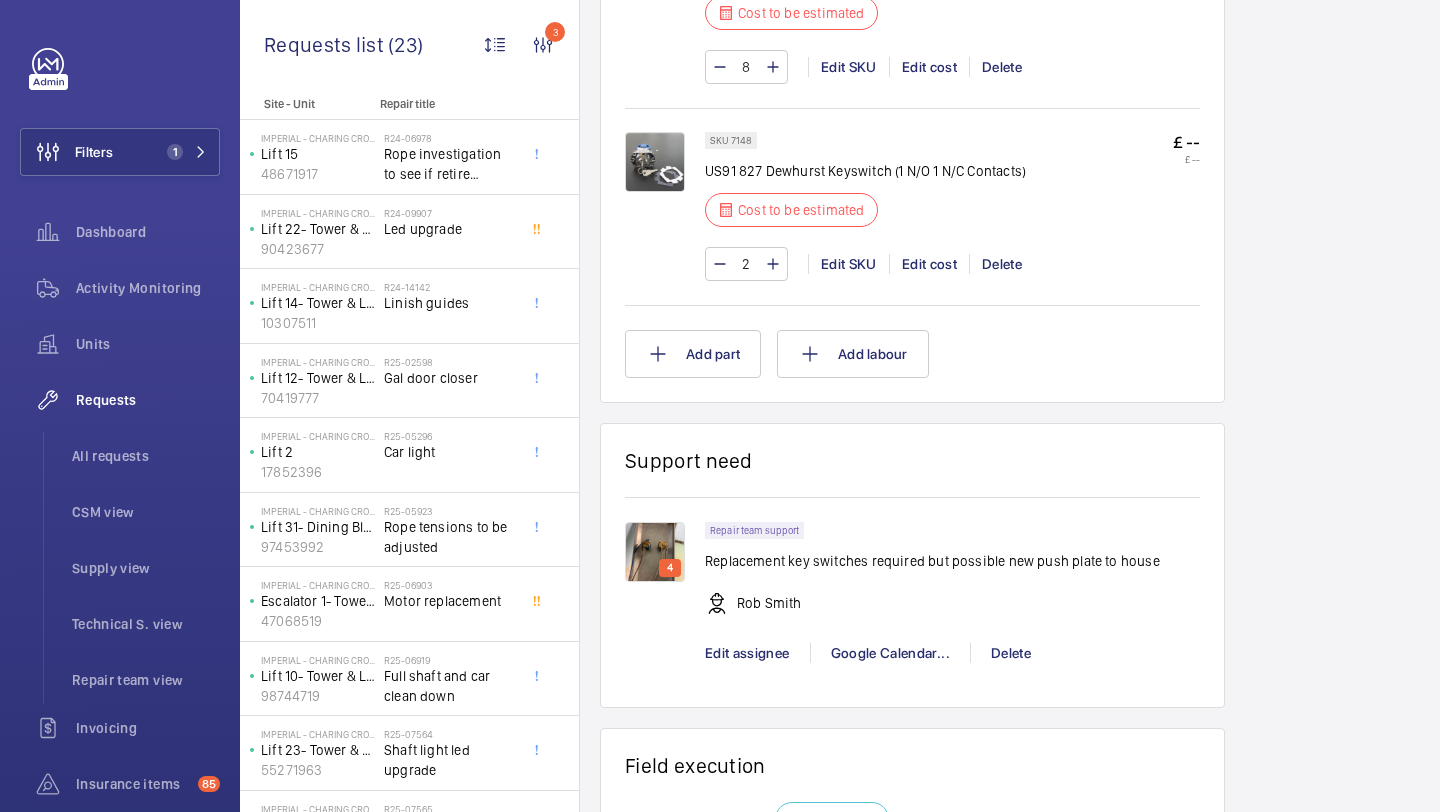 scroll, scrollTop: 1771, scrollLeft: 0, axis: vertical 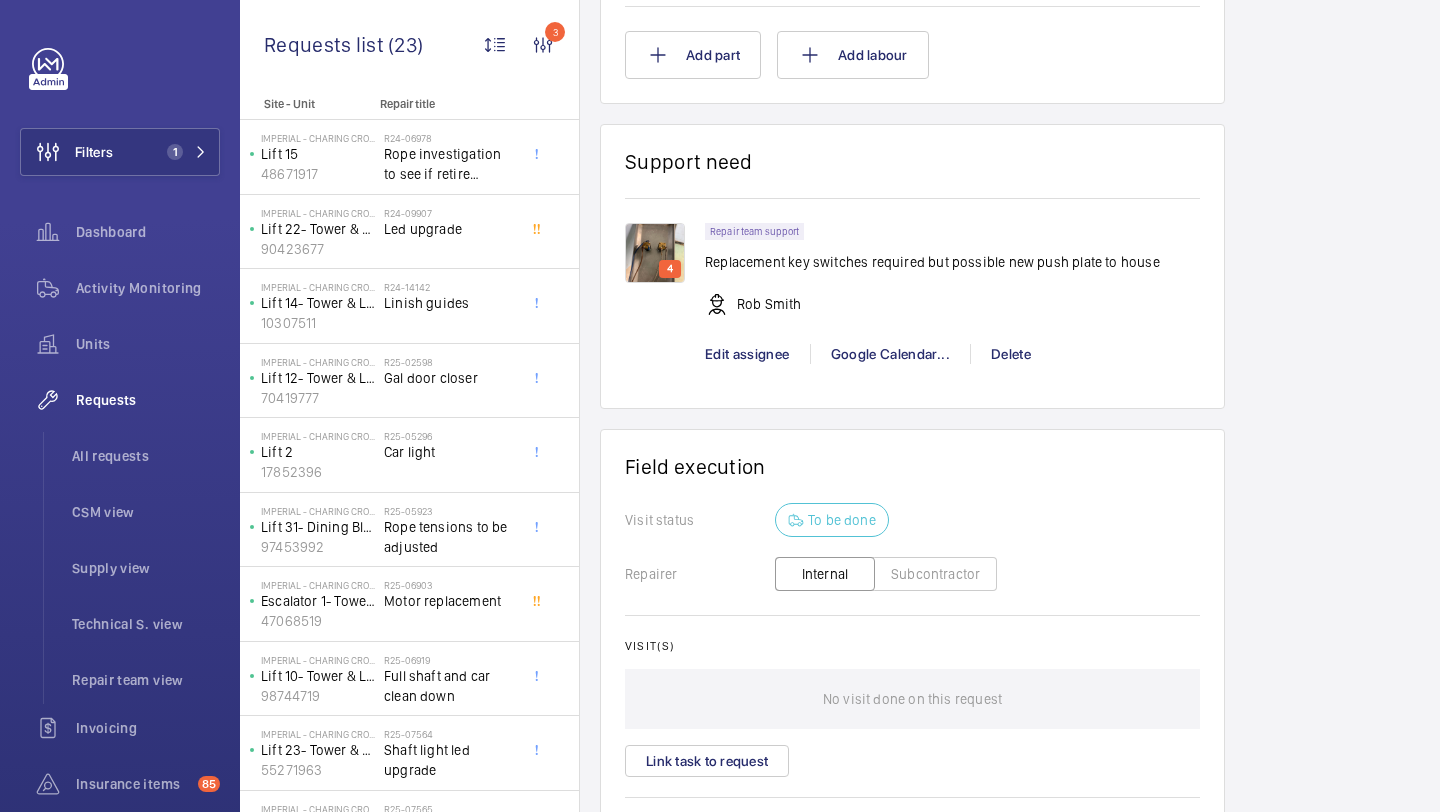 click 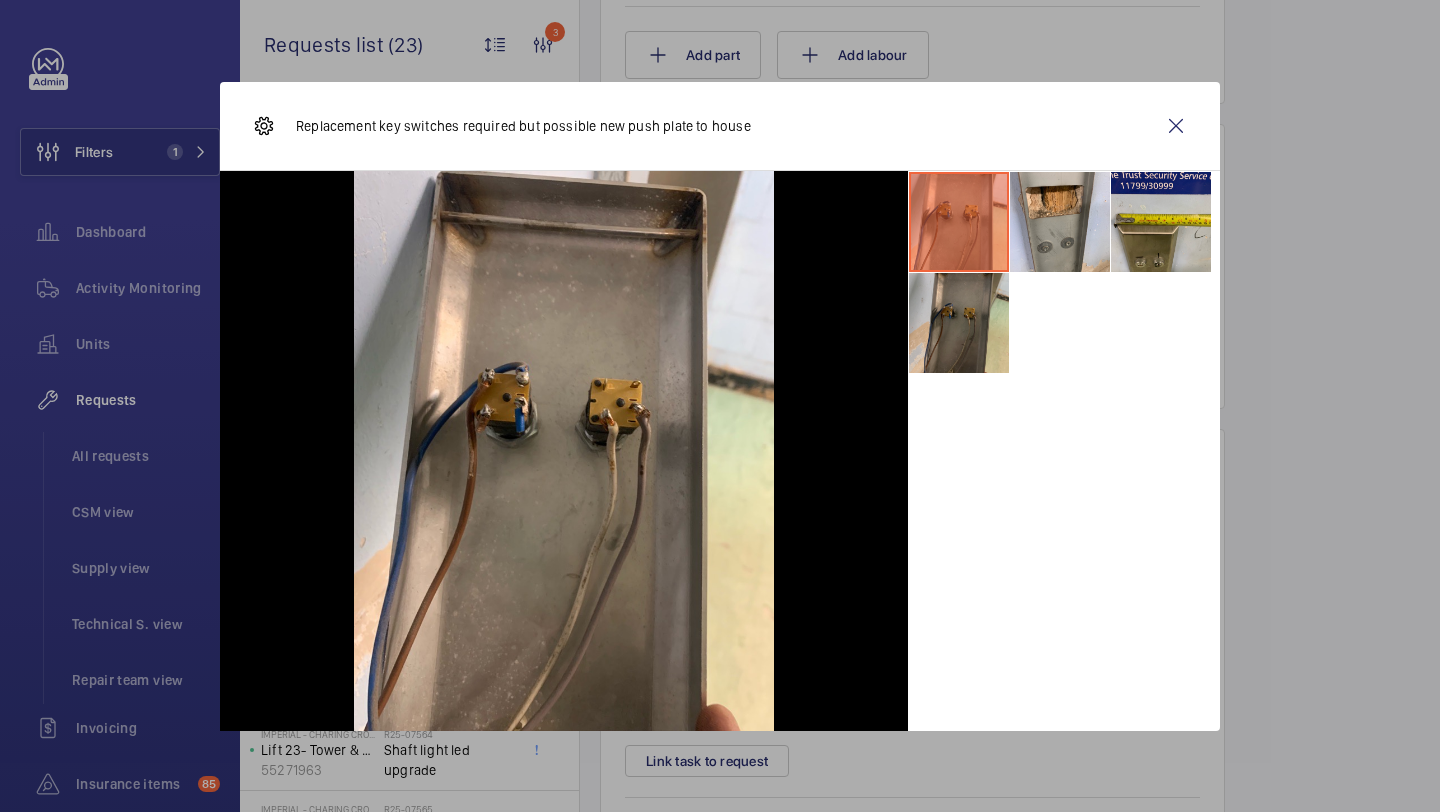 click at bounding box center (959, 323) 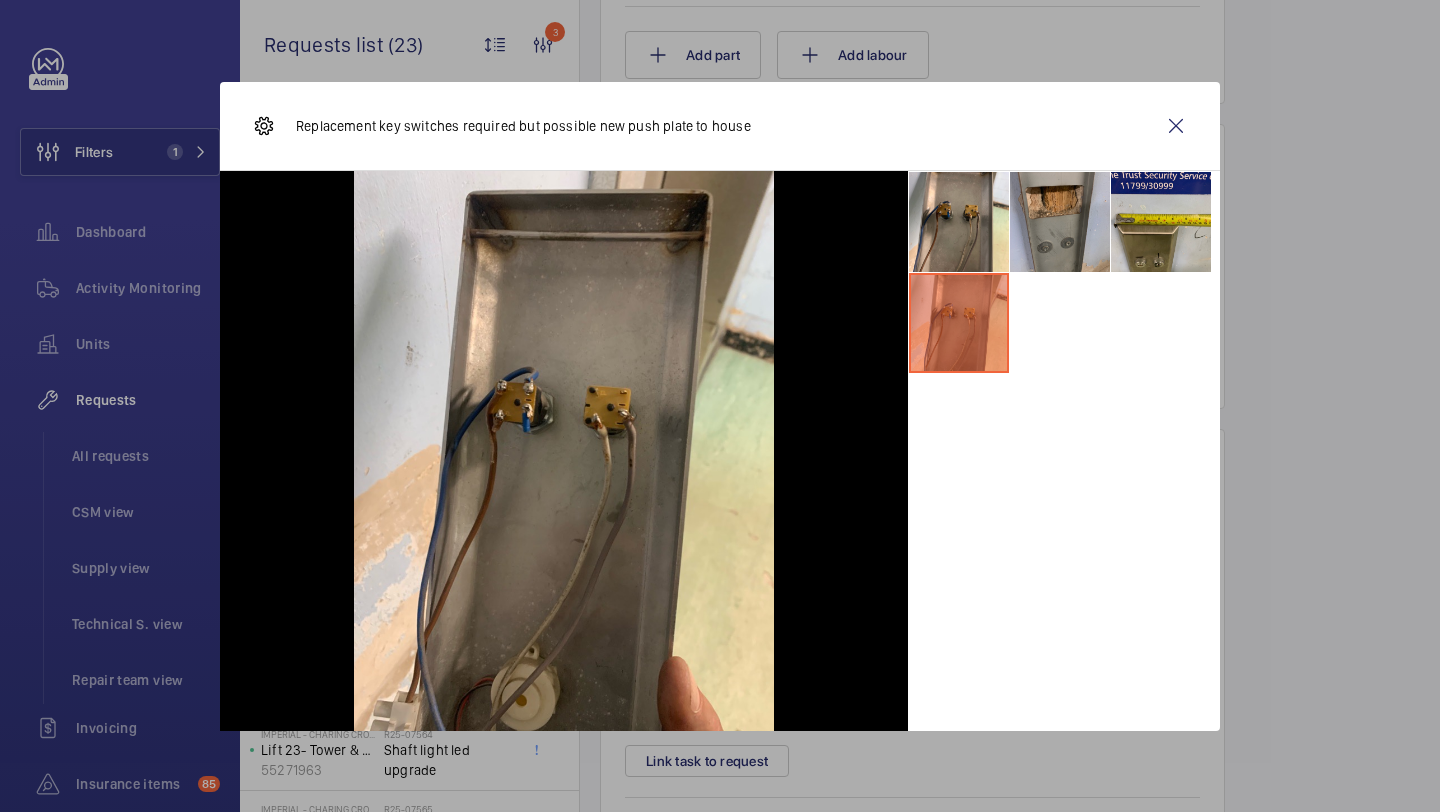 click at bounding box center (1060, 222) 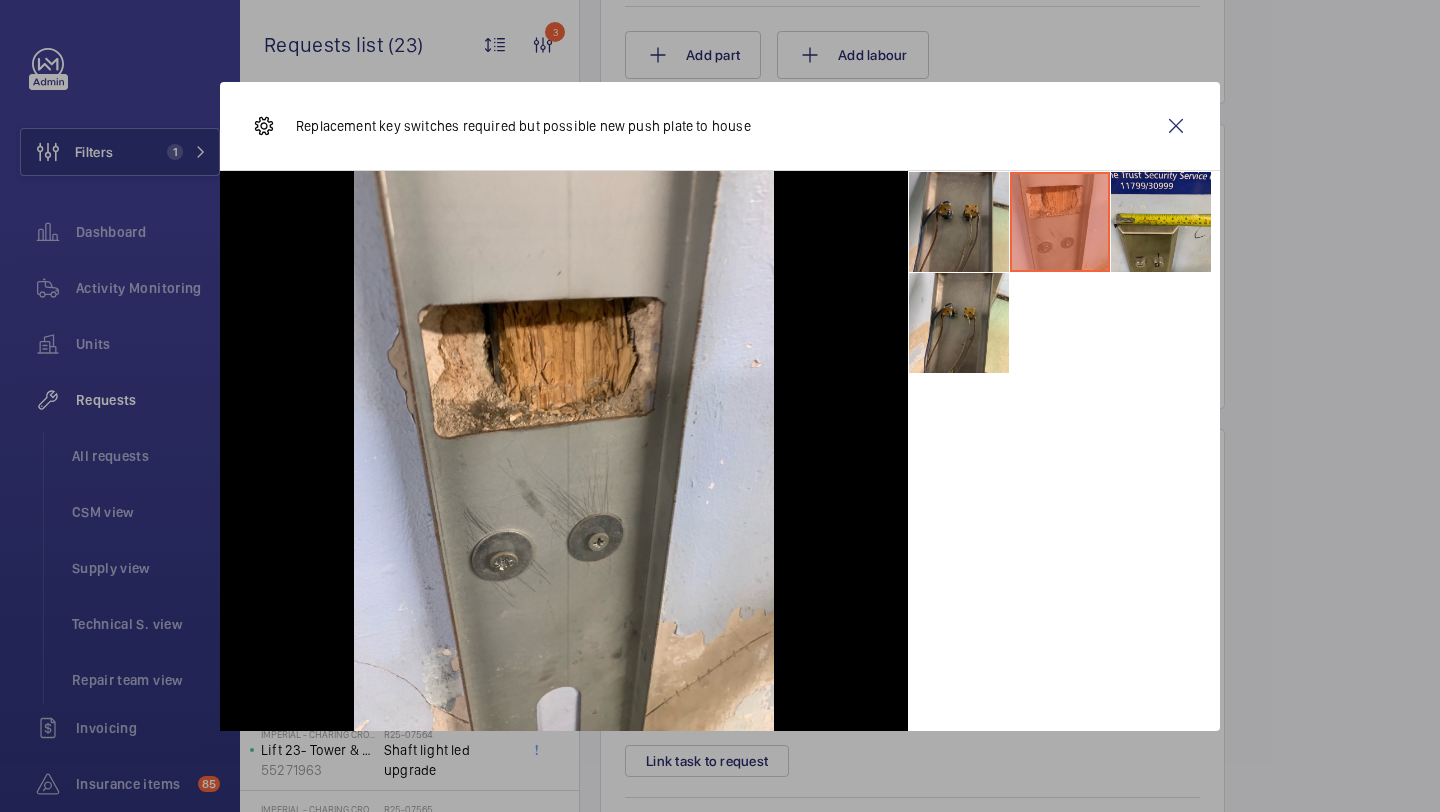 click at bounding box center (959, 222) 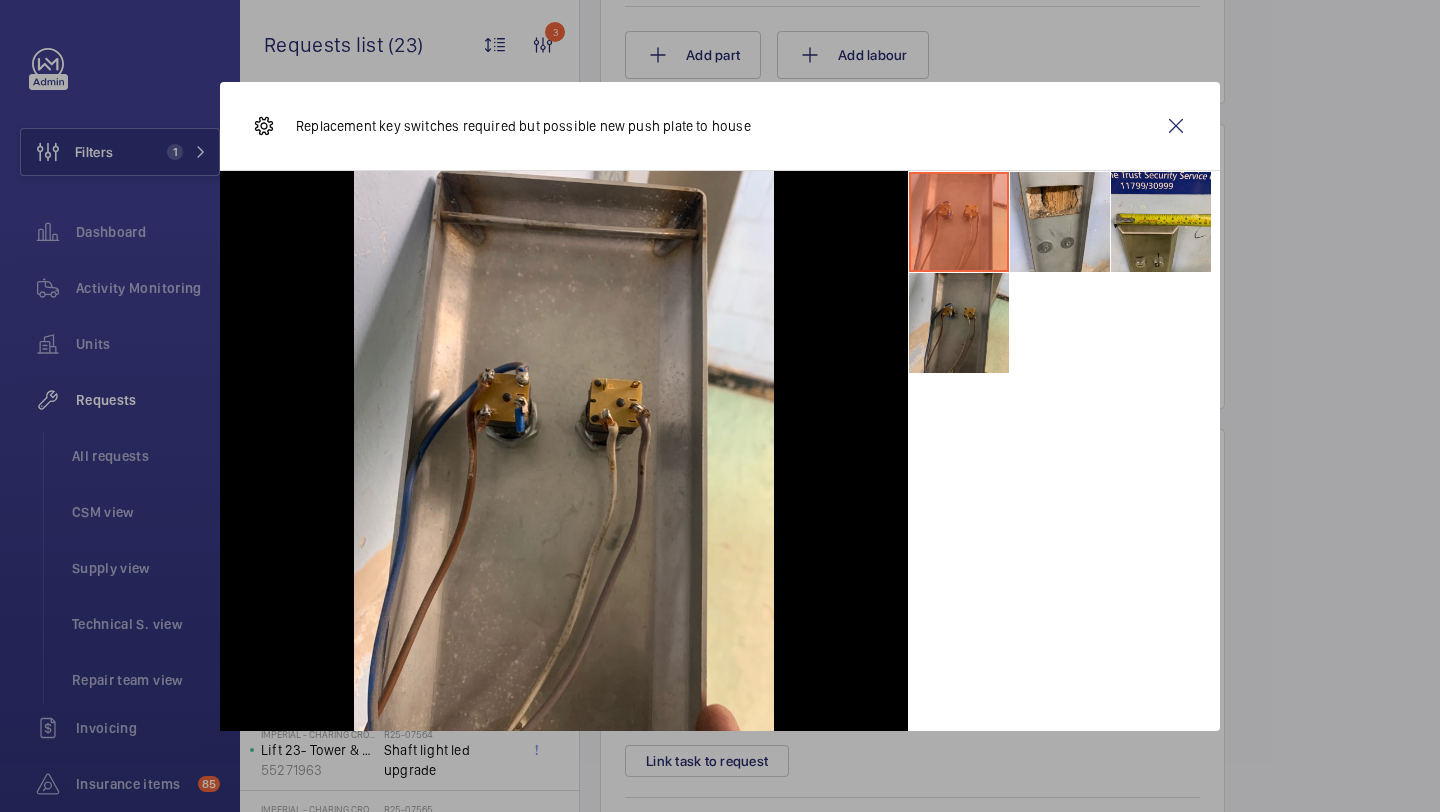 click at bounding box center (959, 323) 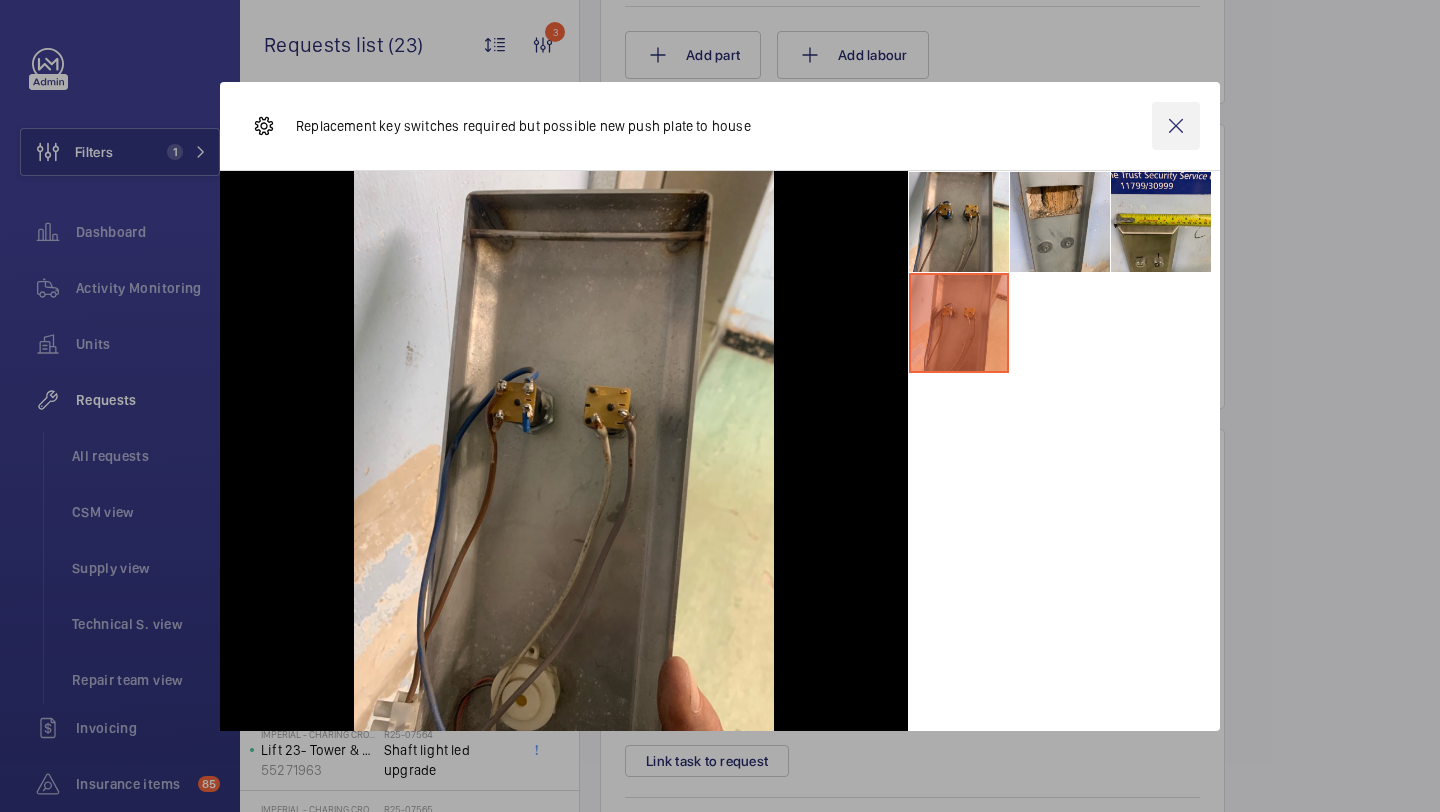 click at bounding box center (1176, 126) 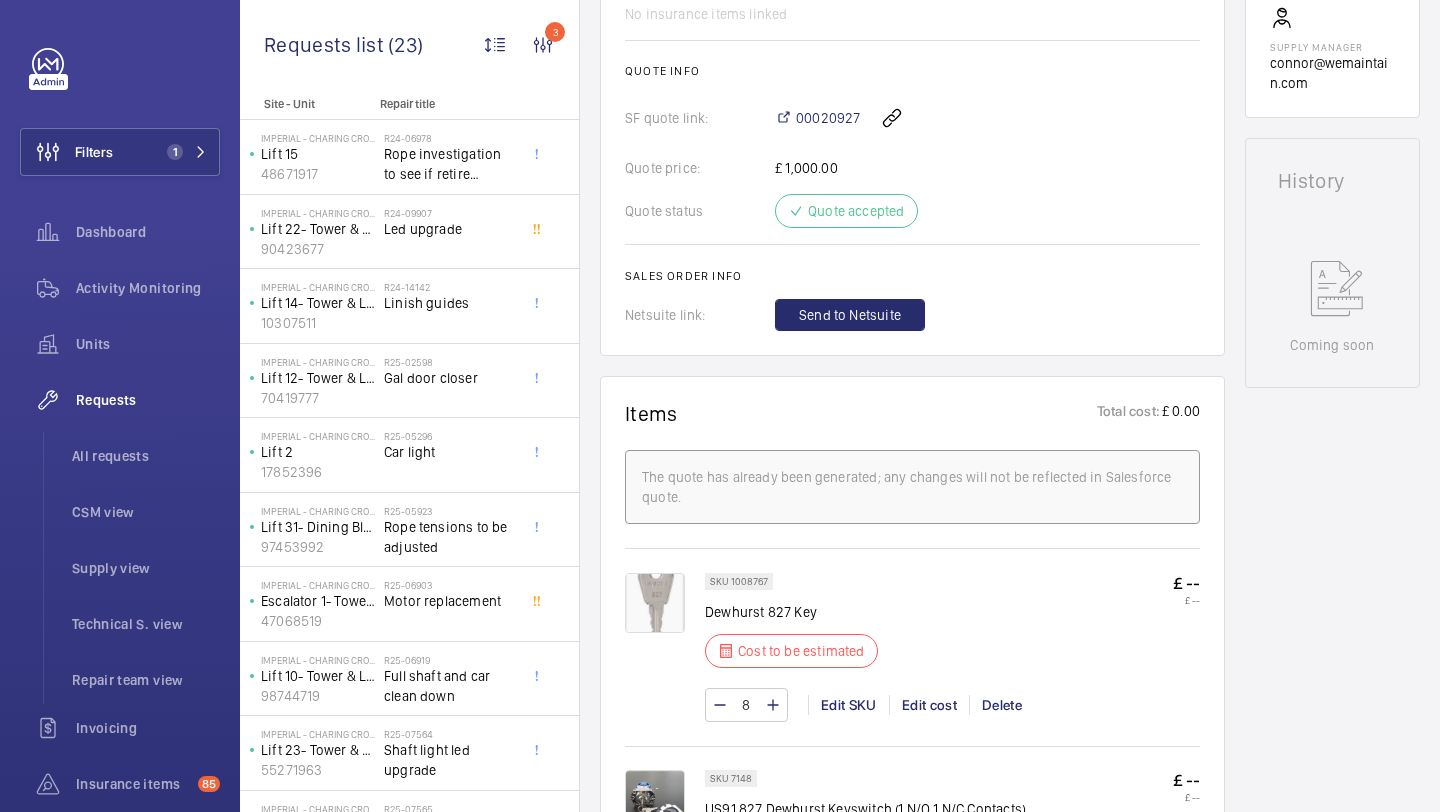 scroll, scrollTop: 1073, scrollLeft: 0, axis: vertical 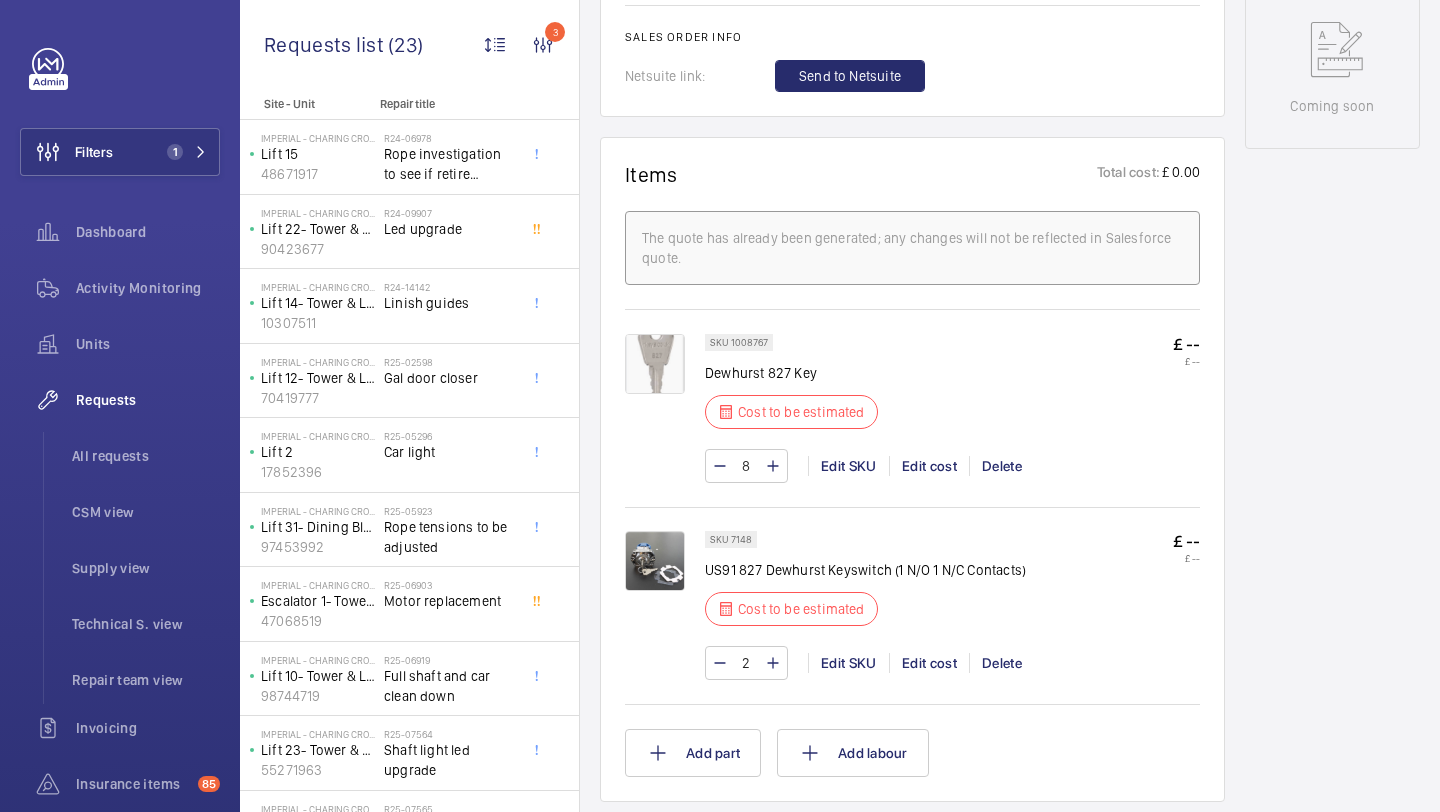 click 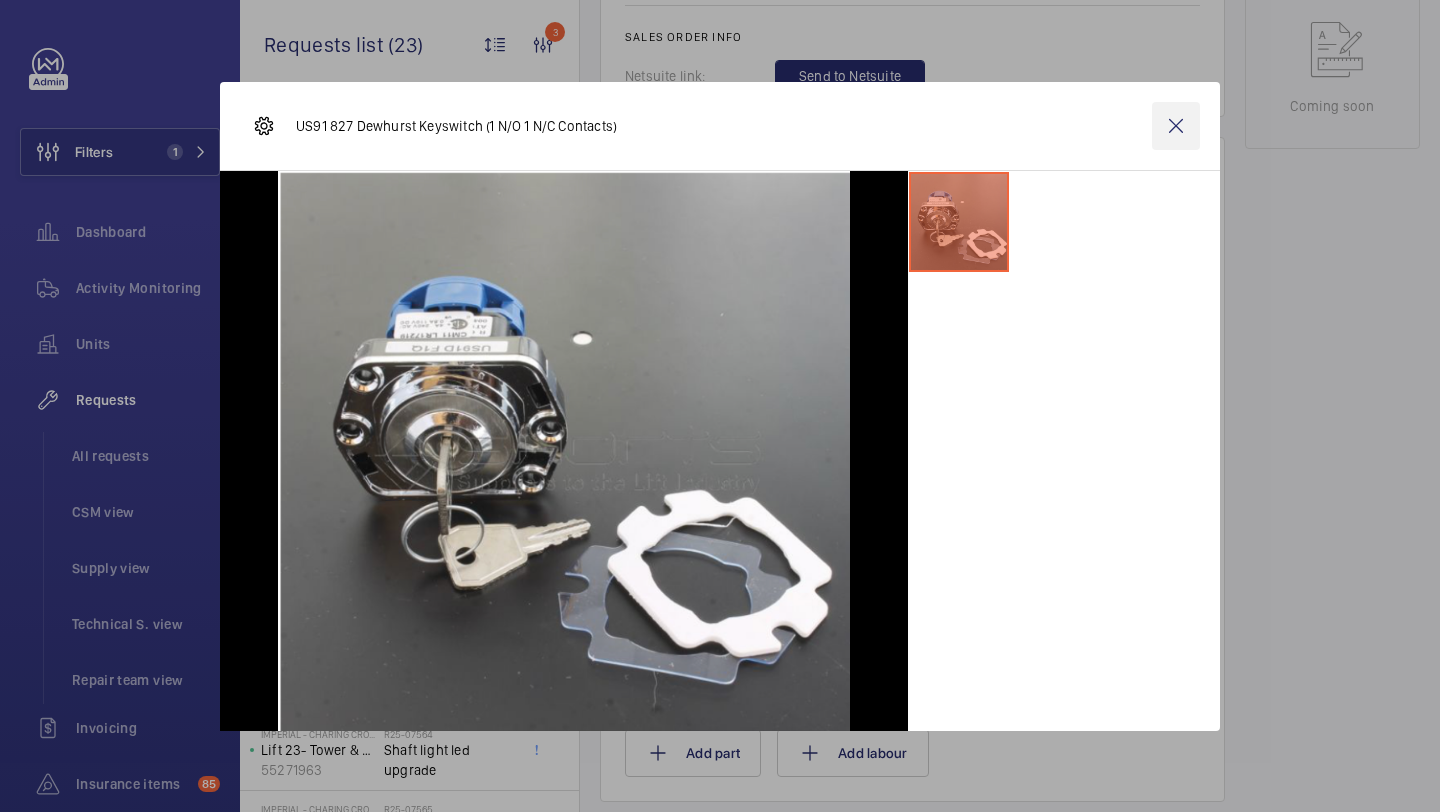 click on "US91 827 Dewhurst Keyswitch (1 N/O 1 N/C Contacts)" at bounding box center [720, 406] 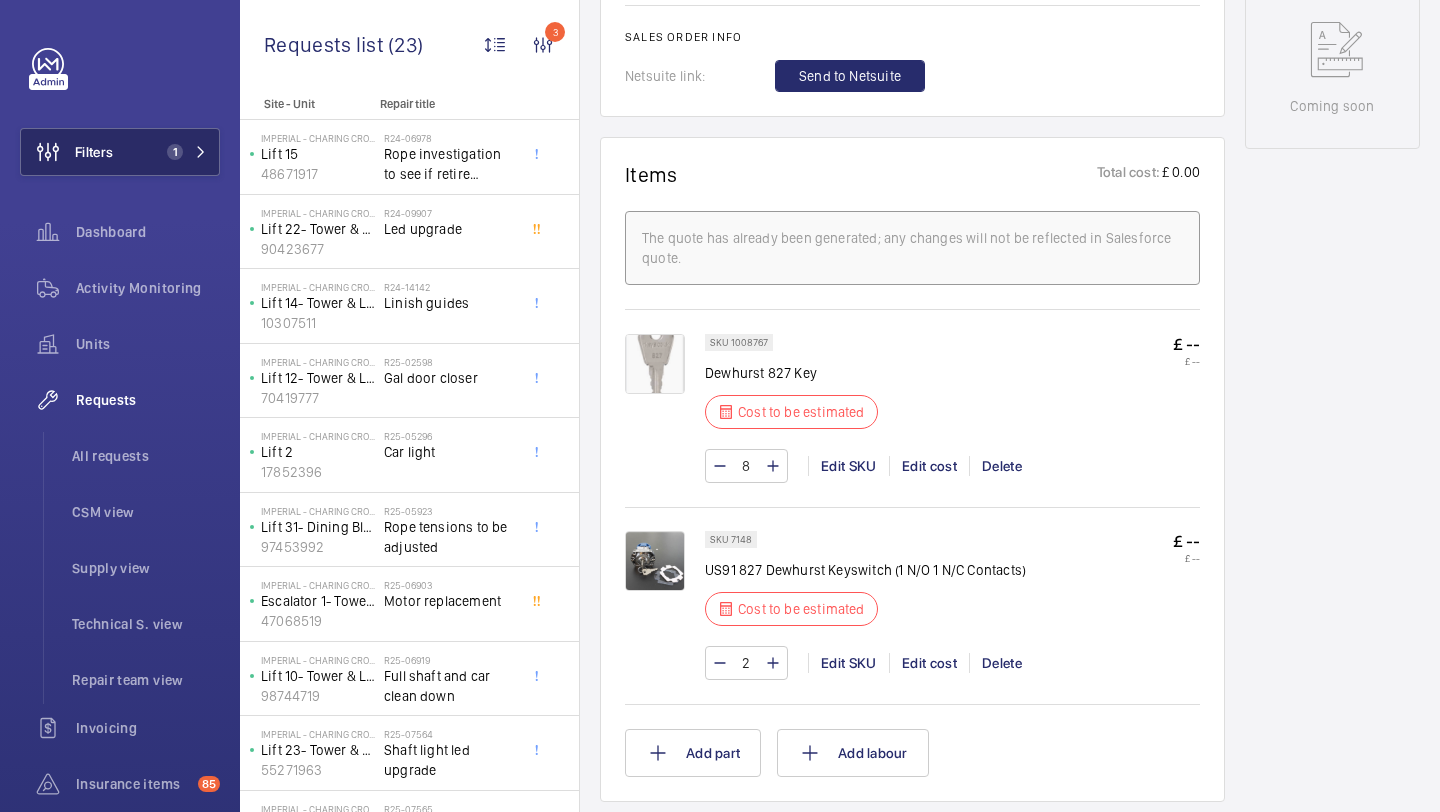 click on "1" 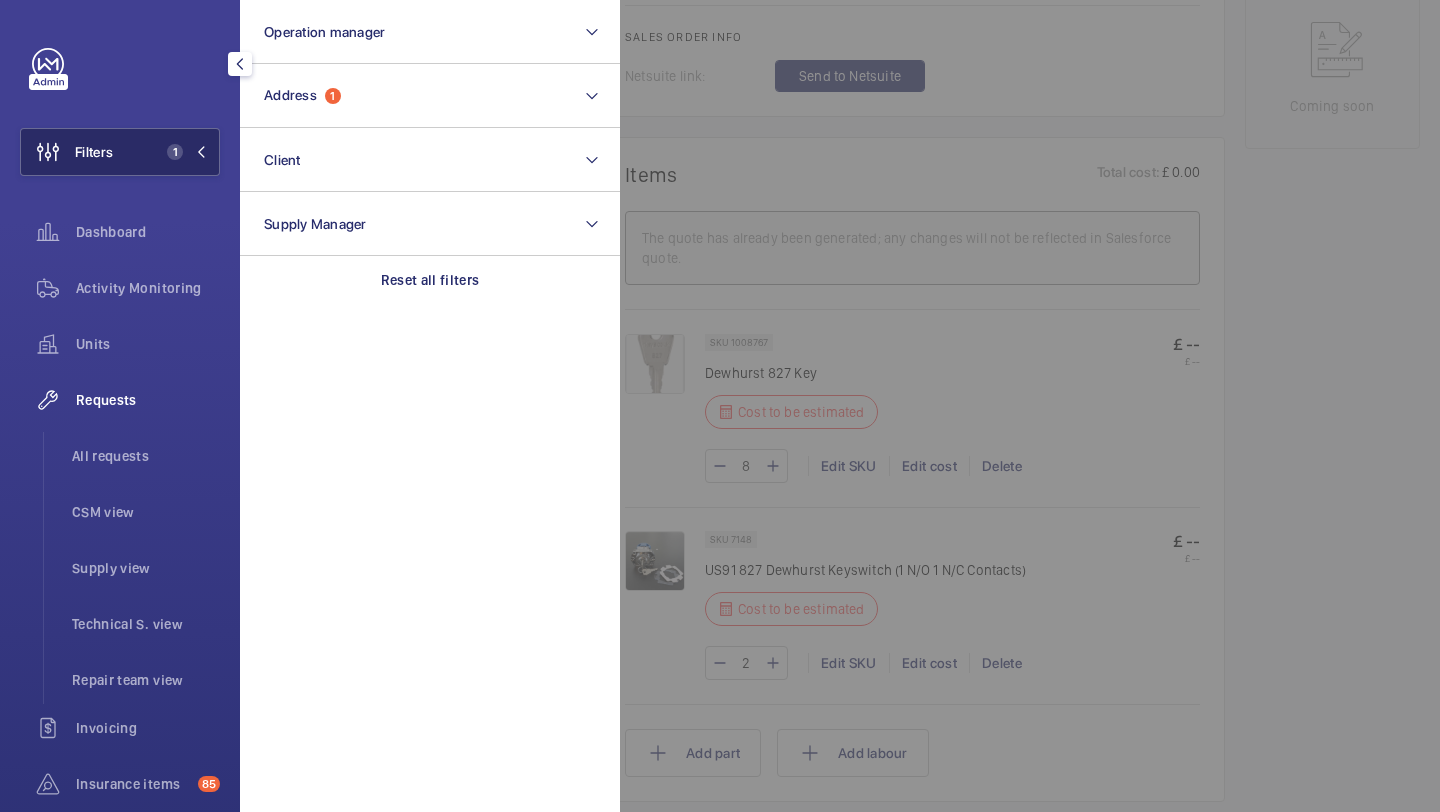 click on "Filters 1" 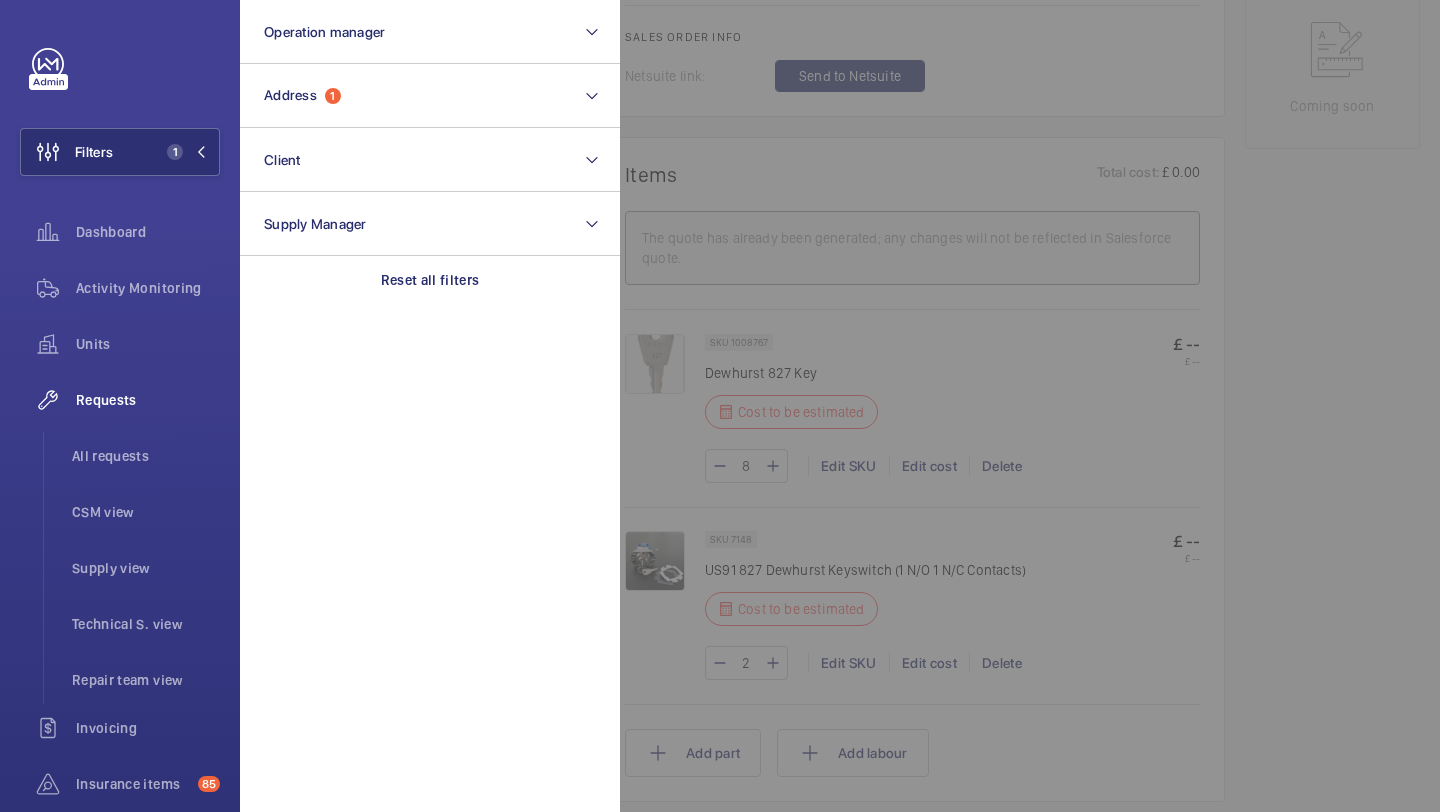 click on "Site - Unit" 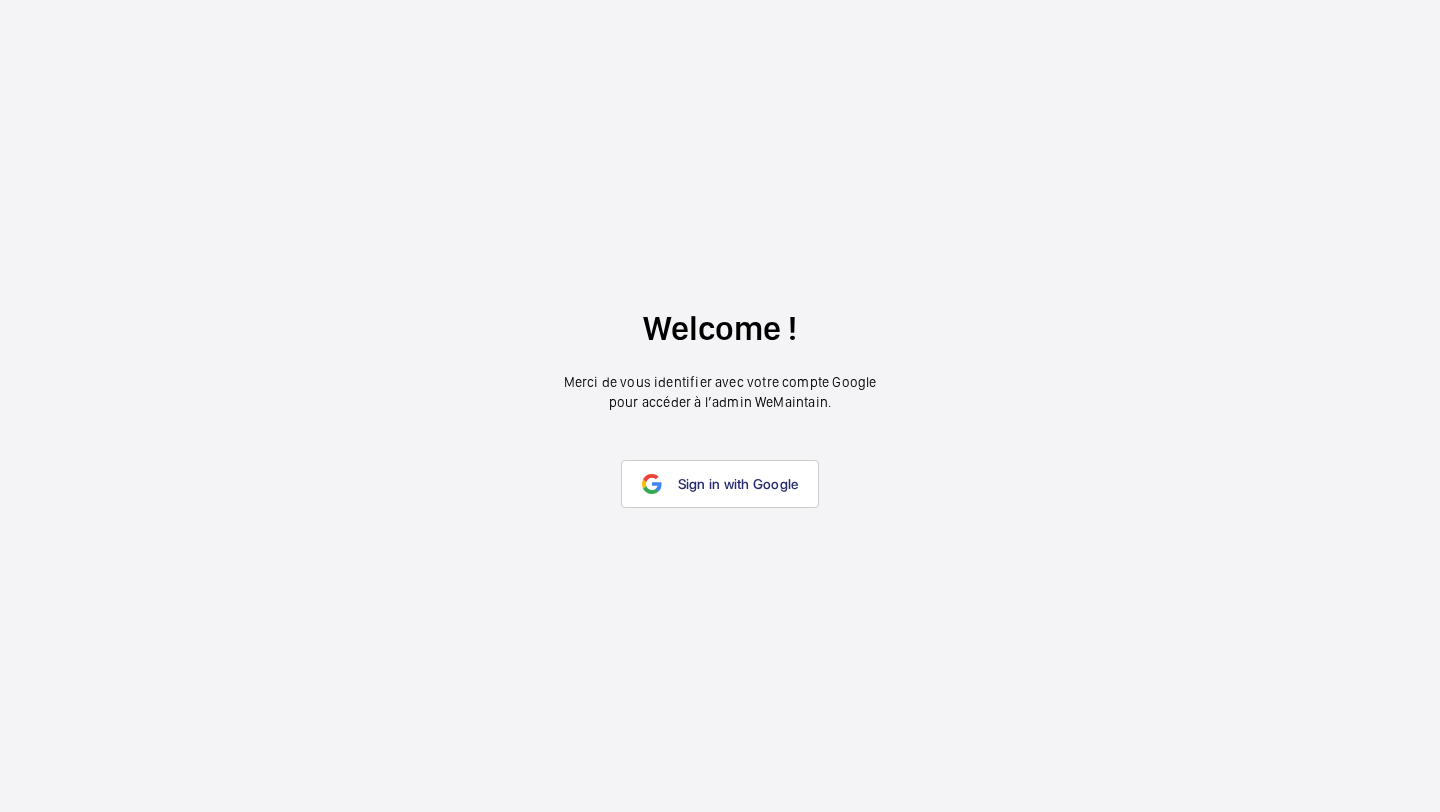 scroll, scrollTop: 0, scrollLeft: 0, axis: both 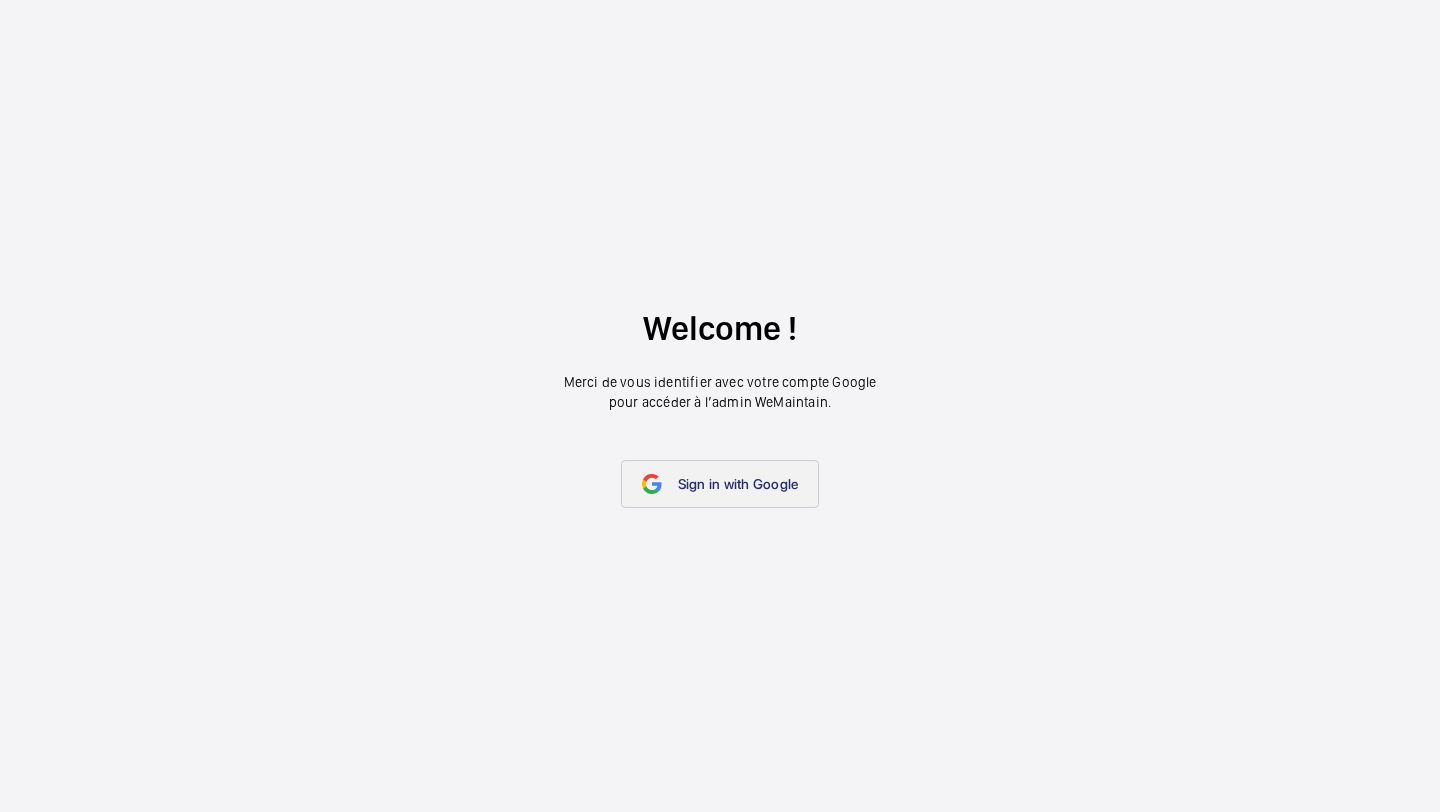 click on "Sign in with Google" 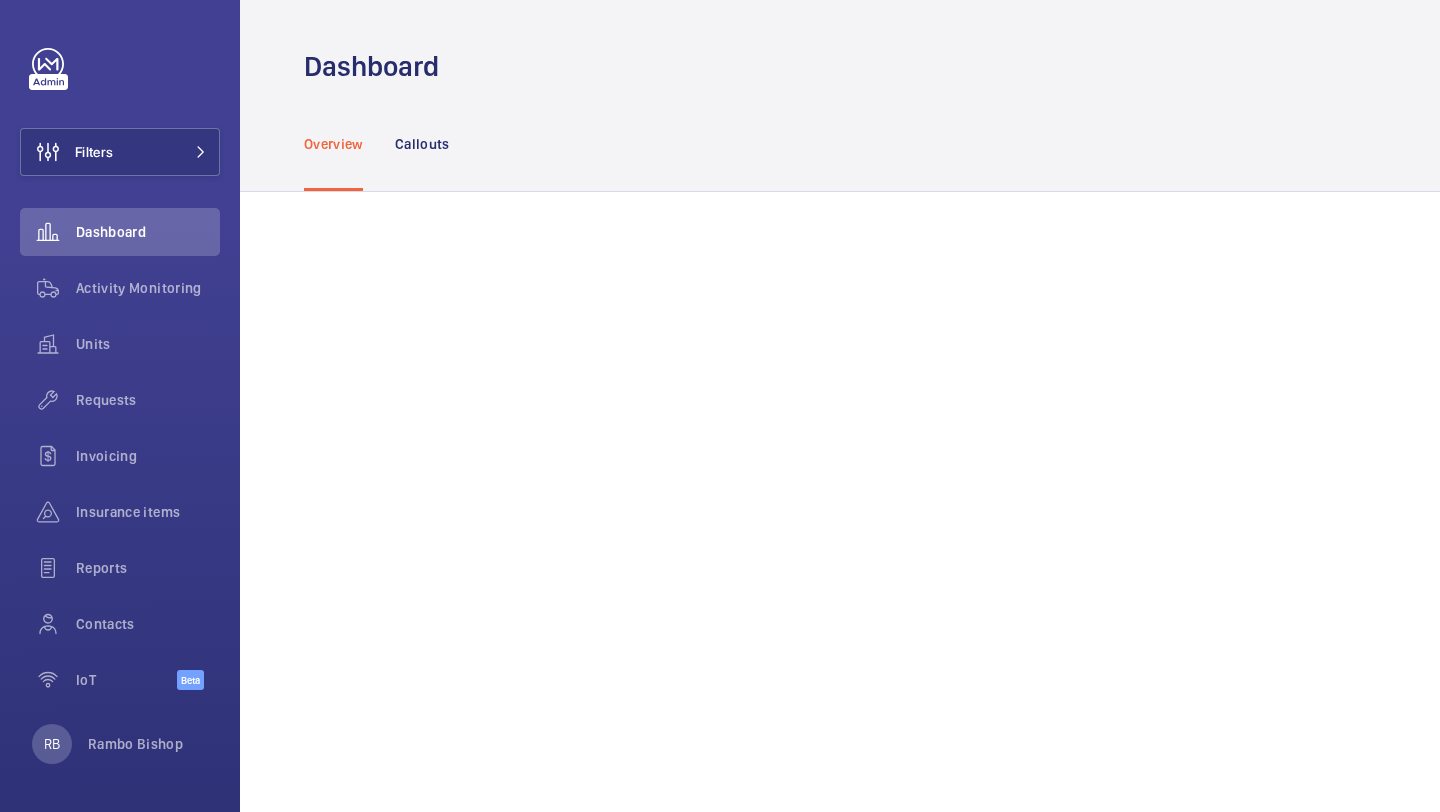 scroll, scrollTop: 0, scrollLeft: 0, axis: both 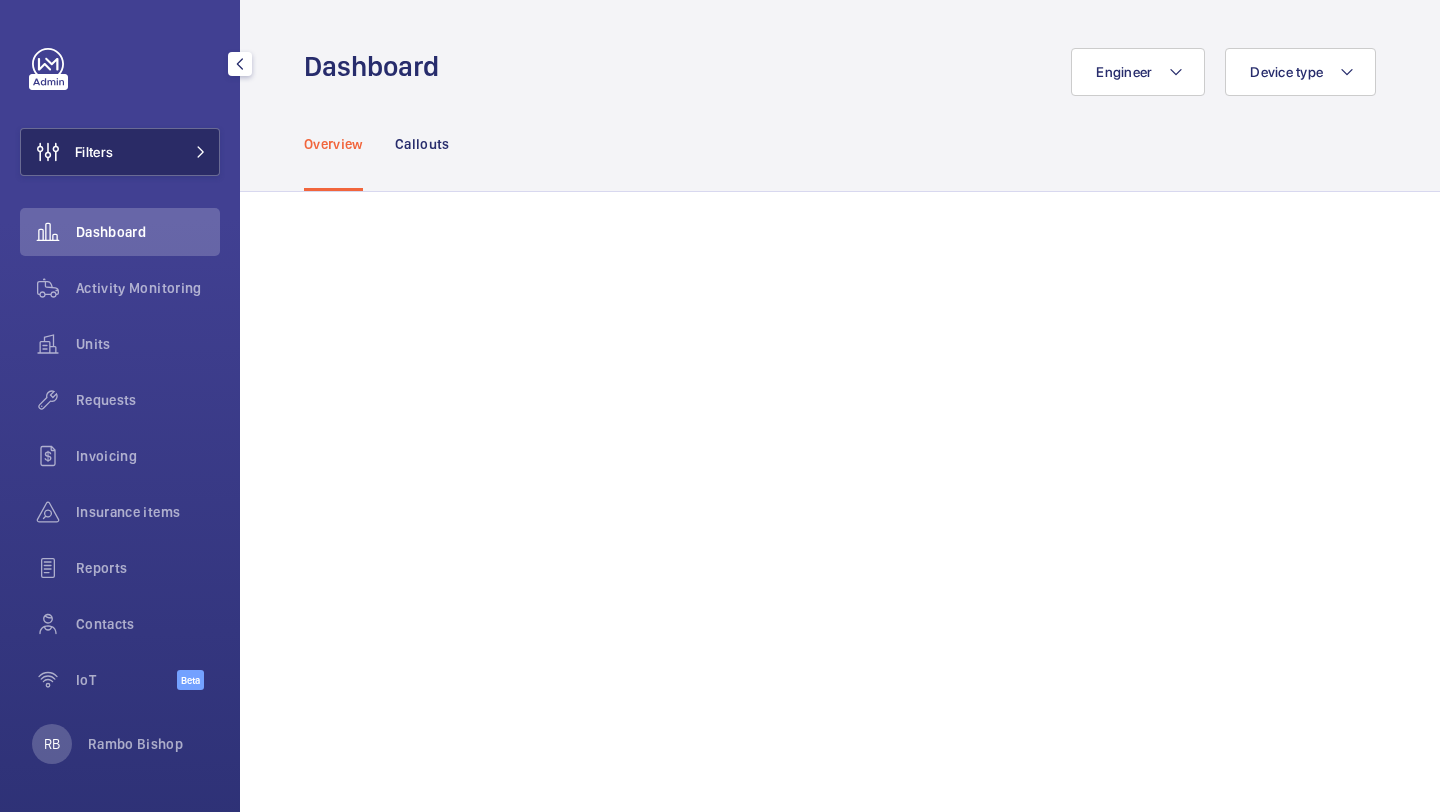click on "Filters" 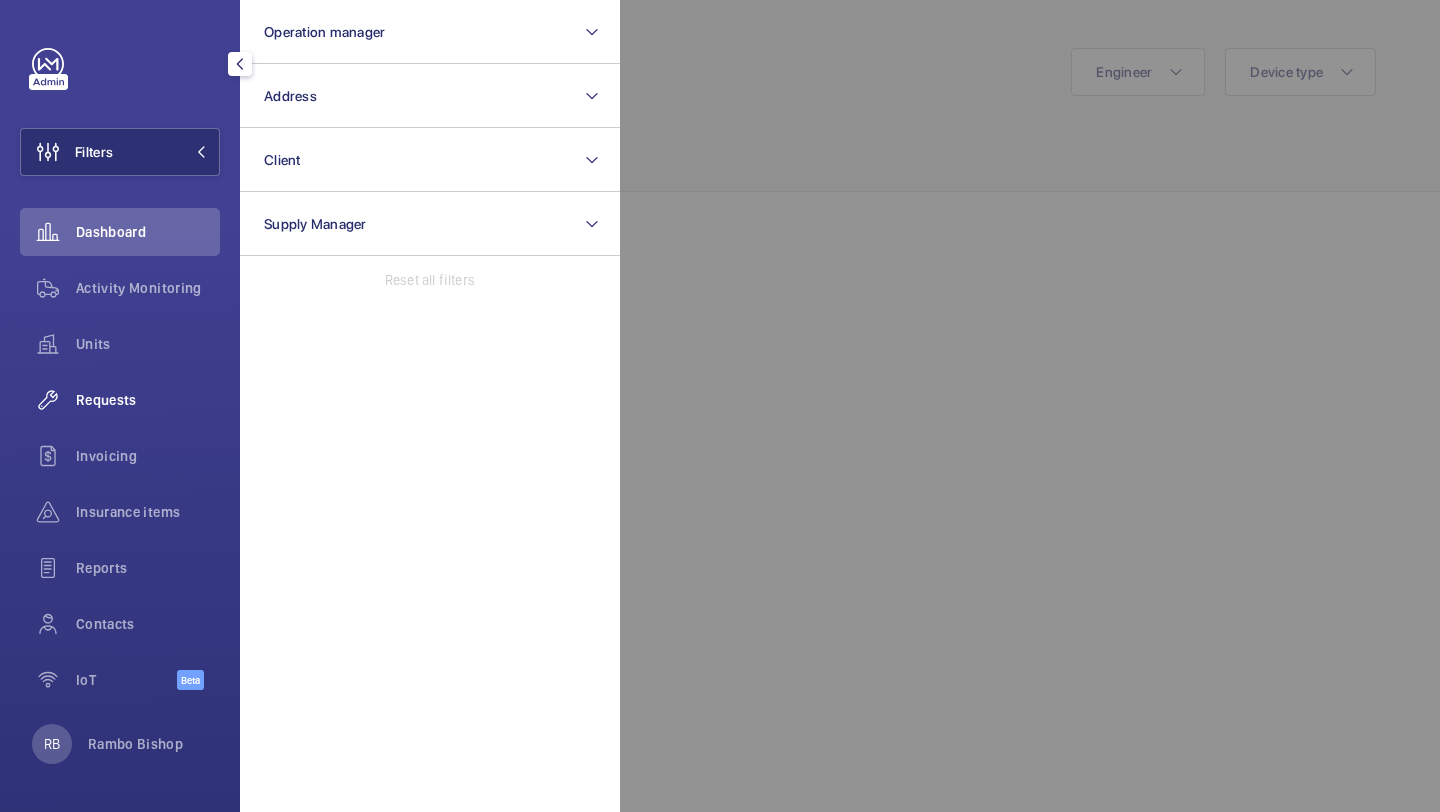 click on "Requests" 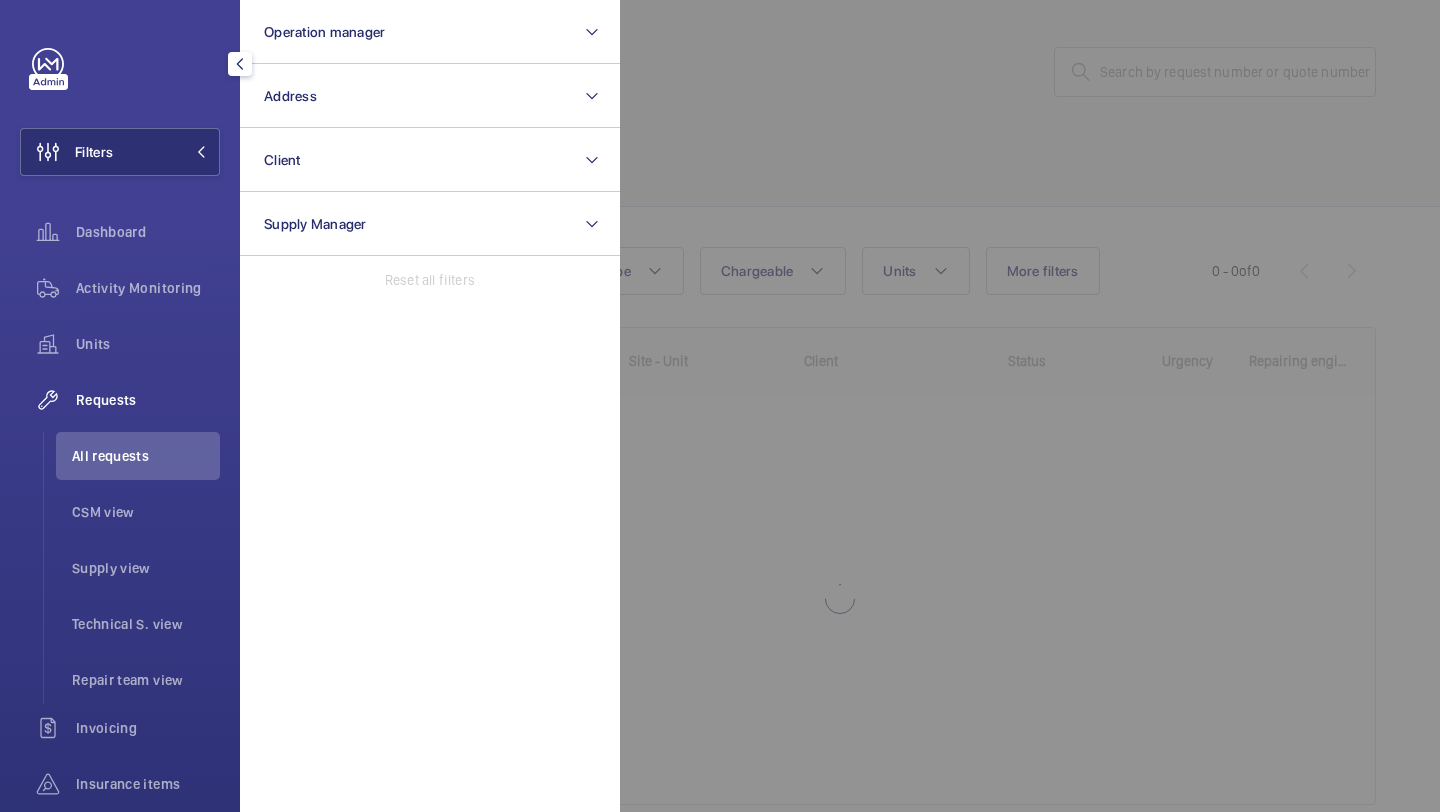 click 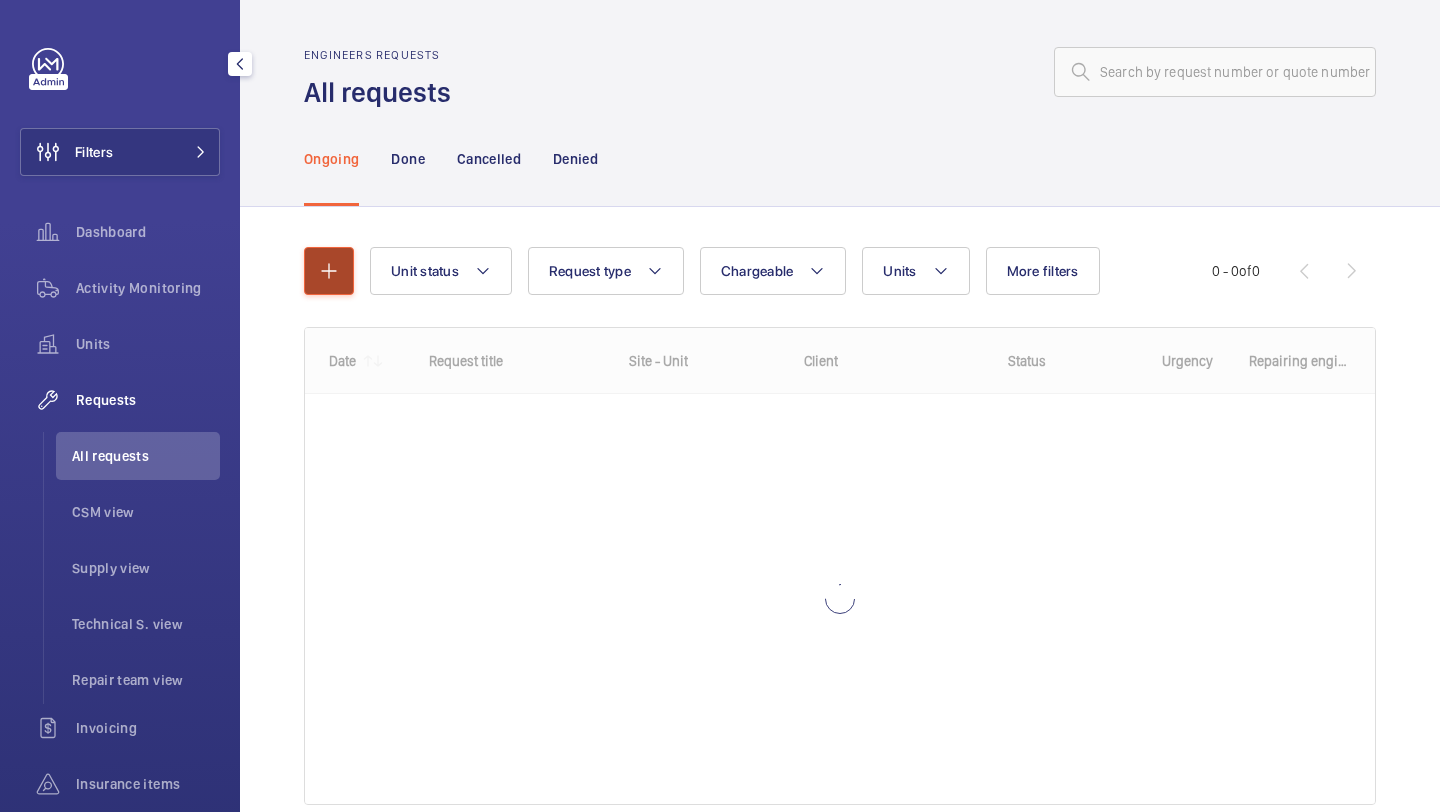 click 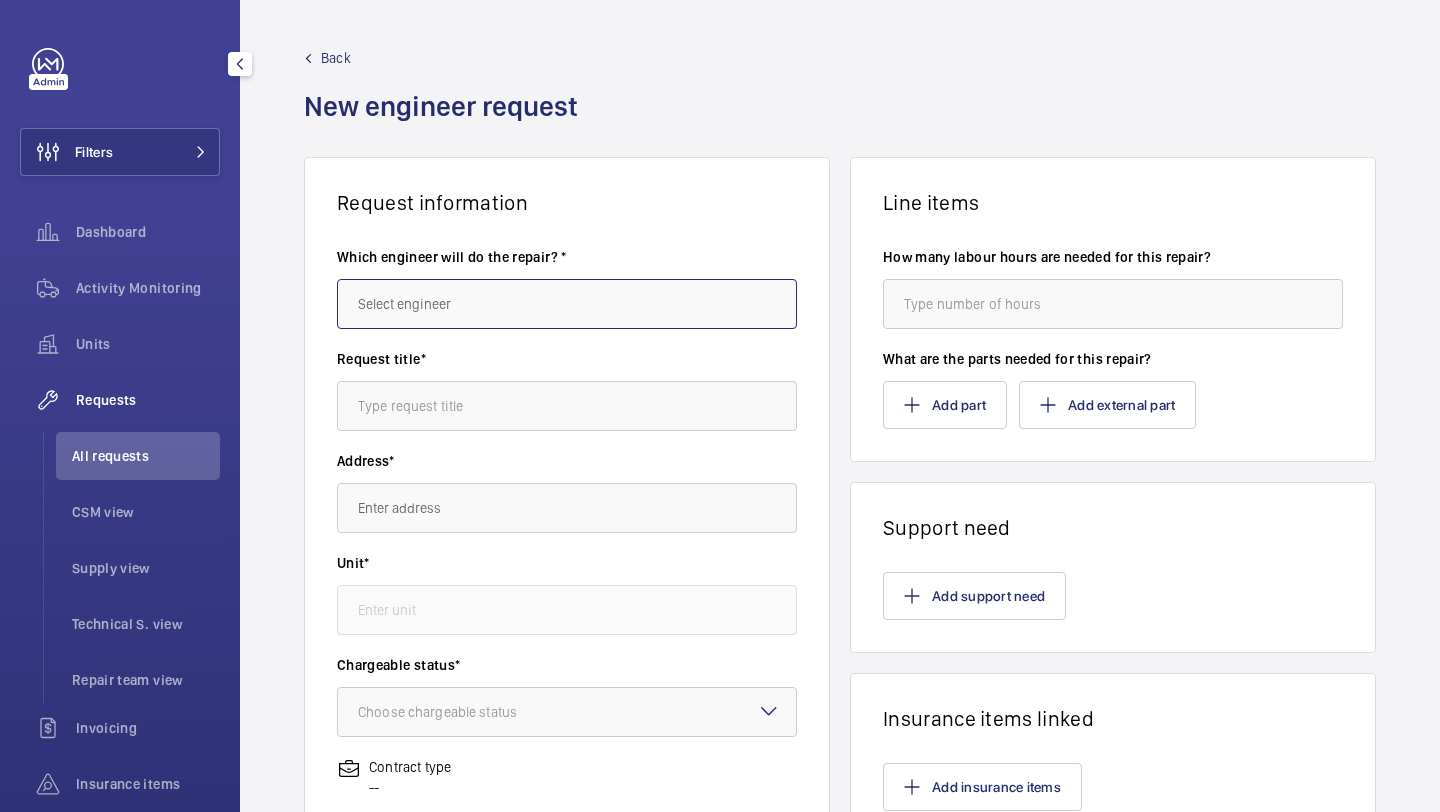 click at bounding box center [567, 304] 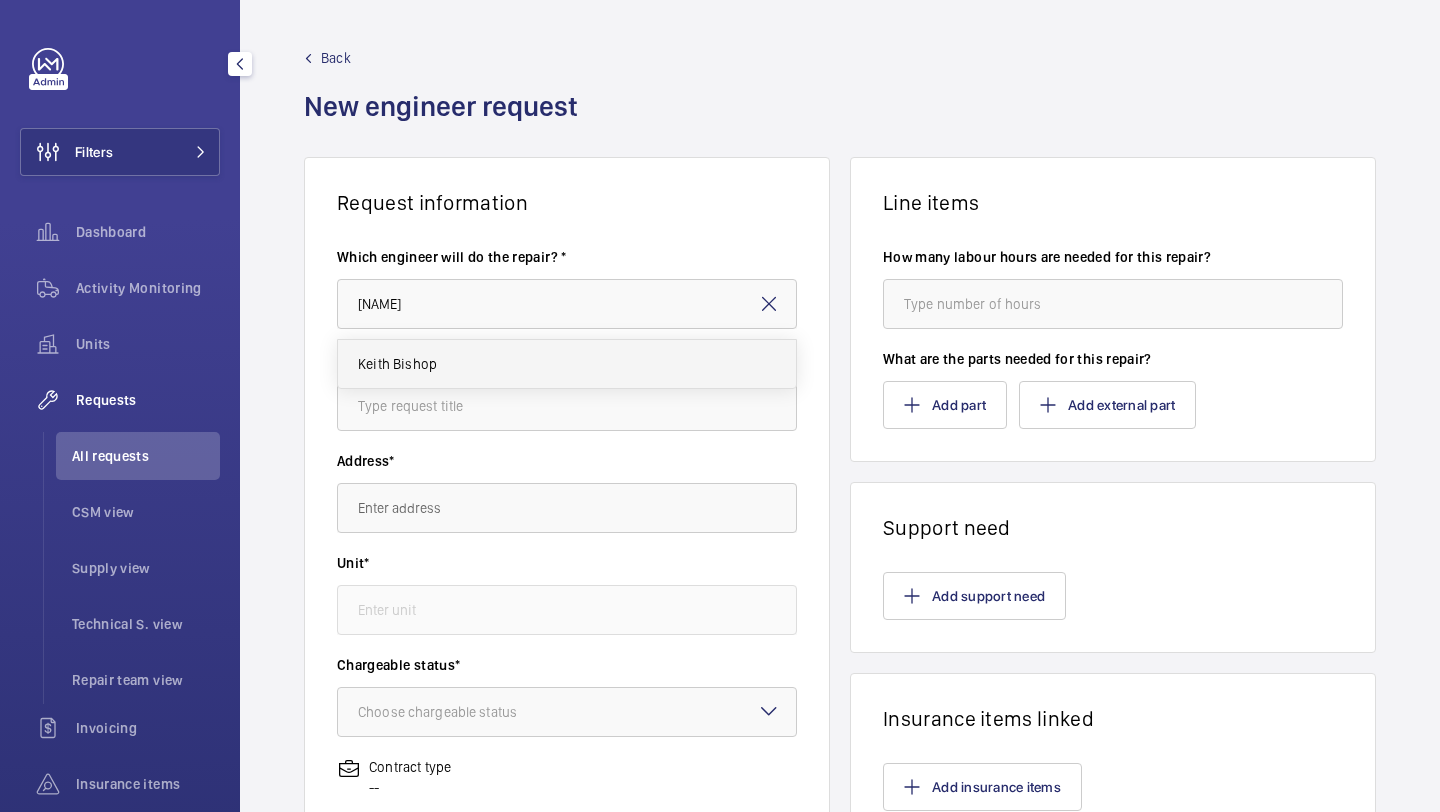 click on "Keith Bishop" at bounding box center (567, 364) 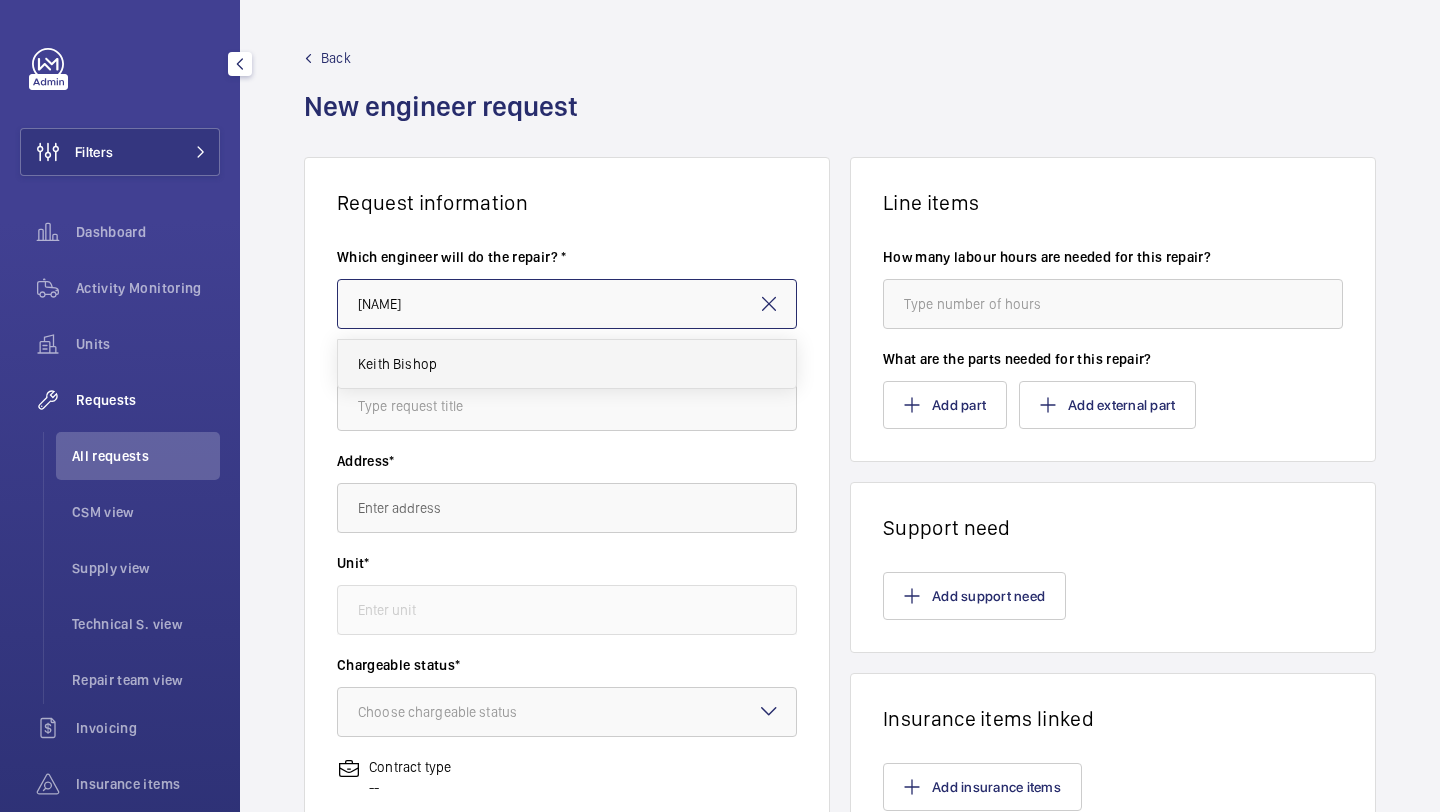 type on "Keith Bishop" 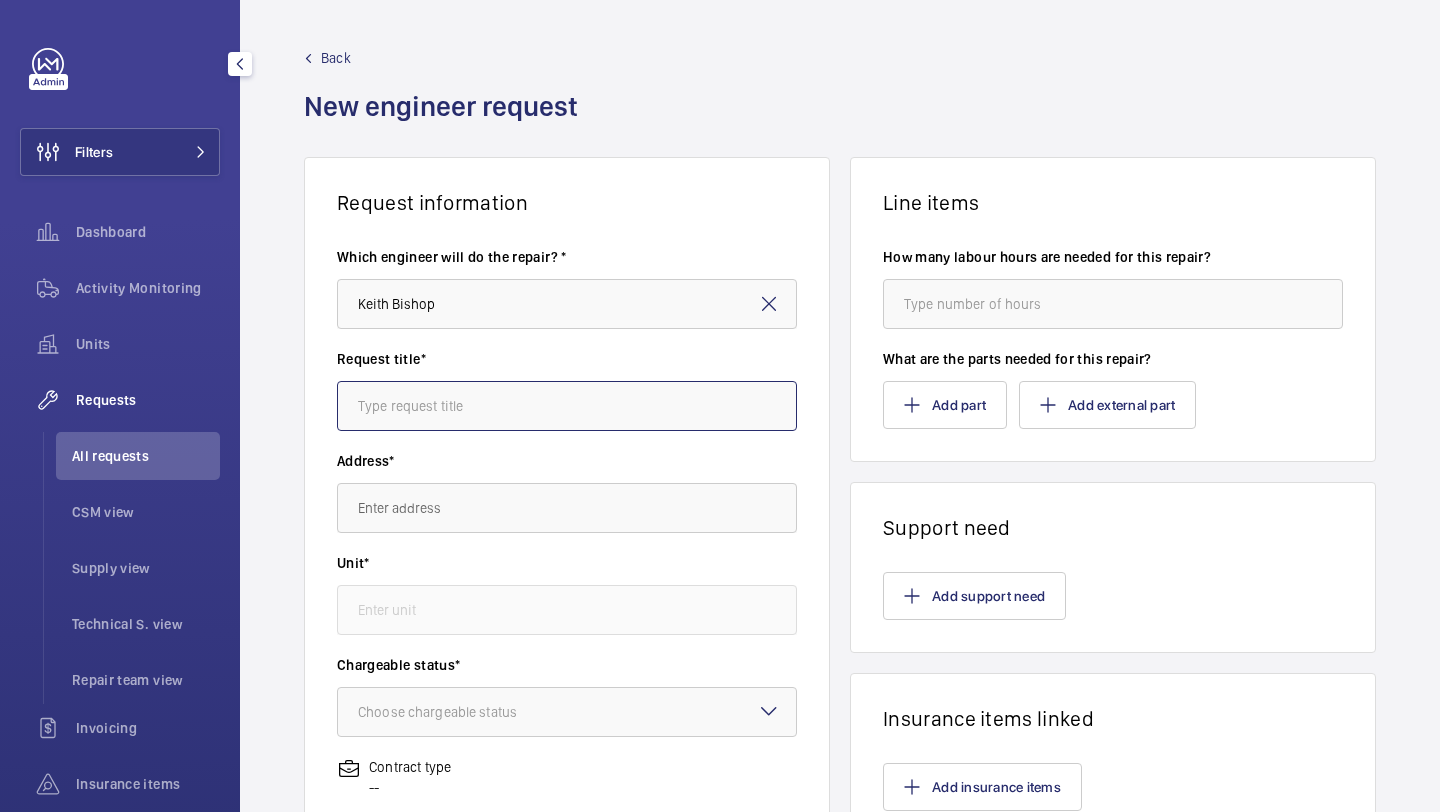 click 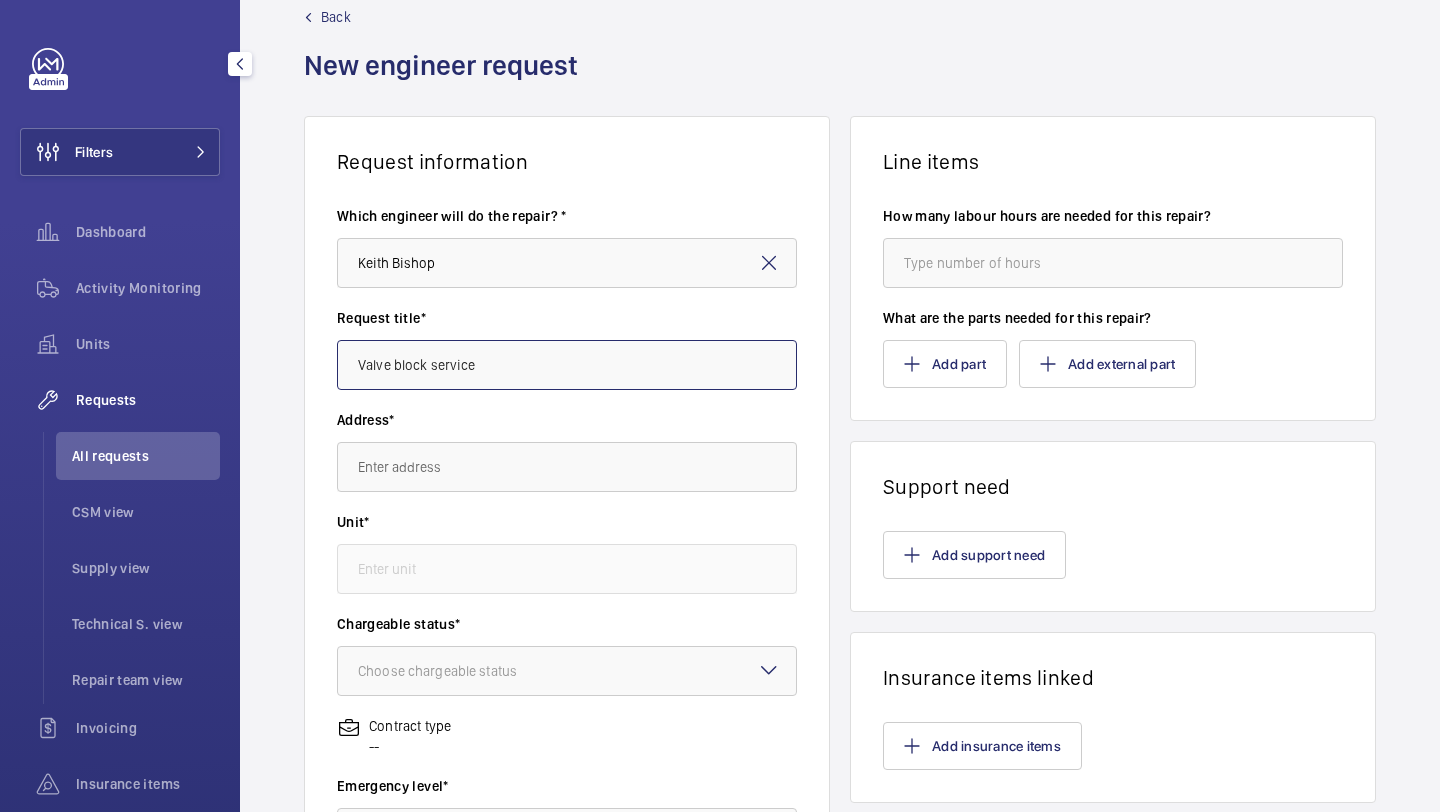 scroll, scrollTop: 67, scrollLeft: 0, axis: vertical 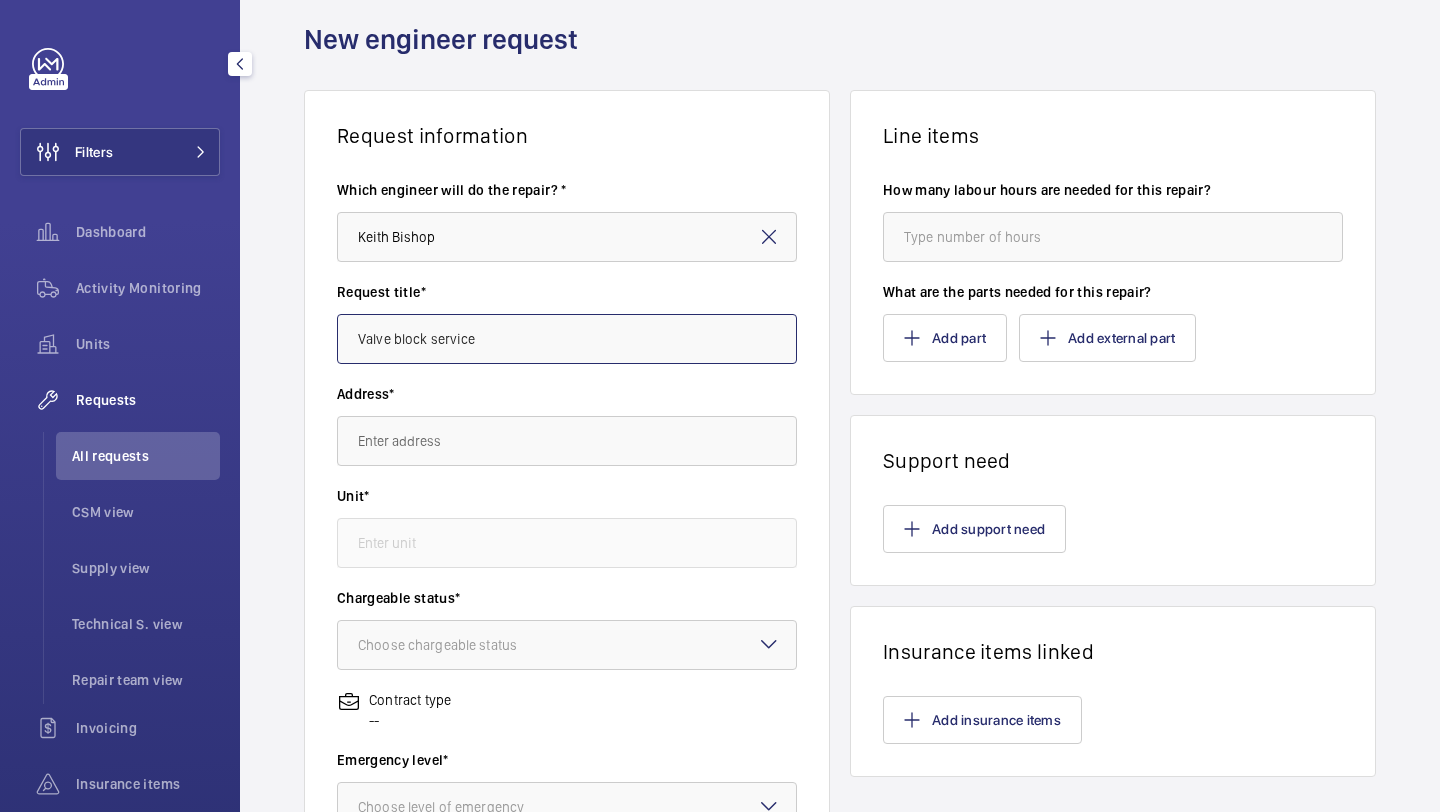 type on "Valve block service" 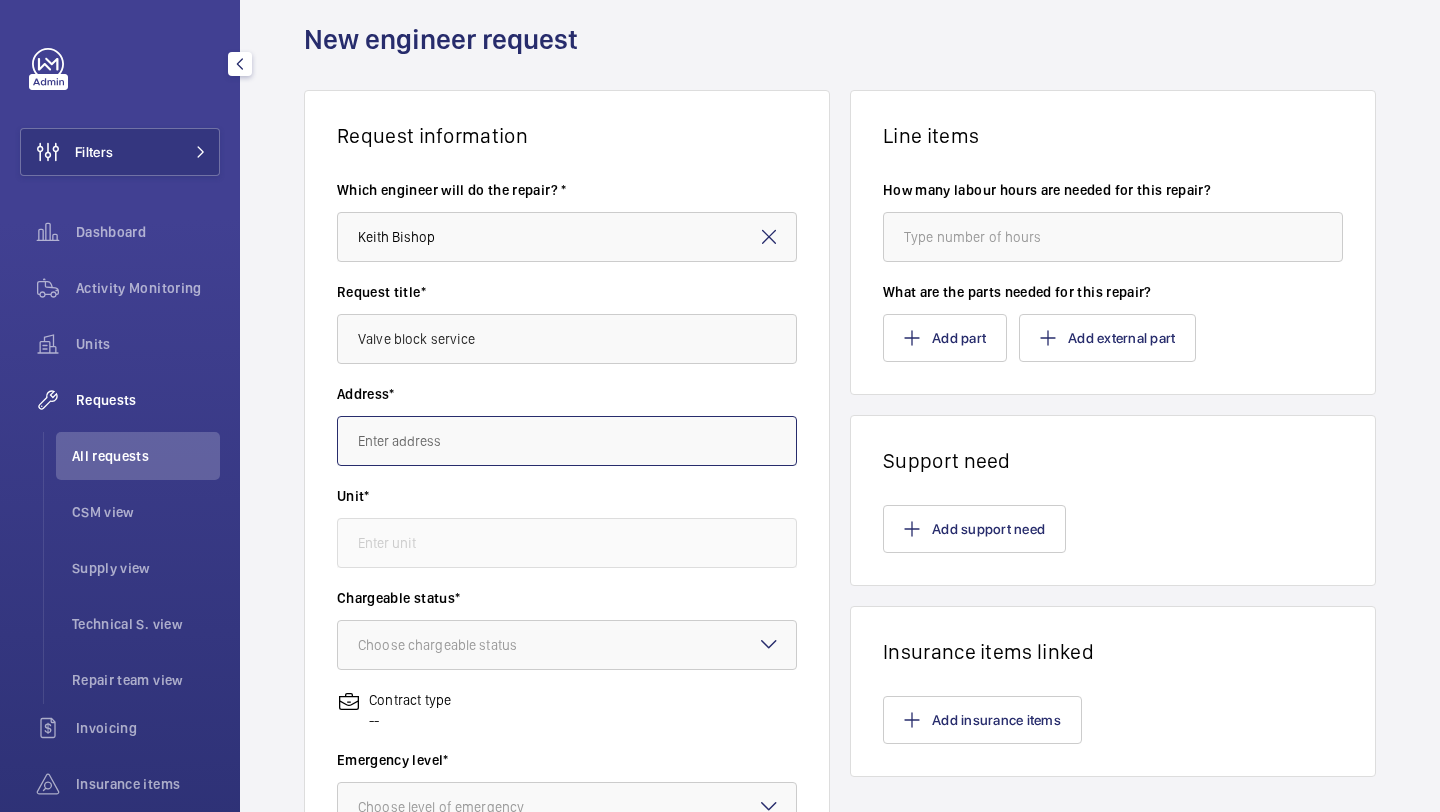 click at bounding box center (567, 441) 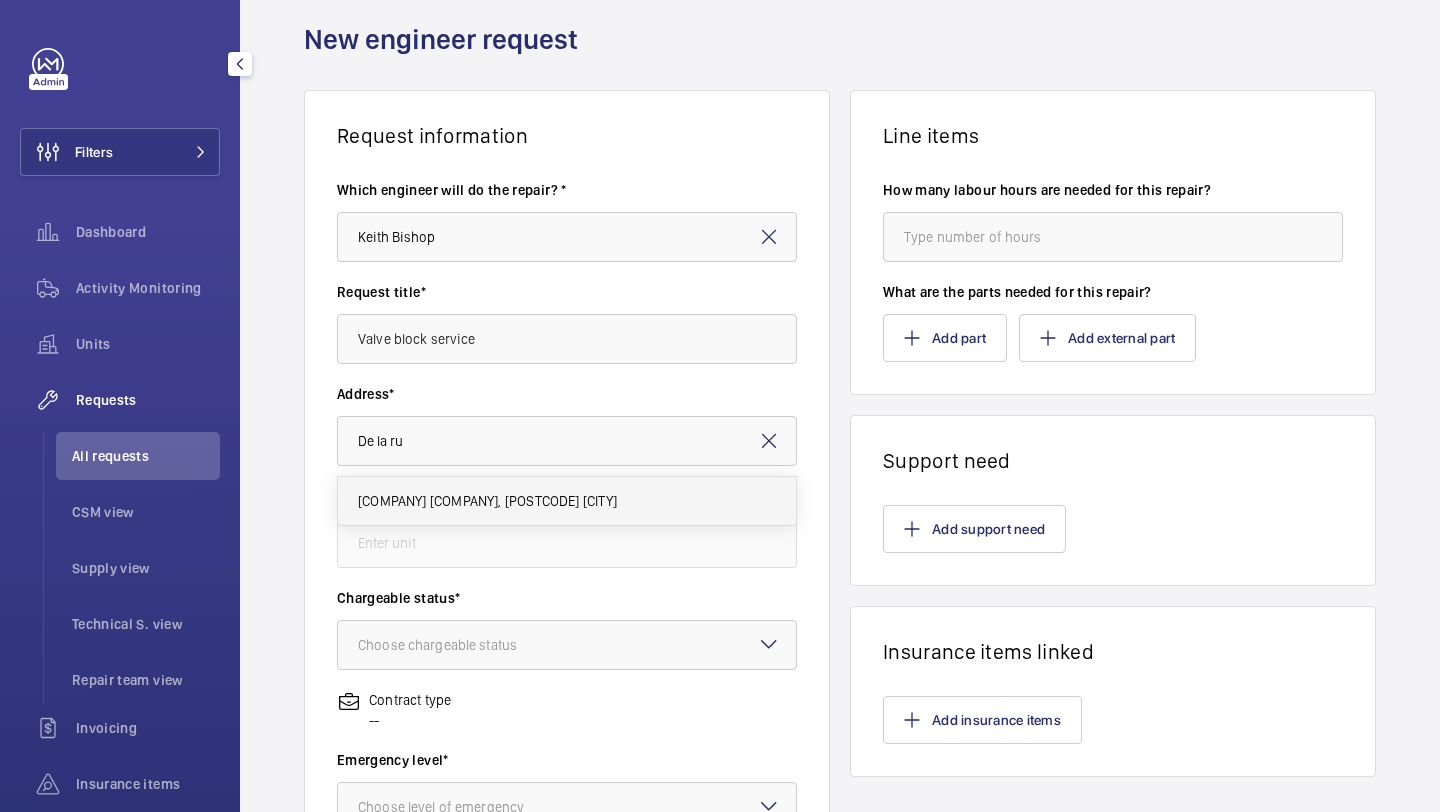 click on "[COMPANY] [COMPANY], [POSTCODE] [CITY]" at bounding box center [487, 501] 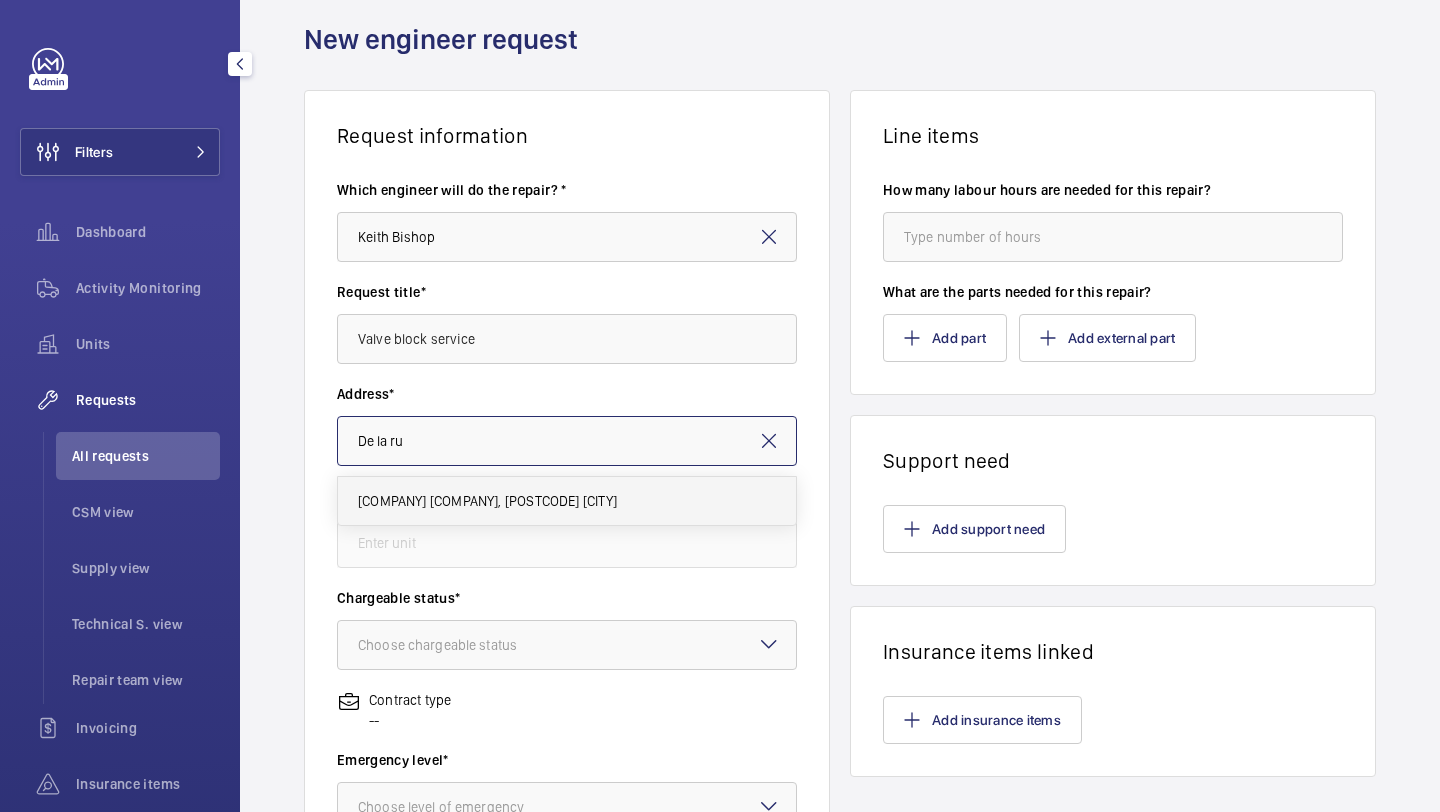 type on "[COMPANY] [COMPANY], [POSTCODE] [CITY]" 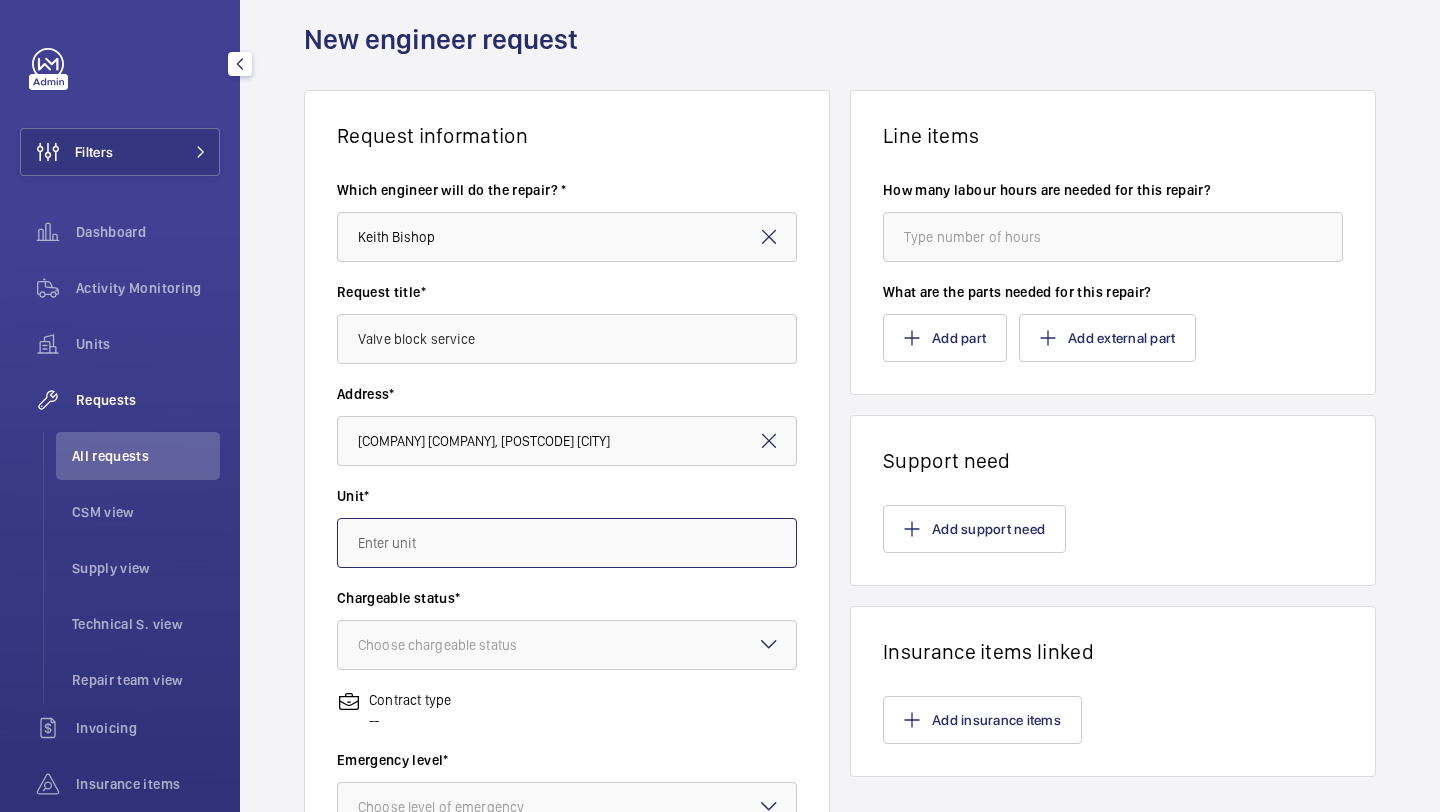 click at bounding box center [567, 543] 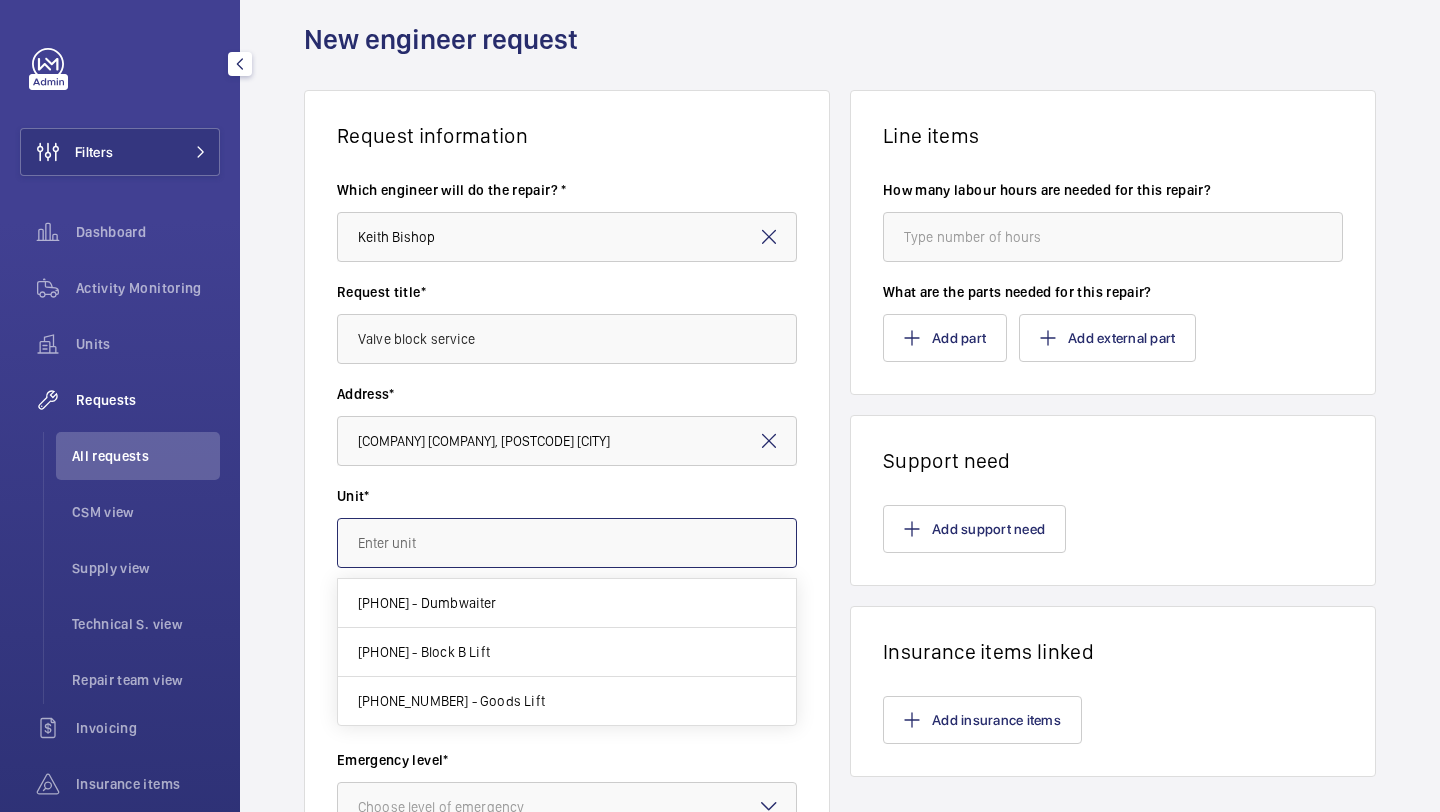 scroll, scrollTop: 107, scrollLeft: 0, axis: vertical 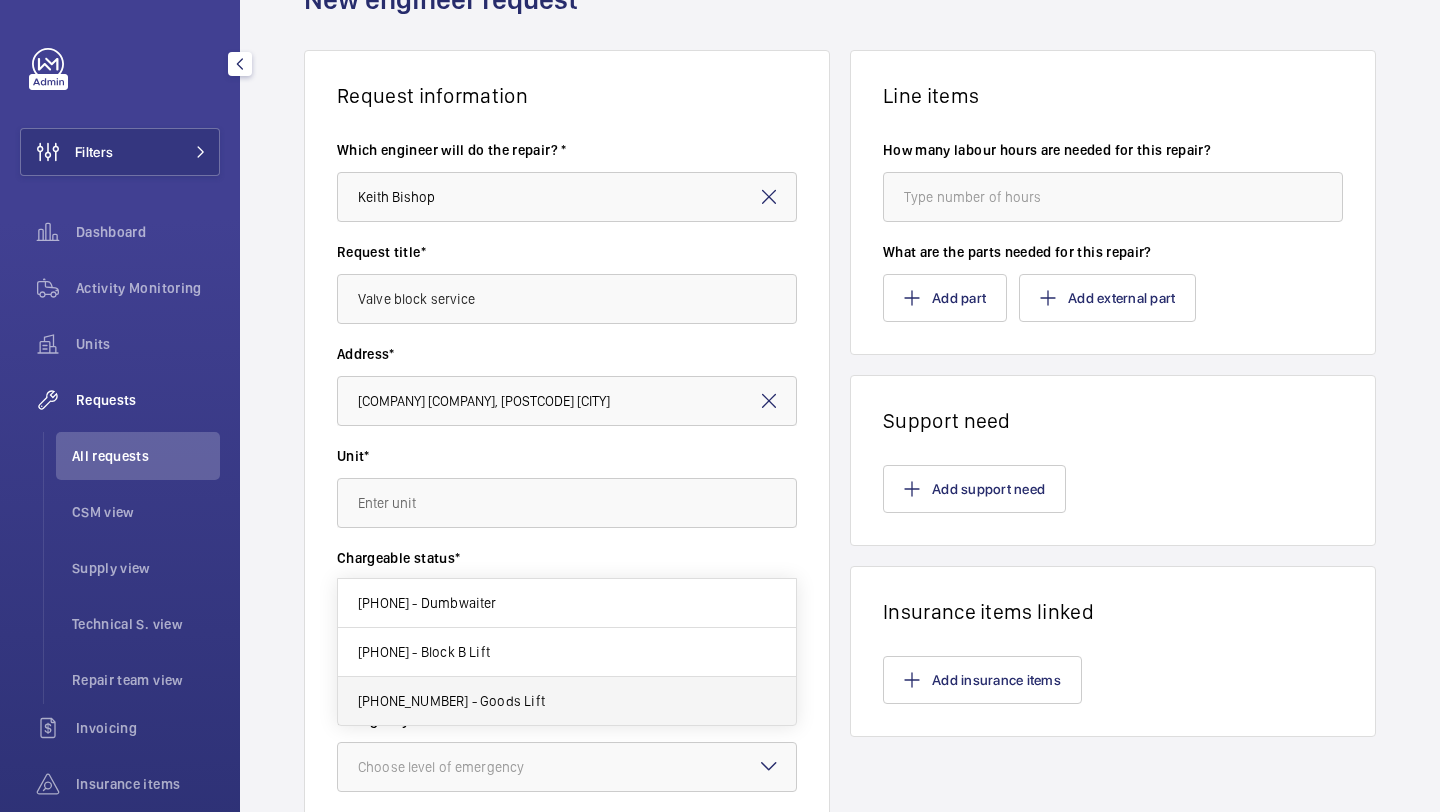 click on "[PHONE_NUMBER] - Goods Lift" at bounding box center (567, 701) 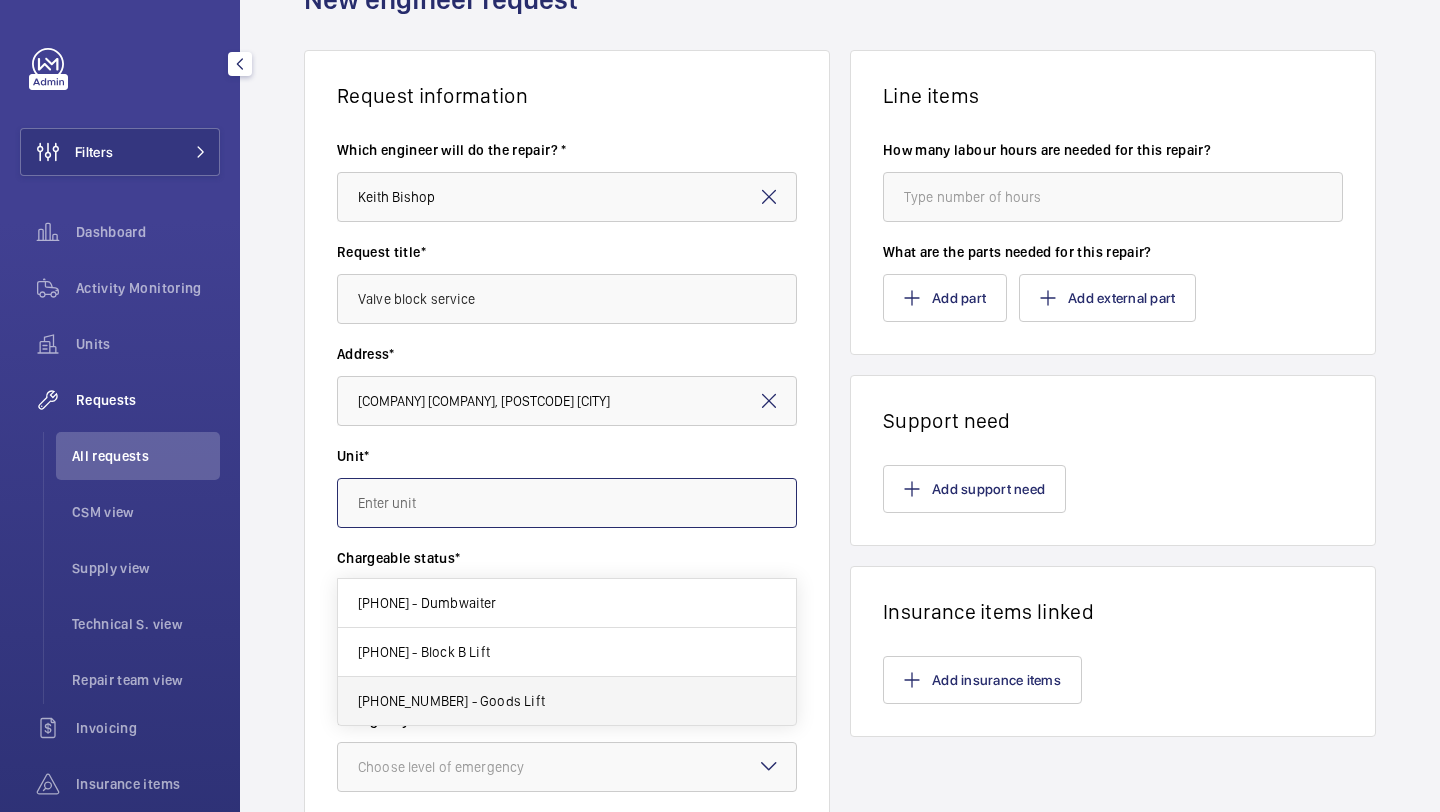 type on "[PHONE_NUMBER] - Goods Lift" 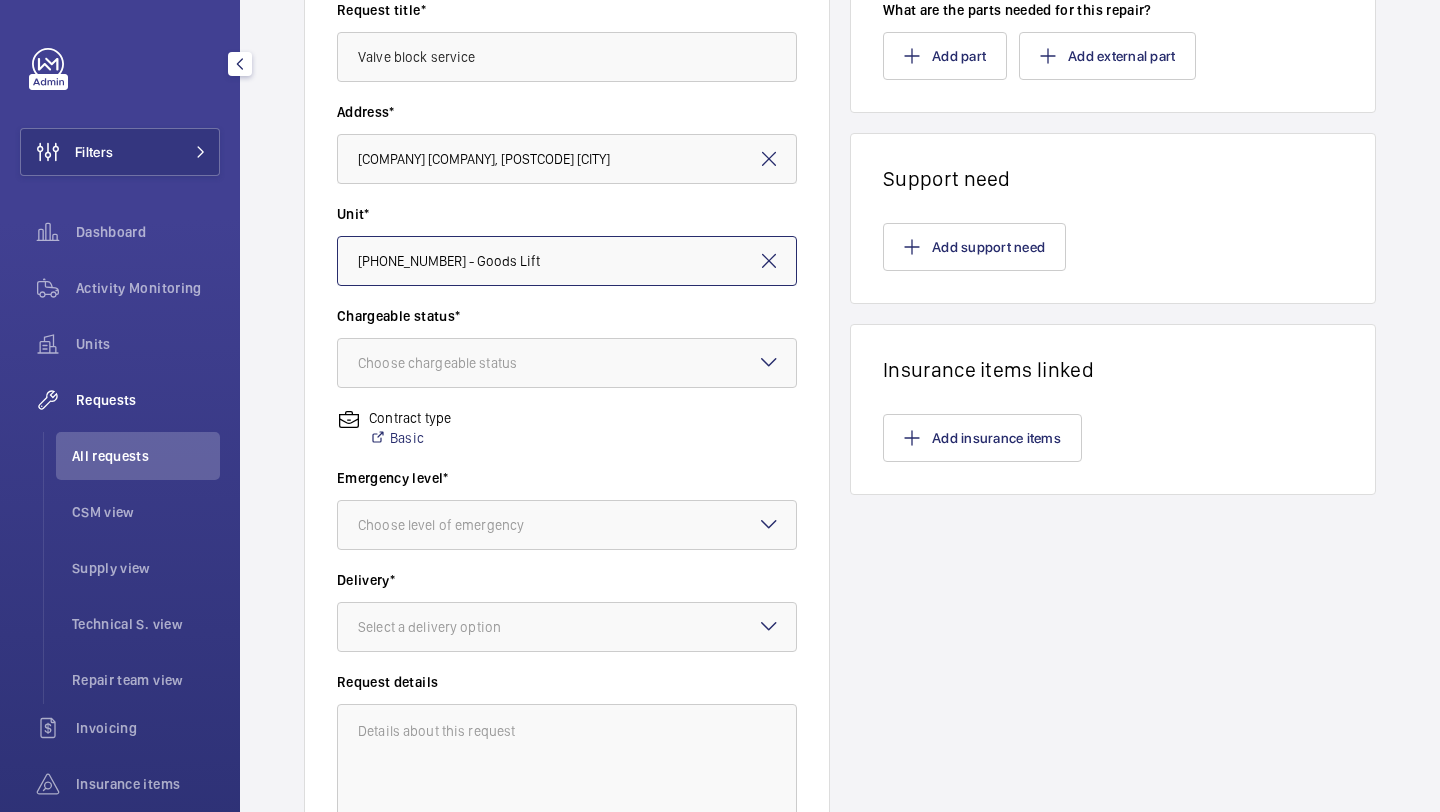 scroll, scrollTop: 360, scrollLeft: 0, axis: vertical 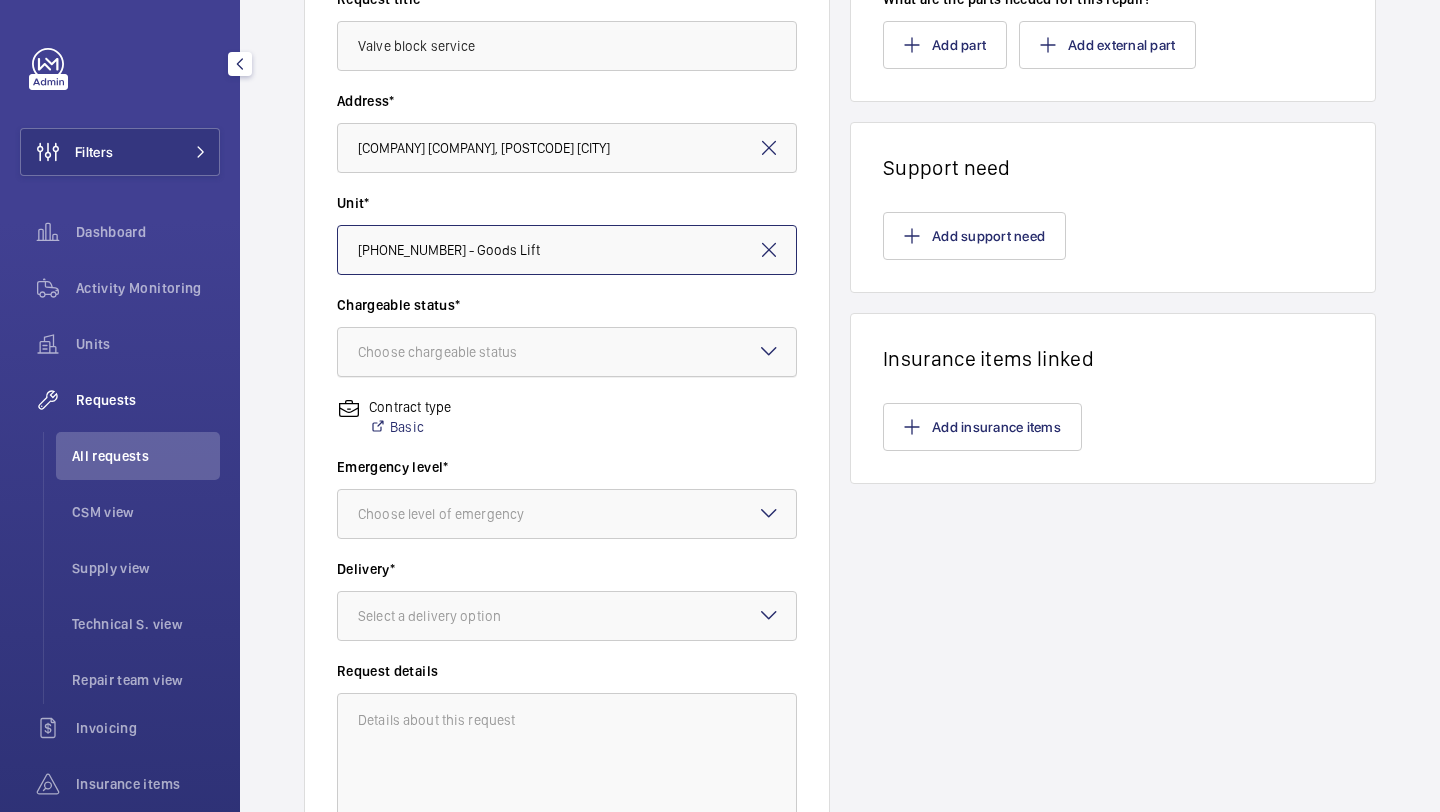 click at bounding box center (567, 352) 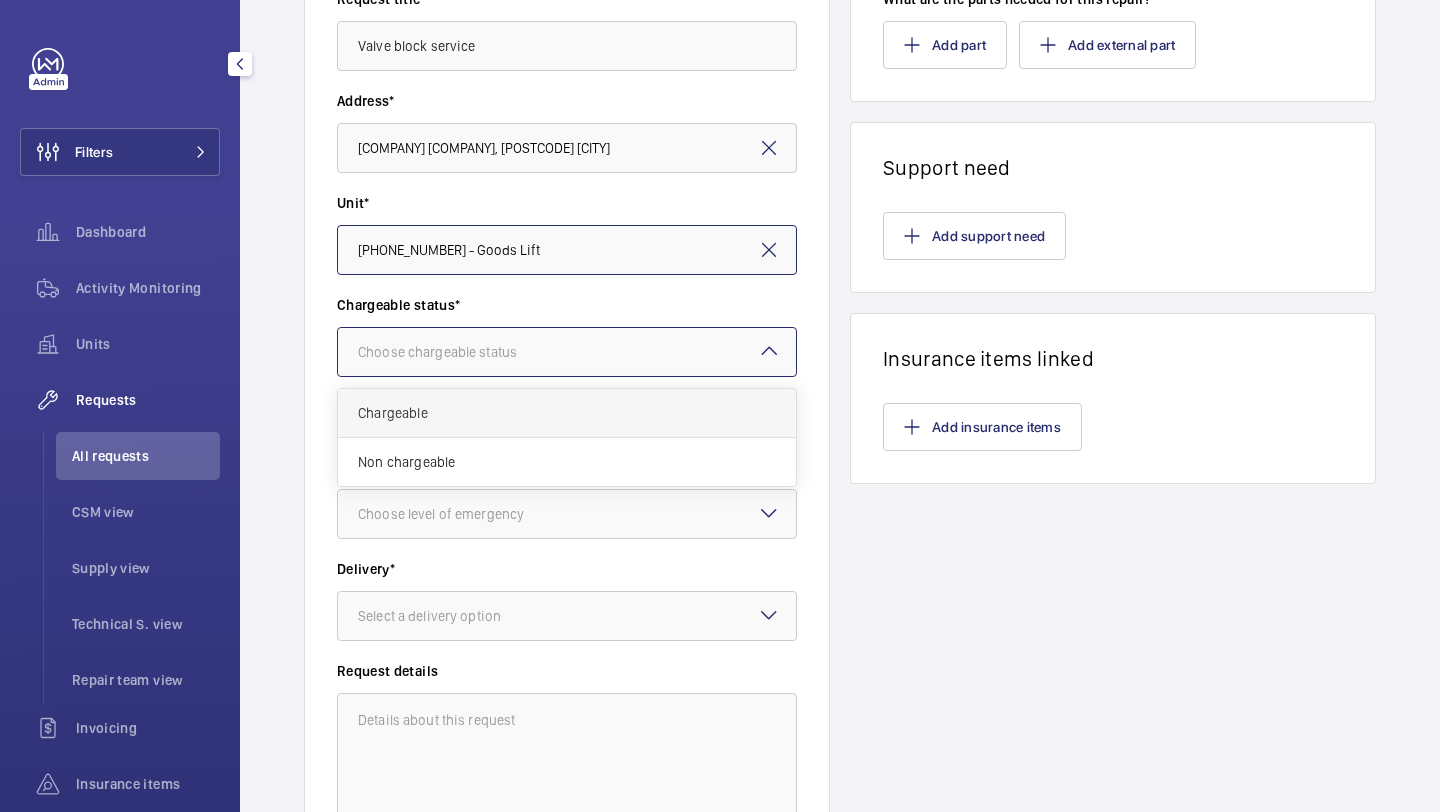 click on "Chargeable" at bounding box center [567, 413] 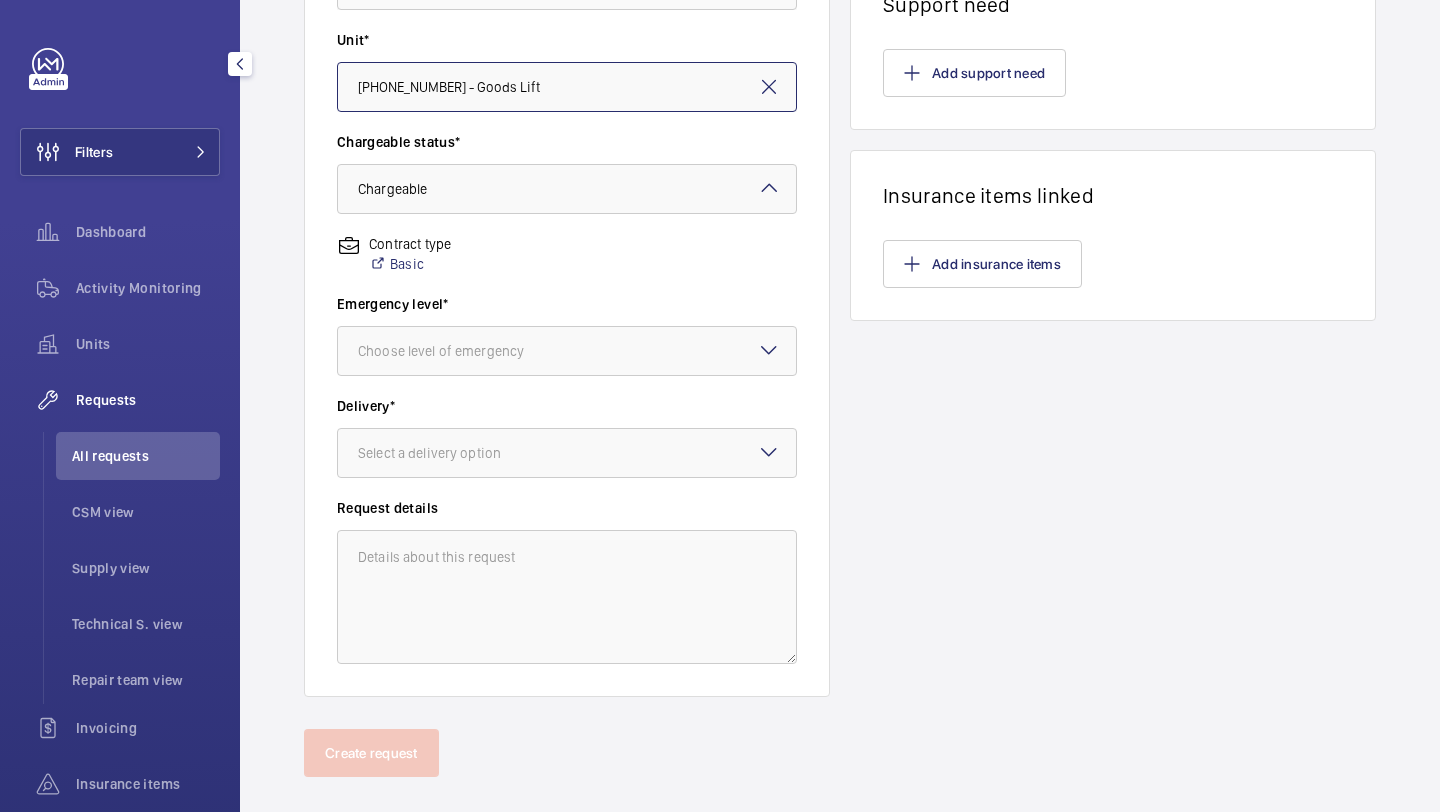 scroll, scrollTop: 552, scrollLeft: 0, axis: vertical 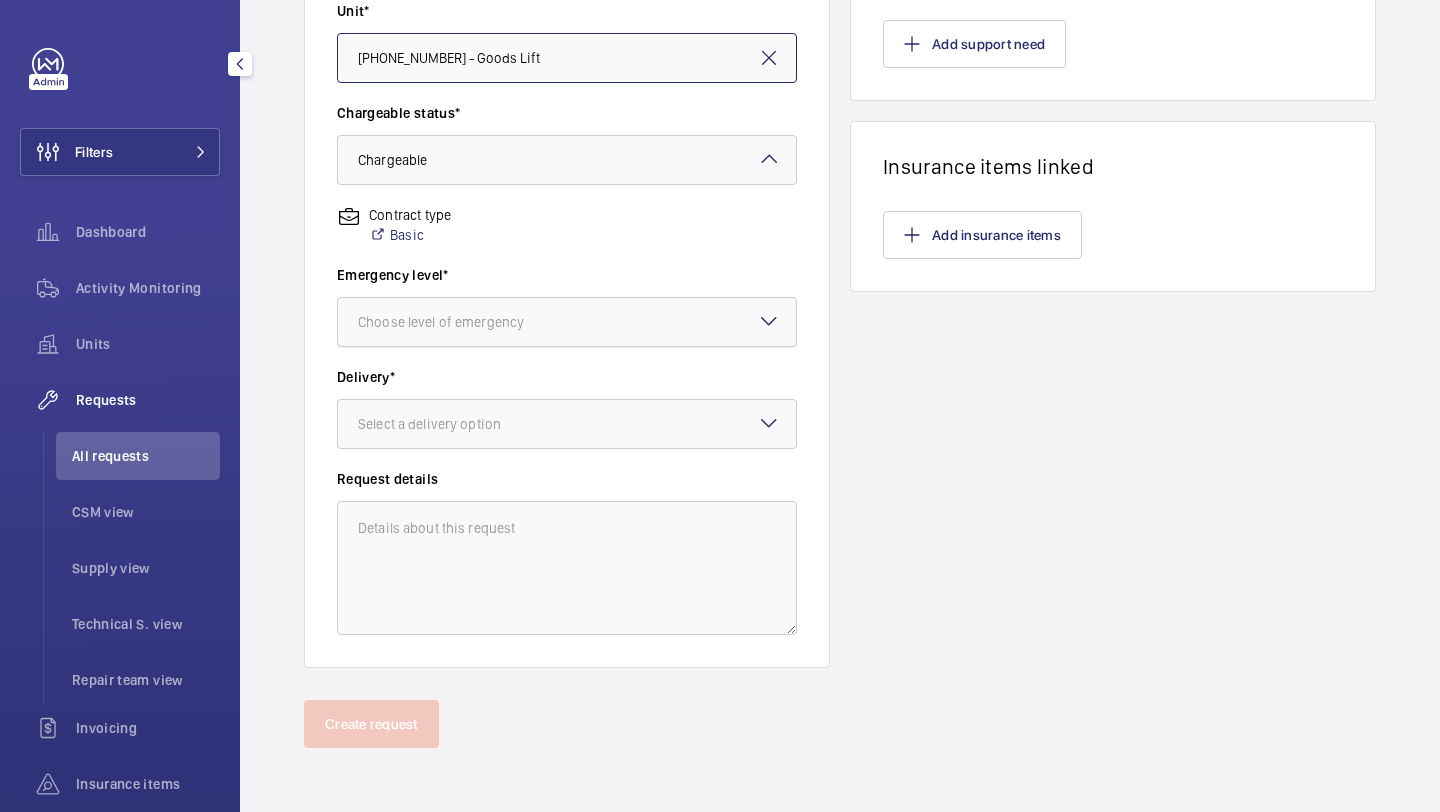 click on "Choose level of emergency" at bounding box center (466, 322) 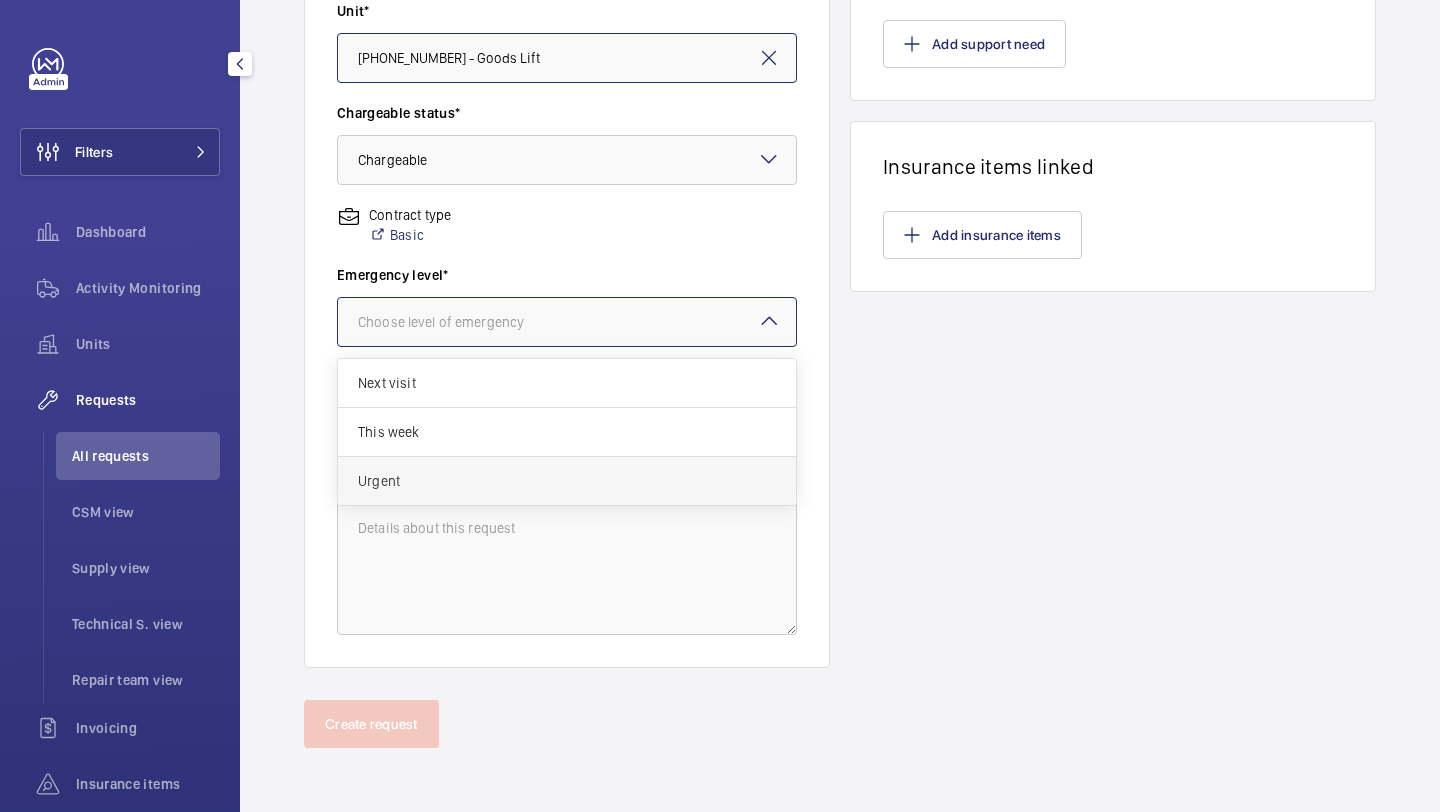 click on "Urgent" at bounding box center [567, 481] 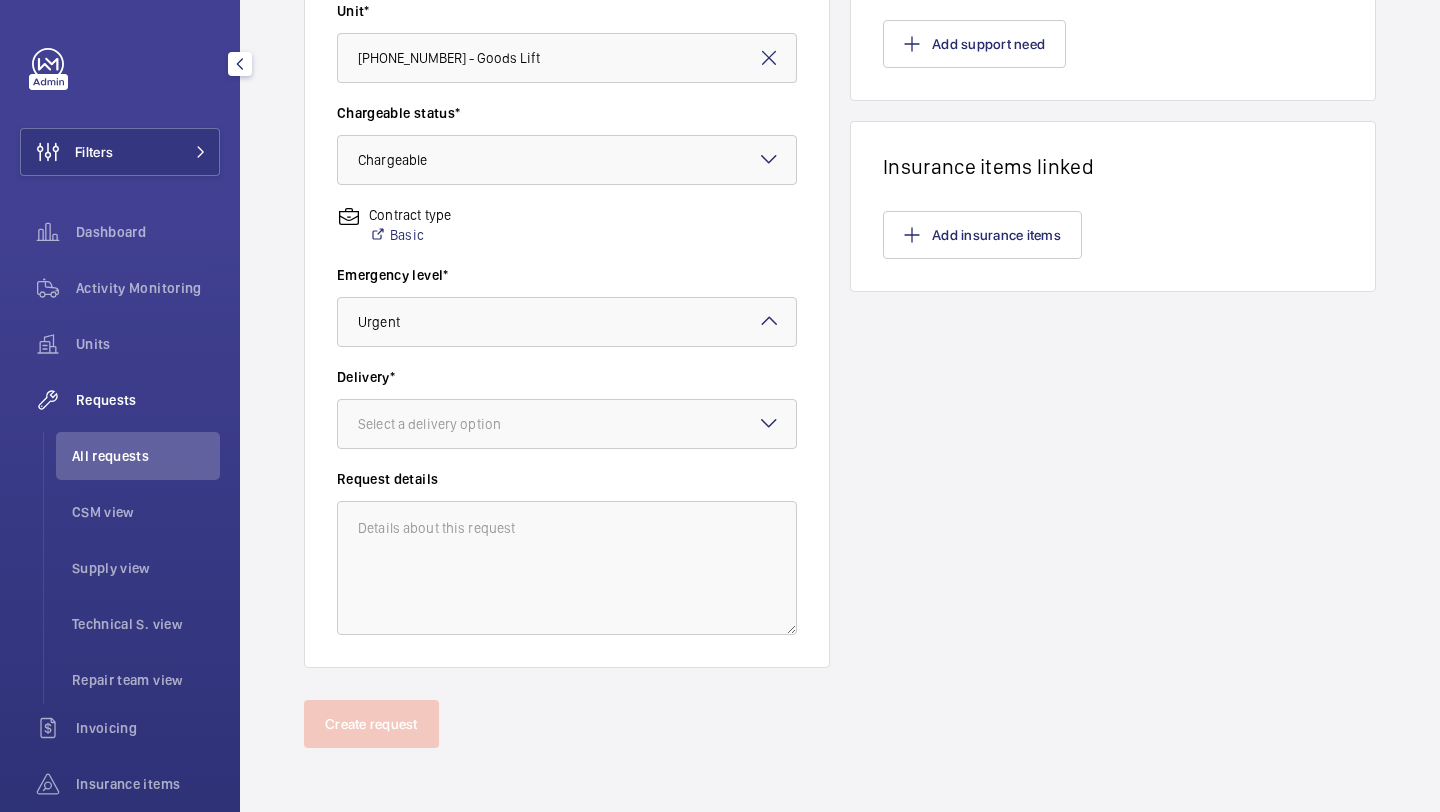 click on "Delivery* Select a delivery option" 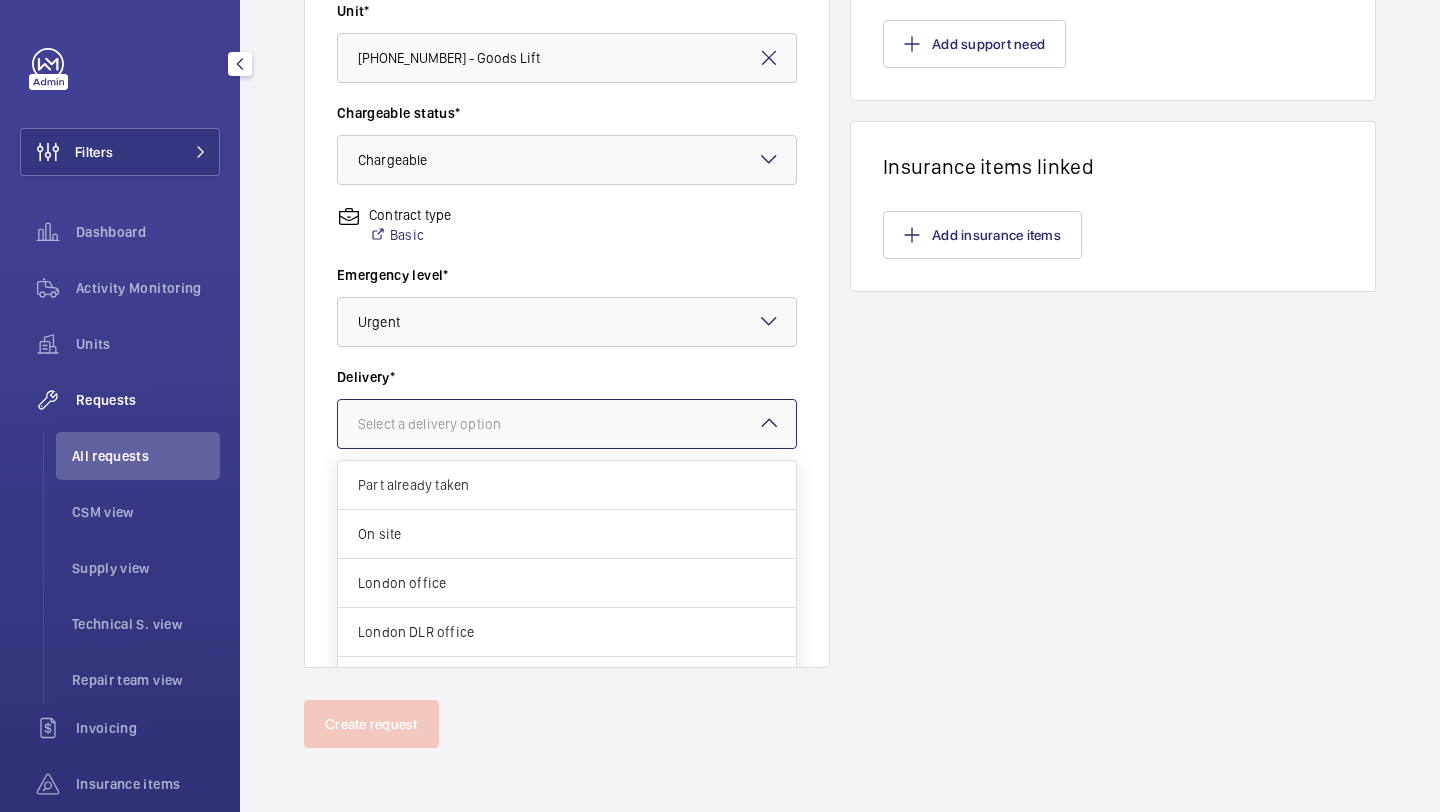click on "Select a delivery option" at bounding box center (454, 424) 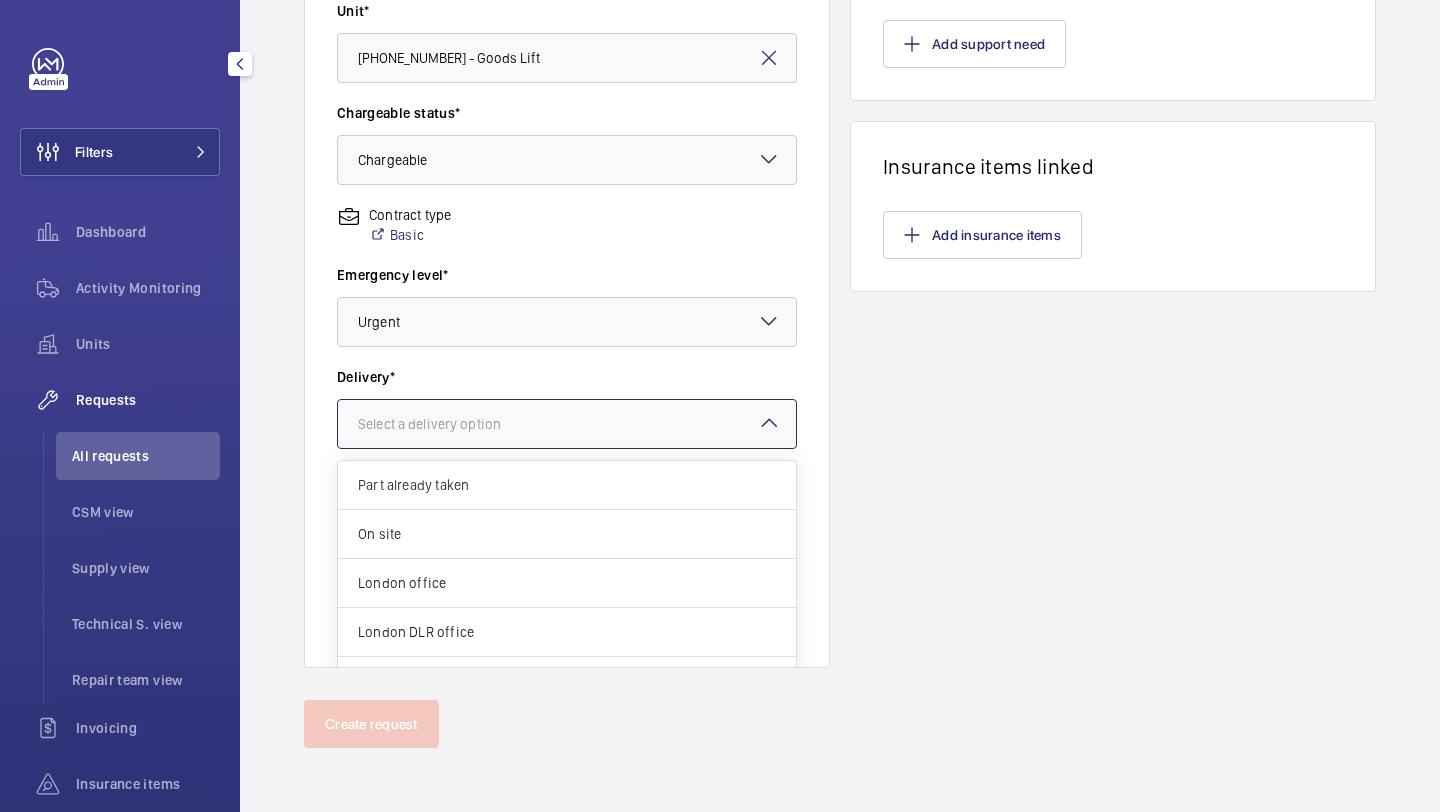 click at bounding box center [567, 424] 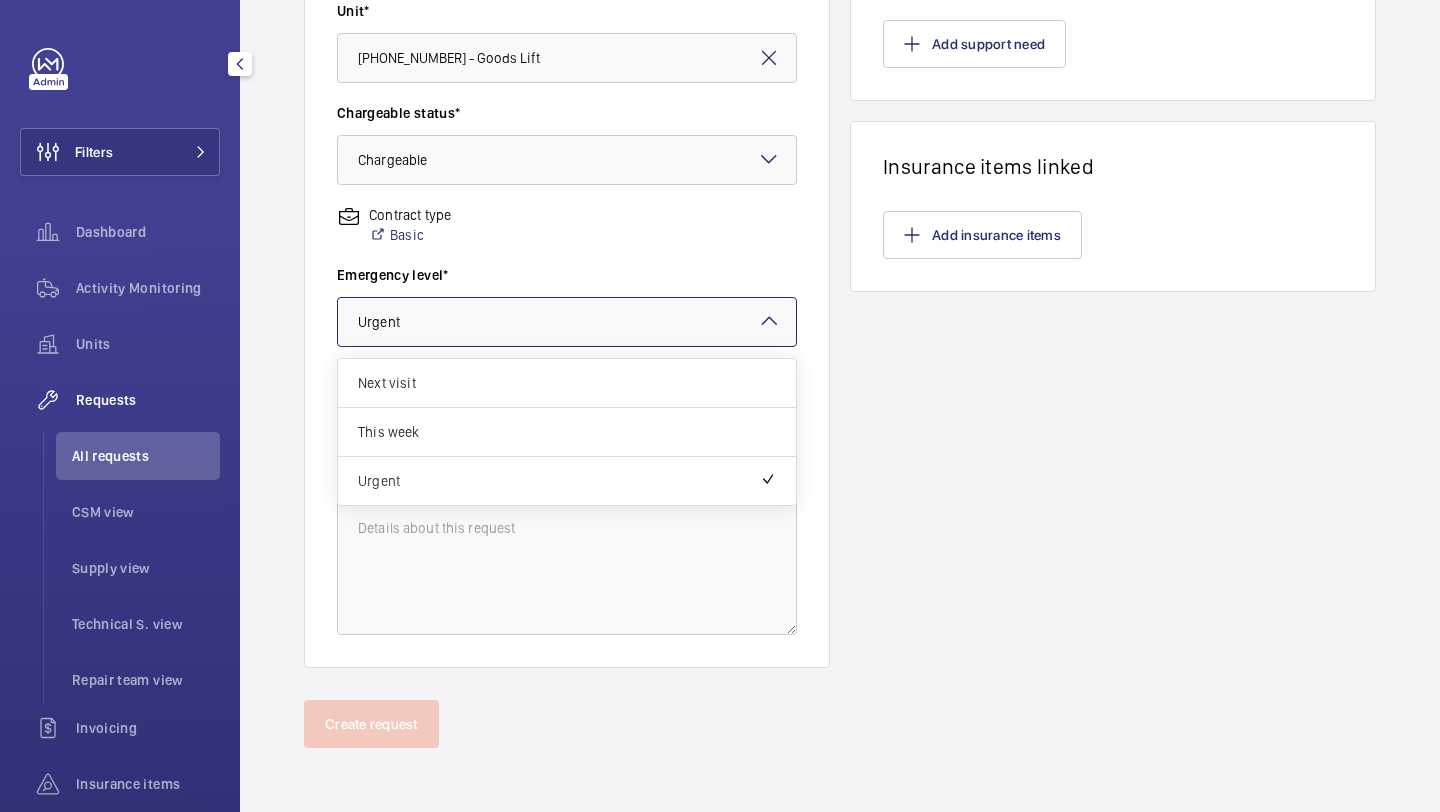 click at bounding box center [567, 322] 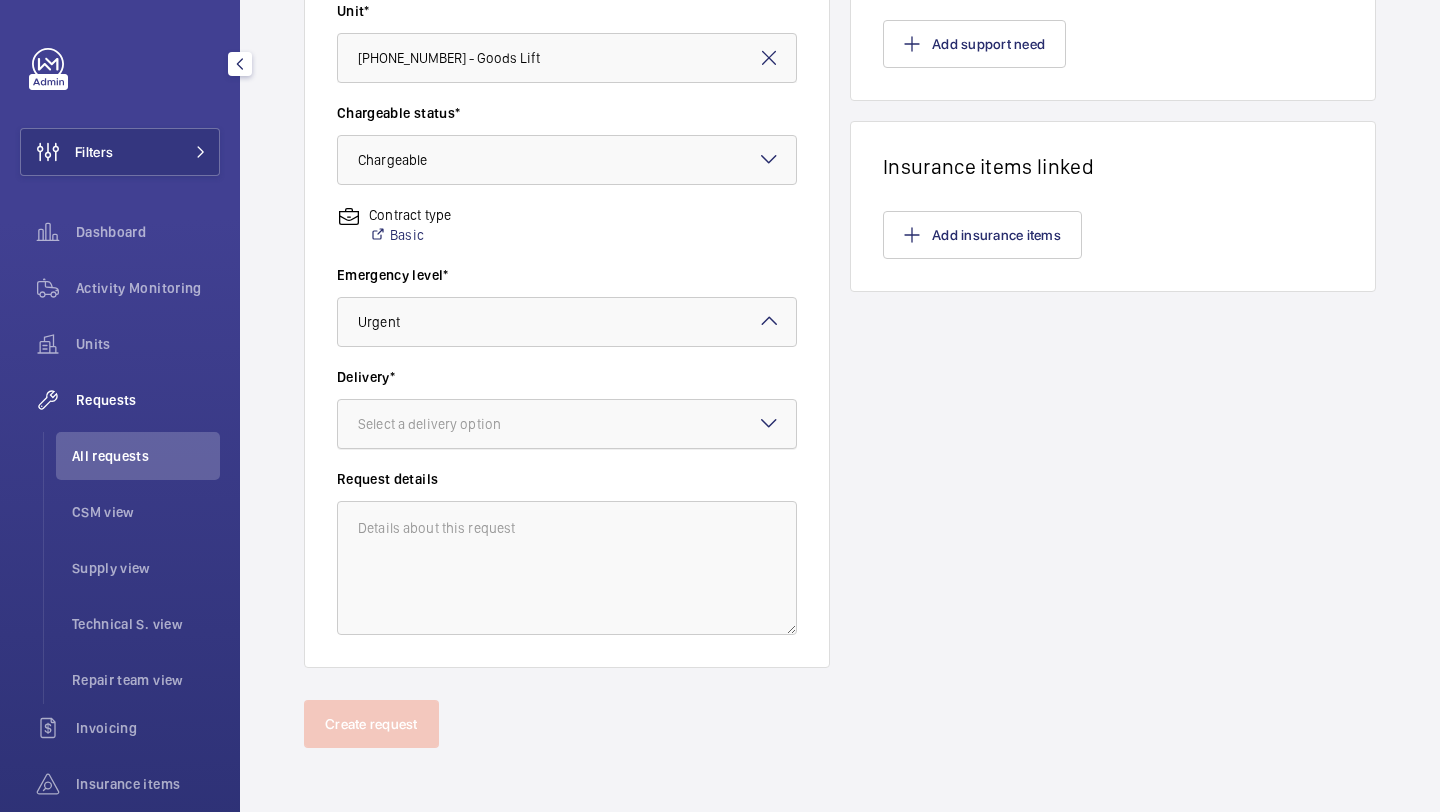 click on "Select a delivery option" at bounding box center (454, 424) 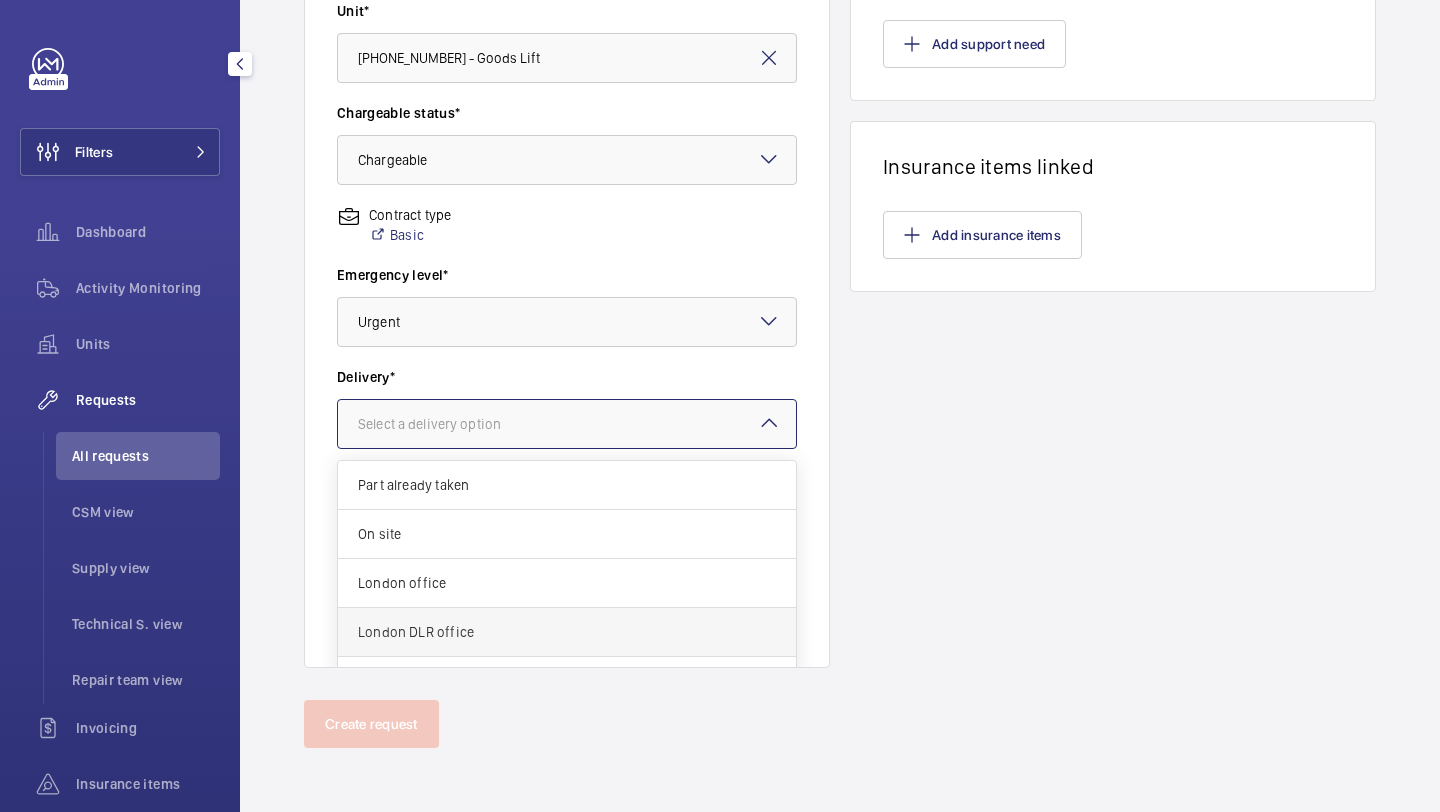 click on "London DLR office" at bounding box center [567, 632] 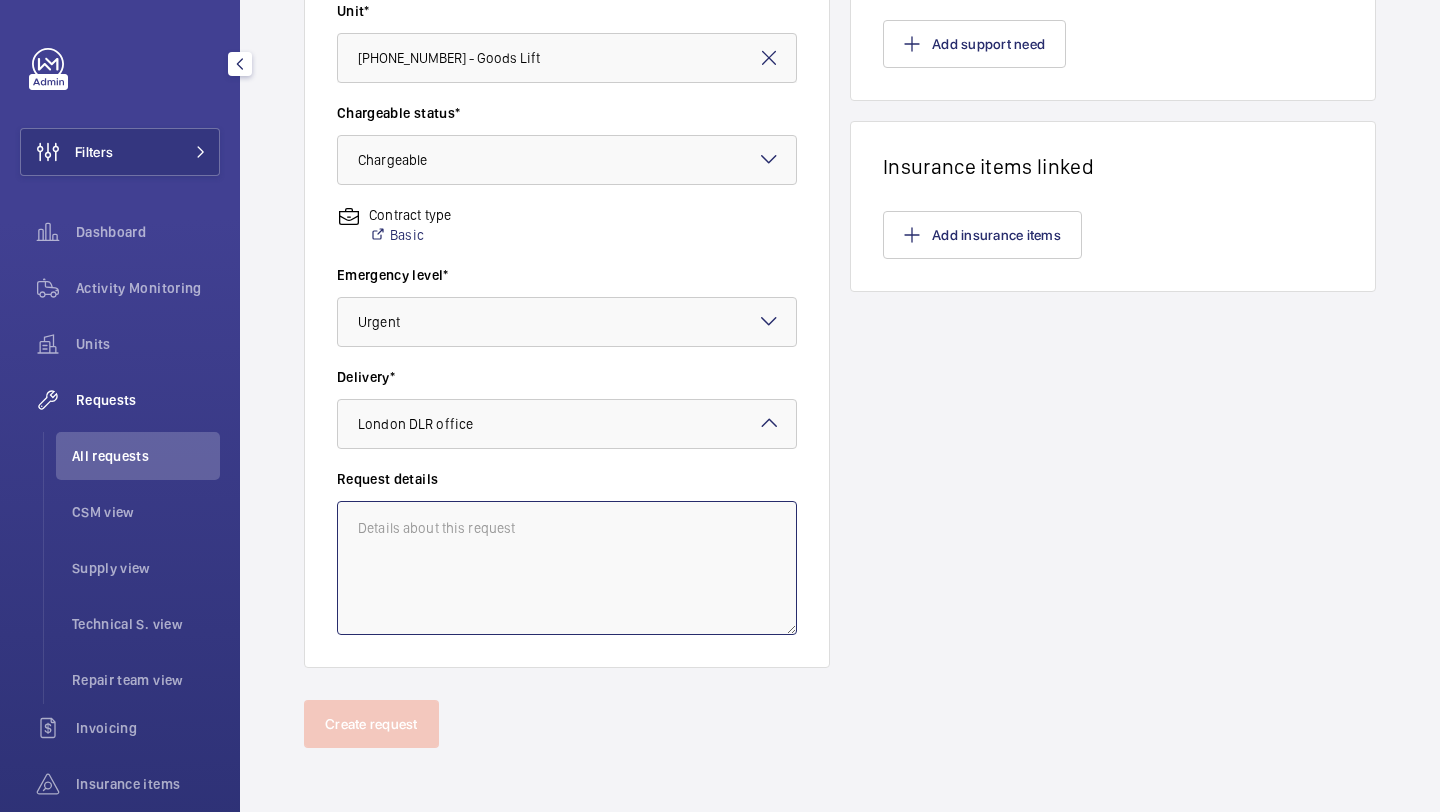 click at bounding box center (567, 568) 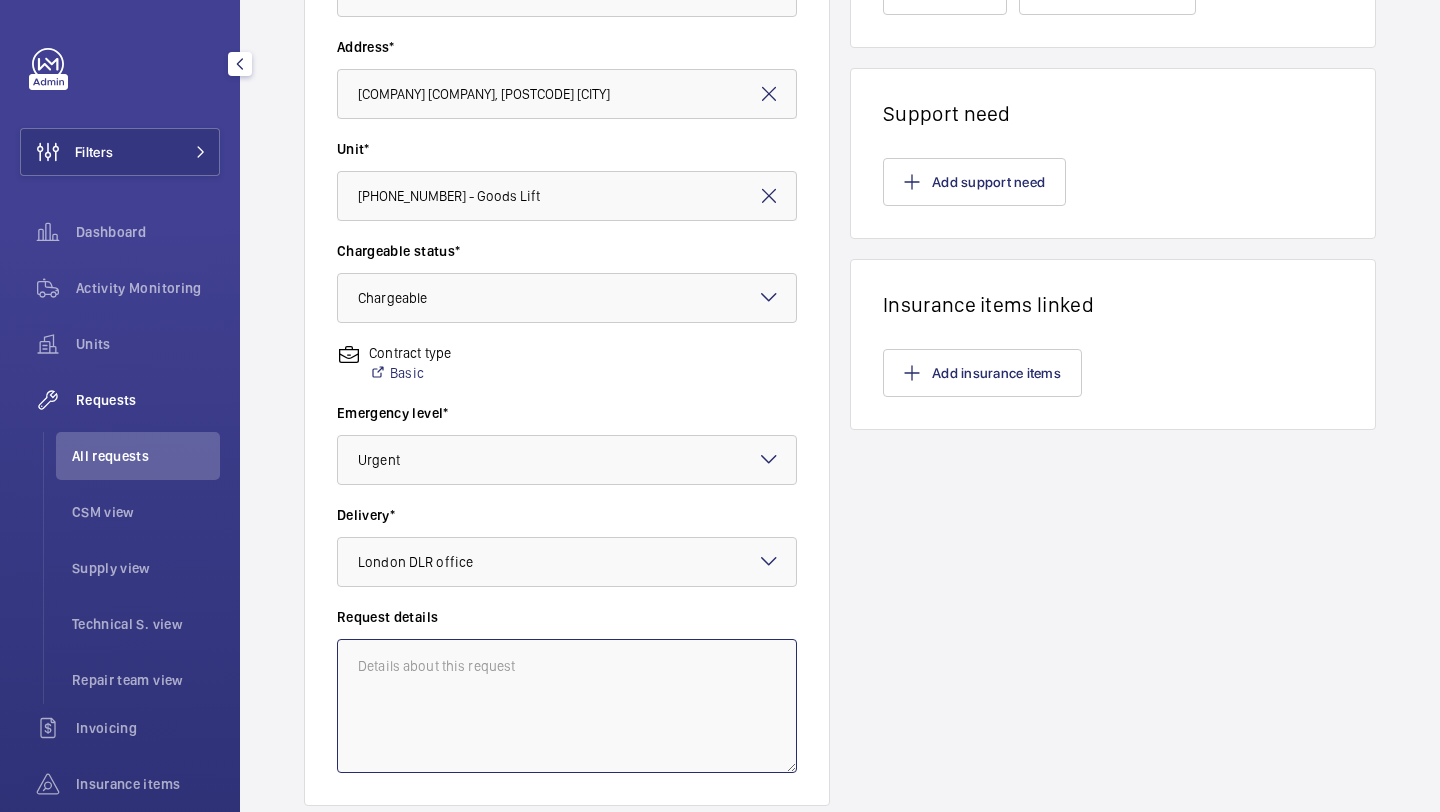 scroll, scrollTop: 552, scrollLeft: 0, axis: vertical 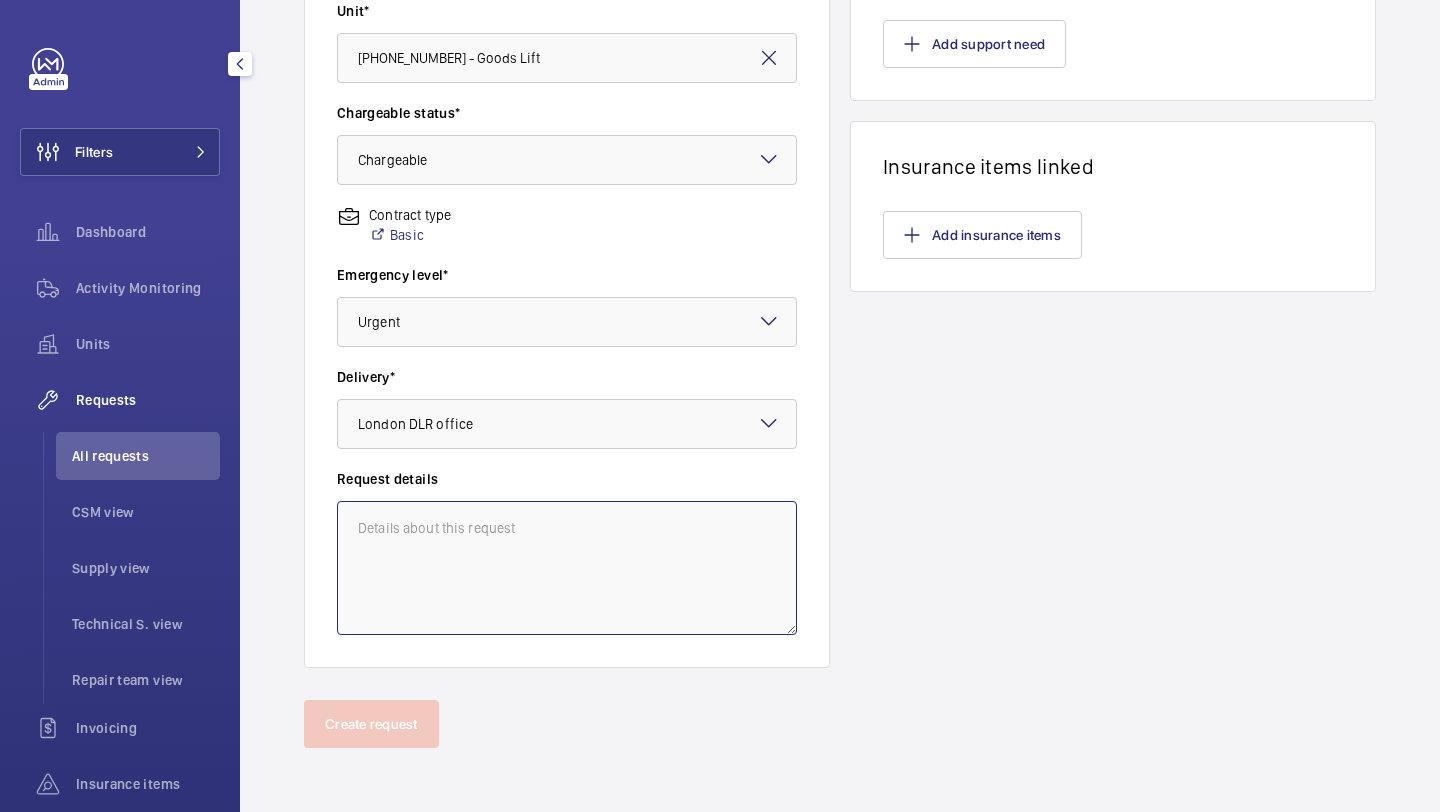 click at bounding box center [567, 568] 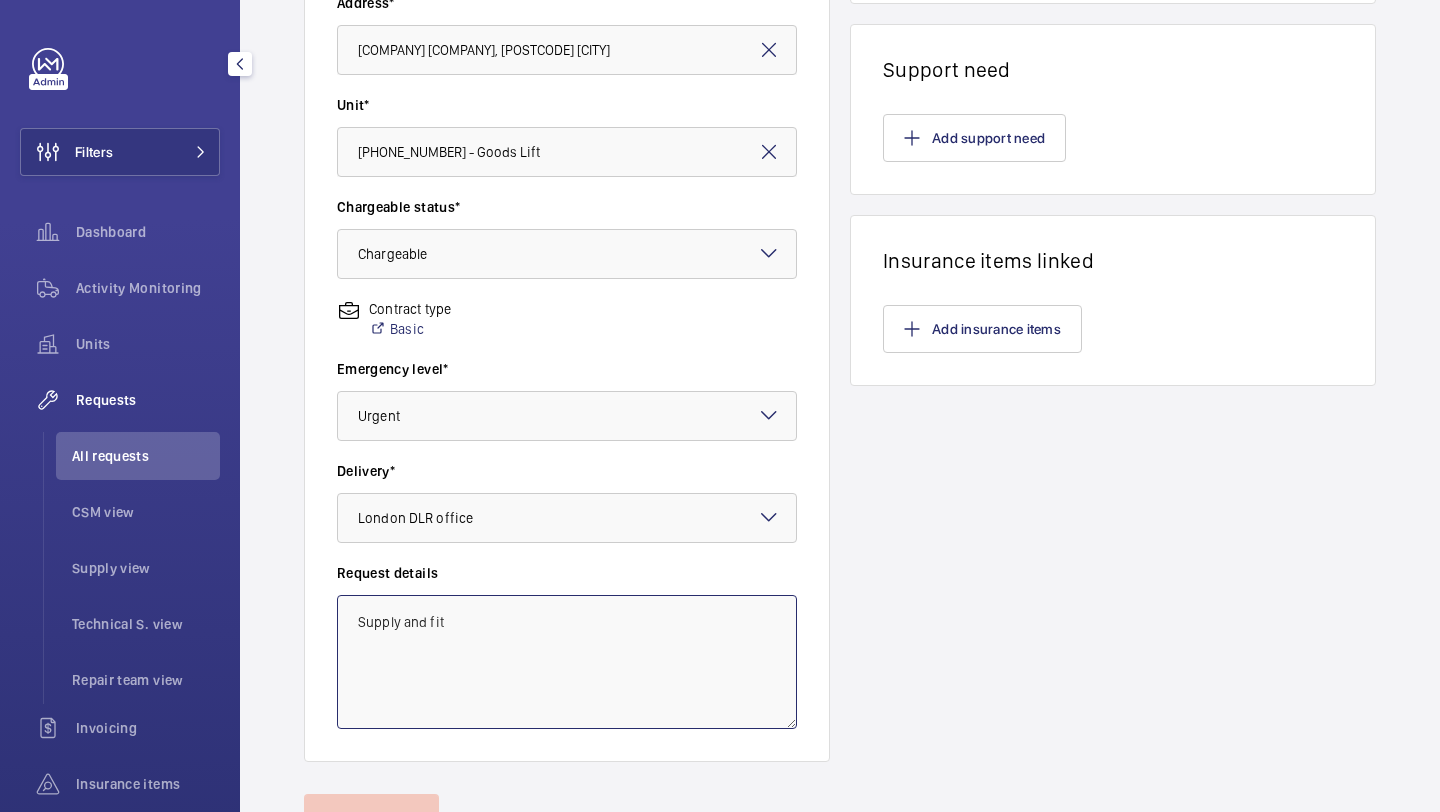 scroll, scrollTop: 494, scrollLeft: 0, axis: vertical 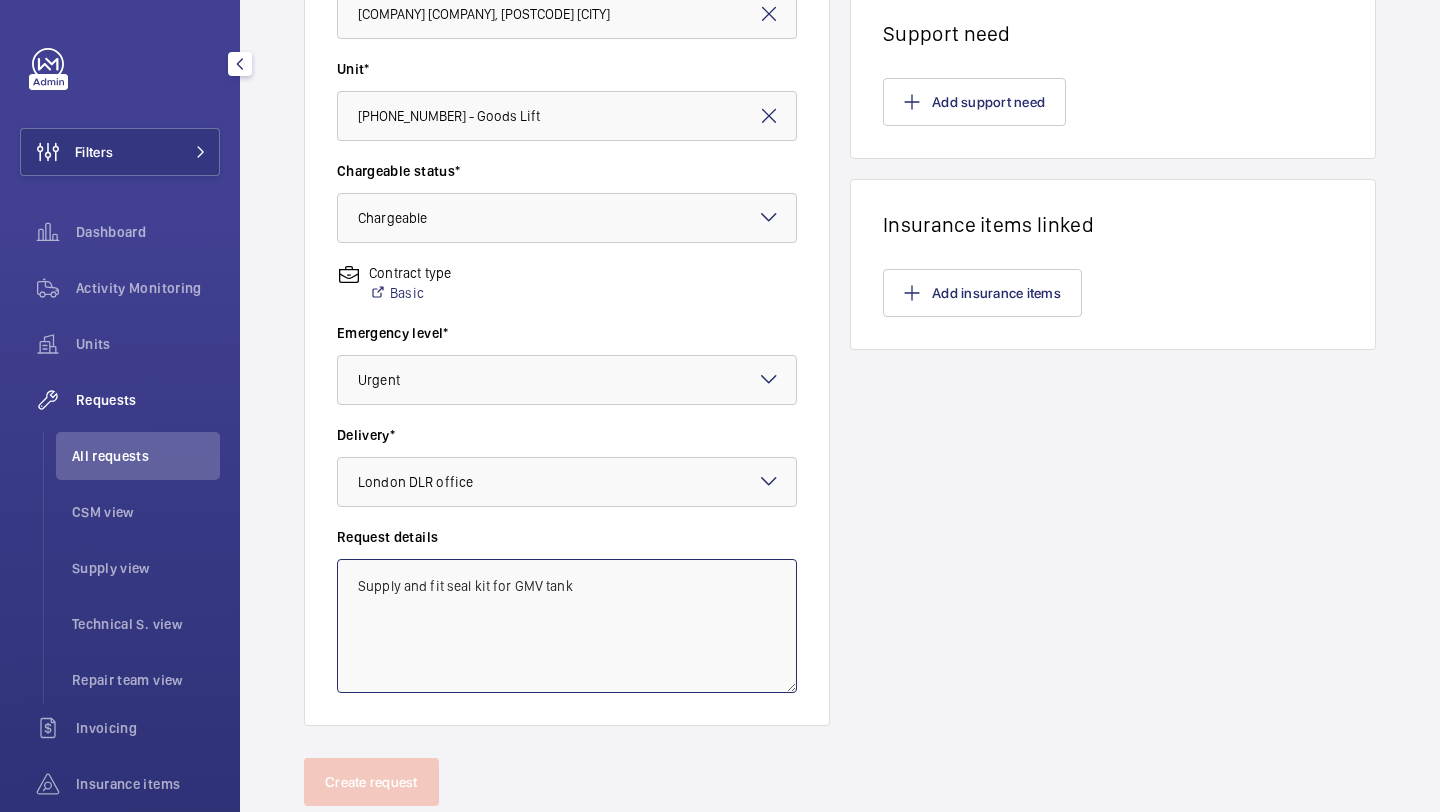 click on "Supply and fit seal kit for GMV tank" at bounding box center (567, 626) 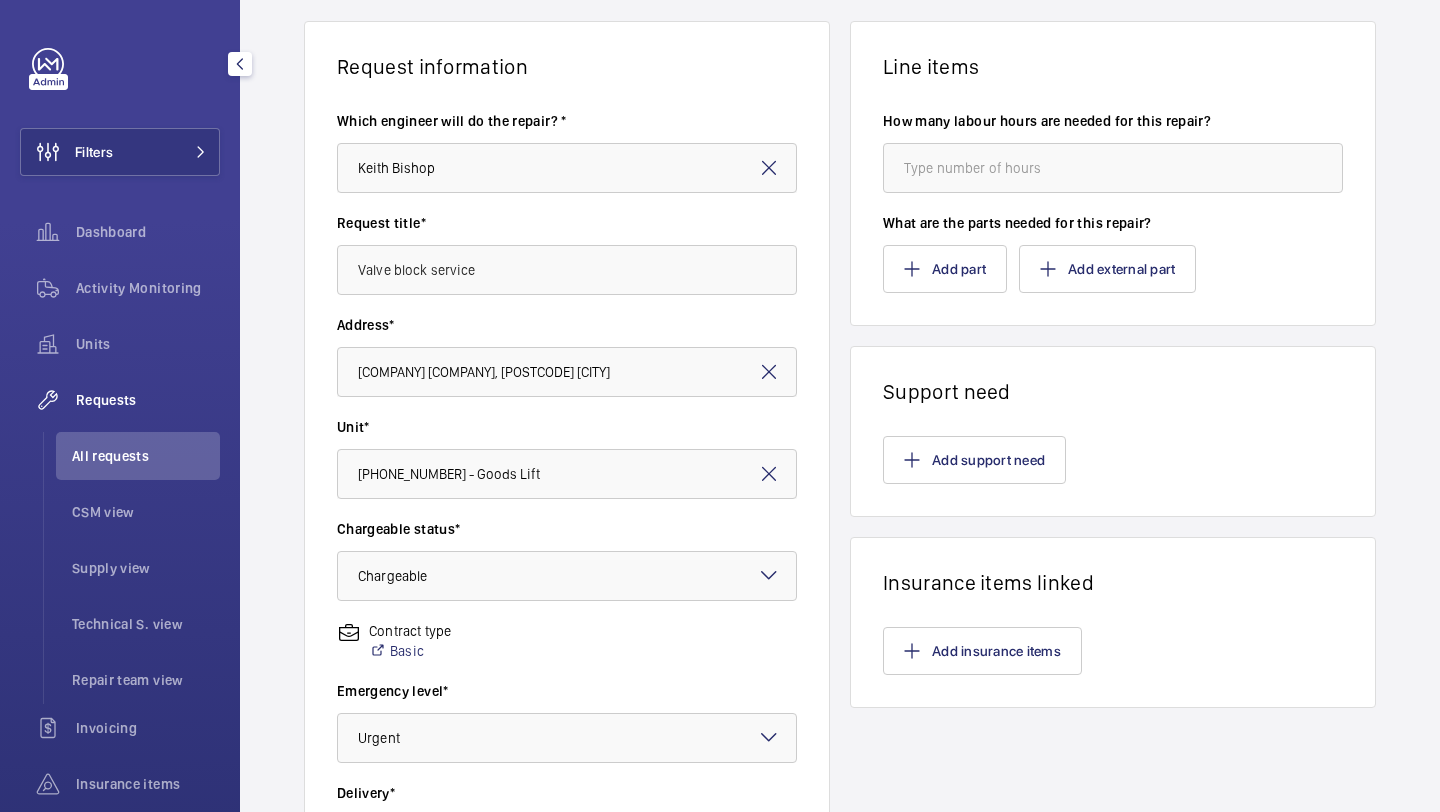 scroll, scrollTop: 0, scrollLeft: 0, axis: both 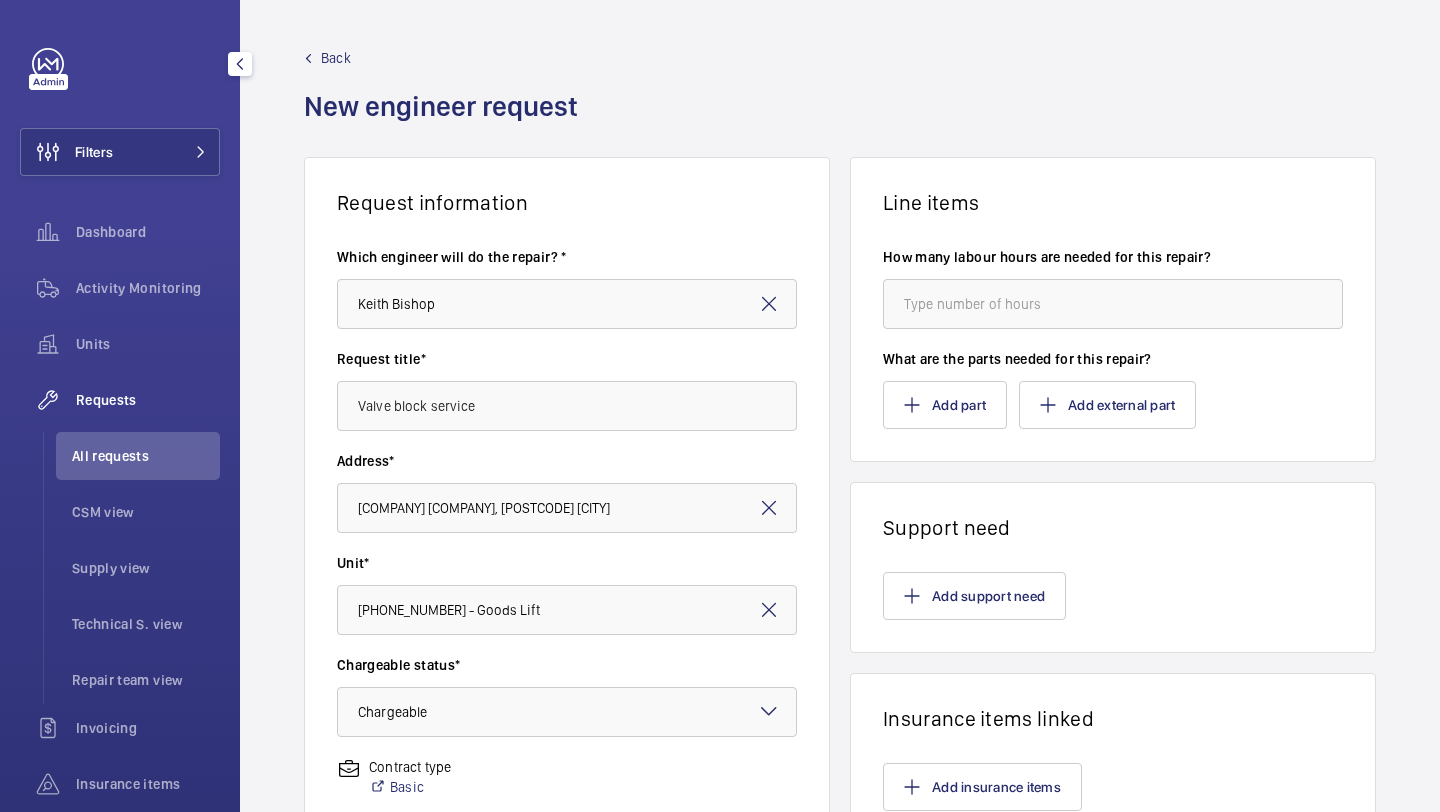 type on "Supply and fit seal kit for GMV tank
Supply and fit additional car top stop switch.
Supply and fit pressure switches." 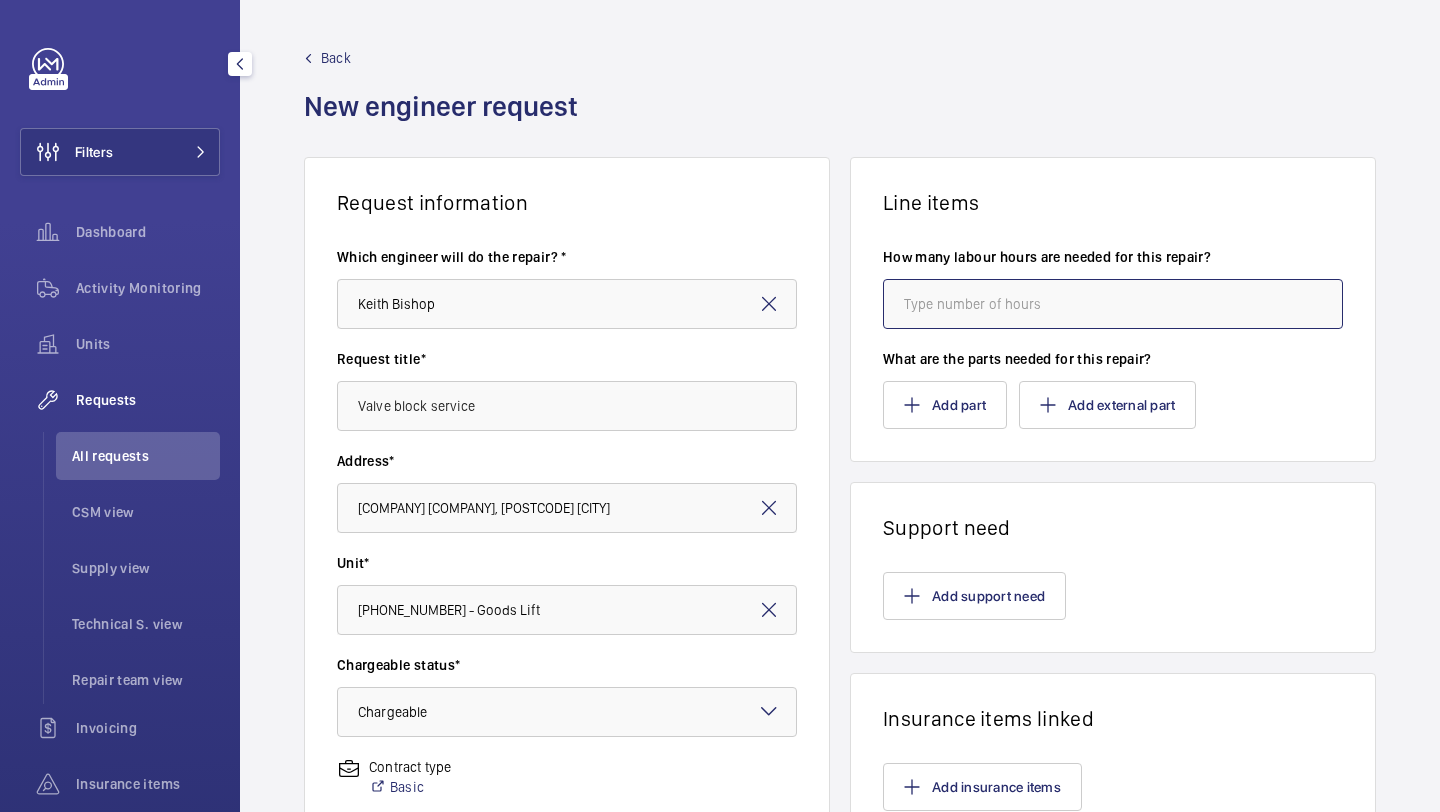 click 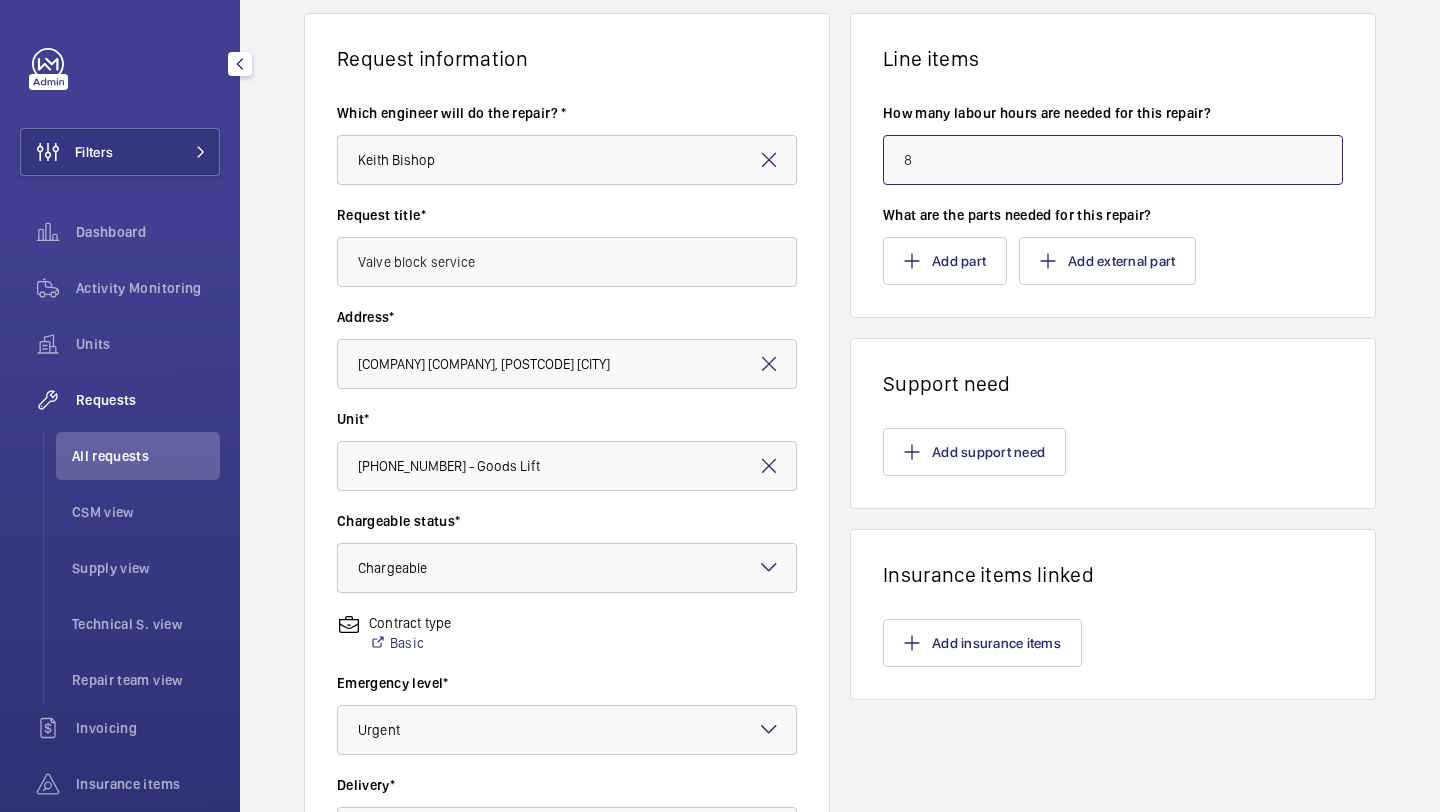 scroll, scrollTop: 145, scrollLeft: 0, axis: vertical 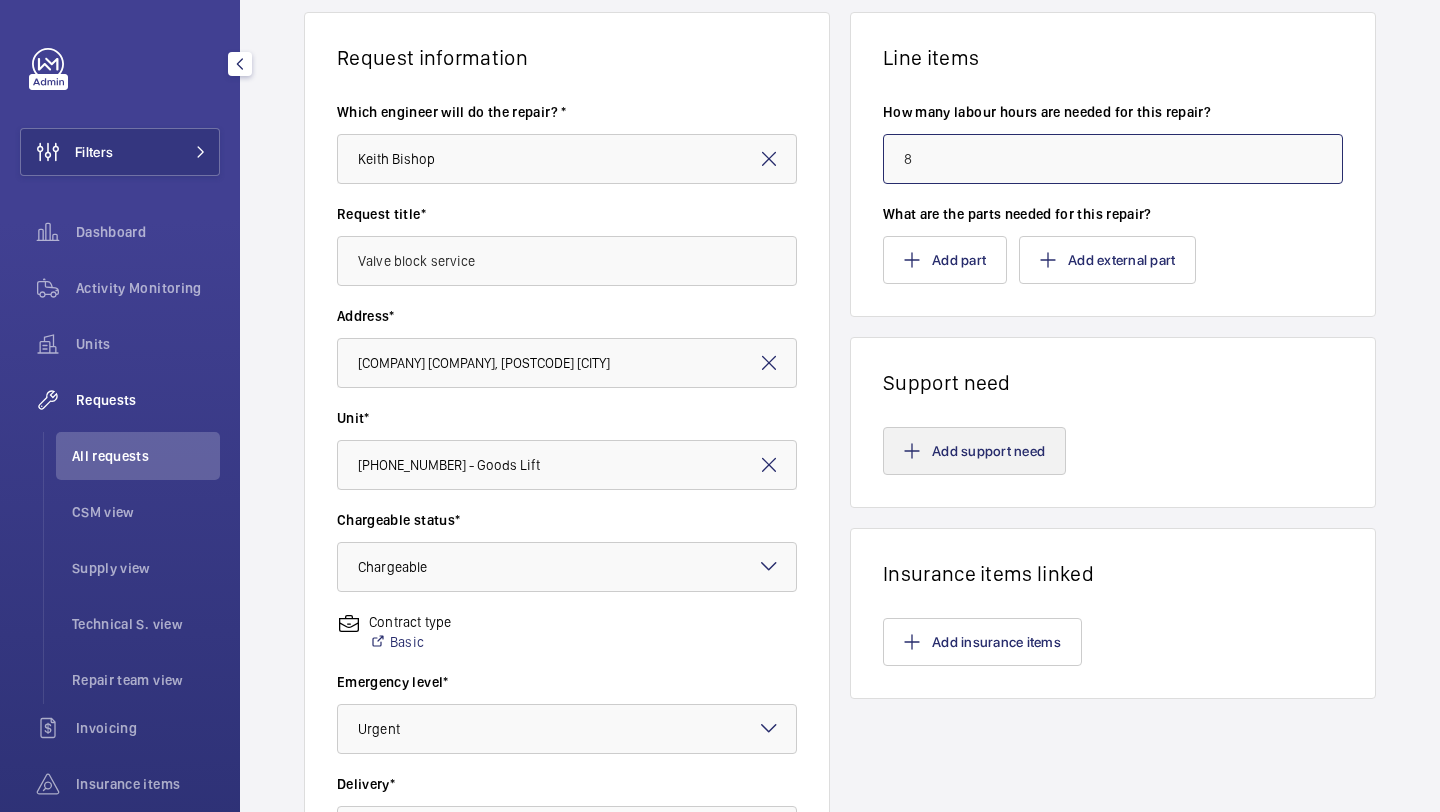 type on "8" 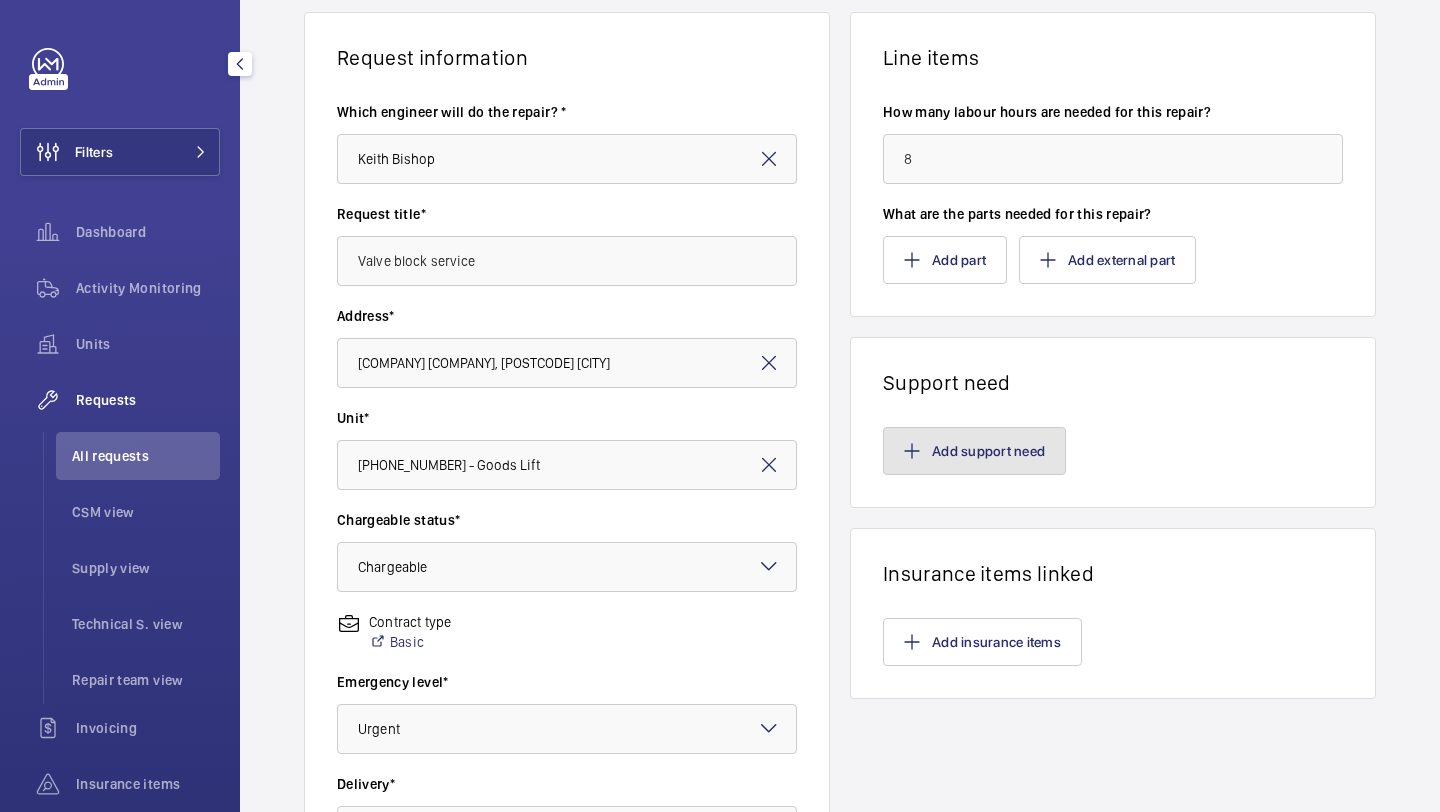 click on "Add support need" 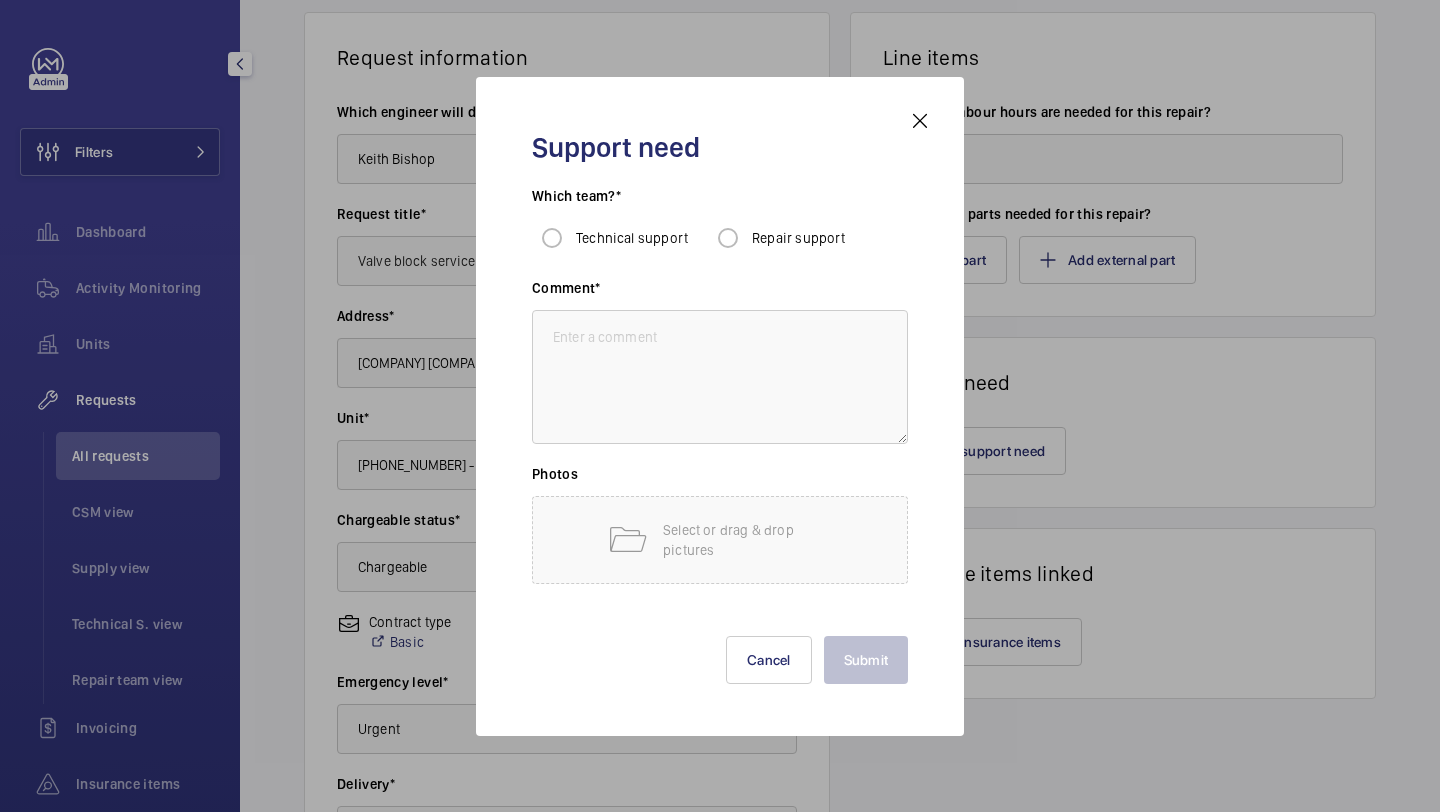 click on "Support need  Which team?*  Technical support Repair support  Comment*  Photos Select or drag & drop pictures Submit Cancel" at bounding box center [720, 406] 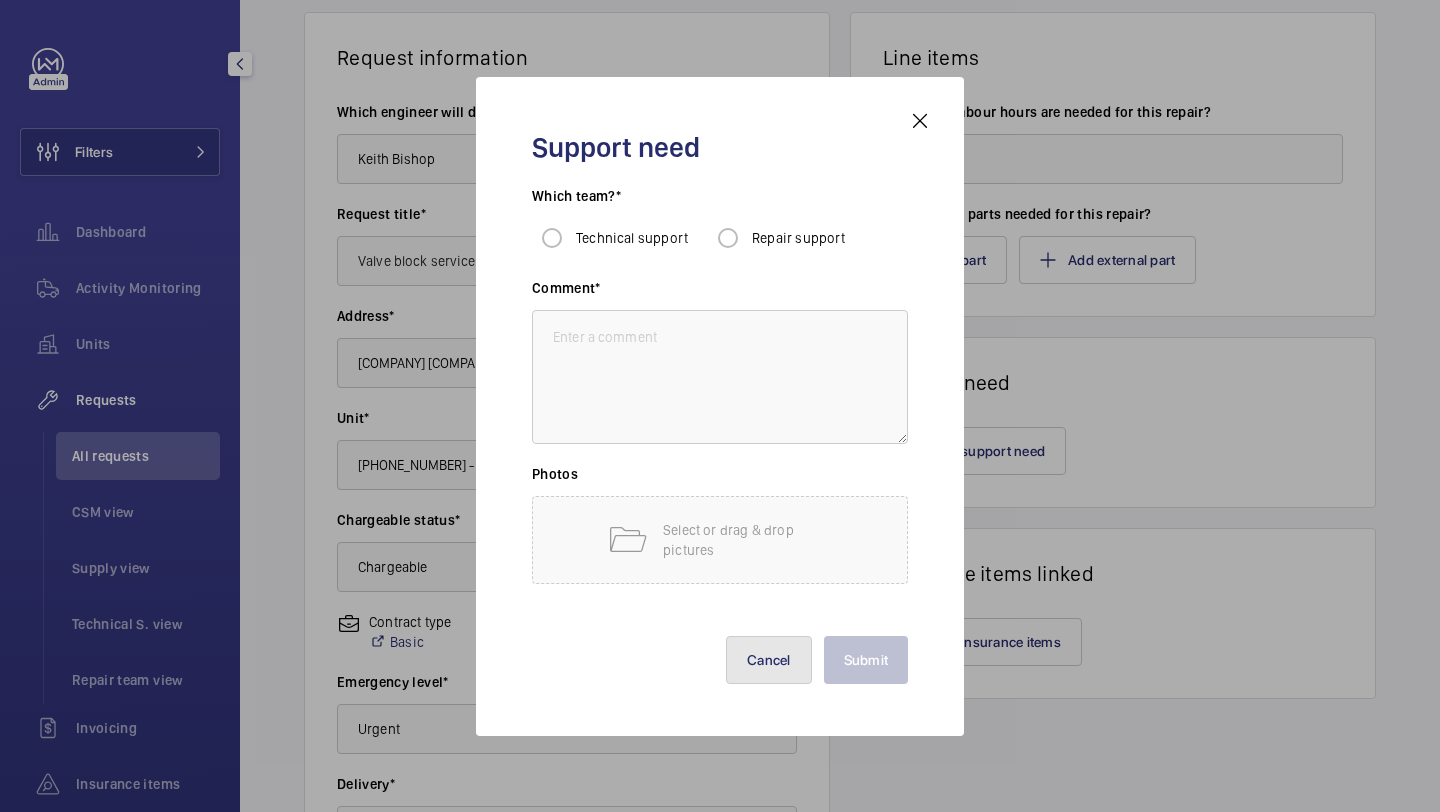 click on "Cancel" at bounding box center (769, 660) 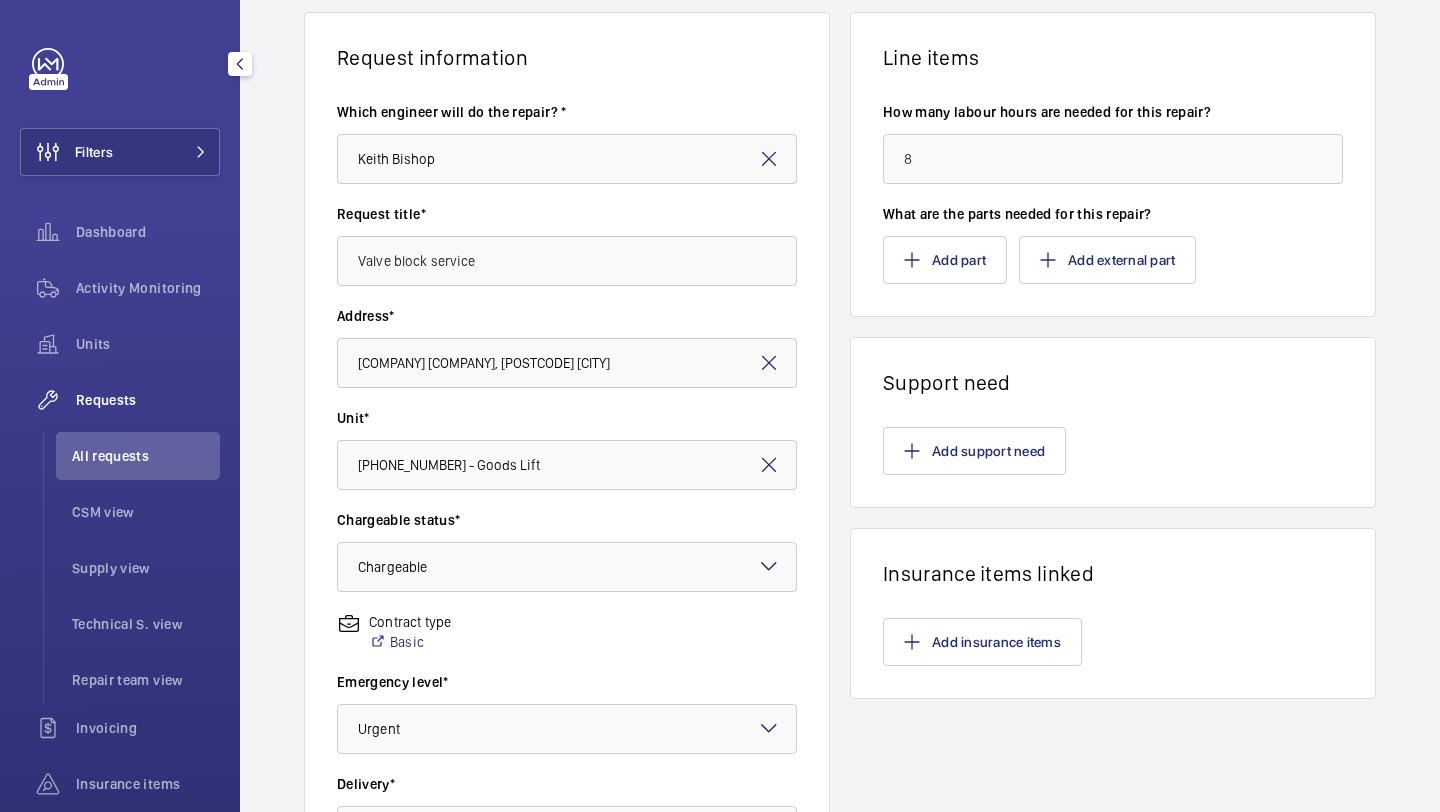 scroll, scrollTop: 552, scrollLeft: 0, axis: vertical 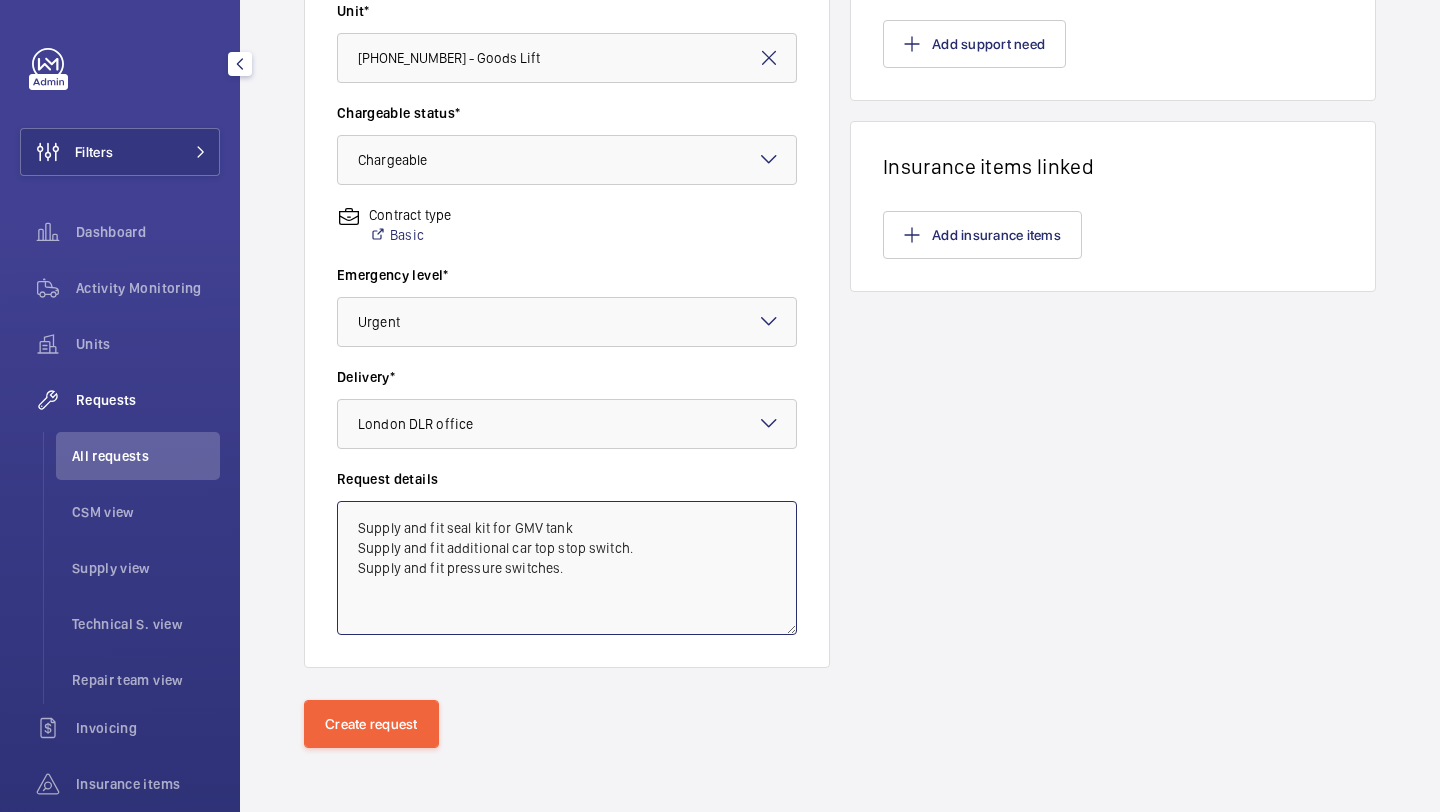 drag, startPoint x: 574, startPoint y: 580, endPoint x: 344, endPoint y: 518, distance: 238.20999 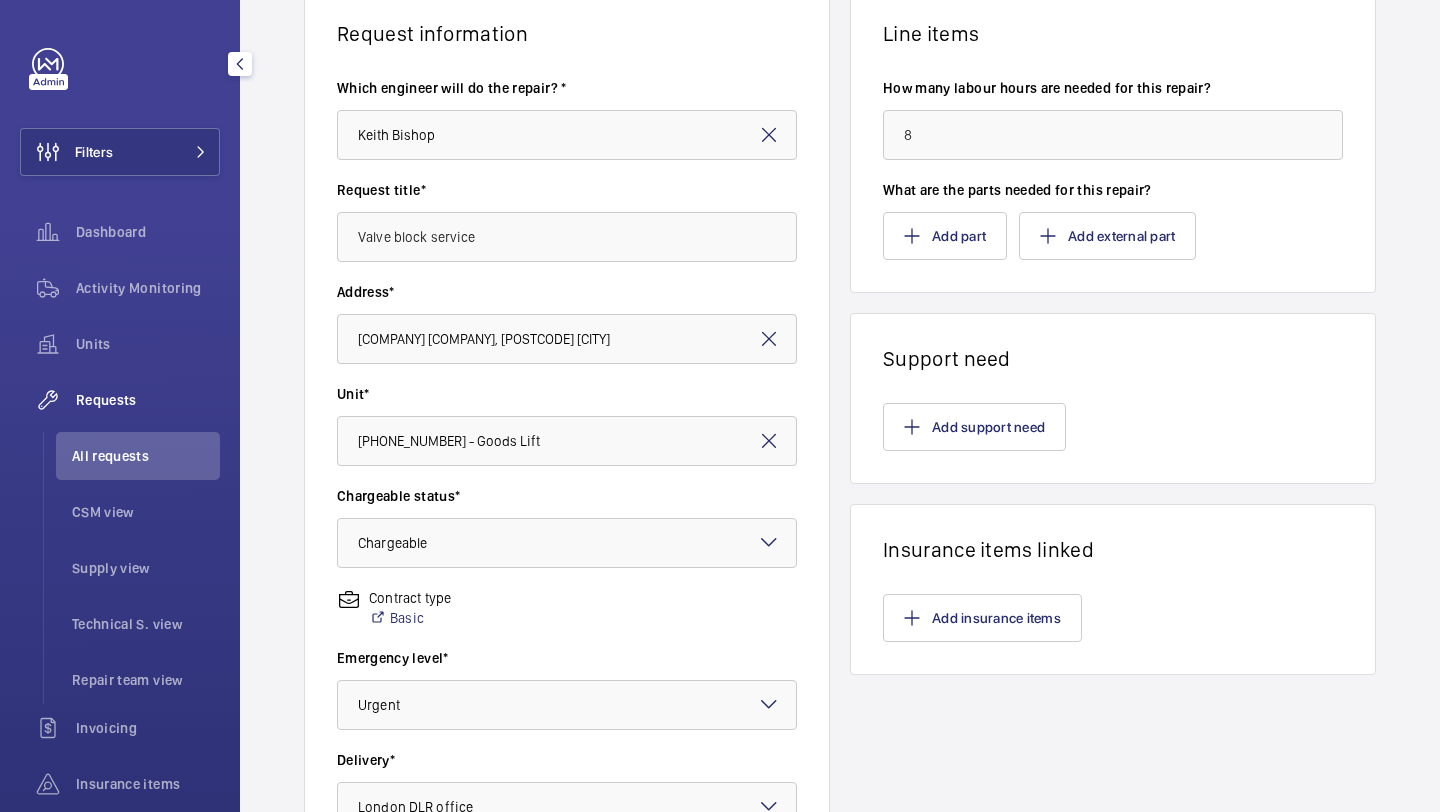 scroll, scrollTop: 172, scrollLeft: 0, axis: vertical 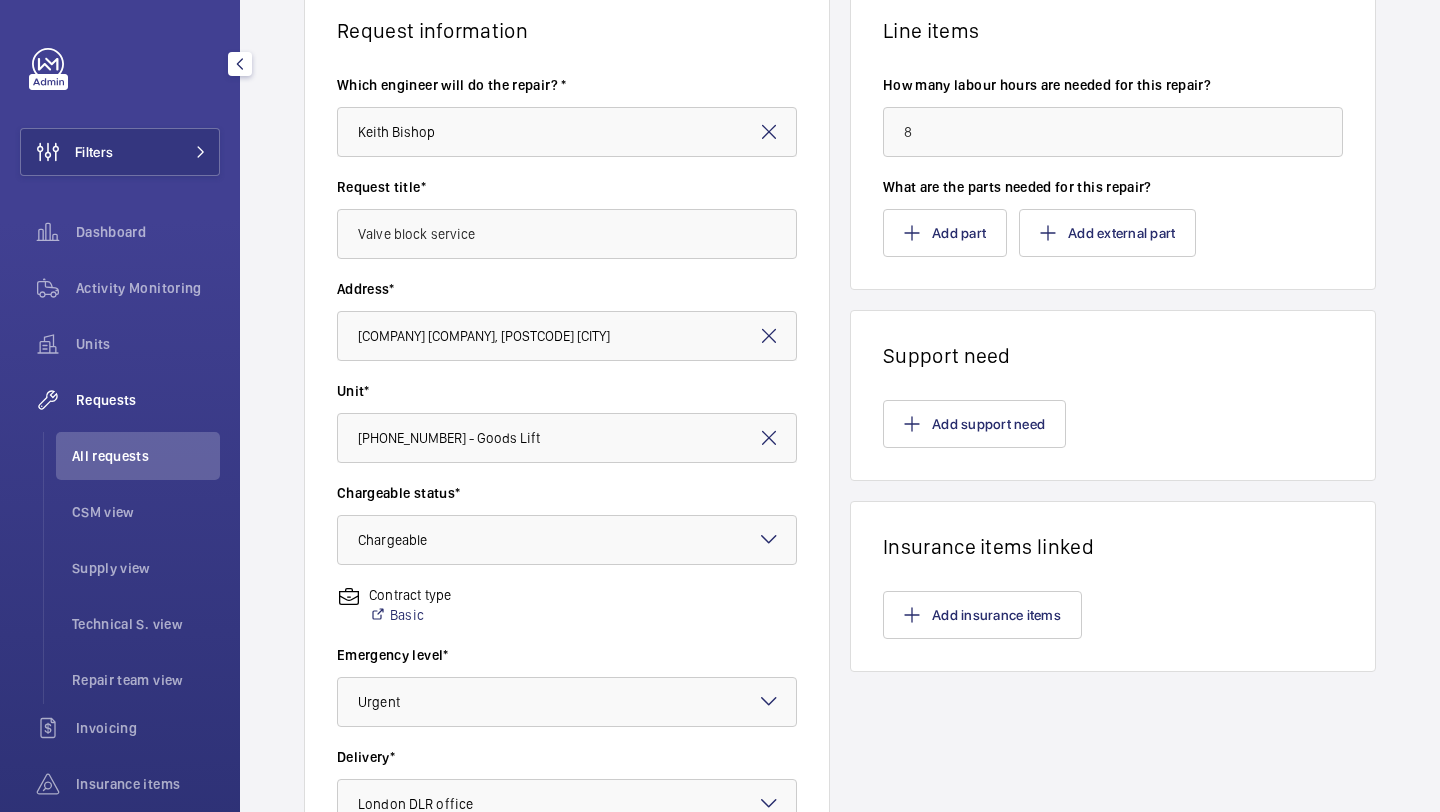 click on "Support need" 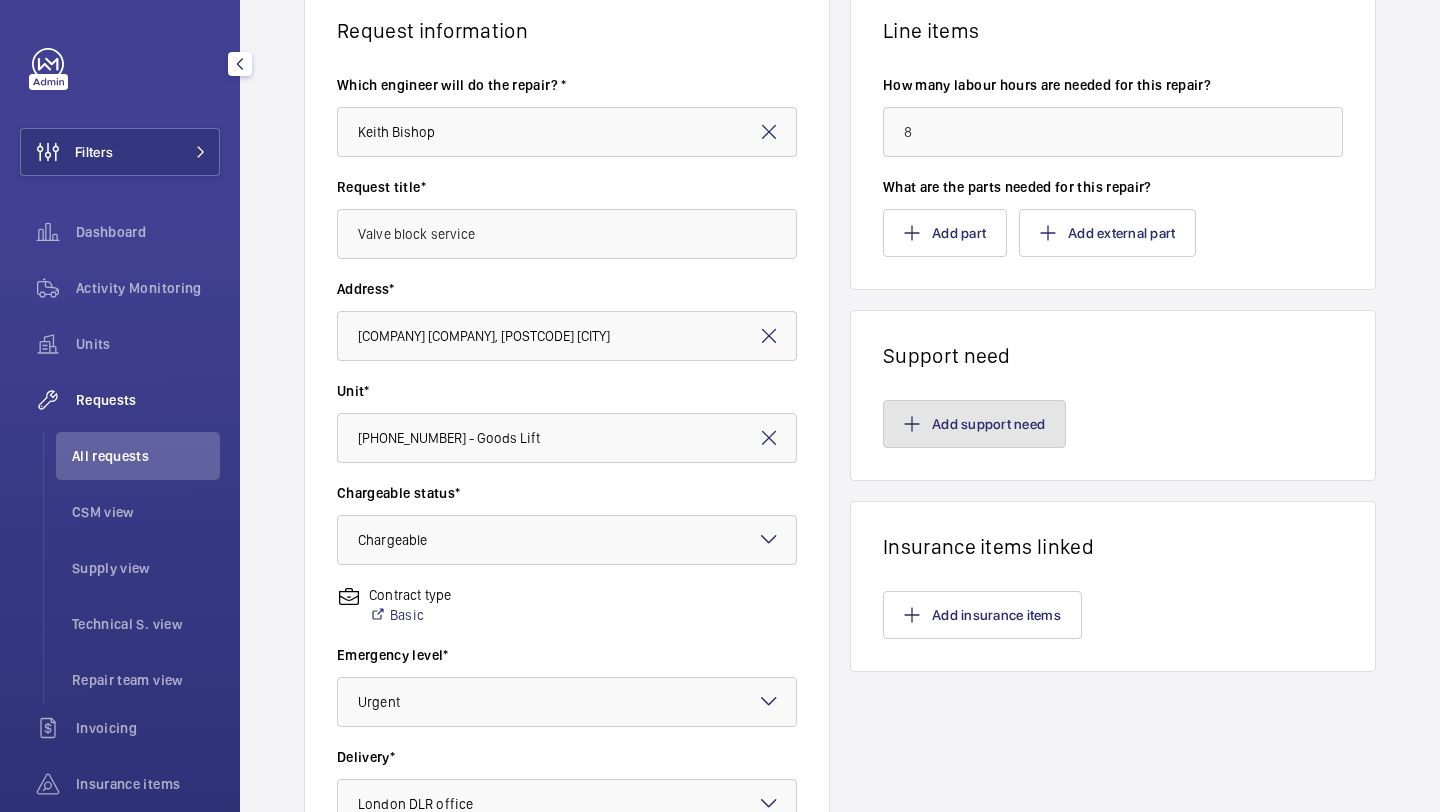 click on "Add support need" 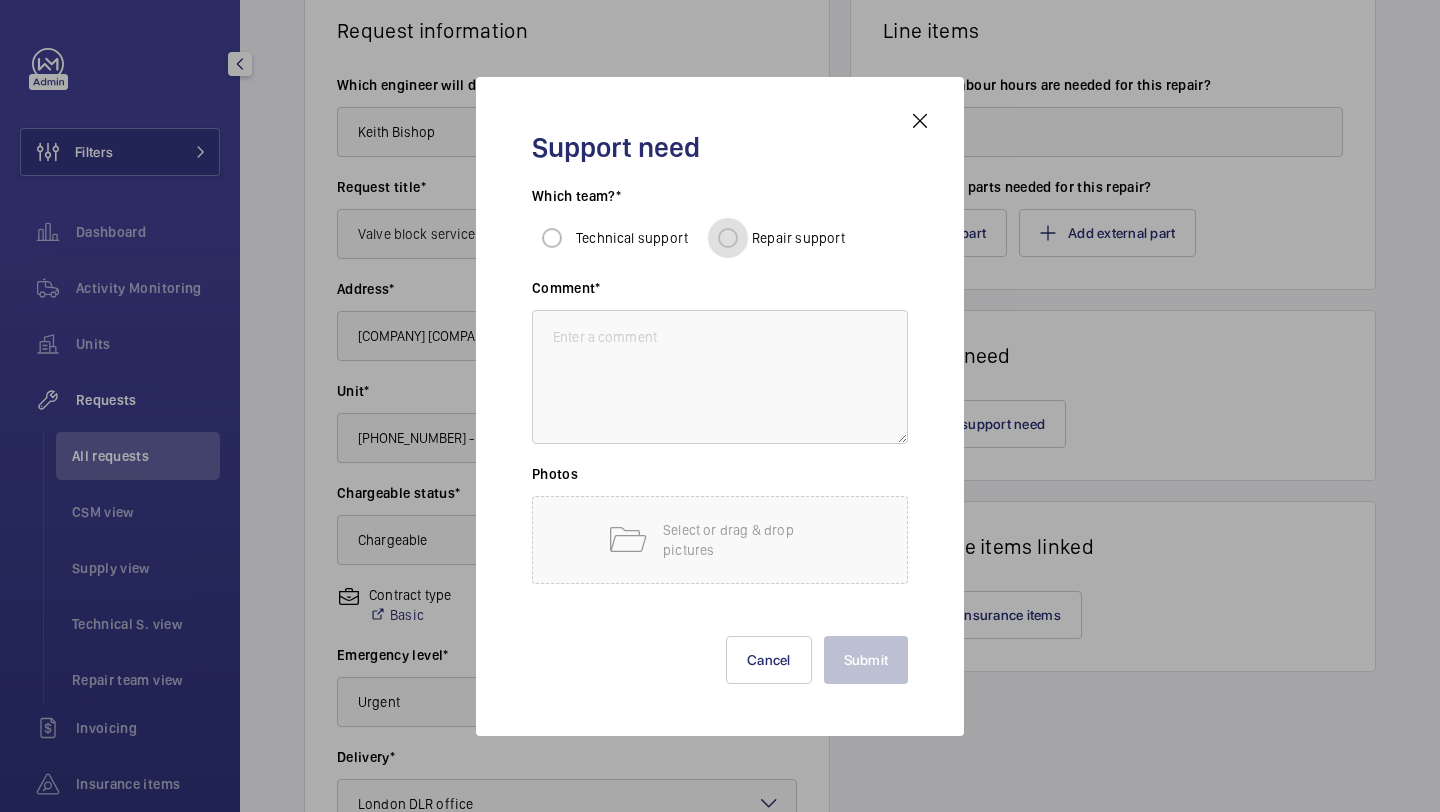 click on "Repair support" at bounding box center (728, 238) 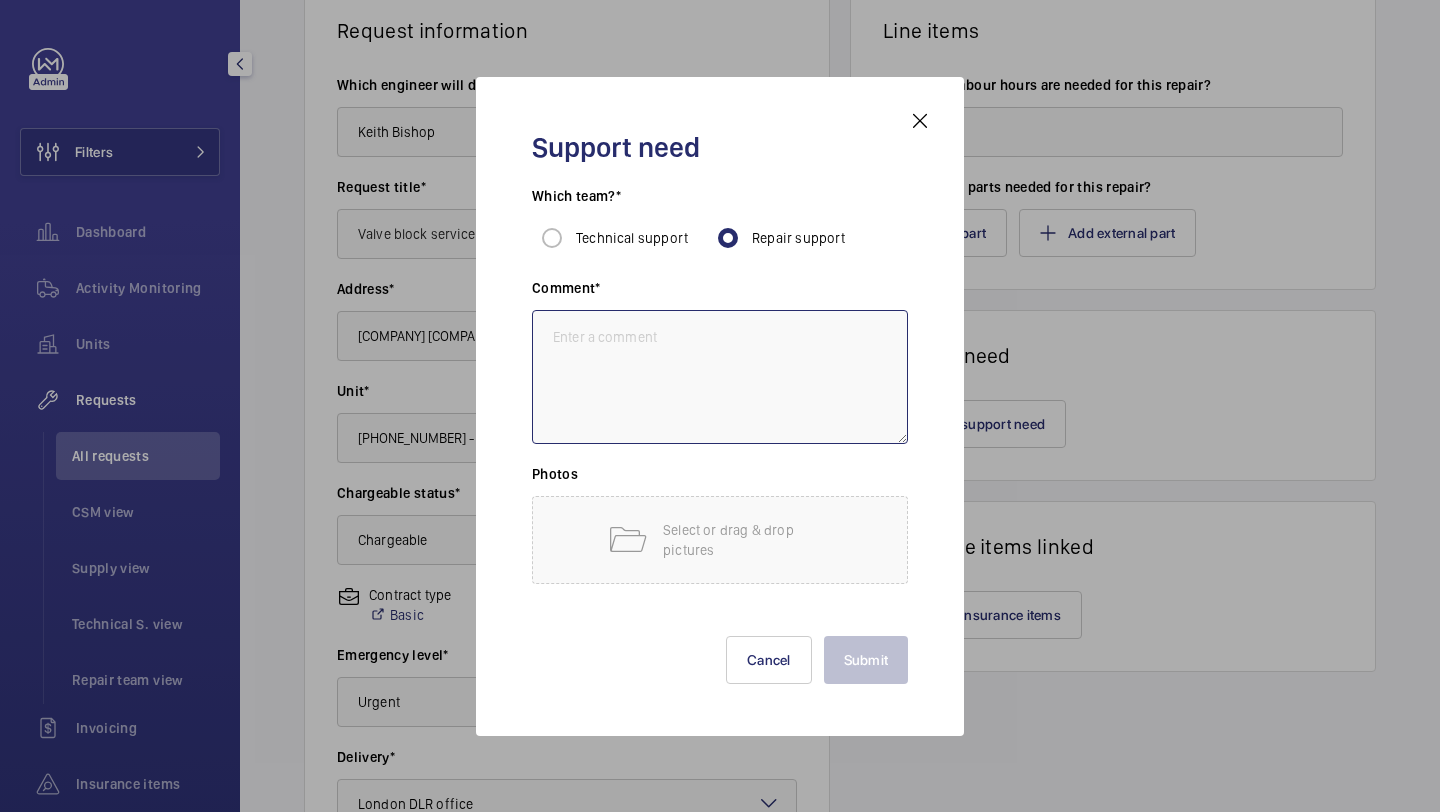 click at bounding box center (720, 377) 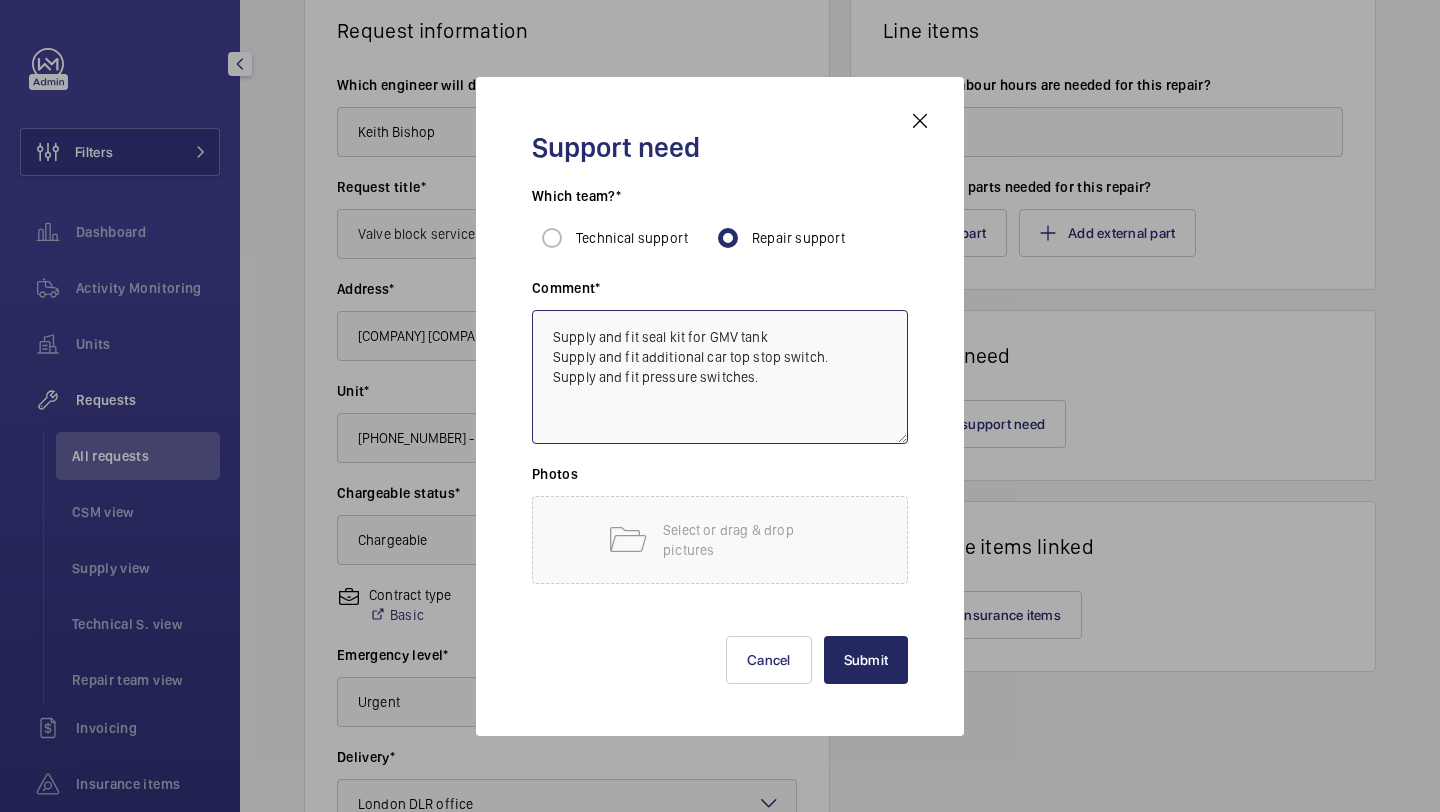 type on "Supply and fit seal kit for GMV tank
Supply and fit additional car top stop switch.
Supply and fit pressure switches." 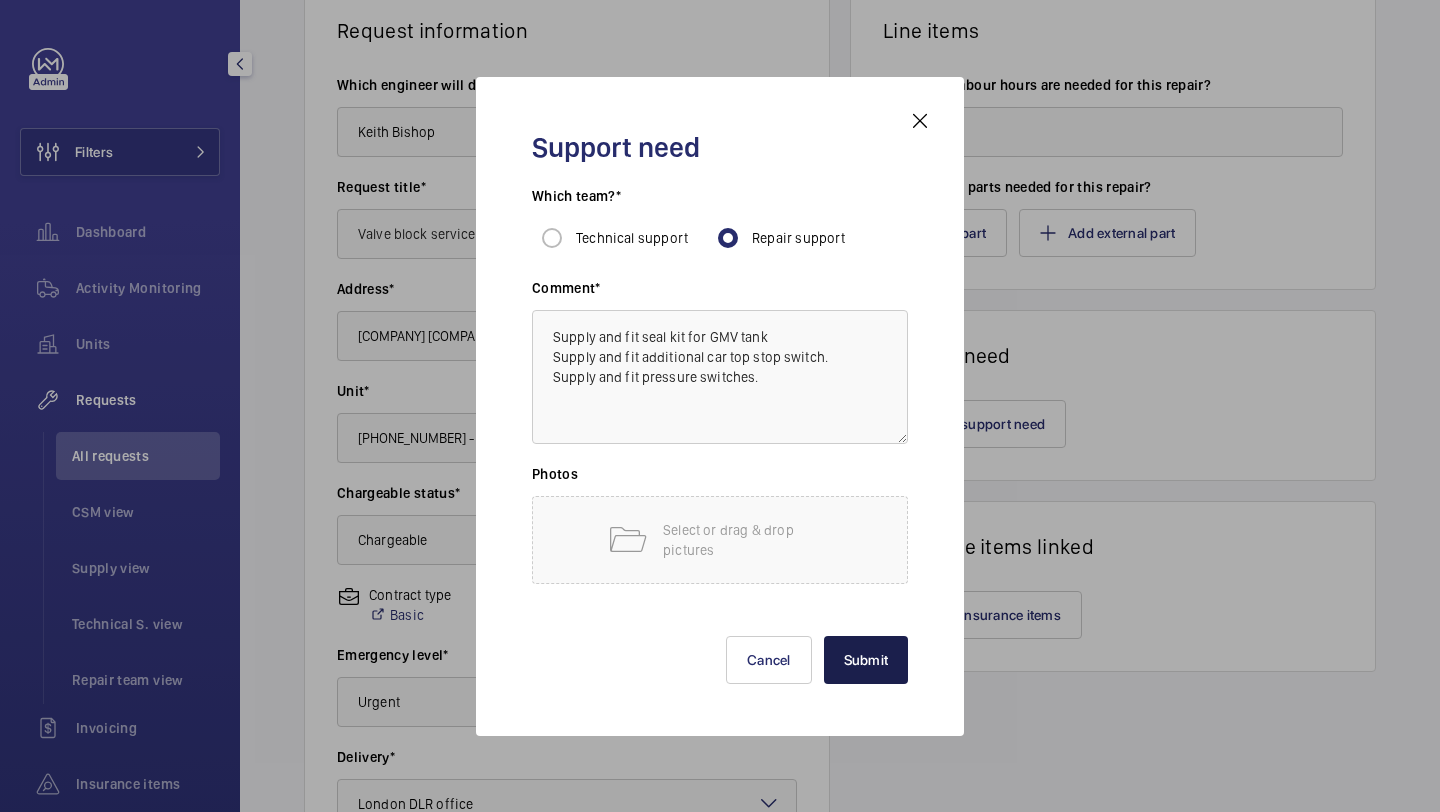 click on "Submit" at bounding box center (866, 660) 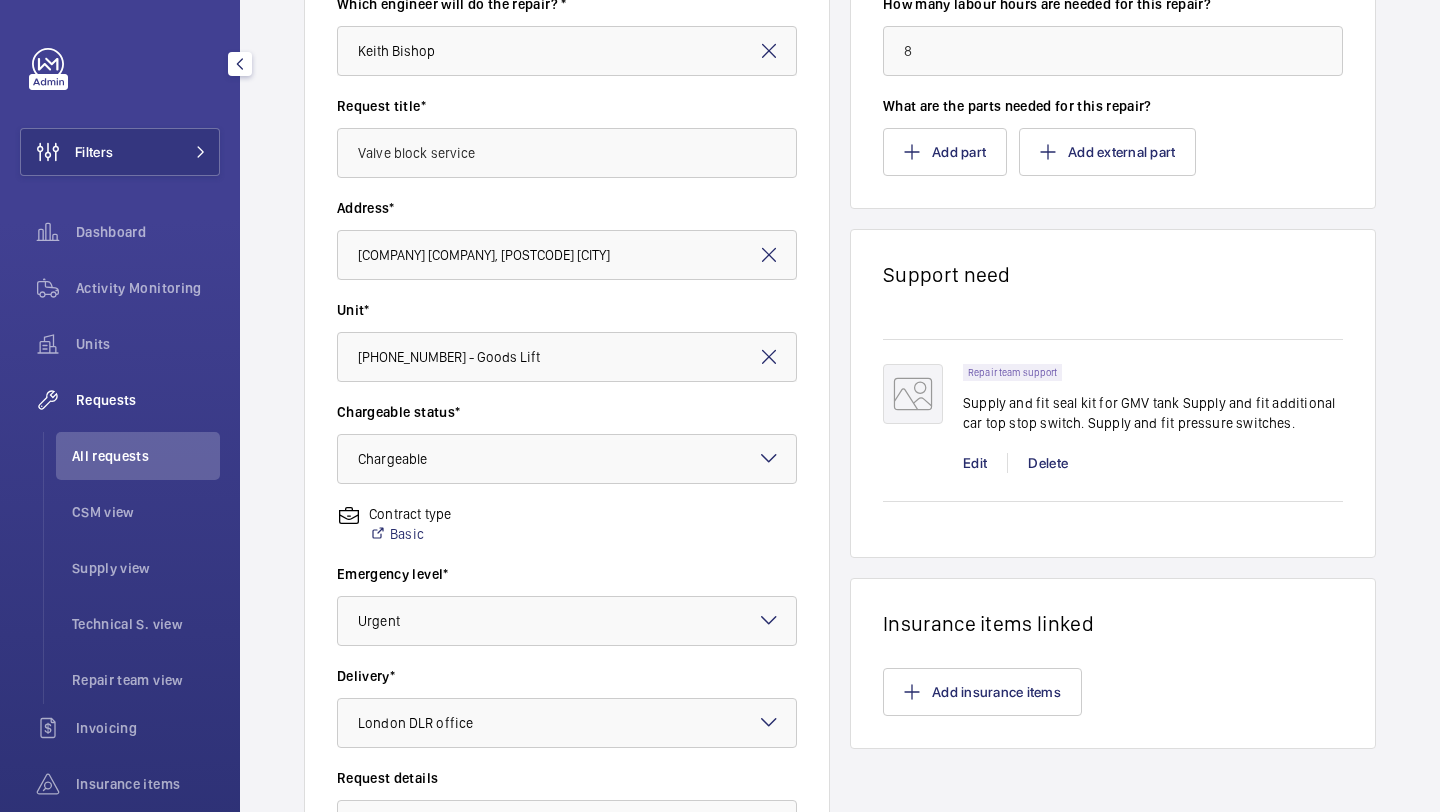 scroll, scrollTop: 173, scrollLeft: 0, axis: vertical 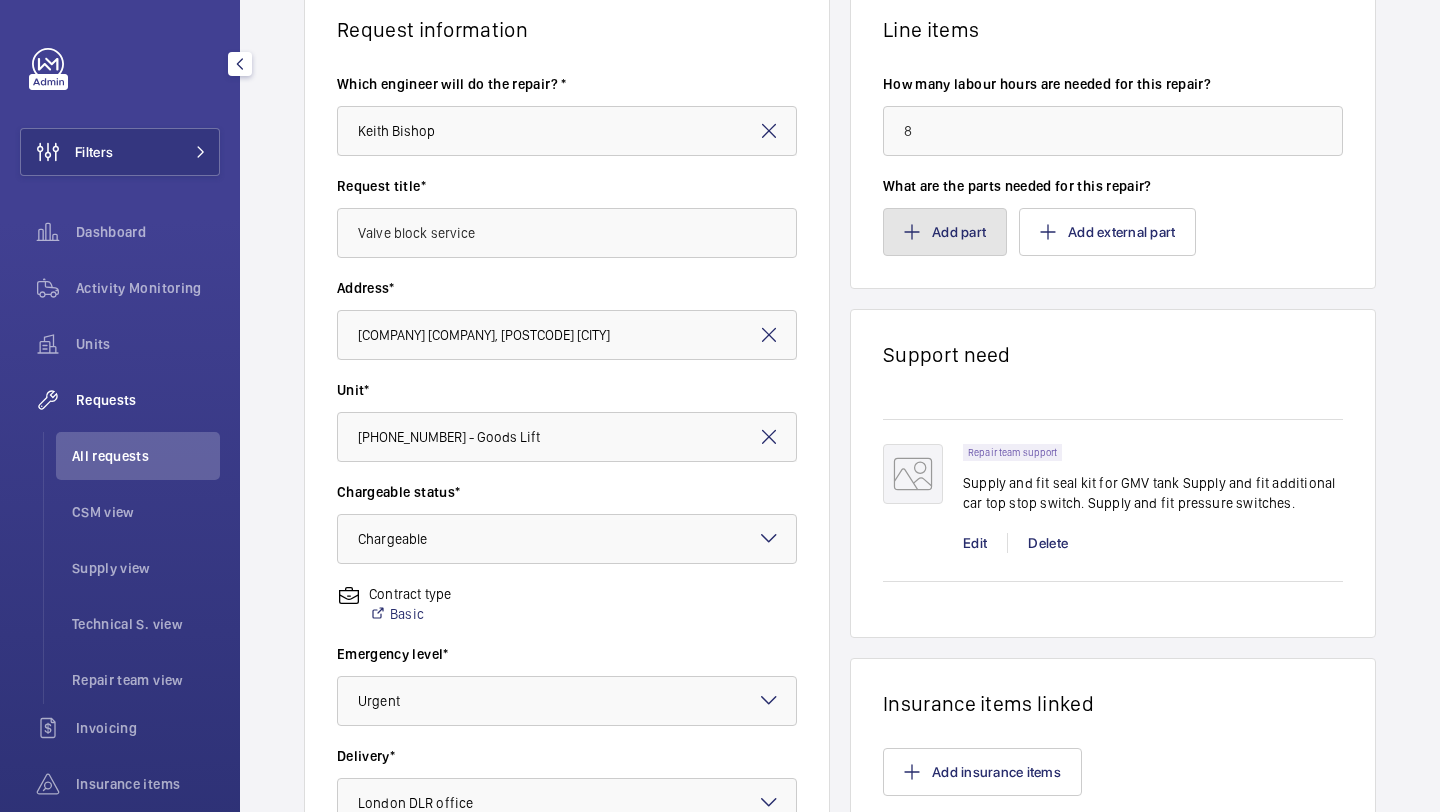click on "Add part" 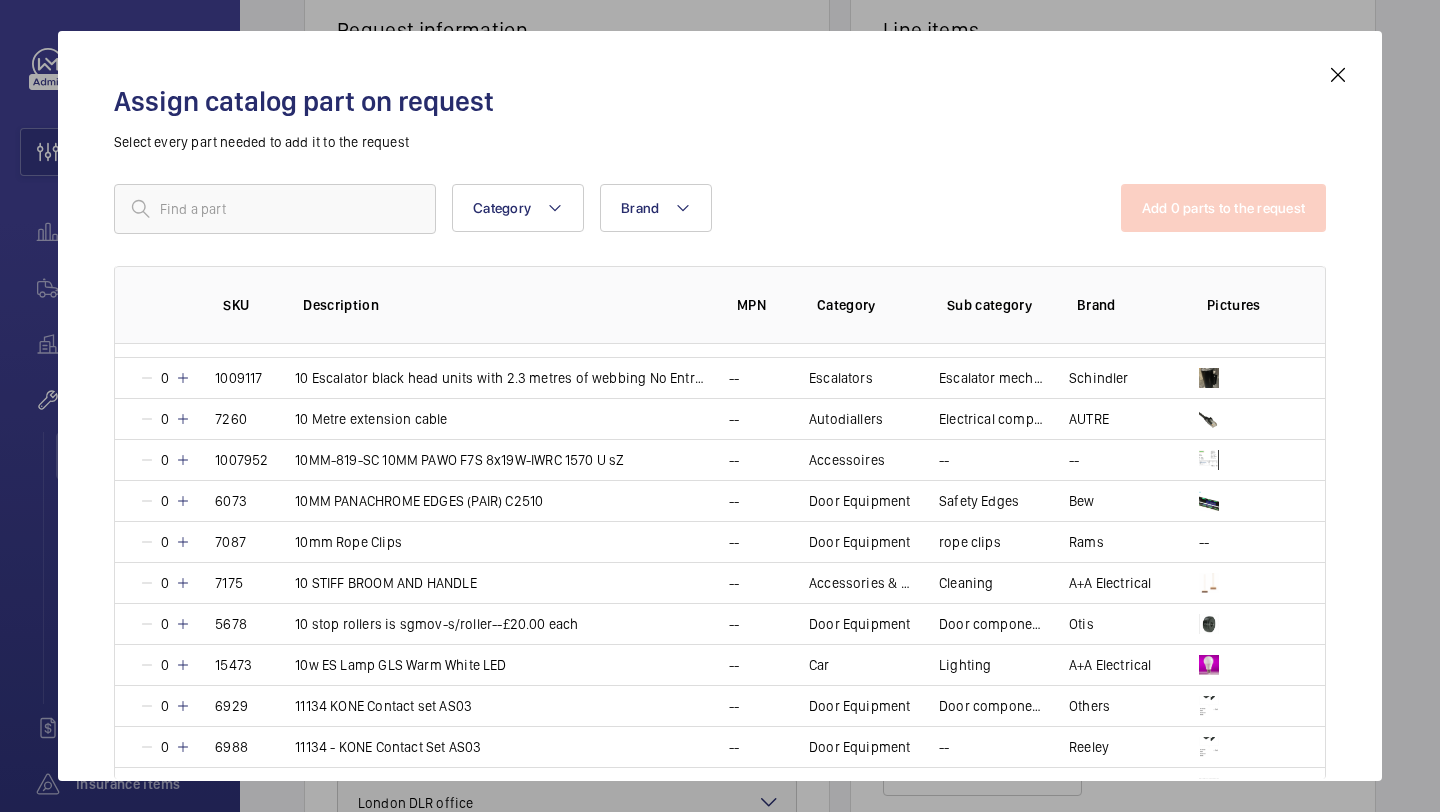 scroll, scrollTop: 696, scrollLeft: 0, axis: vertical 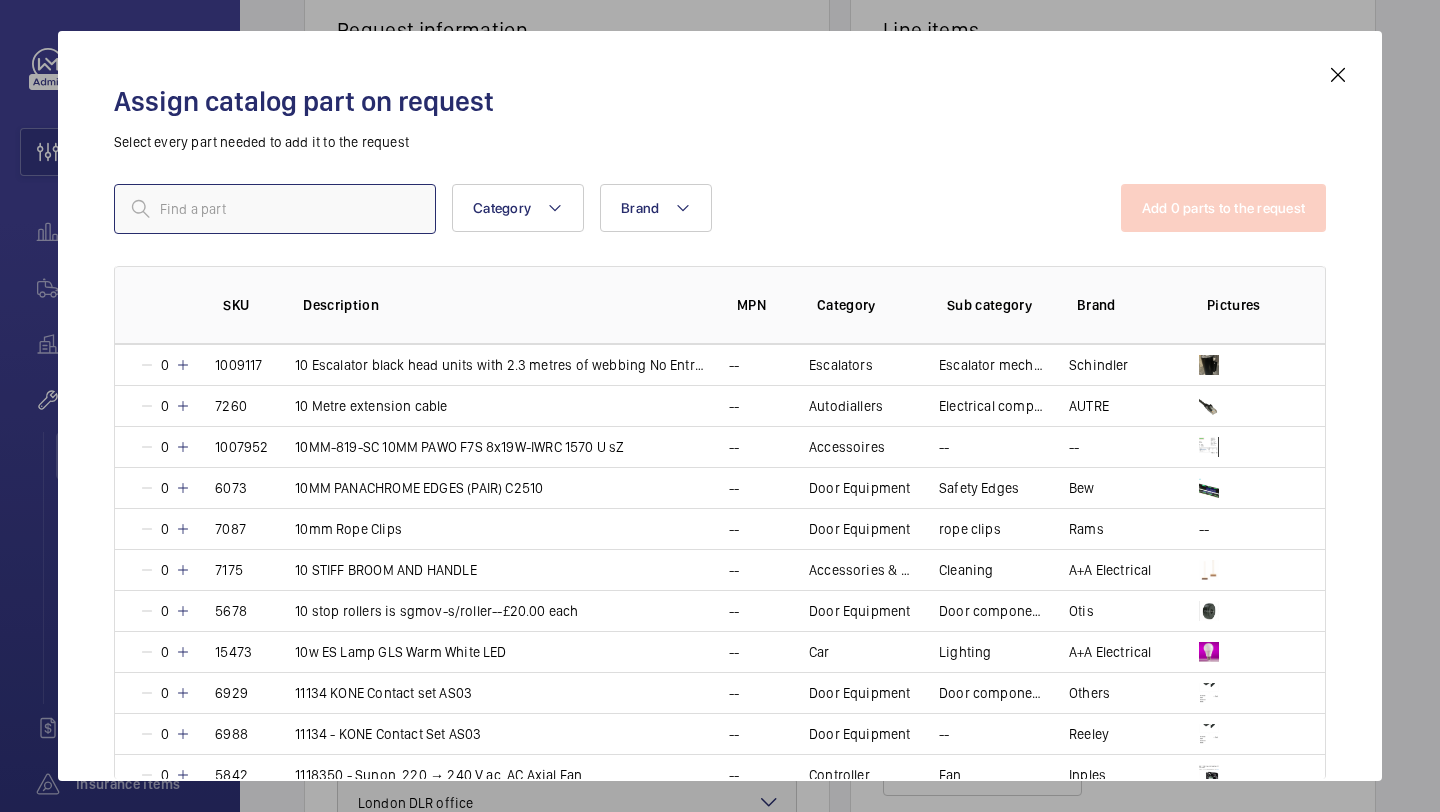 click at bounding box center [275, 209] 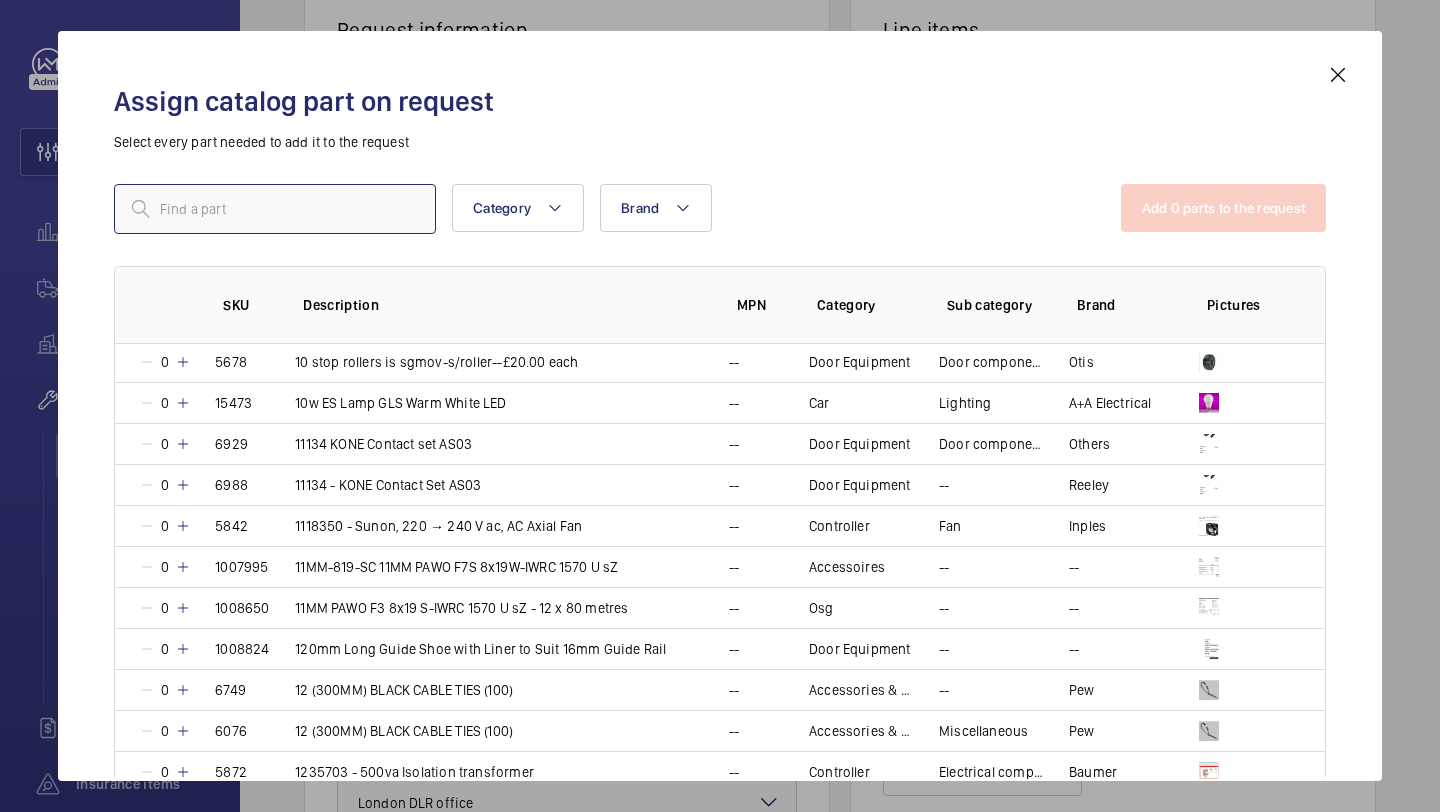 scroll, scrollTop: 0, scrollLeft: 0, axis: both 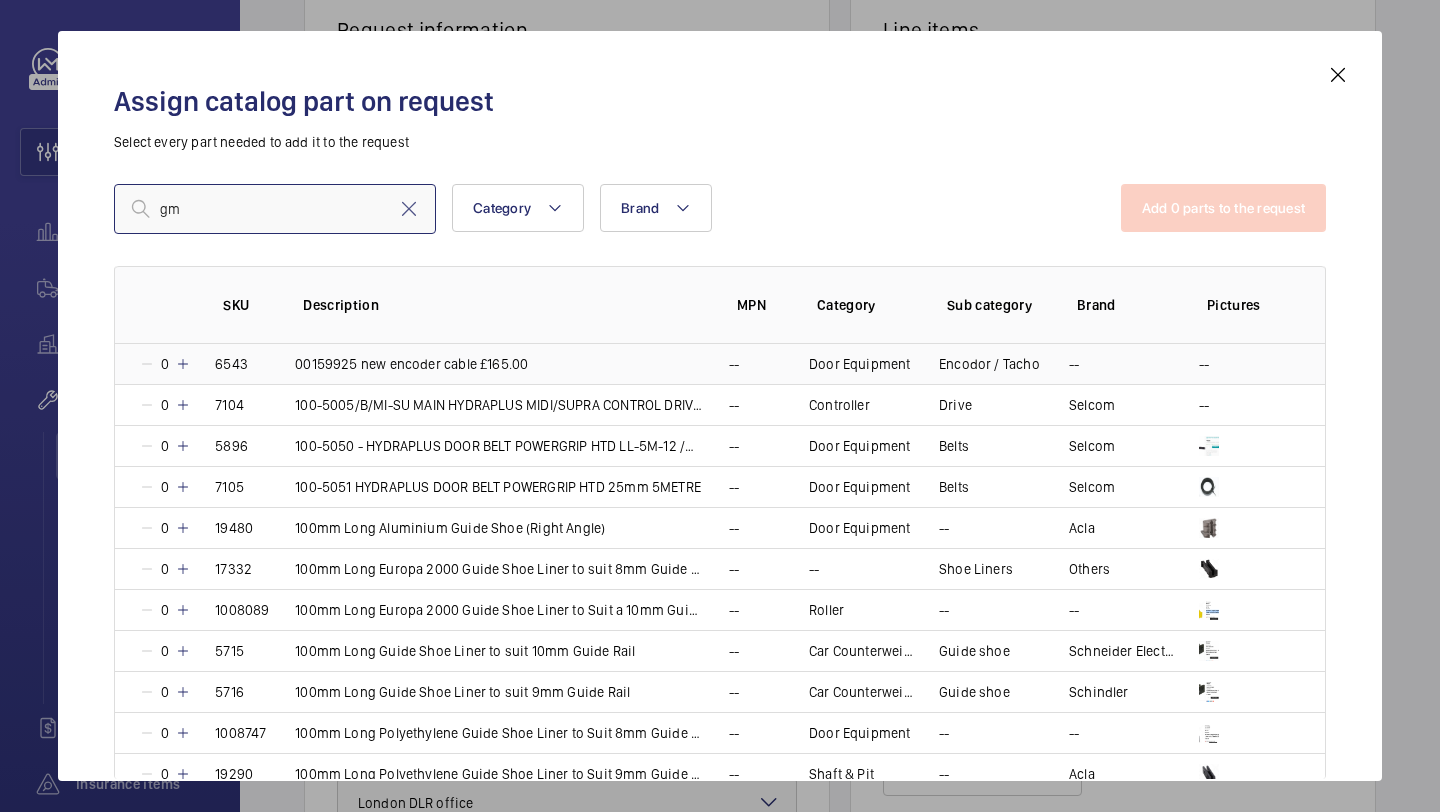 type on "gmv" 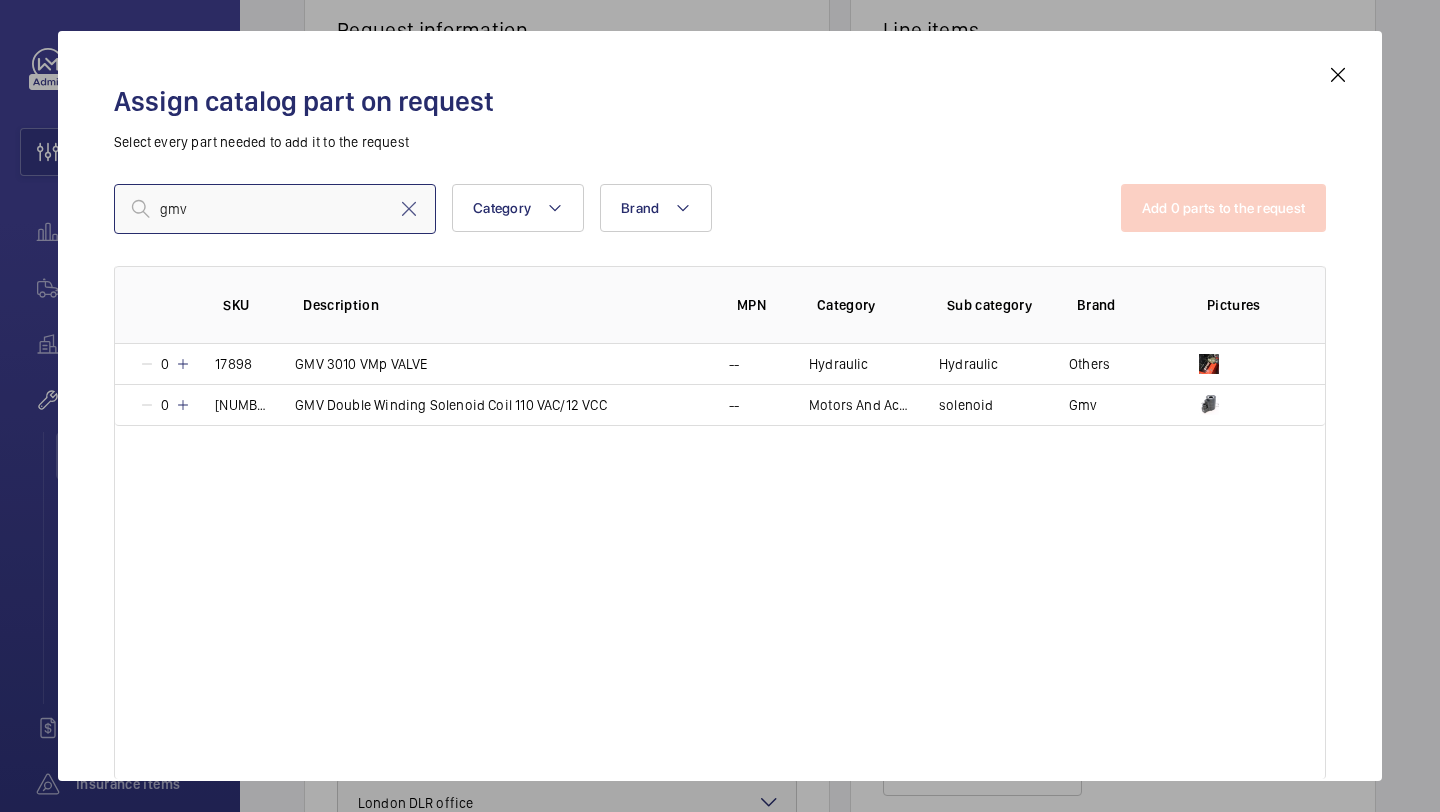 click on "gmv" at bounding box center (275, 209) 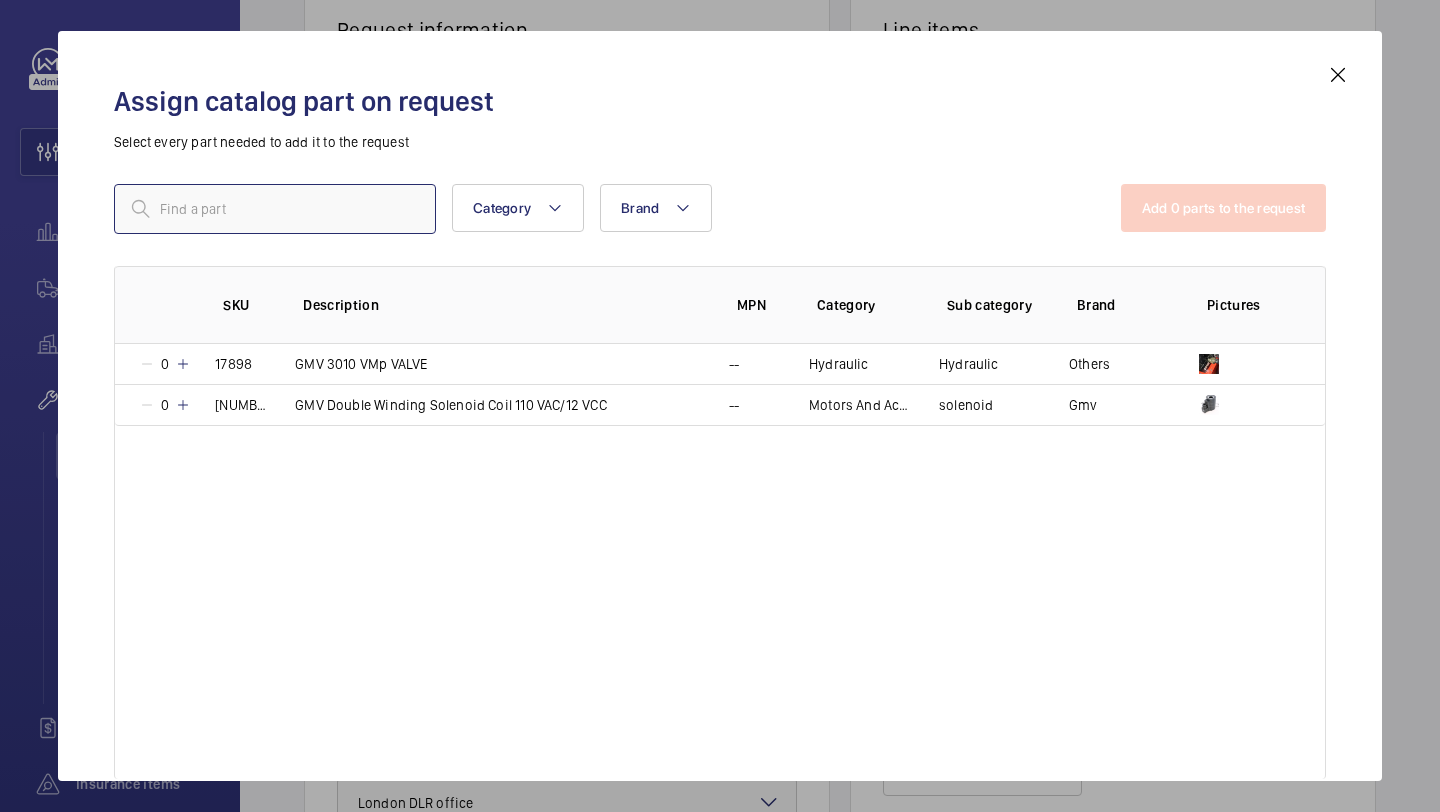 type on "\" 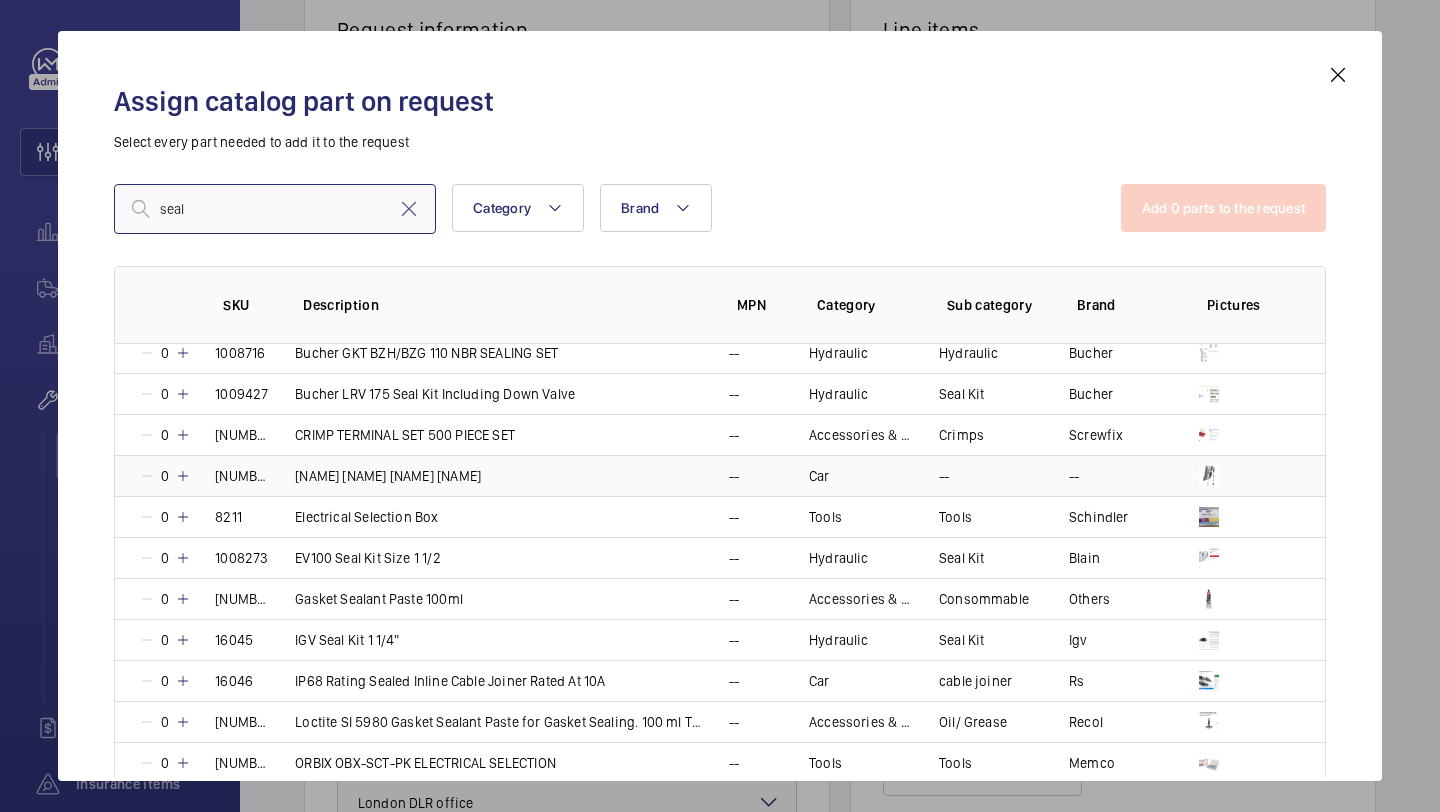scroll, scrollTop: 110, scrollLeft: 0, axis: vertical 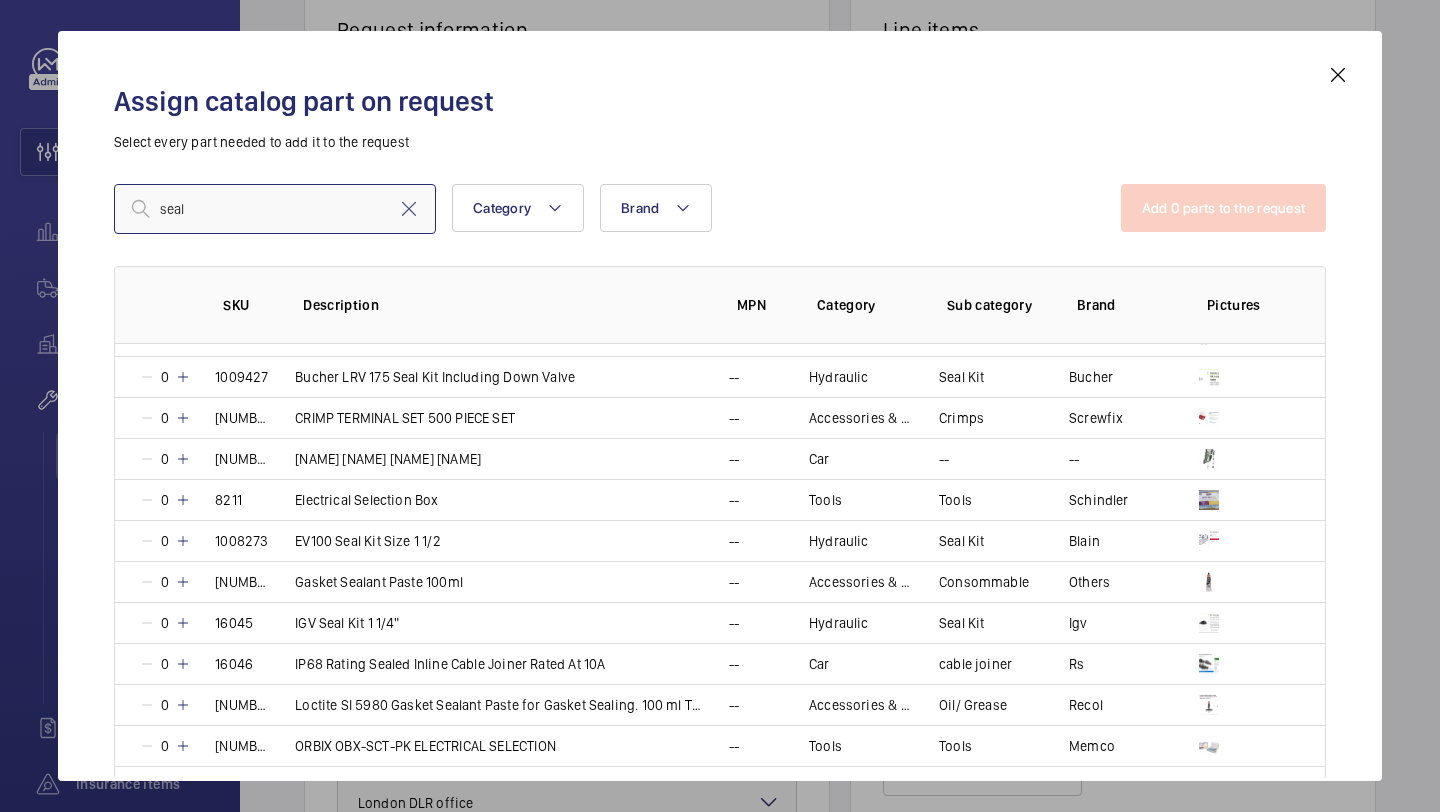 click on "seal" at bounding box center (275, 209) 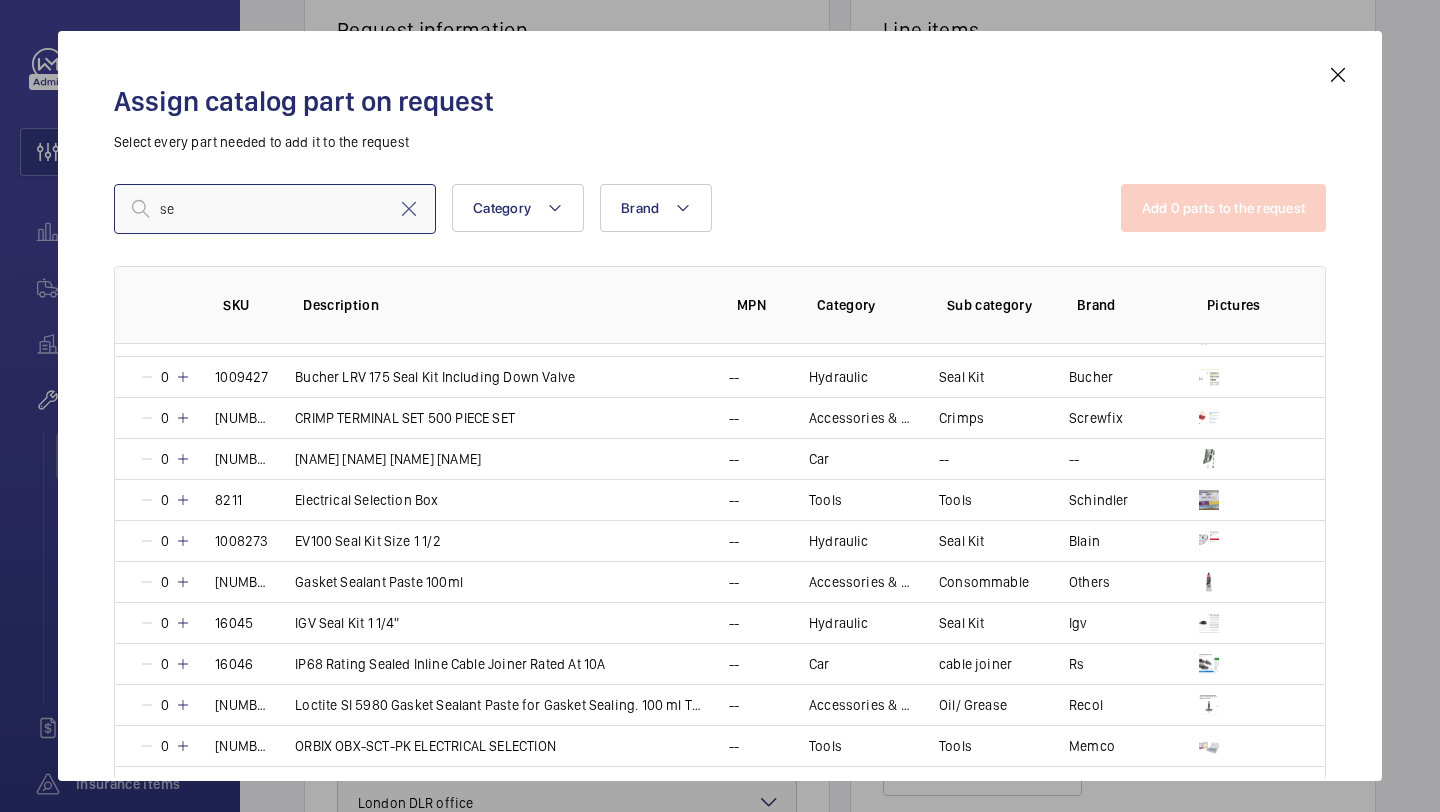 type on "s" 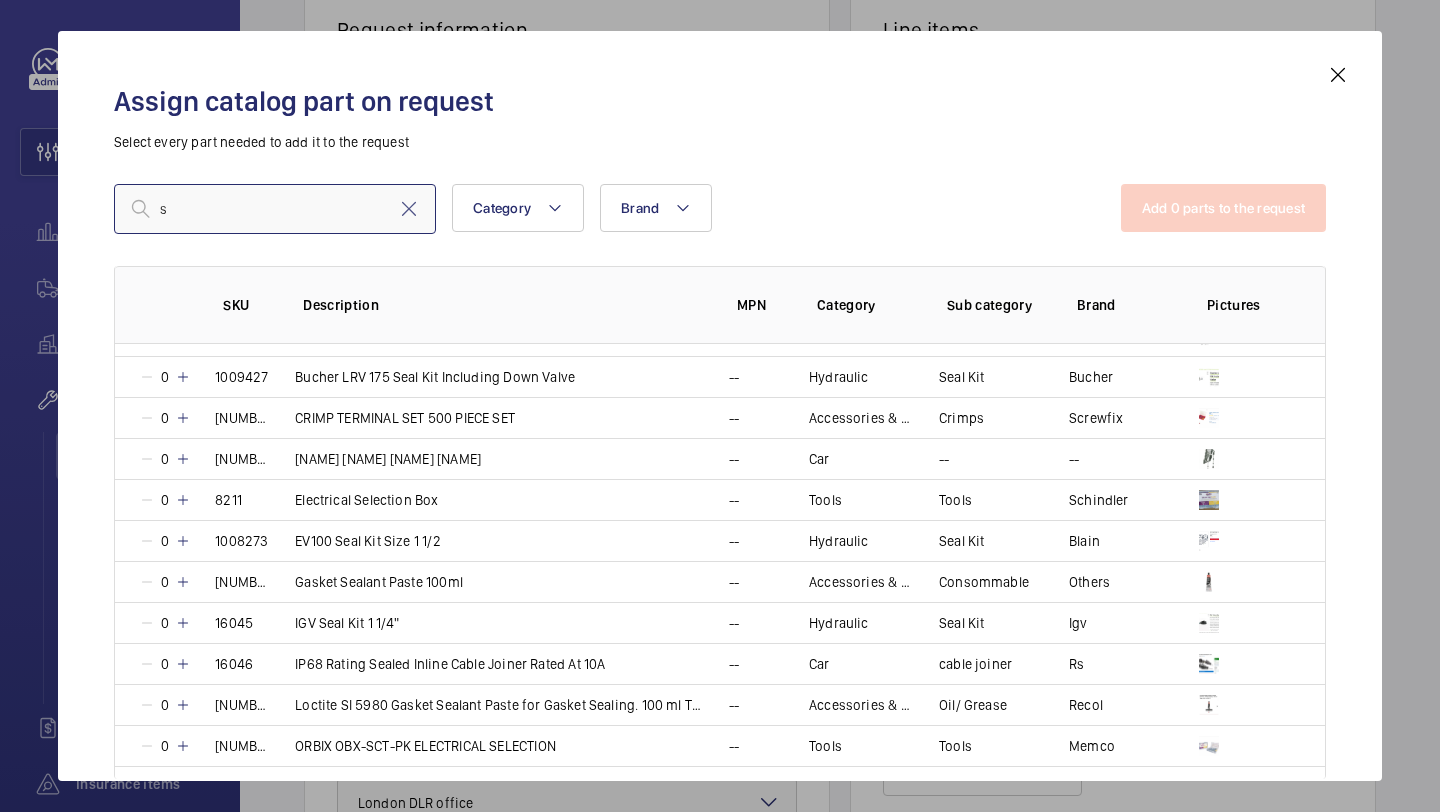 type 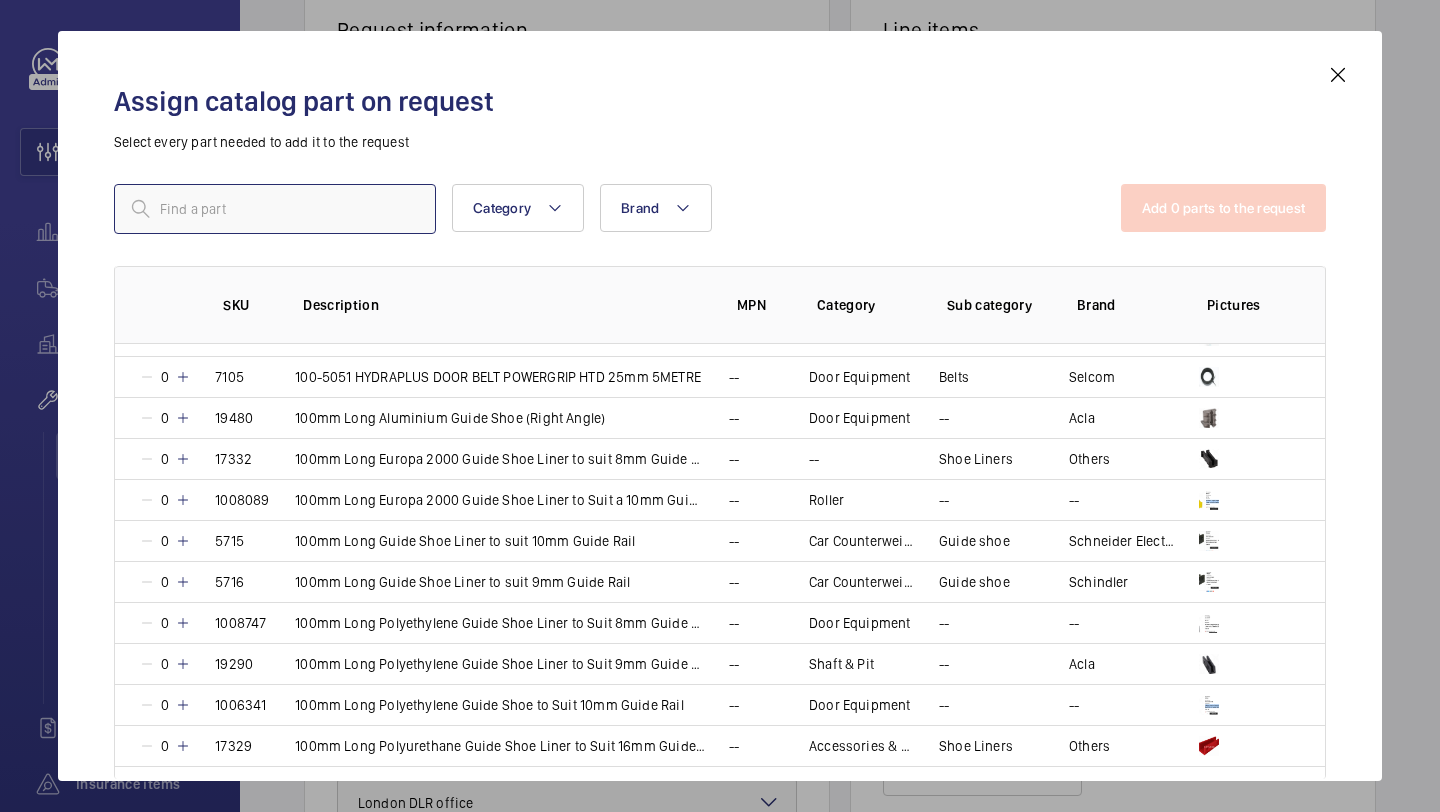 click at bounding box center (275, 209) 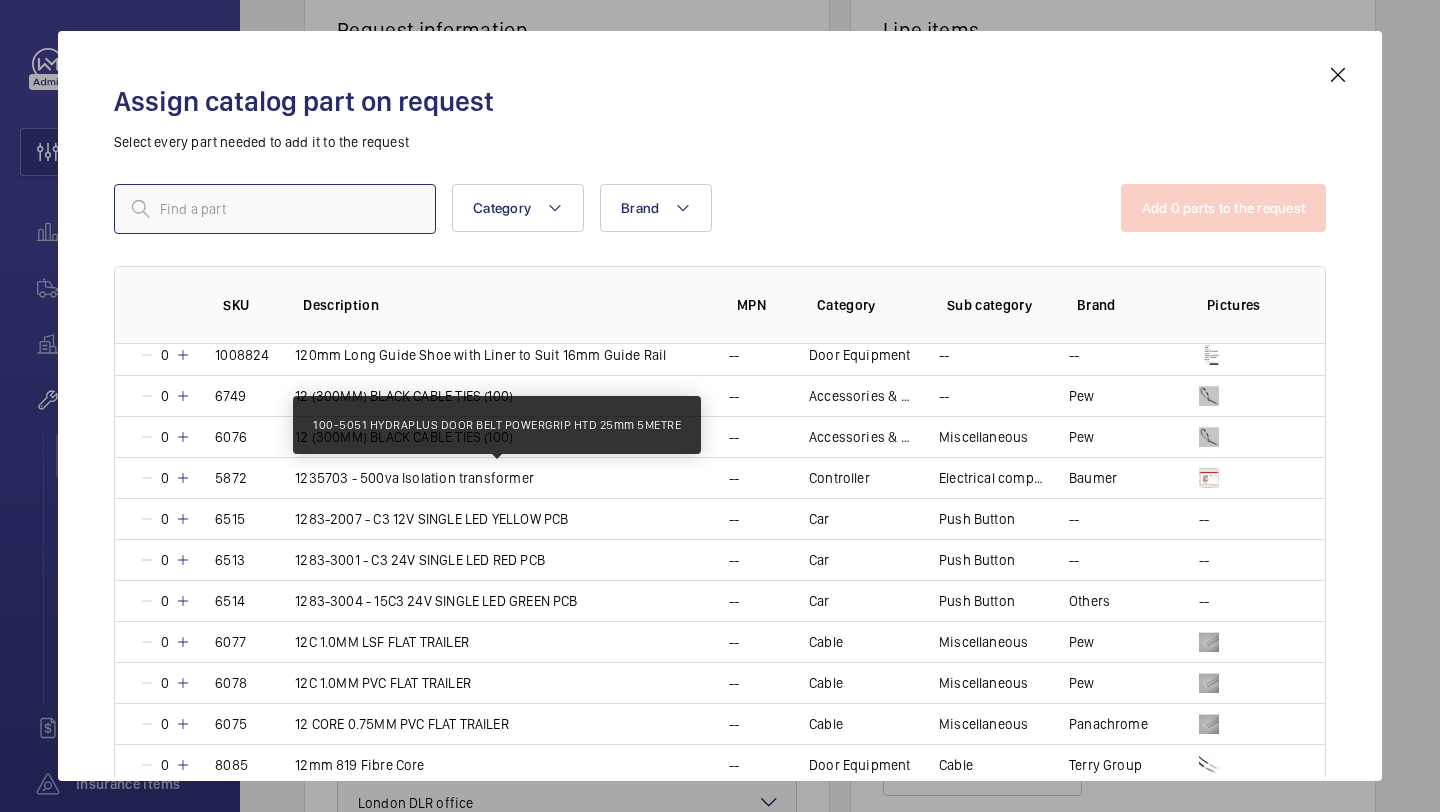 scroll, scrollTop: 0, scrollLeft: 0, axis: both 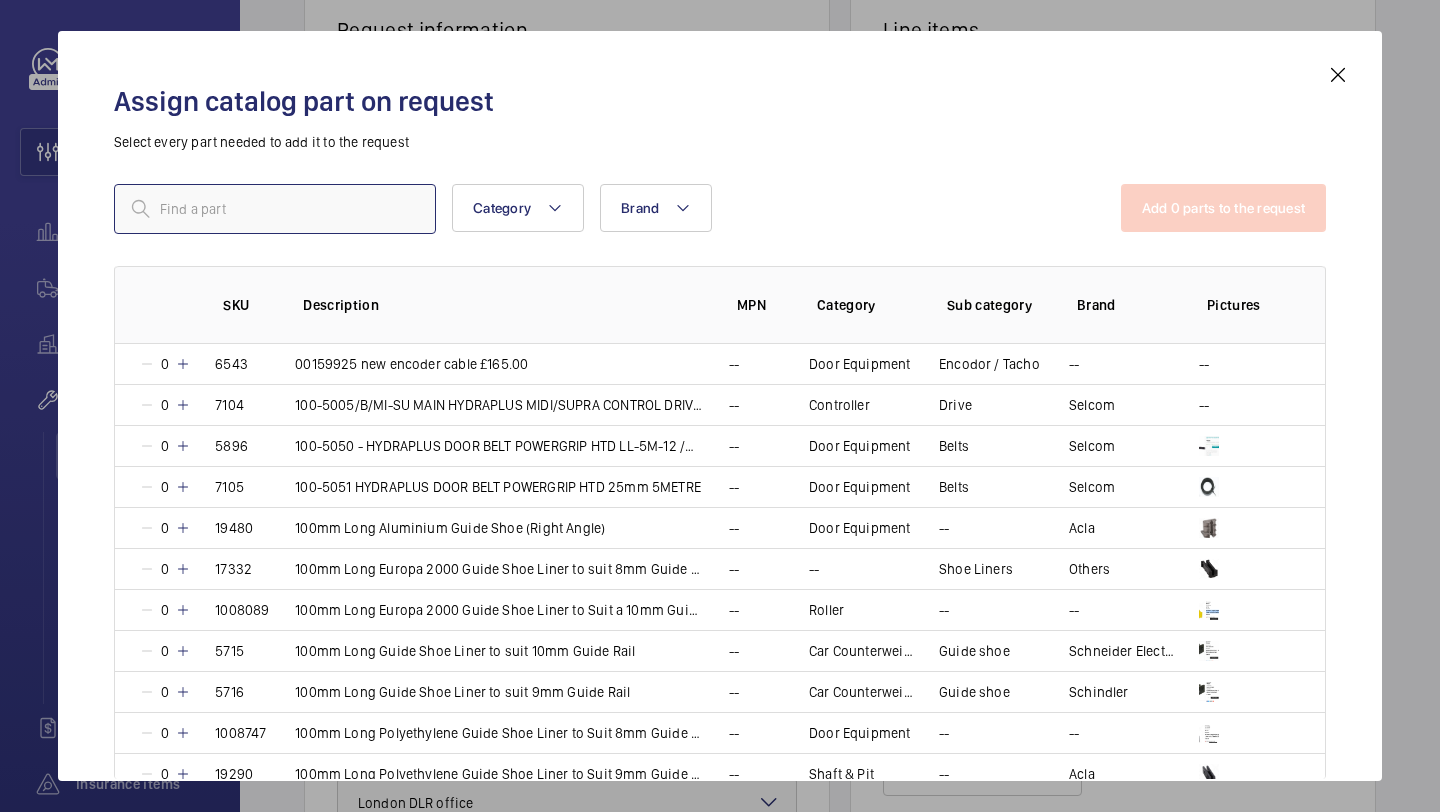 click at bounding box center [275, 209] 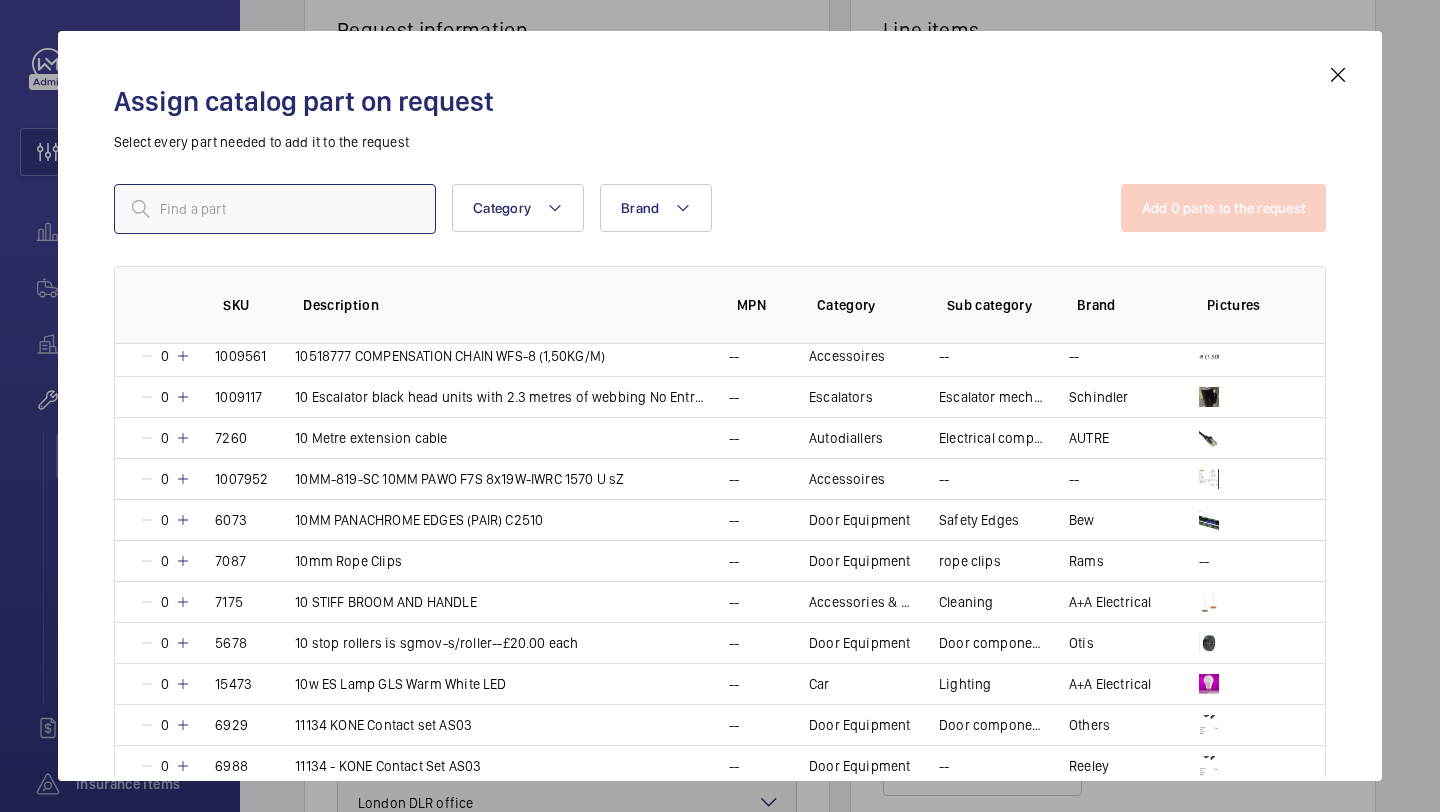 scroll, scrollTop: 0, scrollLeft: 0, axis: both 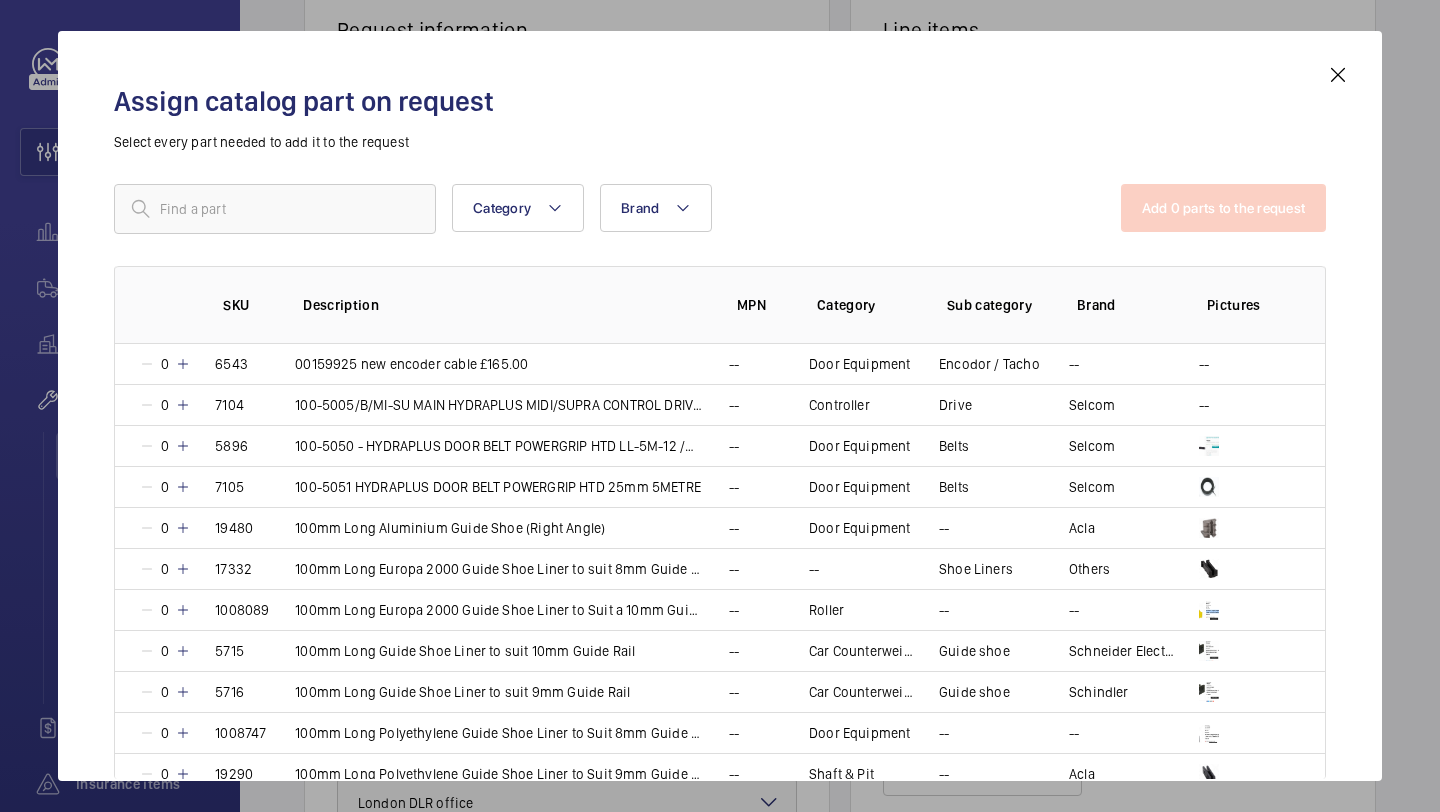 click on "Assign catalog part on request Select every part needed to add it to the request  Category Brand More filters Reset all filters  Add 0 parts to the request  SKU Description  MPN   Category Sub category Brand Pictures  0   6543   00159925 new encoder cable £165.00  --  Door Equipment   Encodor / Tacho  -- --  0   7104   100-5005/B/MI-SU MAIN HYDRAPLUS MIDI/SUPRA CONTROL DRIVE BOARD  -£585.00 in stock  --  Controller   Drive   Selcom  --  0   5896   100-5050 - HYDRAPLUS DOOR BELT POWERGRIP HTD LL-5M-12 /METRE -  --  Door Equipment   Belts   Selcom   0   7105   100-5051 HYDRAPLUS DOOR BELT POWERGRIP HTD 25mm  5METRE  --  Door Equipment   Belts   Selcom   0   19480   100mm Long Aluminium Guide Shoe (Right Angle)  --  Door Equipment  --  Acla   0   17332   100mm Long Europa 2000 Guide Shoe Liner to suit 8mm Guide Rail  -- --  Shoe Liners   Others   0   1008089   100mm Long Europa 2000 Guide Shoe Liner to Suit a 10mm Guide Rail  --  Roller  -- --  0   5715   100mm Long Guide Shoe Liner to suit 10mm Guide Rail  --" at bounding box center [720, 406] 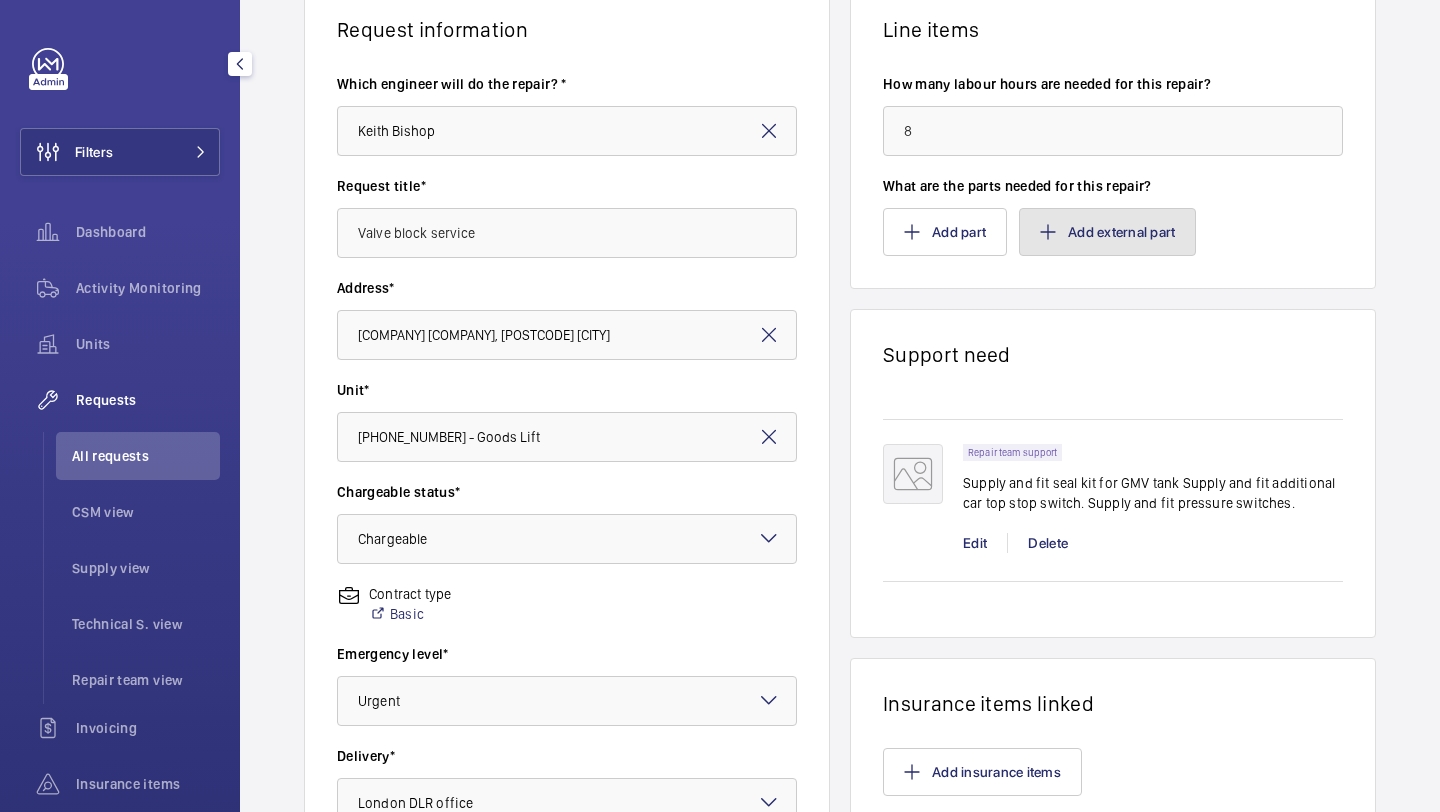 click on "Add external part" 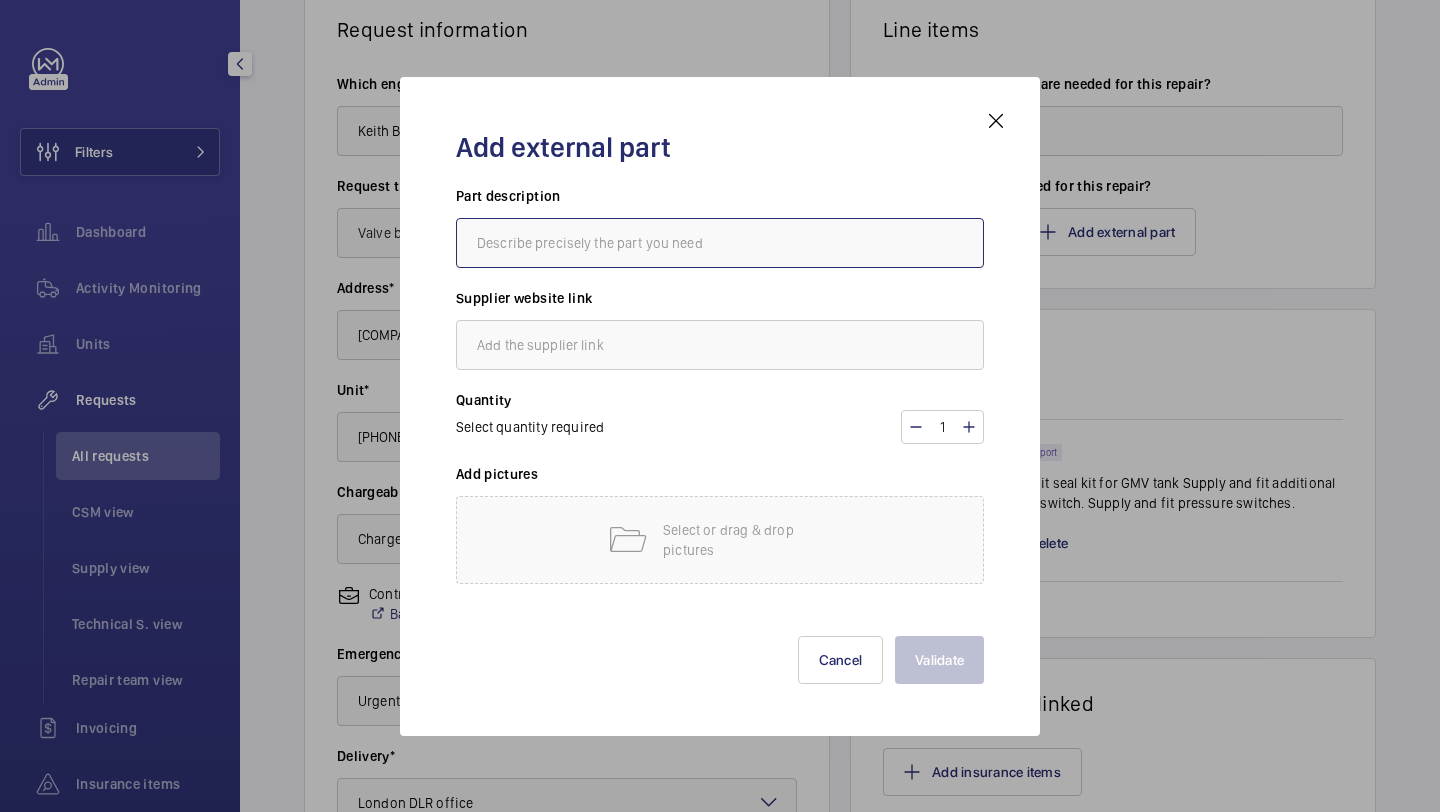click at bounding box center [720, 243] 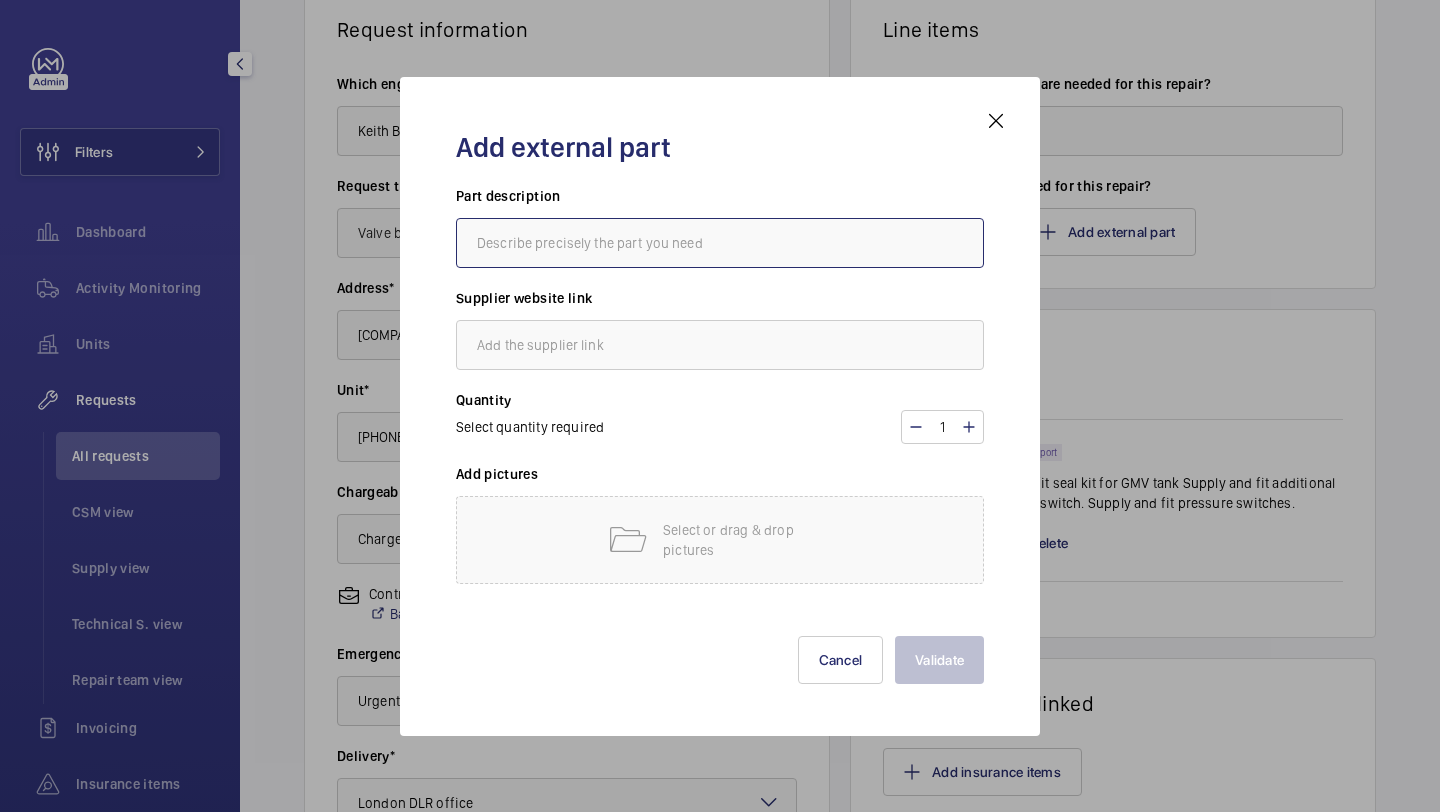click at bounding box center [720, 243] 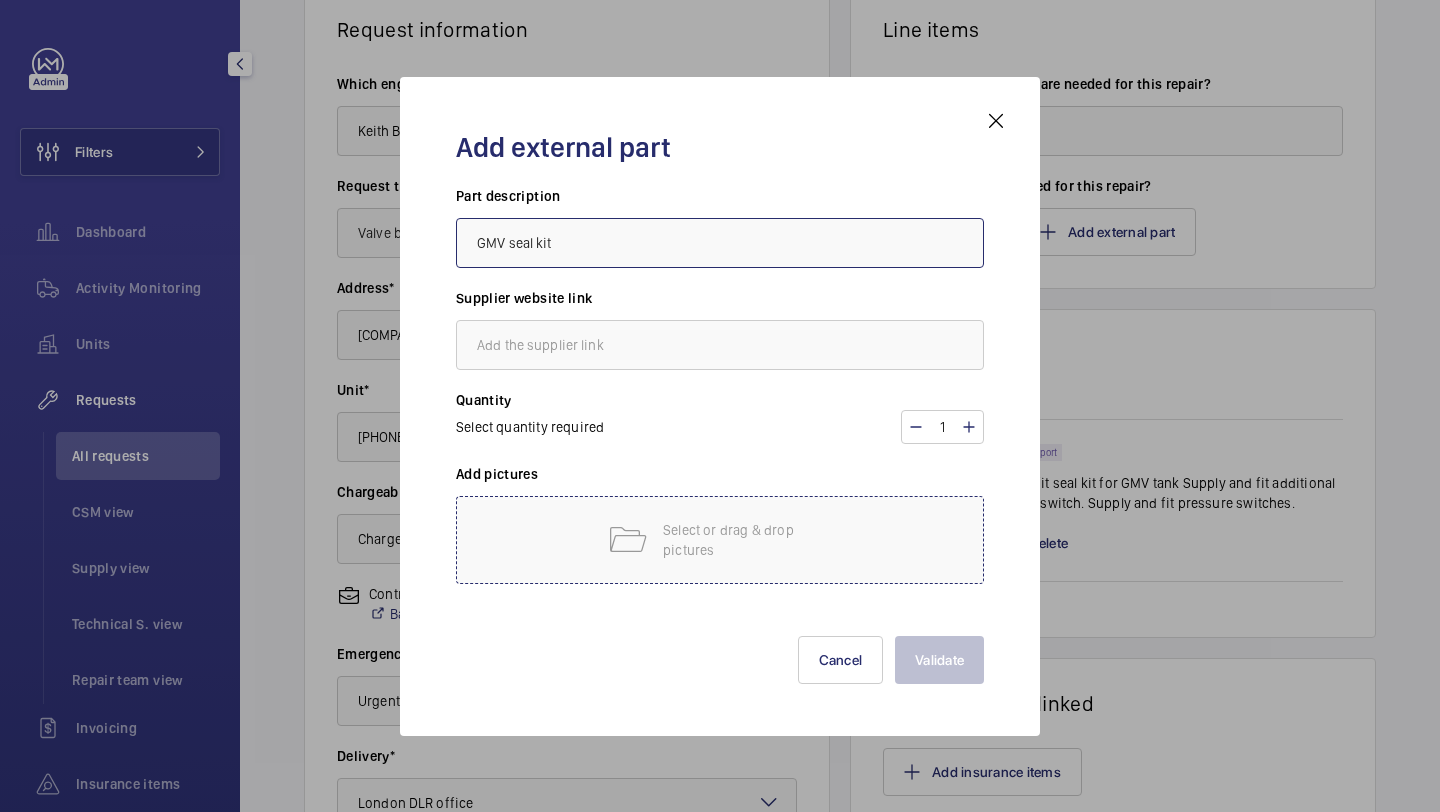 type on "GMV seal kit" 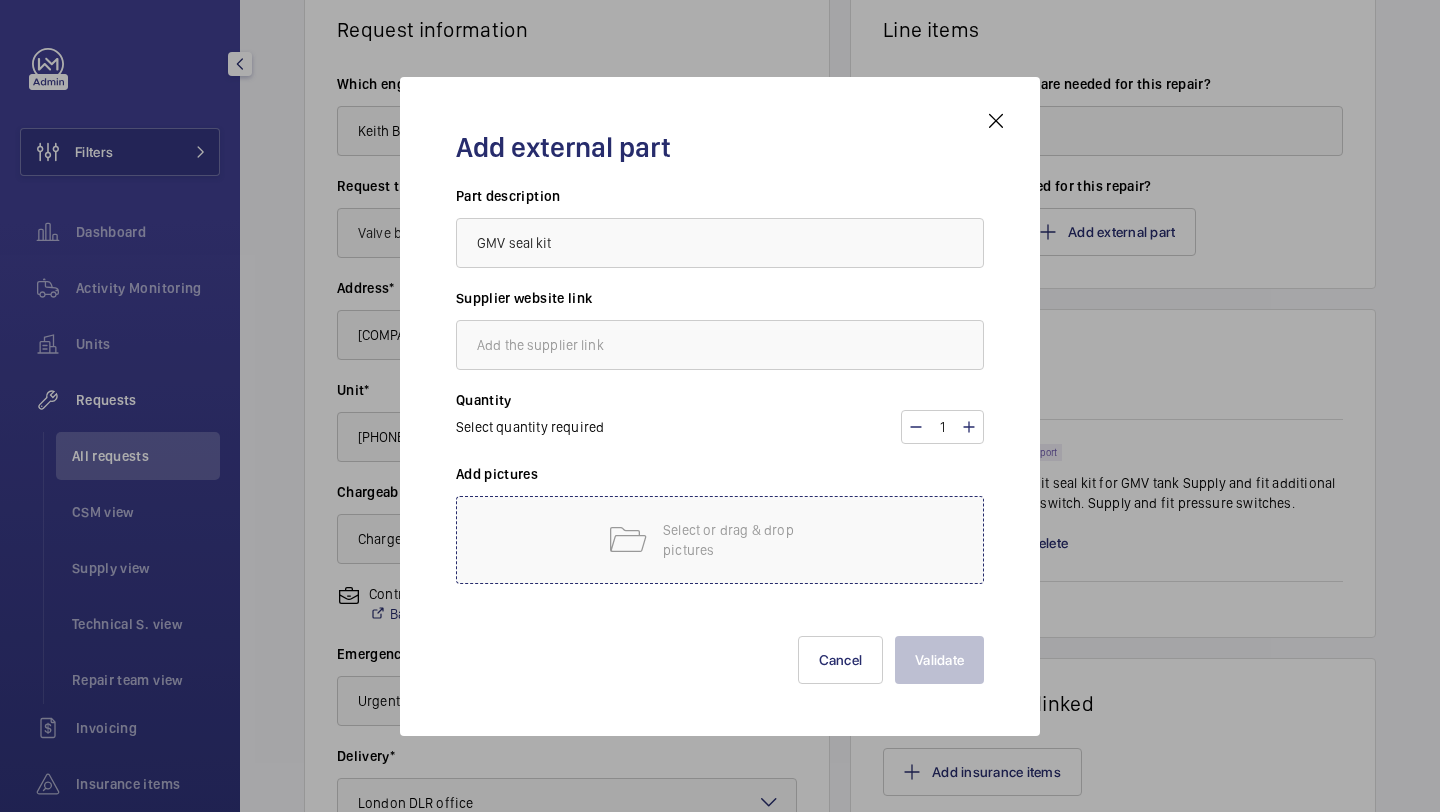 click on "Select or drag & drop pictures" at bounding box center [720, 540] 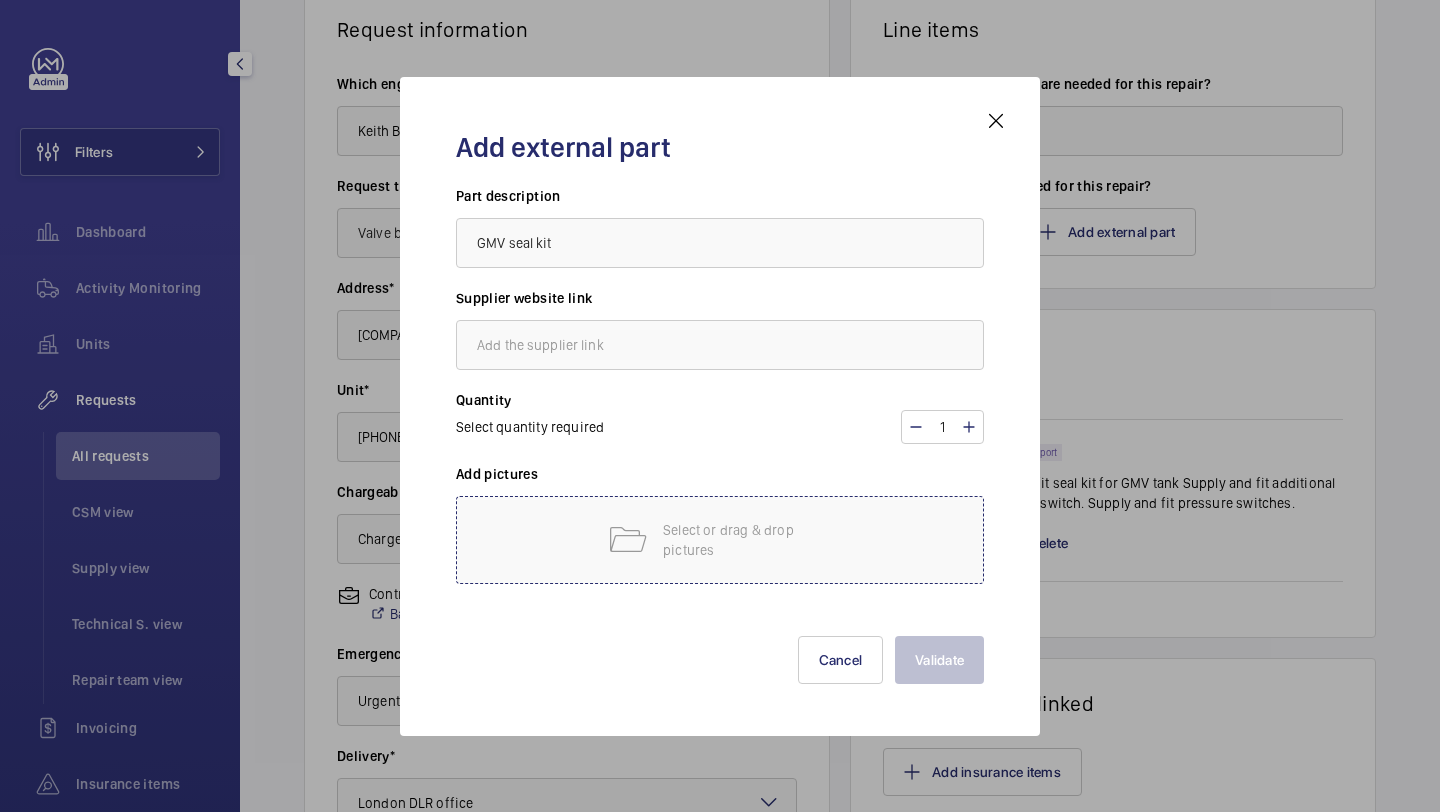 click on "Select or drag & drop pictures" at bounding box center [748, 540] 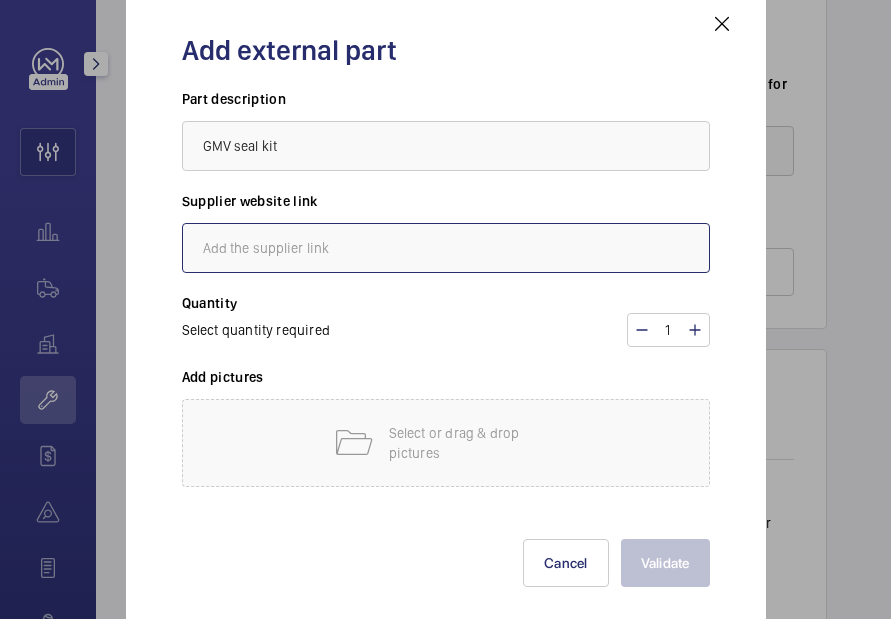click at bounding box center [446, 248] 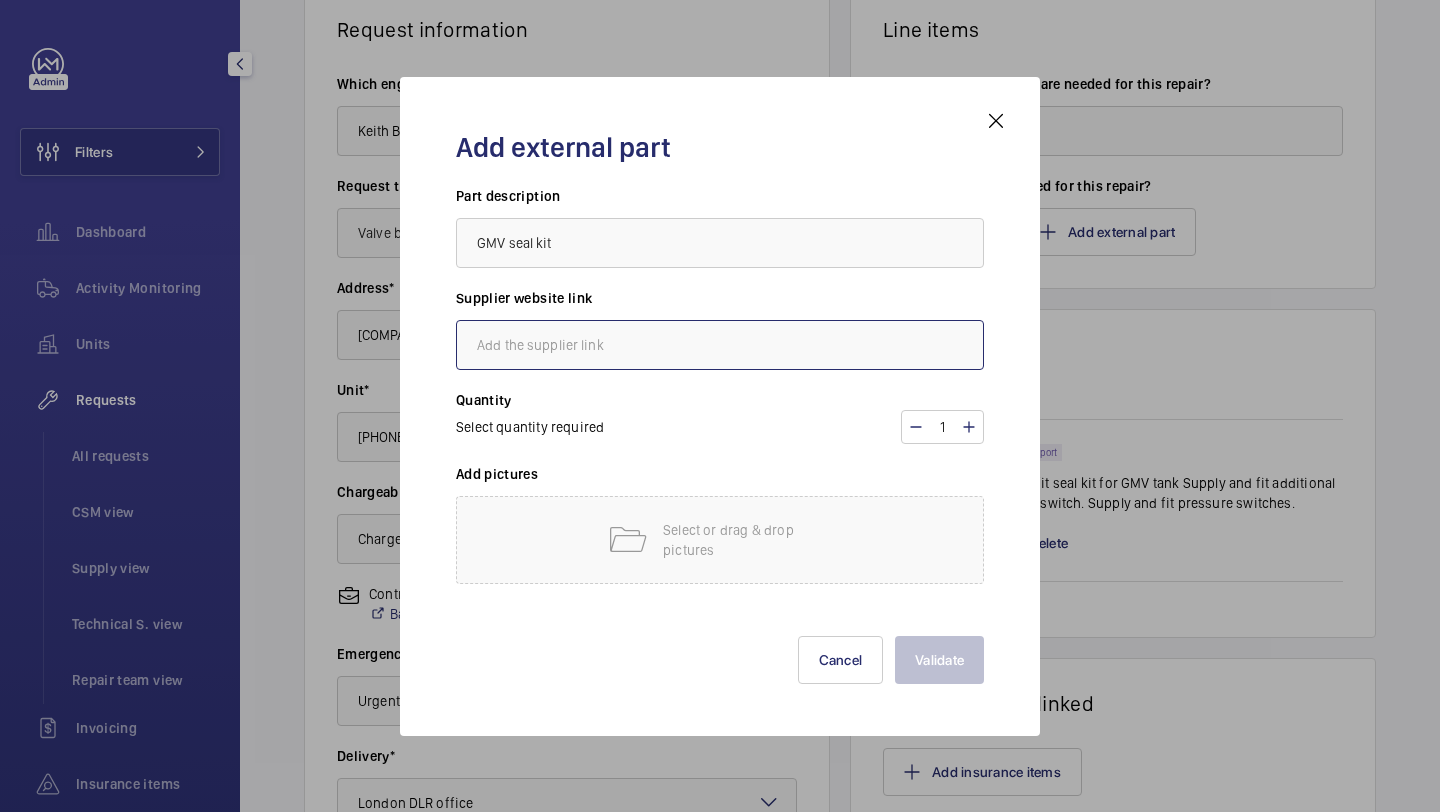 click at bounding box center (720, 345) 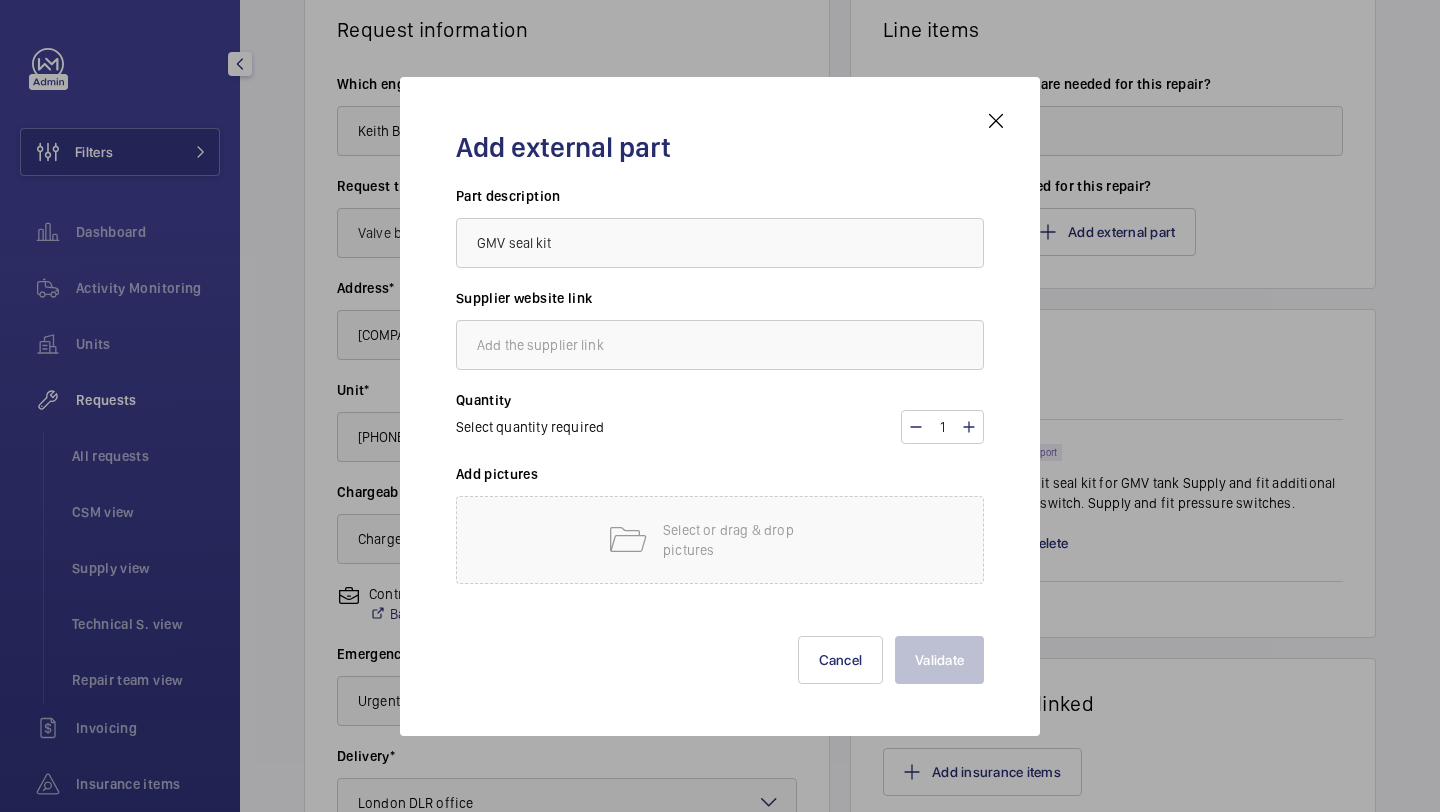 click on "Quantity Select quantity required [NUMBER]" at bounding box center (720, 427) 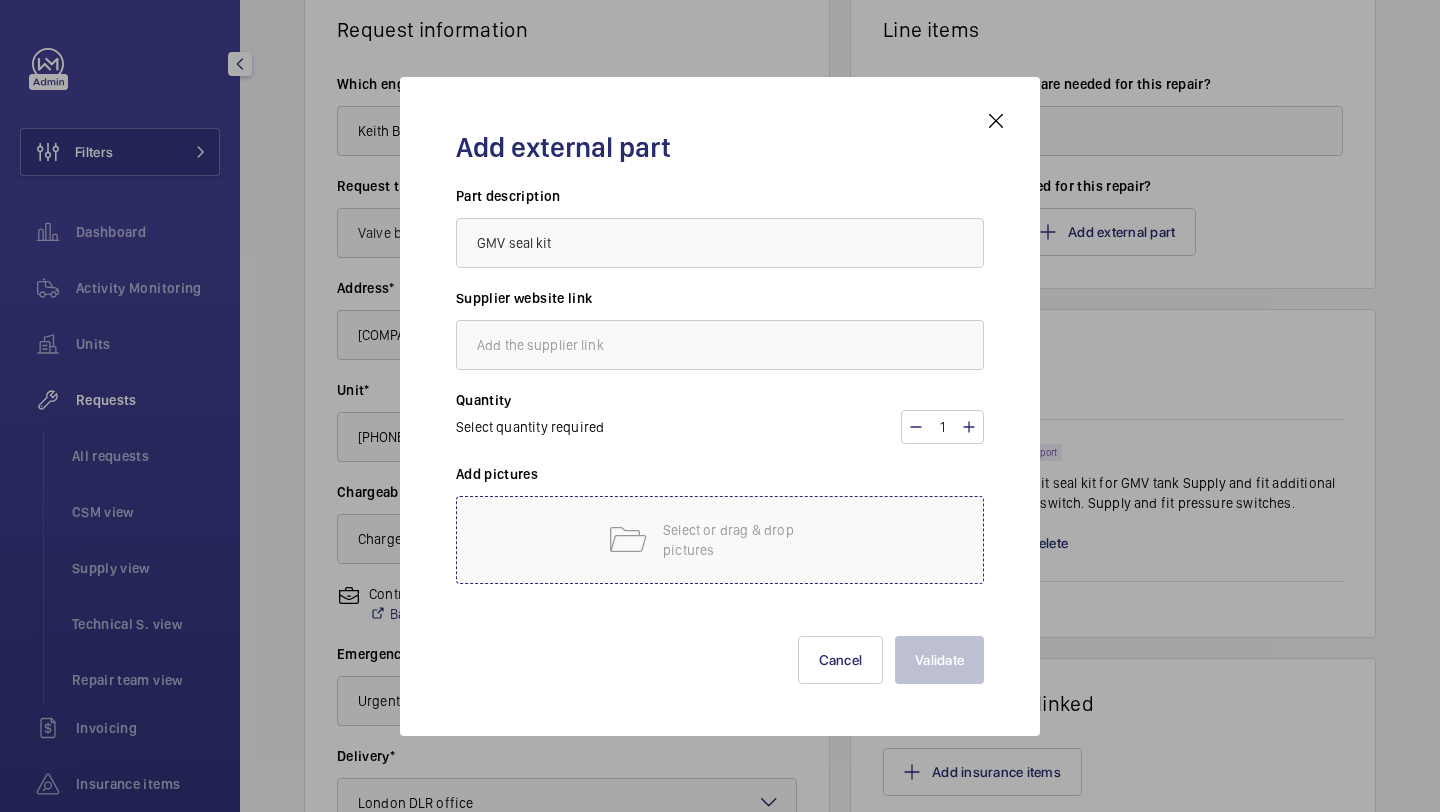 click on "Select or drag & drop pictures" at bounding box center [748, 540] 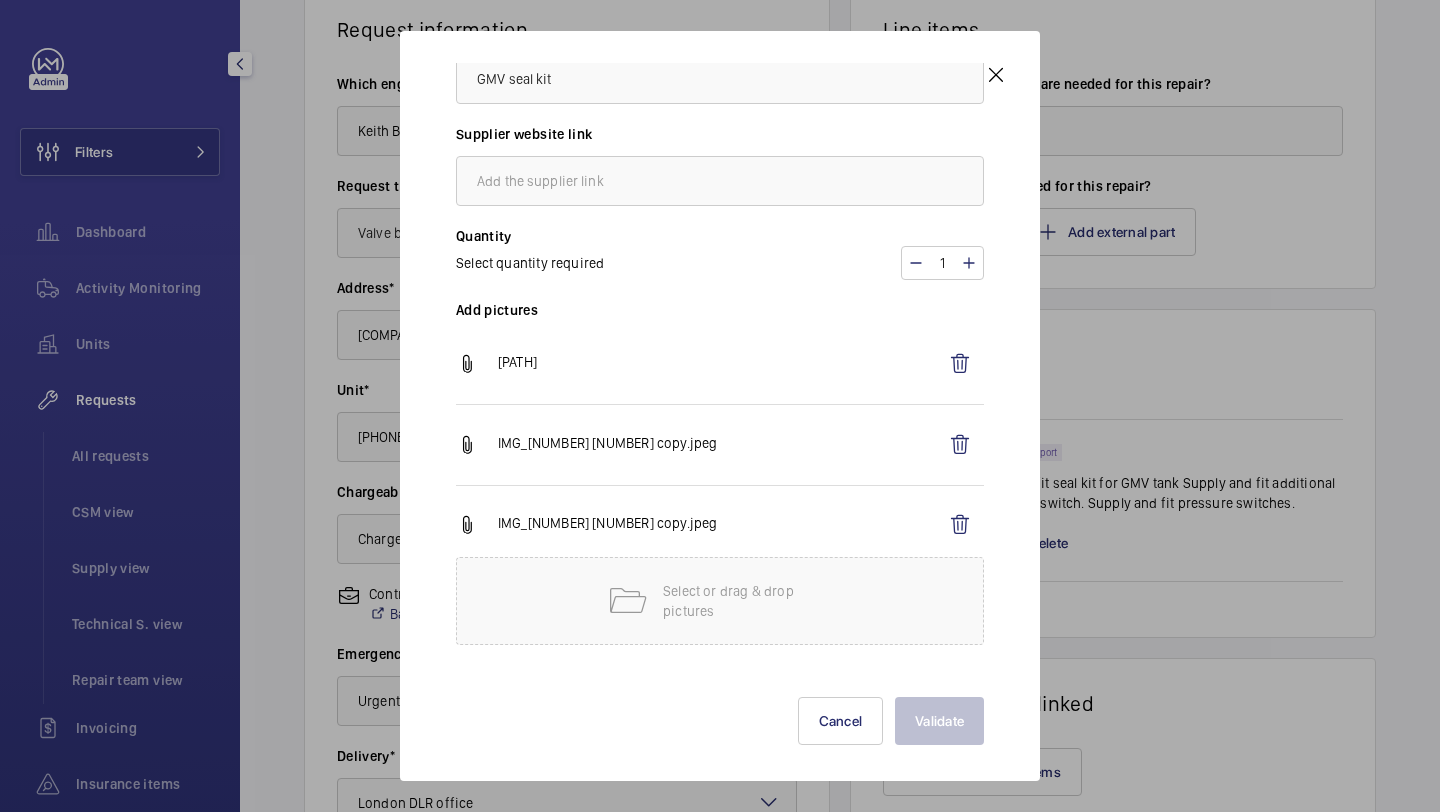 scroll, scrollTop: 134, scrollLeft: 0, axis: vertical 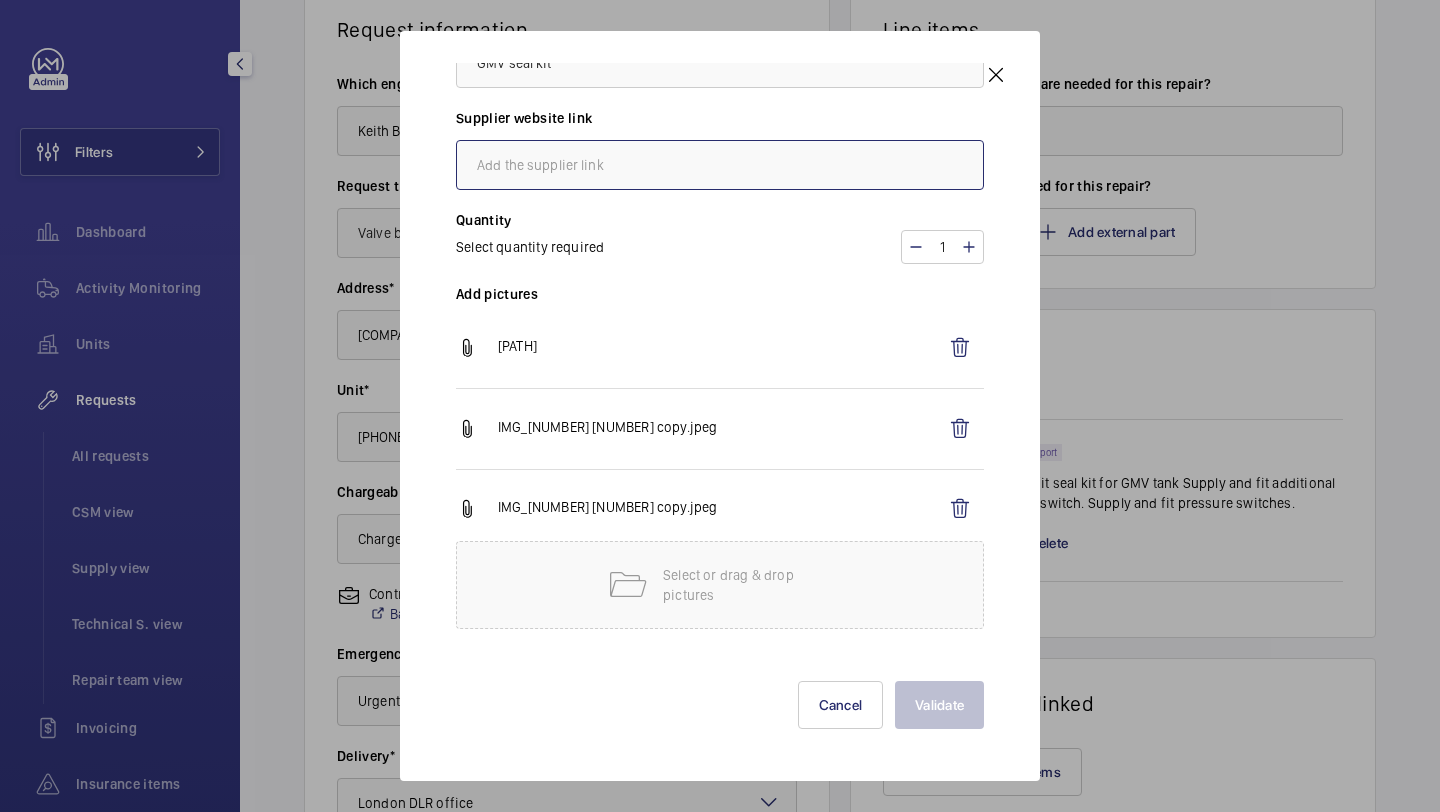 click at bounding box center (720, 165) 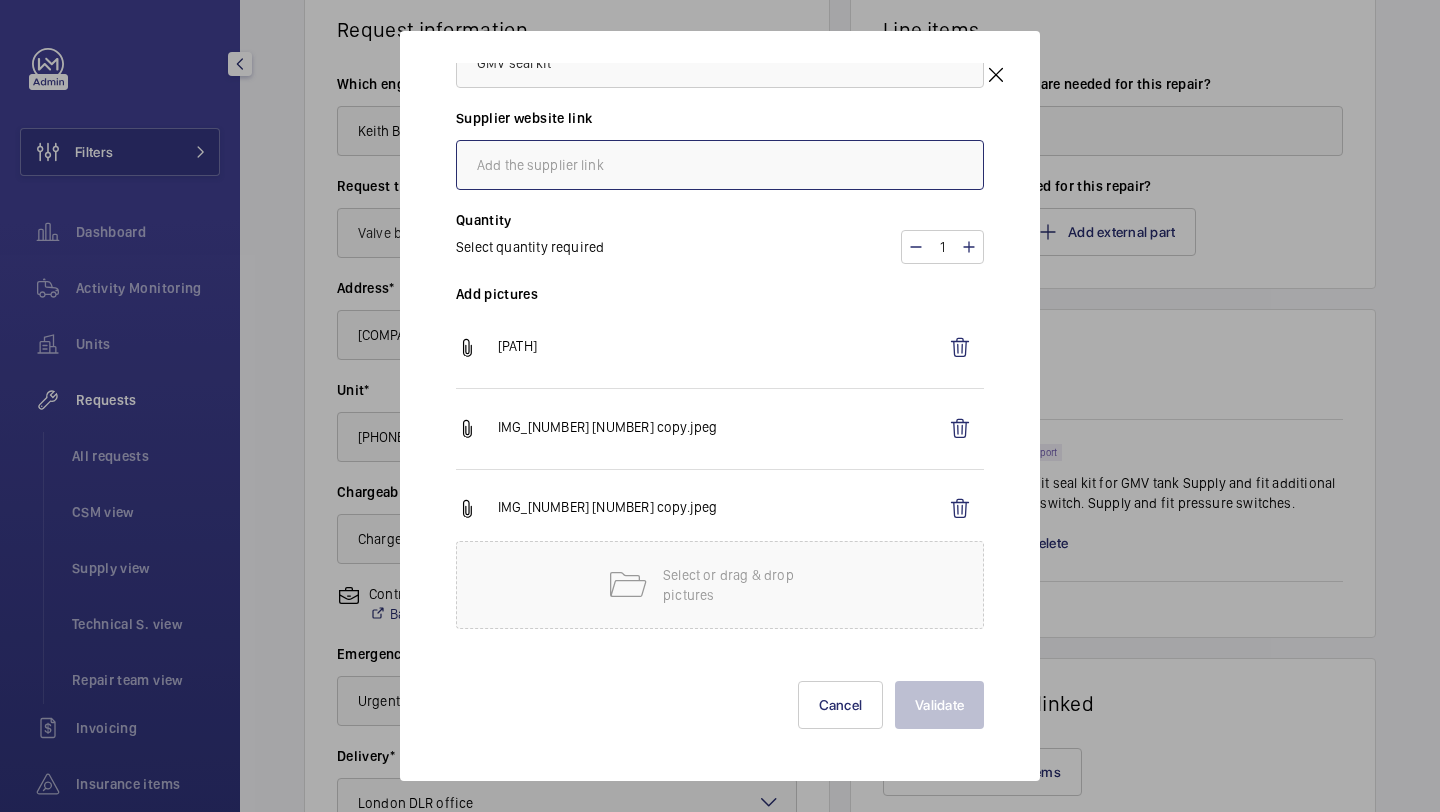click at bounding box center (720, 165) 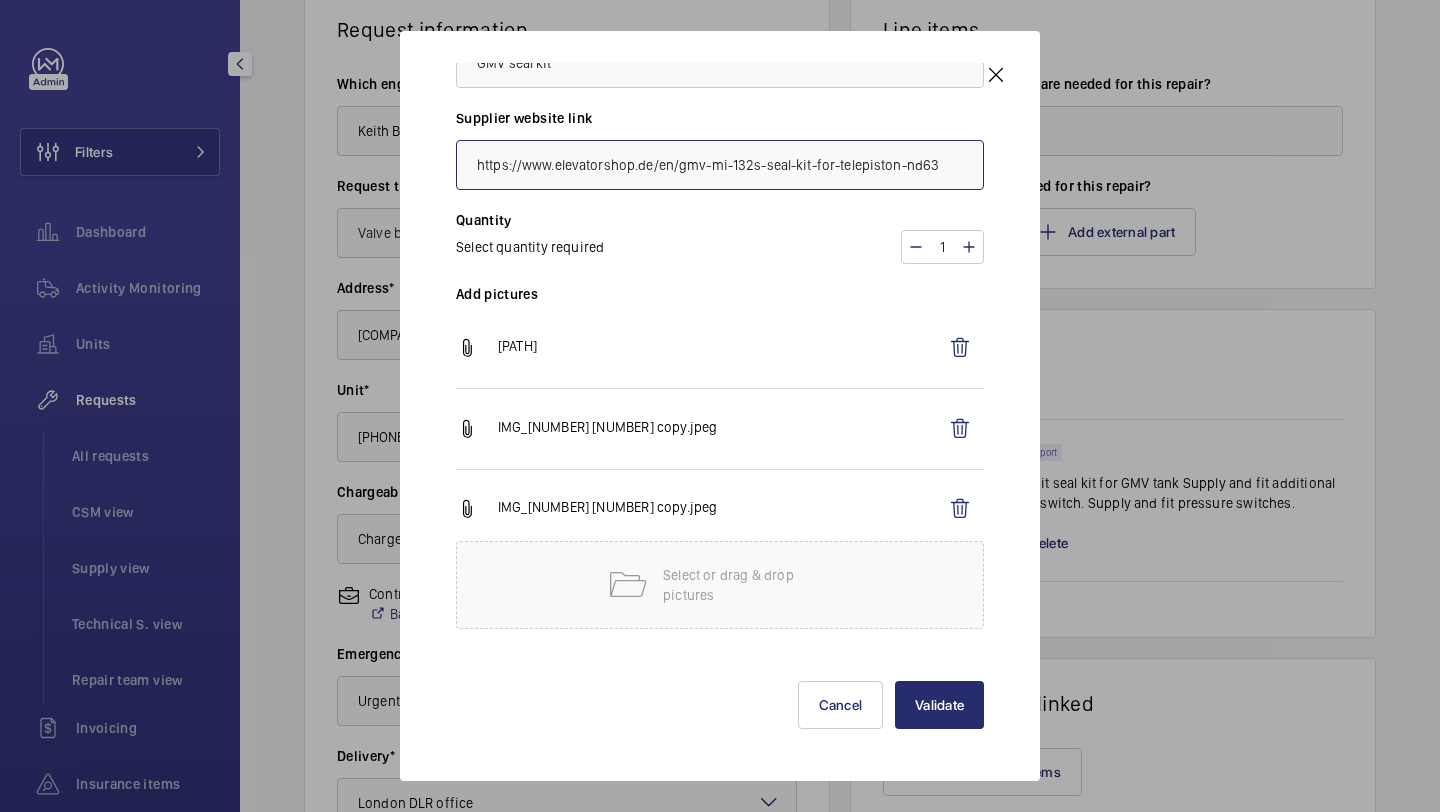 scroll, scrollTop: 0, scrollLeft: 98, axis: horizontal 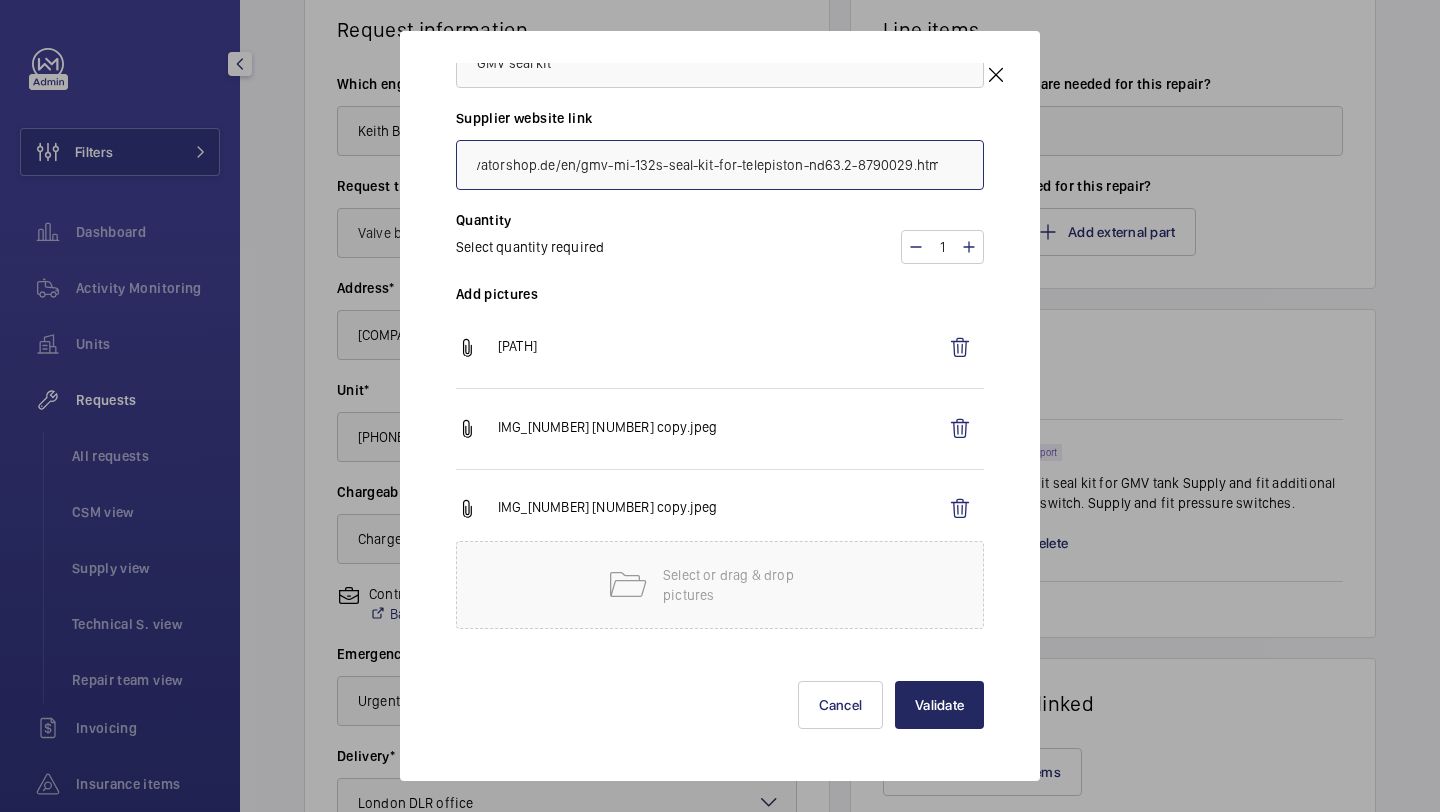 type on "https://www.elevatorshop.de/en/gmv-mi-132s-seal-kit-for-telepiston-nd63.2-8790029.html" 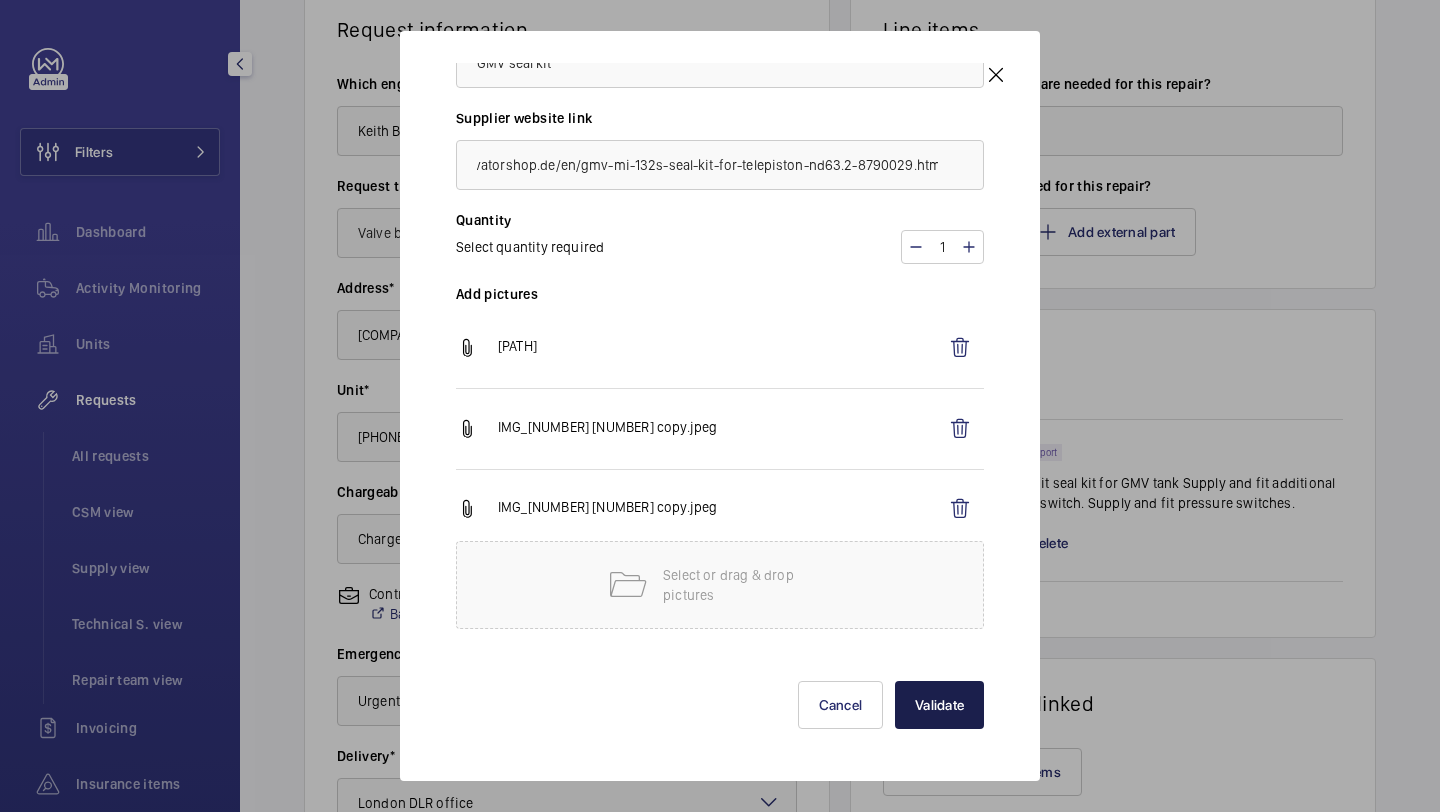click on "Validate" at bounding box center (939, 705) 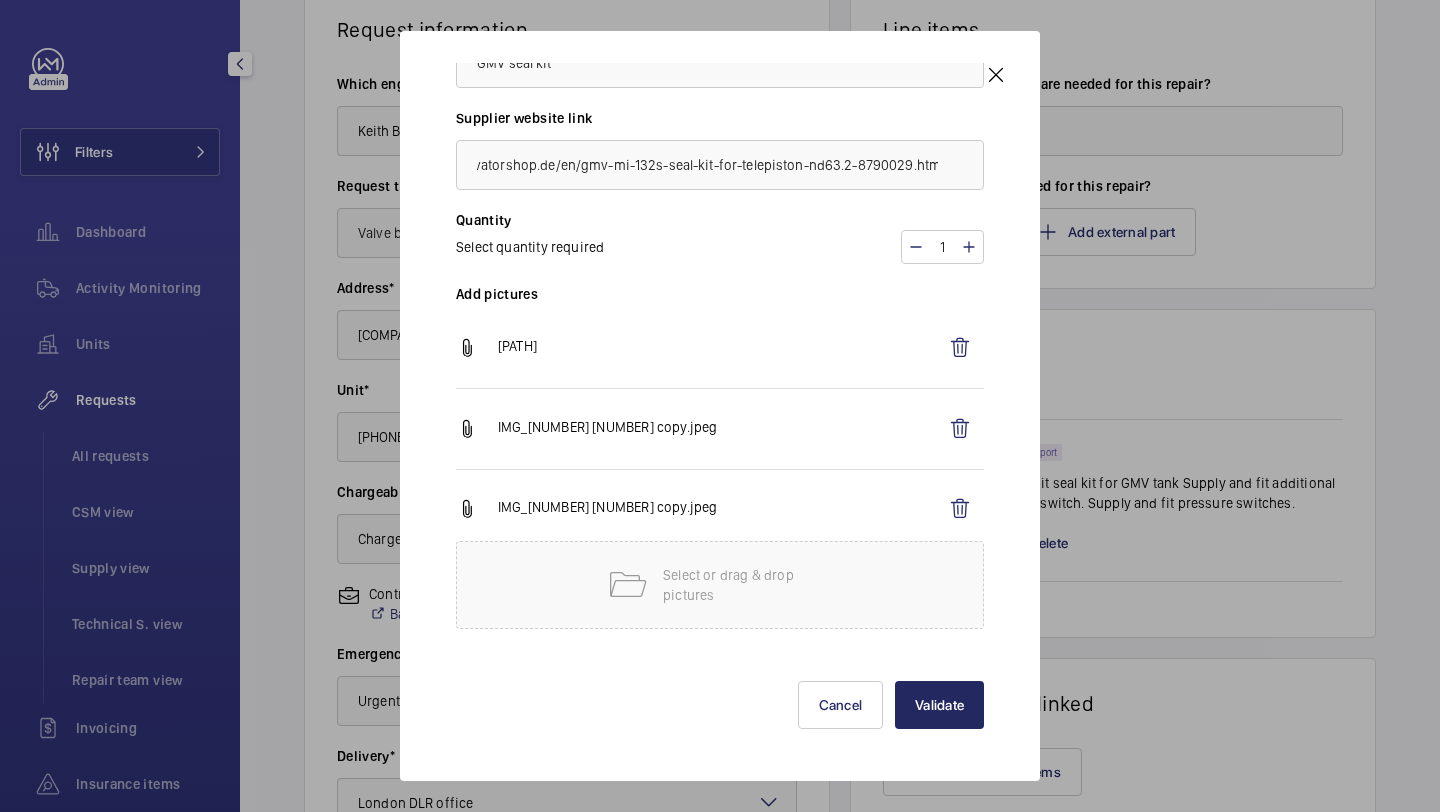 scroll, scrollTop: 0, scrollLeft: 0, axis: both 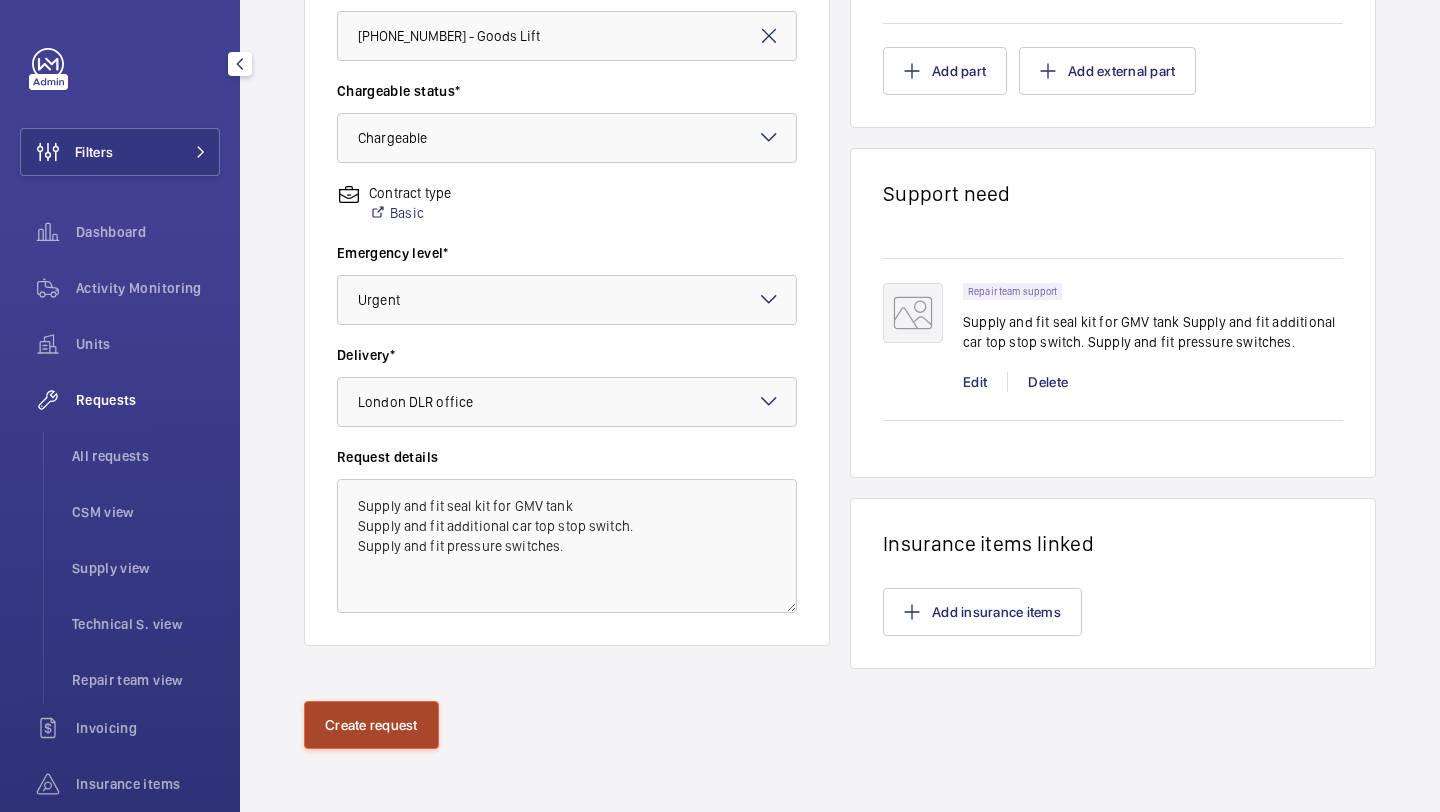 click on "Create request" 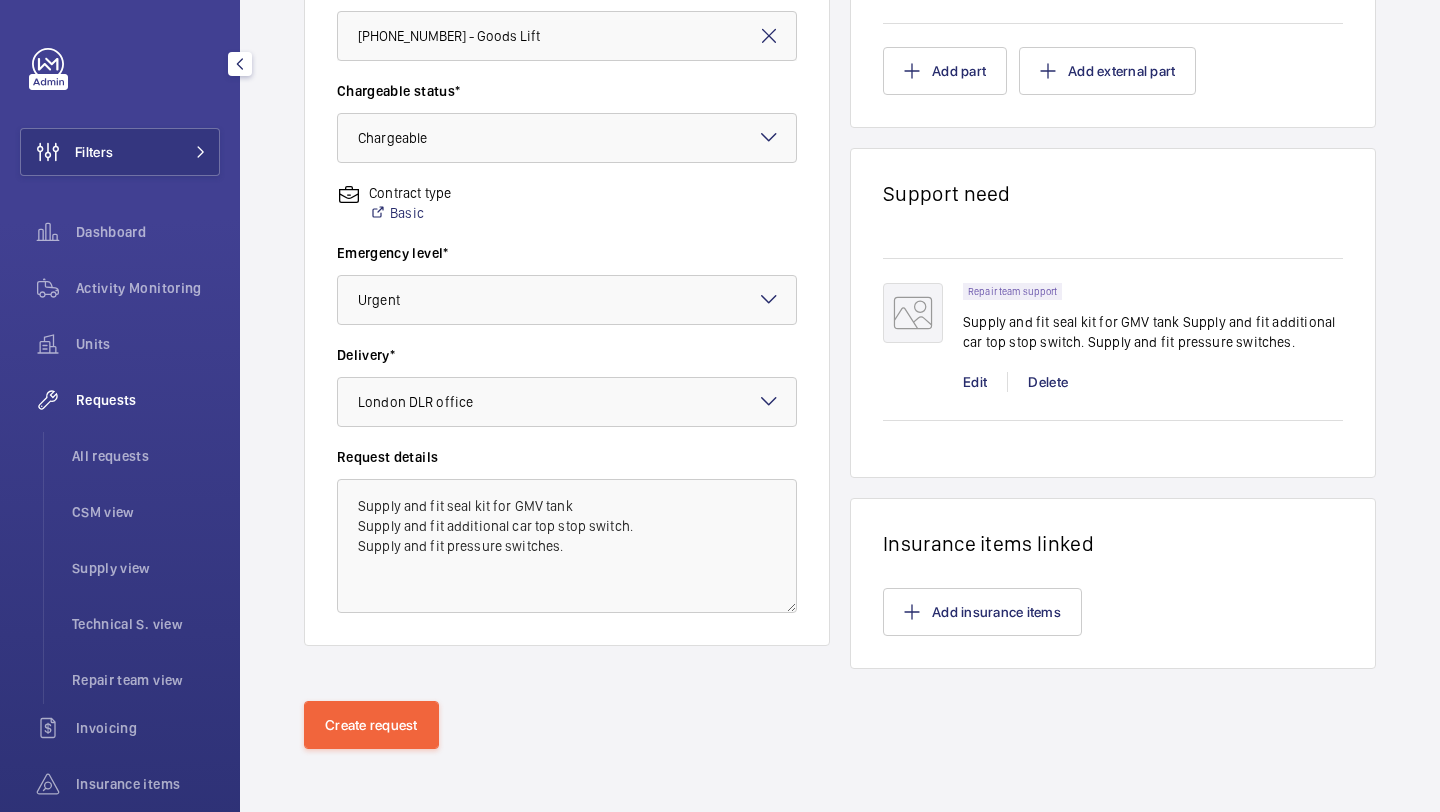 scroll, scrollTop: 0, scrollLeft: 0, axis: both 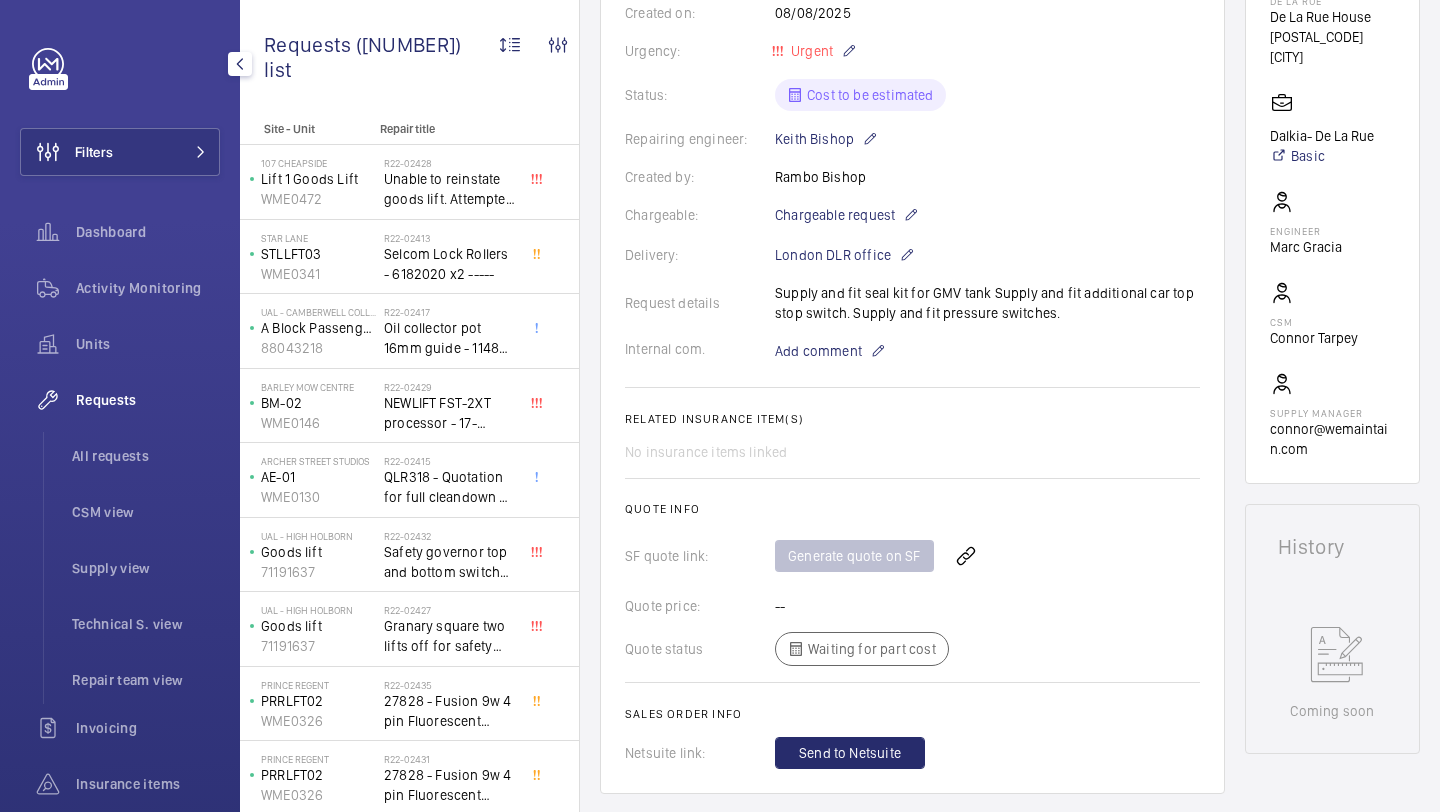 click on "The repair request was created on [DATE] for a valve block service. A seal kit, car top stop switch, and pressure switches were requested. The repair was marked as urgent and is currently chargeable. The supply chain manager was set to connor@[DOMAIN].  AI Summary Created on:  [DATE]  Urgency: Urgent Status: Cost to be estimated Repairing engineer:  [FIRST] [LAST]  Created by:  [FIRST] [LAST]  Chargeable: Chargeable request Delivery:  [CITY] [BUILDING_NAME]  Request details  Supply and fit seal kit for GMV tank
Supply and fit additional car top stop switch.
Supply and fit pressure switches.   Internal com. Add comment Related insurance item(s)  No insurance items linked  Quote info SF quote link: Generate quote on SF Quote price: -- Quote status Waiting for part cost Sales order info Netsuite link: Send to Netsuite" 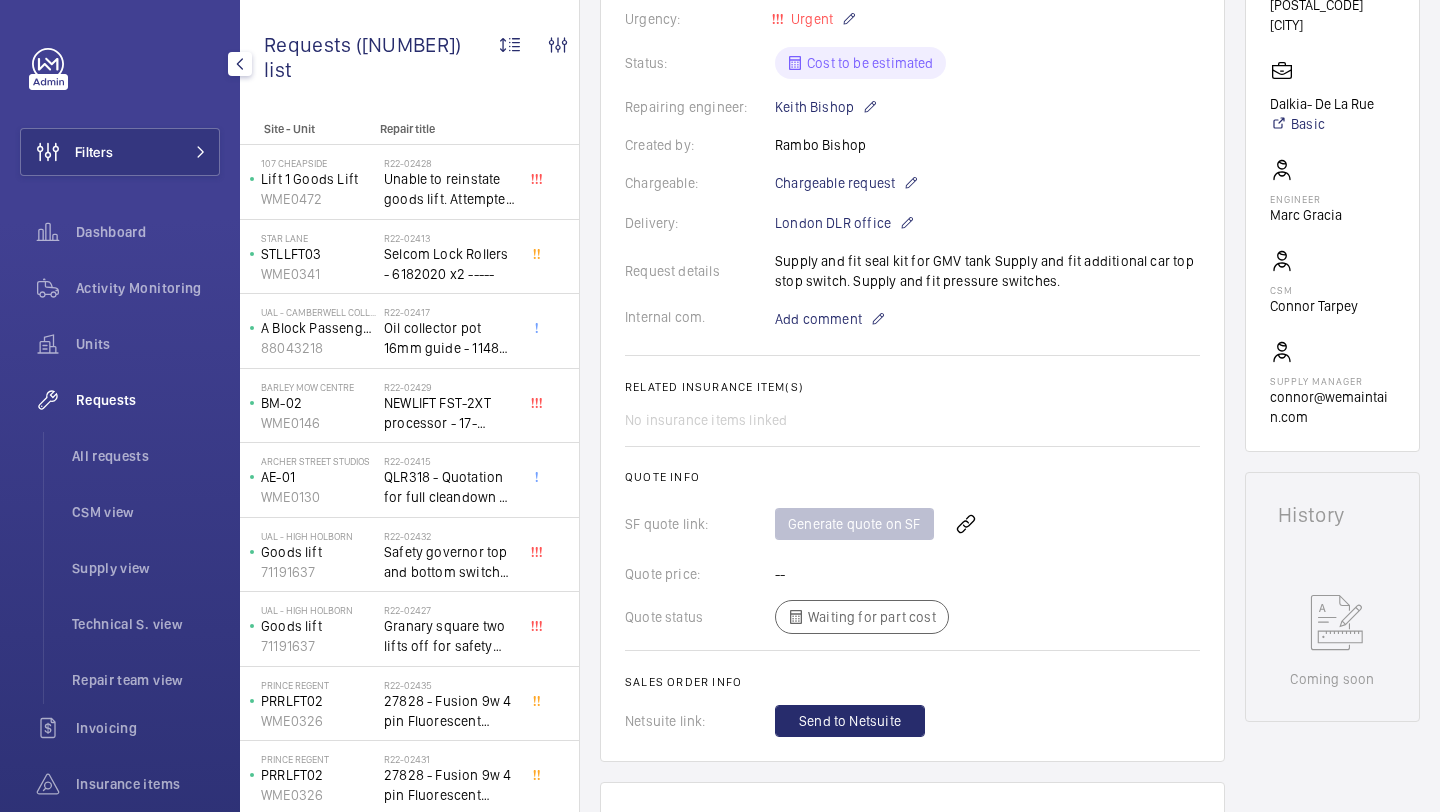 scroll, scrollTop: 407, scrollLeft: 0, axis: vertical 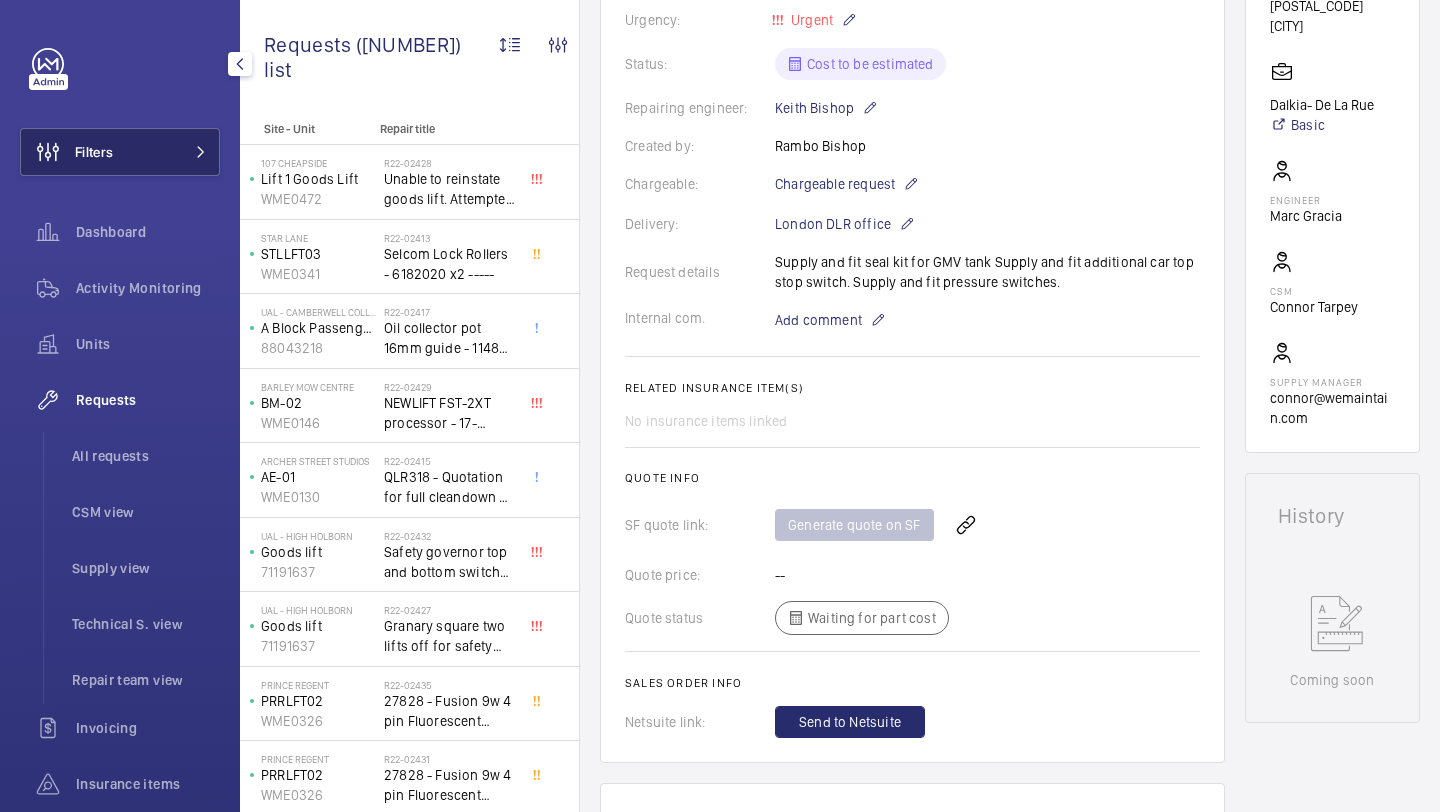 click 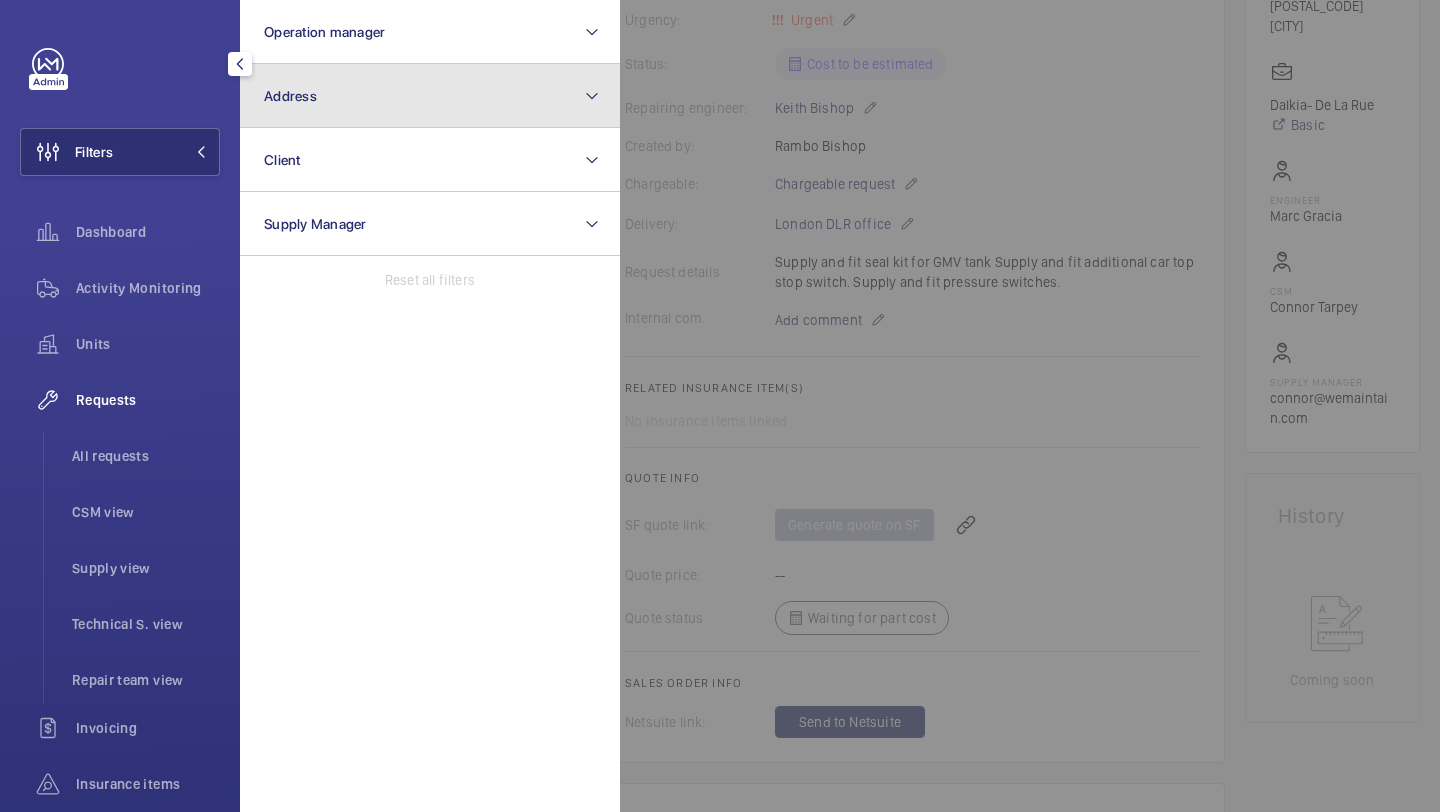 click on "Address" 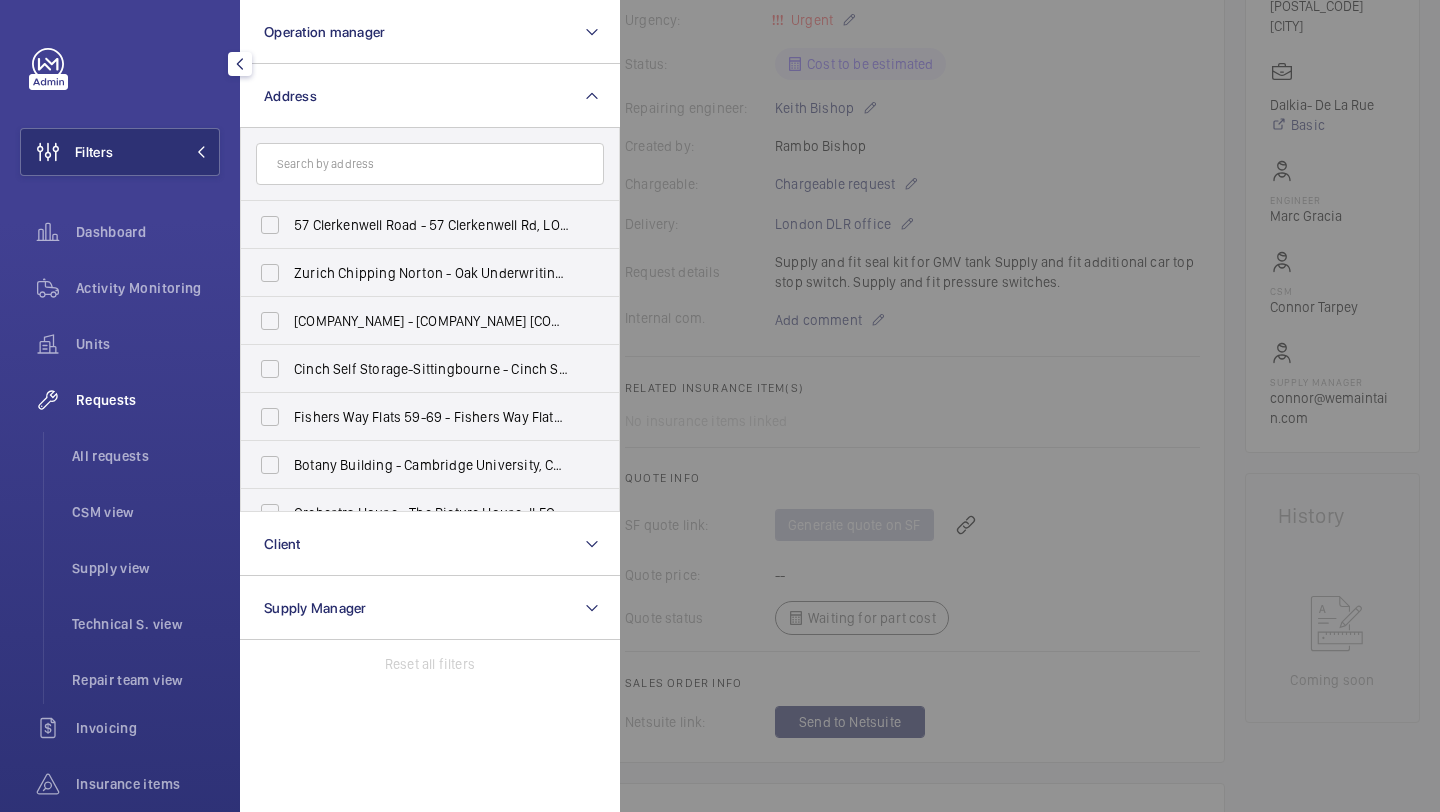 click 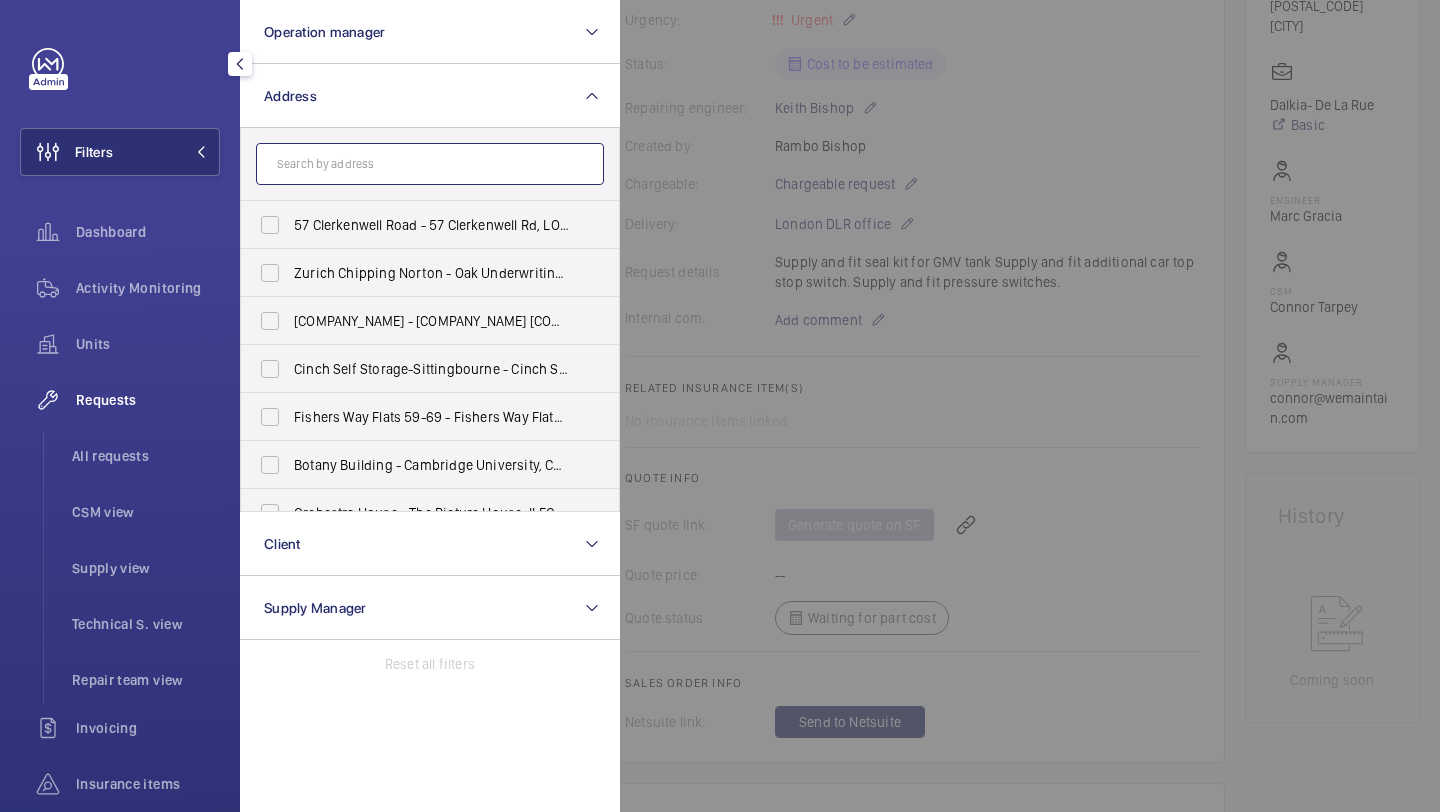 click 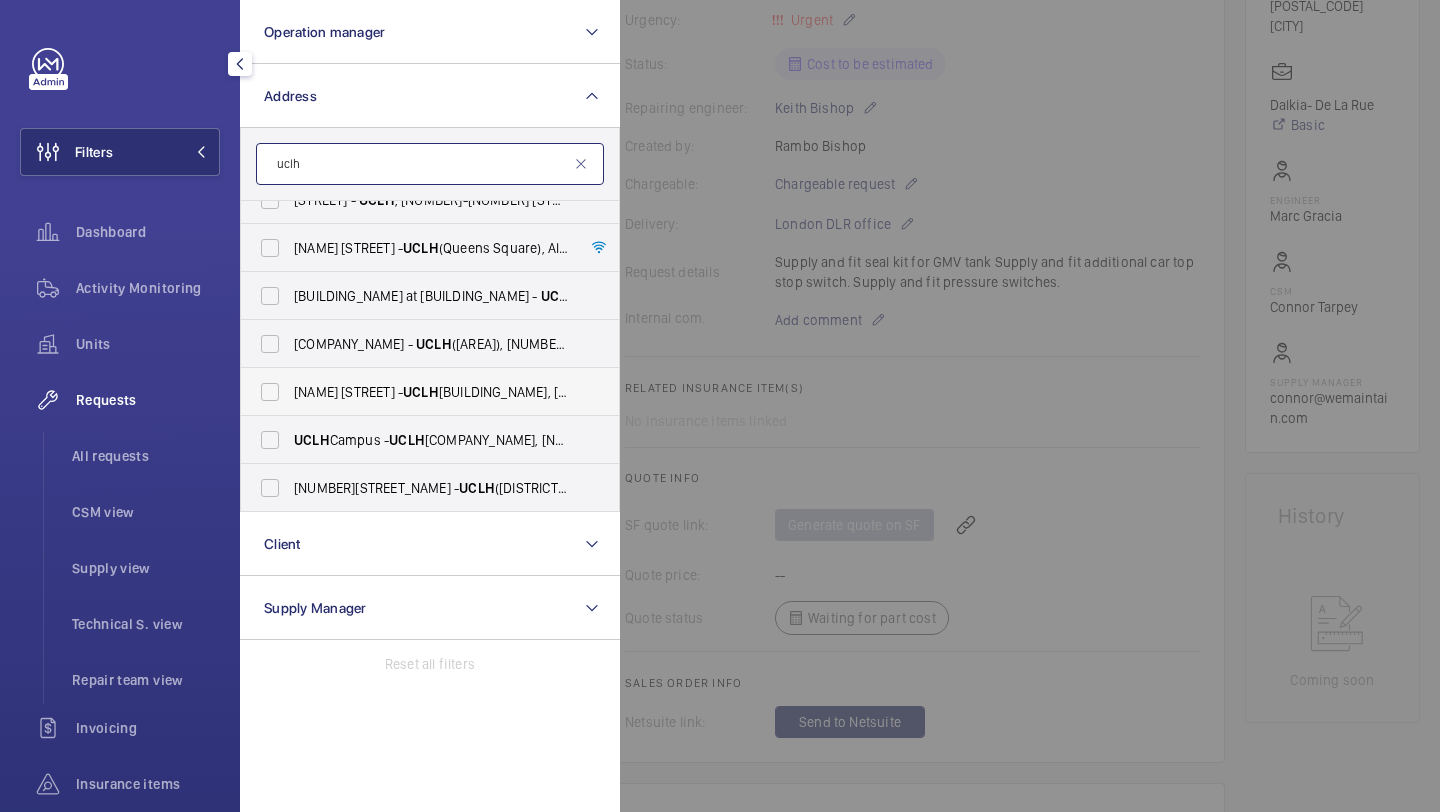 scroll, scrollTop: 0, scrollLeft: 0, axis: both 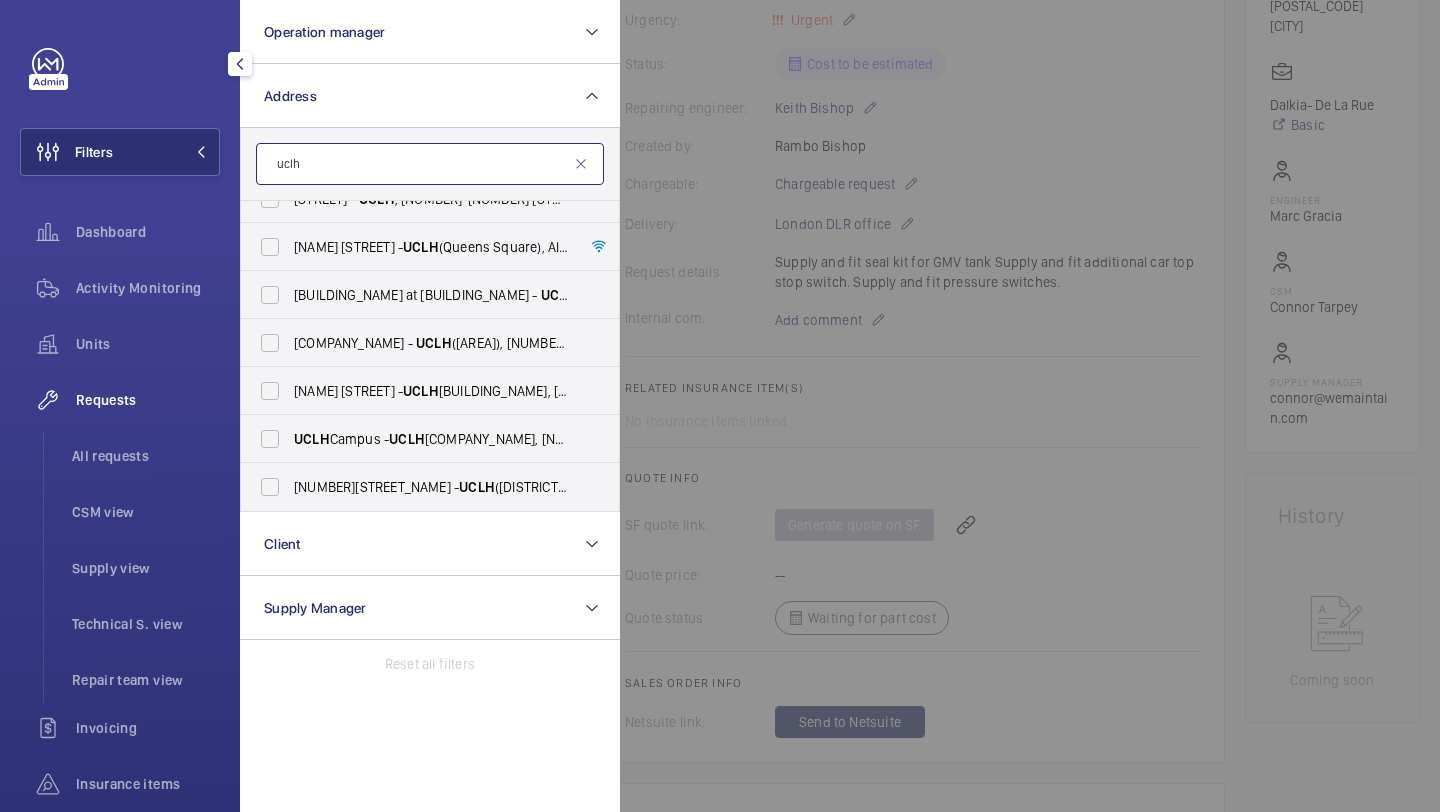 type on "uclh" 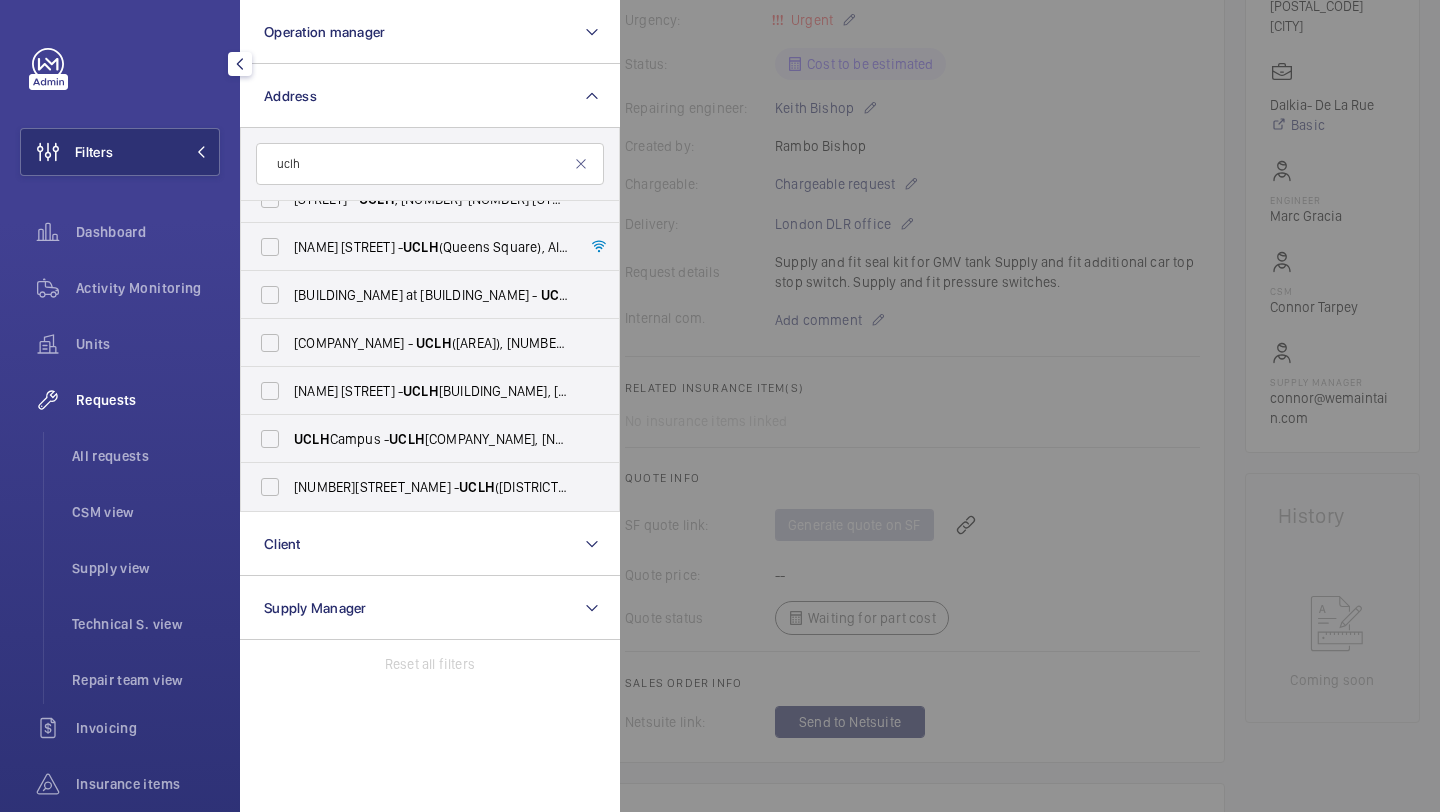 click 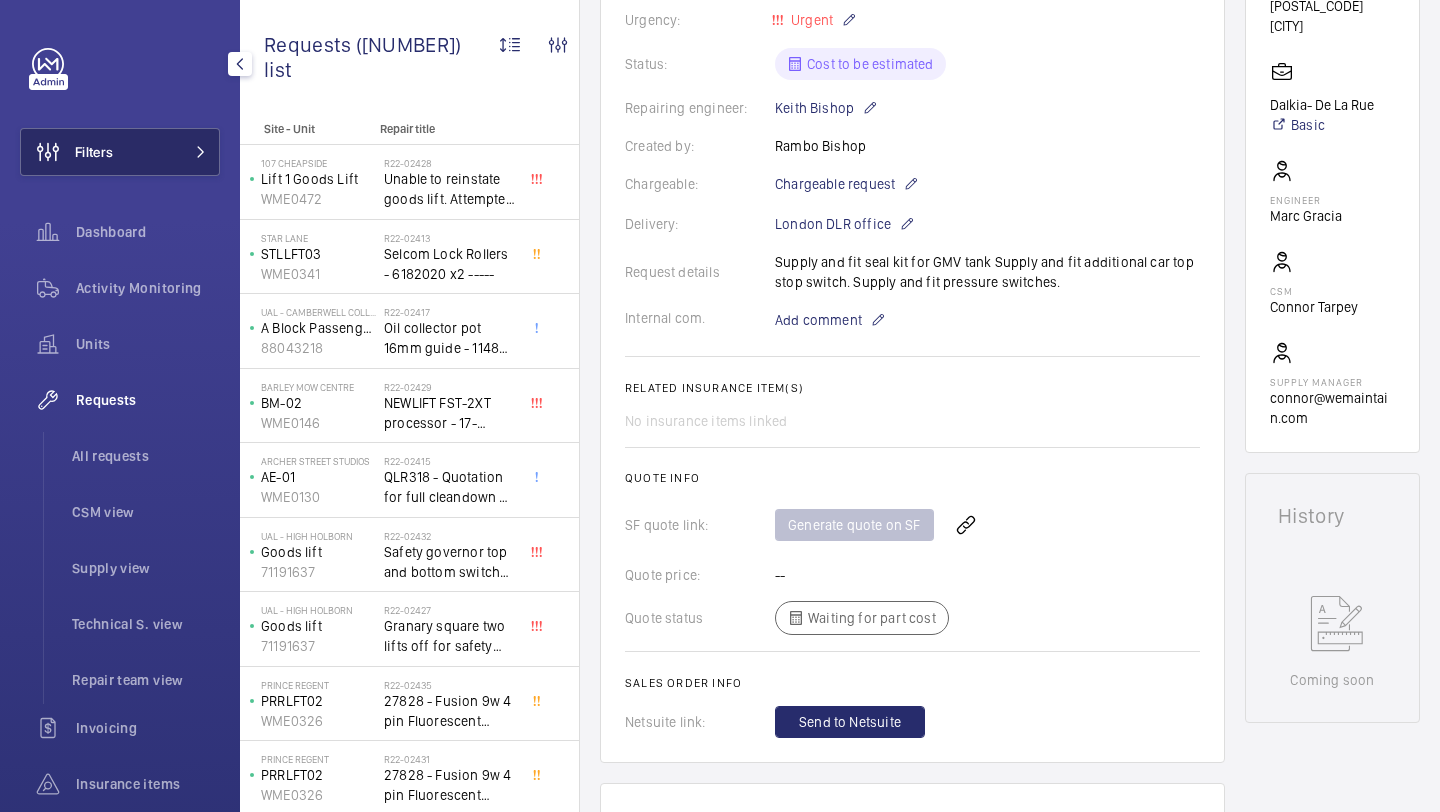 click on "Filters" 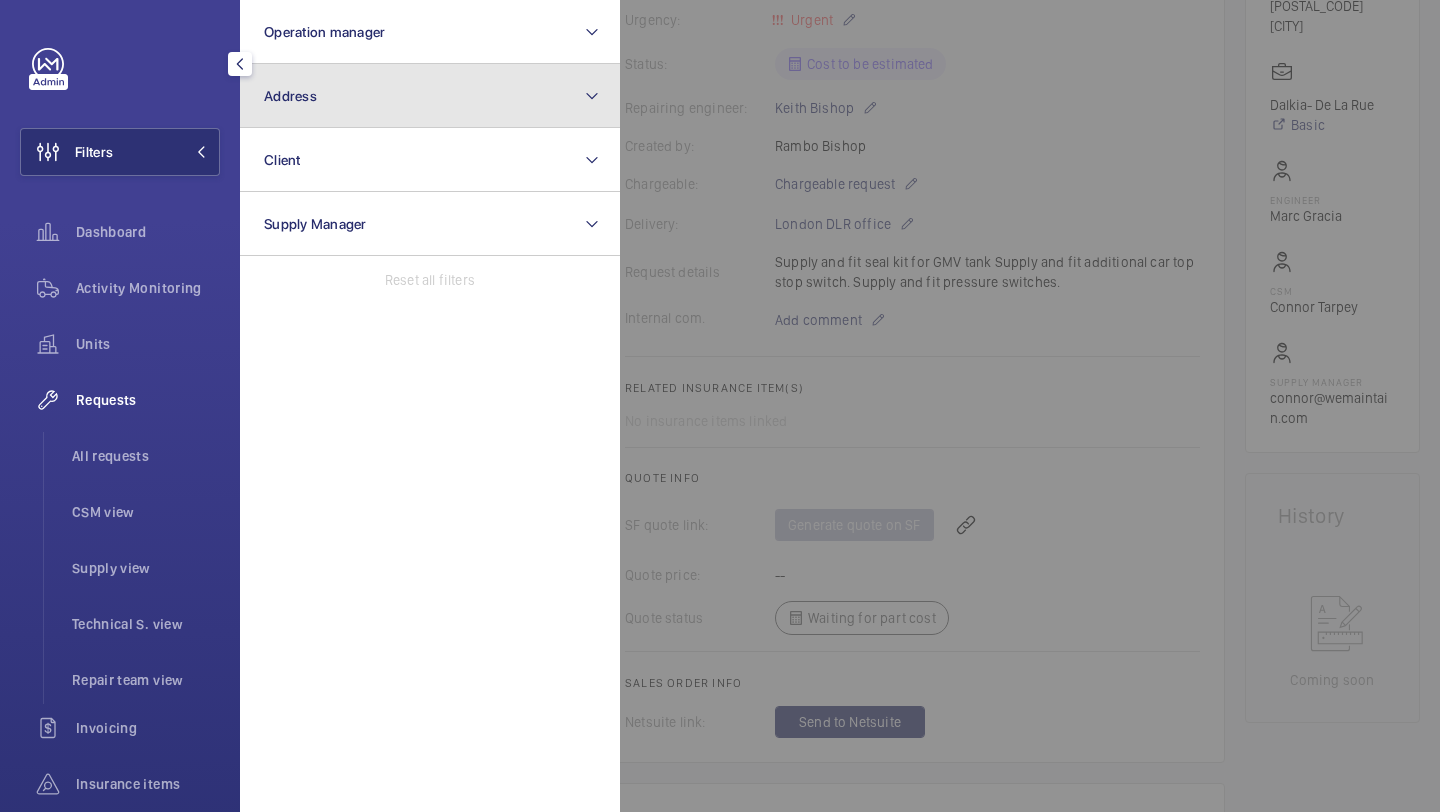 click on "Address" 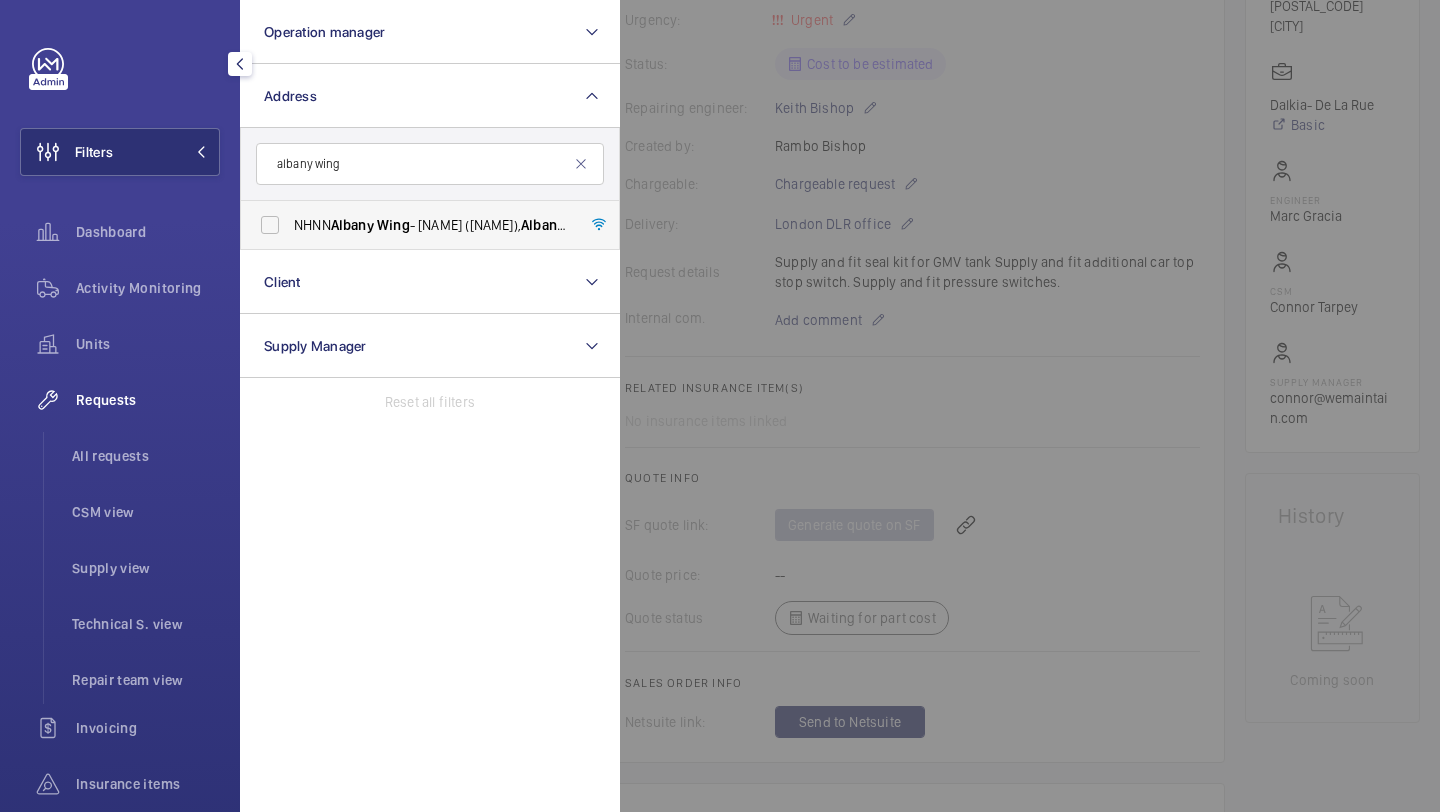 type on "albany wing" 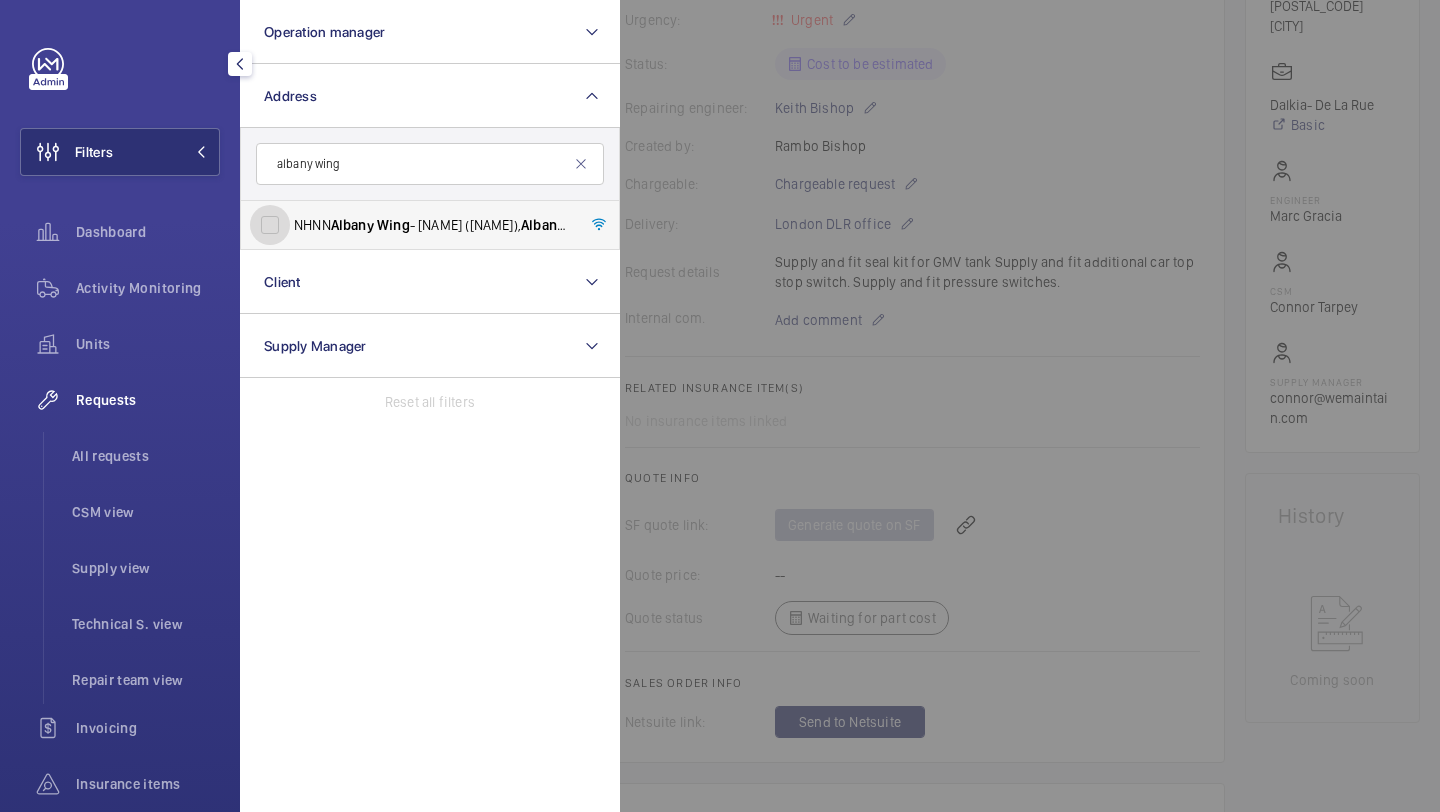 click on "[BUILDING_NAME] - [BUILDING_NAME], [BUILDING_NAME], [CITY] [POSTAL_CODE]" at bounding box center (270, 225) 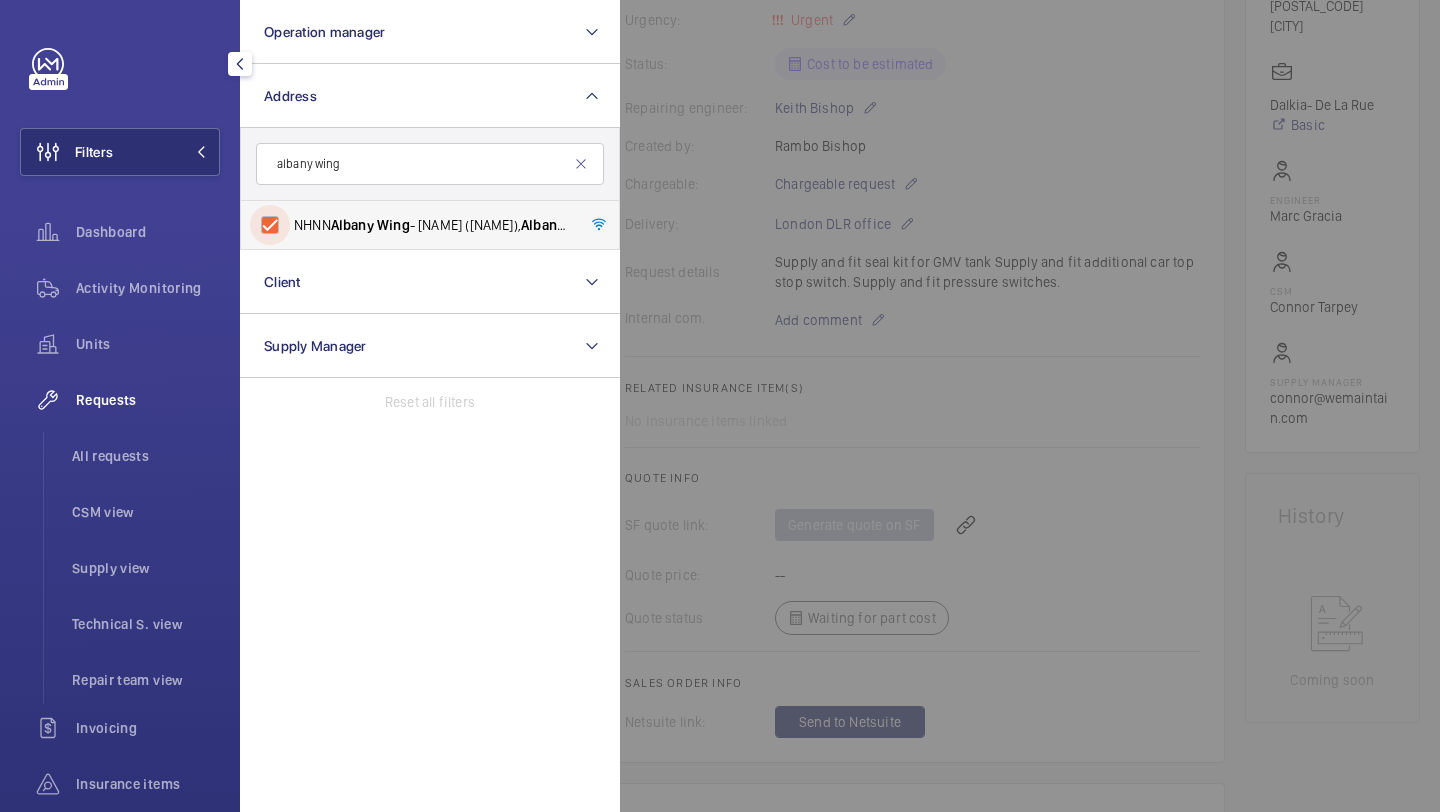 checkbox on "true" 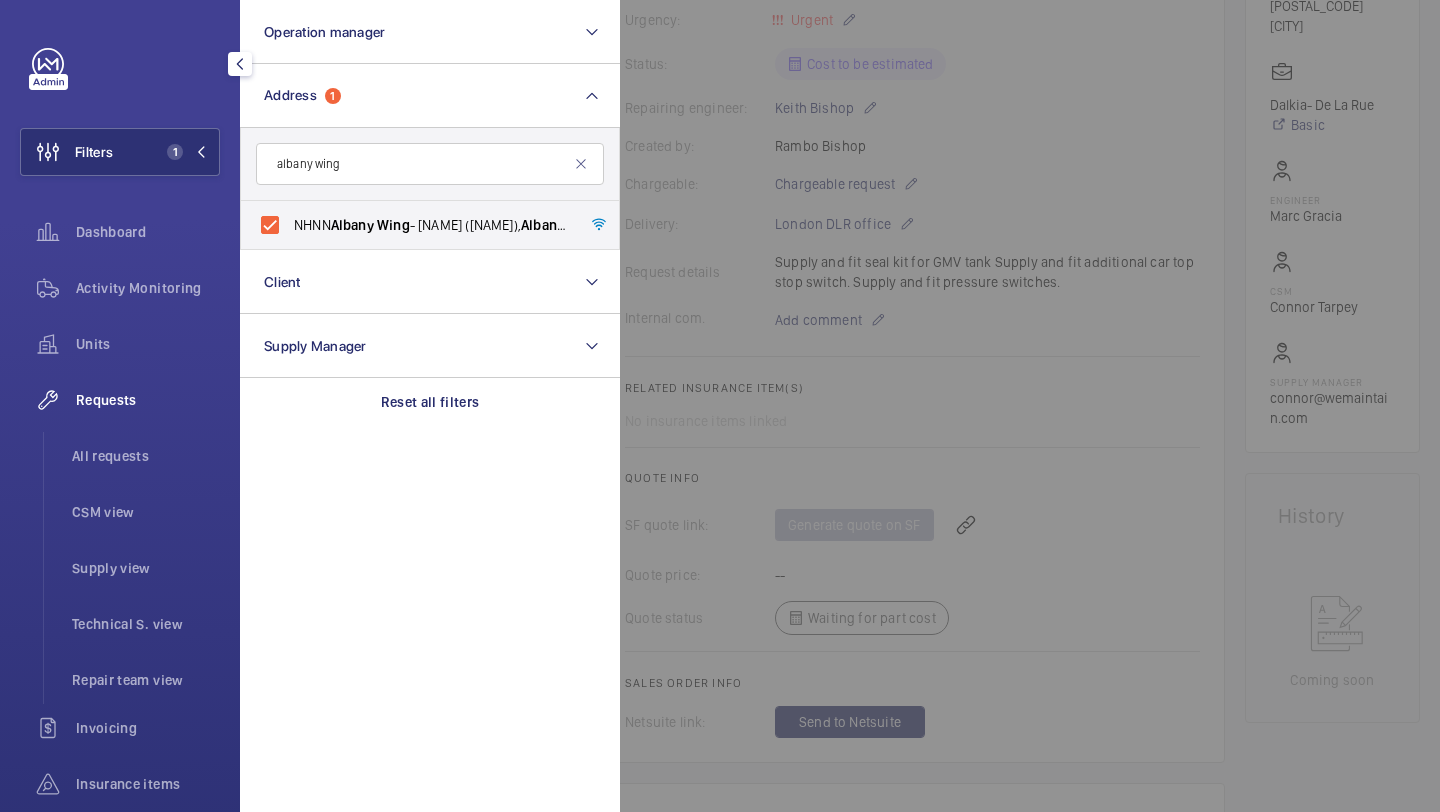 click 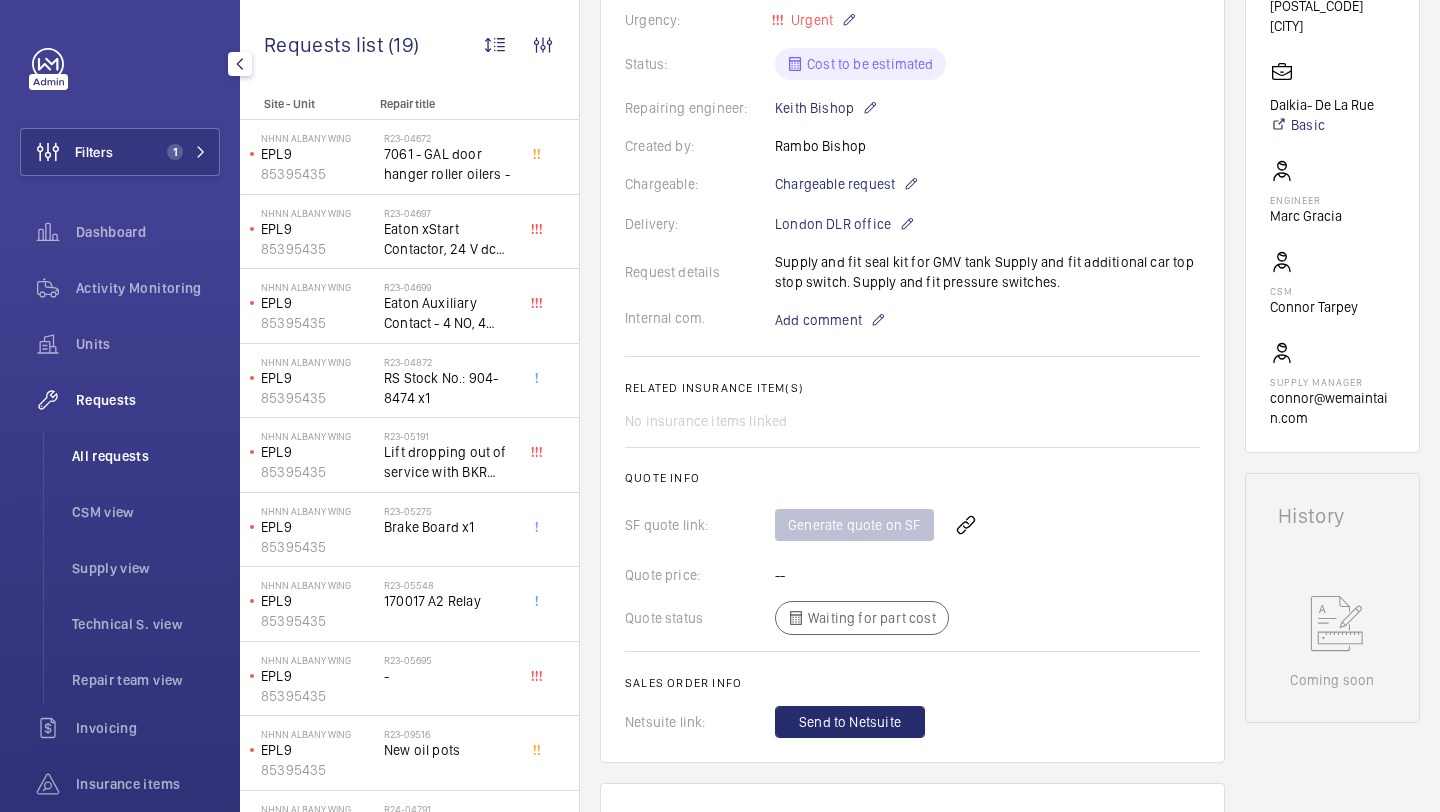 click on "All requests" 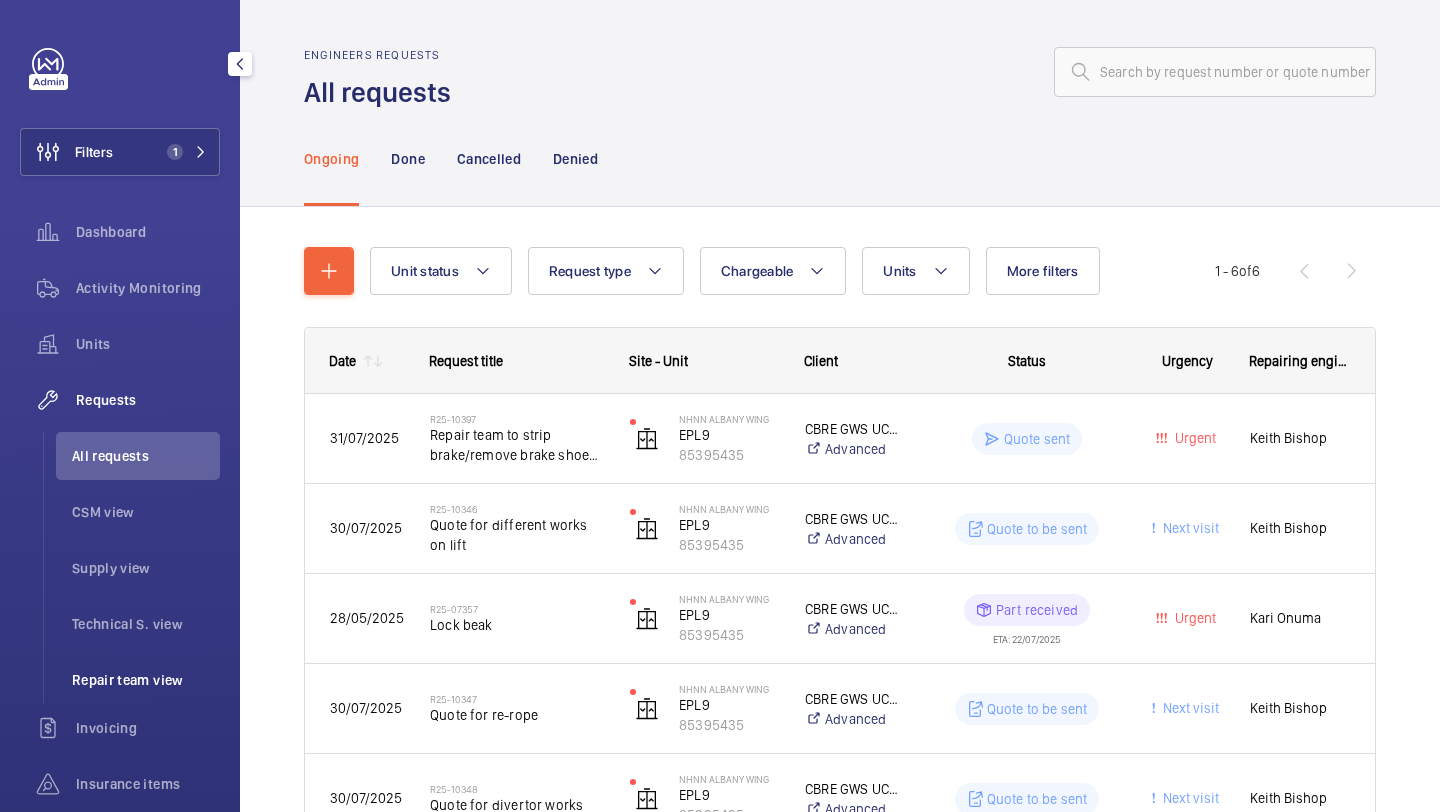 click on "Repair team view" 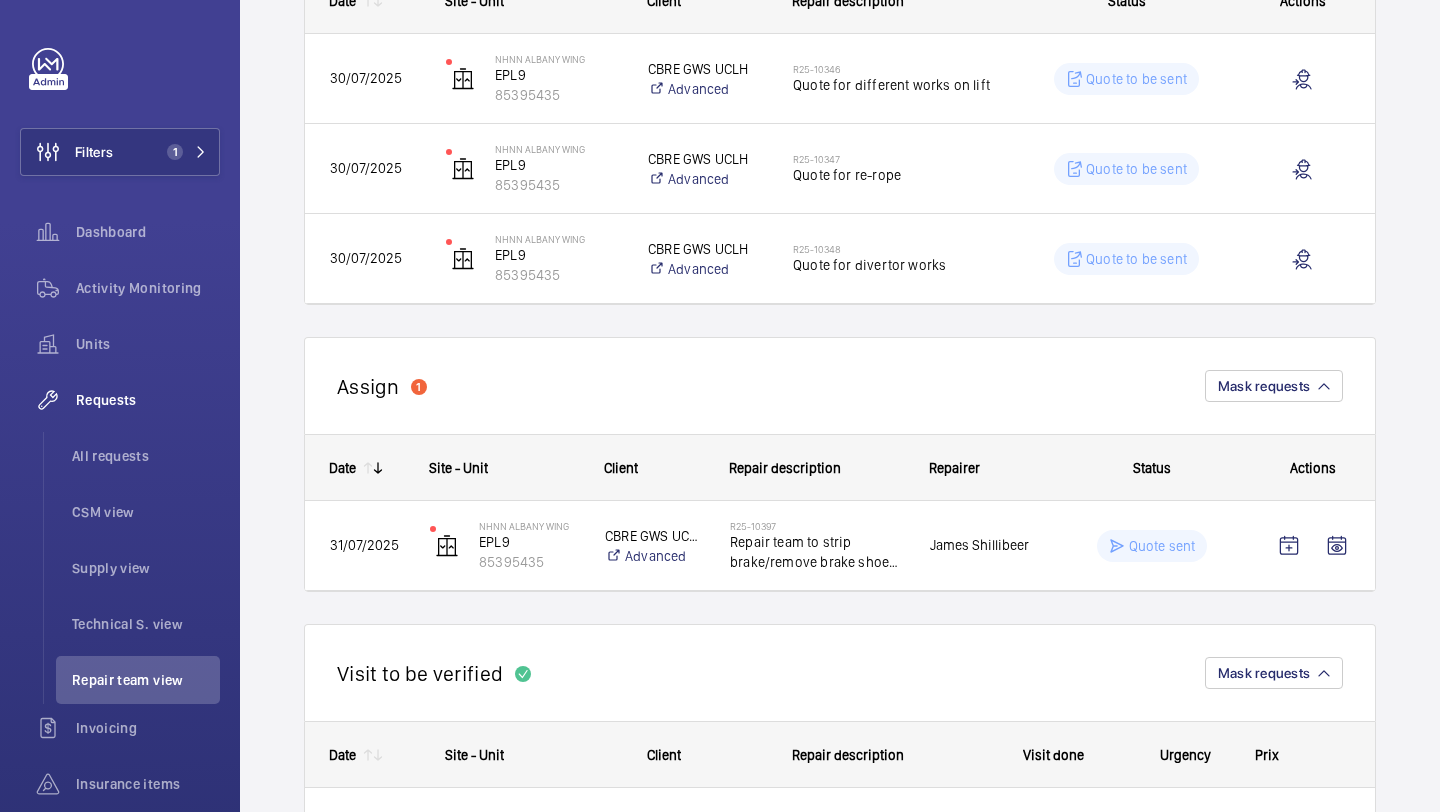 scroll, scrollTop: 381, scrollLeft: 0, axis: vertical 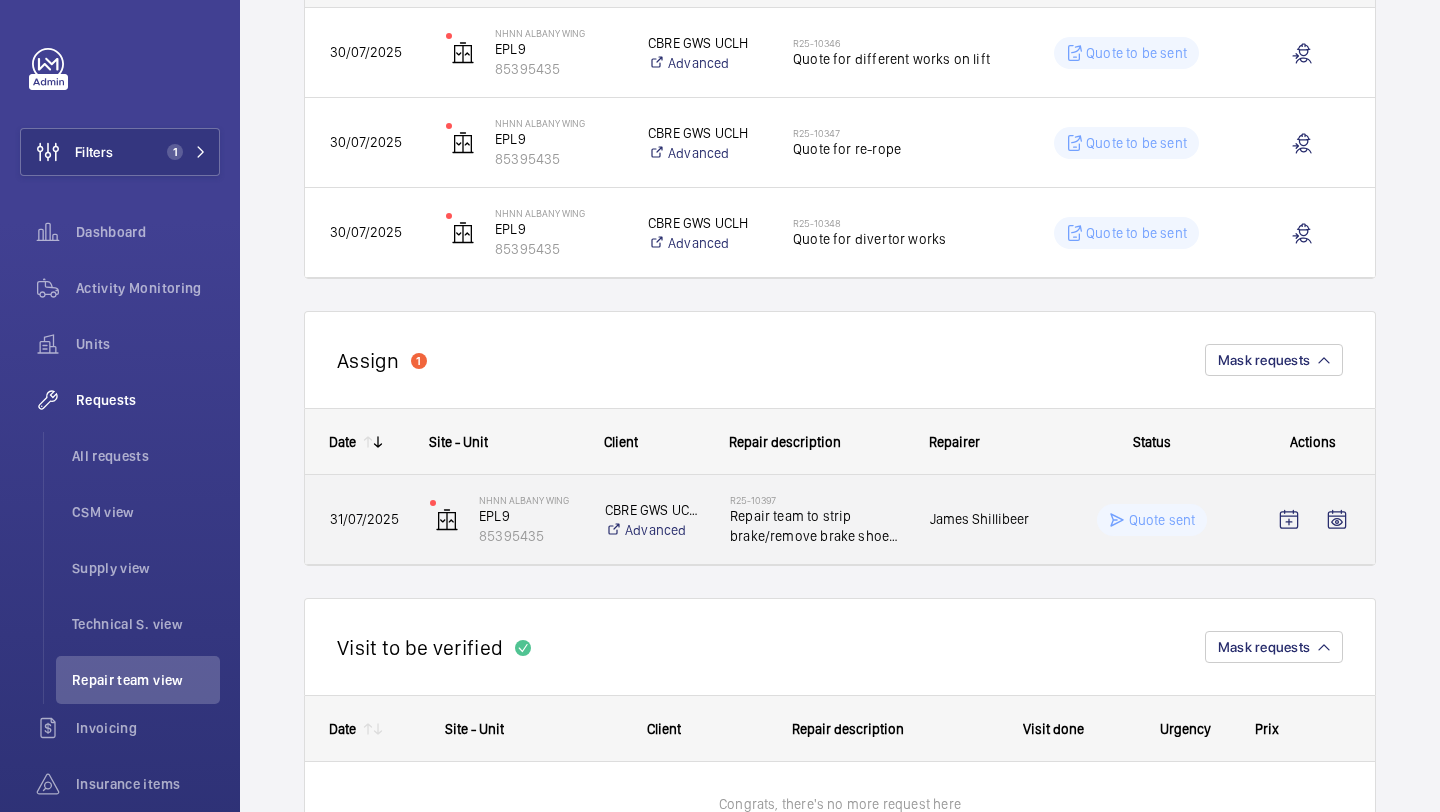click on "Repair team to strip brake/remove brake shoe liners and replace if required" 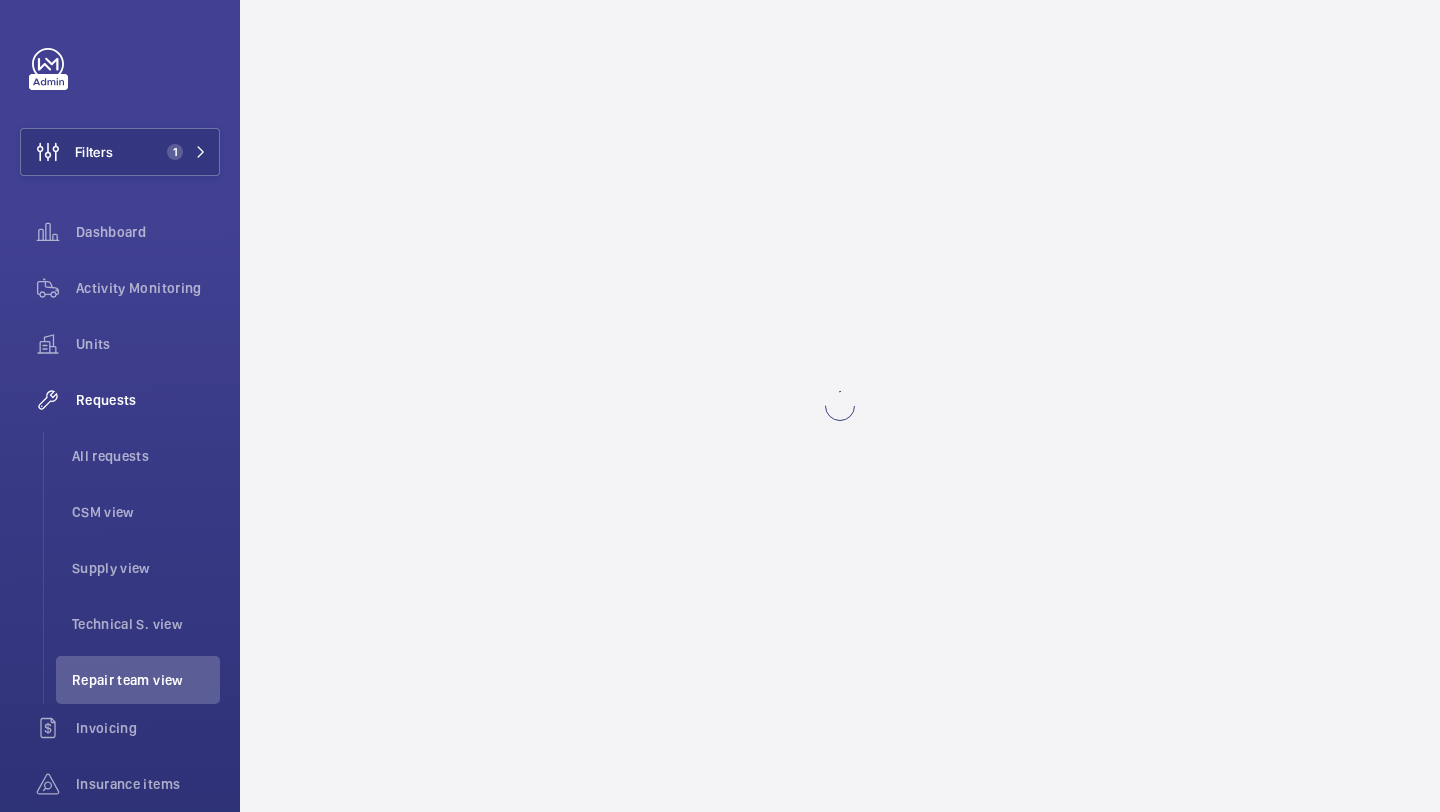 scroll, scrollTop: 0, scrollLeft: 0, axis: both 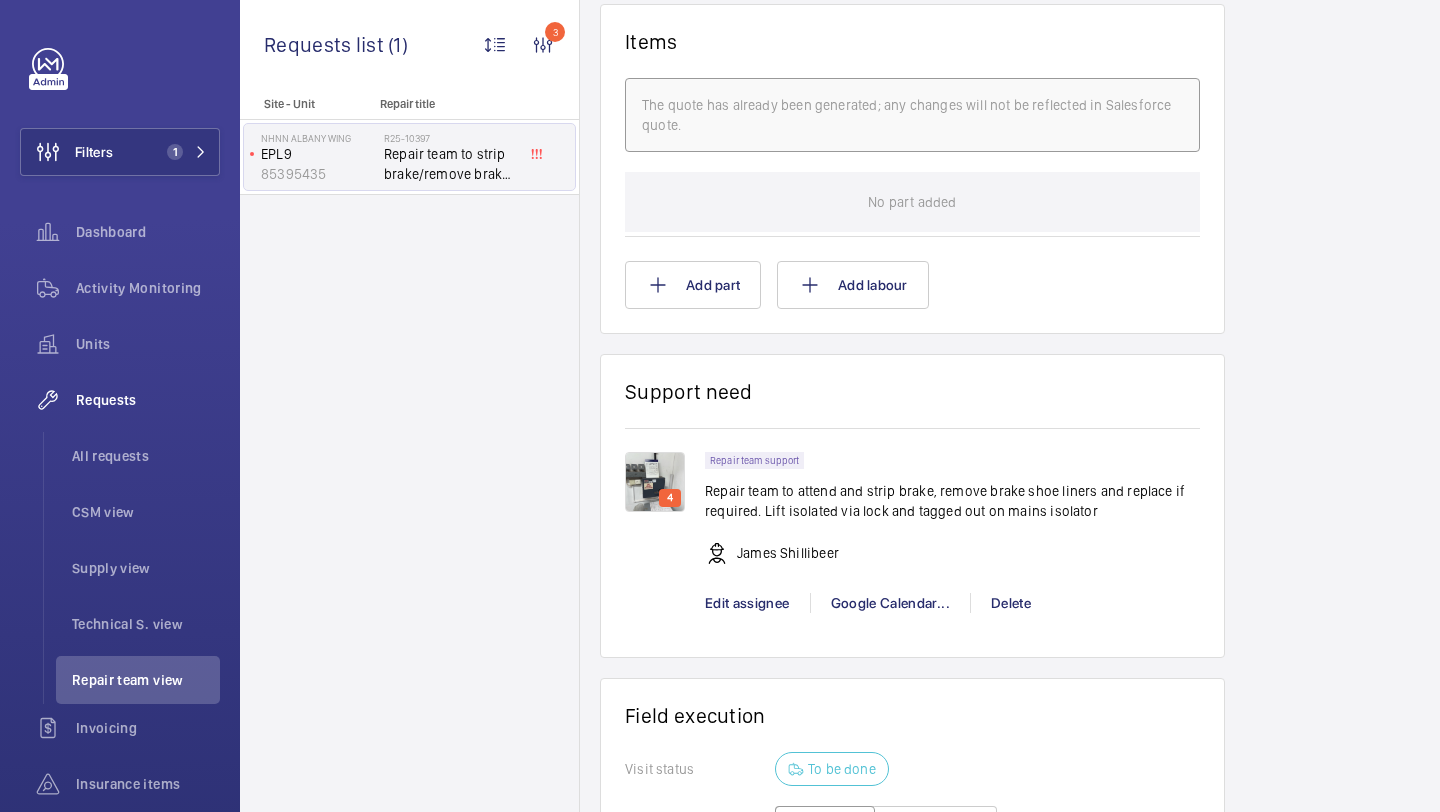 click 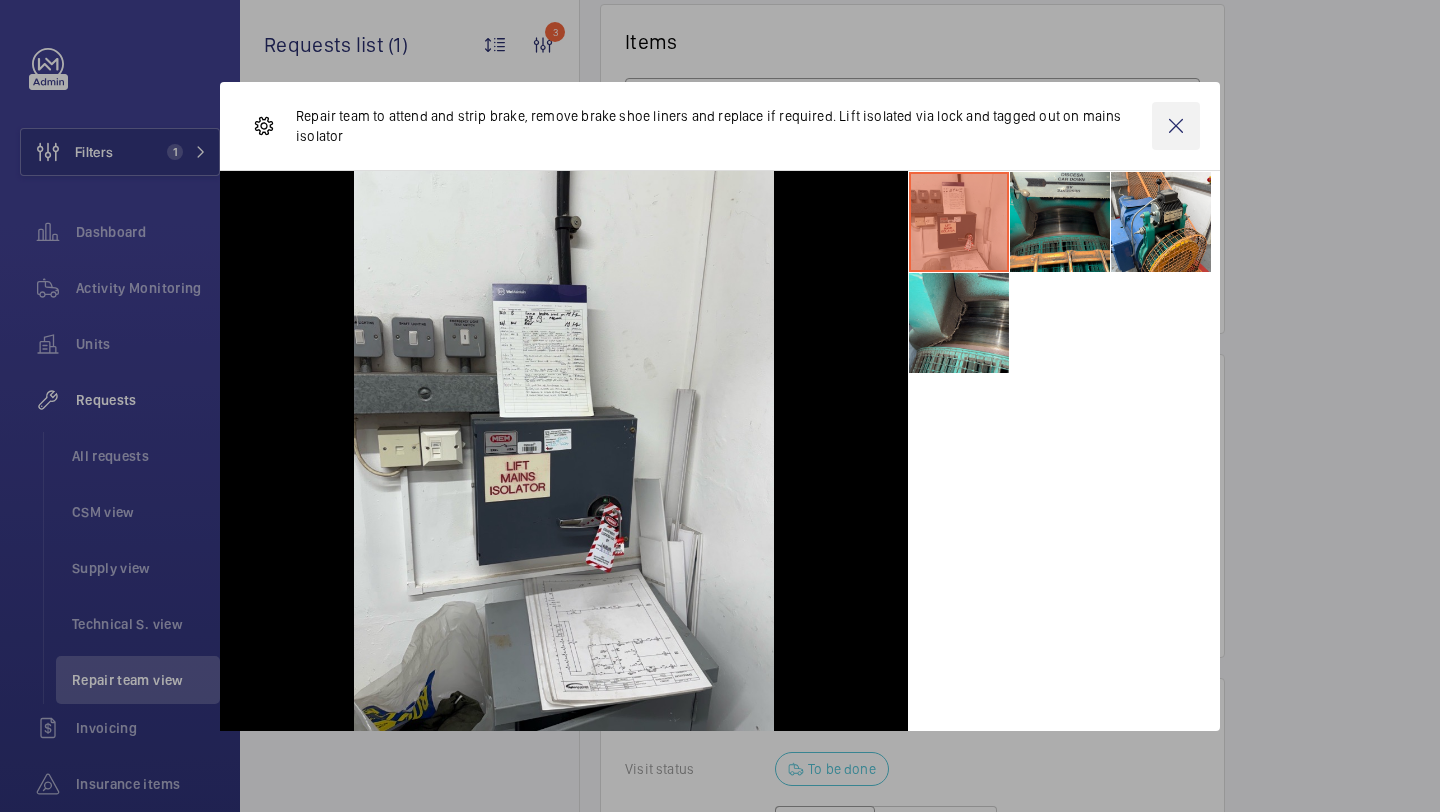 click at bounding box center [1176, 126] 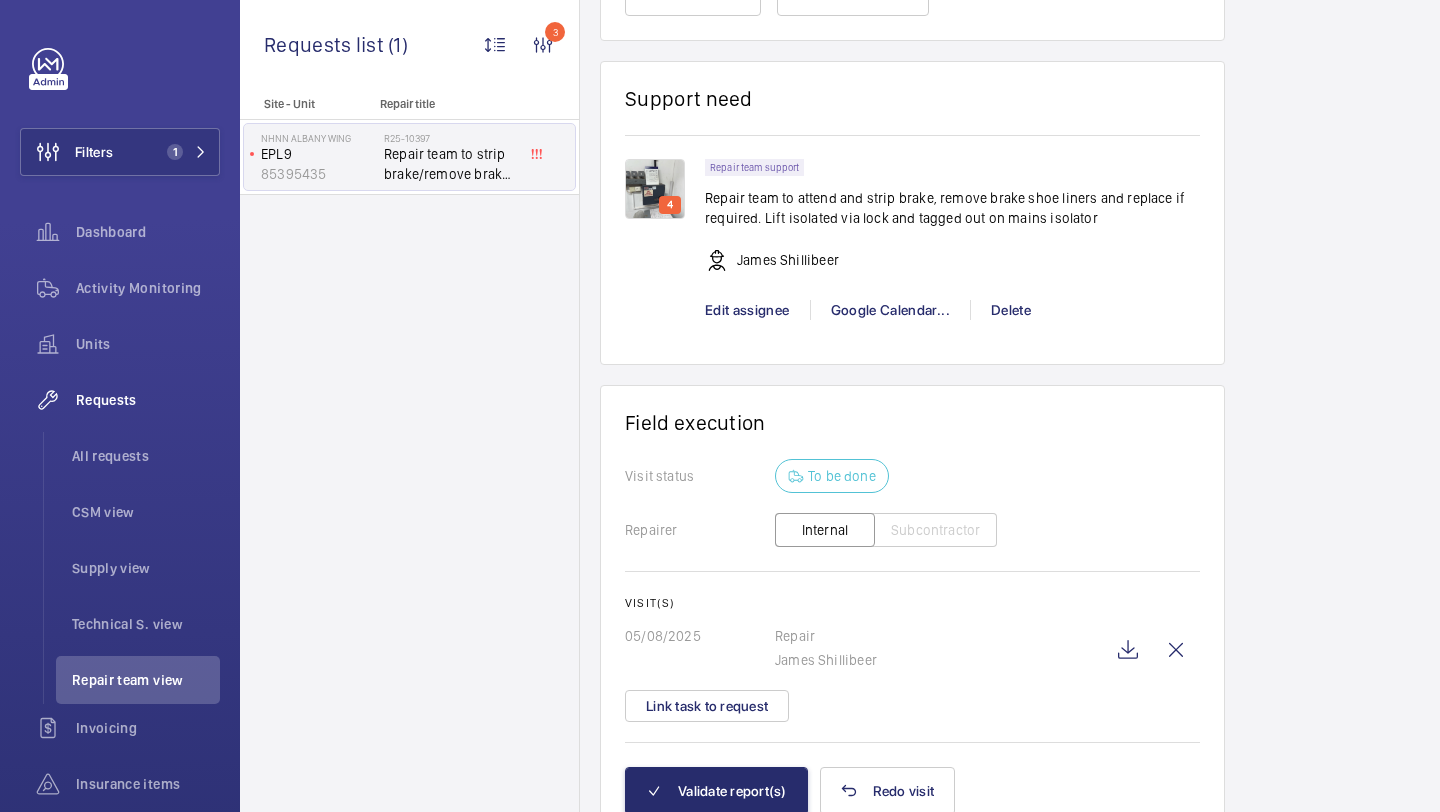 scroll, scrollTop: 1544, scrollLeft: 0, axis: vertical 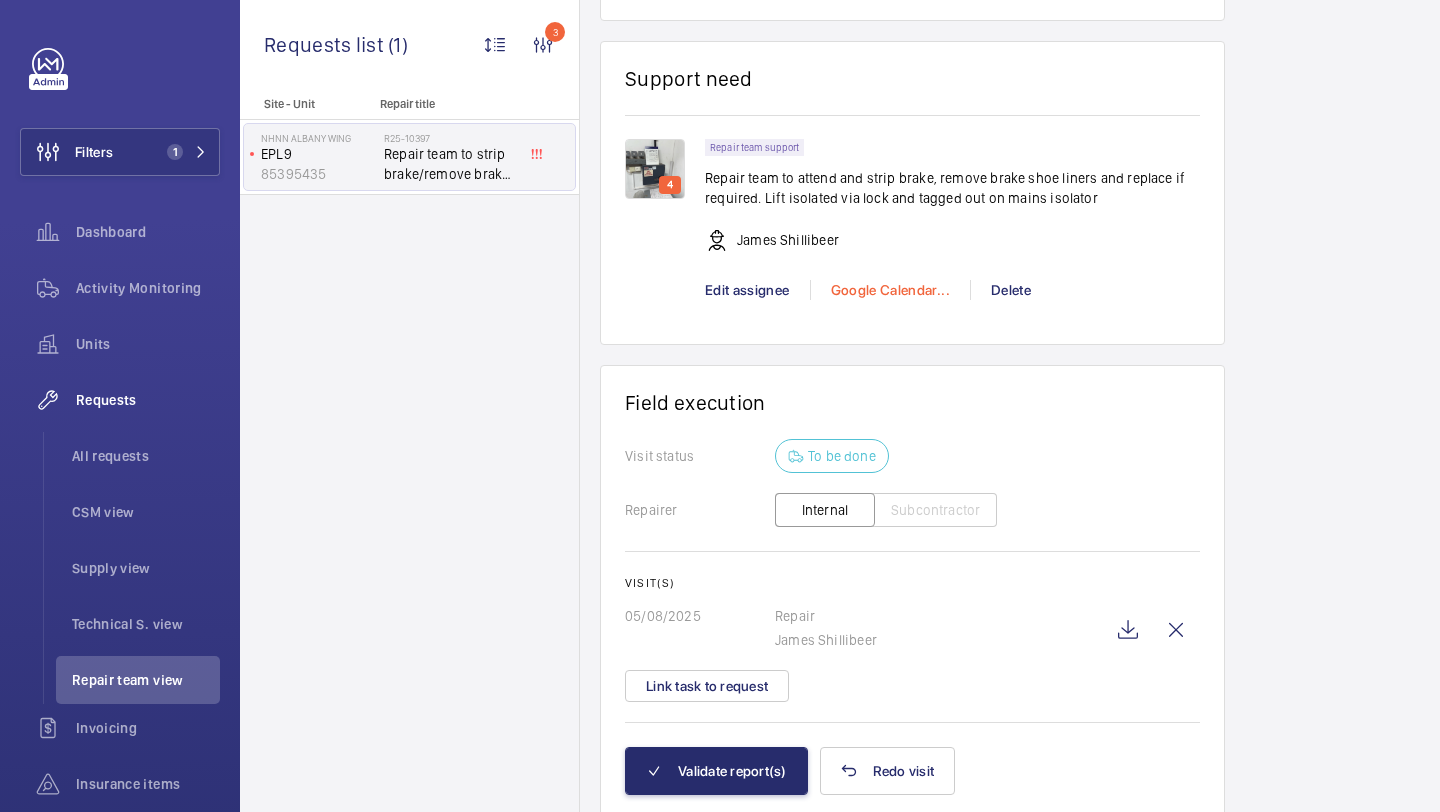 click on "Google Calendar..." 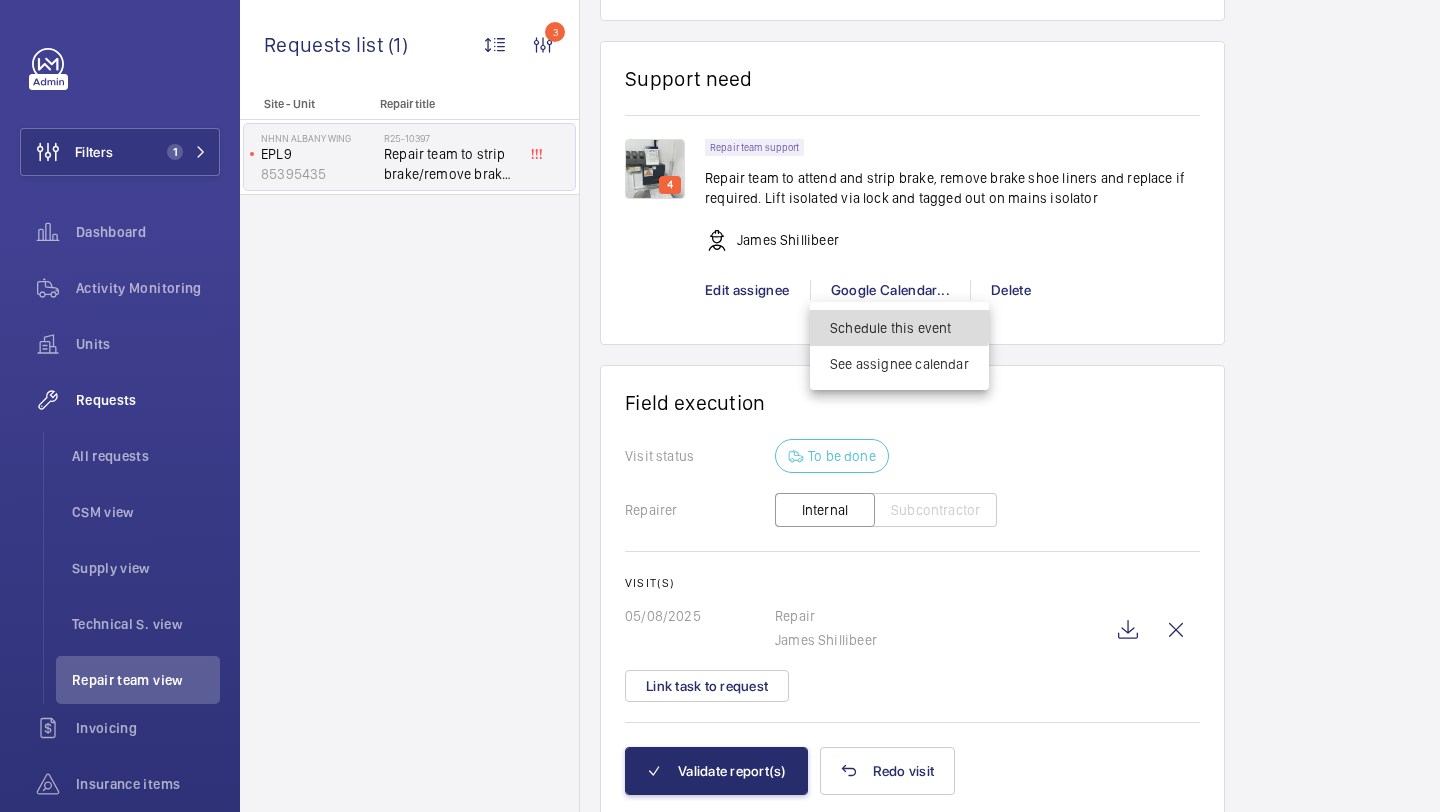 click on "Schedule this event" at bounding box center [899, 328] 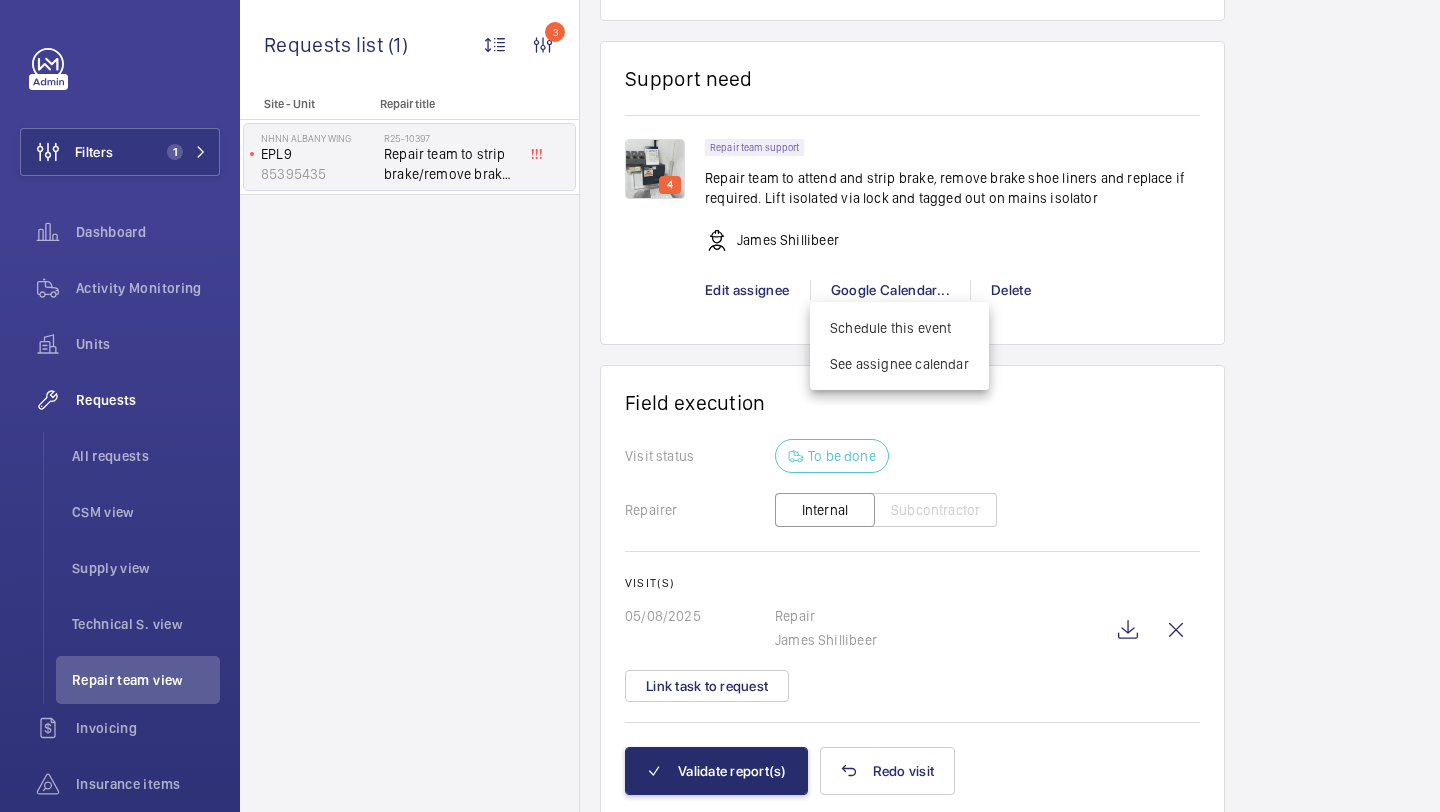 click at bounding box center (720, 406) 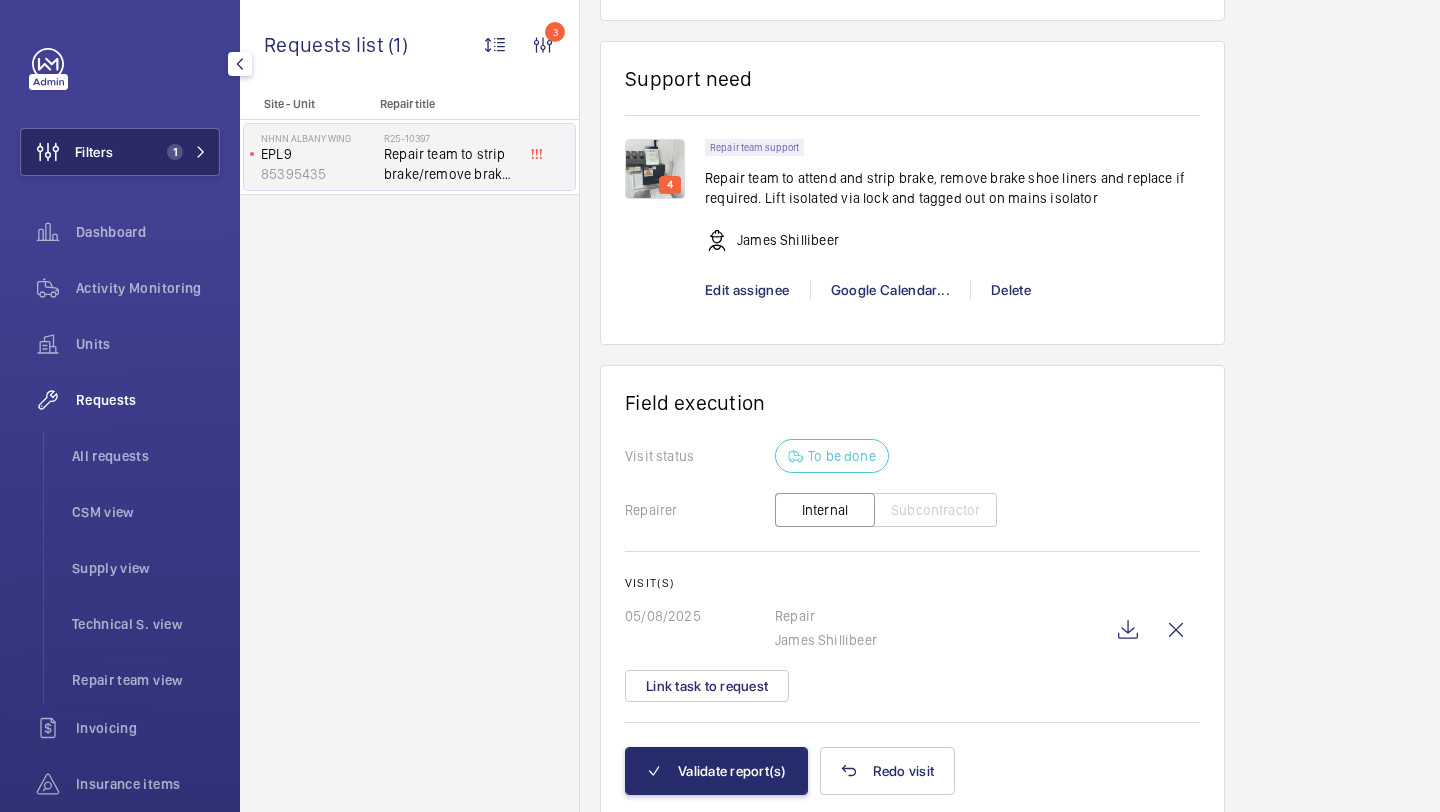 click on "Filters 1" 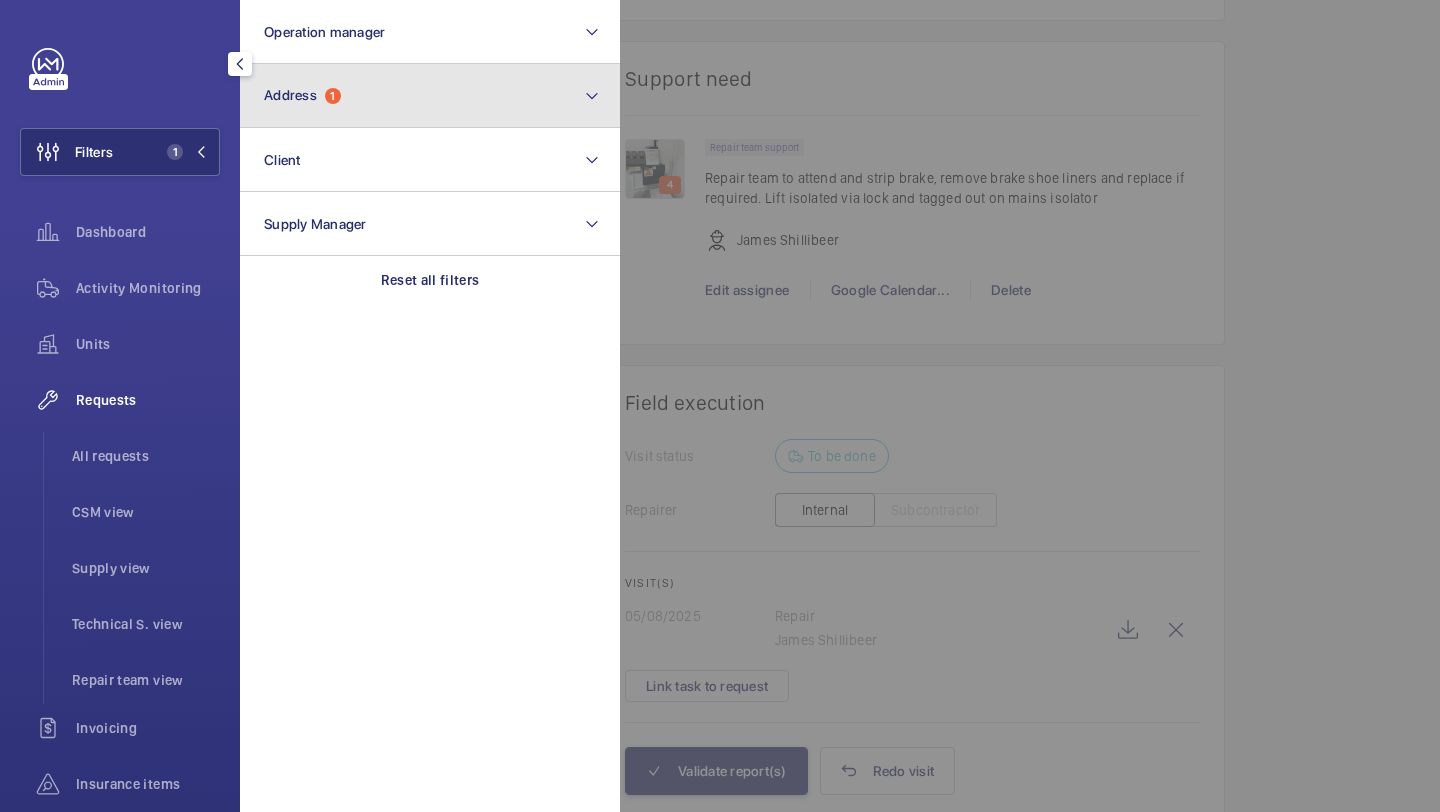 click on "Address" 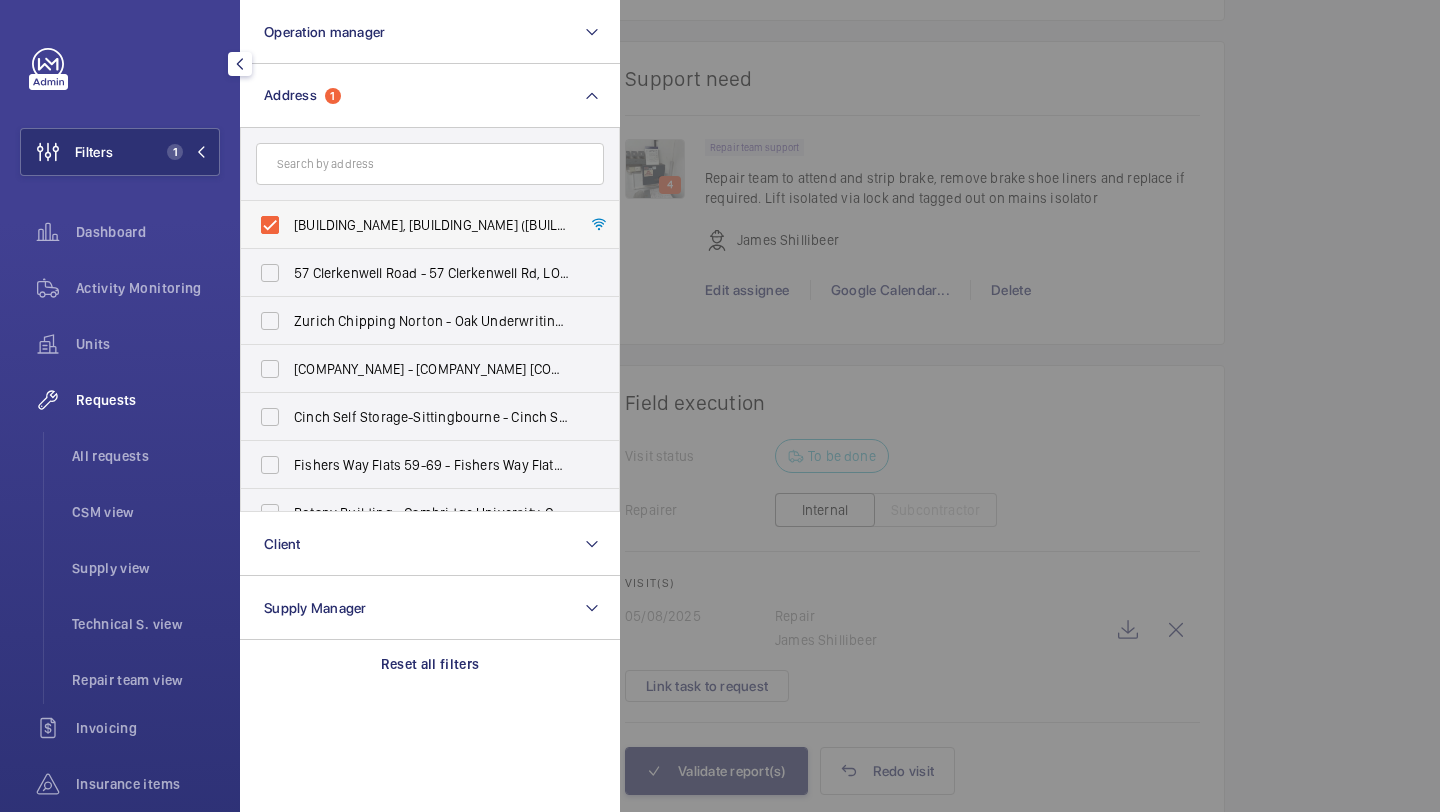 click on "[BUILDING_NAME], [BUILDING_NAME] ([BUILDING_NAME]), [STREET], [CITY] [POSTAL_CODE]" at bounding box center (431, 225) 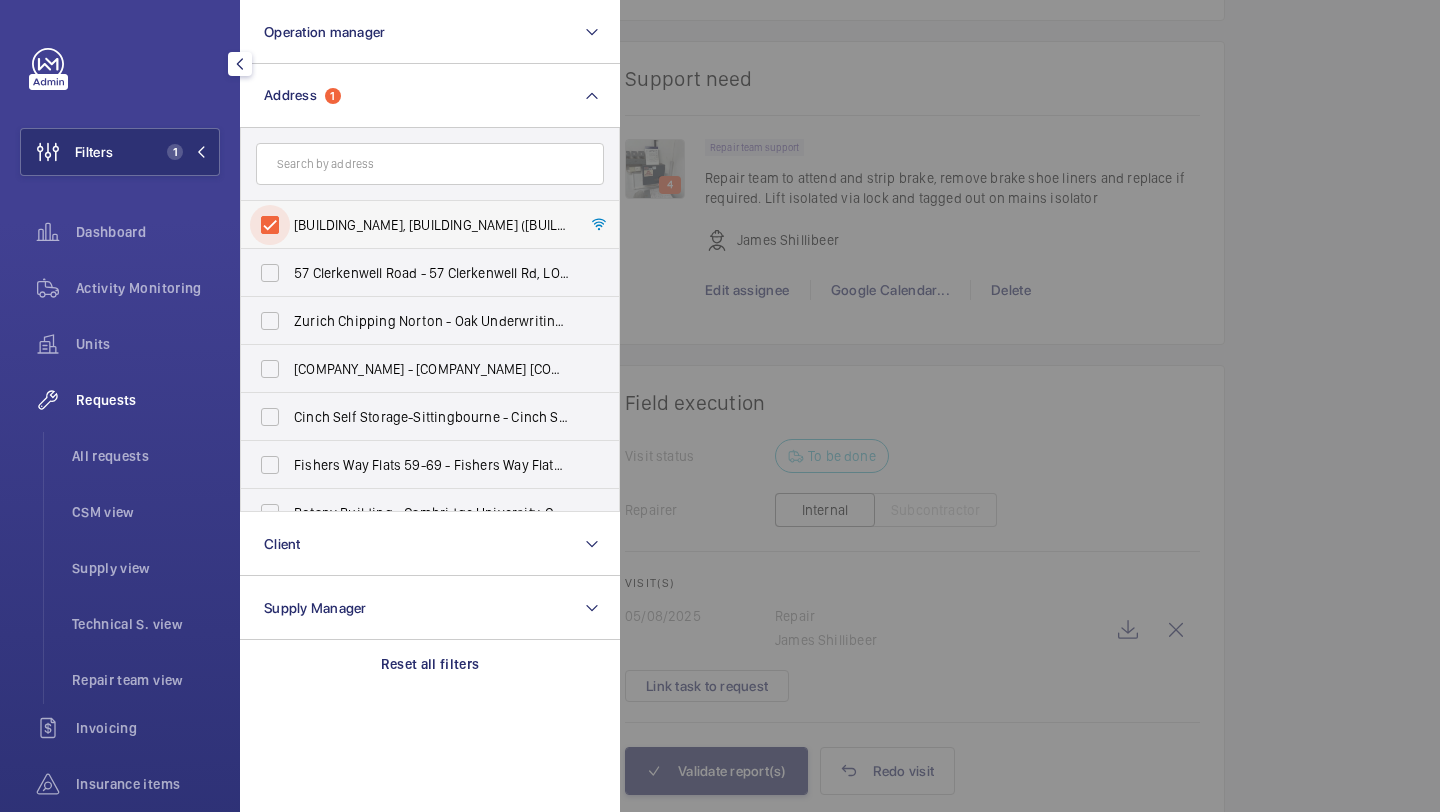 click on "[BUILDING_NAME], [BUILDING_NAME] ([BUILDING_NAME]), [STREET], [CITY] [POSTAL_CODE]" at bounding box center (270, 225) 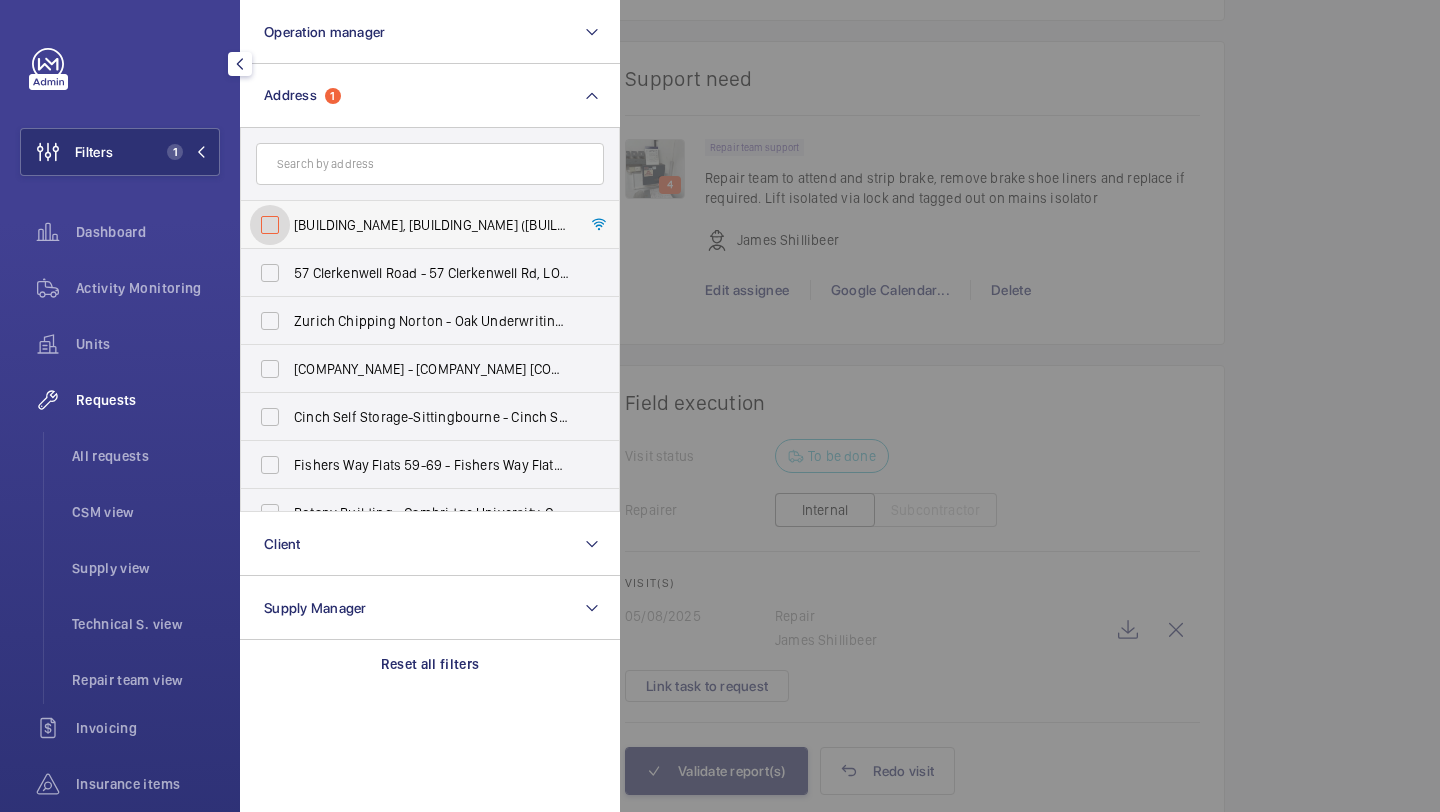 checkbox on "false" 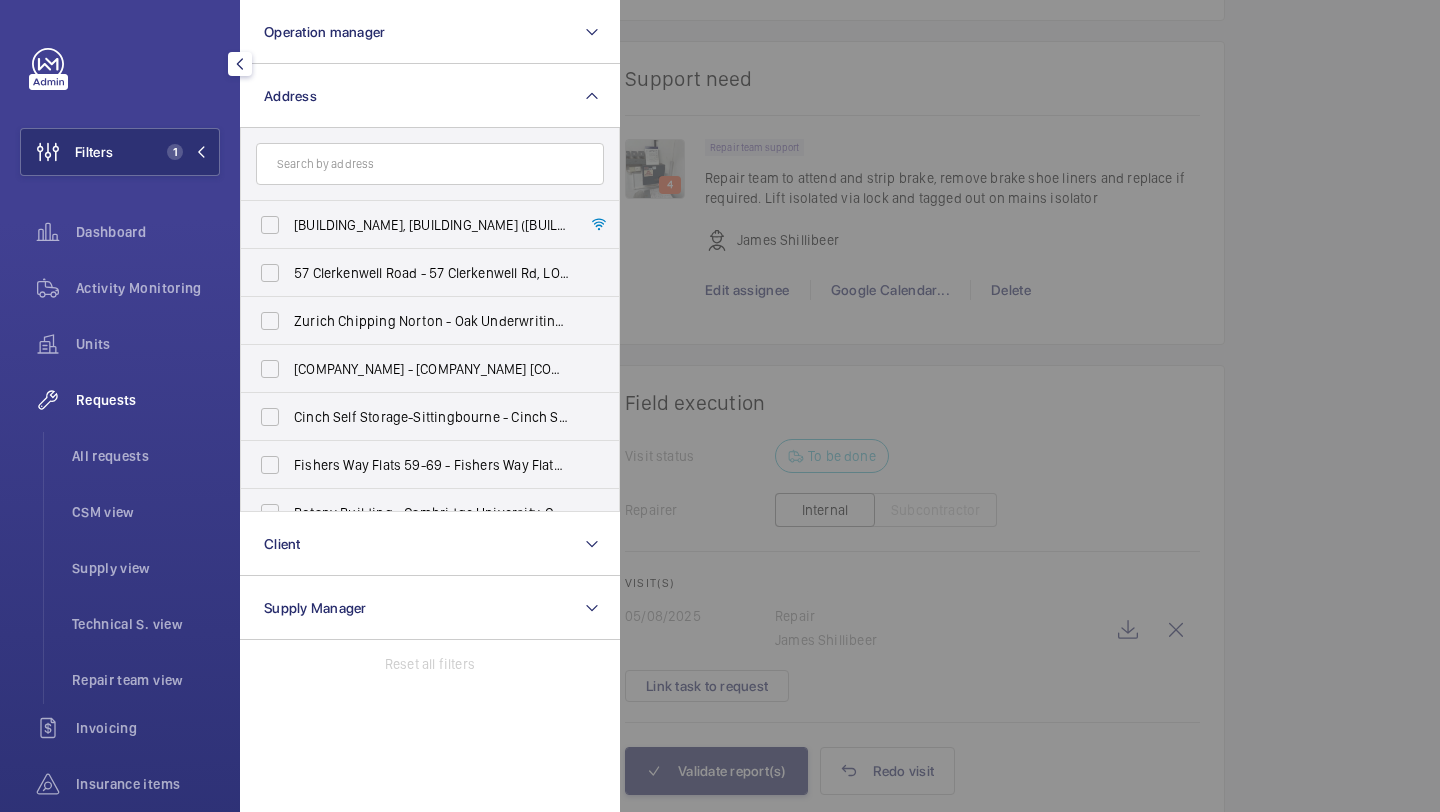 click 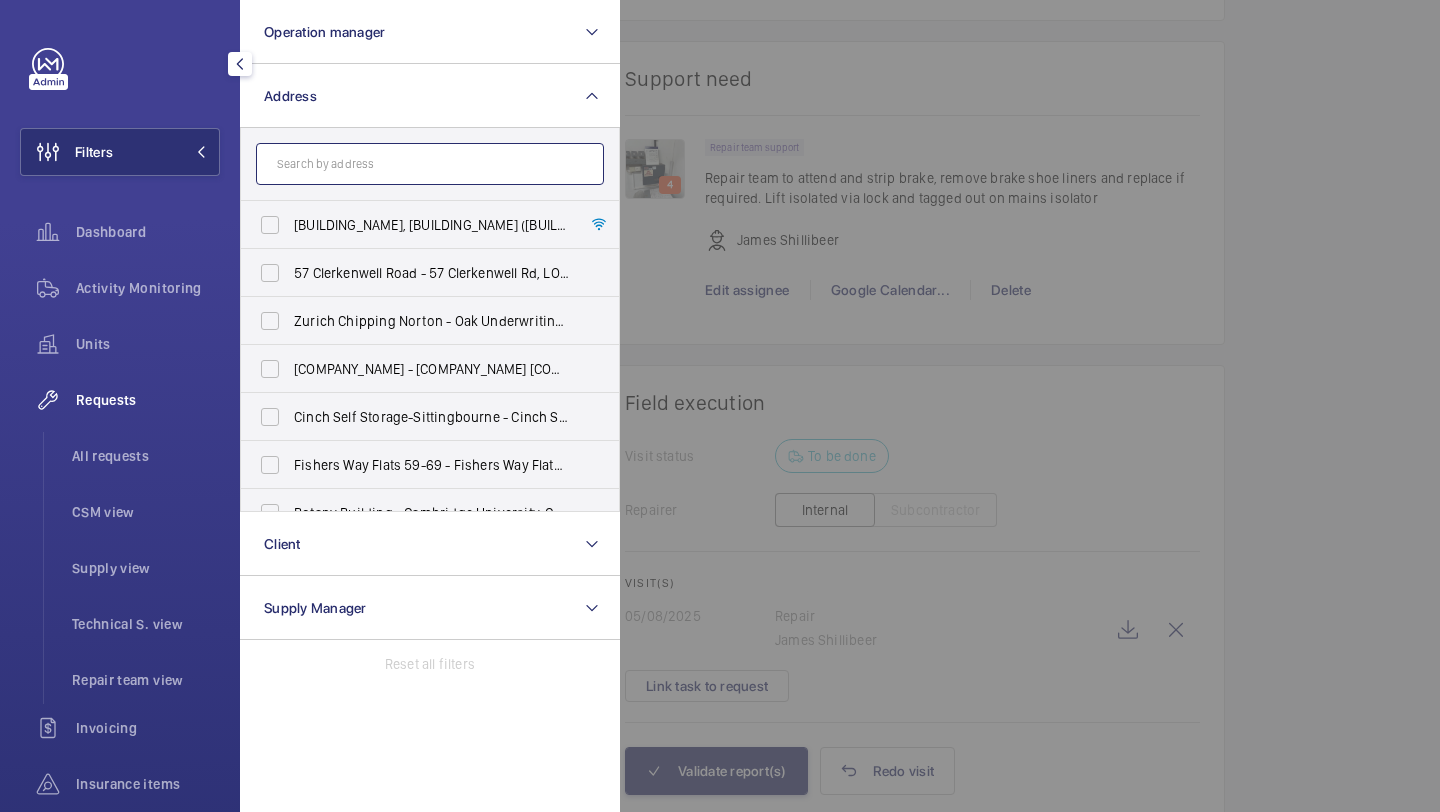 click 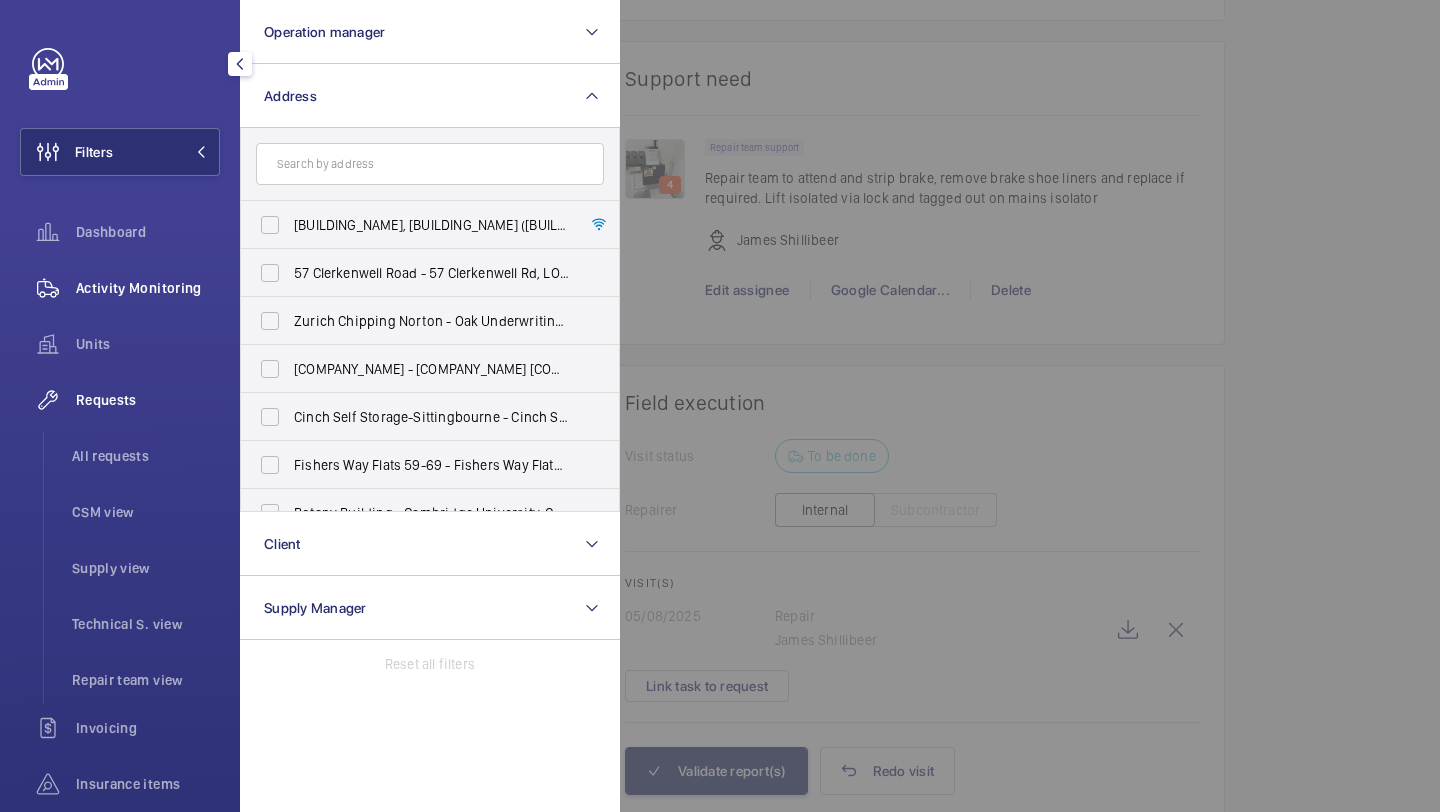 click on "Activity Monitoring" 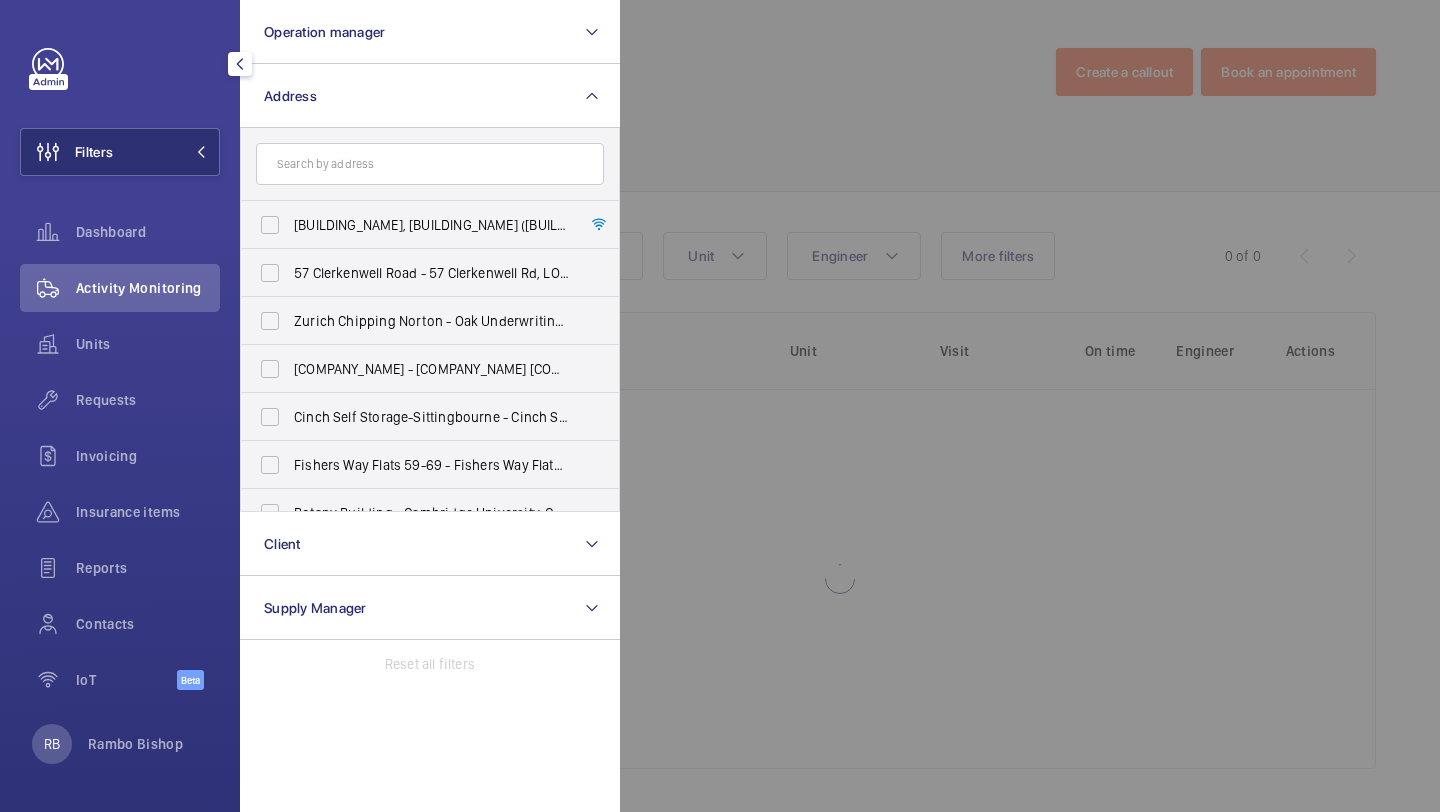 click 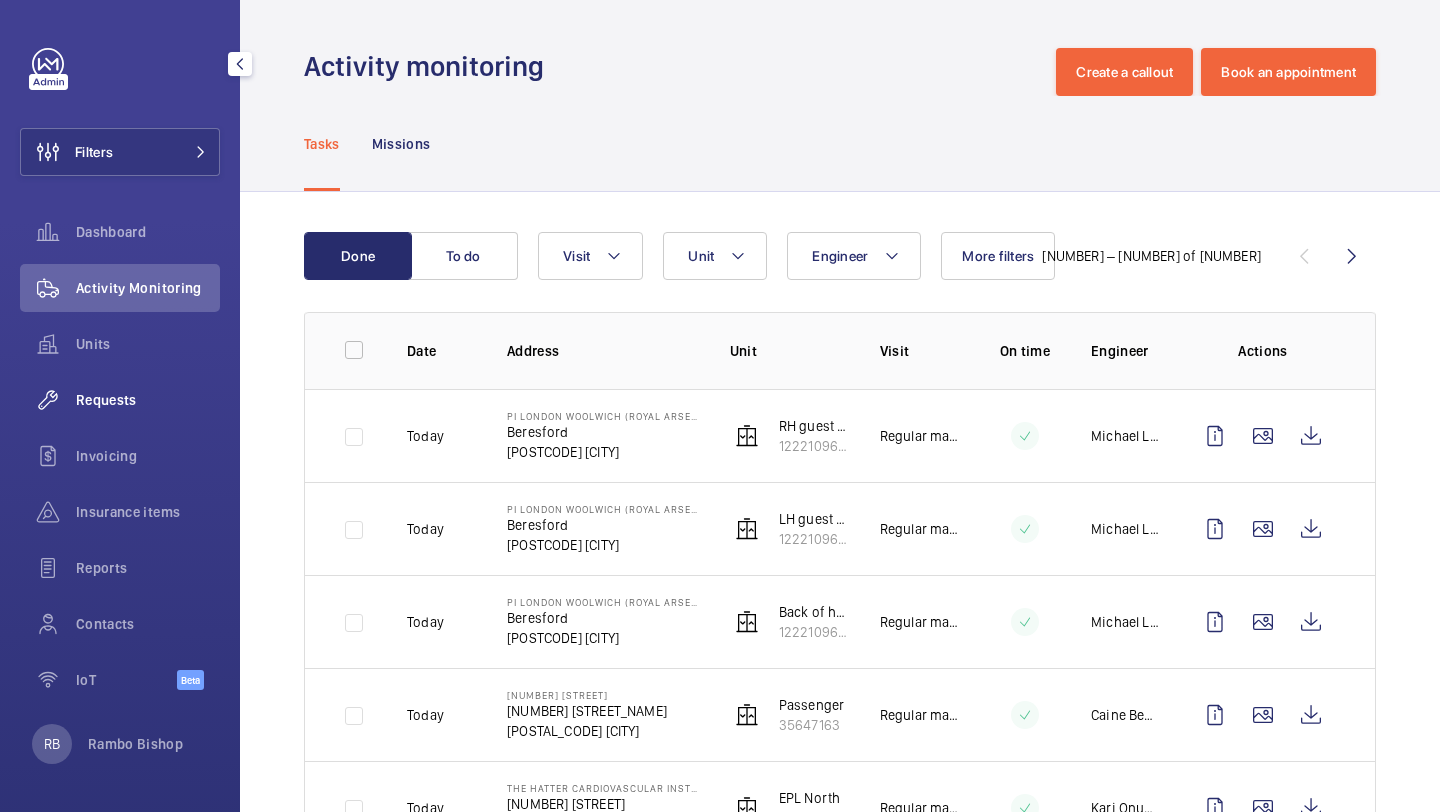 click on "Requests" 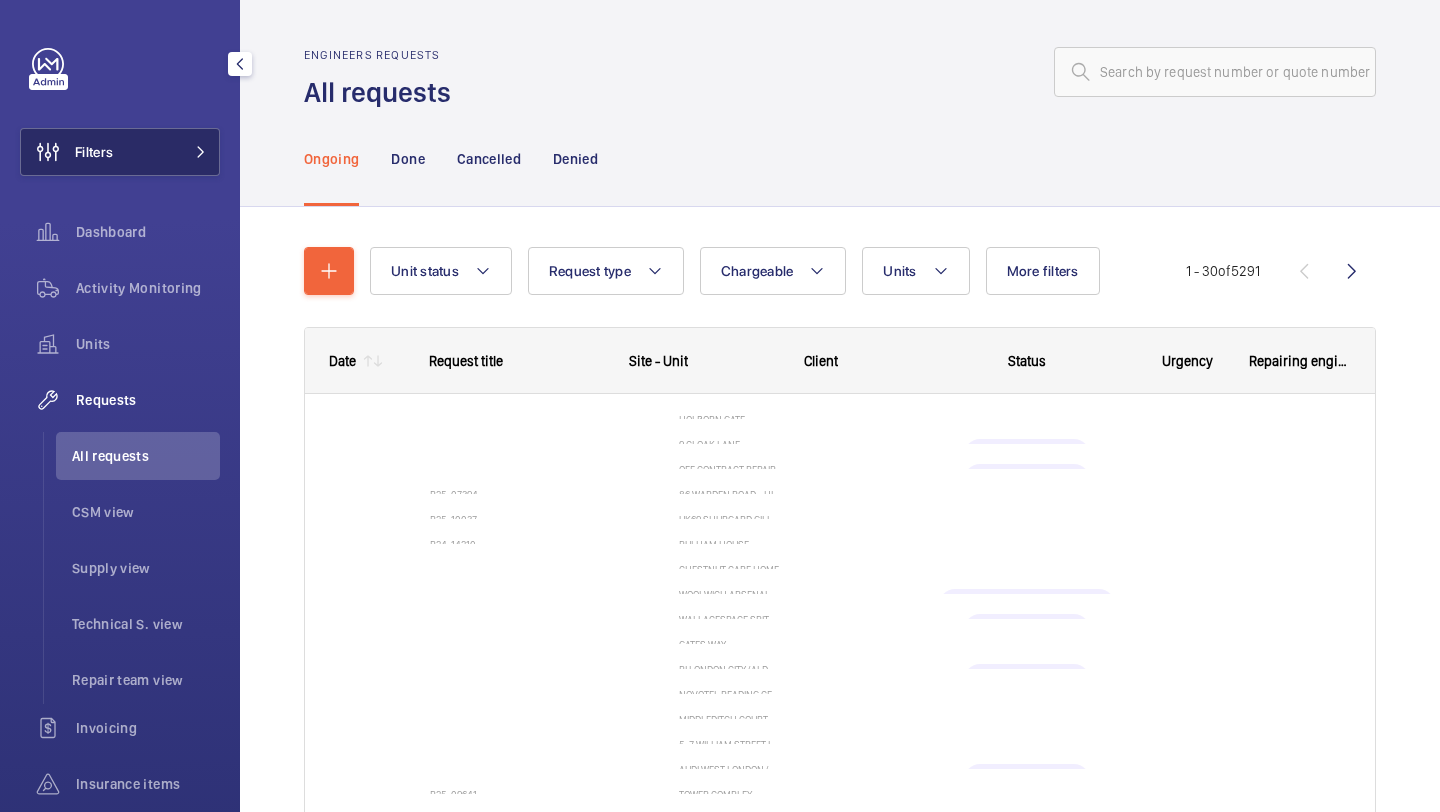 click on "Filters" 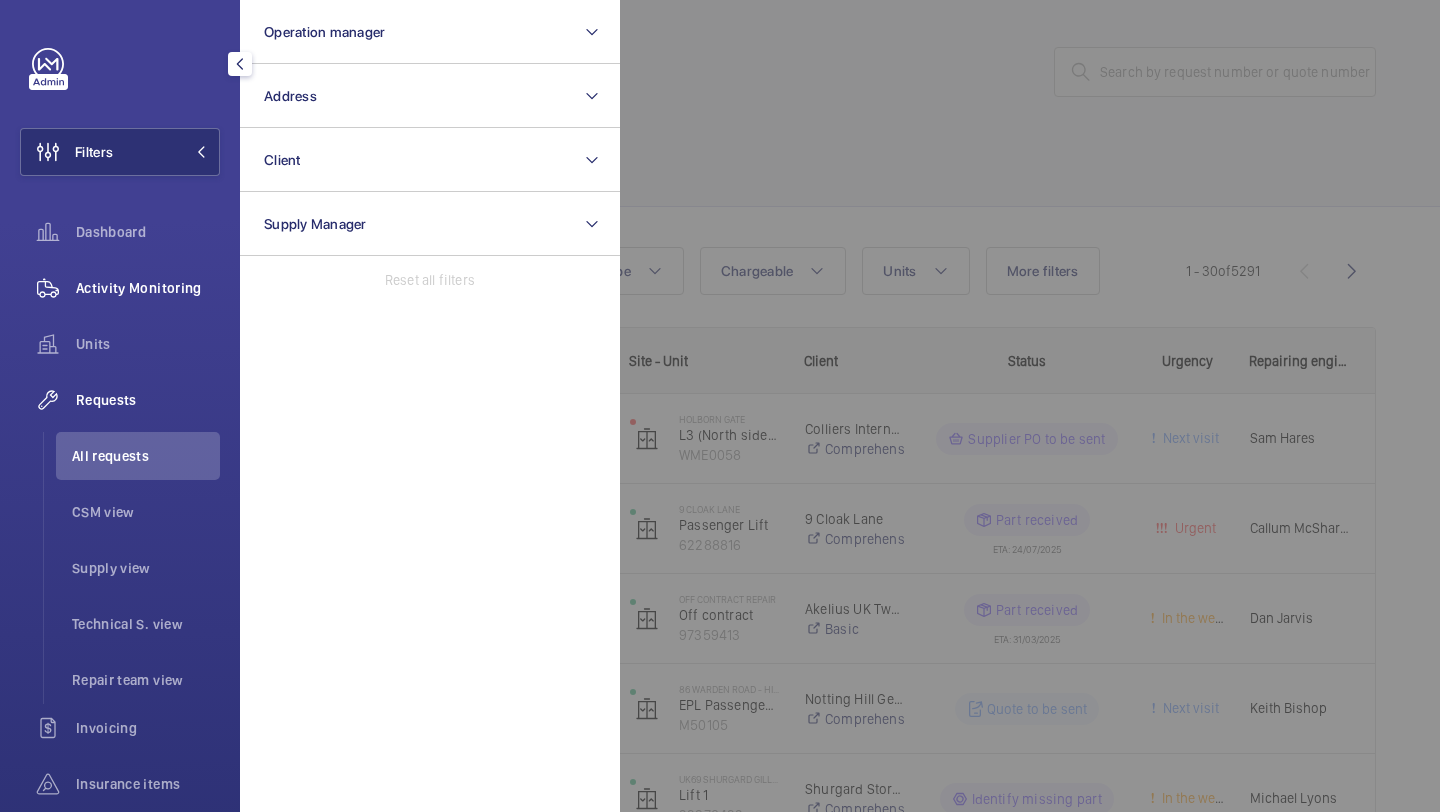 click on "Activity Monitoring" 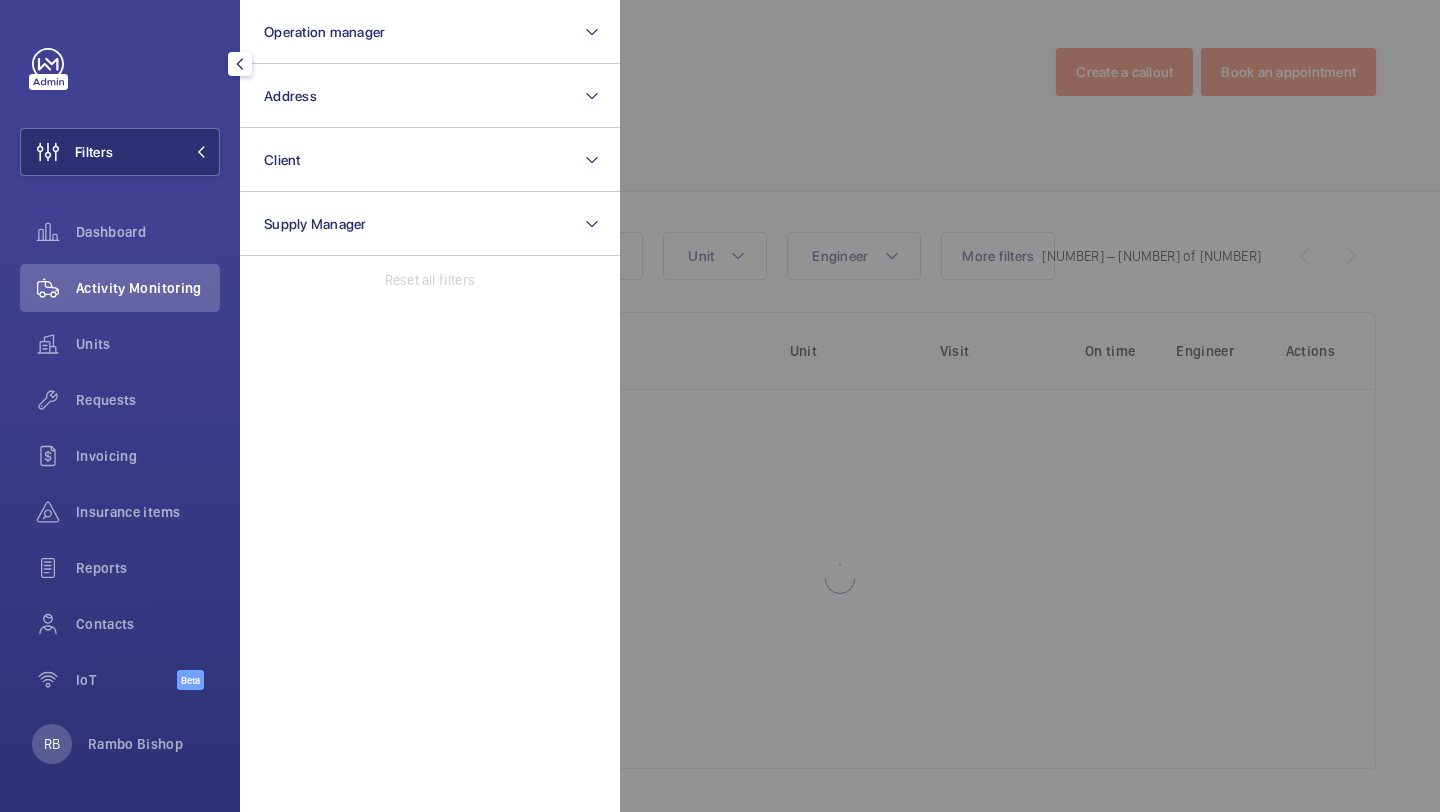 click 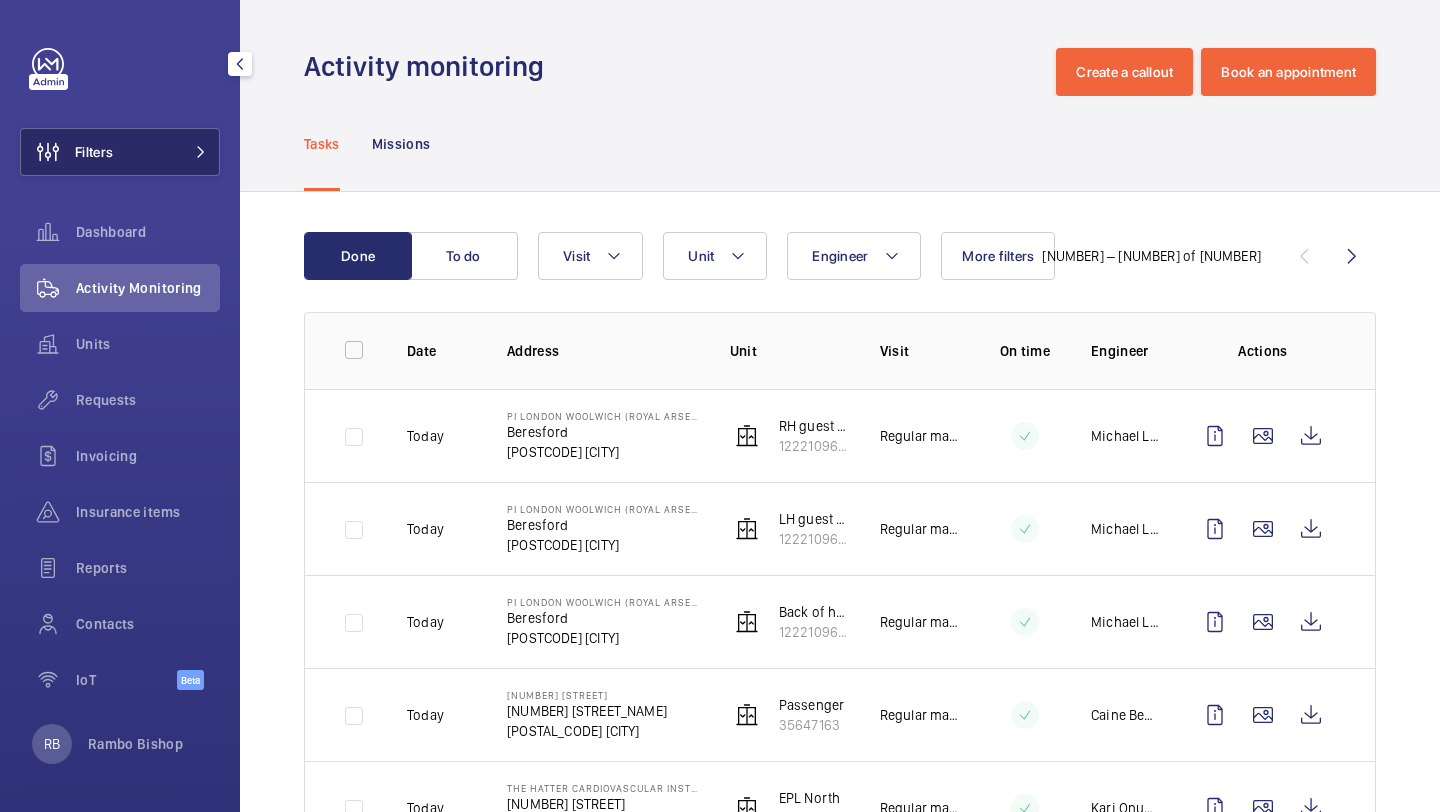 click on "Filters" 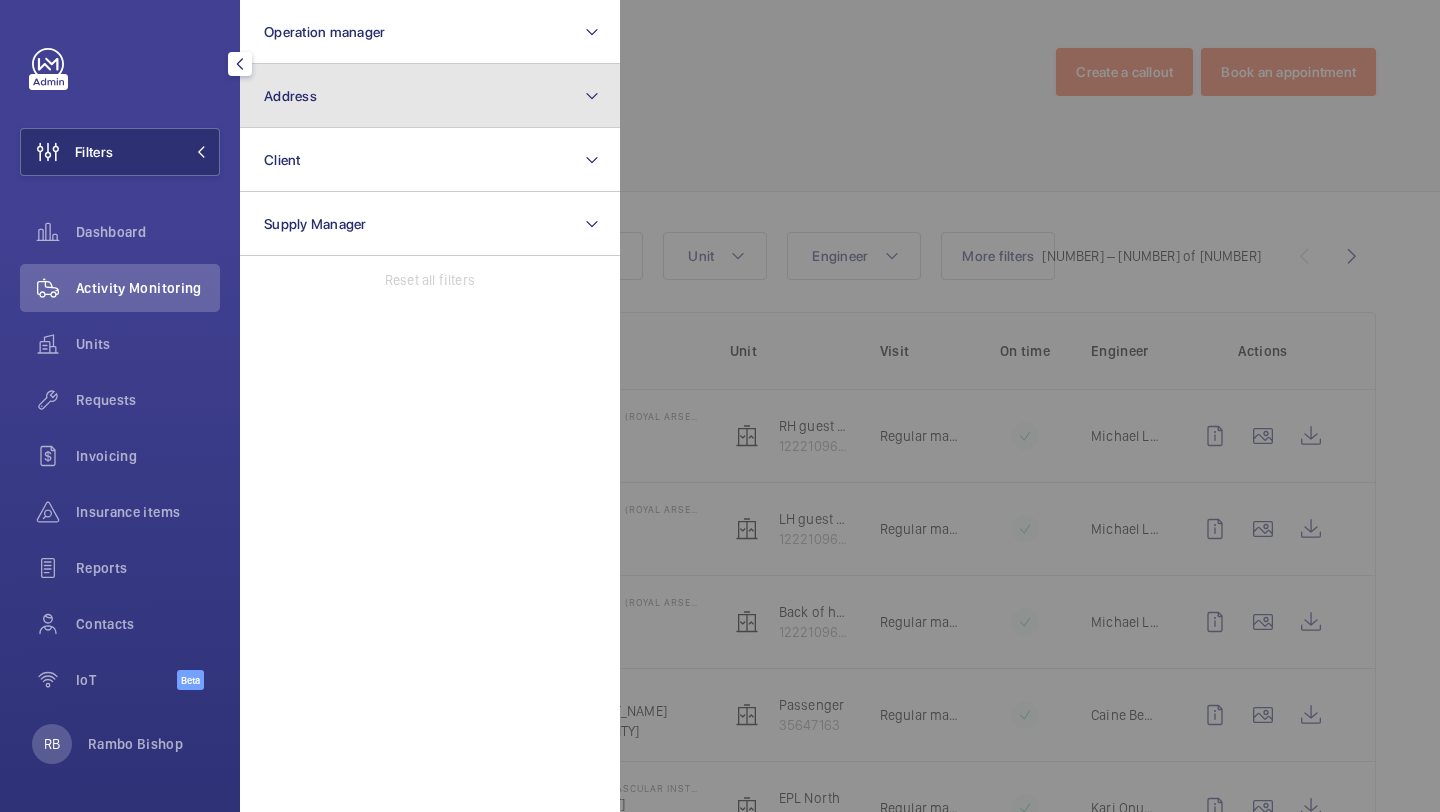 click on "Address" 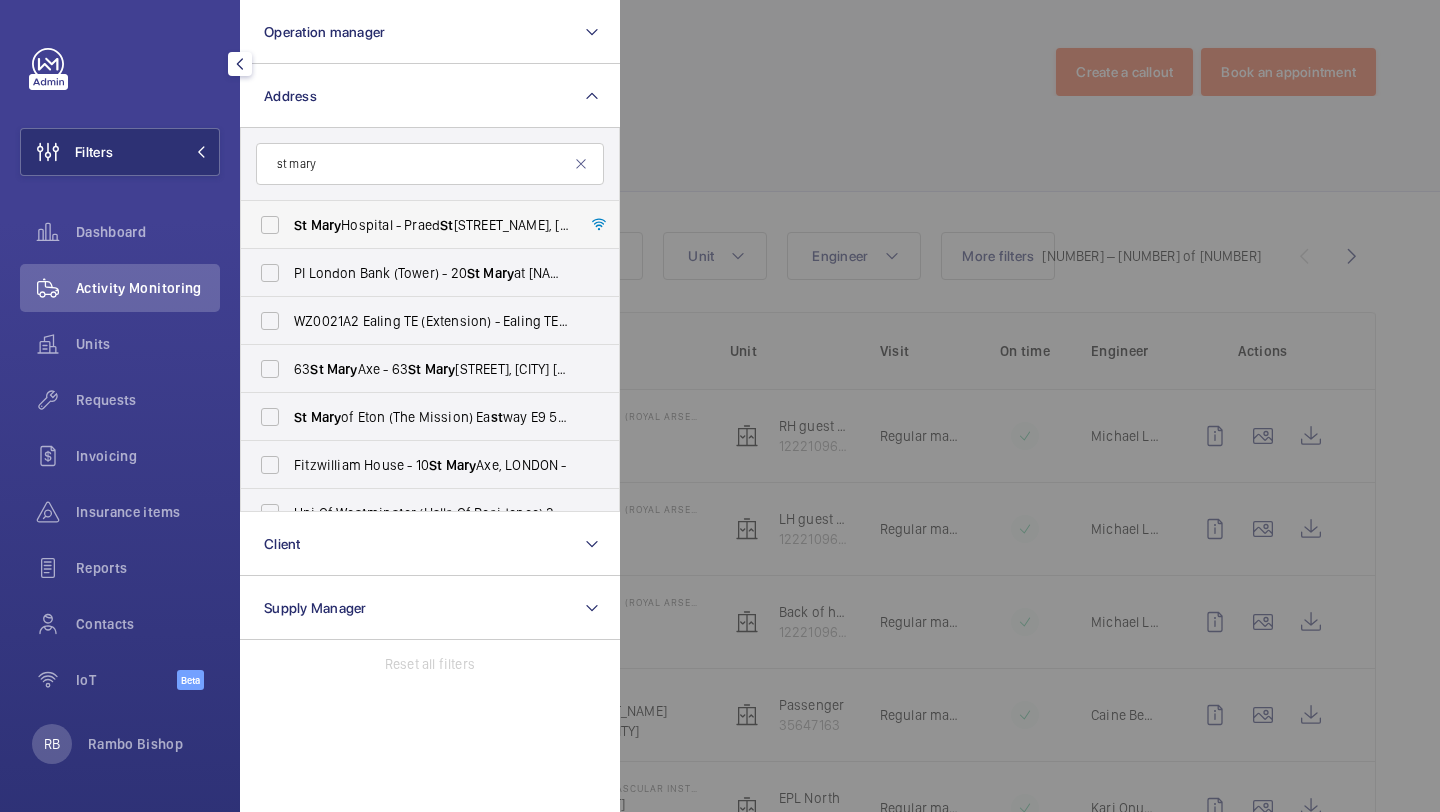type on "st mary" 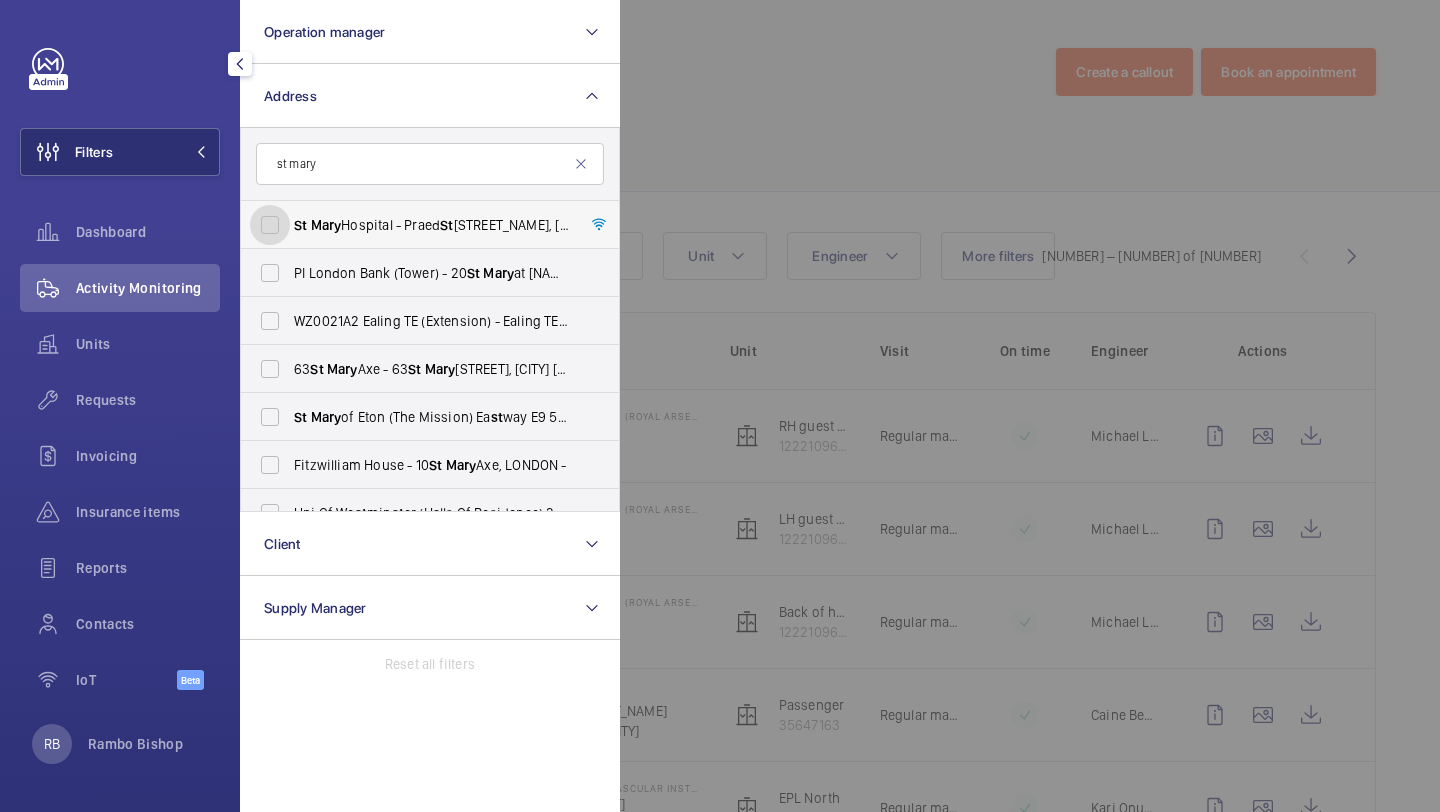click on "[STREET_NAME] [STREET], [CITY] [POSTAL_CODE]" at bounding box center (270, 225) 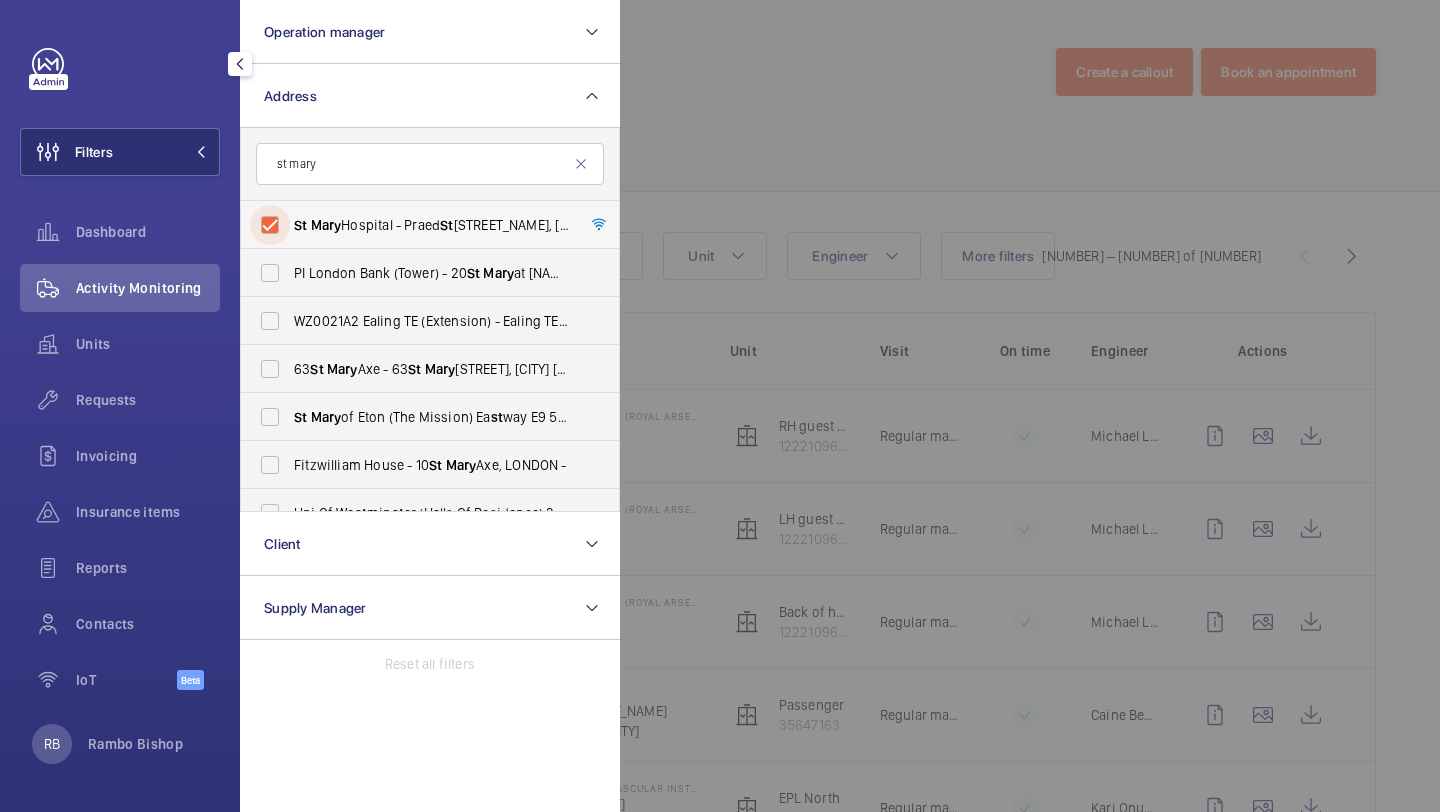 checkbox on "true" 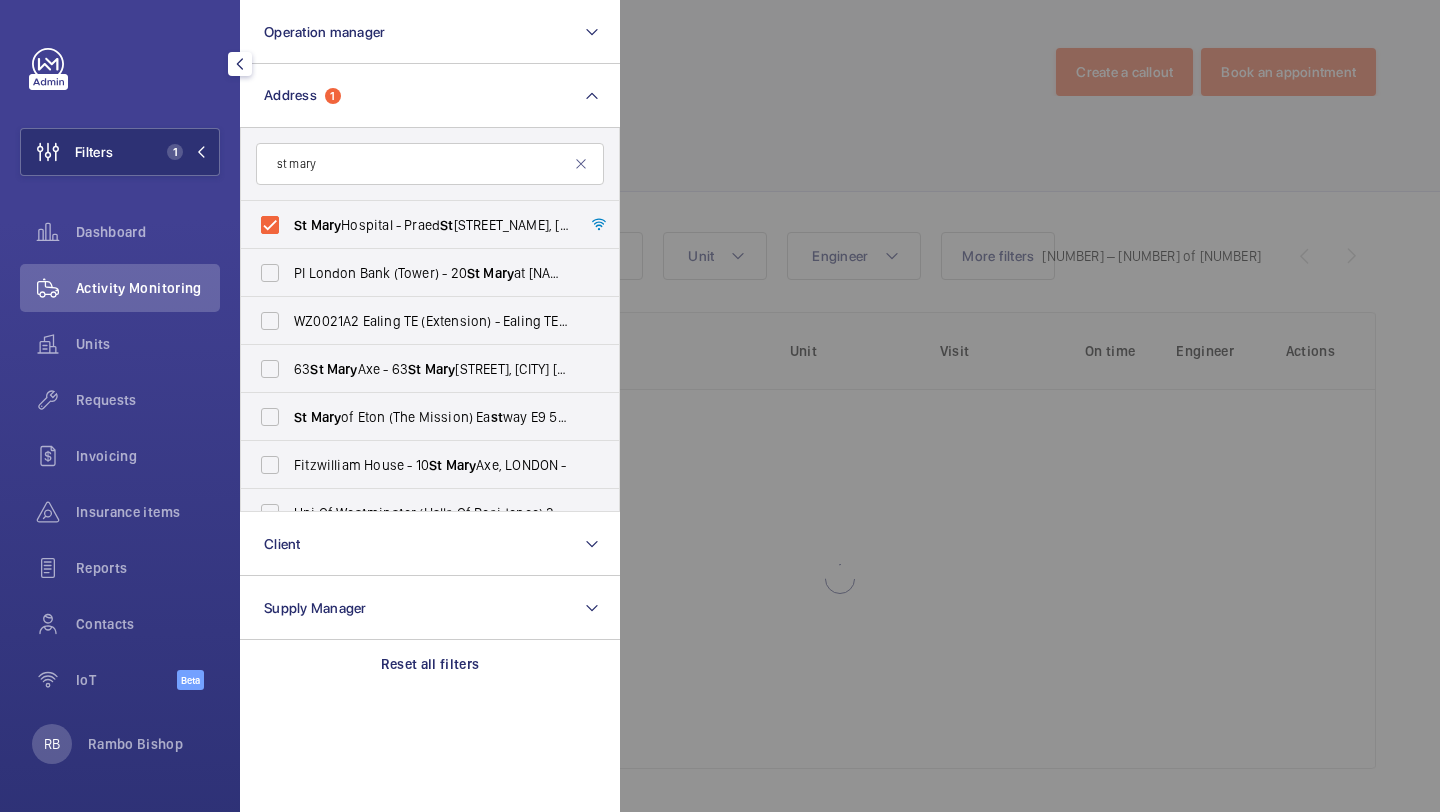 click 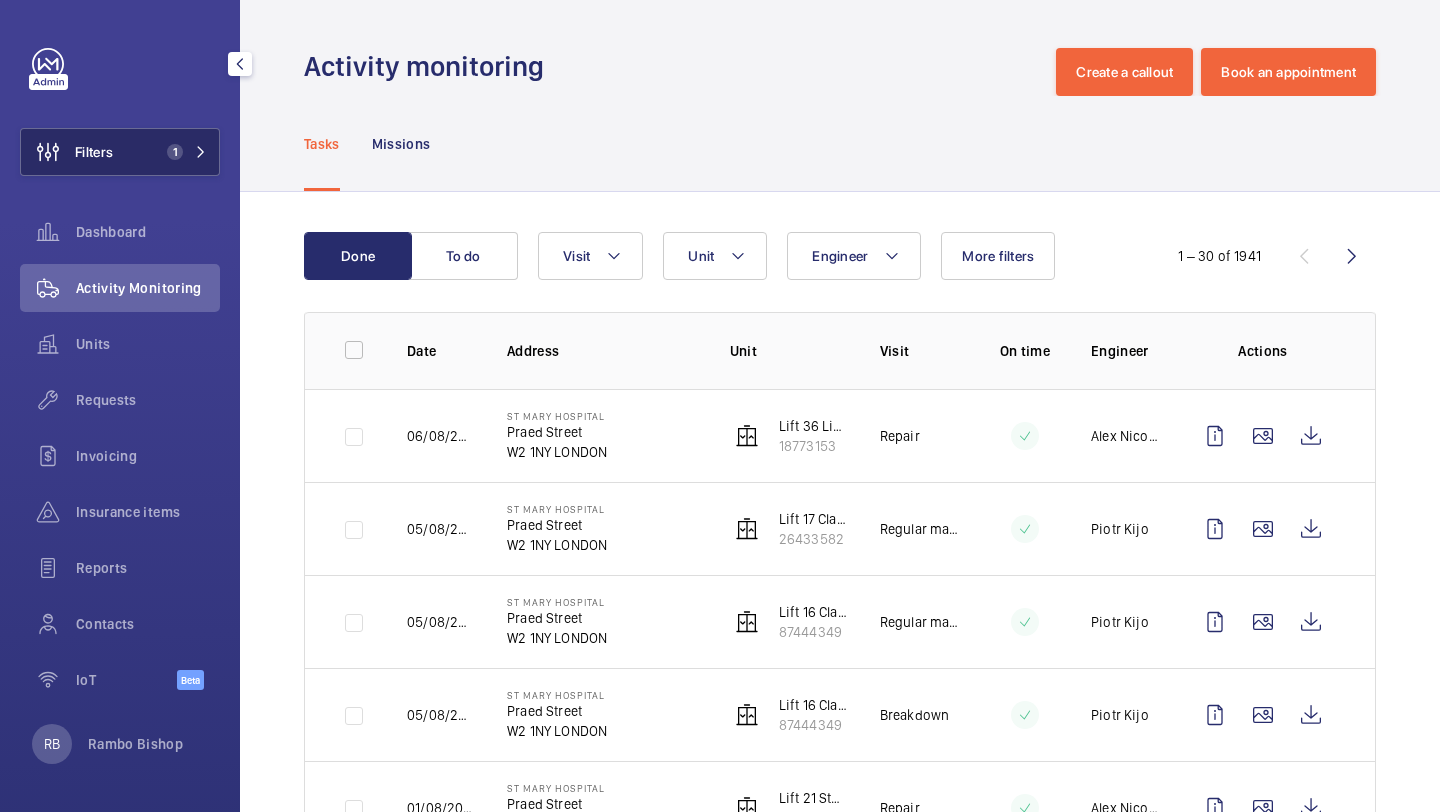 click on "Filters 1" 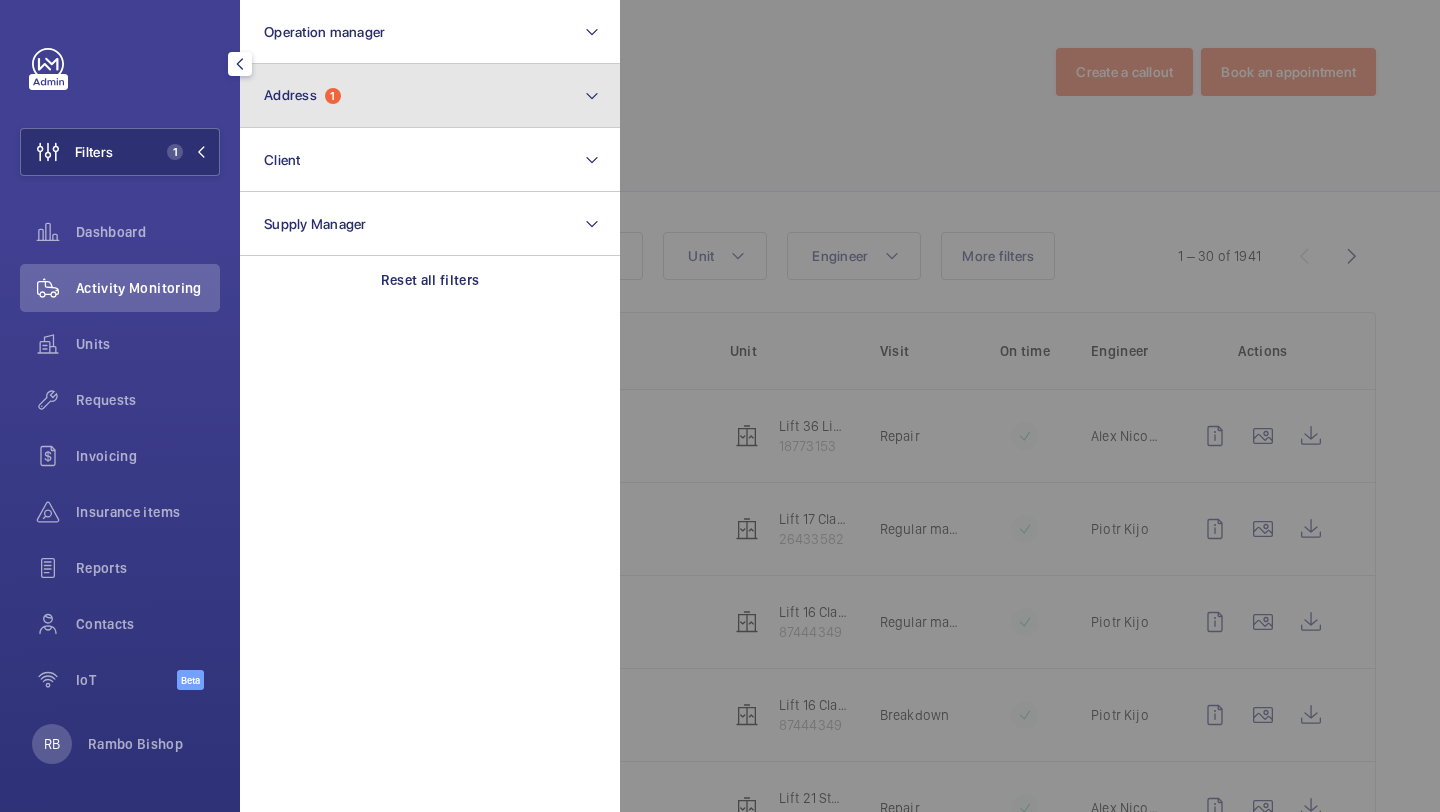 click on "Address  1" 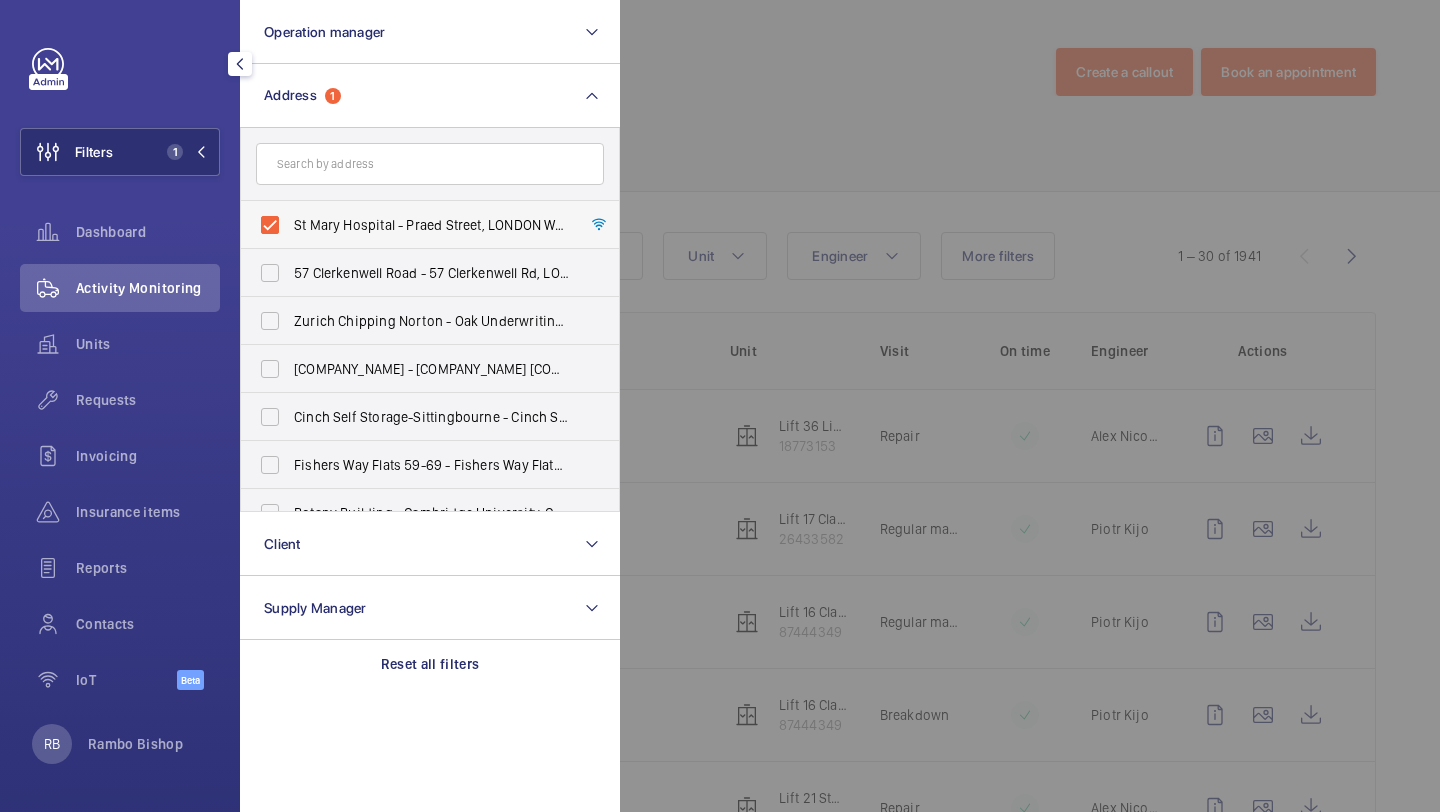 click on "St Mary Hospital - Praed Street, LONDON W2 1NY" at bounding box center [415, 225] 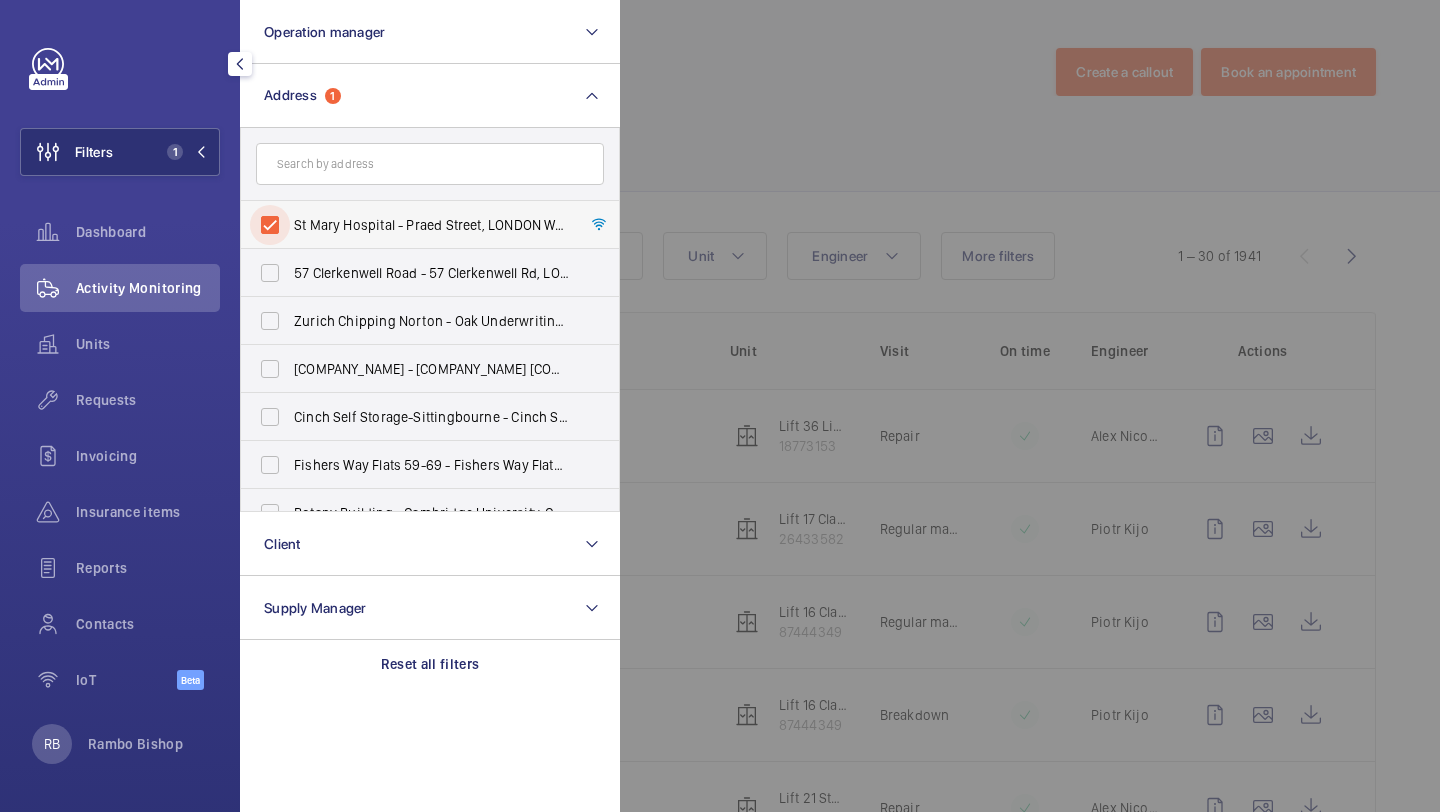 click on "St Mary Hospital - Praed Street, LONDON W2 1NY" at bounding box center (270, 225) 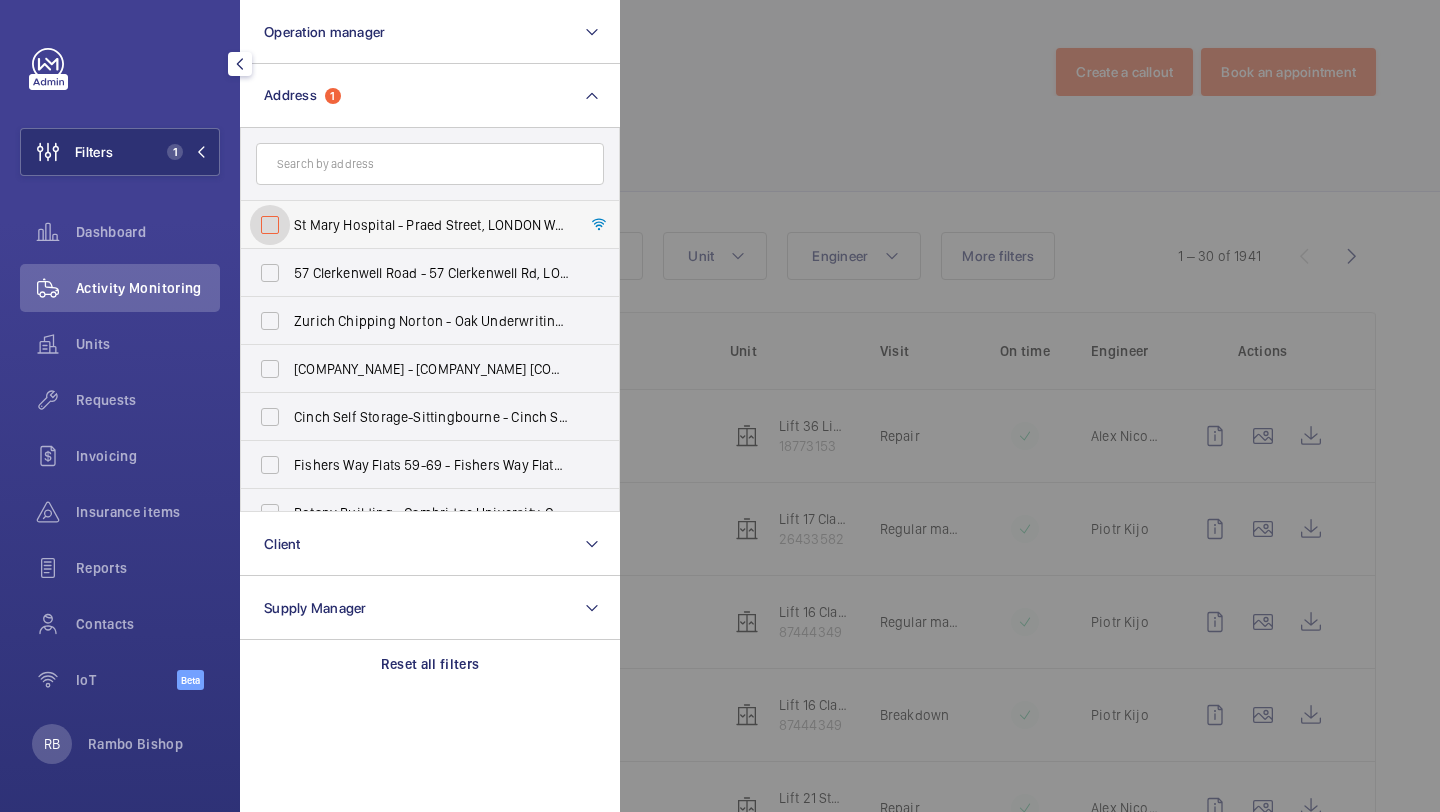 checkbox on "false" 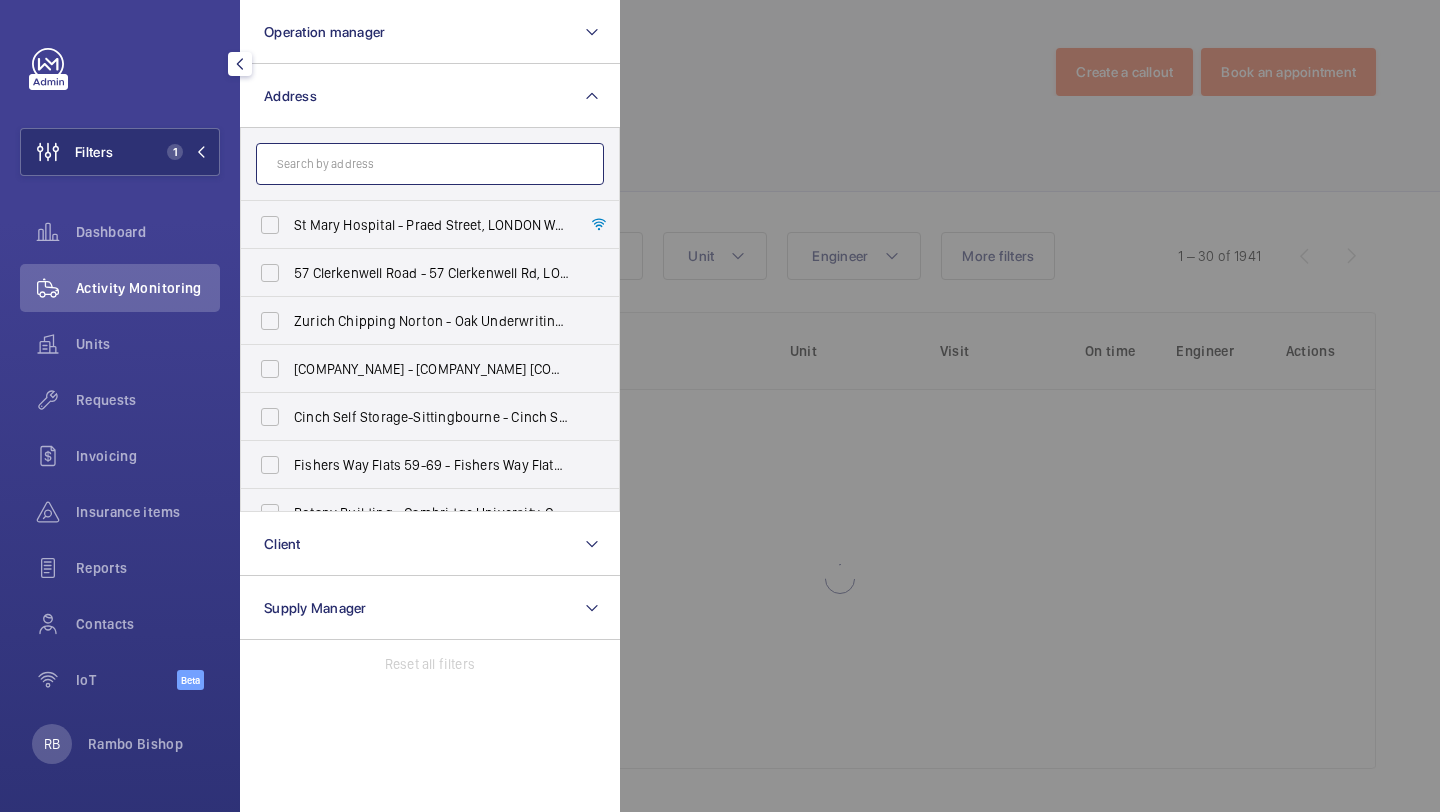 click 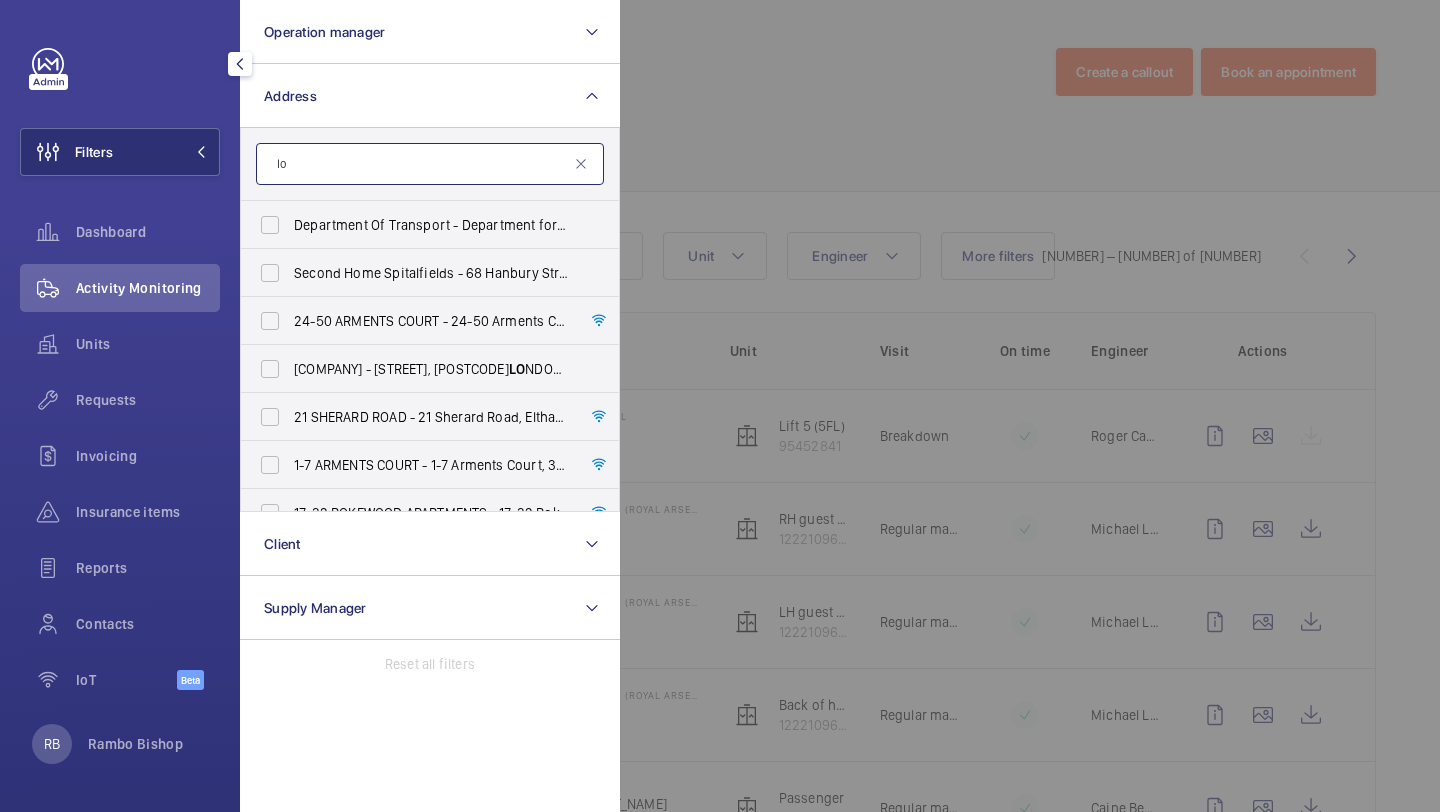type on "l" 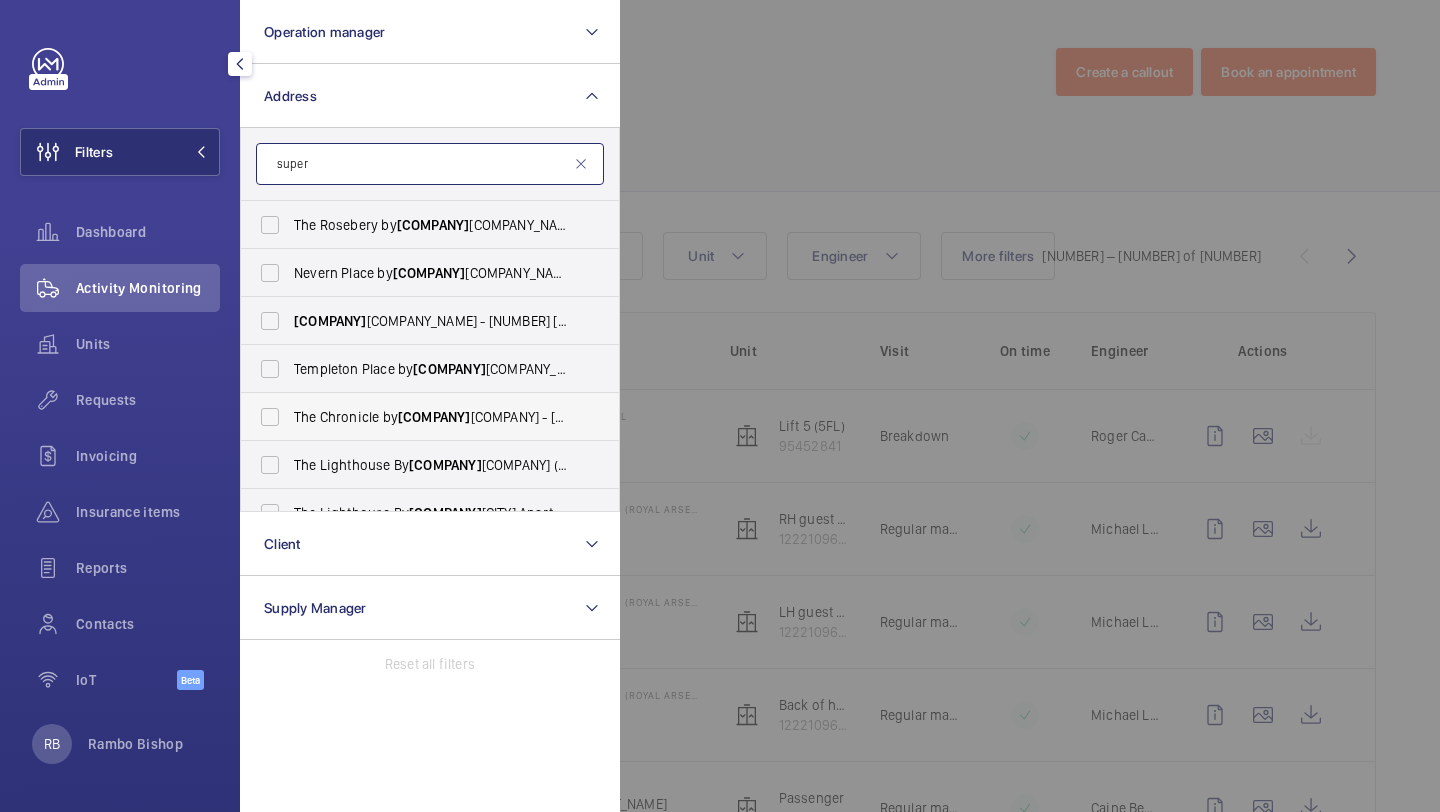 scroll, scrollTop: 122, scrollLeft: 0, axis: vertical 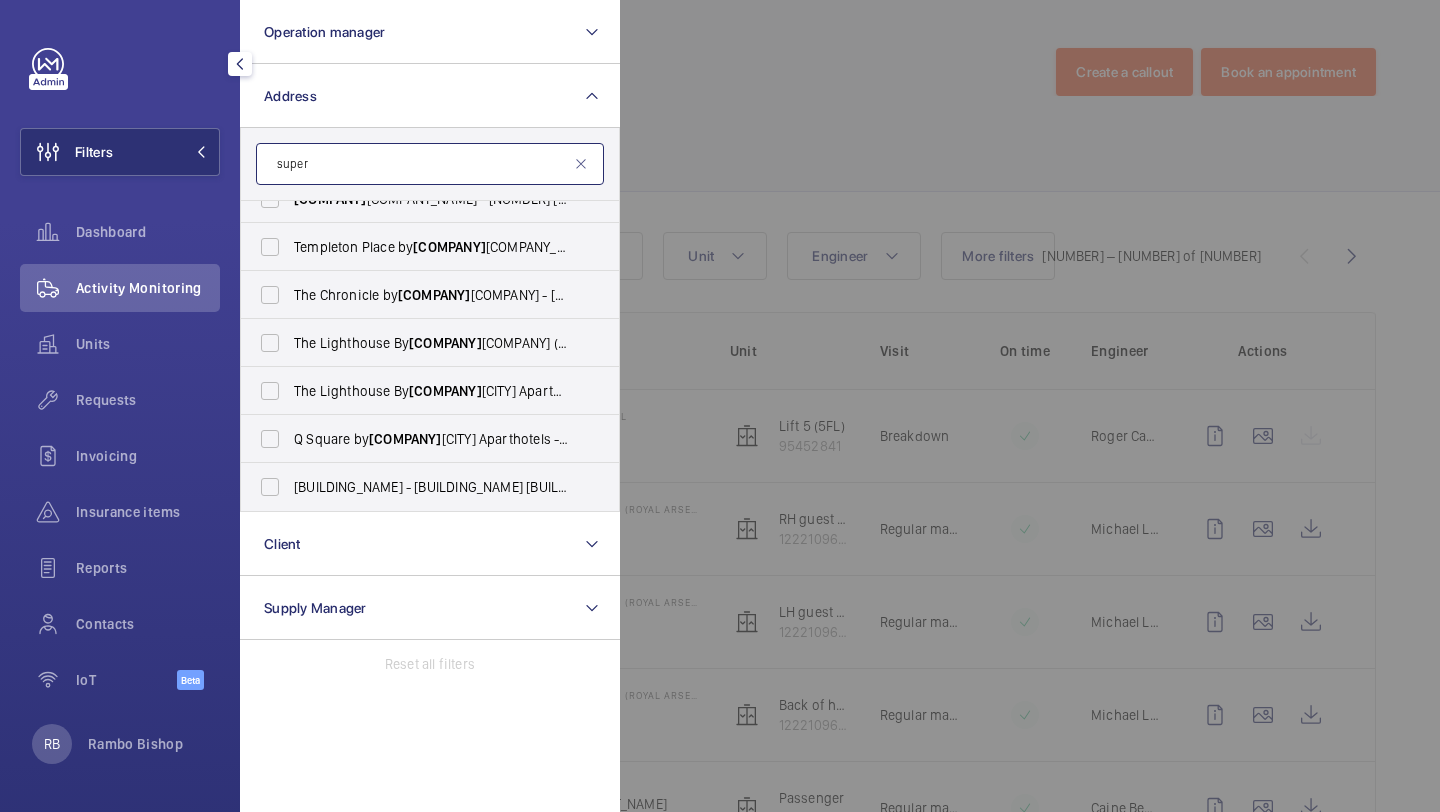 click on "super" 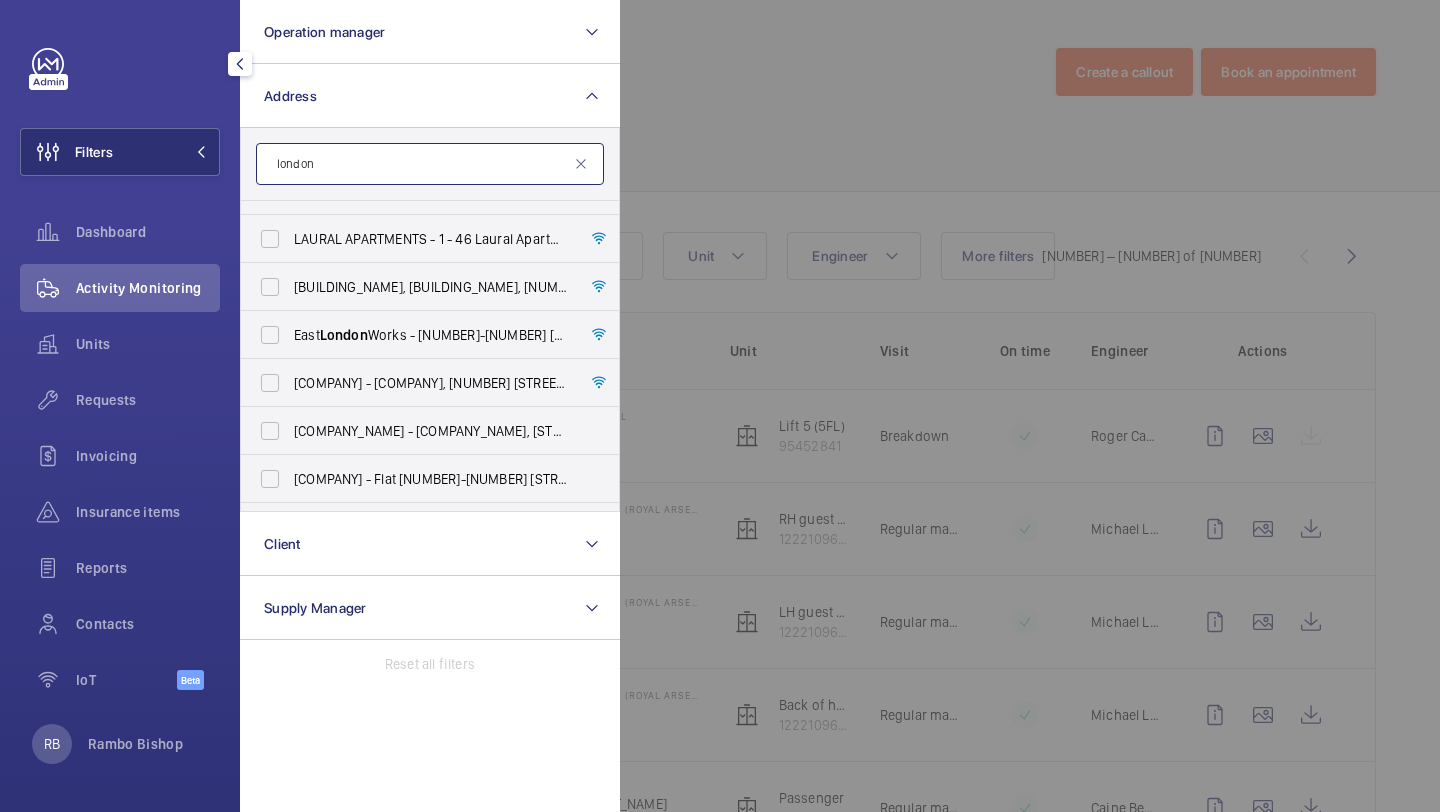 scroll, scrollTop: 807, scrollLeft: 0, axis: vertical 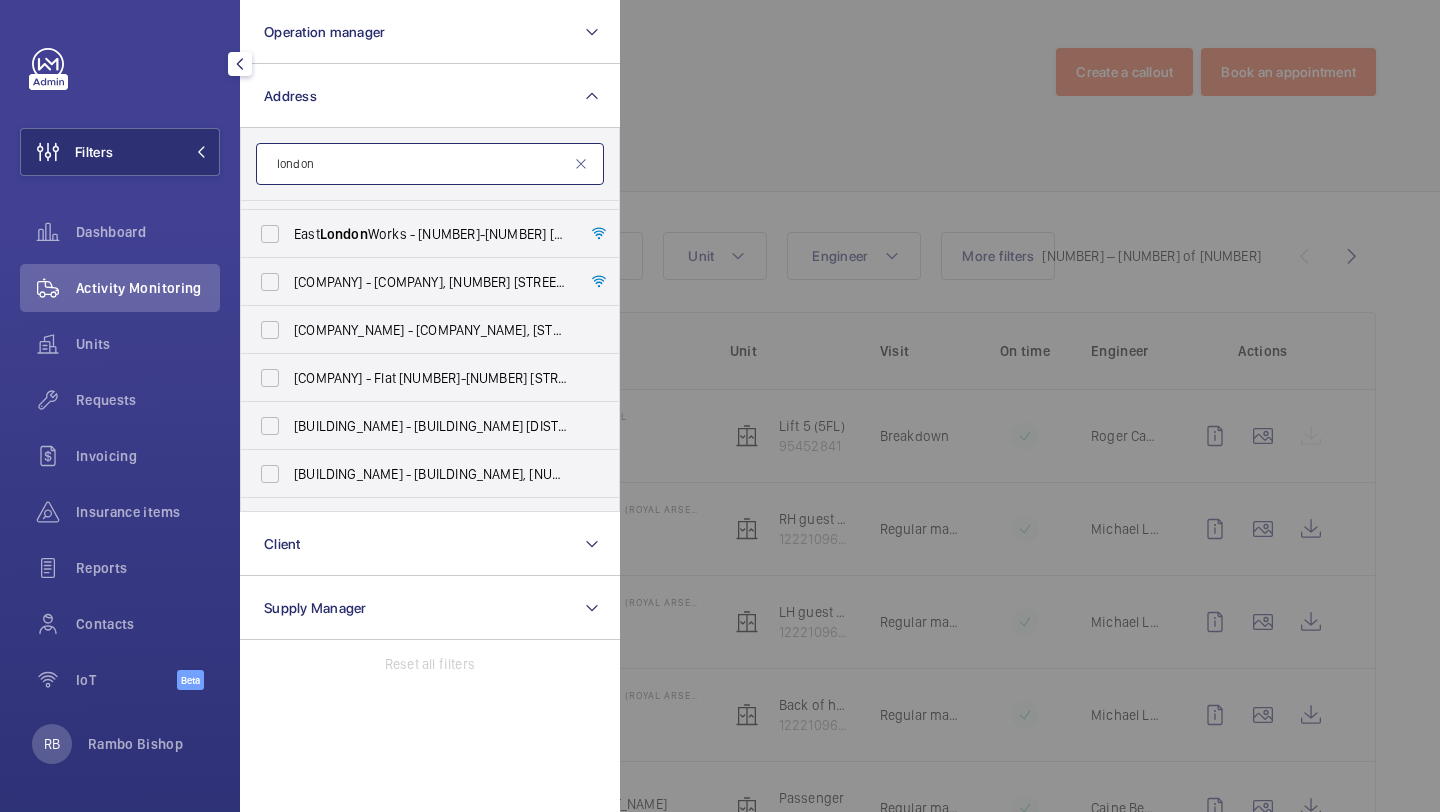 click on "london" 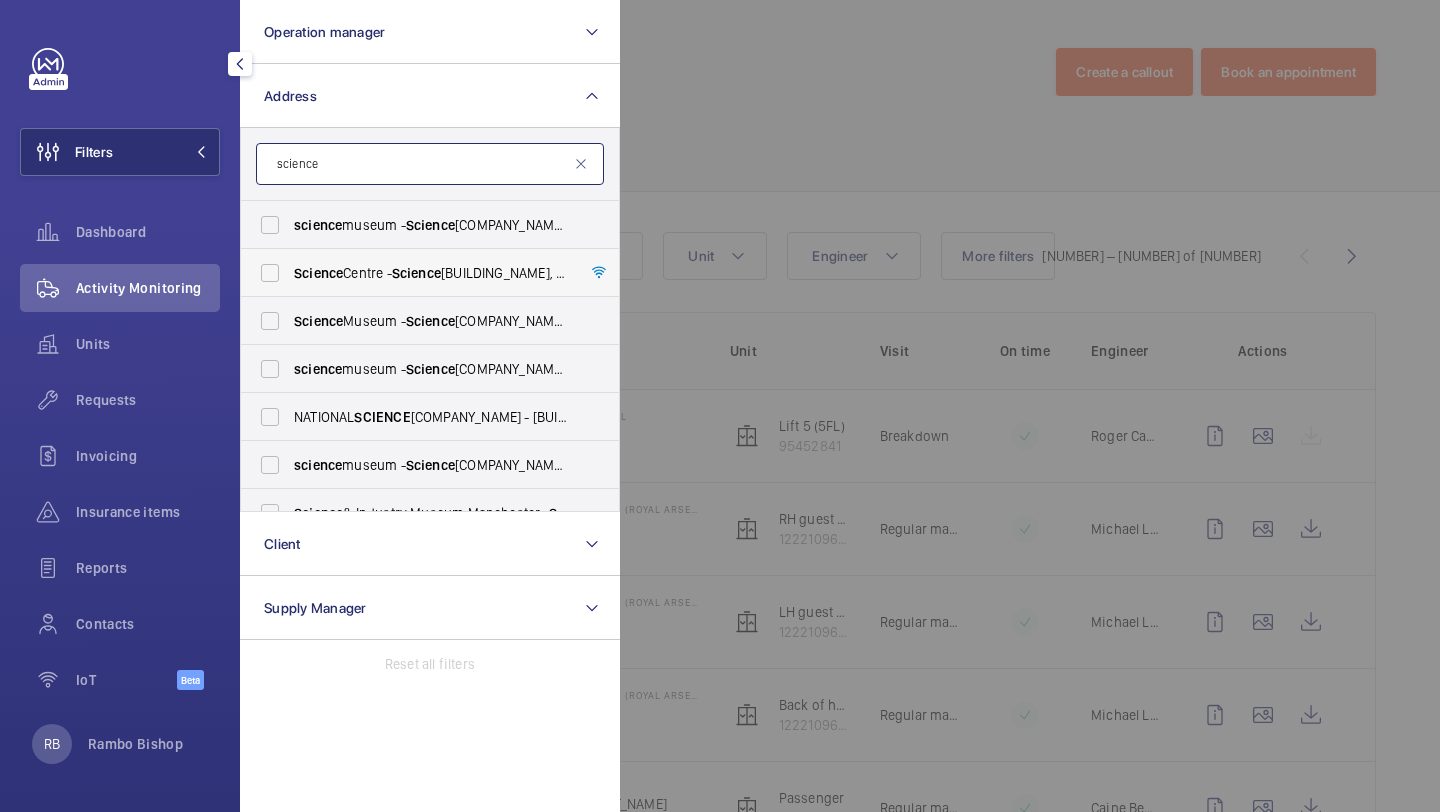 type on "science" 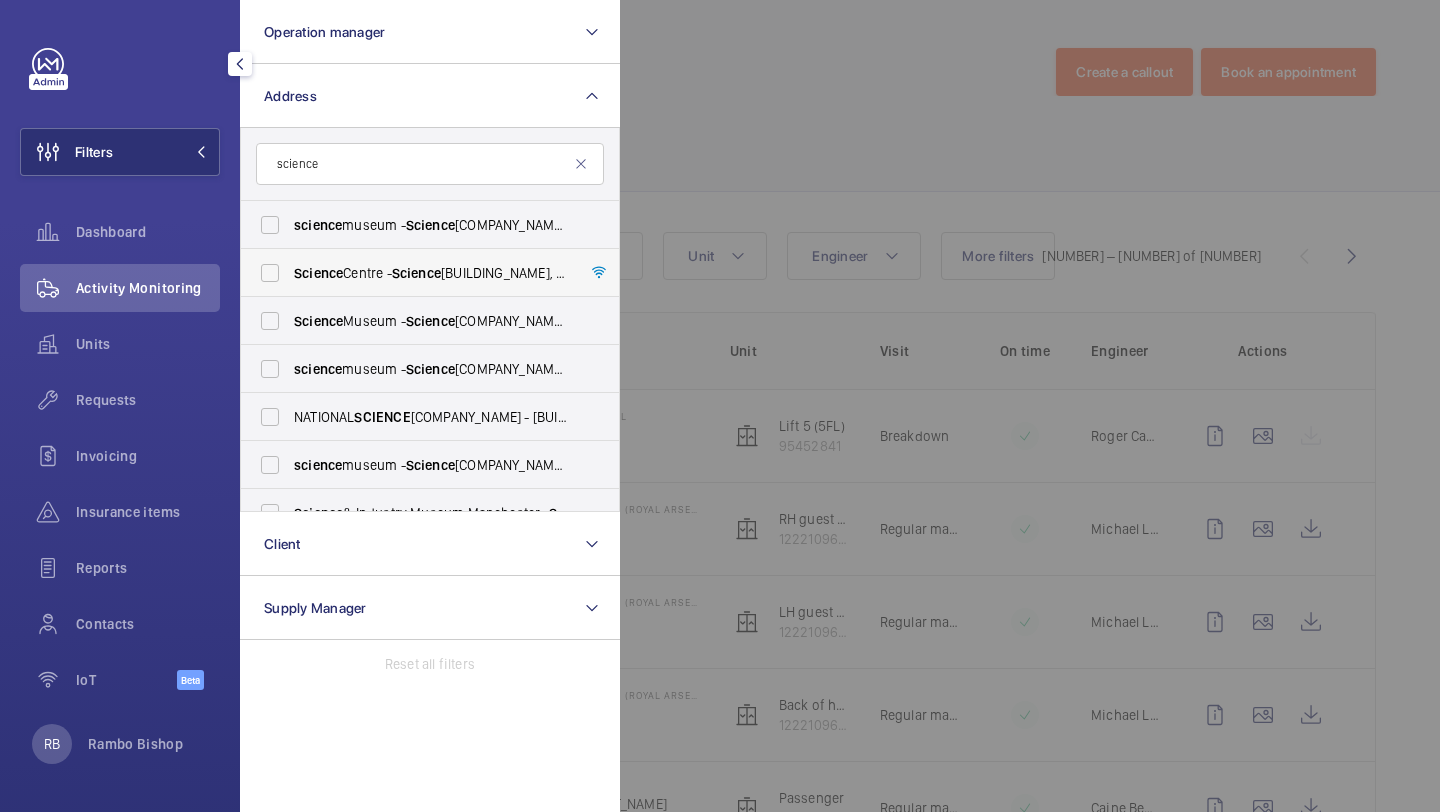 click on "[NAME]  [NAME]  -  [NAME]  [NAME],, [CITY] [POSTCODE]" at bounding box center (431, 273) 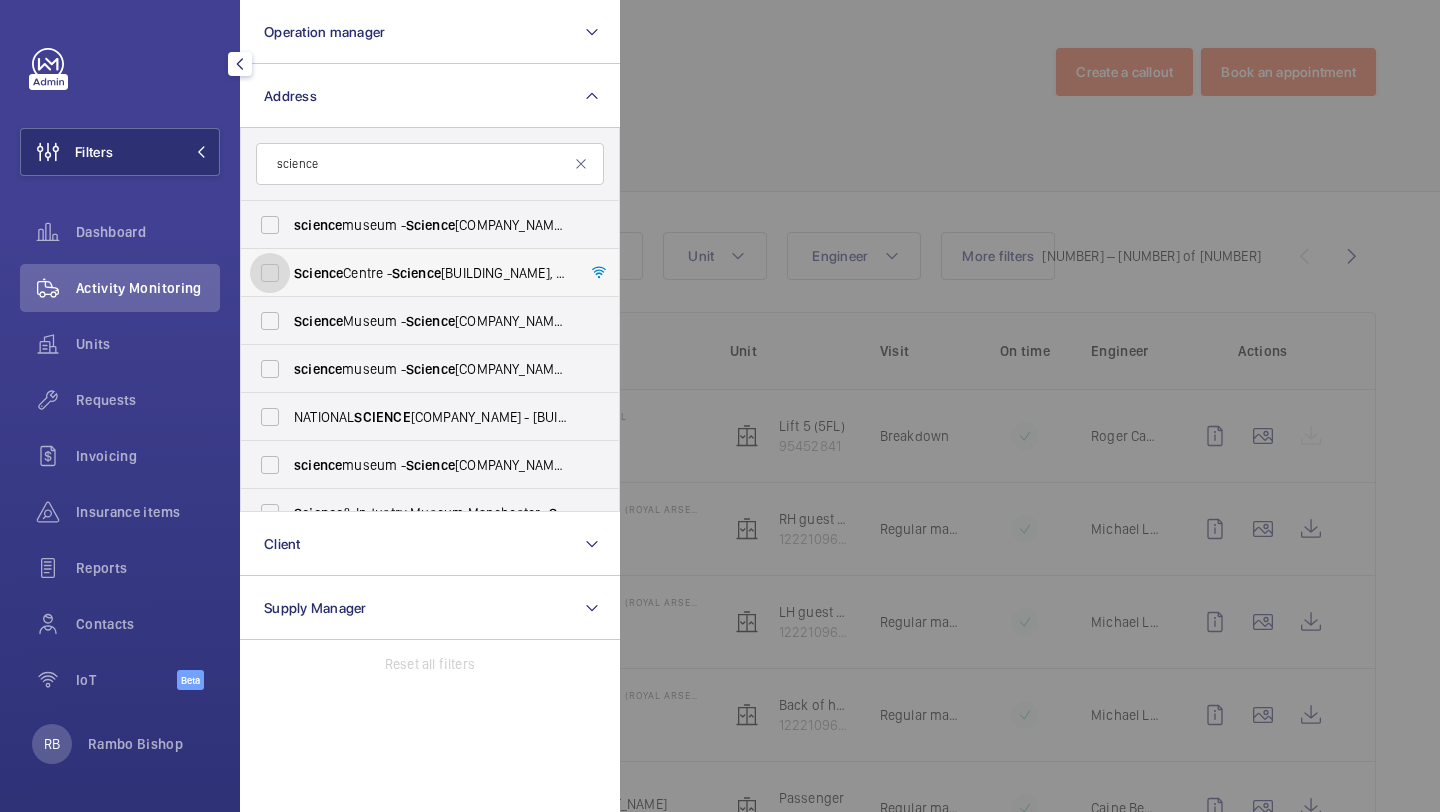 click on "[NAME]  [NAME]  -  [NAME]  [NAME],, [CITY] [POSTCODE]" at bounding box center (270, 273) 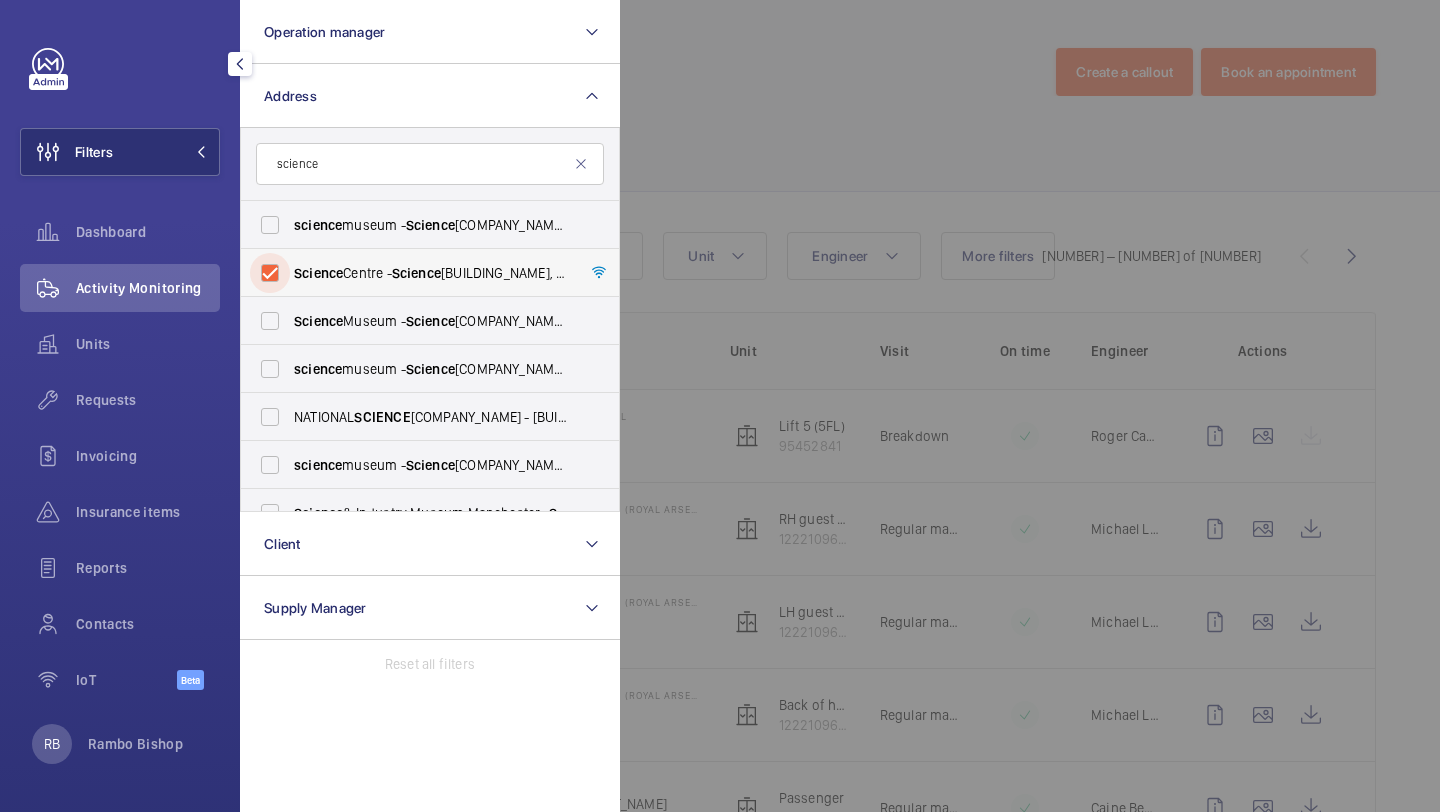 checkbox on "true" 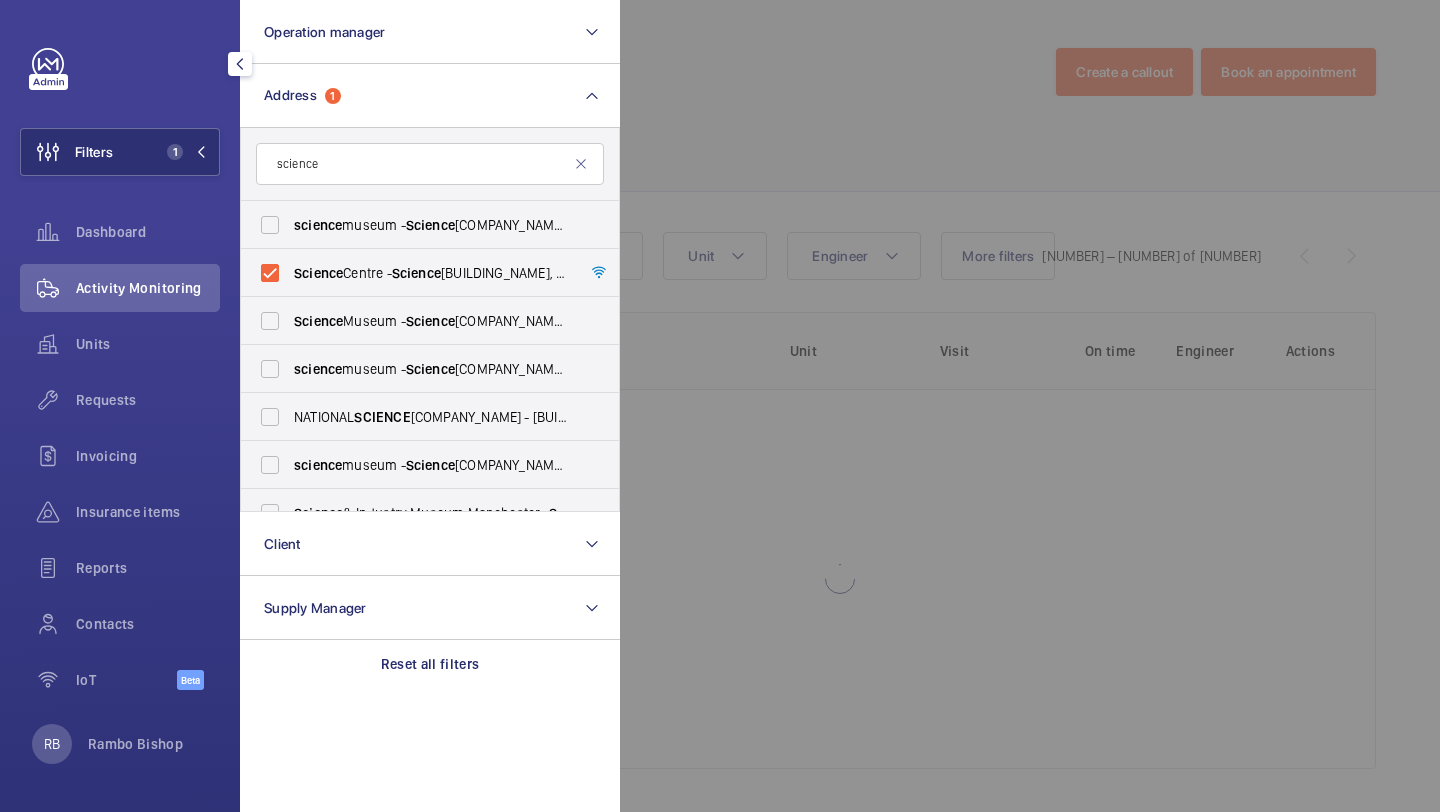 click 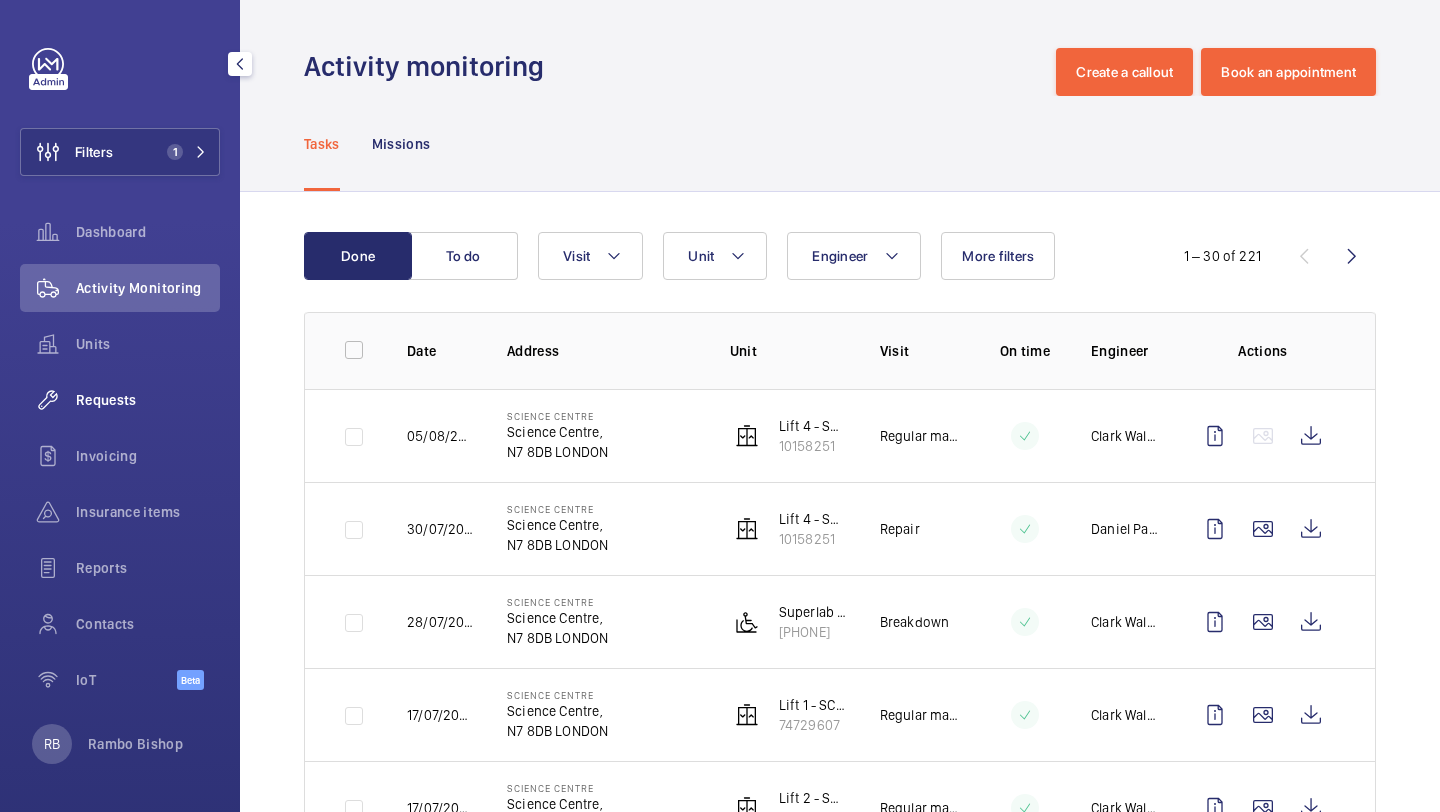 click on "Requests" 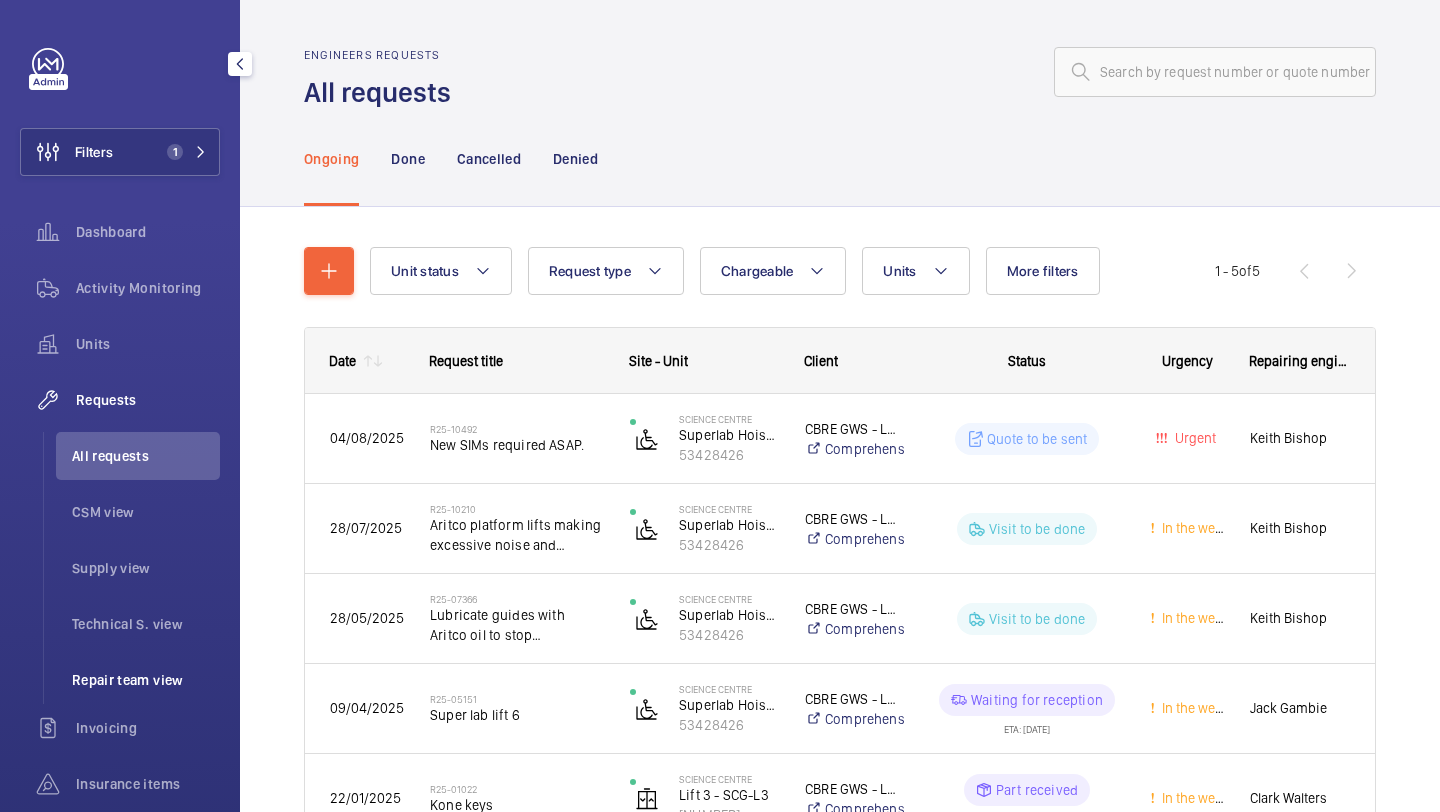 click on "Repair team view" 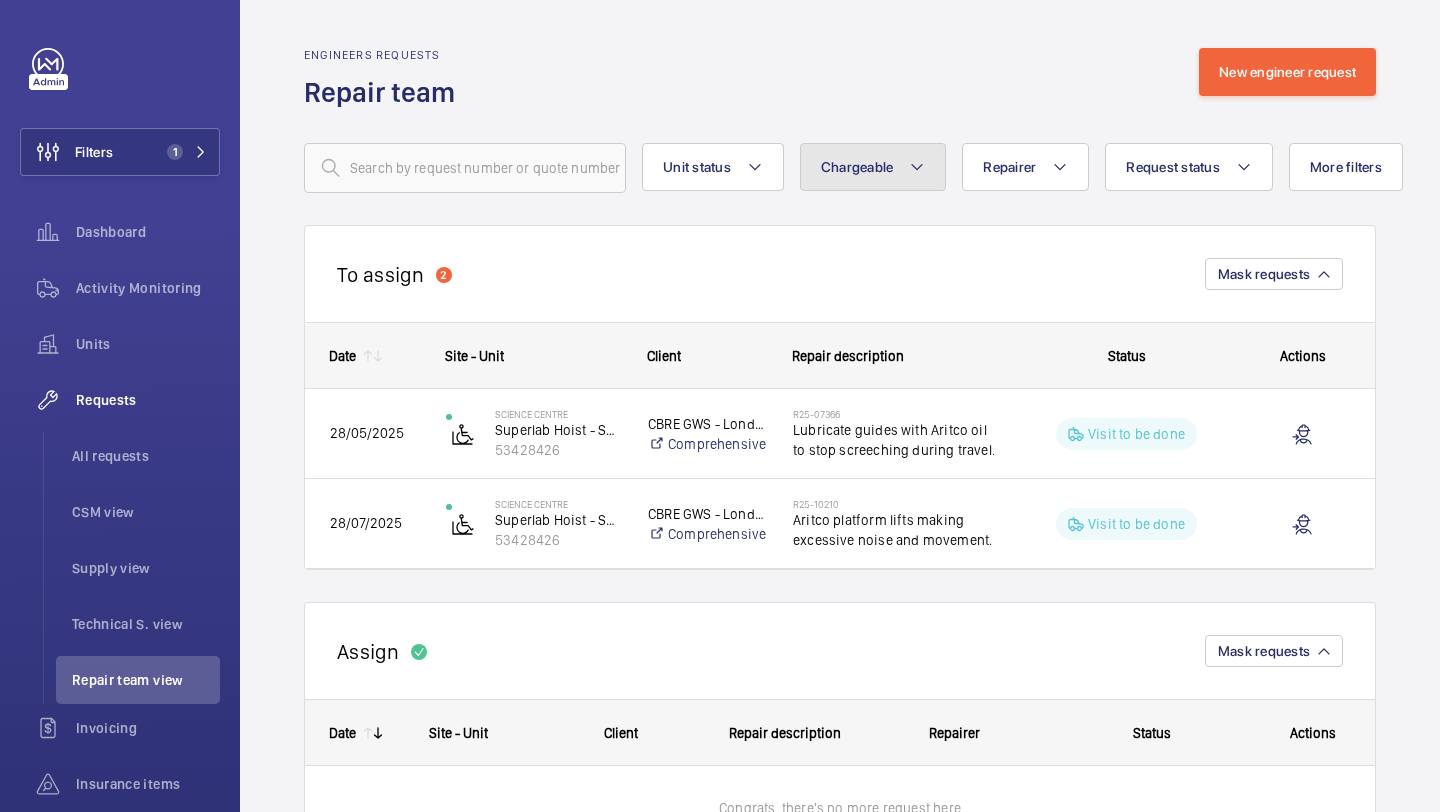 click on "Chargeable" 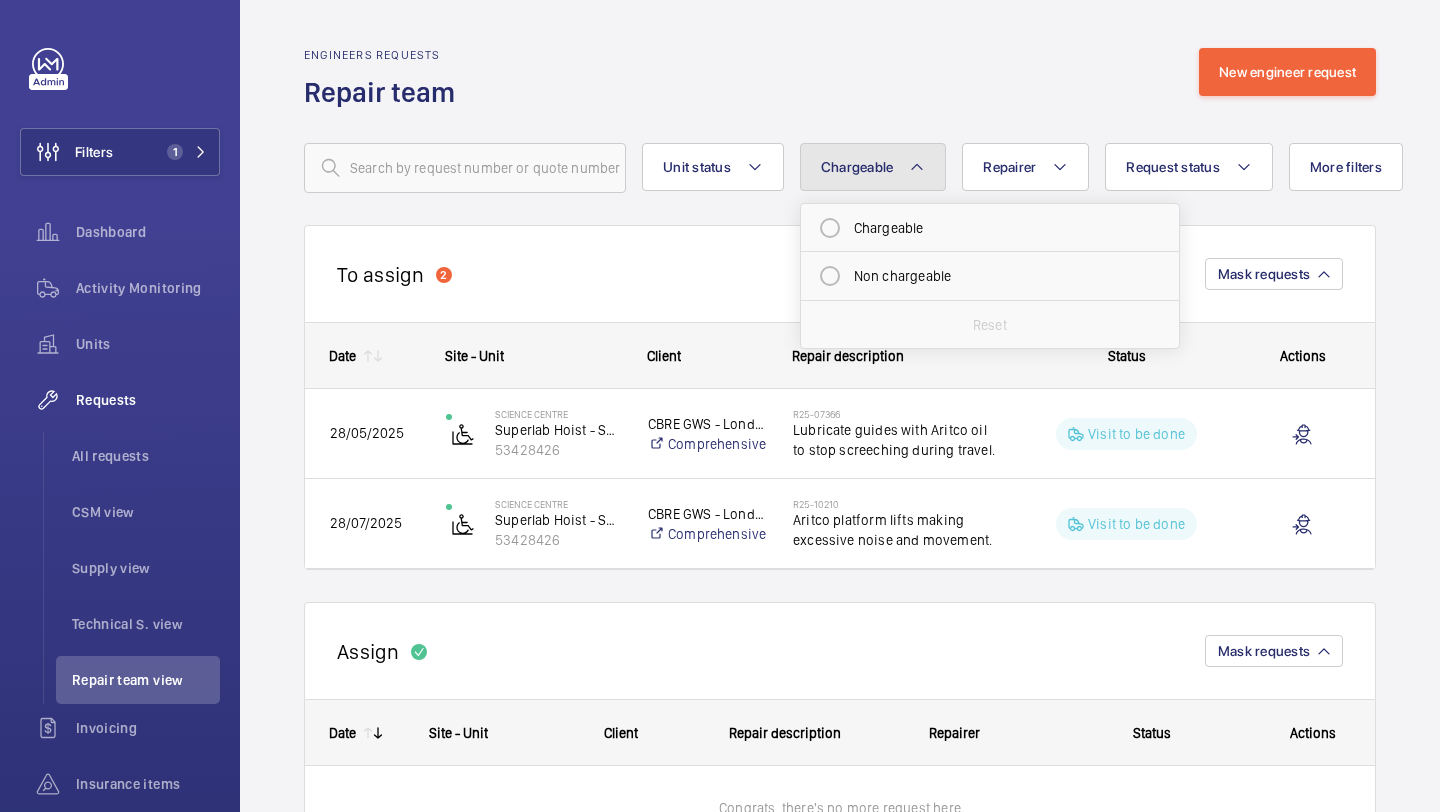 click on "Chargeable" 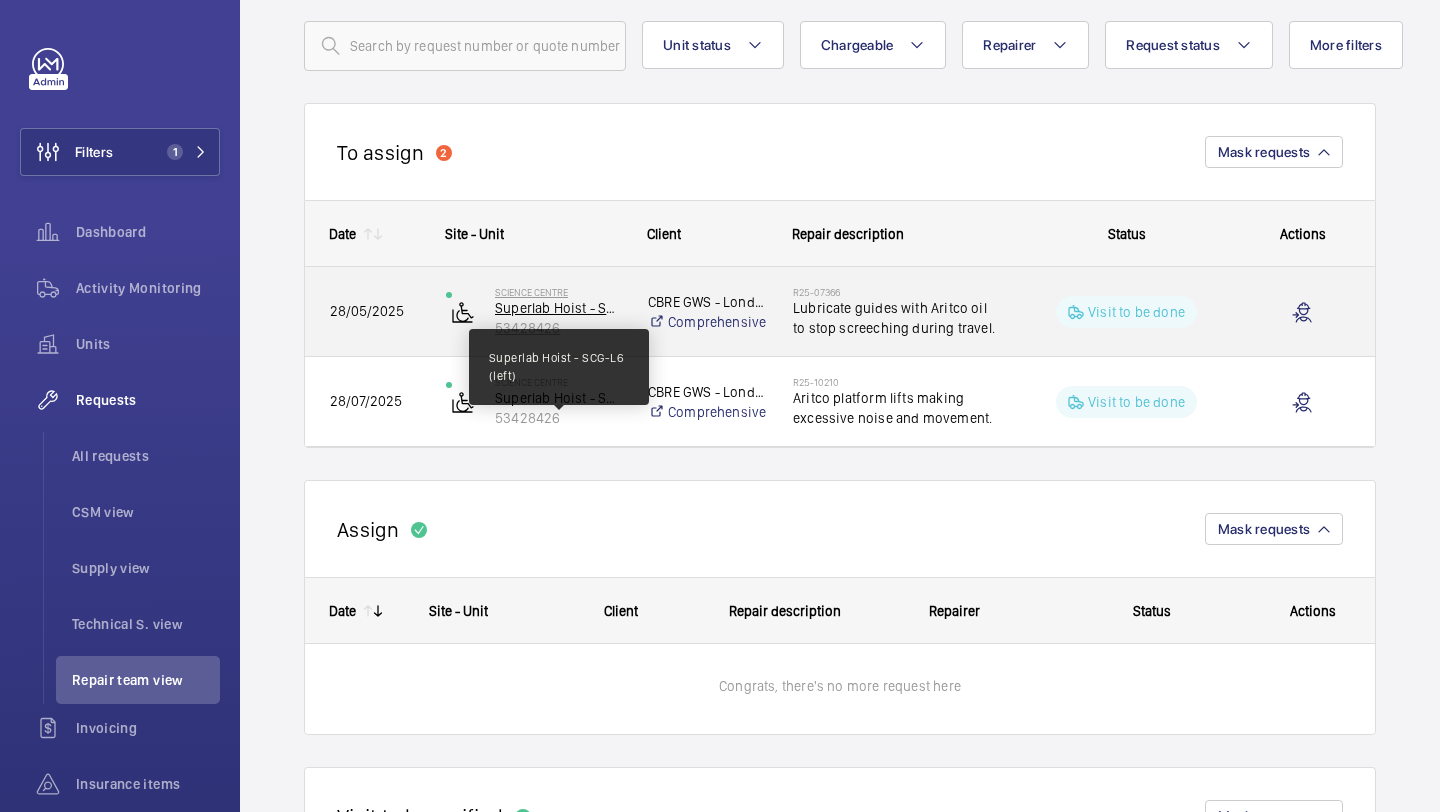 scroll, scrollTop: 121, scrollLeft: 0, axis: vertical 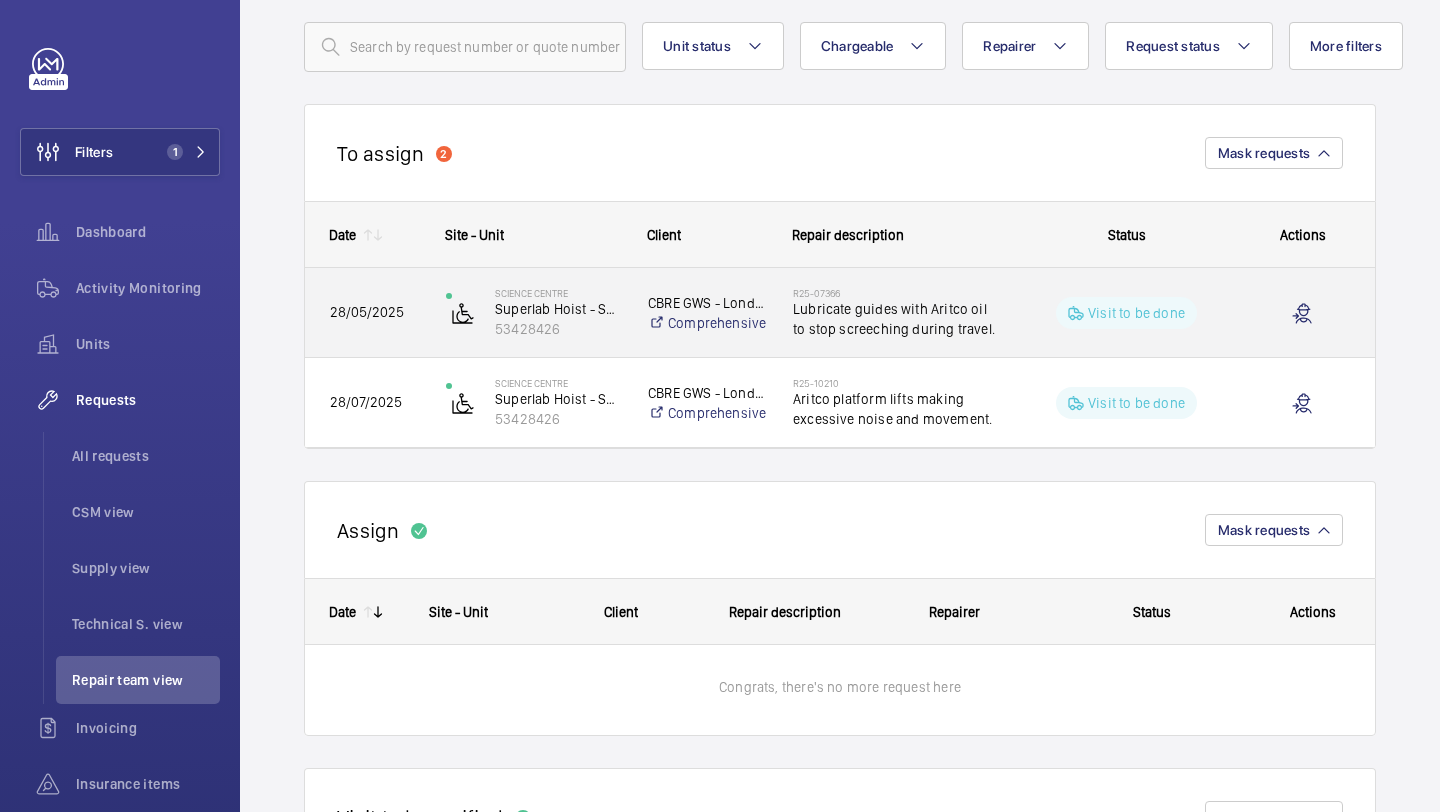 click on "Lubricate guides with Aritco oil to stop screeching during travel." 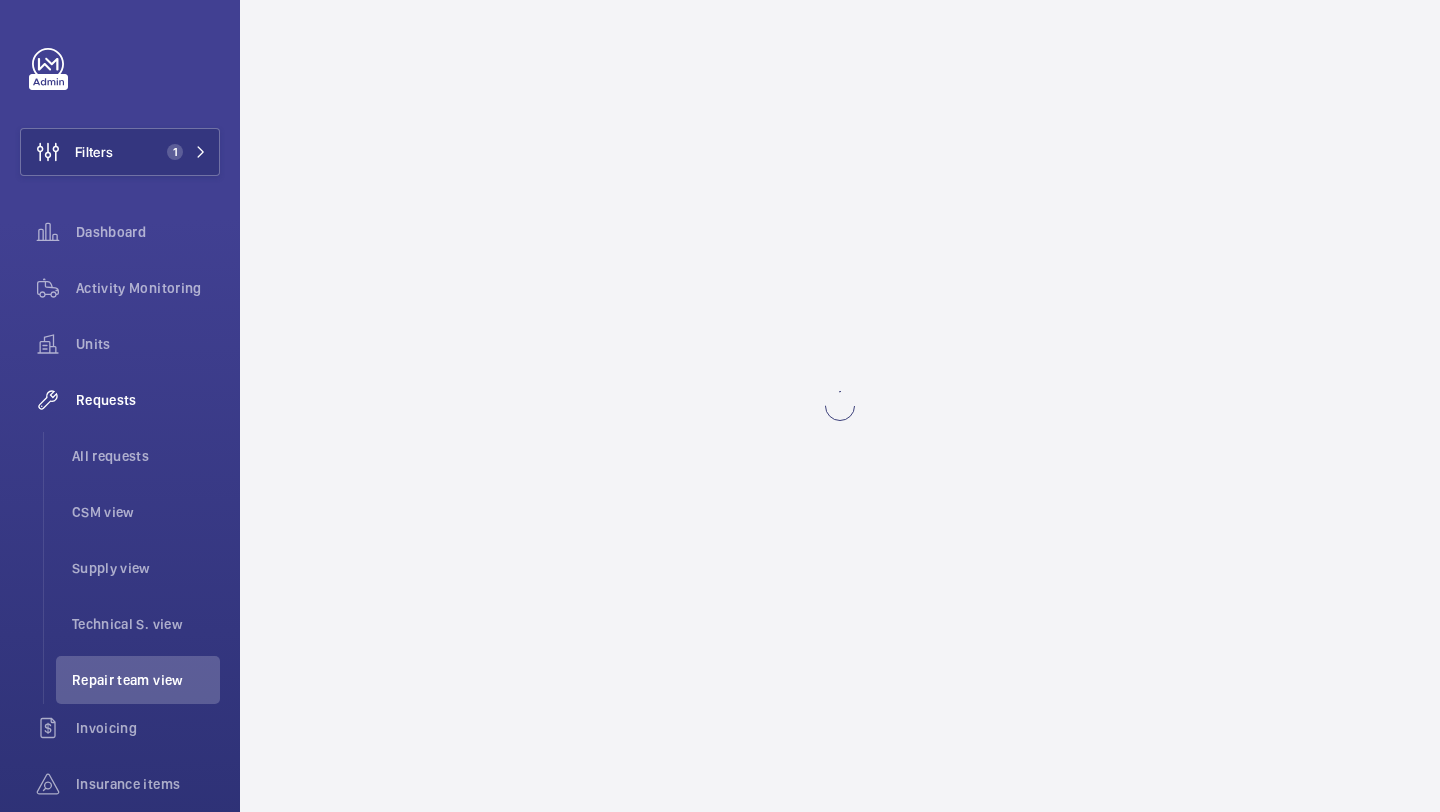 scroll, scrollTop: 0, scrollLeft: 0, axis: both 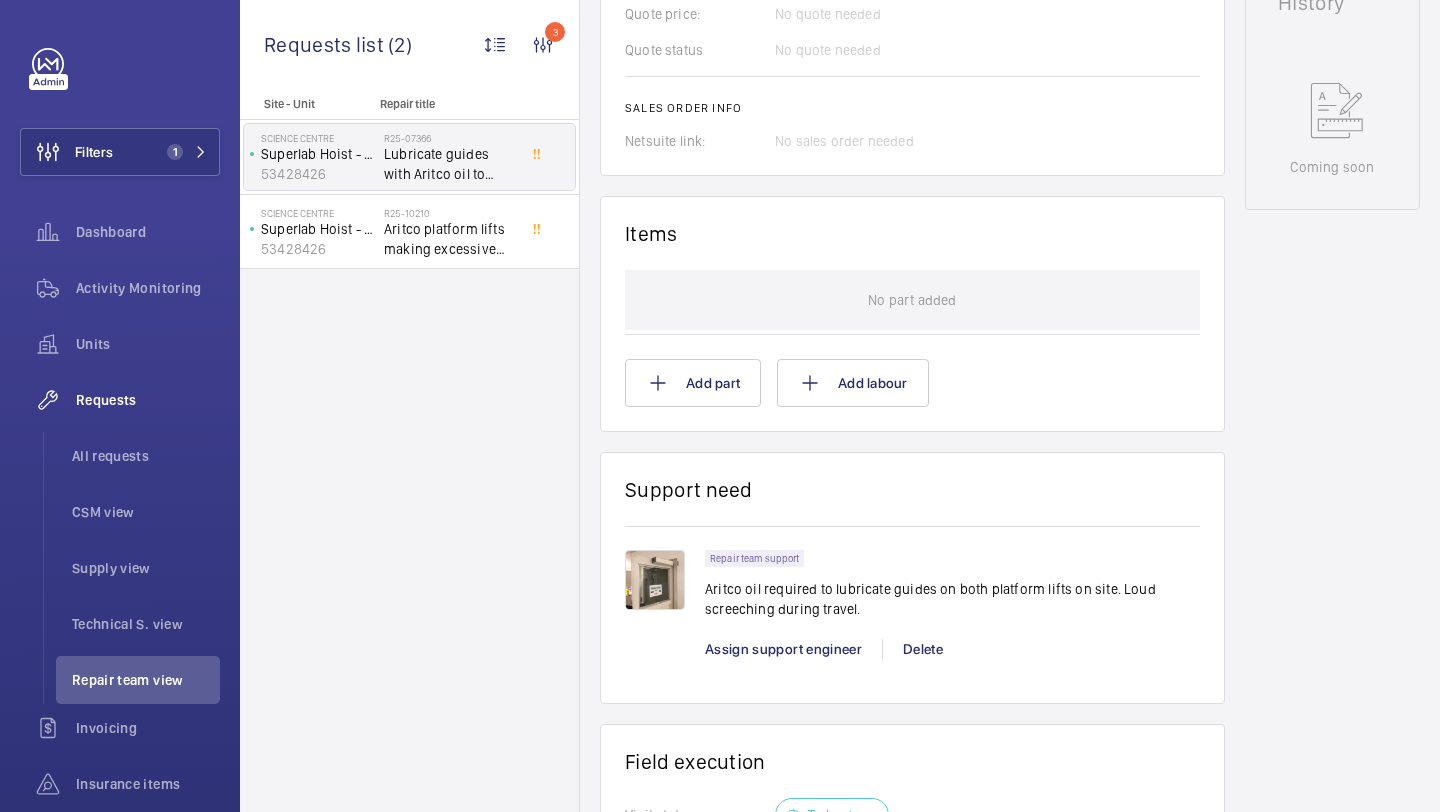 click 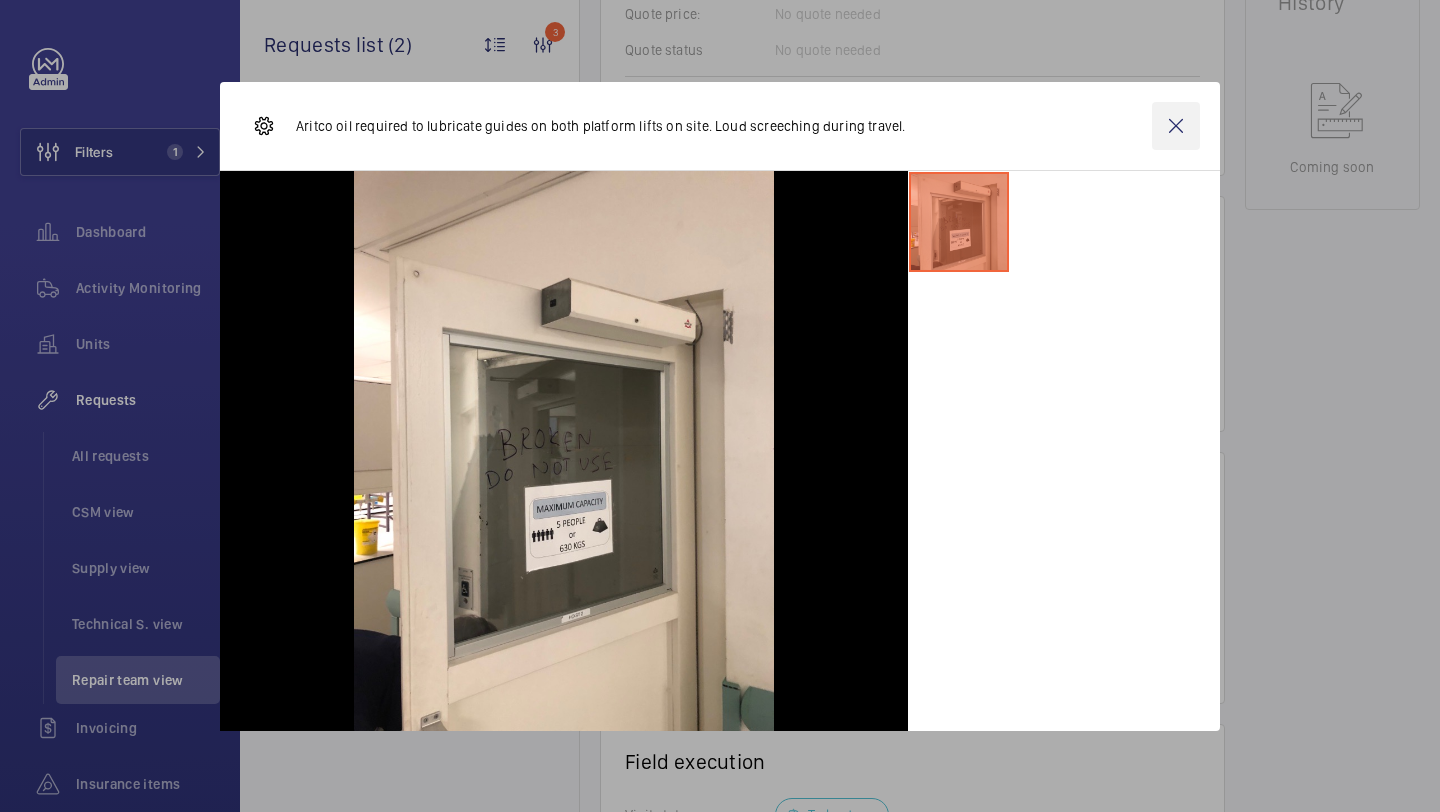 click at bounding box center [1176, 126] 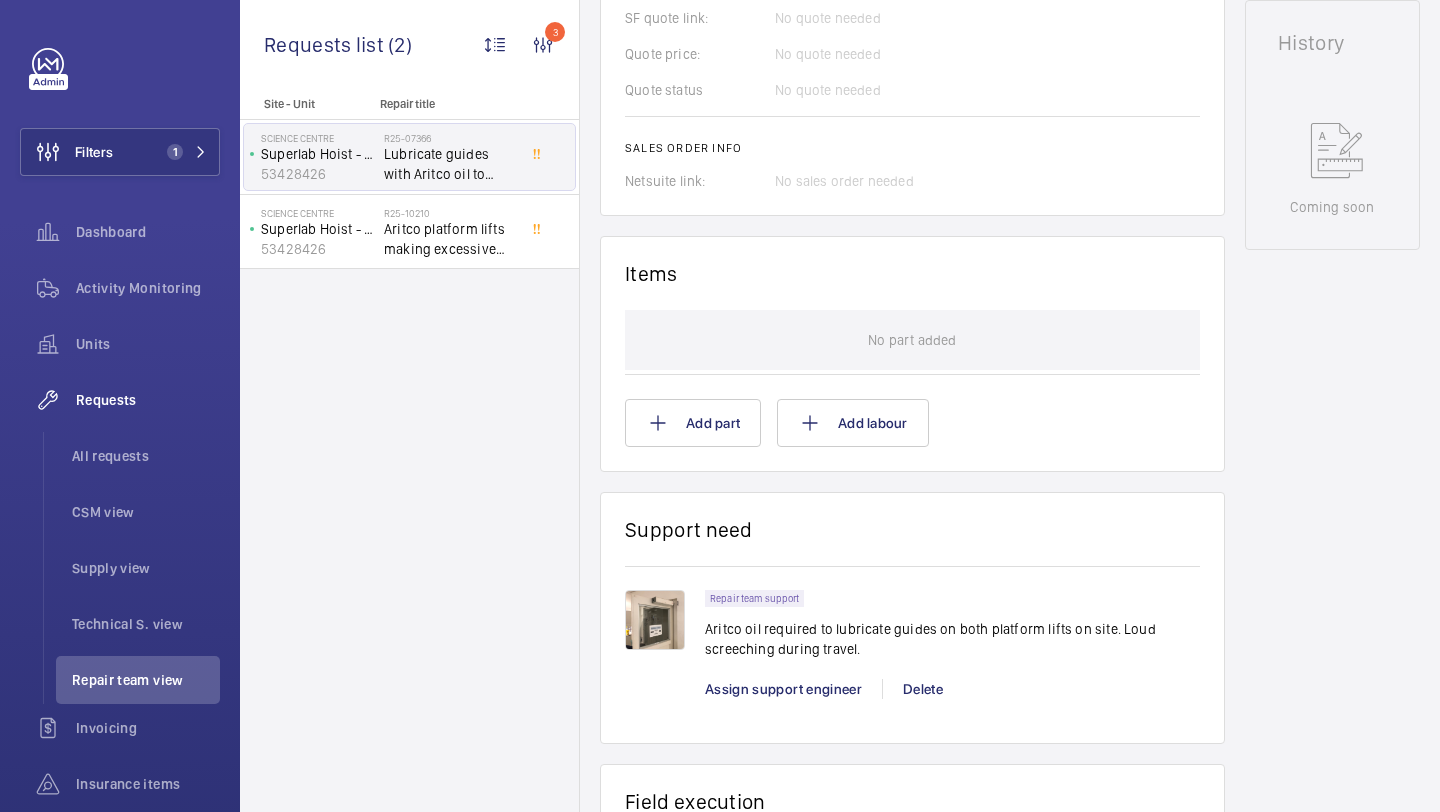 scroll, scrollTop: 914, scrollLeft: 0, axis: vertical 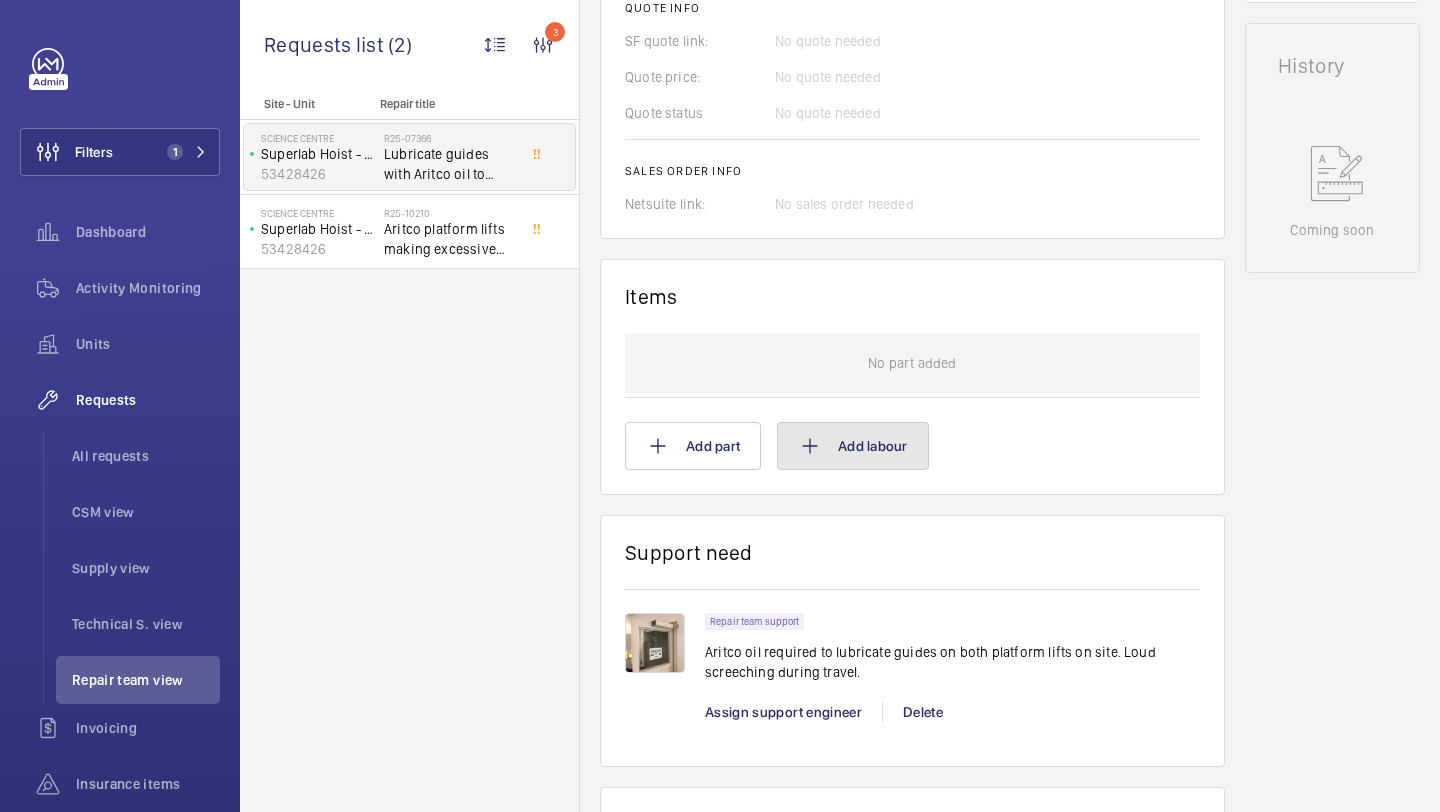 click on "Add labour" 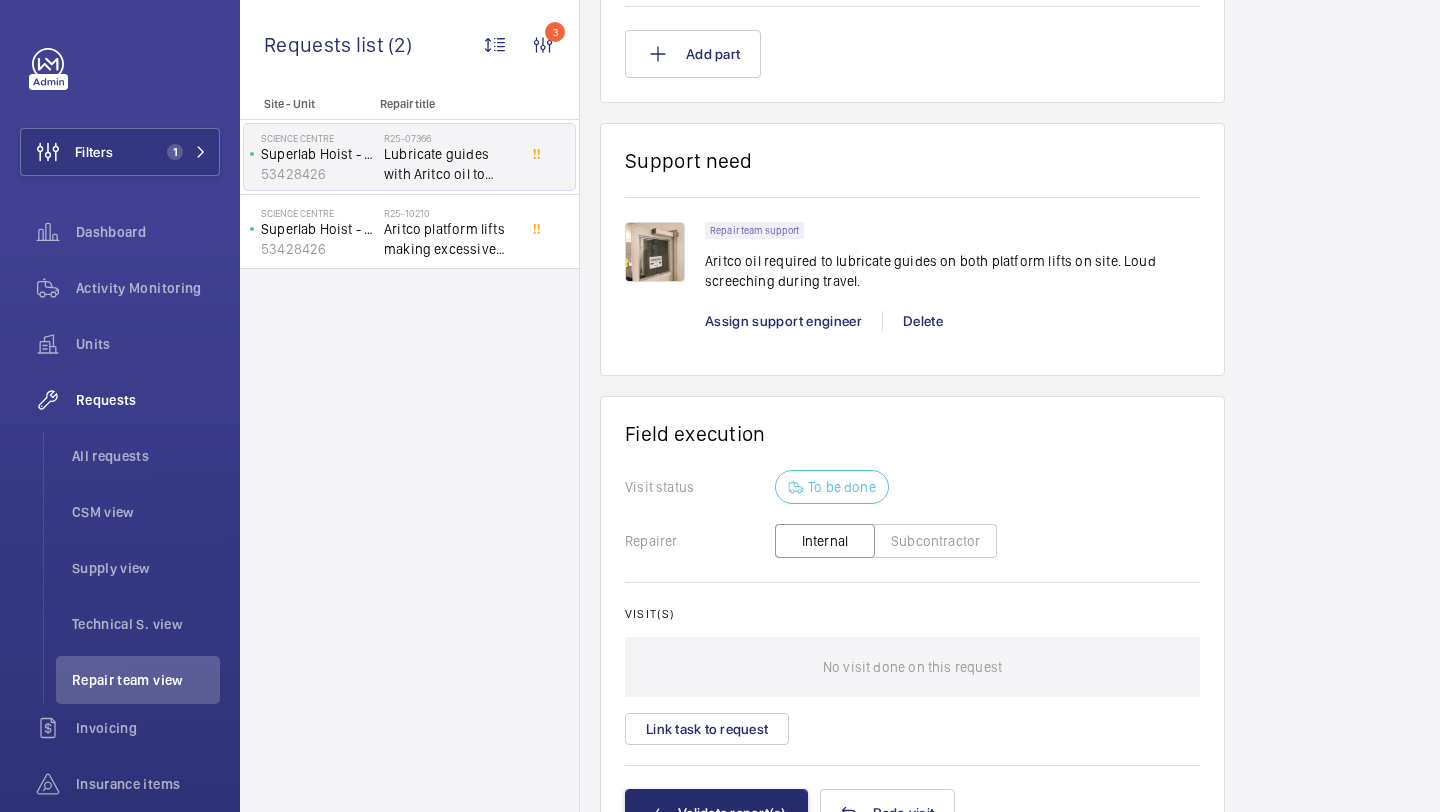 scroll, scrollTop: 1456, scrollLeft: 0, axis: vertical 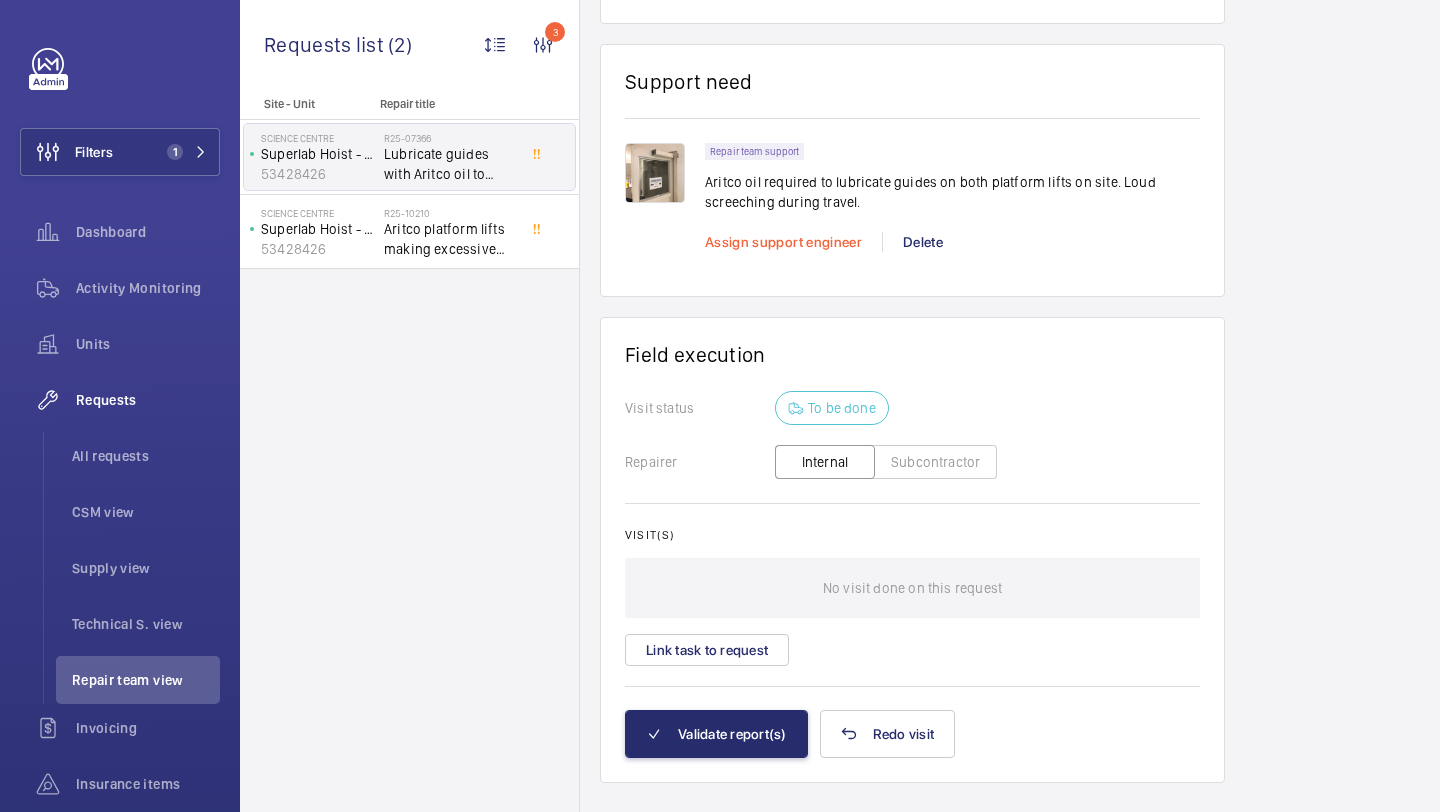 click on "Assign support engineer" 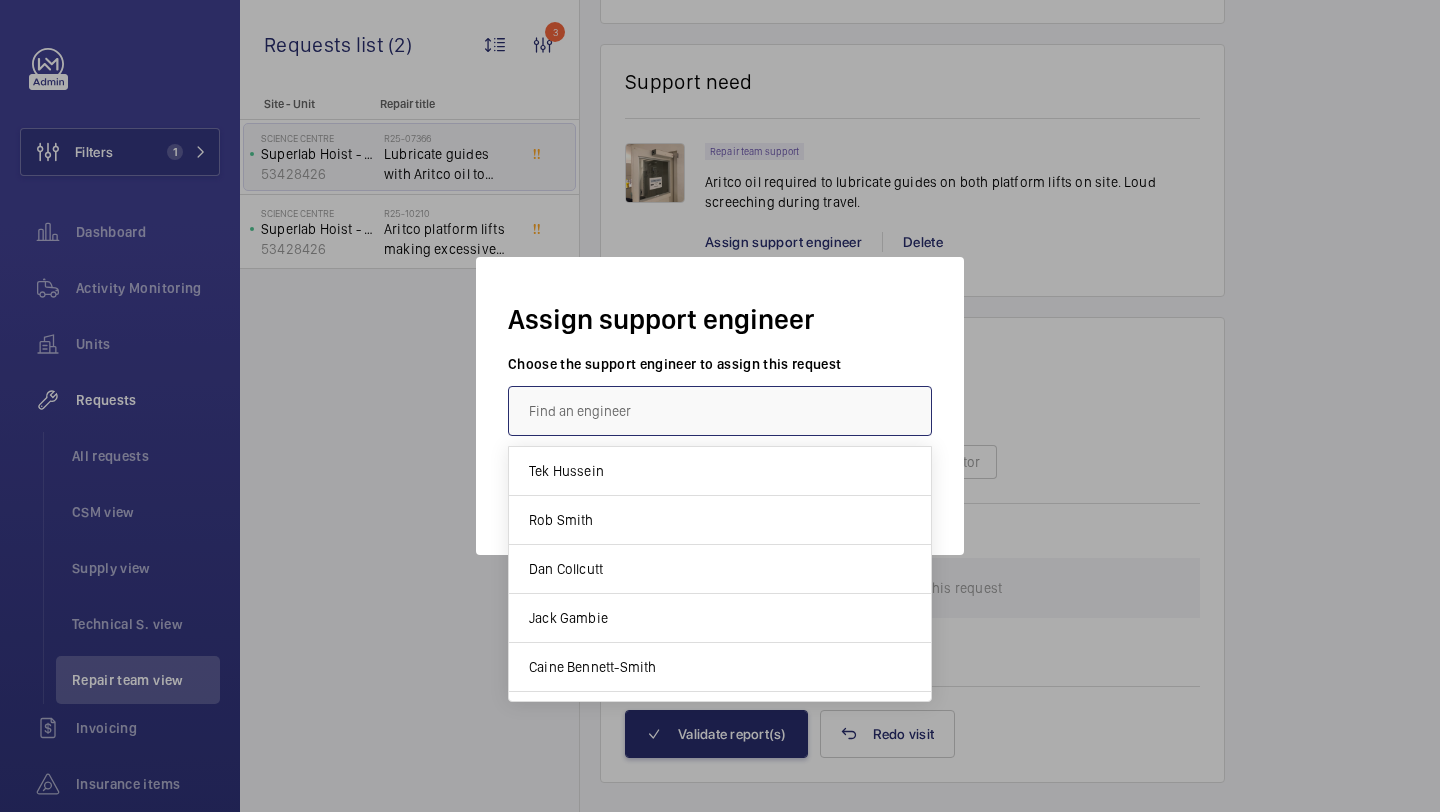 click at bounding box center (720, 411) 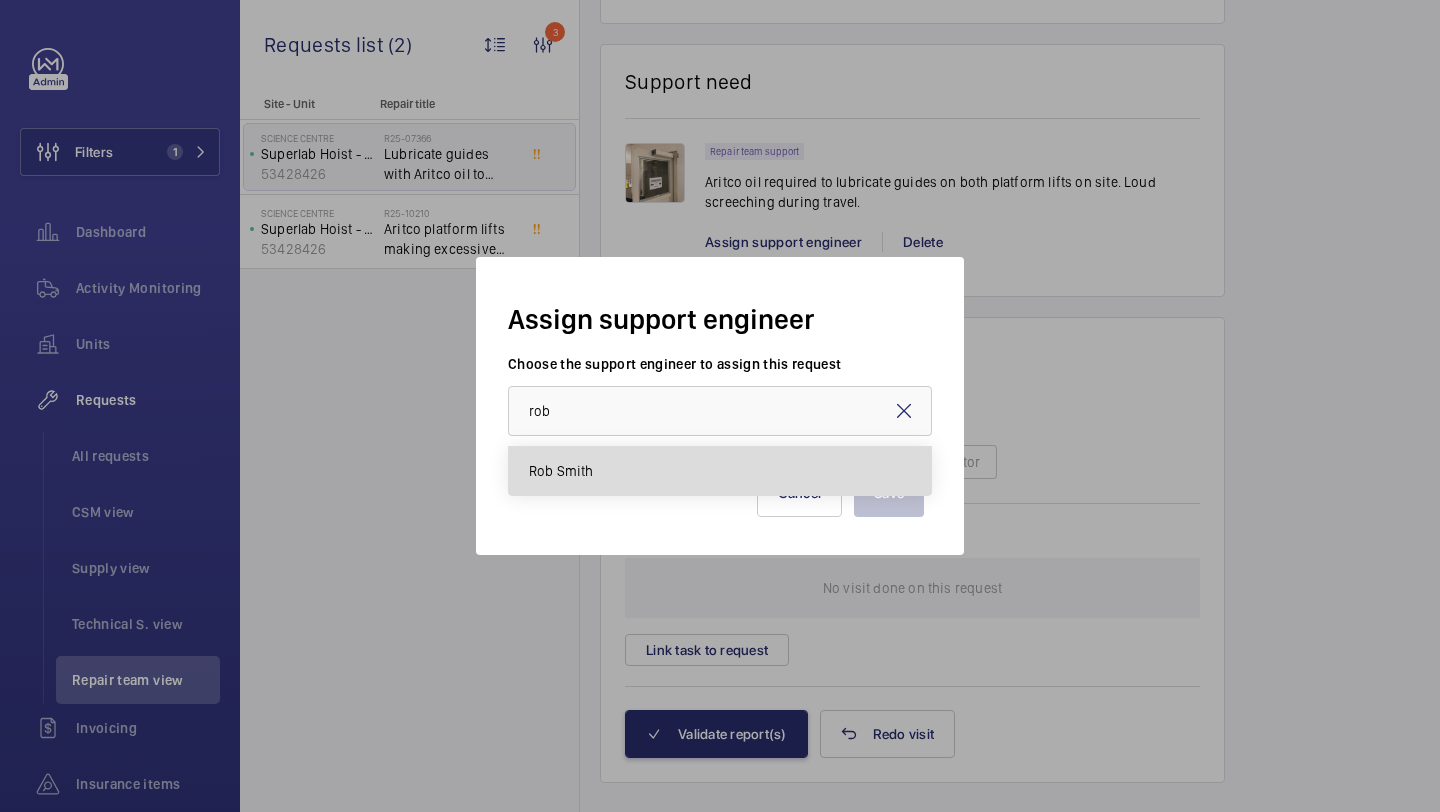 click on "Rob Smith" at bounding box center (720, 471) 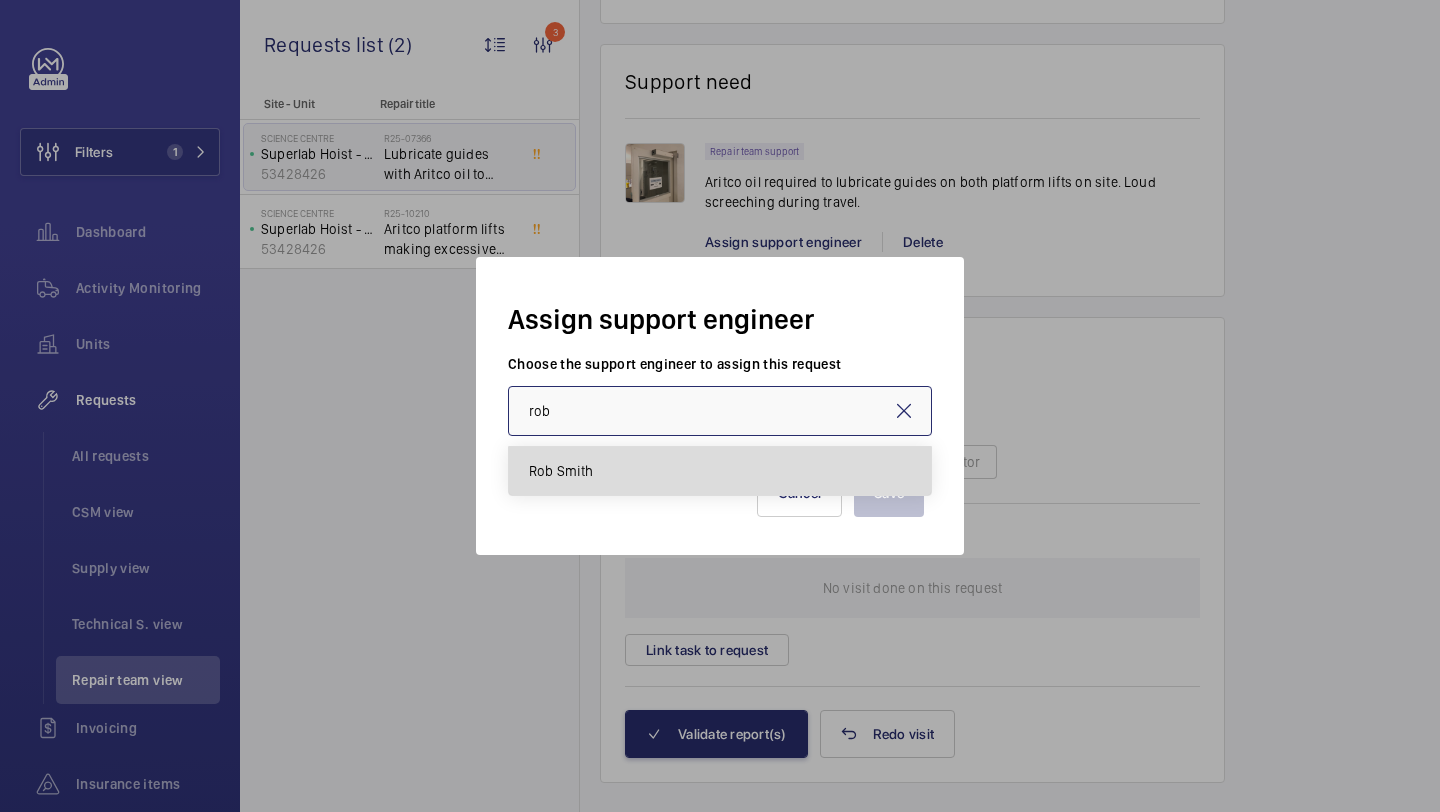 type on "Rob Smith" 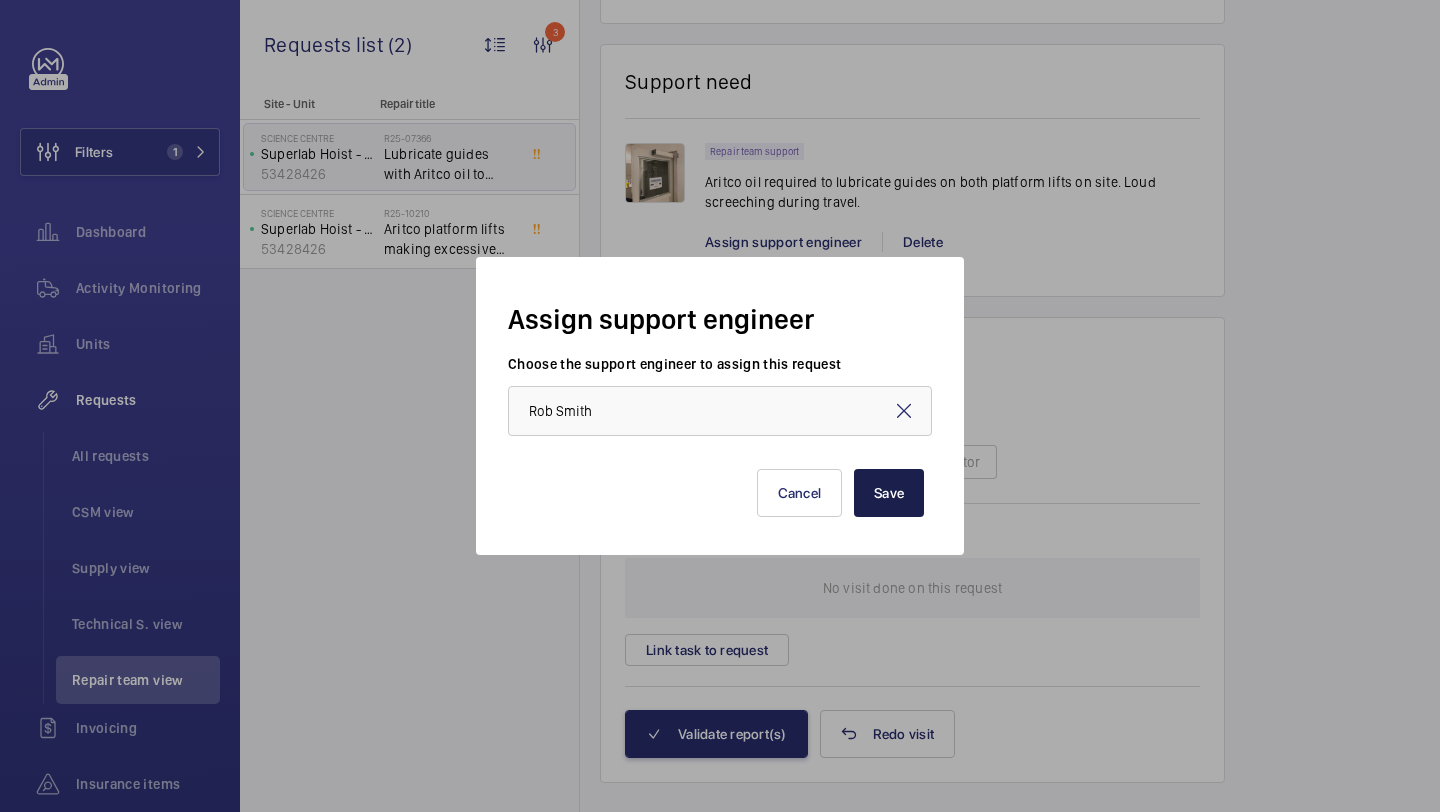 click on "Save" at bounding box center [889, 493] 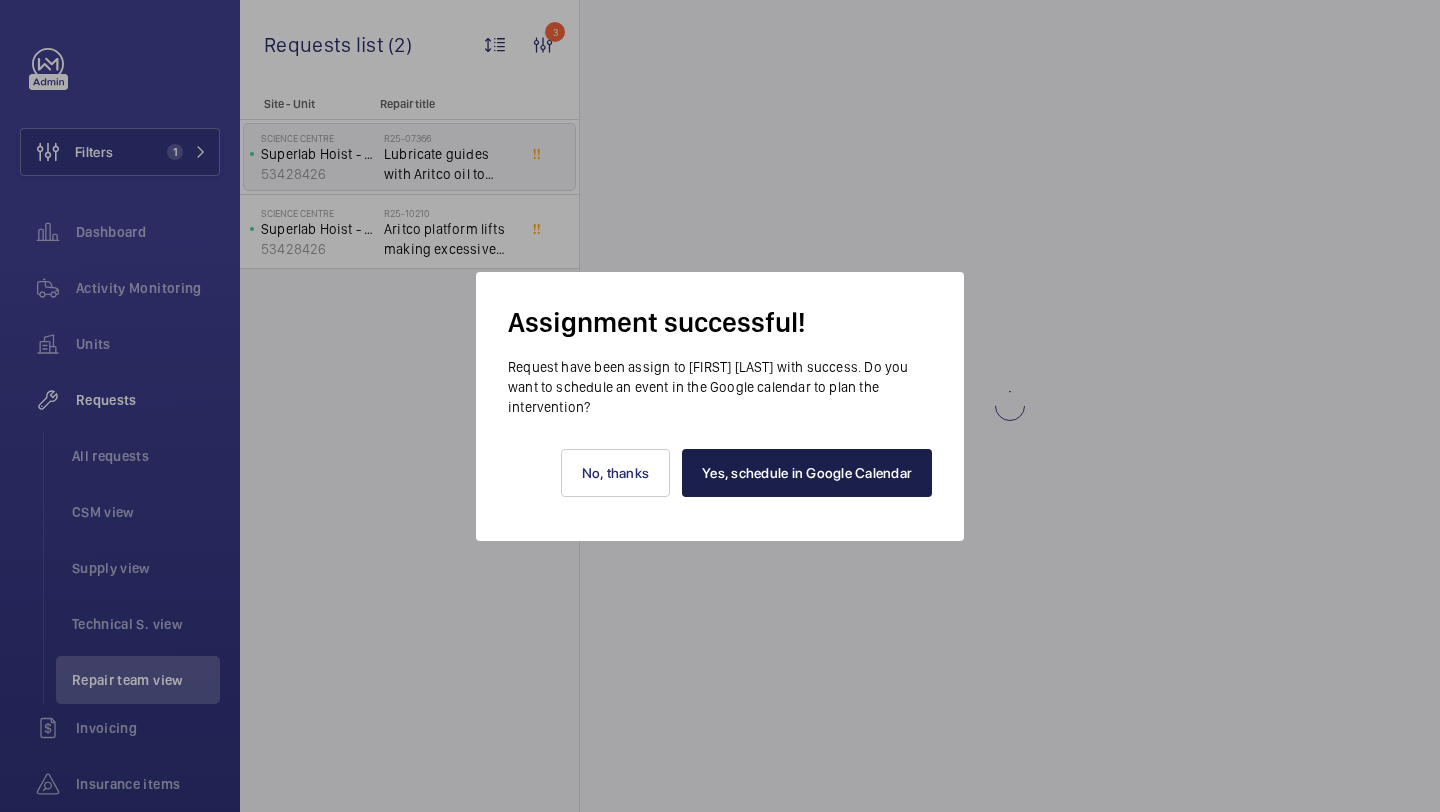 click on "Yes, schedule in Google Calendar" at bounding box center [807, 473] 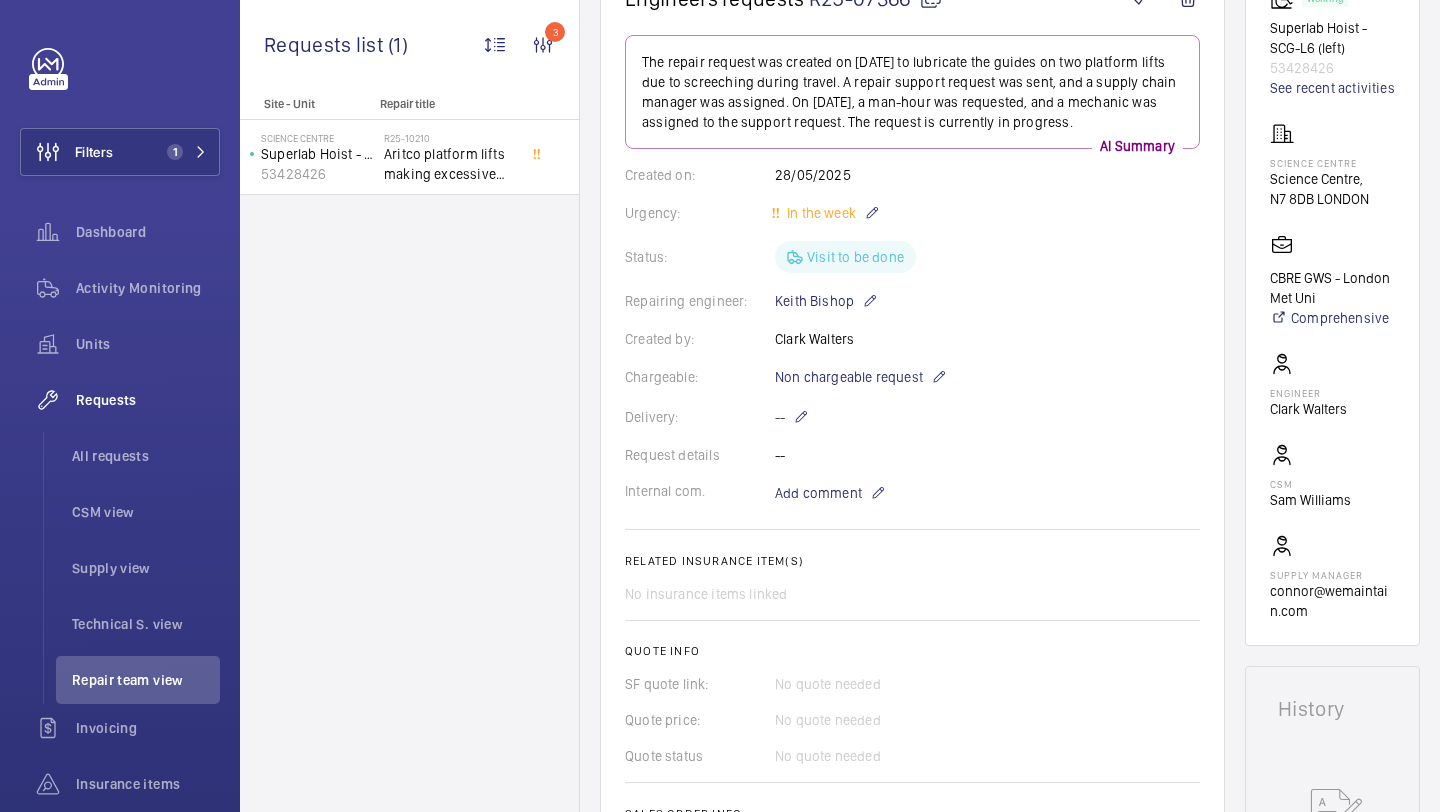 scroll, scrollTop: 470, scrollLeft: 0, axis: vertical 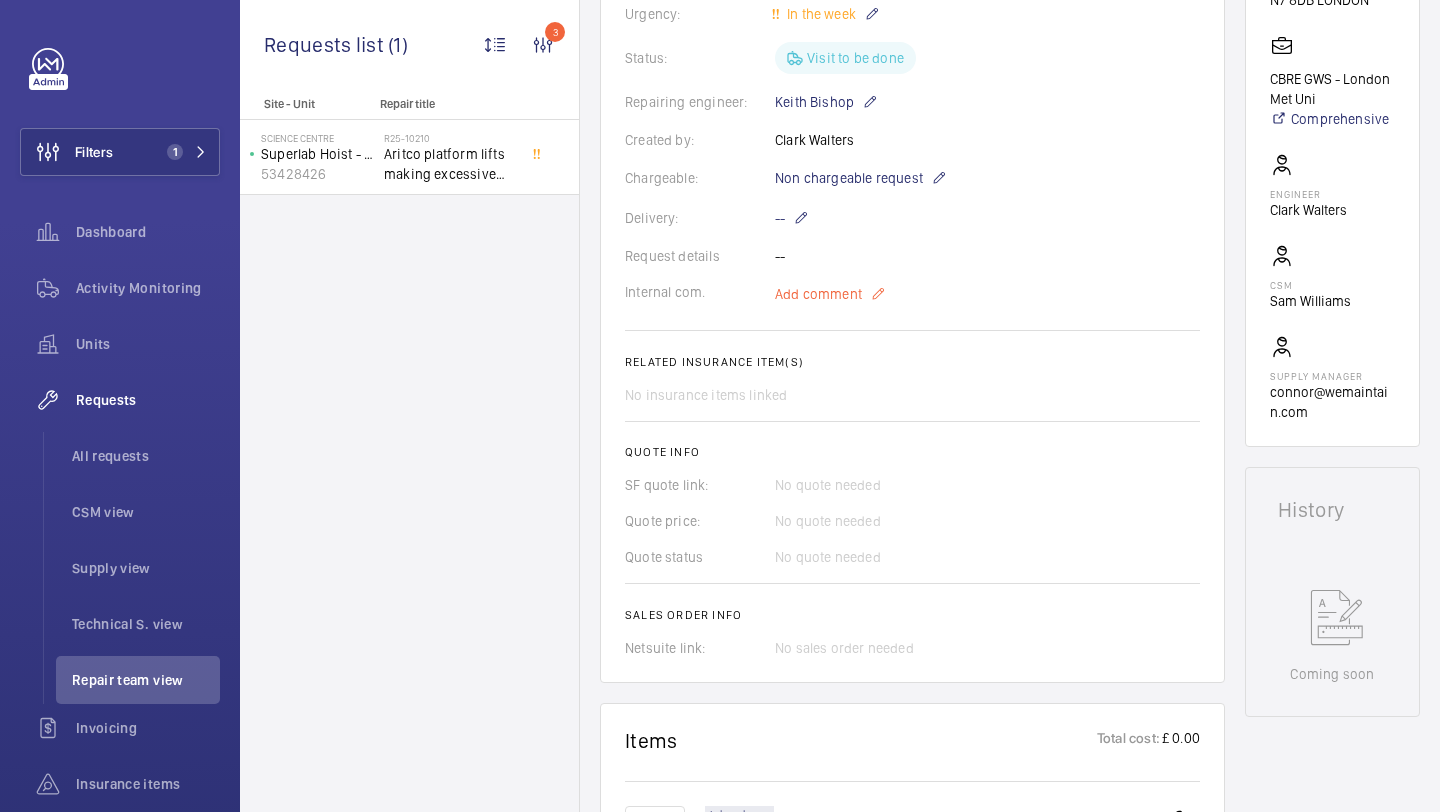 click on "The repair request was created on [DATE] to lubricate the guides on two platform lifts due to screeching during travel. A repair support request was sent, and a supply chain manager was assigned. On [DATE], a man-hour was requested, and a mechanic was assigned to the support request. The request is currently in progress.  AI Summary Created on:  [DATE]  Urgency: In the week Status: Visit to be done Repairing engineer:  [FIRST] [LAST]  Created by:  [FIRST] [LAST]  Chargeable: Non chargeable request Delivery: -- Request details -- Internal com. Add comment Related insurance item(s)  No insurance items linked  Quote info SF quote link: No quote needed Quote price: No quote needed Quote status No quote needed Sales order info Netsuite link: No sales order needed" 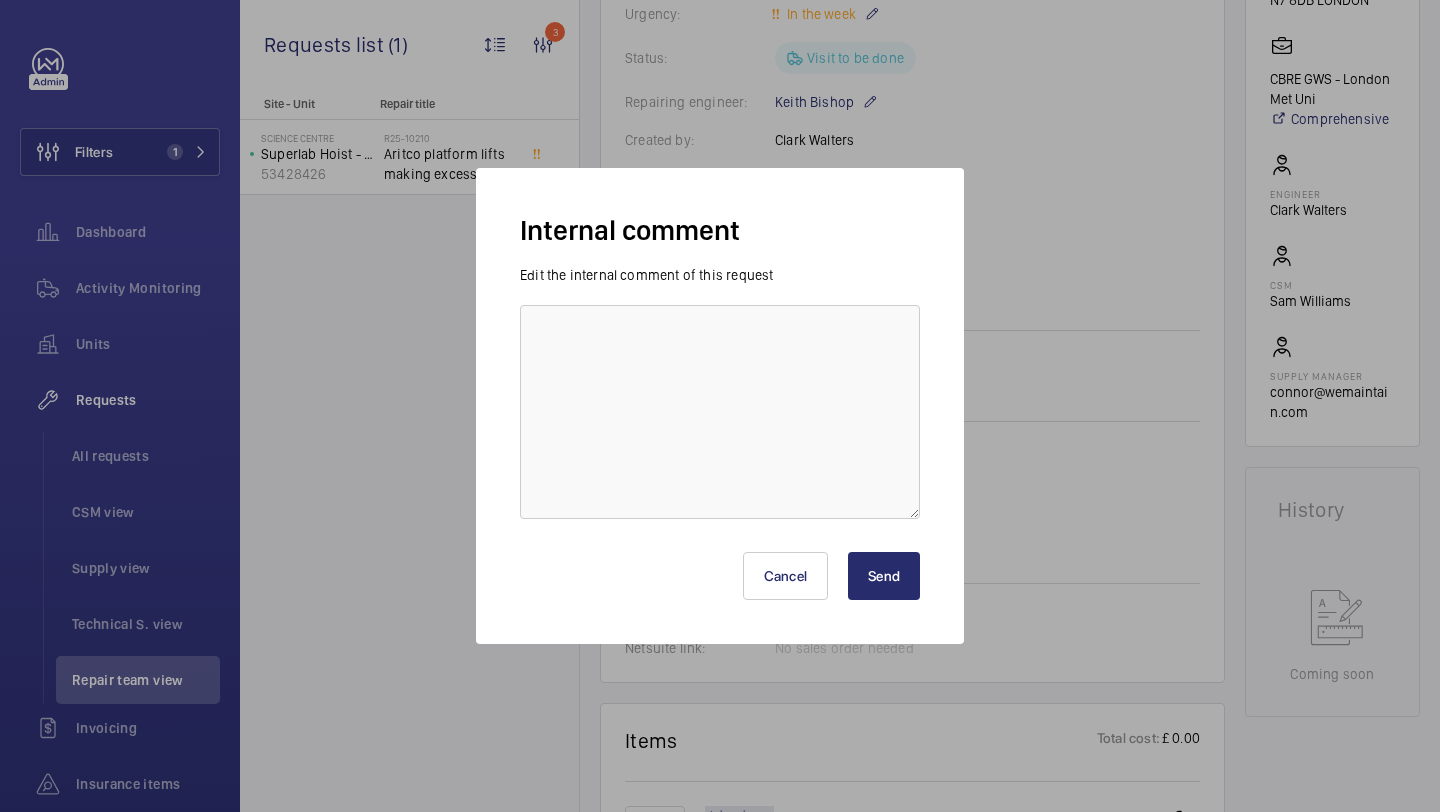 click on "Edit the internal comment of this request" at bounding box center (720, 392) 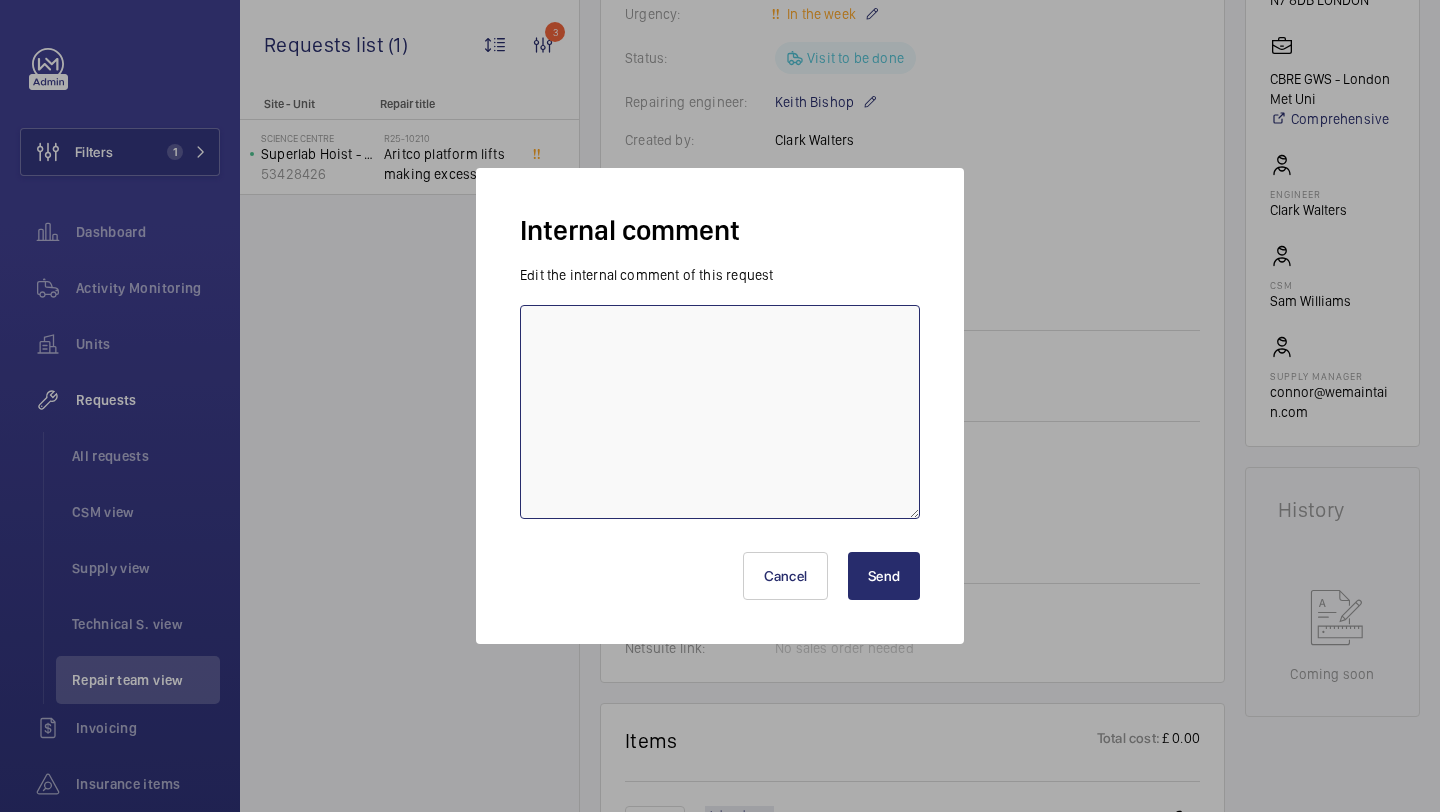 click at bounding box center (720, 412) 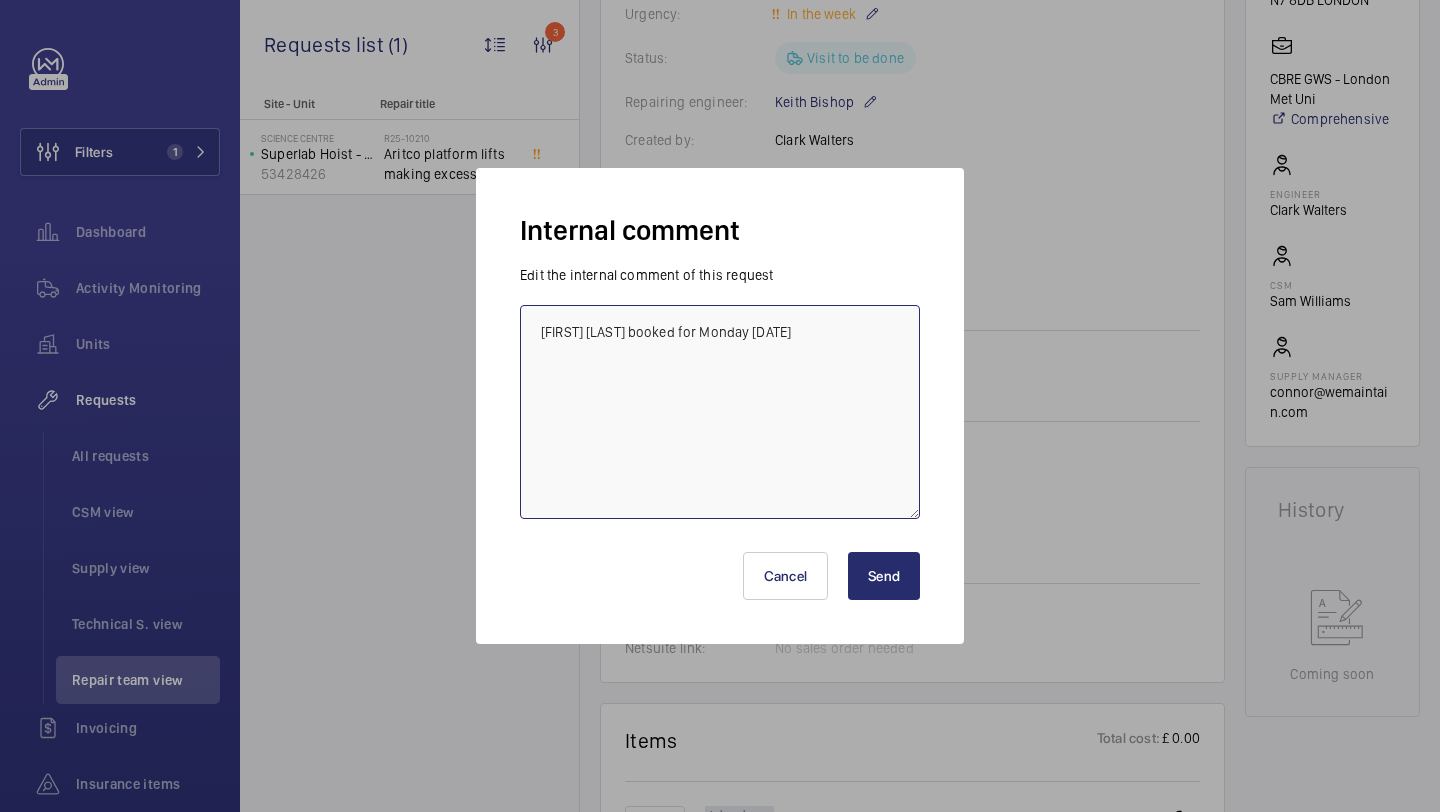 type on "[FIRST] [LAST] booked for Monday [DATE]" 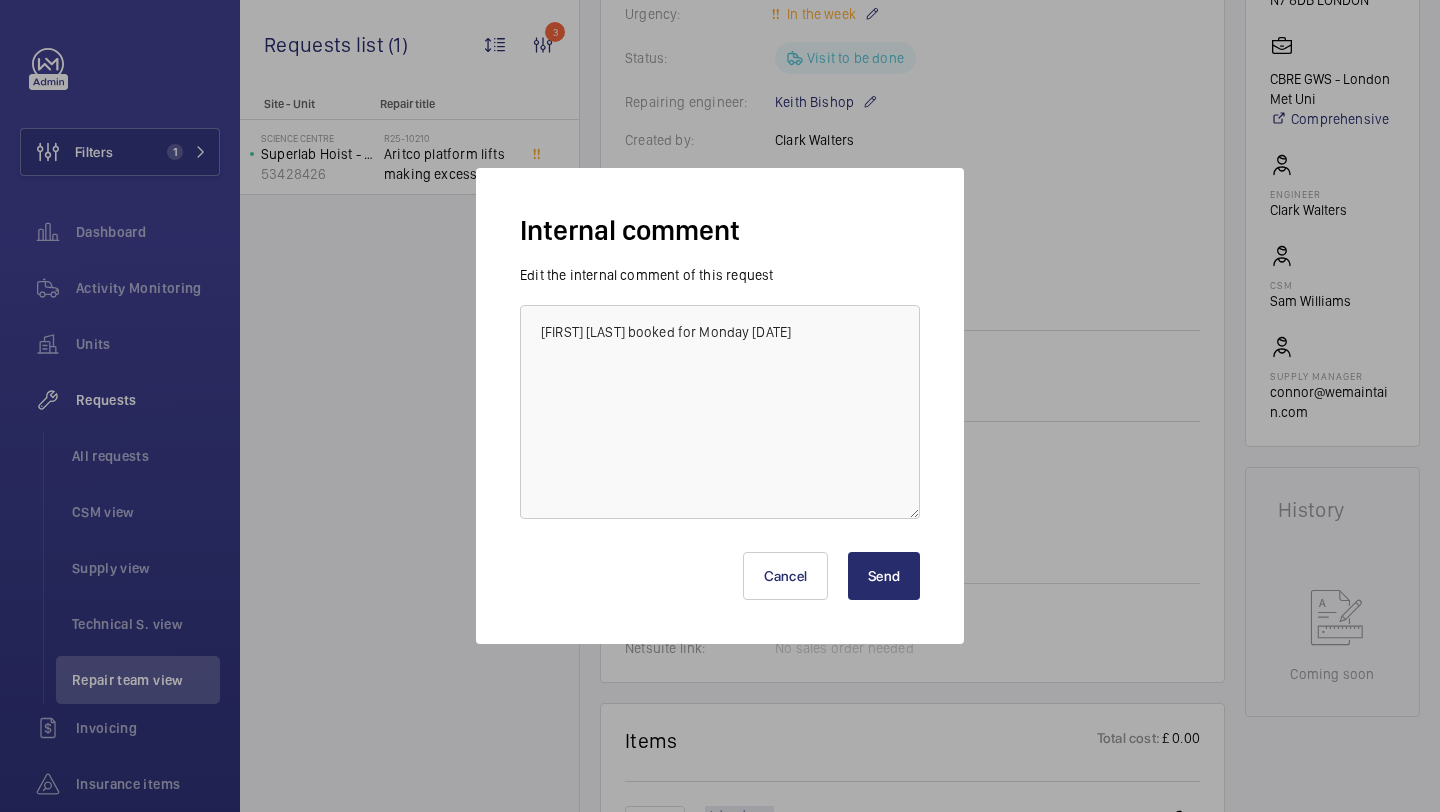 click on "Internal comment Edit the internal comment of this request [FIRST] [LAST] booked for [DAY] [NUMBER] [LAST] Cancel Send" at bounding box center (720, 406) 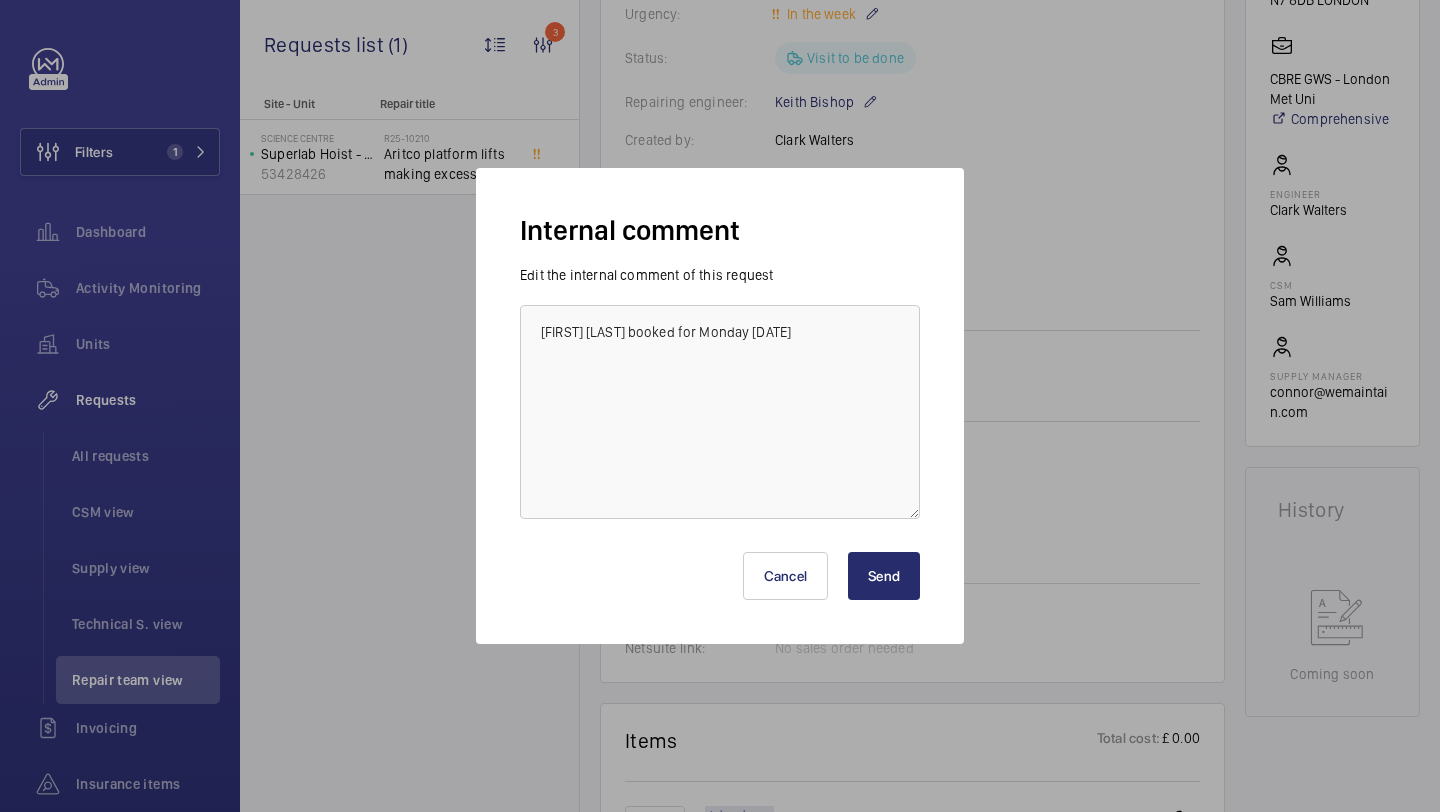 click on "Cancel Send" at bounding box center [720, 568] 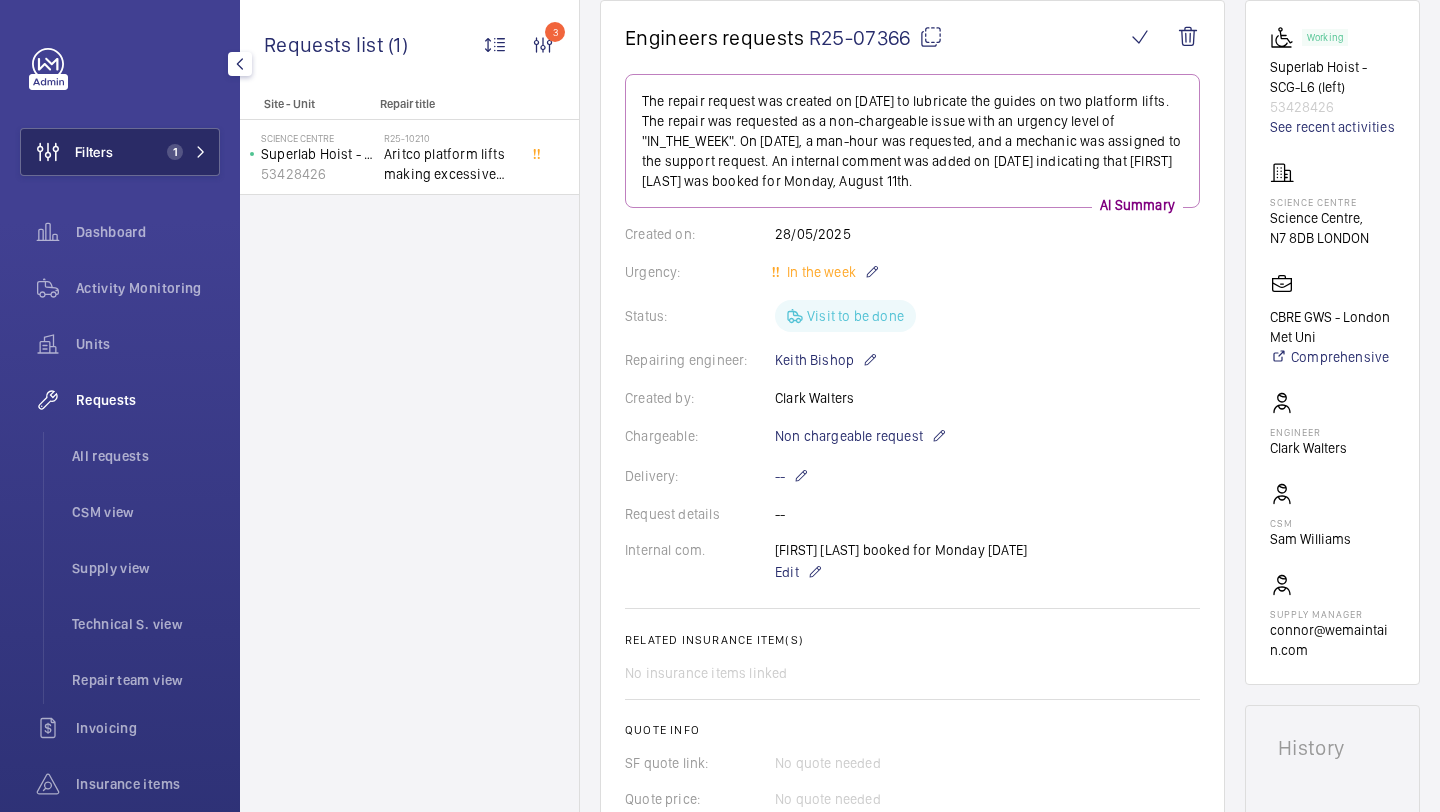 scroll, scrollTop: 0, scrollLeft: 0, axis: both 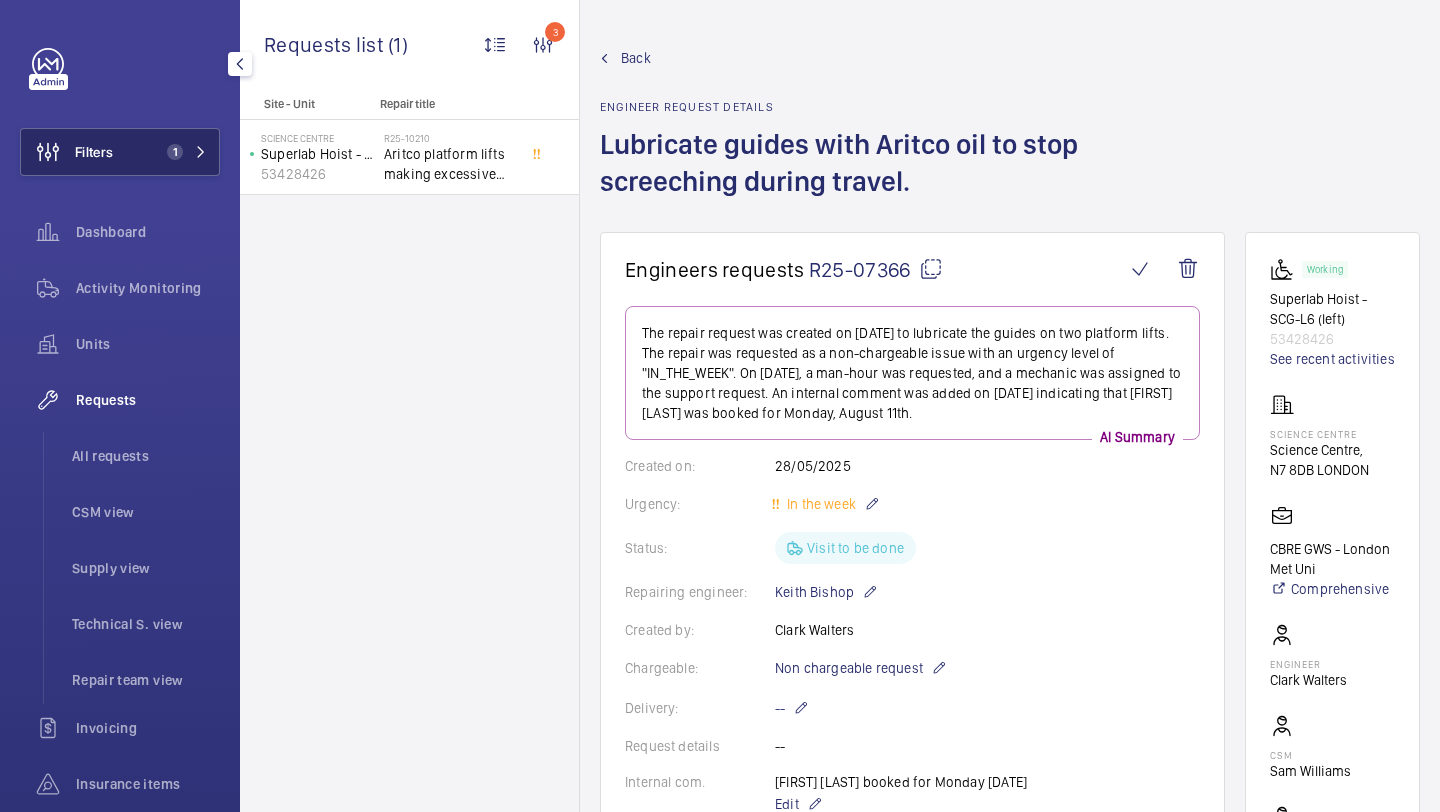 click on "Filters 1" 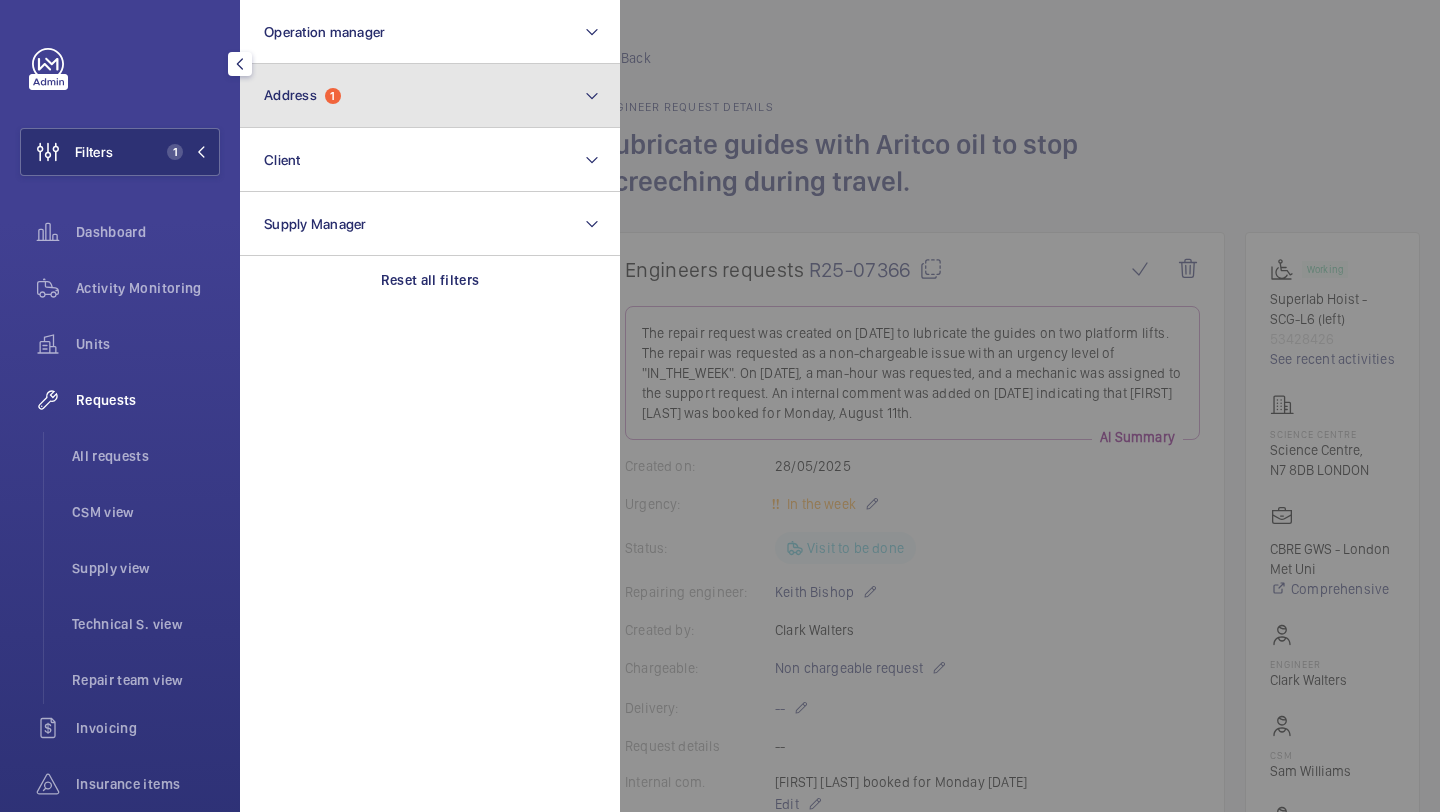 click on "Address  1" 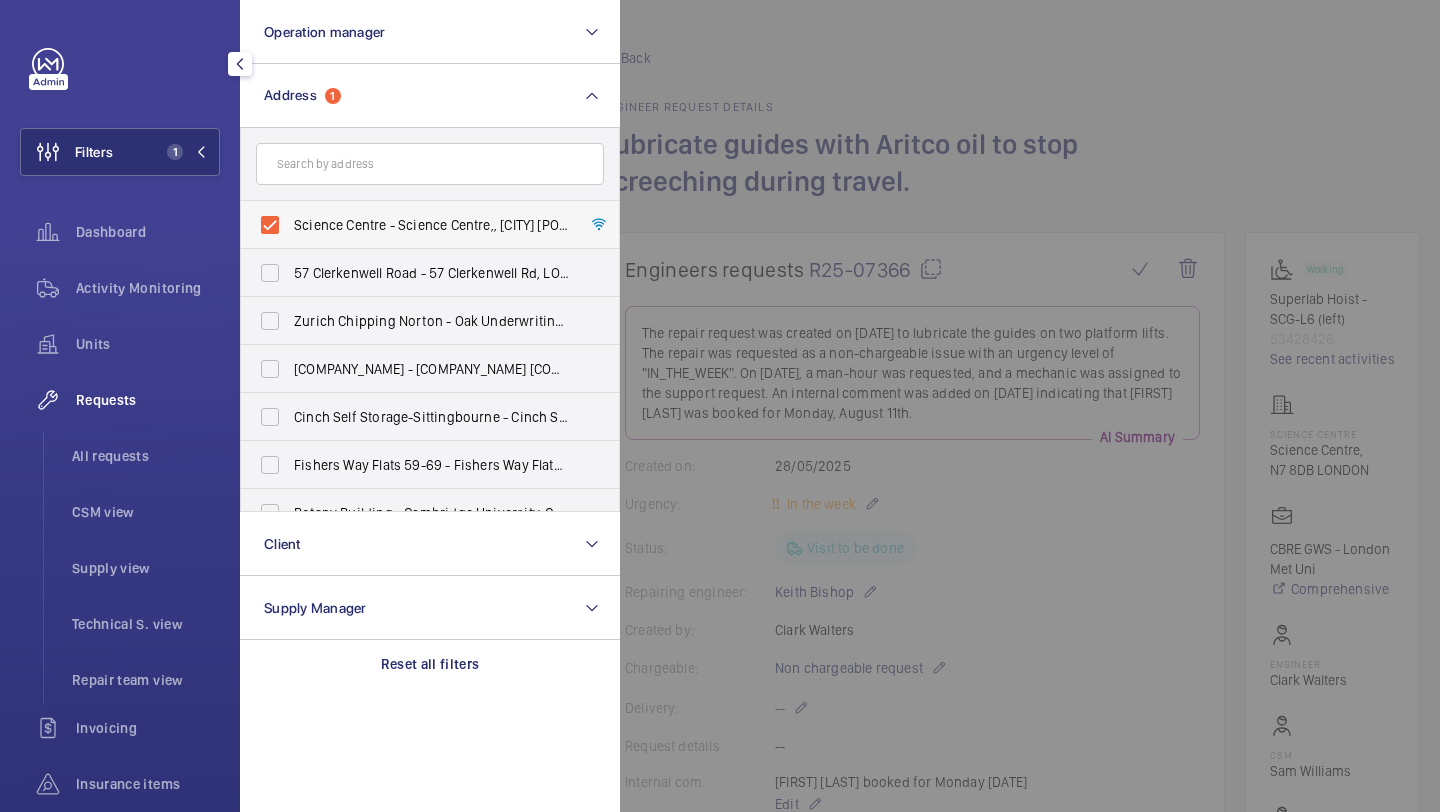 click on "Science Centre - Science Centre,, [CITY] [POSTCODE]" at bounding box center [415, 225] 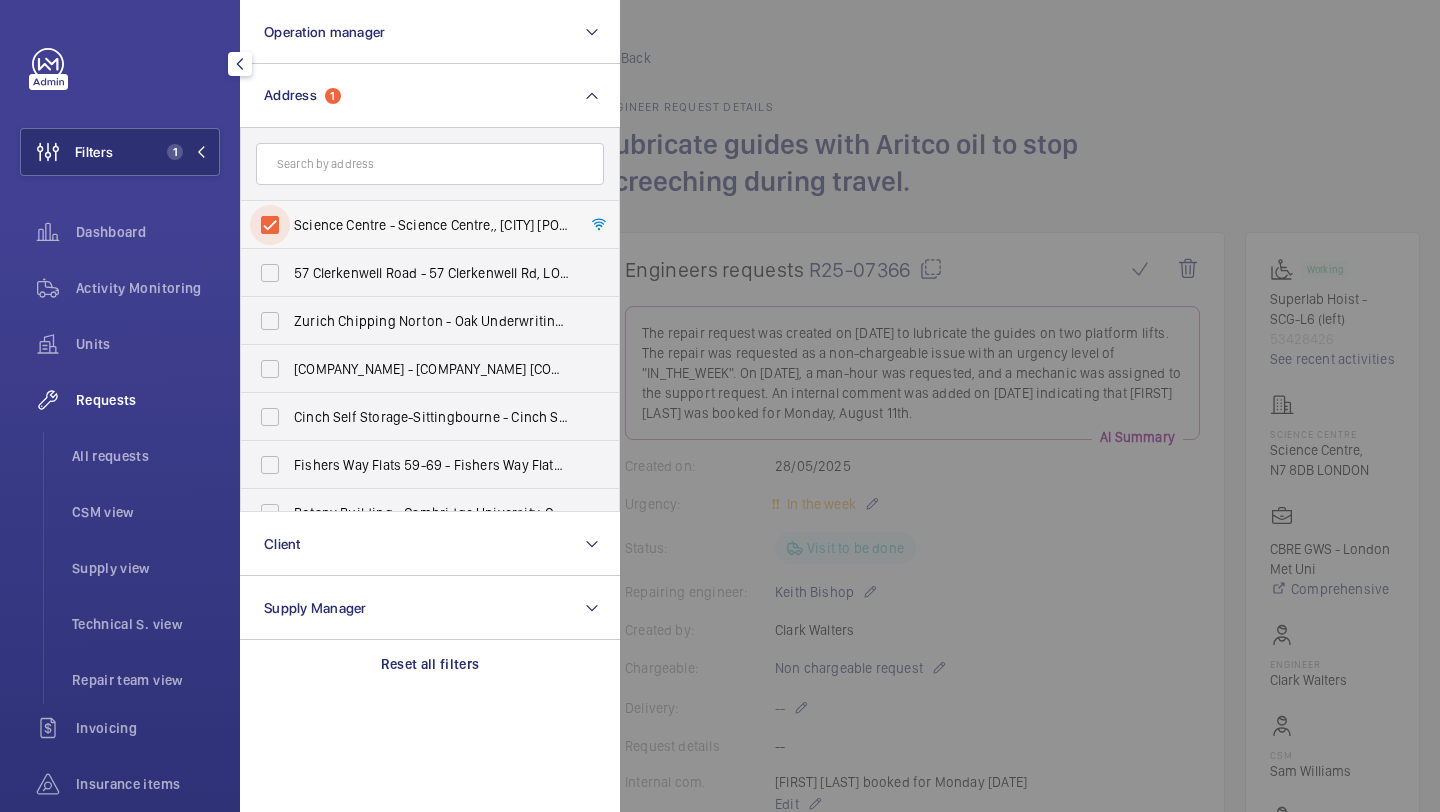 click on "Science Centre - Science Centre,, [CITY] [POSTCODE]" at bounding box center [270, 225] 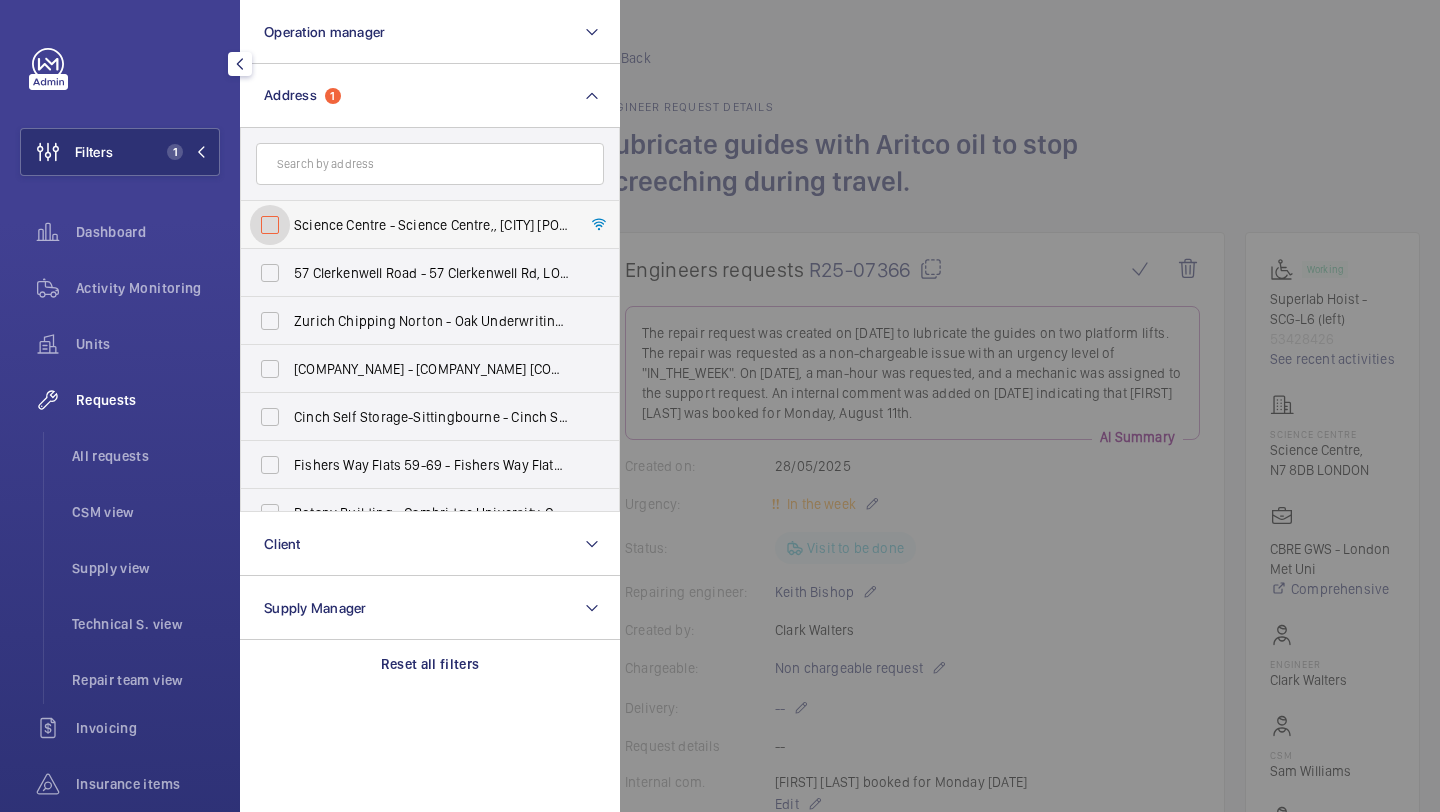 checkbox on "false" 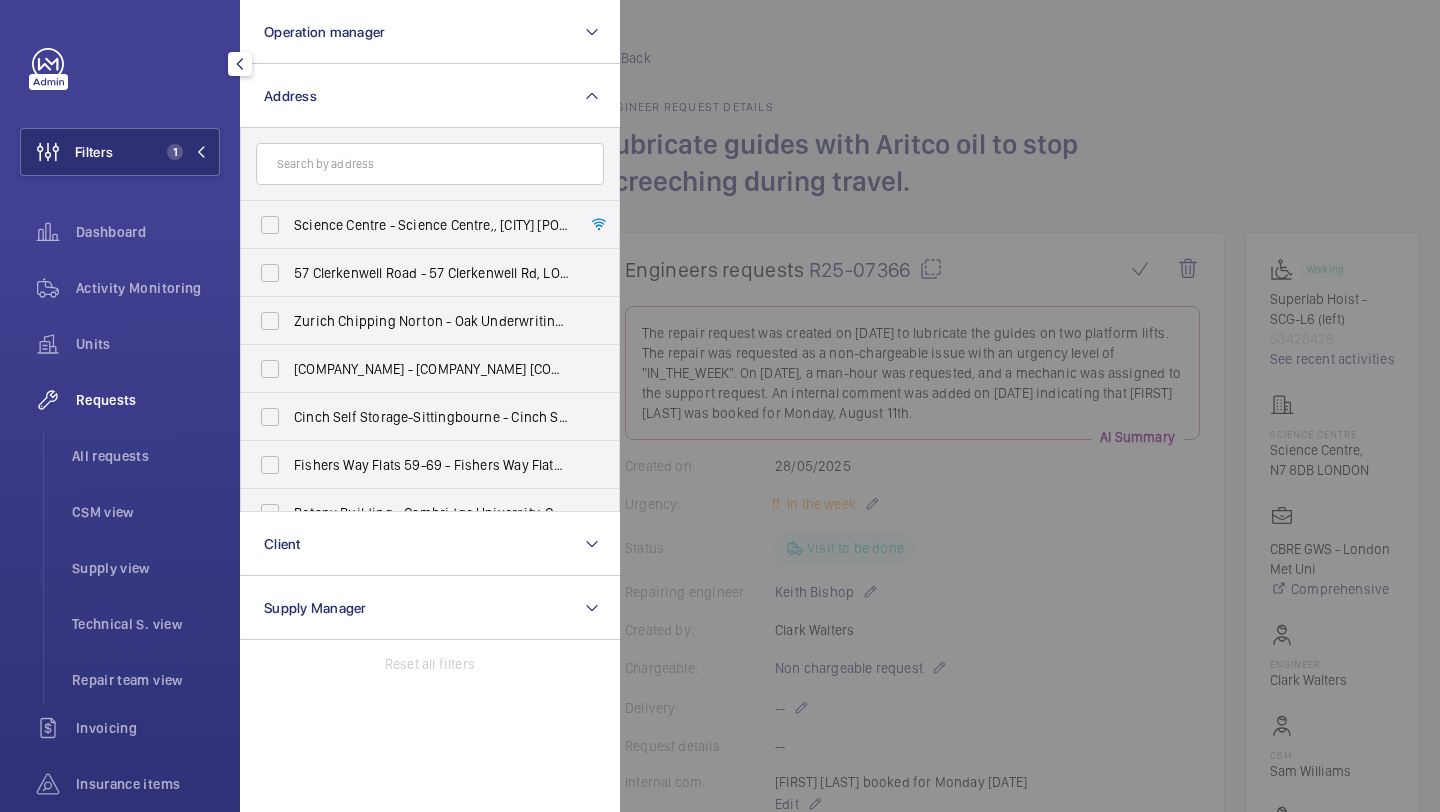 click 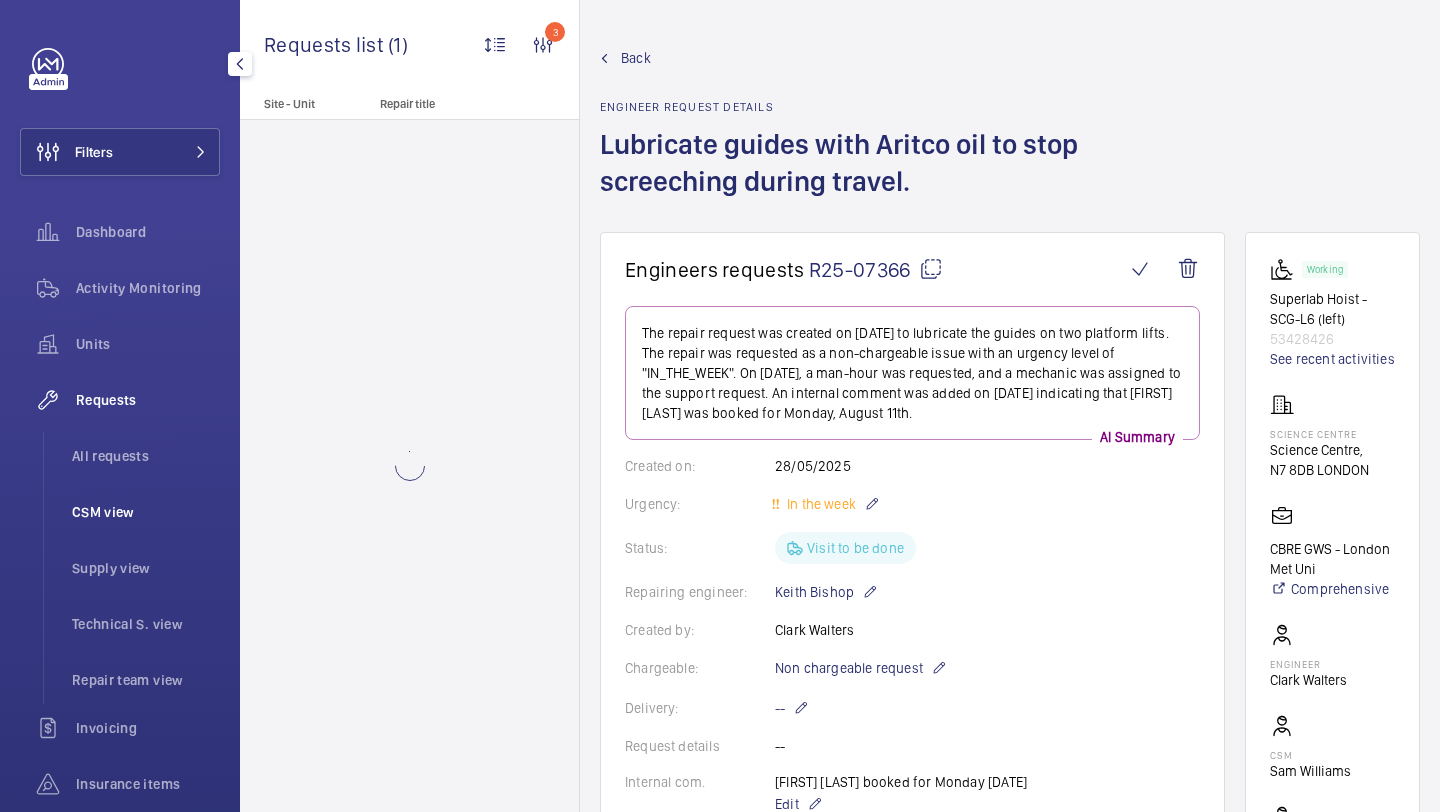 click on "CSM view" 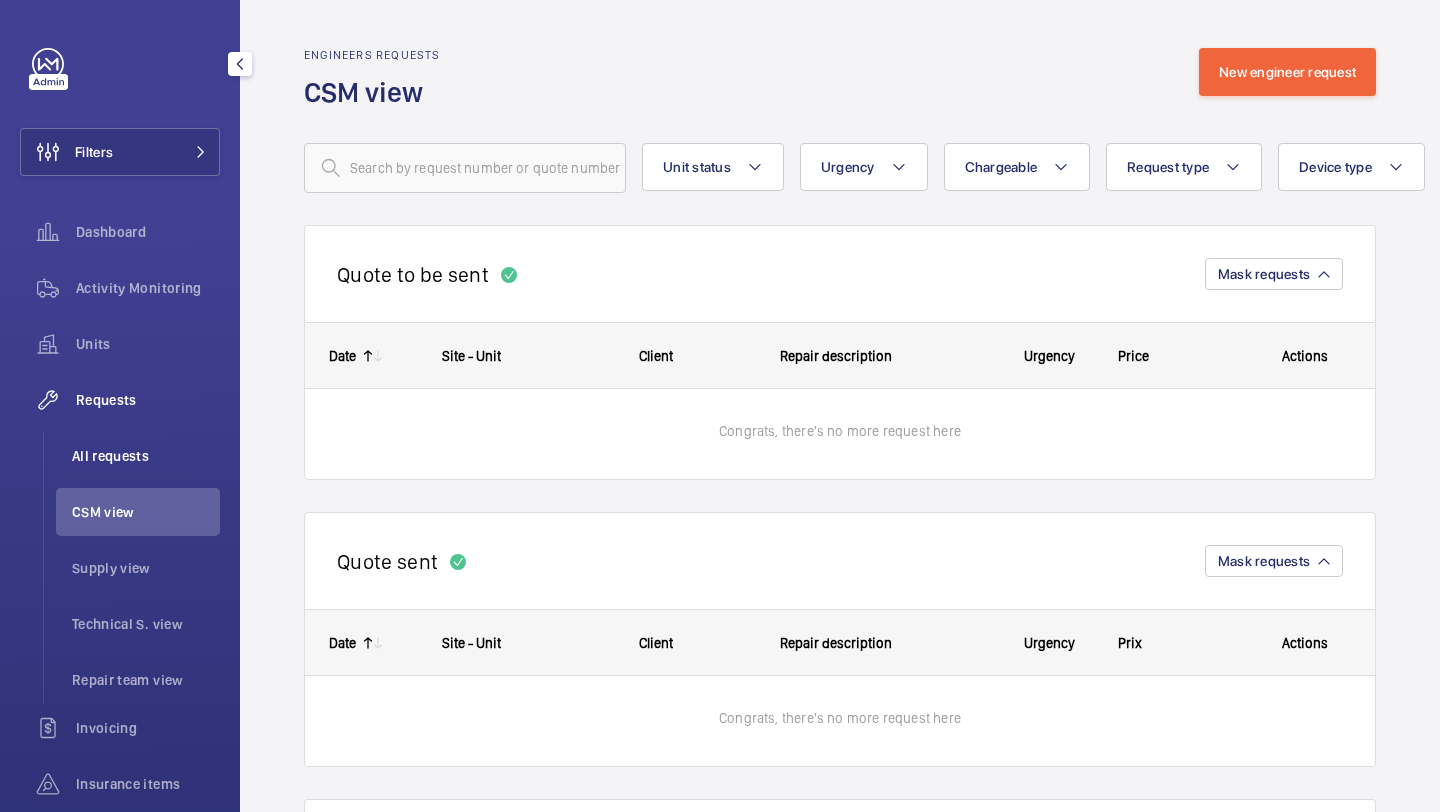 click on "All requests" 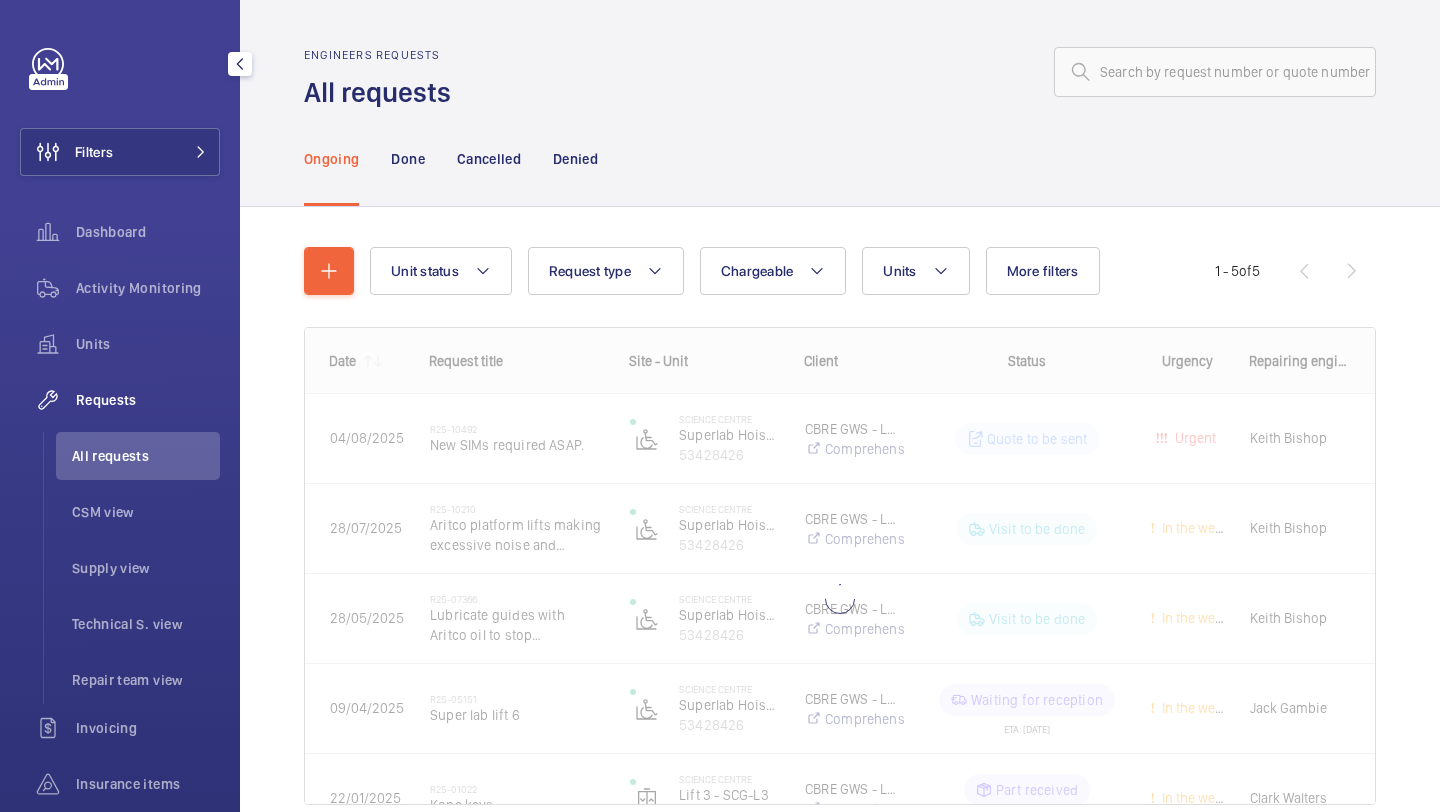 click on "Filters  Dashboard   Activity Monitoring   Units   Requests   All requests   CSM view   Supply view   Technical S. view   Repair team view   Invoicing   Insurance items   Reports   Contacts   IoT  Beta" 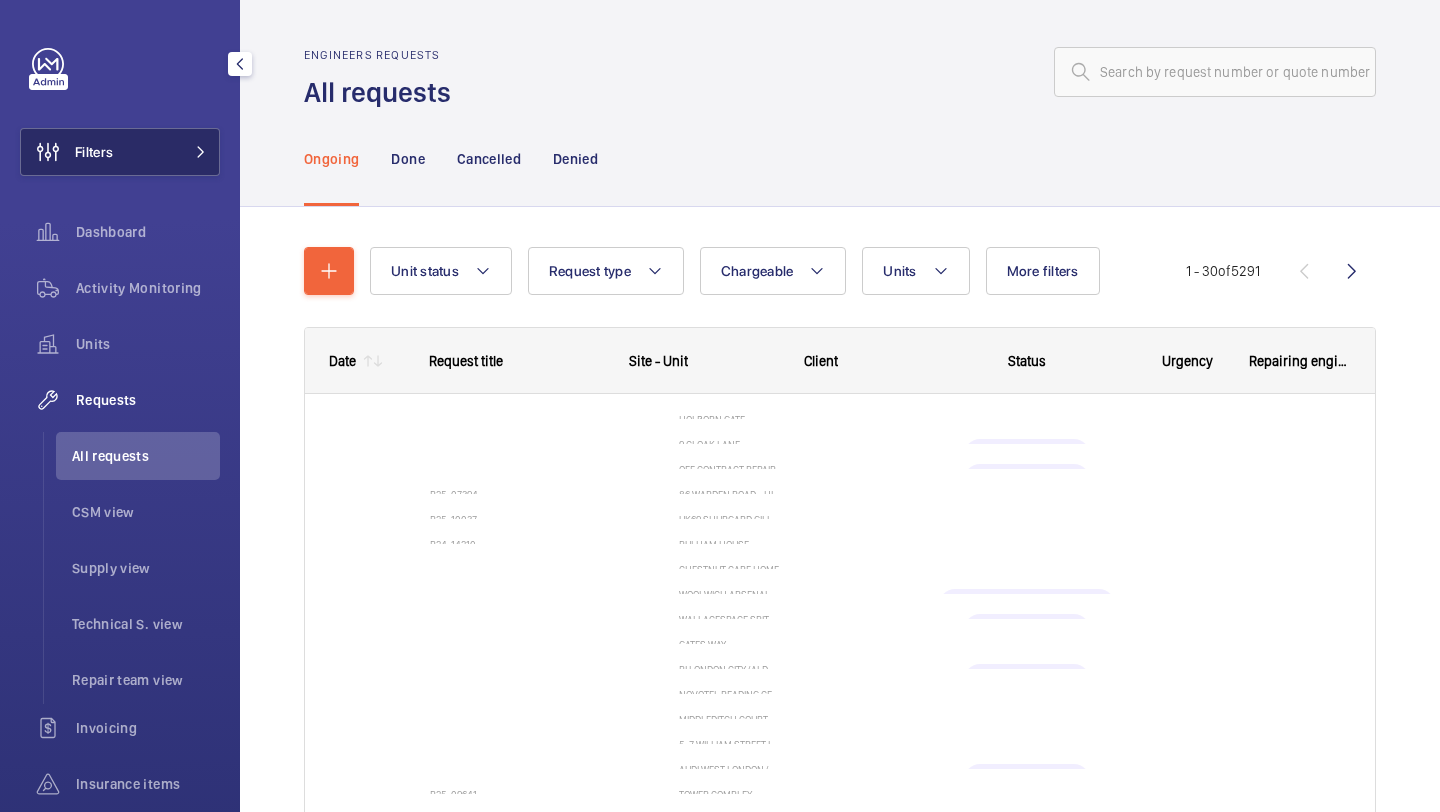 click on "Filters" 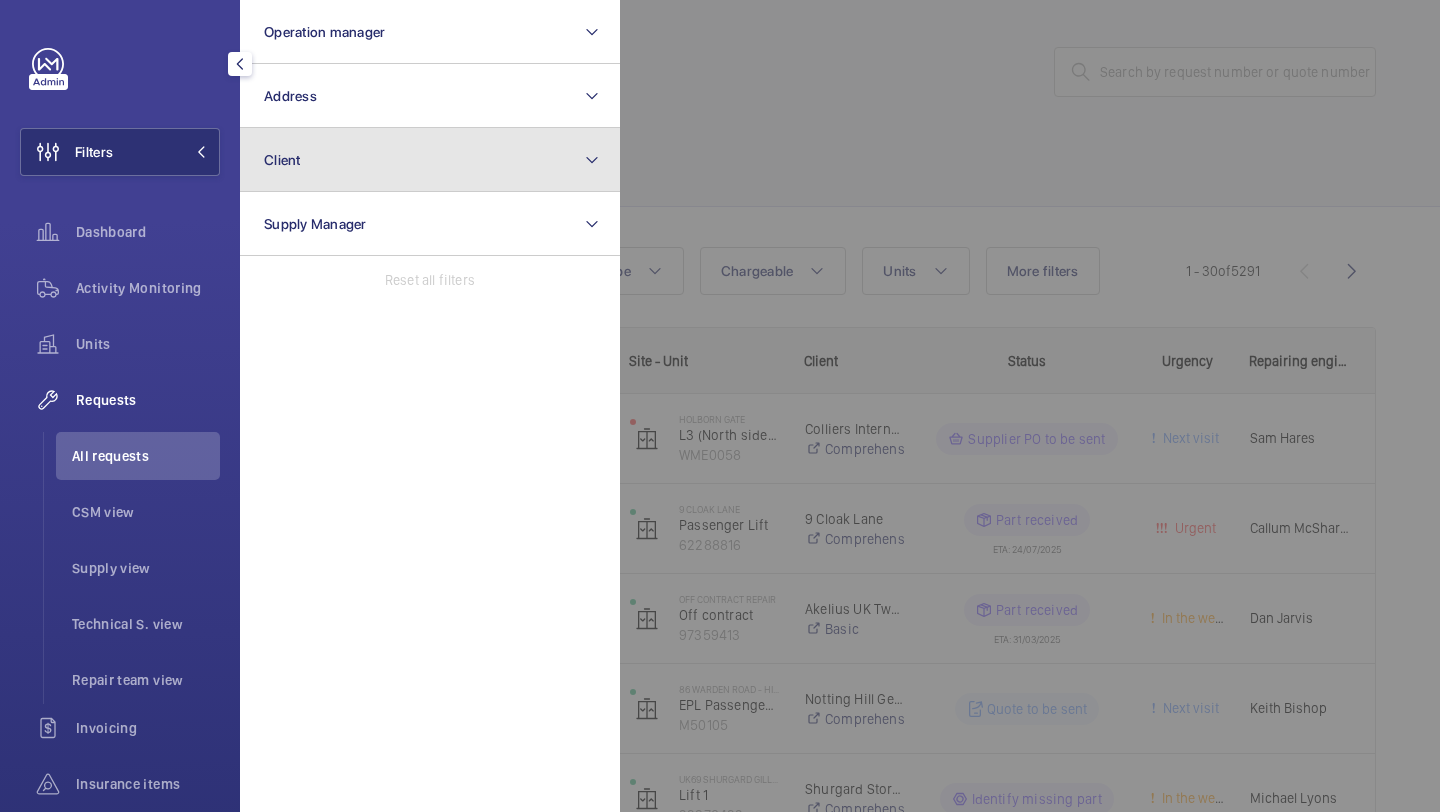 click on "Client" 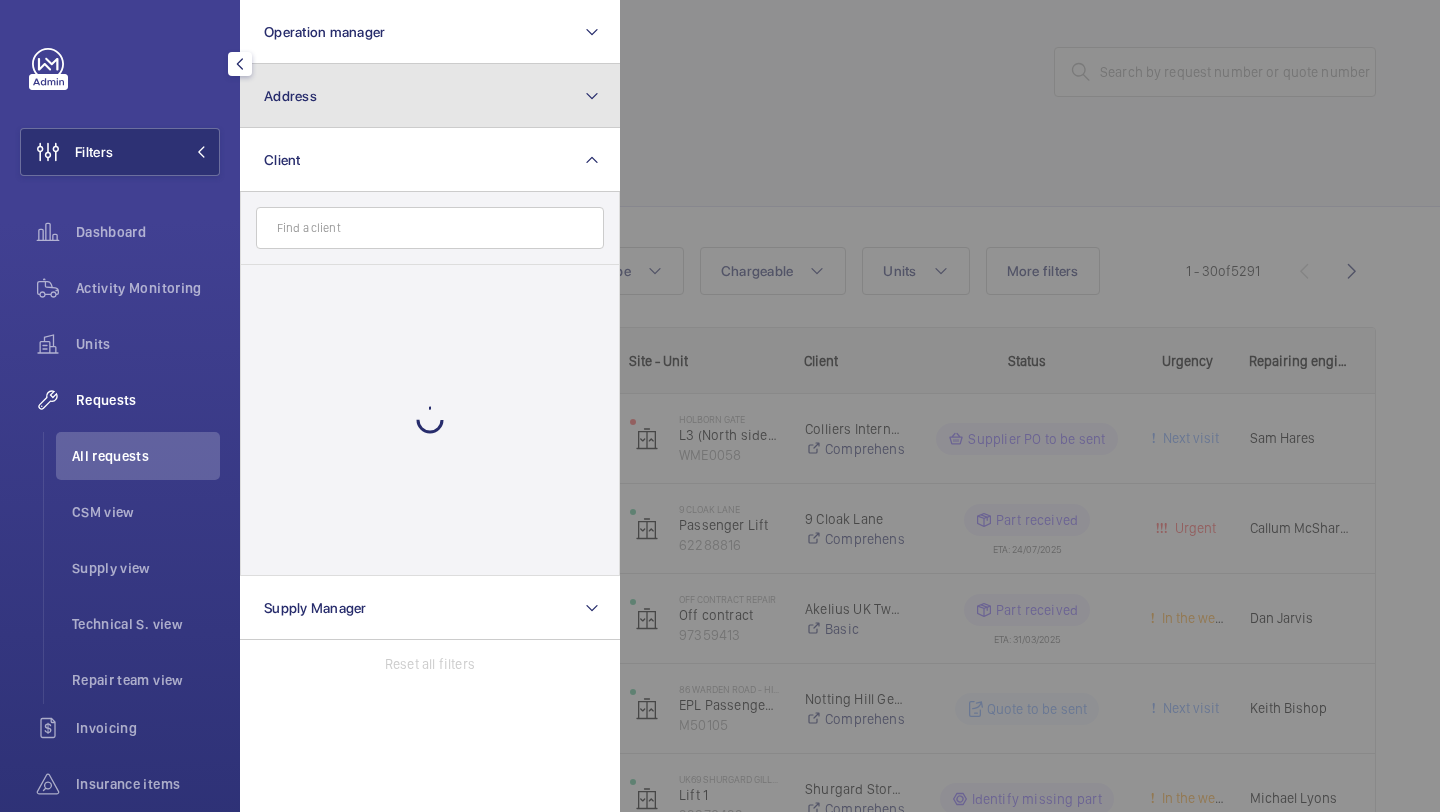 click on "Address" 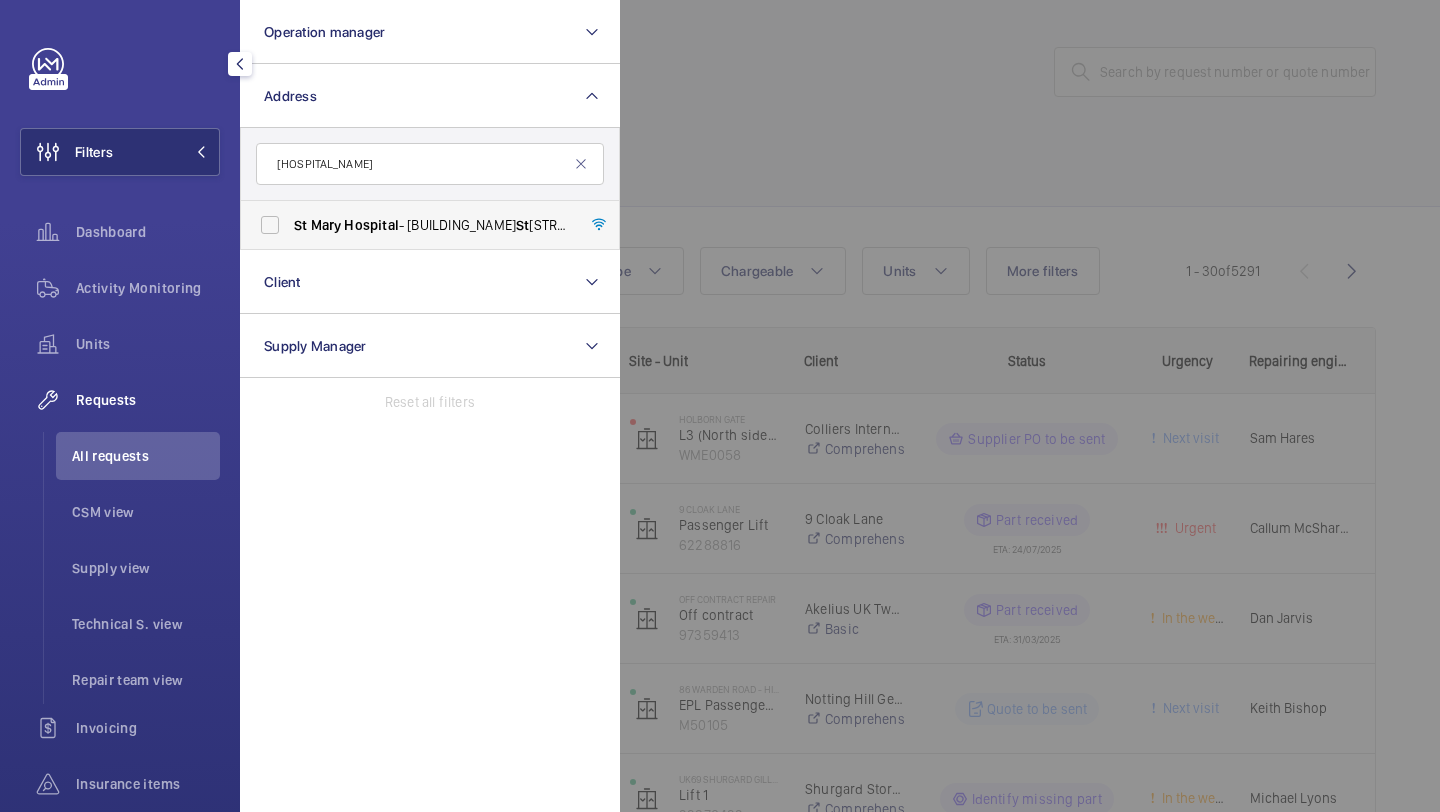 type on "[HOSPITAL_NAME]" 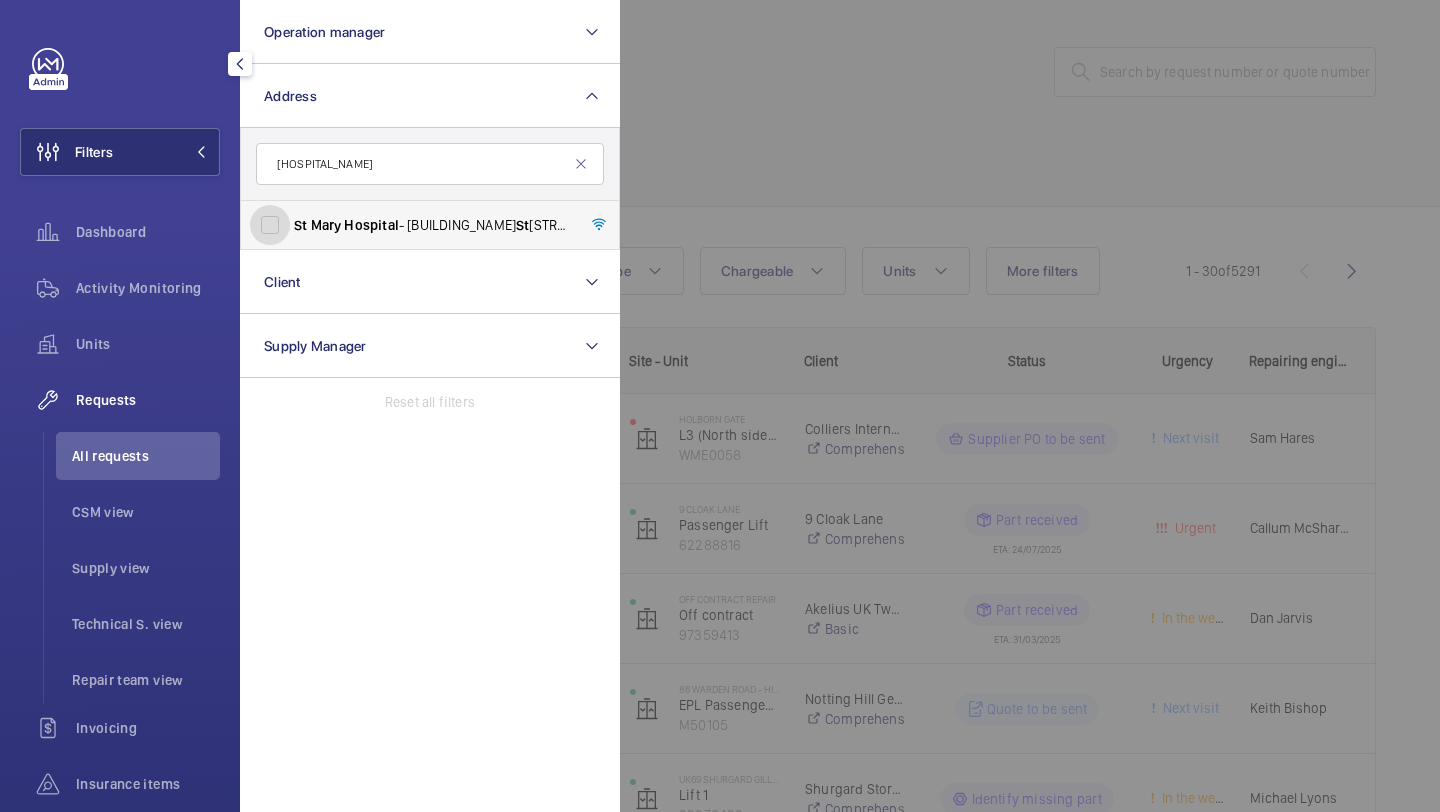click on "[STREET]   [BUILDING_NAME]  - [STREET], [CITY] [POSTAL_CODE]" at bounding box center (270, 225) 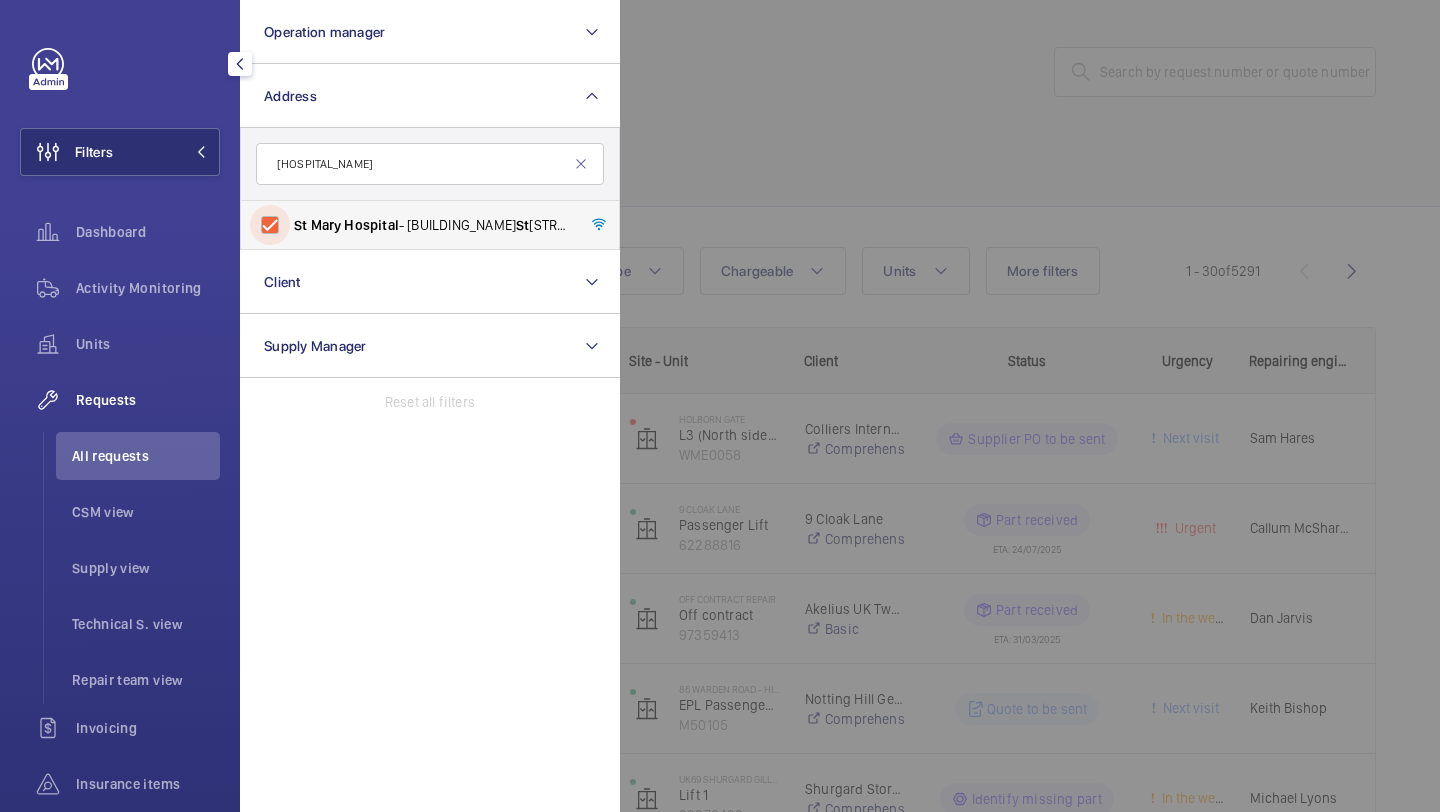 checkbox on "true" 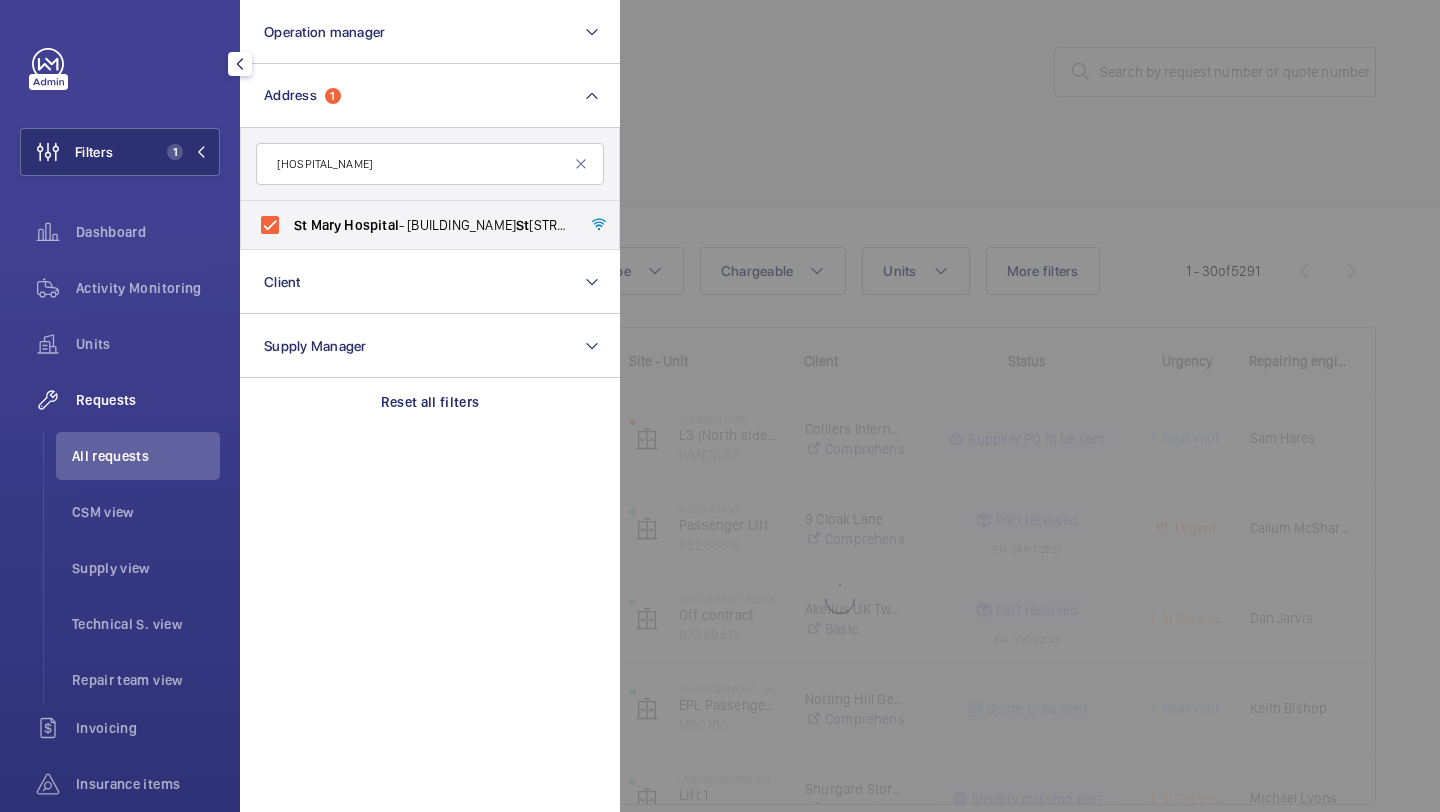 click 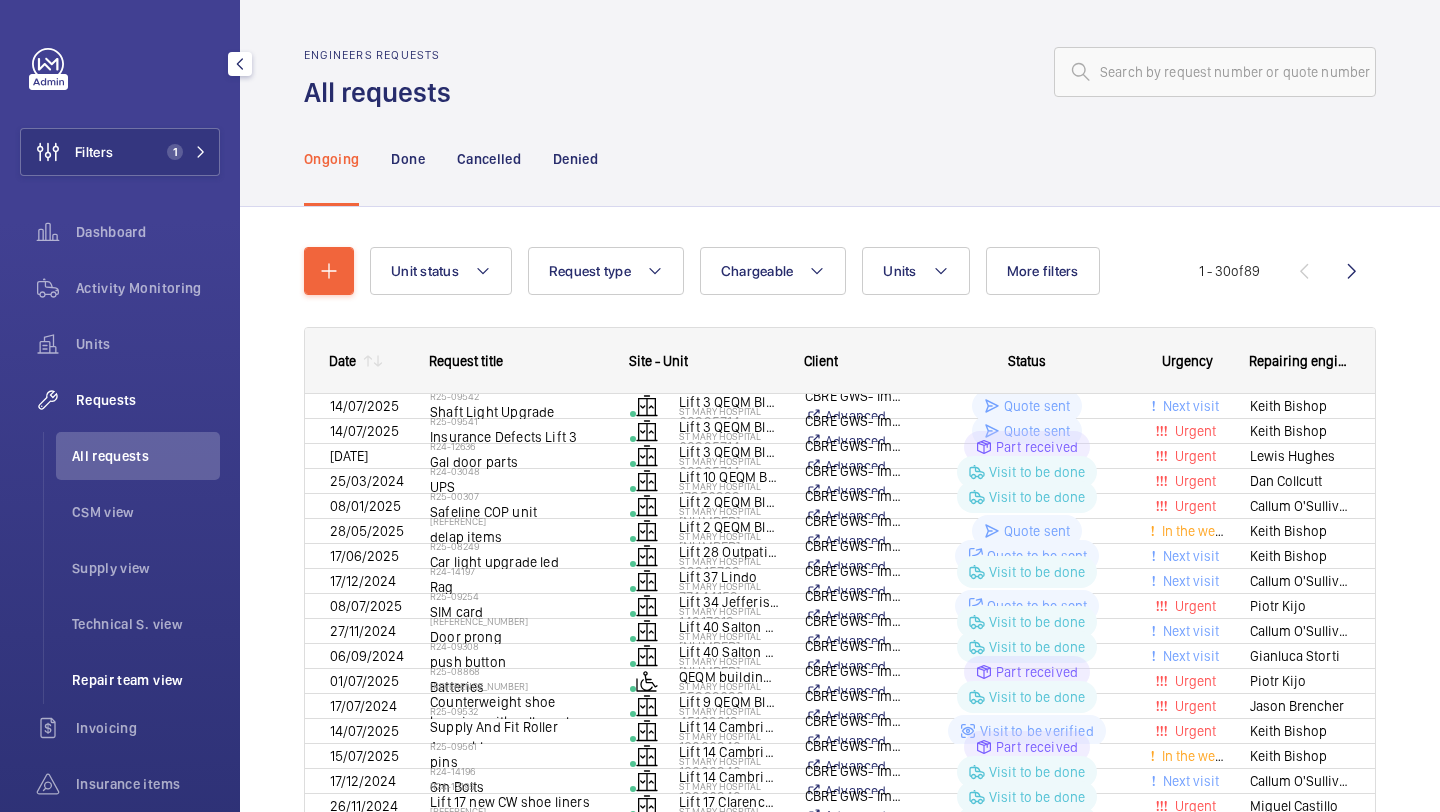 click on "Repair team view" 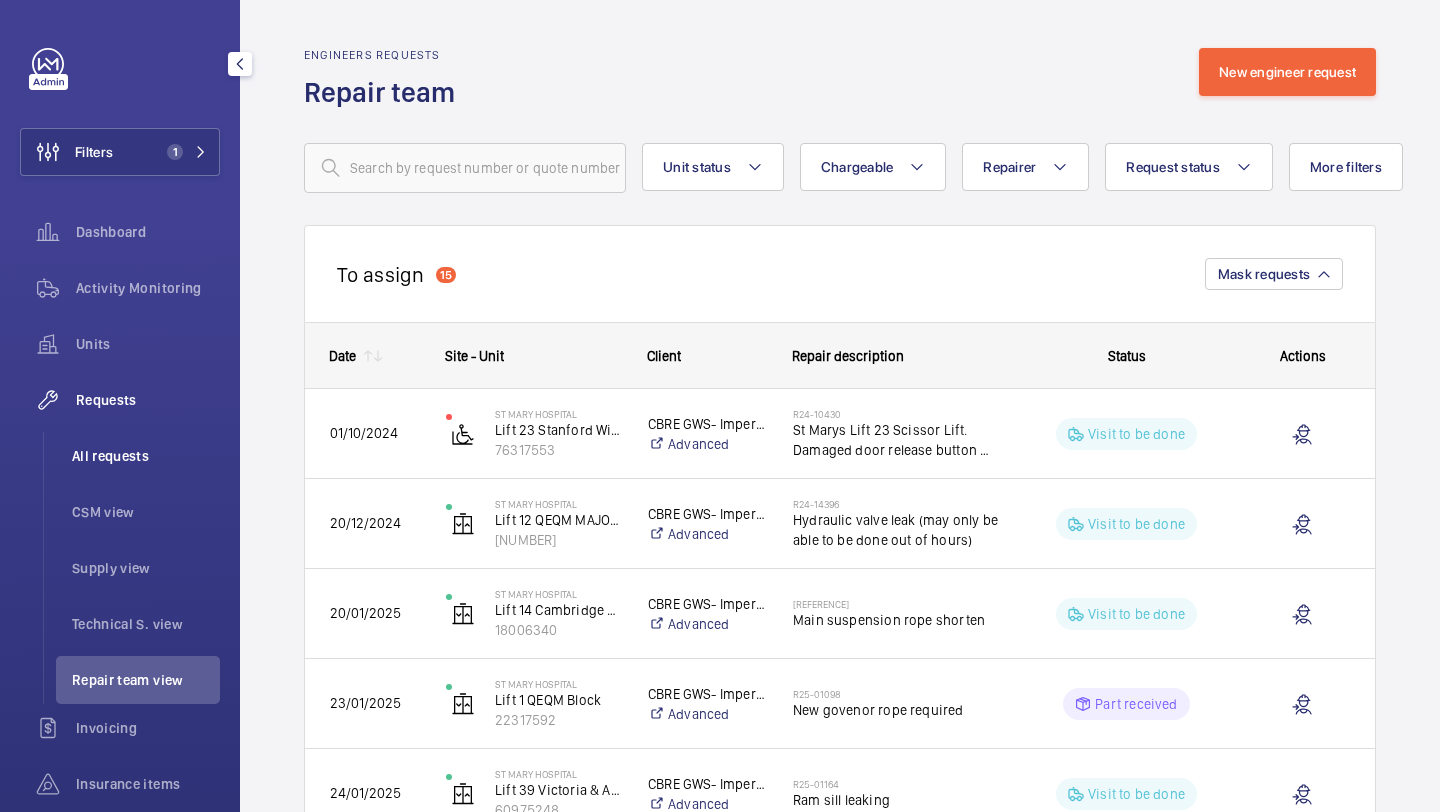 click on "All requests" 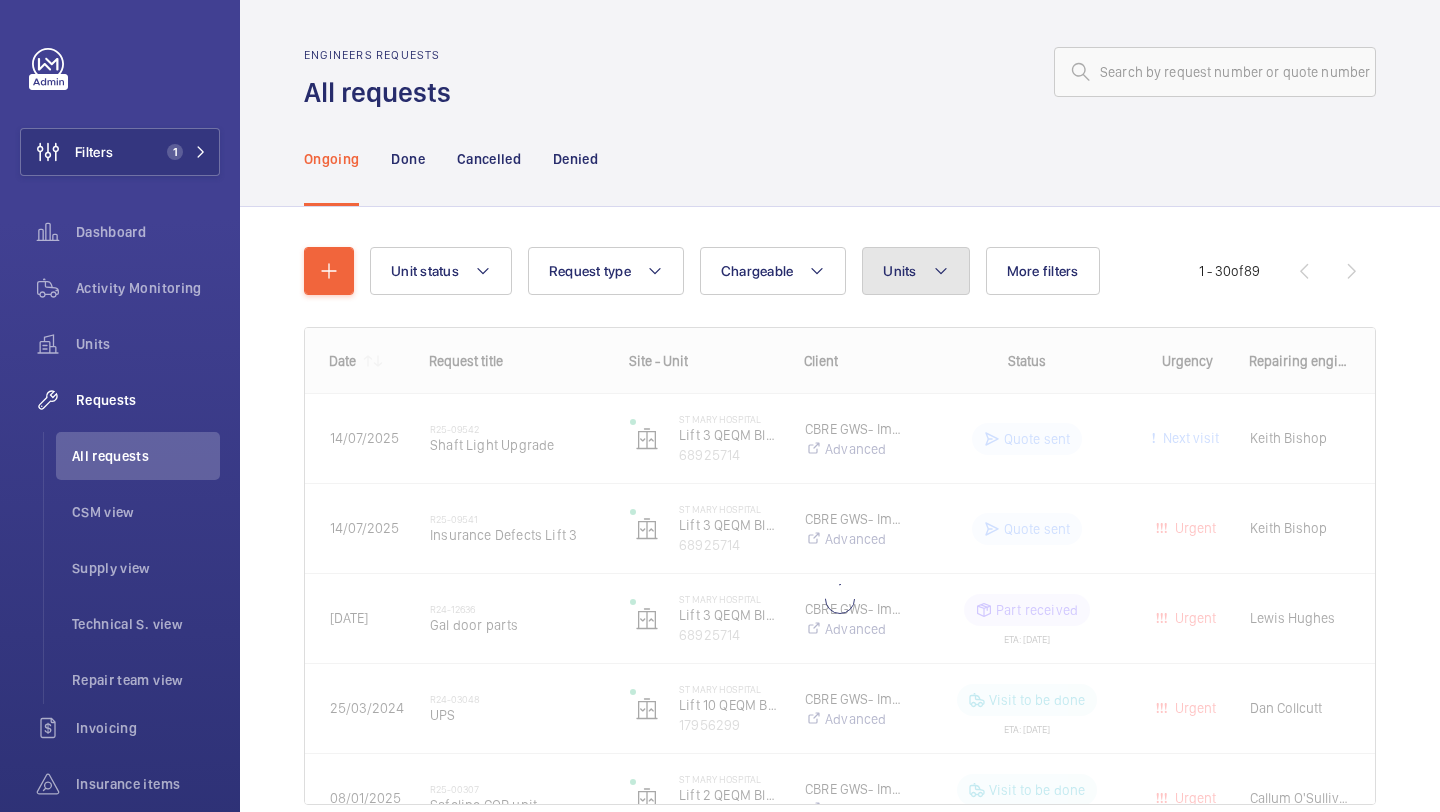 click 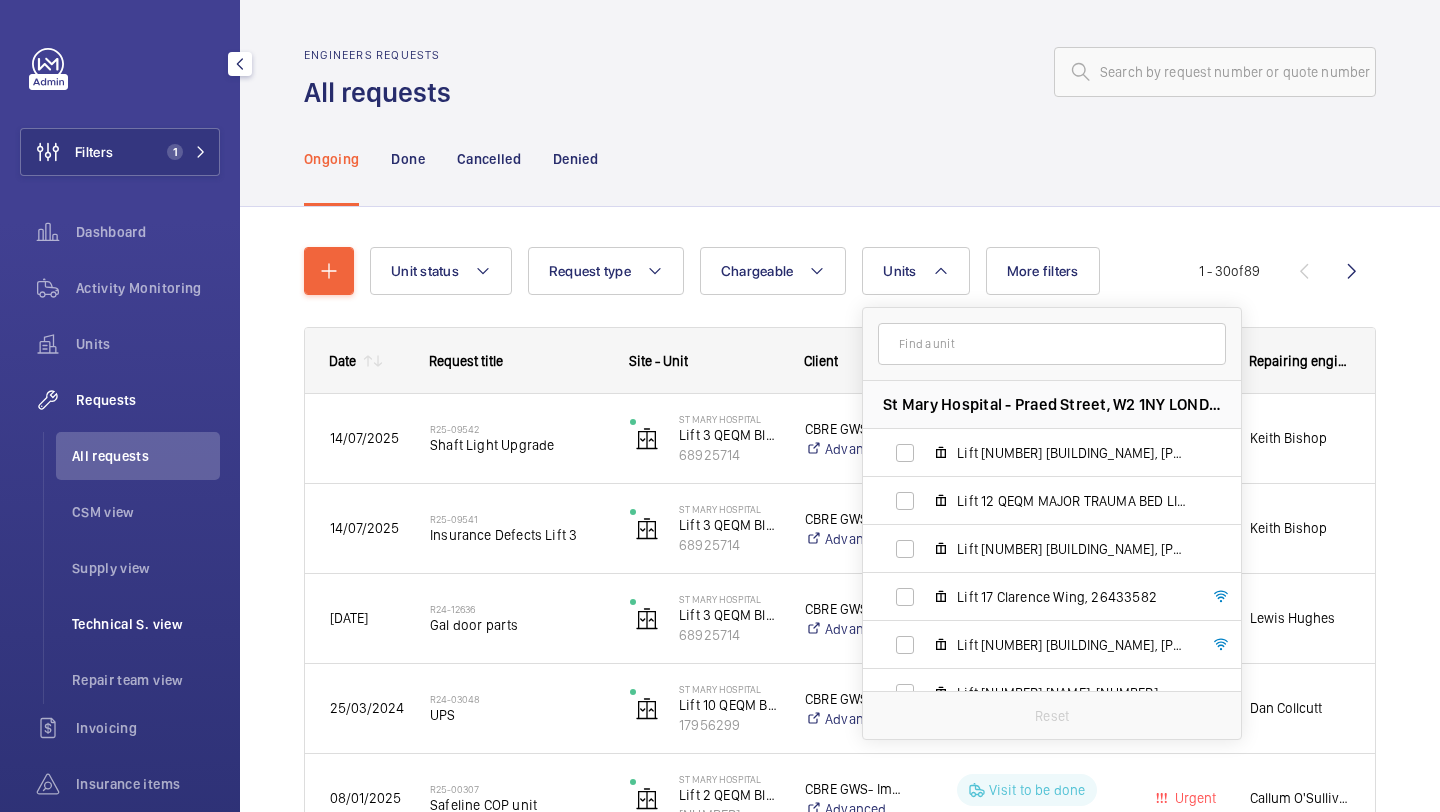click on "Technical S. view" 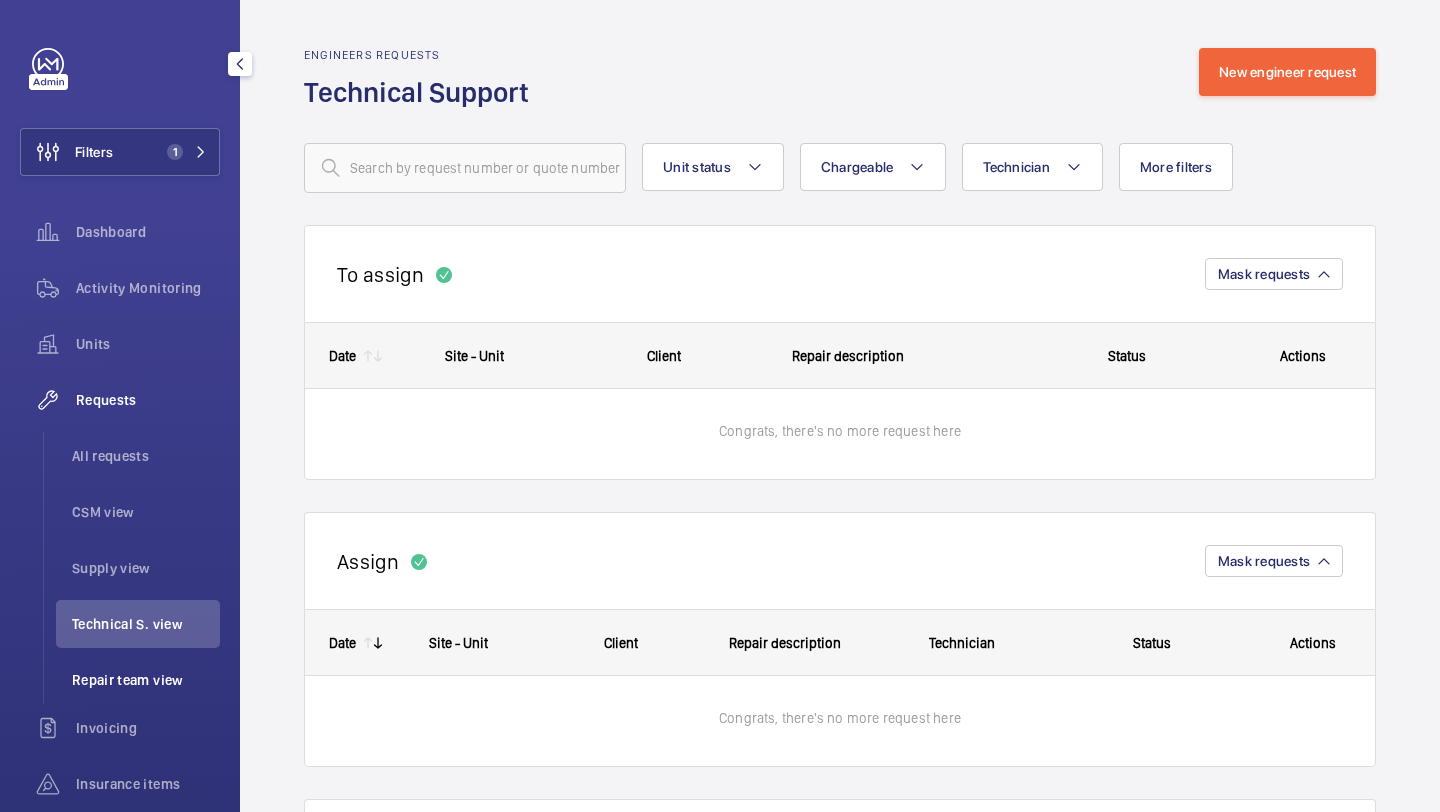 click on "Repair team view" 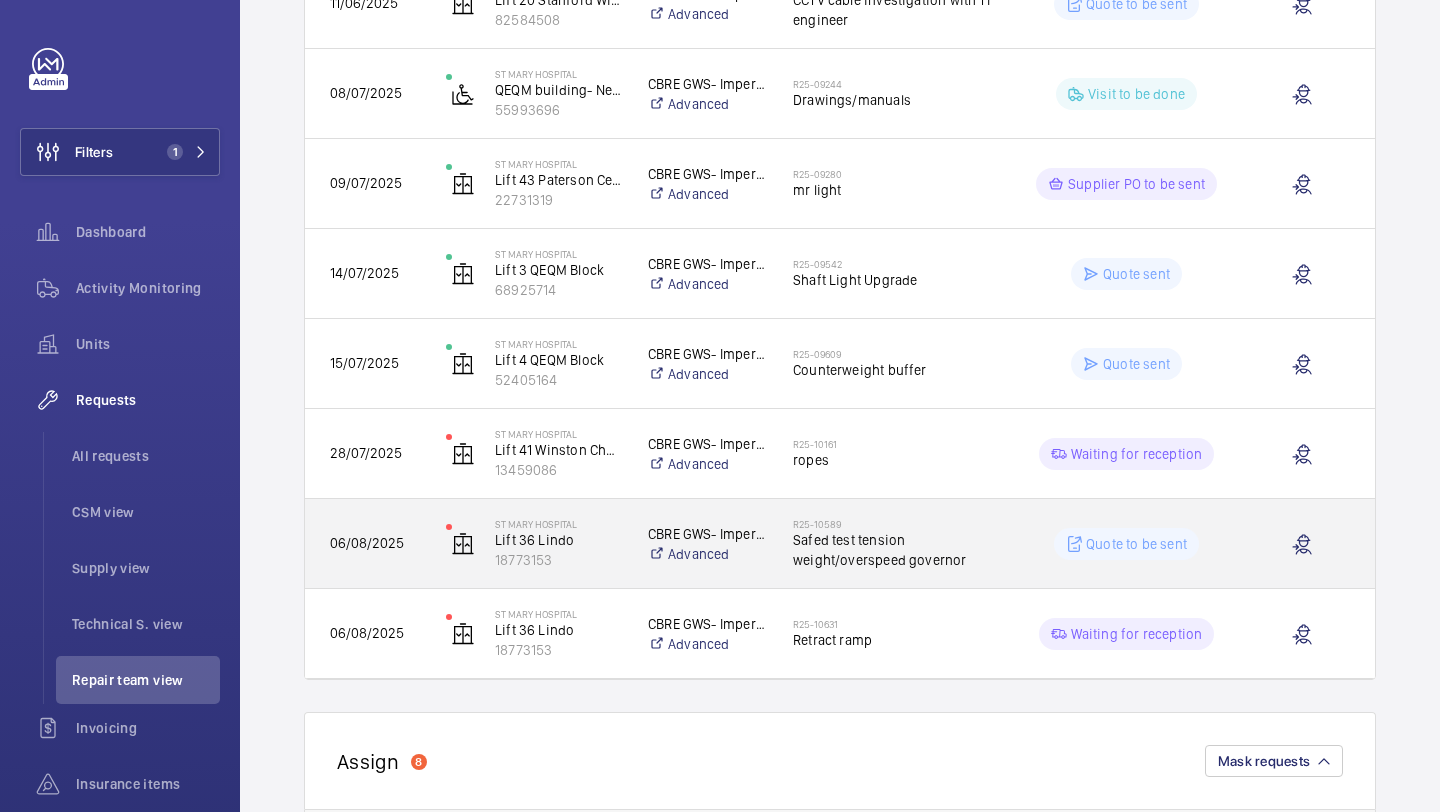 scroll, scrollTop: 1085, scrollLeft: 0, axis: vertical 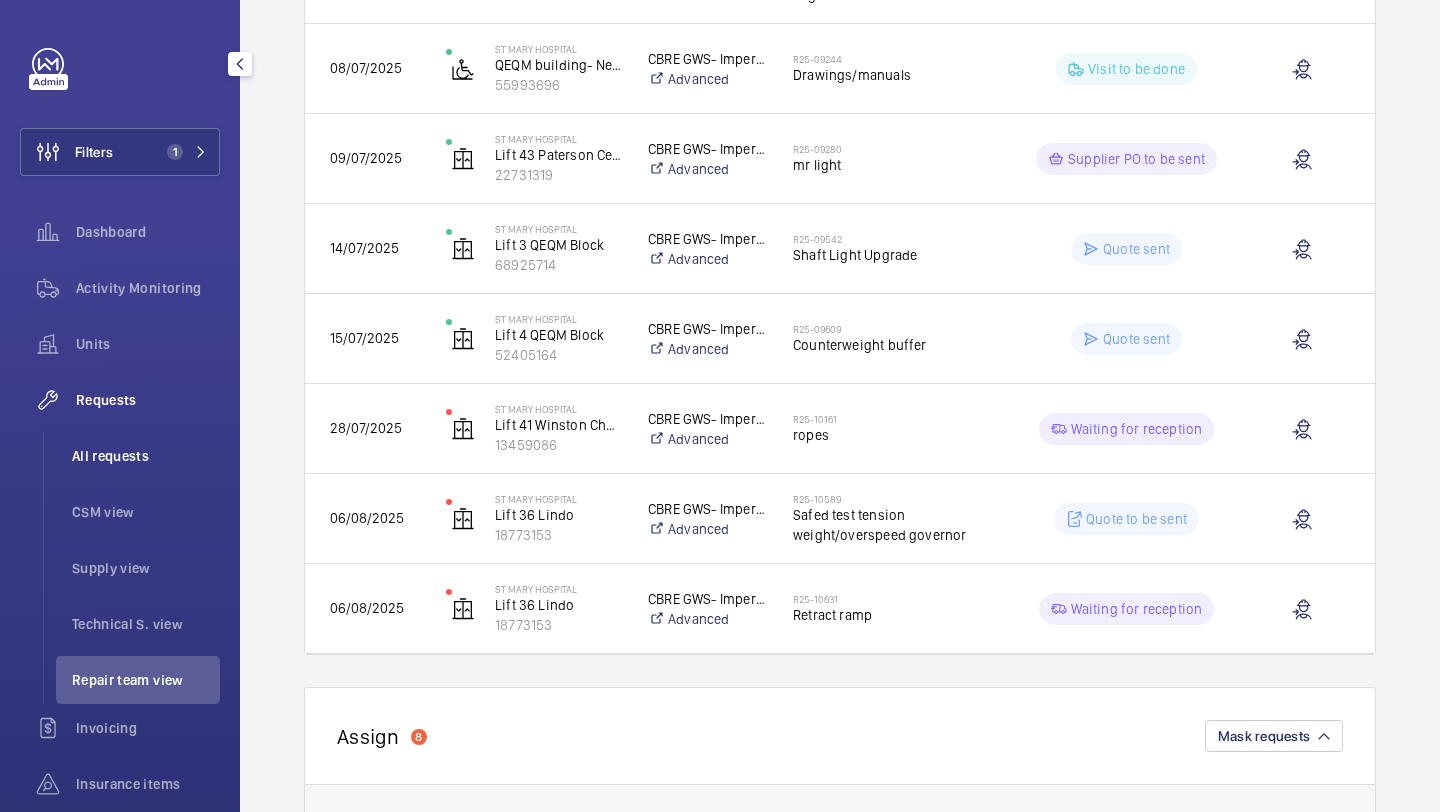 click on "All requests" 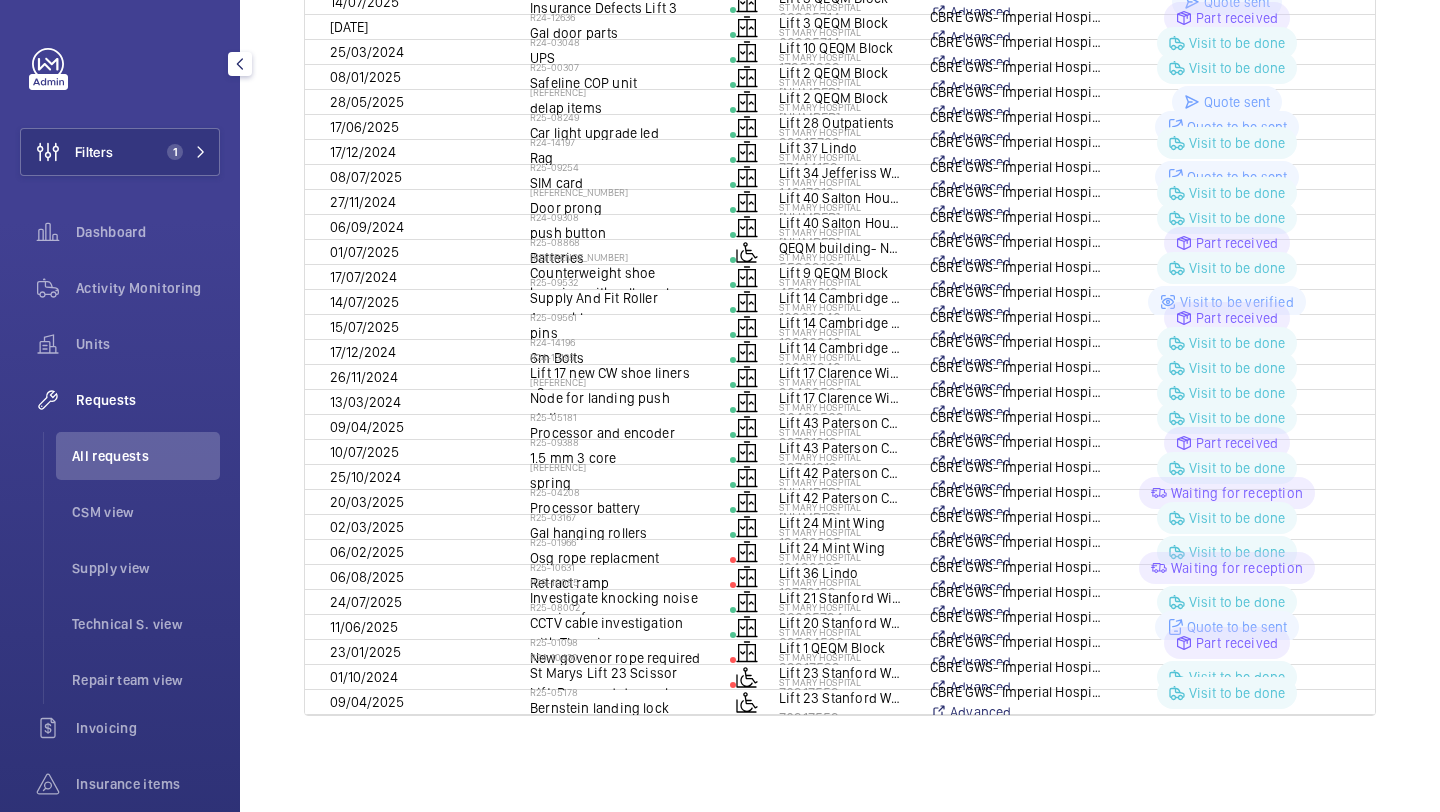 scroll, scrollTop: 89, scrollLeft: 0, axis: vertical 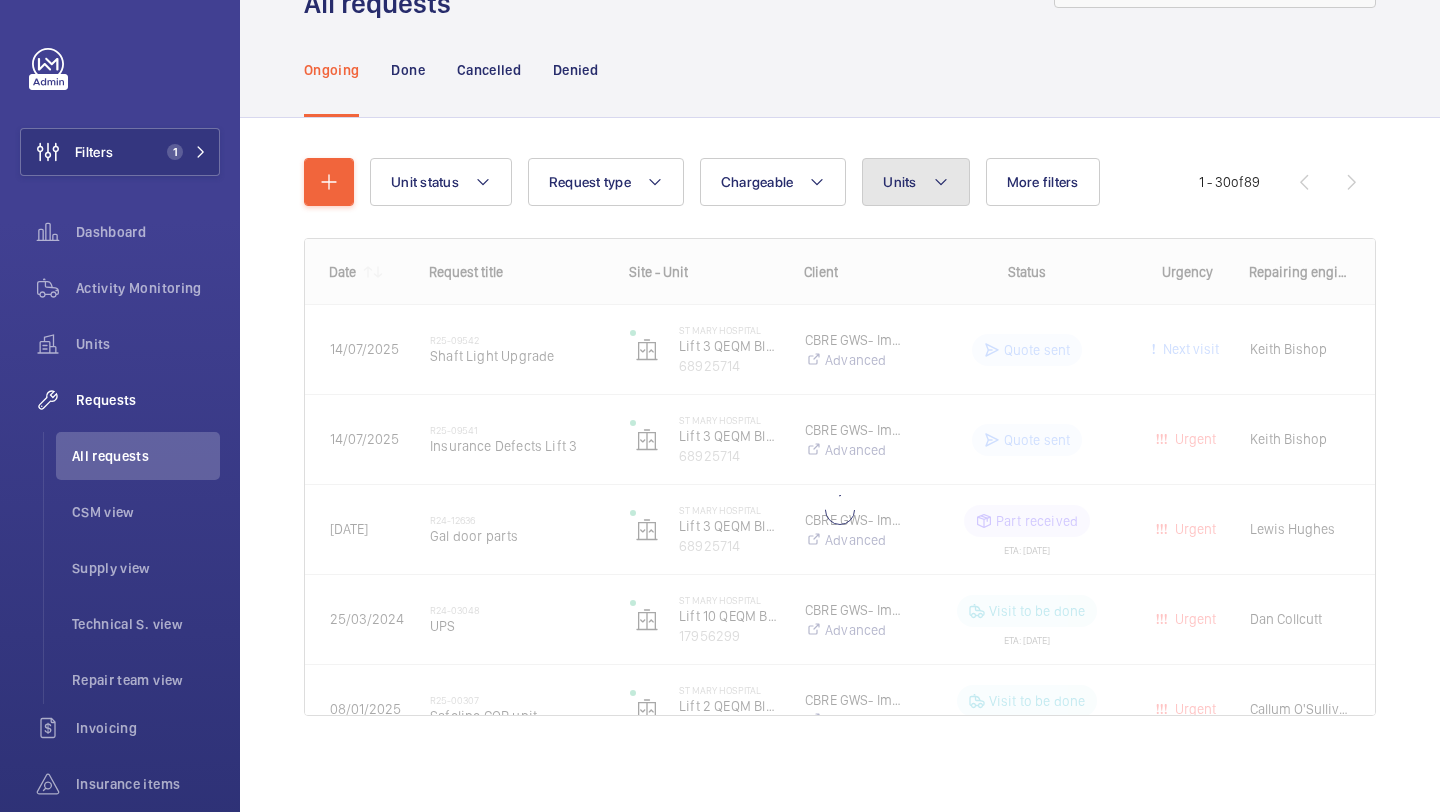 click on "Units" 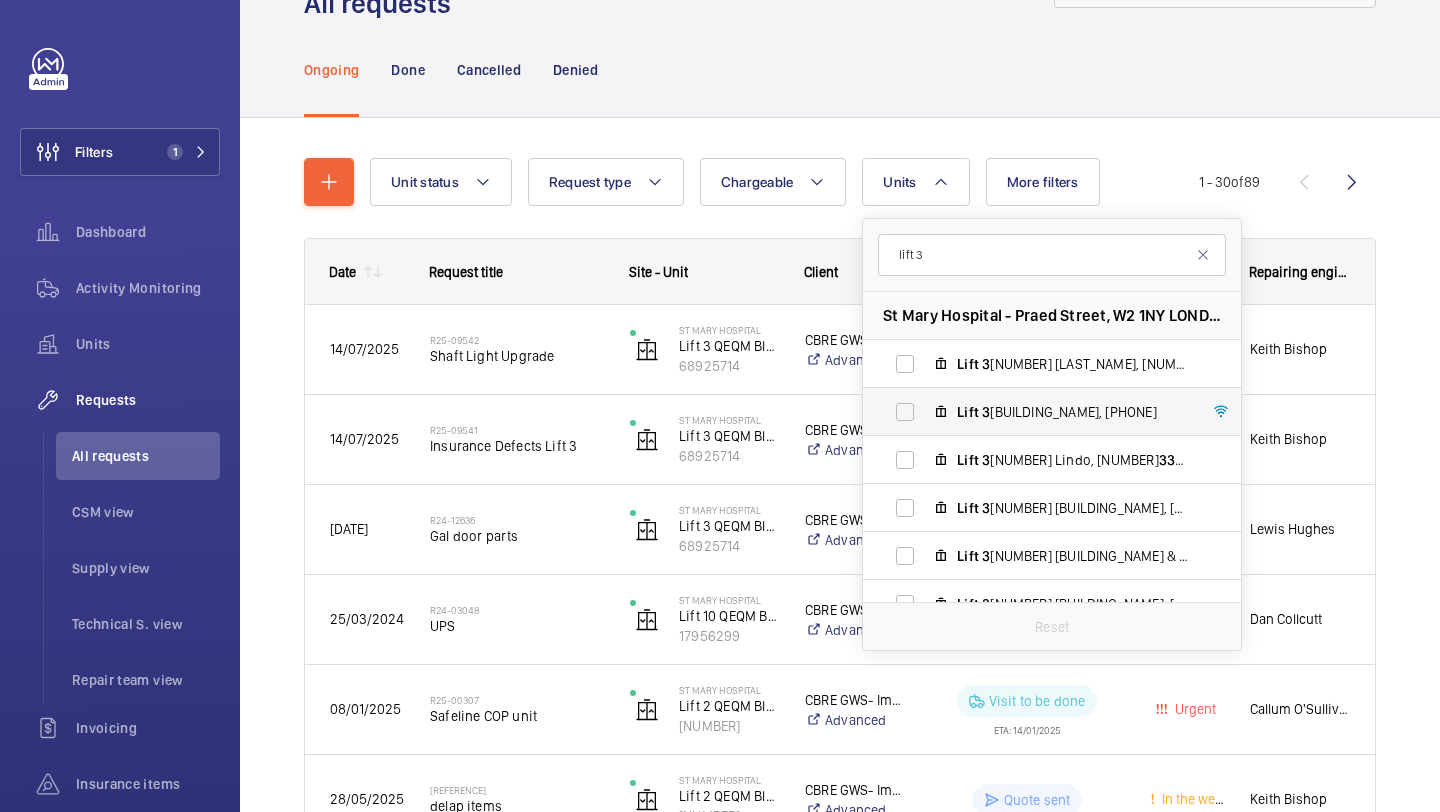 type on "lift 3" 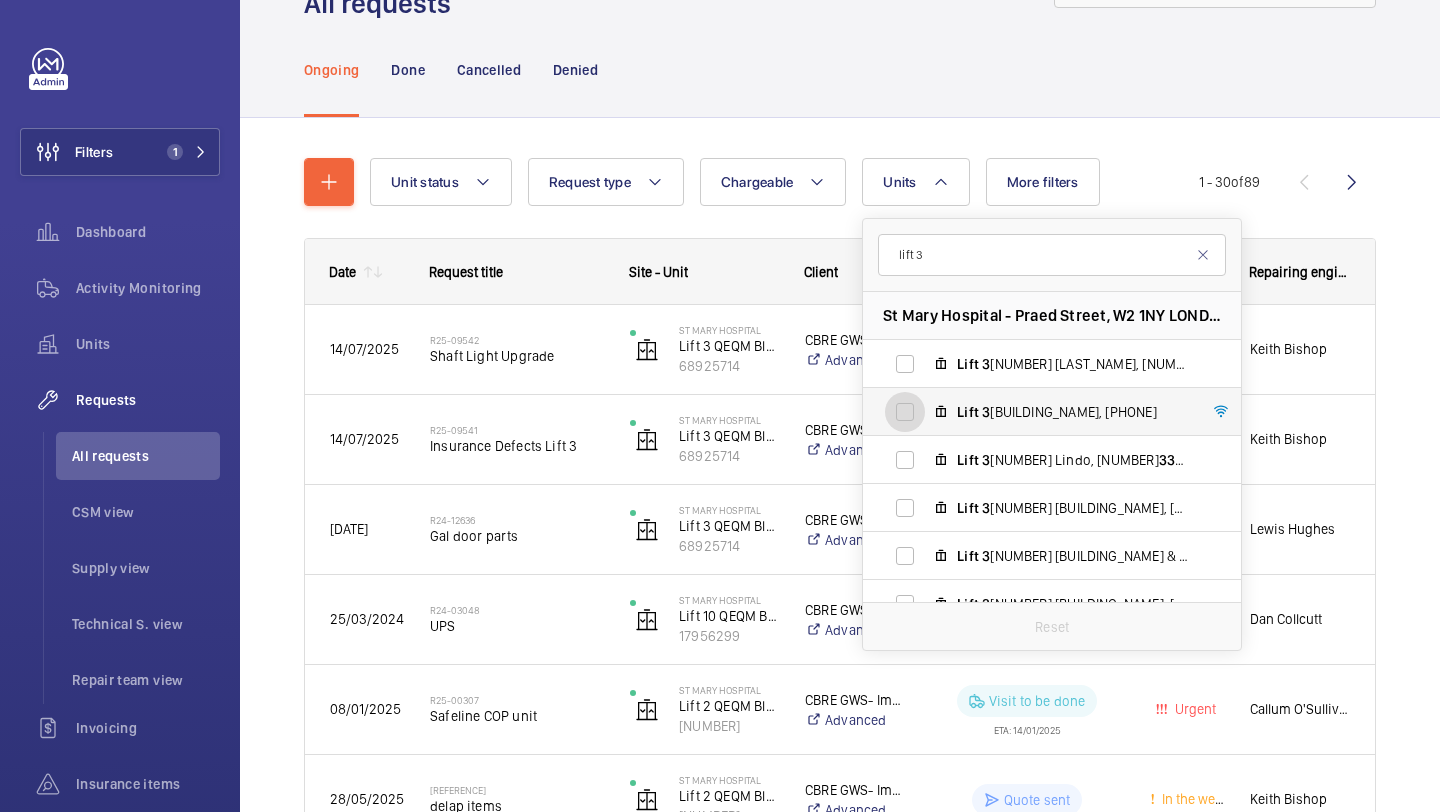 click on "Lift [NUMBER] [BUILDING_NAME], [PHONE_NUMBER]" at bounding box center [905, 412] 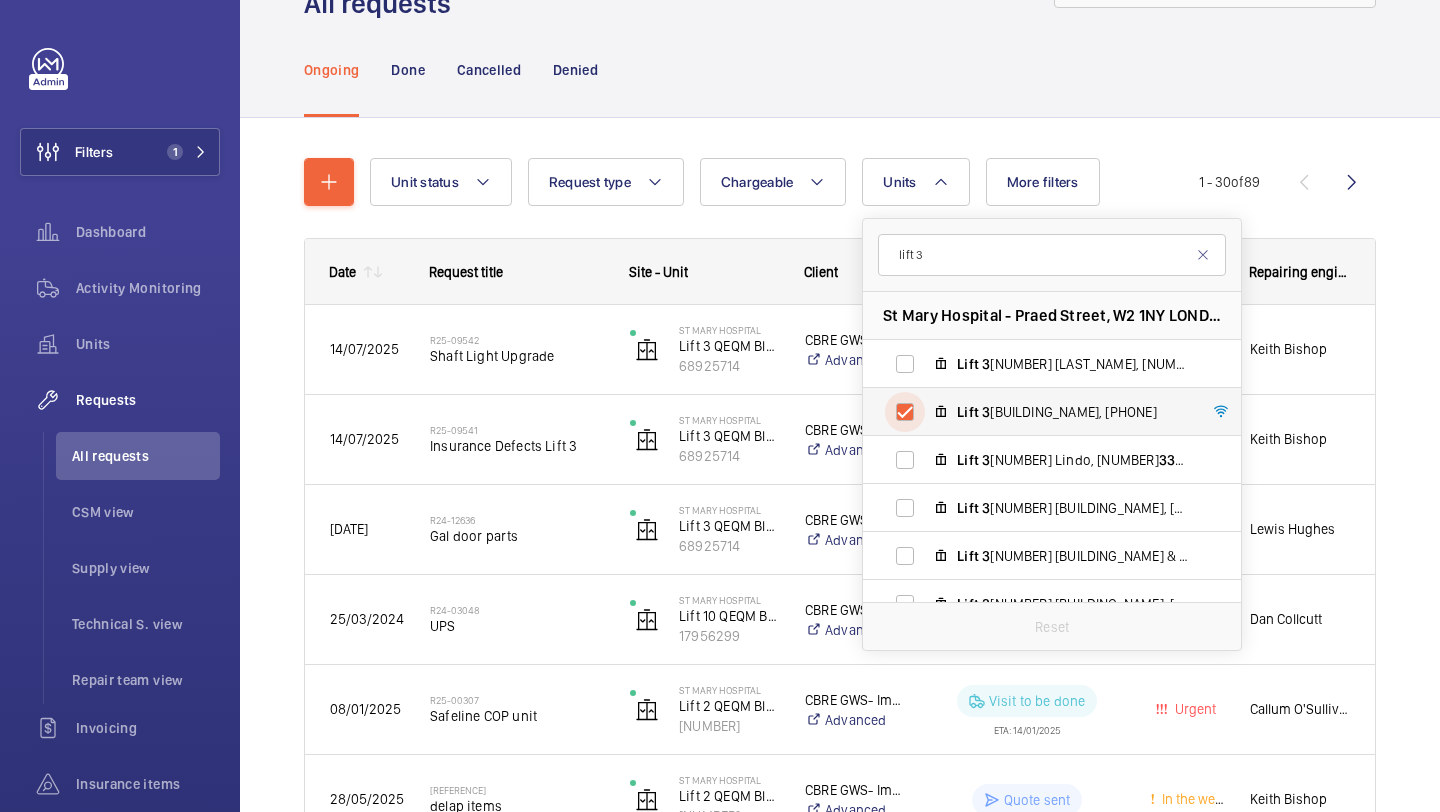 checkbox on "true" 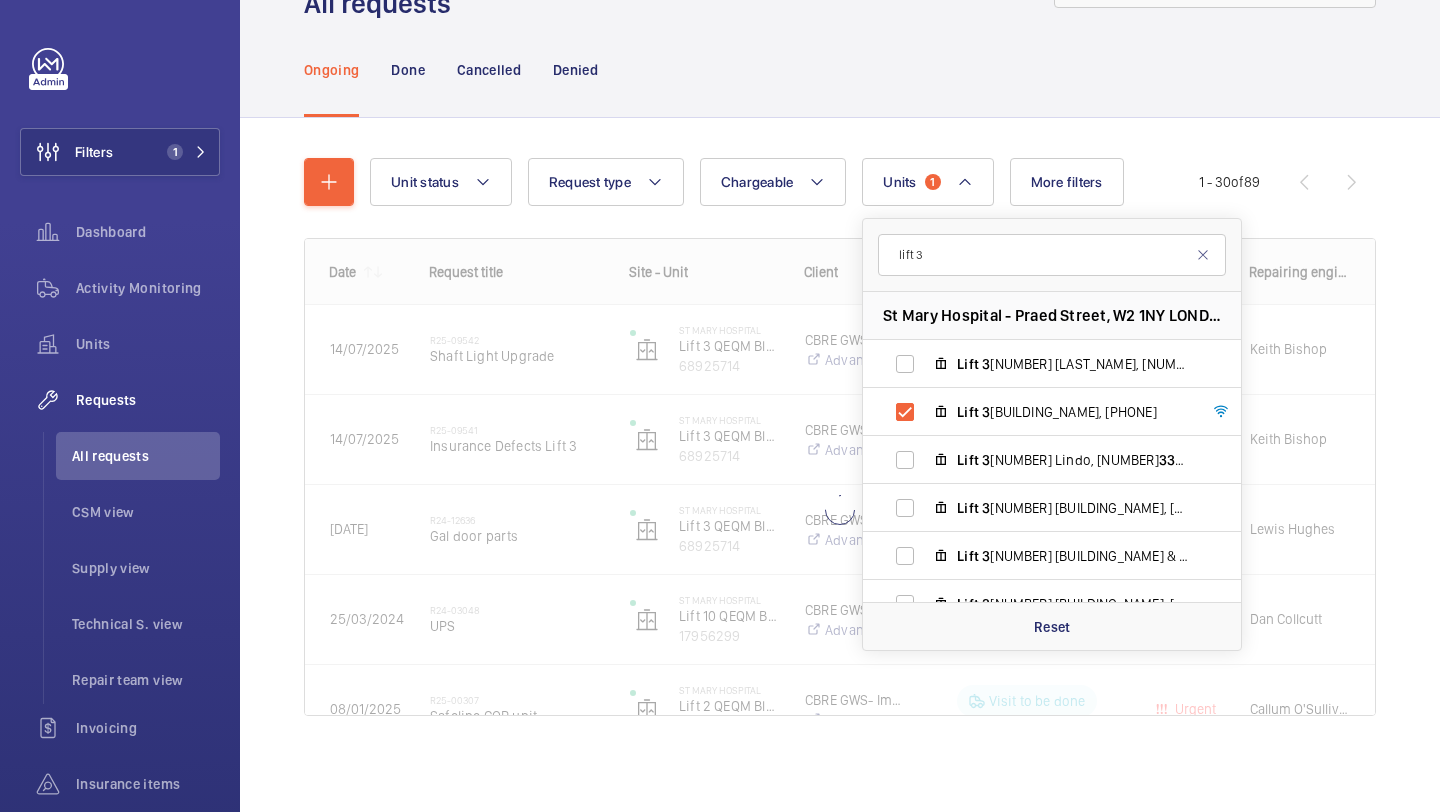click on "Unit status Request type  Chargeable Units  [NUMBER] lift [NUMBER] [BUILDING_NAME] - [STREET], [POSTAL_CODE] [CITY] Lift   [NUMBER] [NUMBER] [NUMBER] [NUMBER] [NUMBER] Lift   [NUMBER]  [BUILDING_NAME], [PHONE] Lift   [NUMBER] [NUMBER] [BUILDING_NAME], [NUMBER] Lift   [NUMBER] [BUILDING_NAME], [PHONE] Reset More filters Request status Urgency Repairing engineer Engineer Device type Reset all filters [NUMBER] - [NUMBER]  of  [NUMBER]
Date
Request title" 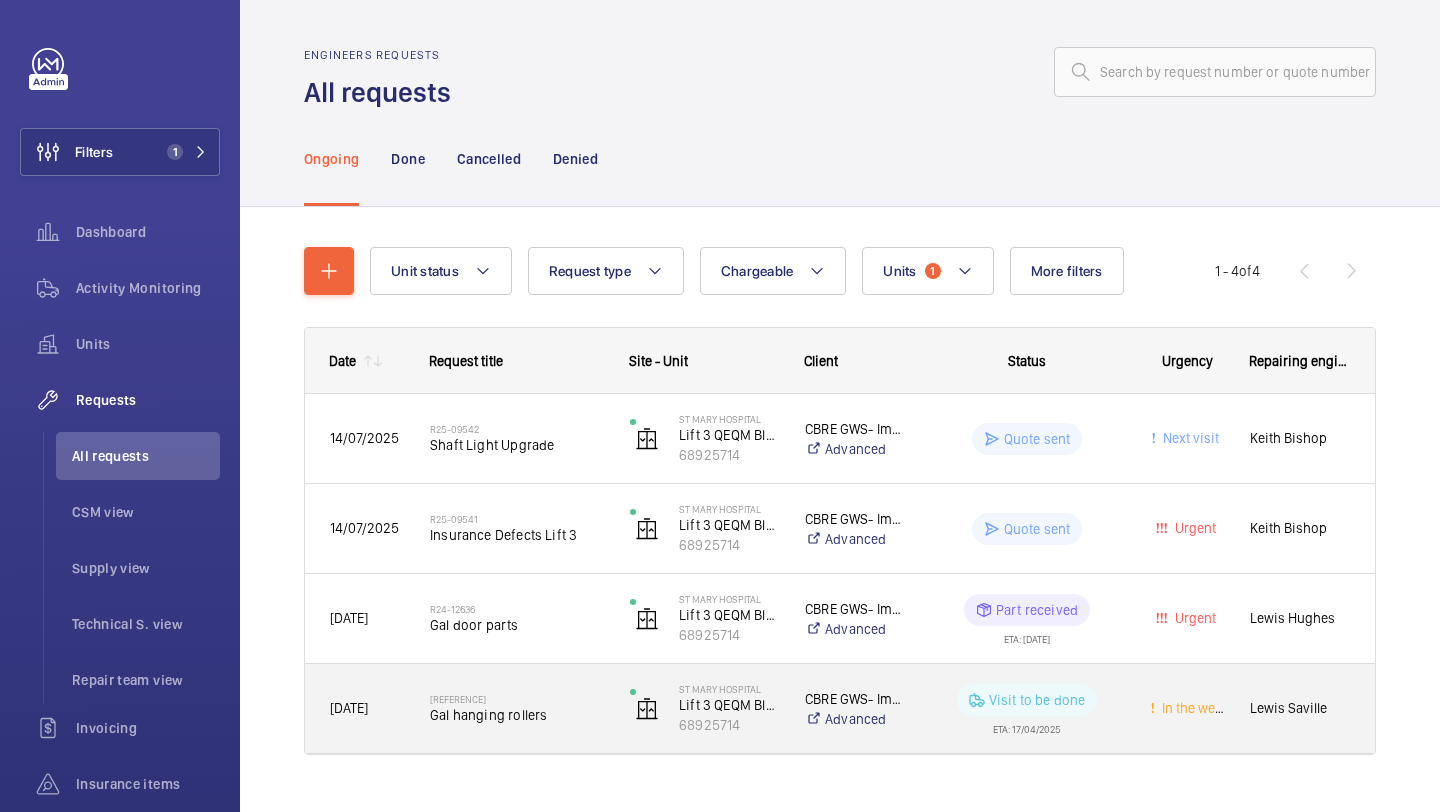 scroll, scrollTop: 39, scrollLeft: 0, axis: vertical 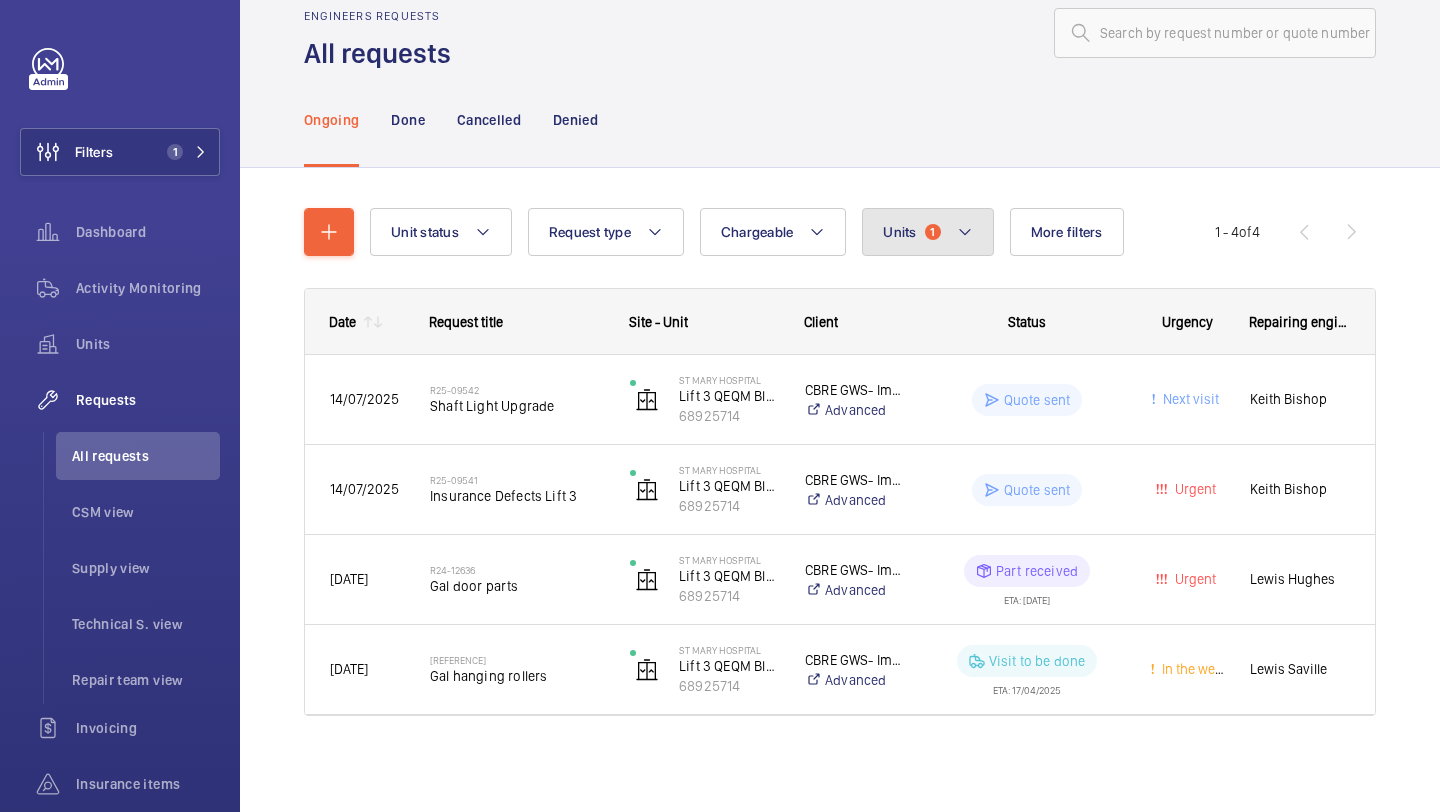 click on "Units  1" 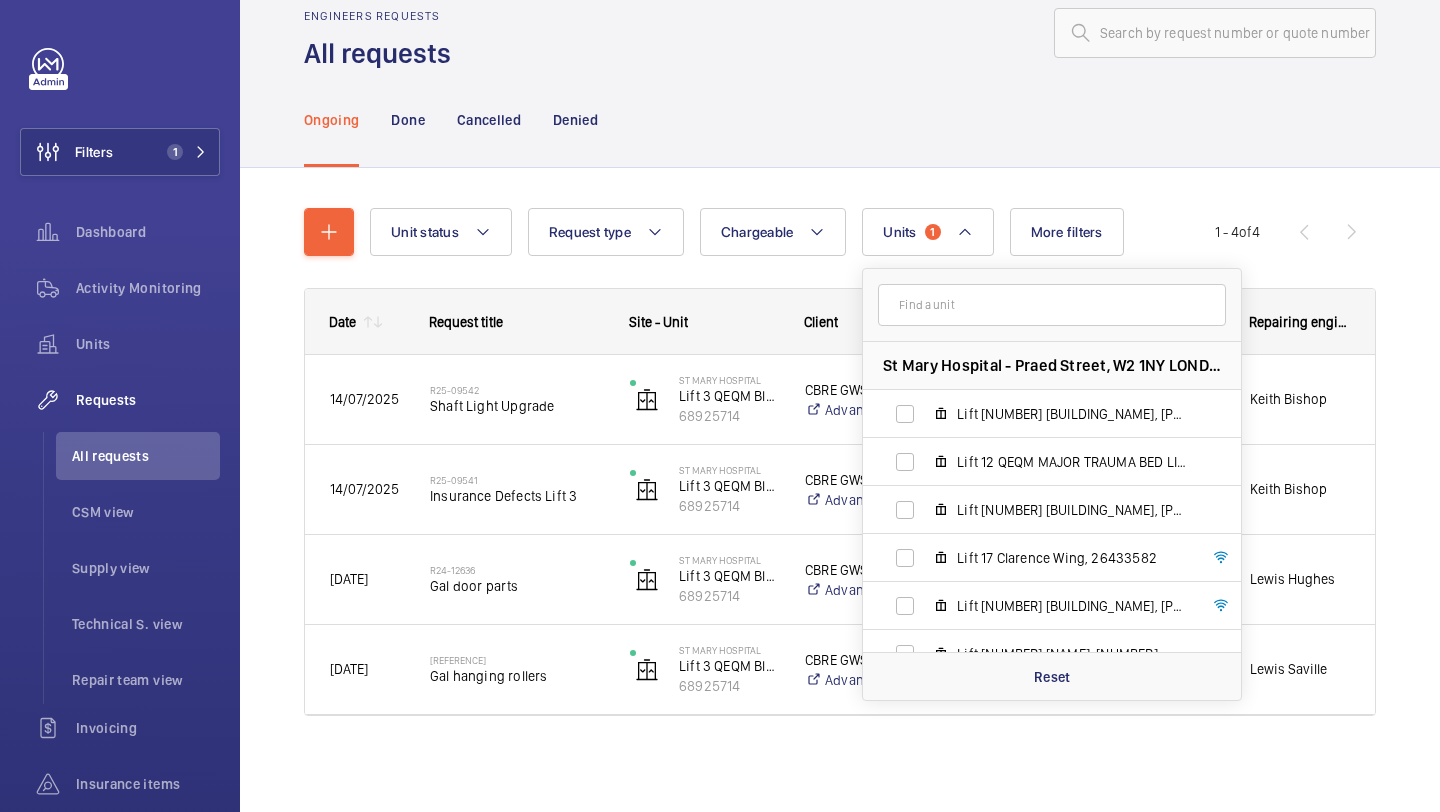 click 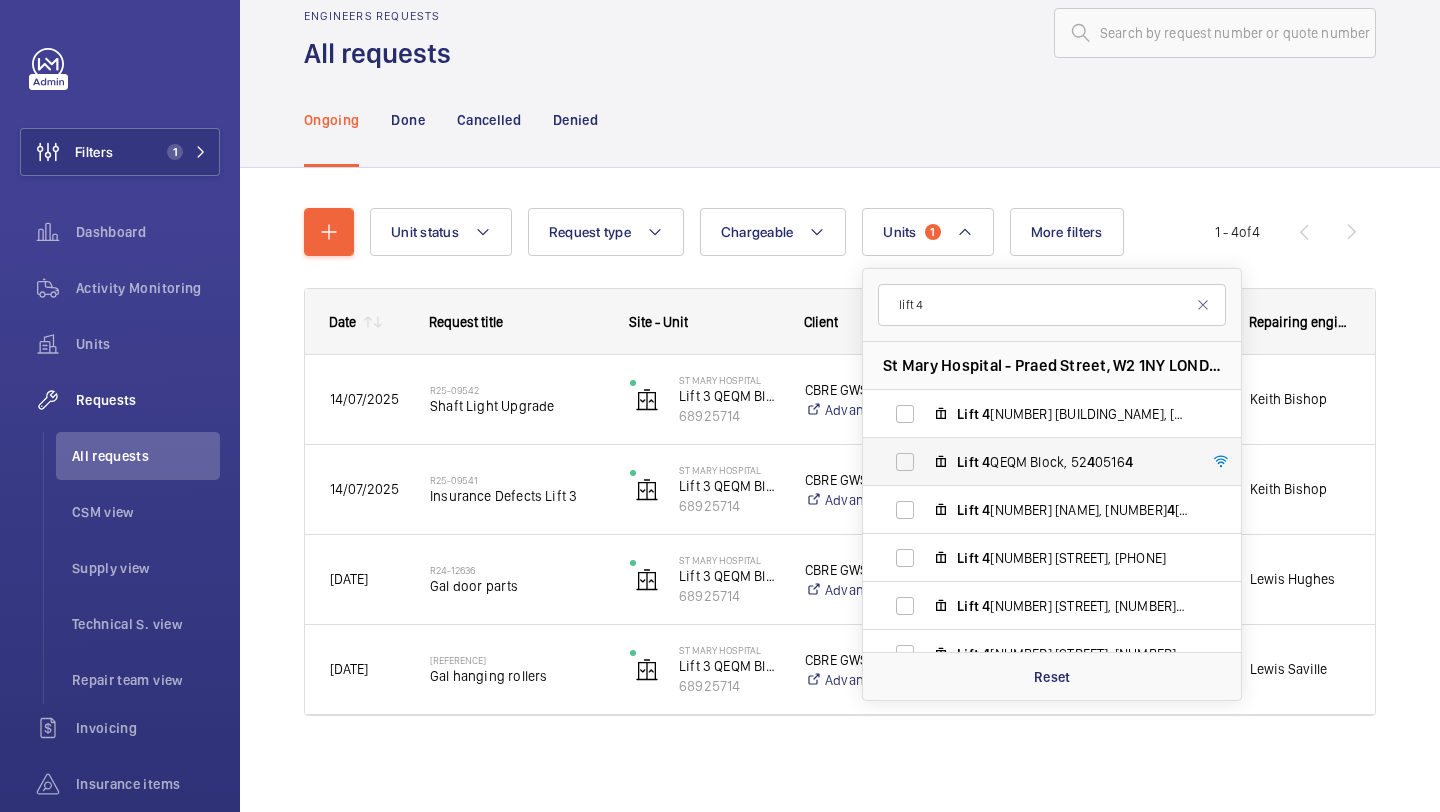 type on "lift 4" 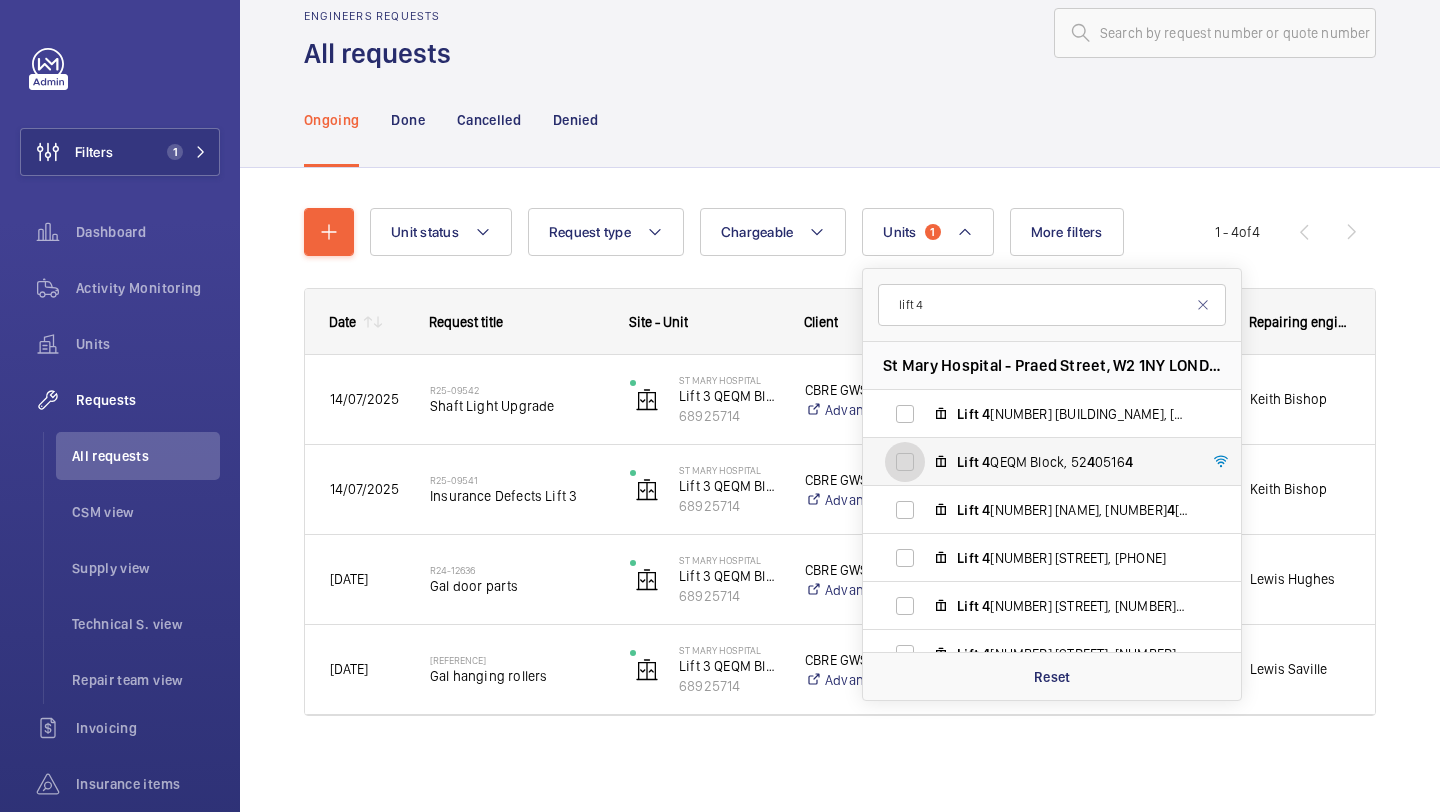 click on "Lift   [NUMBER]  [BLOCK], [NUMBER] [NUMBER] [NUMBER] [NUMBER]" at bounding box center (905, 462) 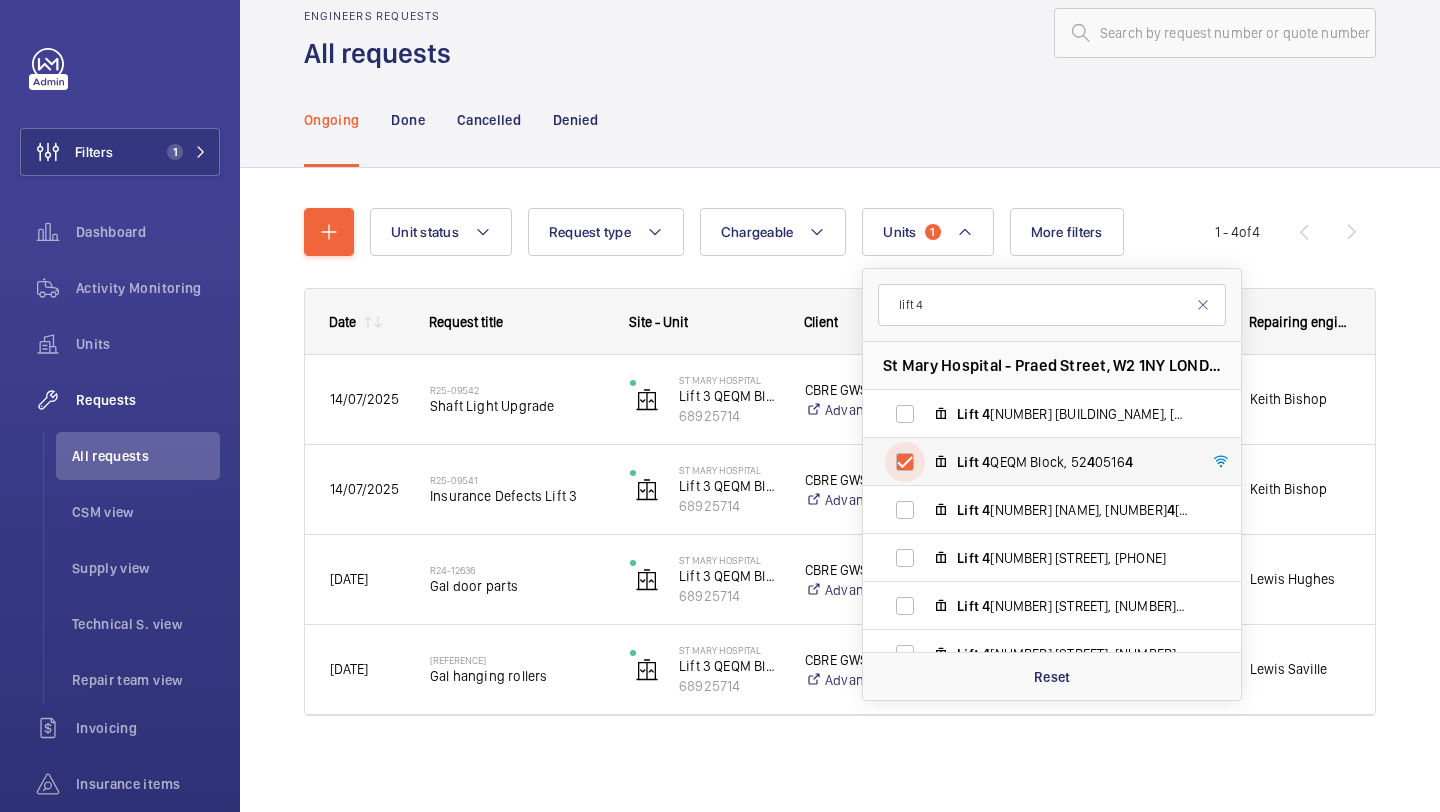 checkbox on "true" 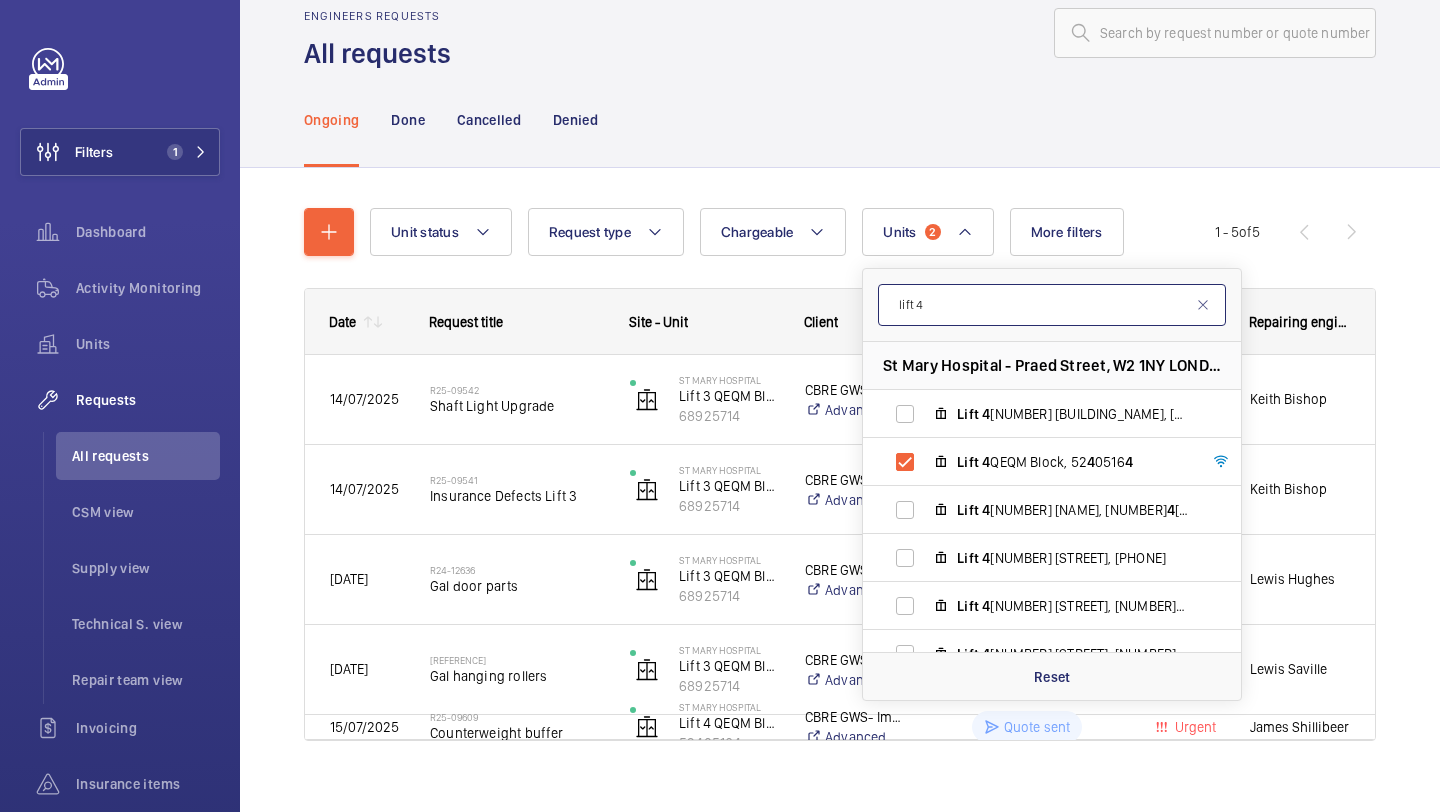 click on "lift 4" 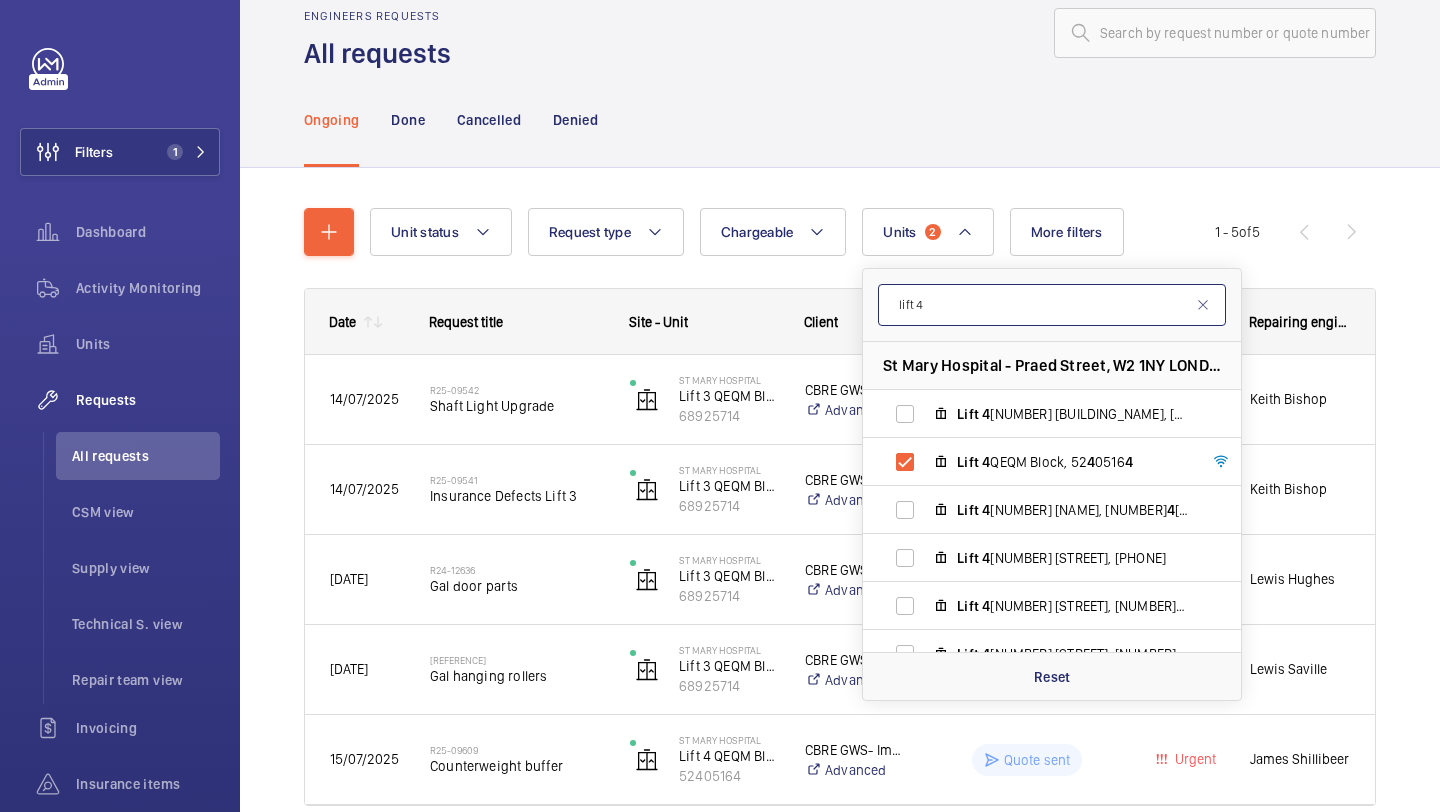 click on "lift 4" 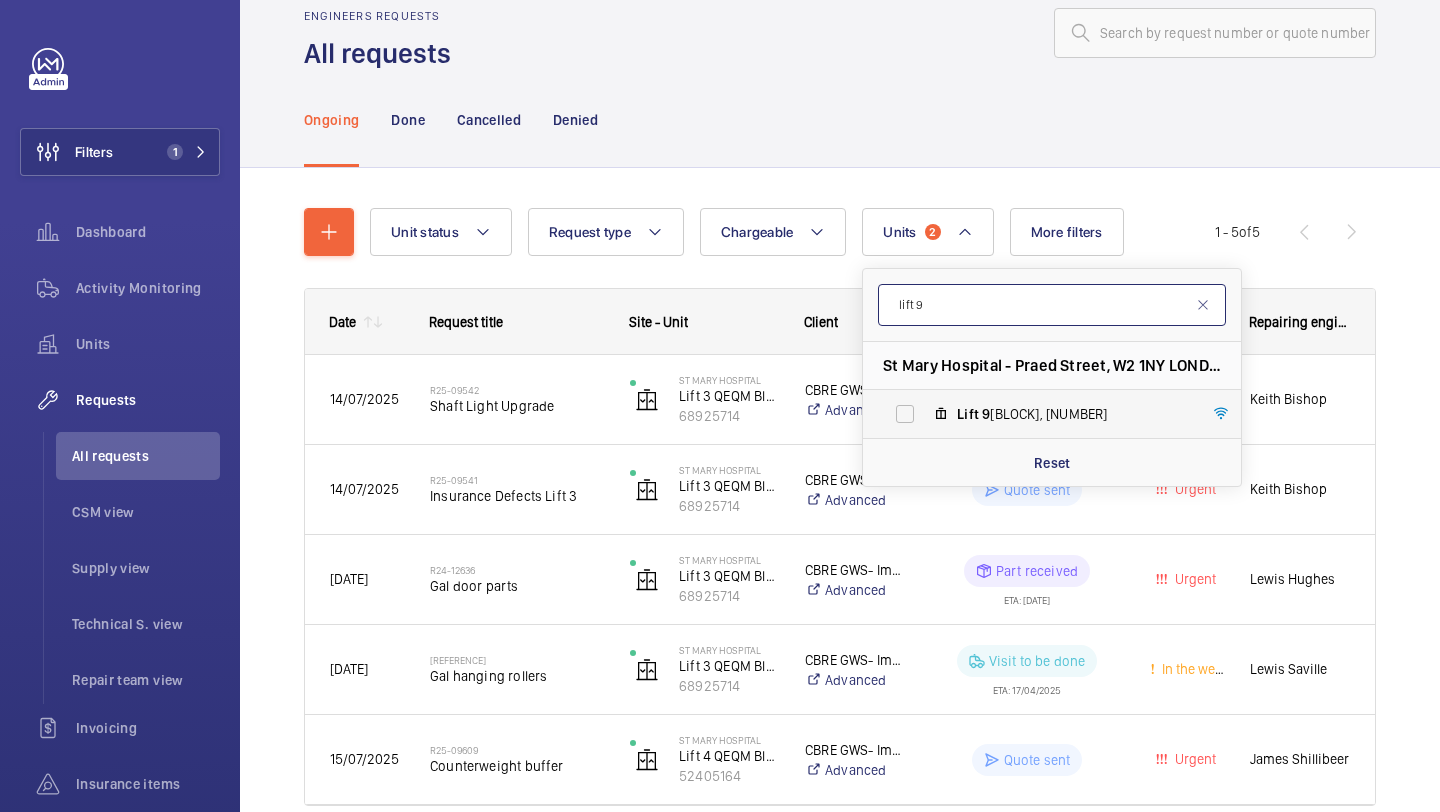 type on "lift 9" 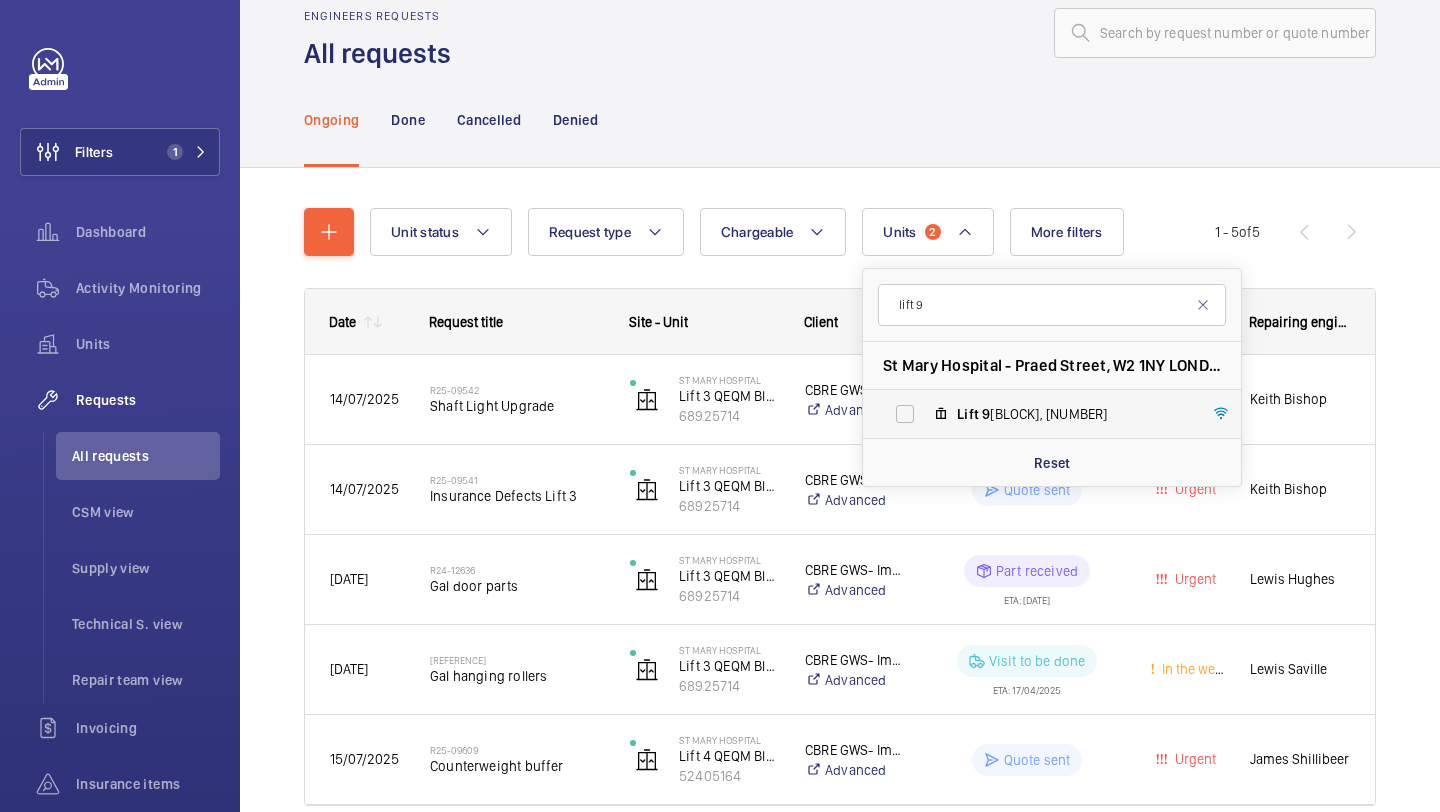 click at bounding box center (941, 414) 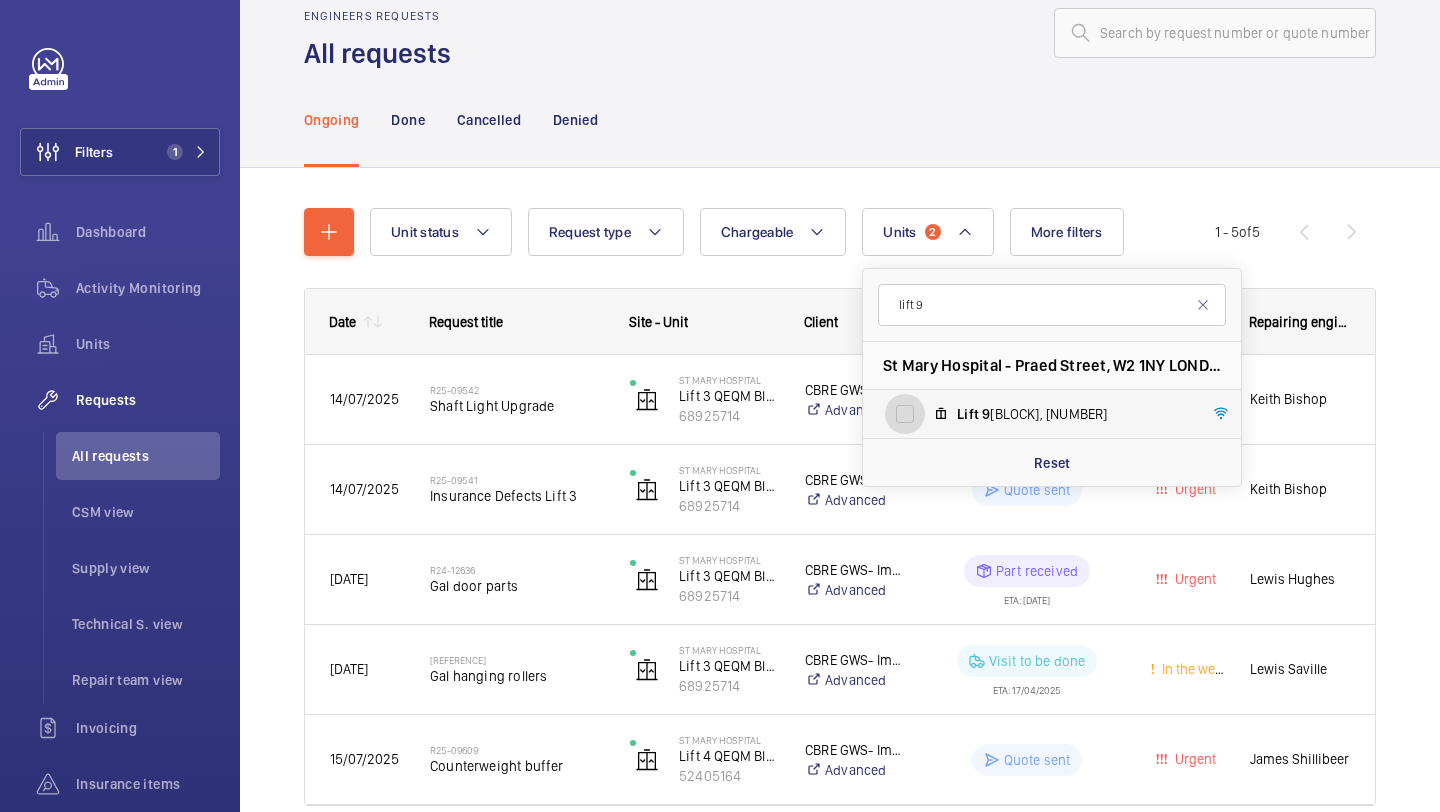 click on "Lift   [NUMBER]  [BLOCK], [NUMBER]" at bounding box center [905, 414] 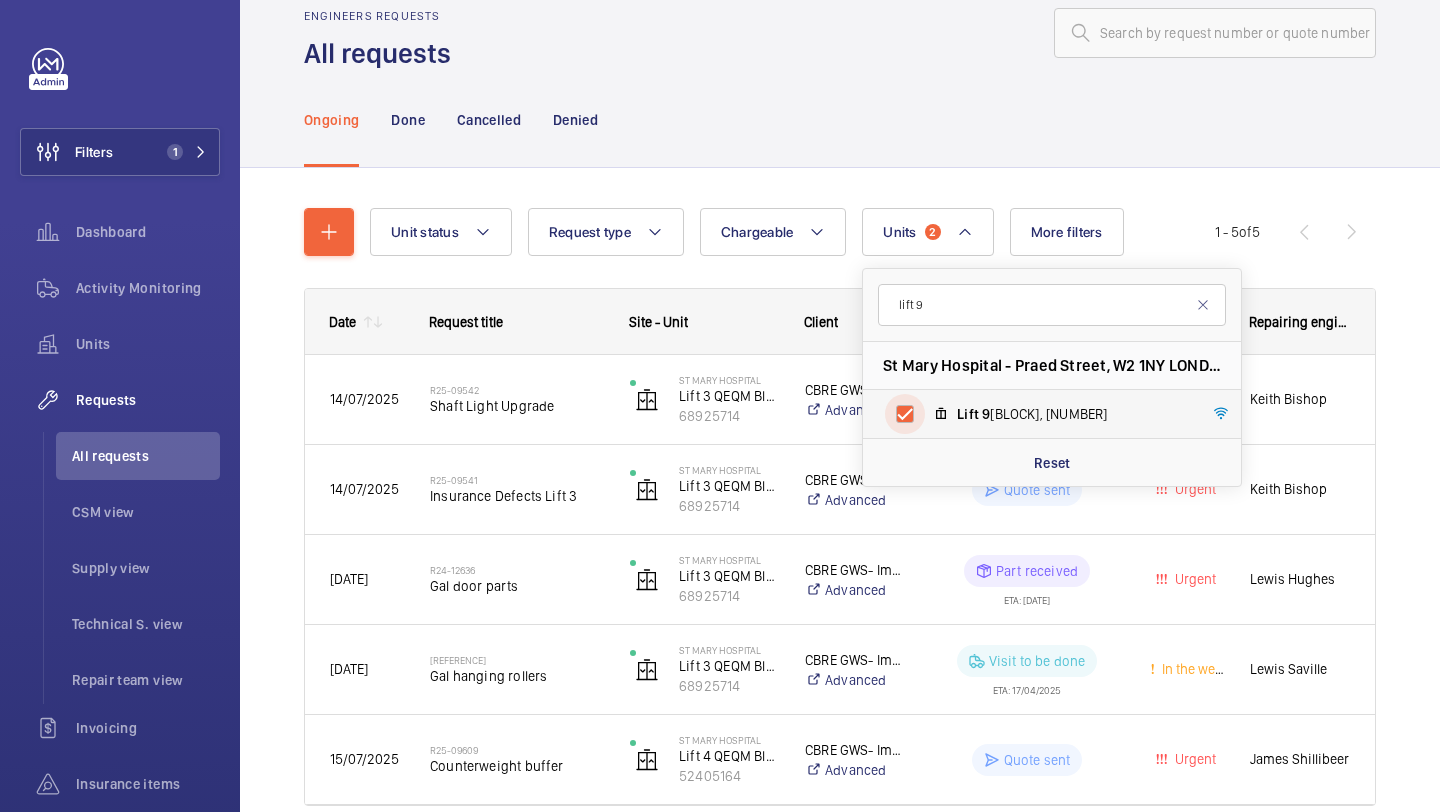 checkbox on "true" 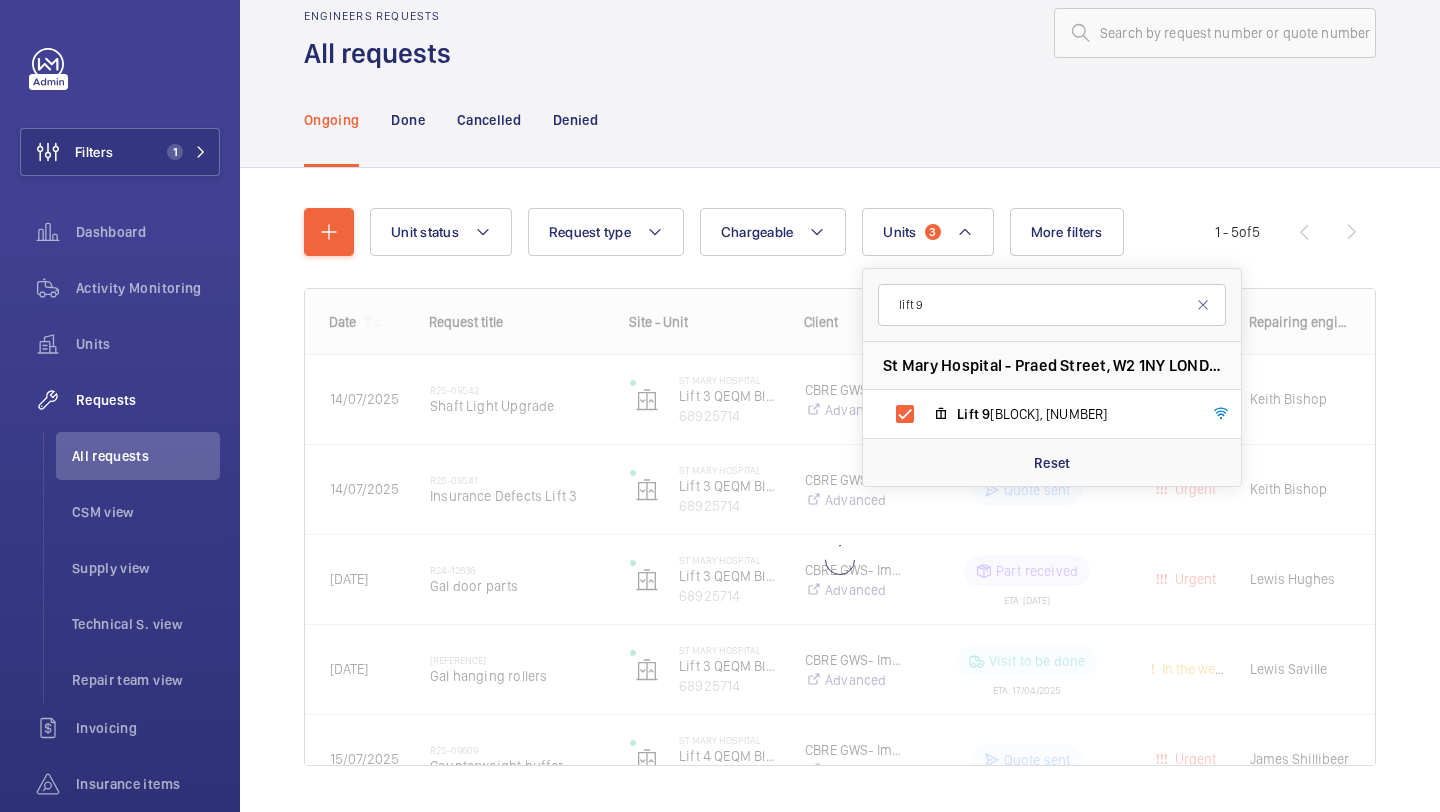 click on "Unit status Request type  Chargeable Units  [NUMBER] lift [NUMBER] [NAME] - [STREET], [POSTCODE] [CITY] Lift   [NUMBER]  [BLOCK], [NUMBER] Reset More filters Request status Urgency Repairing engineer Engineer Device type Reset all filters [NUMBER] - [NUMBER]  of  [NUMBER]
Date
Request title
Site - Unit" 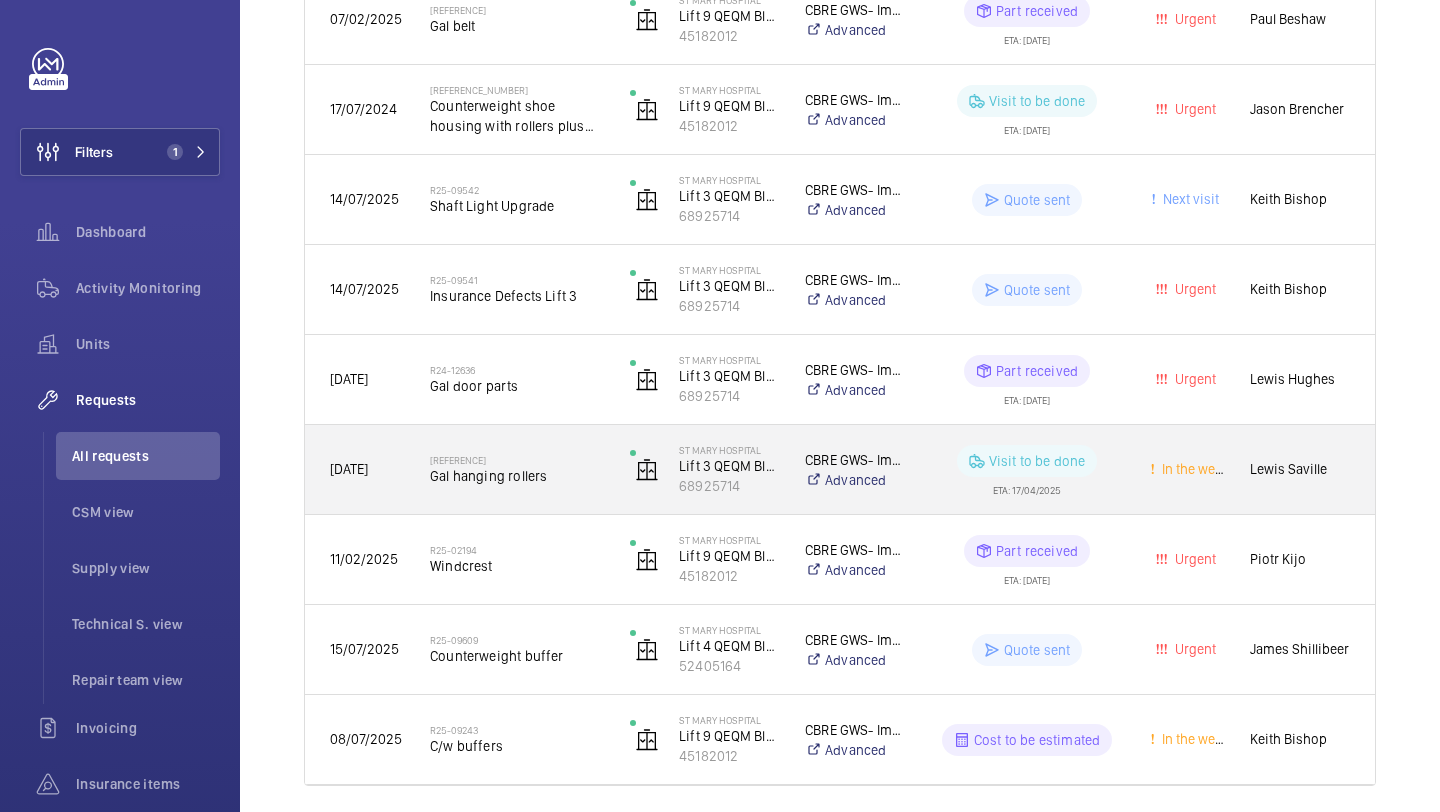 scroll, scrollTop: 489, scrollLeft: 0, axis: vertical 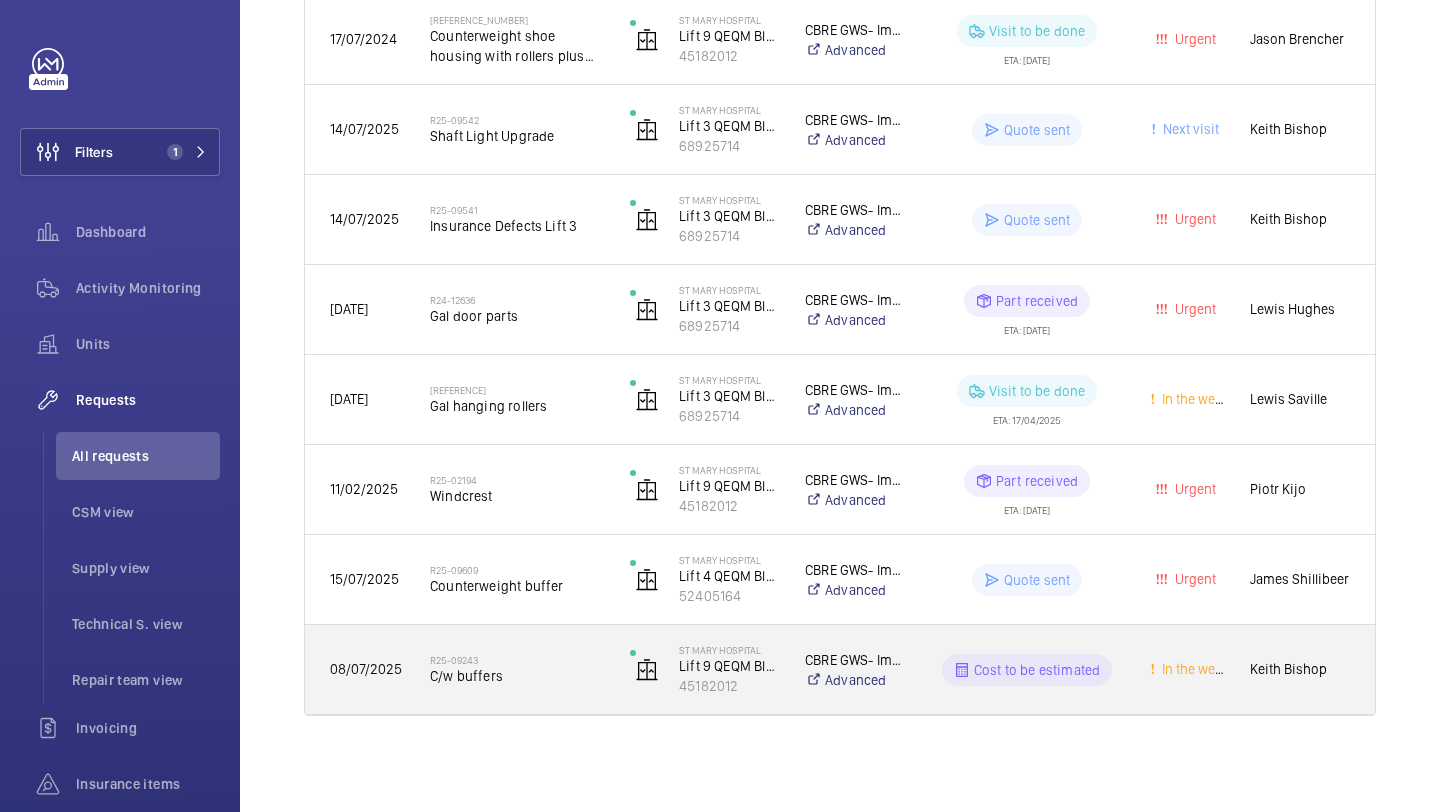 click on "R25-09243" 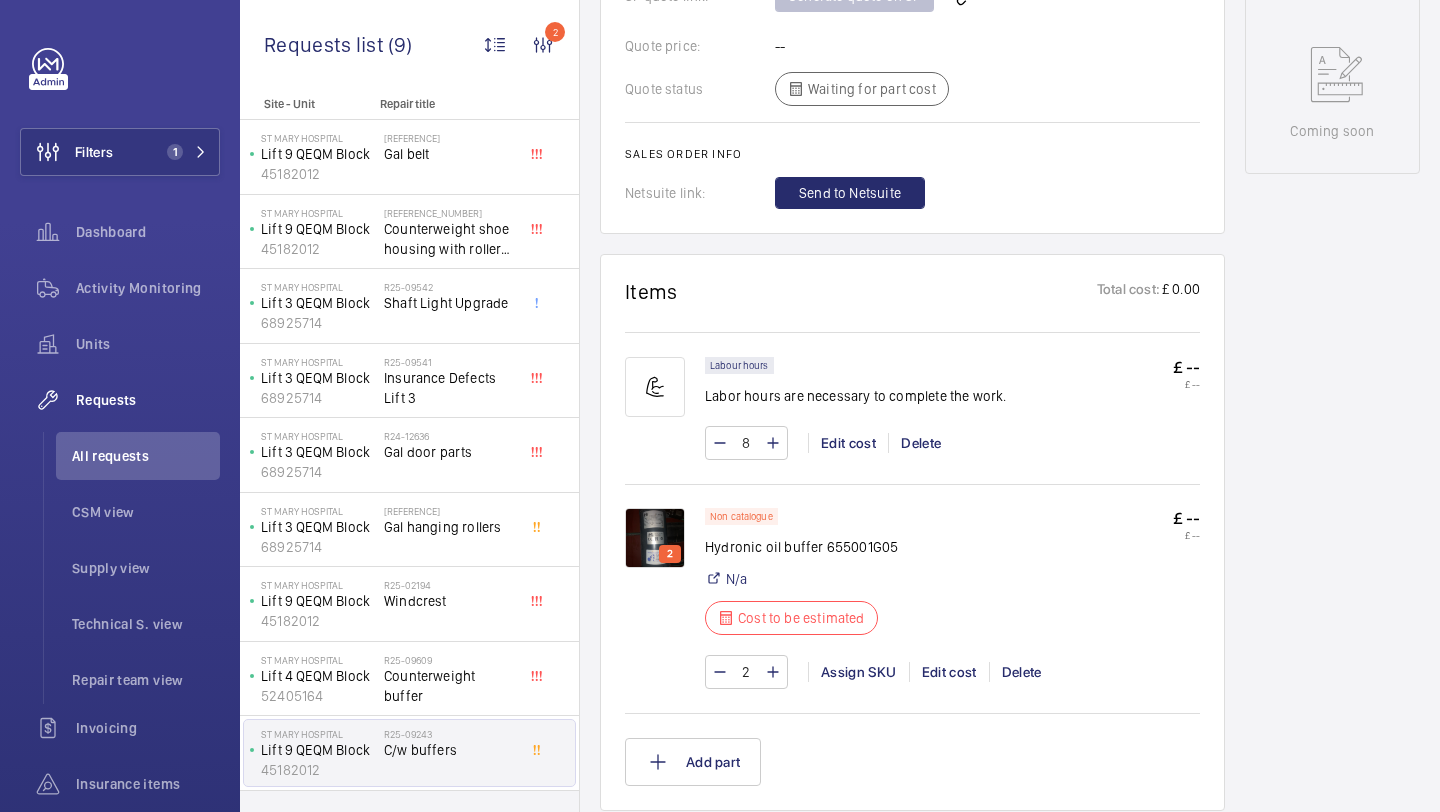 scroll, scrollTop: 959, scrollLeft: 0, axis: vertical 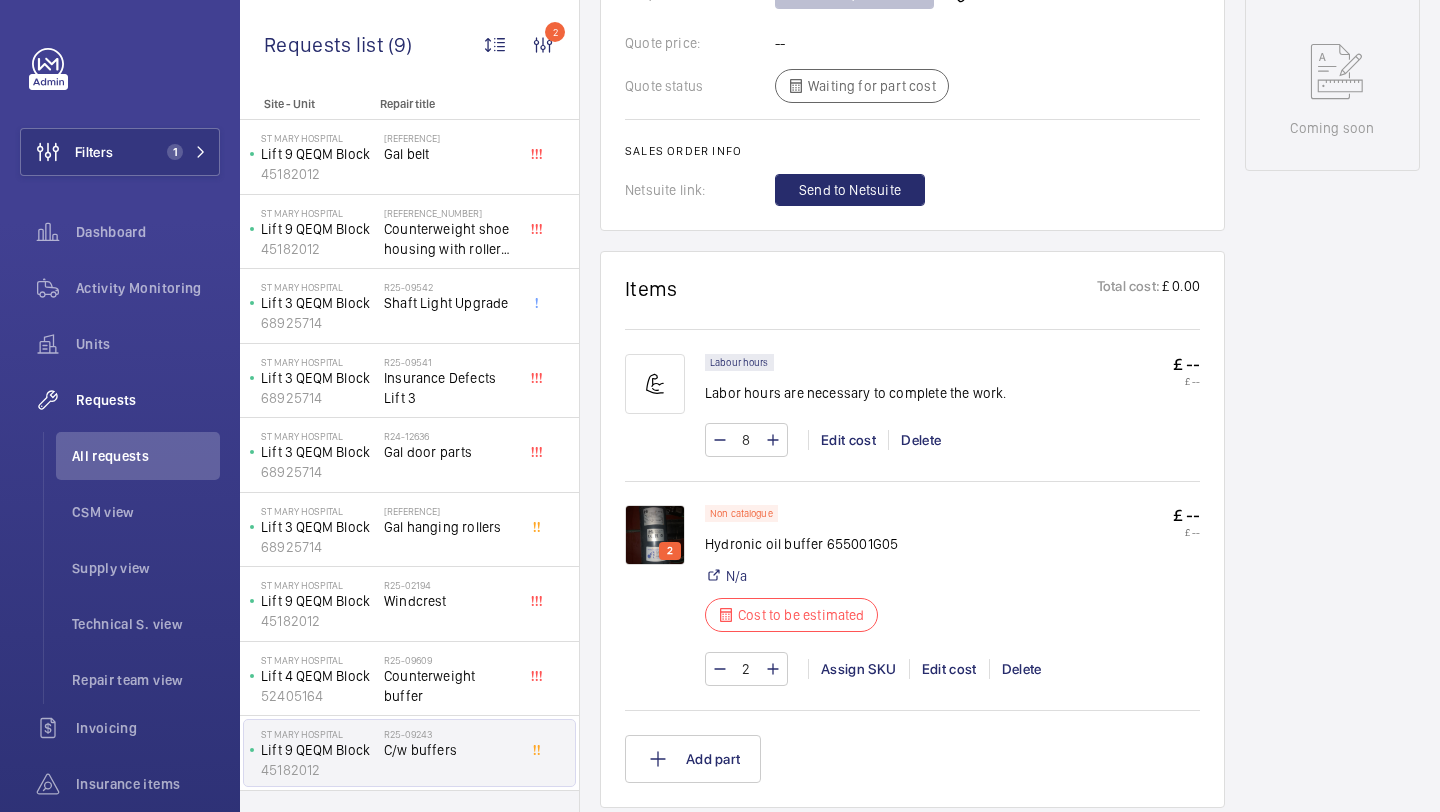 click 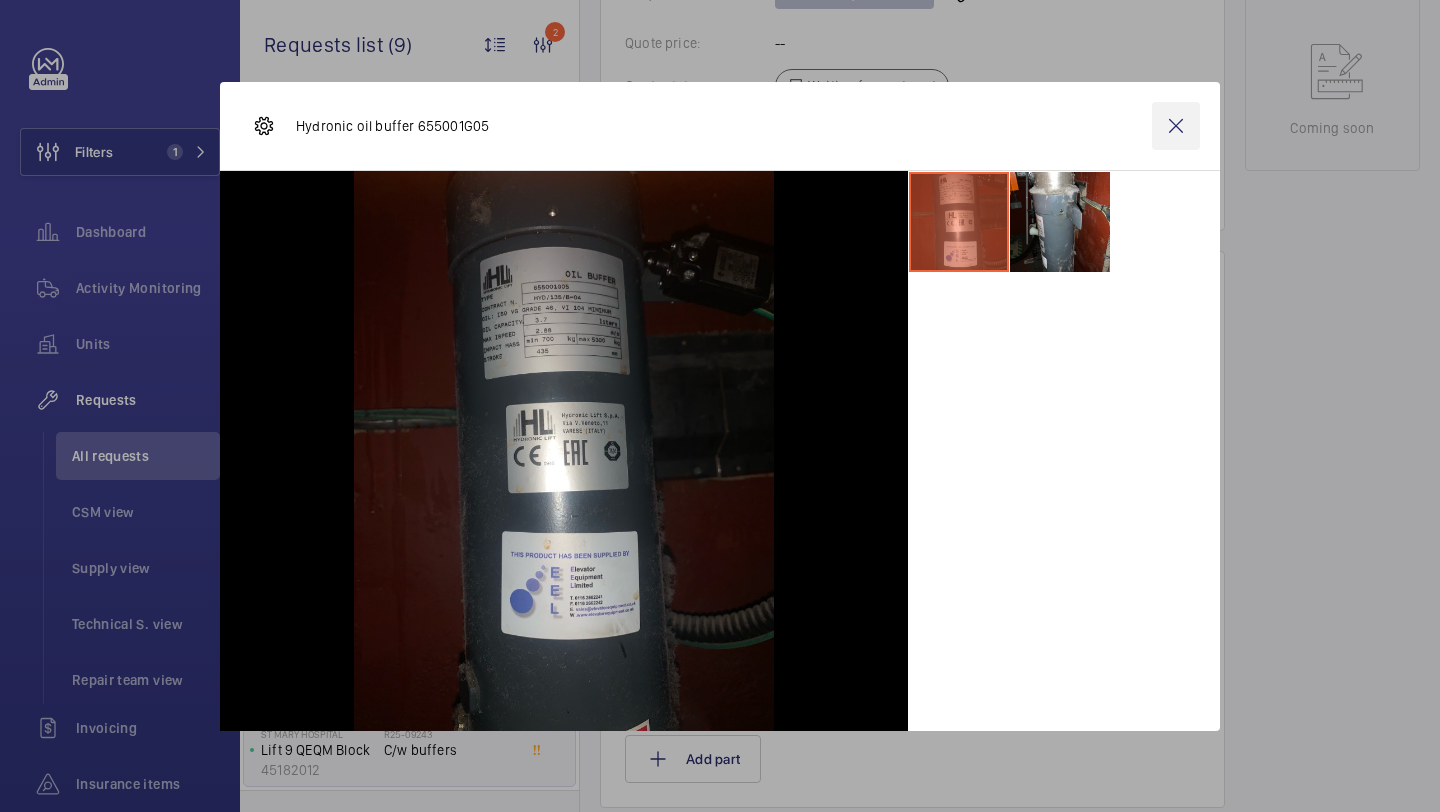 click at bounding box center (1176, 126) 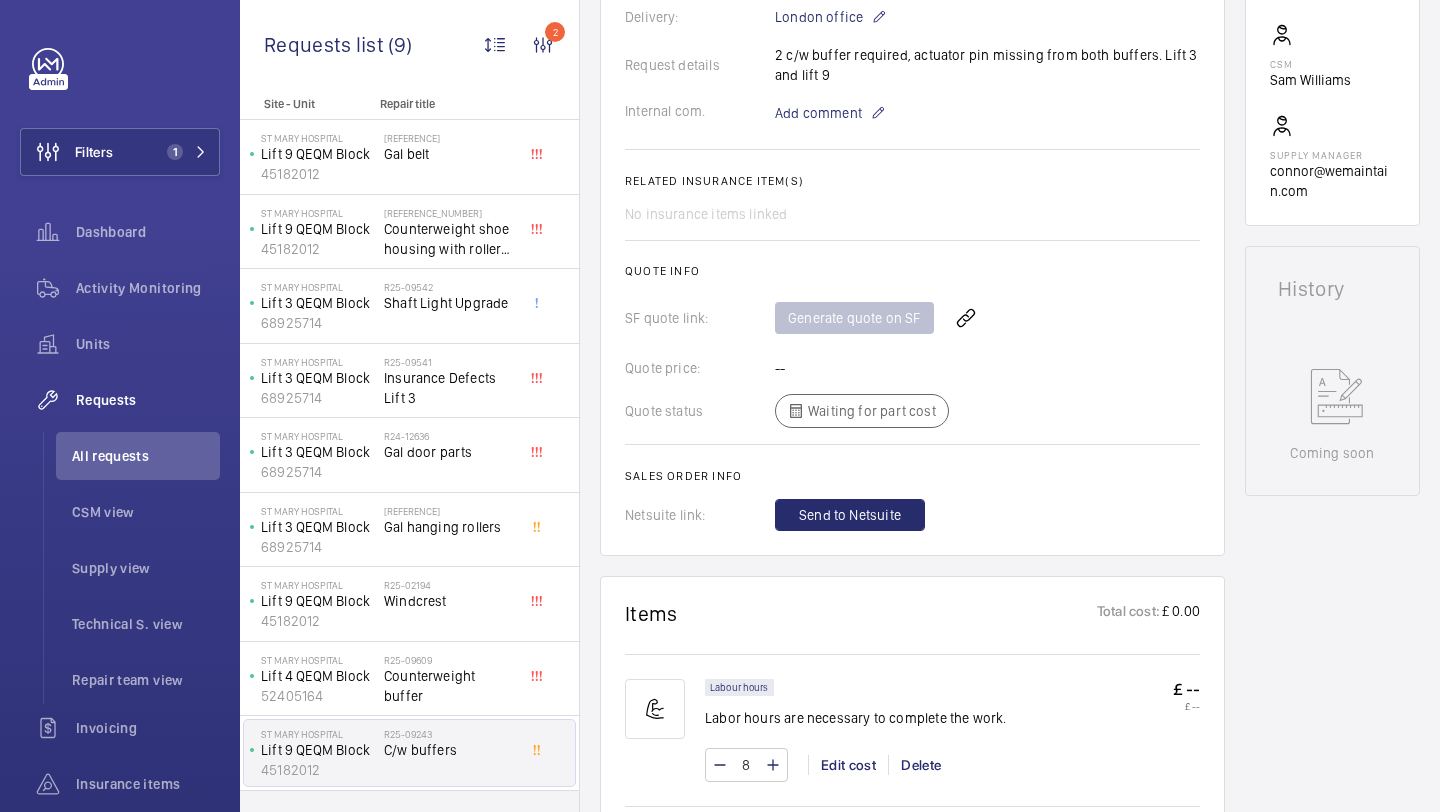 scroll, scrollTop: 647, scrollLeft: 0, axis: vertical 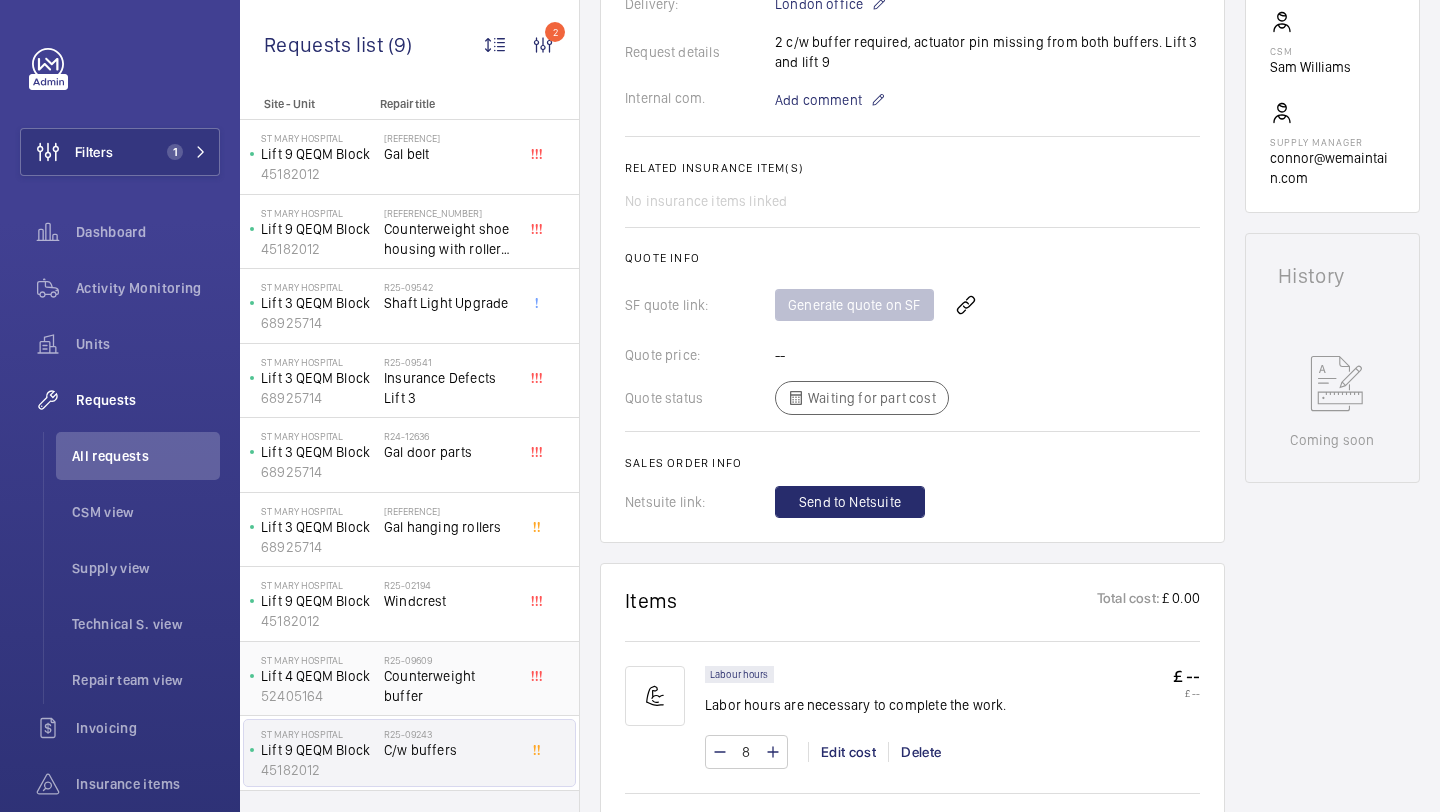 click on "Counterweight buffer" 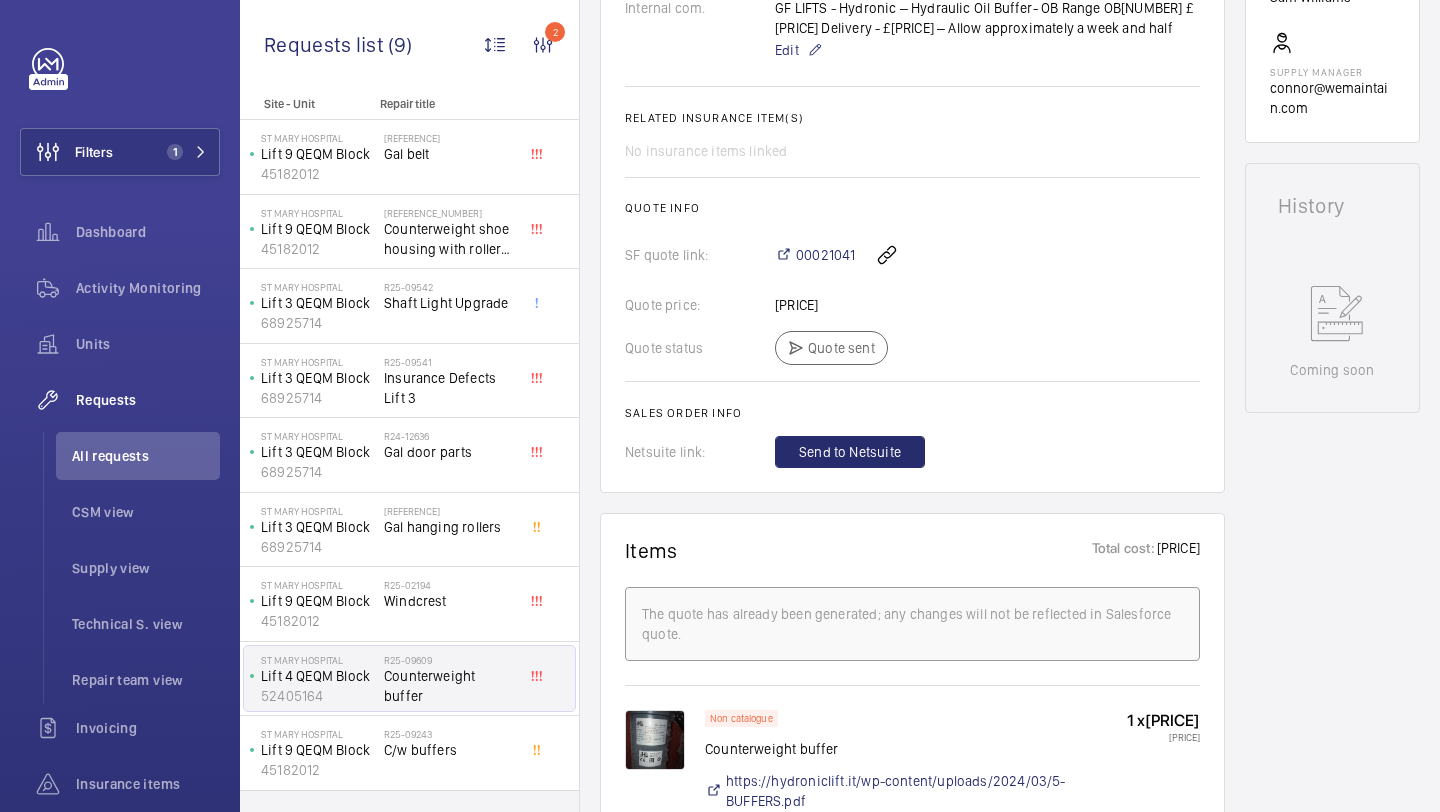 scroll, scrollTop: 398, scrollLeft: 0, axis: vertical 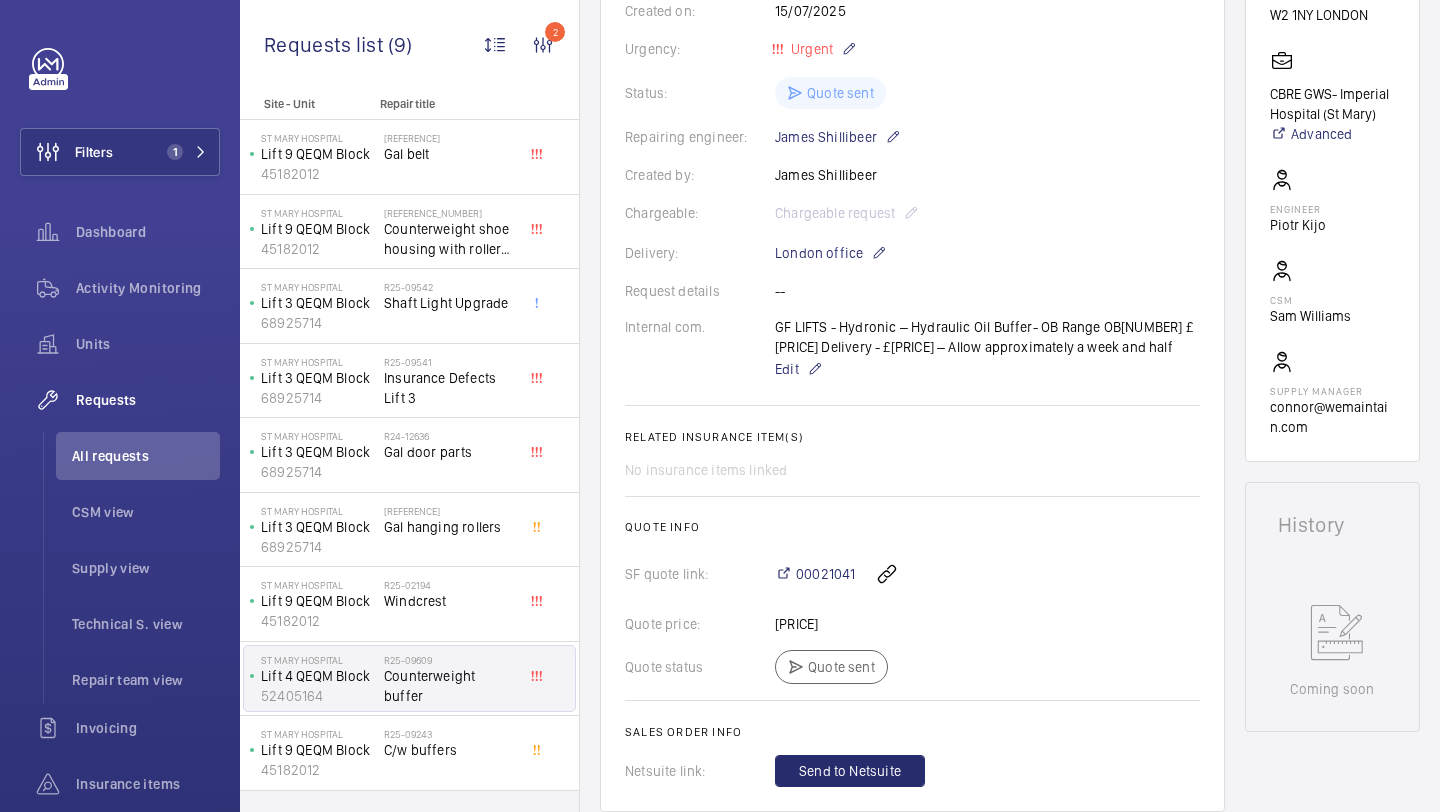 click on "GF LIFTS - Hydronic – Hydraulic Oil Buffer- OB Range
OB25 £950.00
Delivery - £200 – Allow approximately a week and half  Edit" 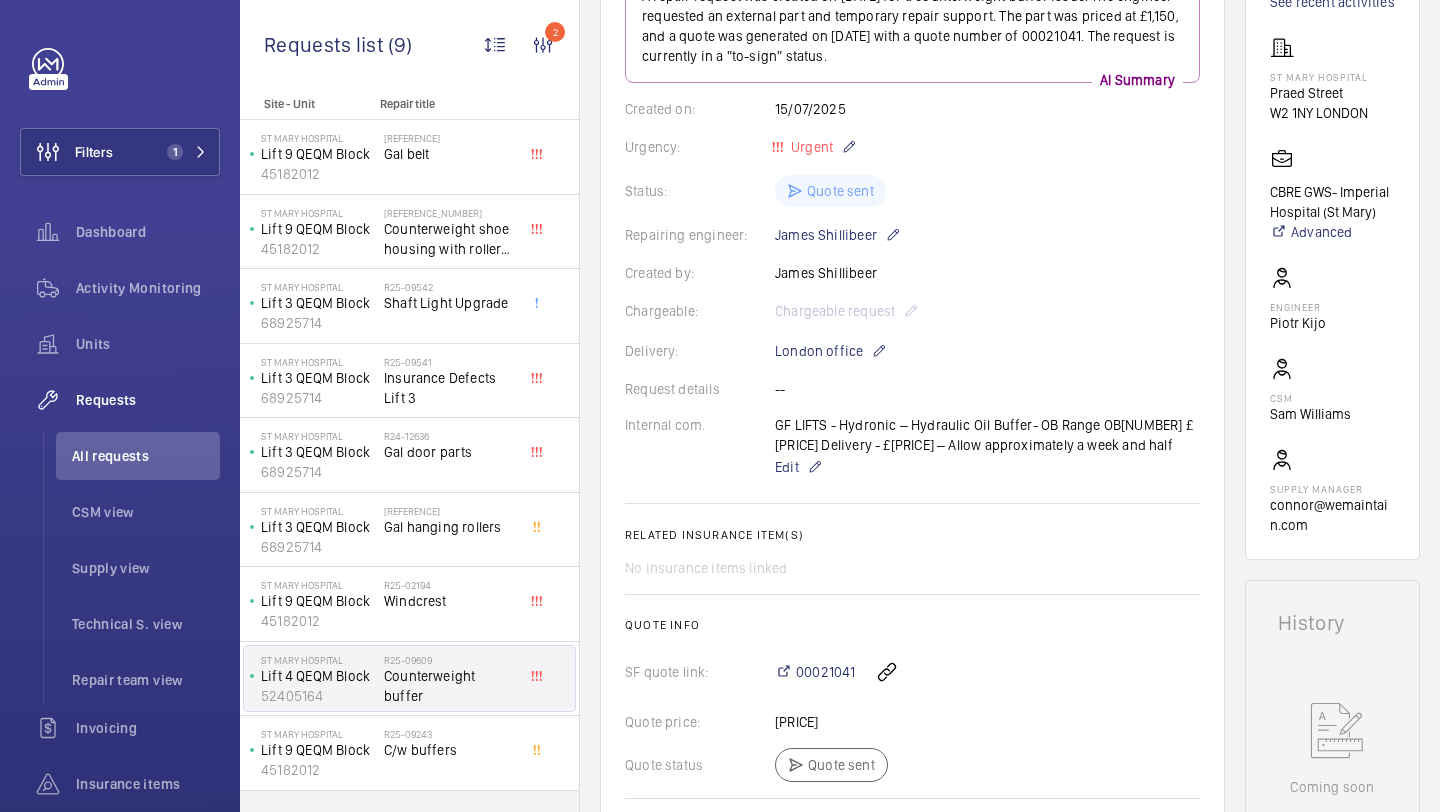 scroll, scrollTop: 560, scrollLeft: 0, axis: vertical 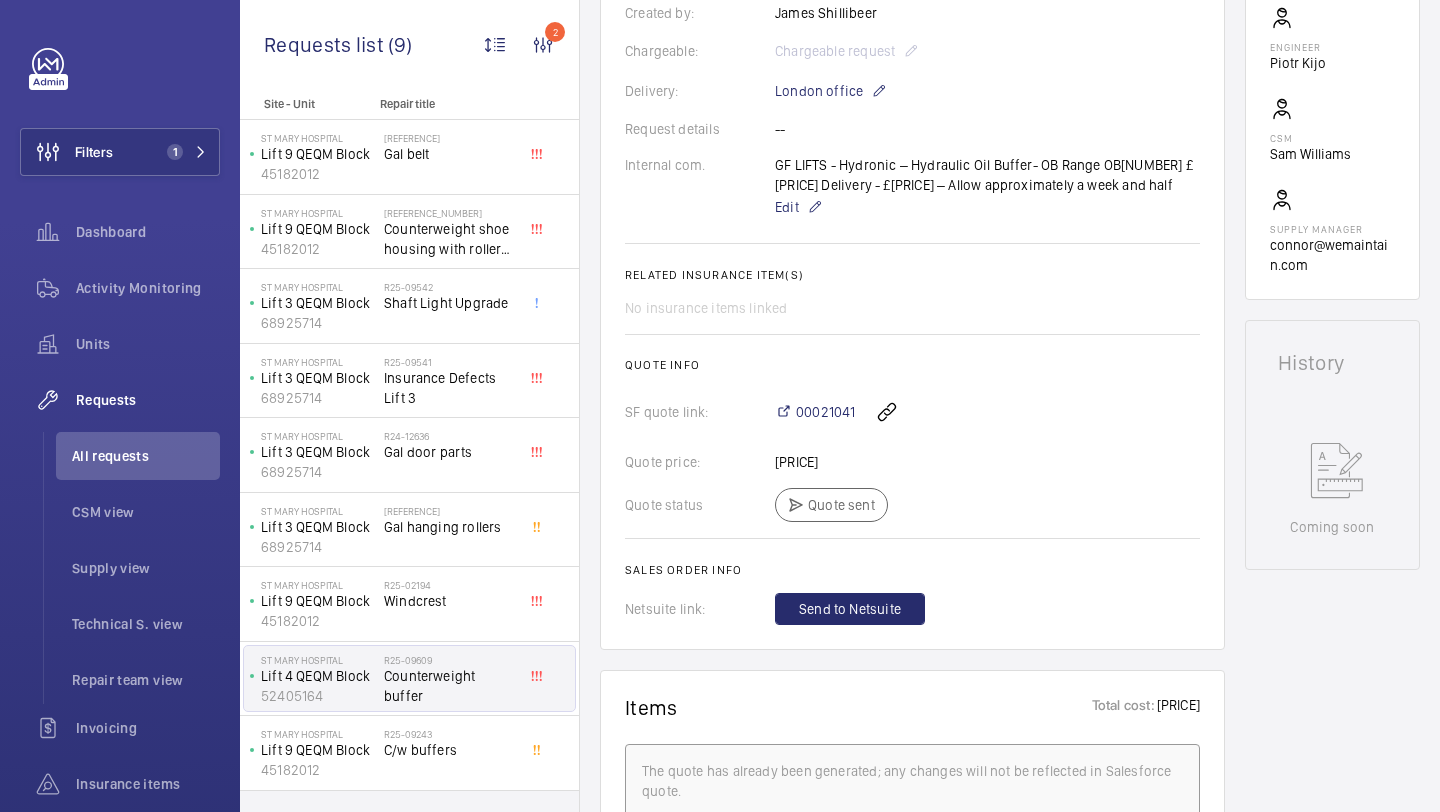 click on "00021041" 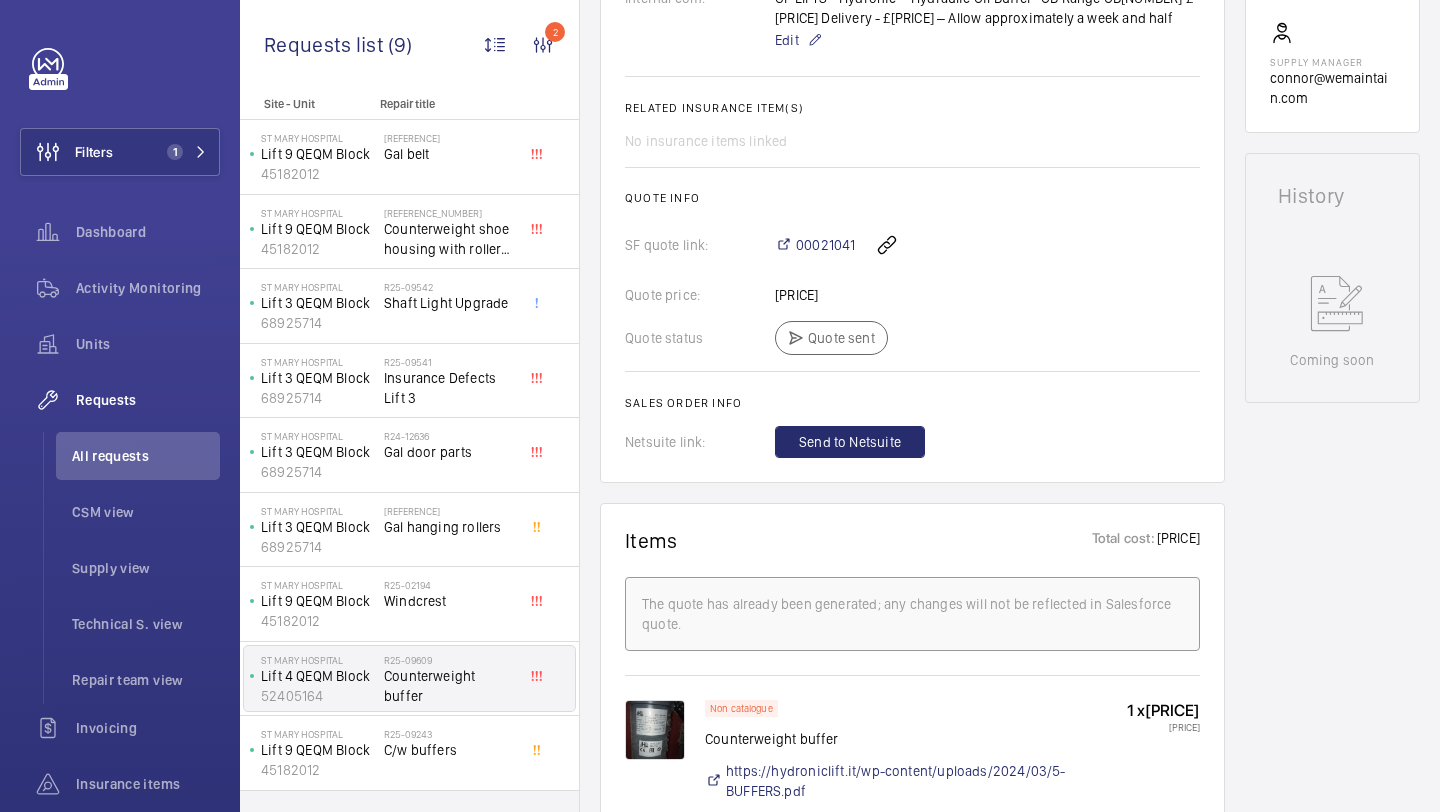 scroll, scrollTop: 746, scrollLeft: 0, axis: vertical 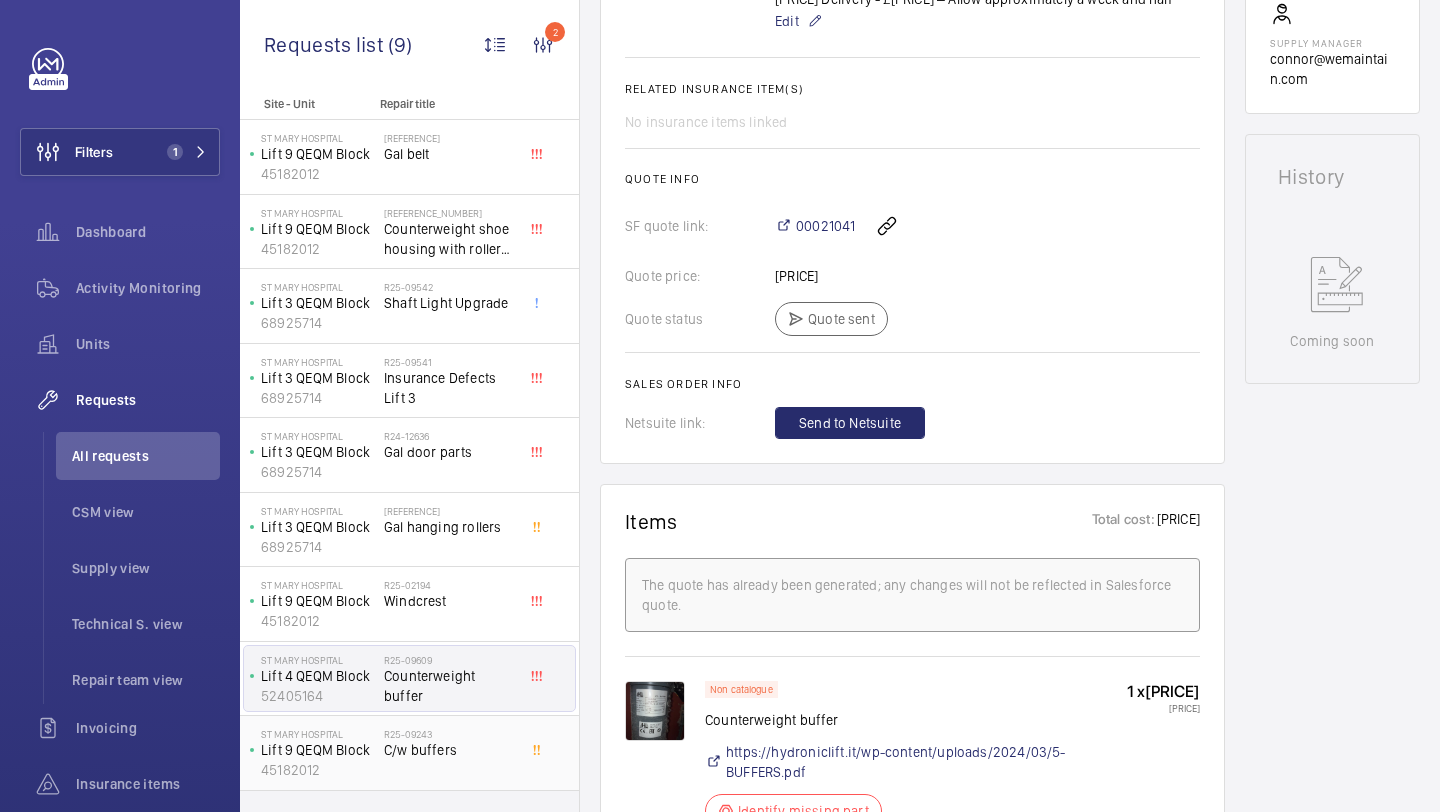 click on "R25-09243" 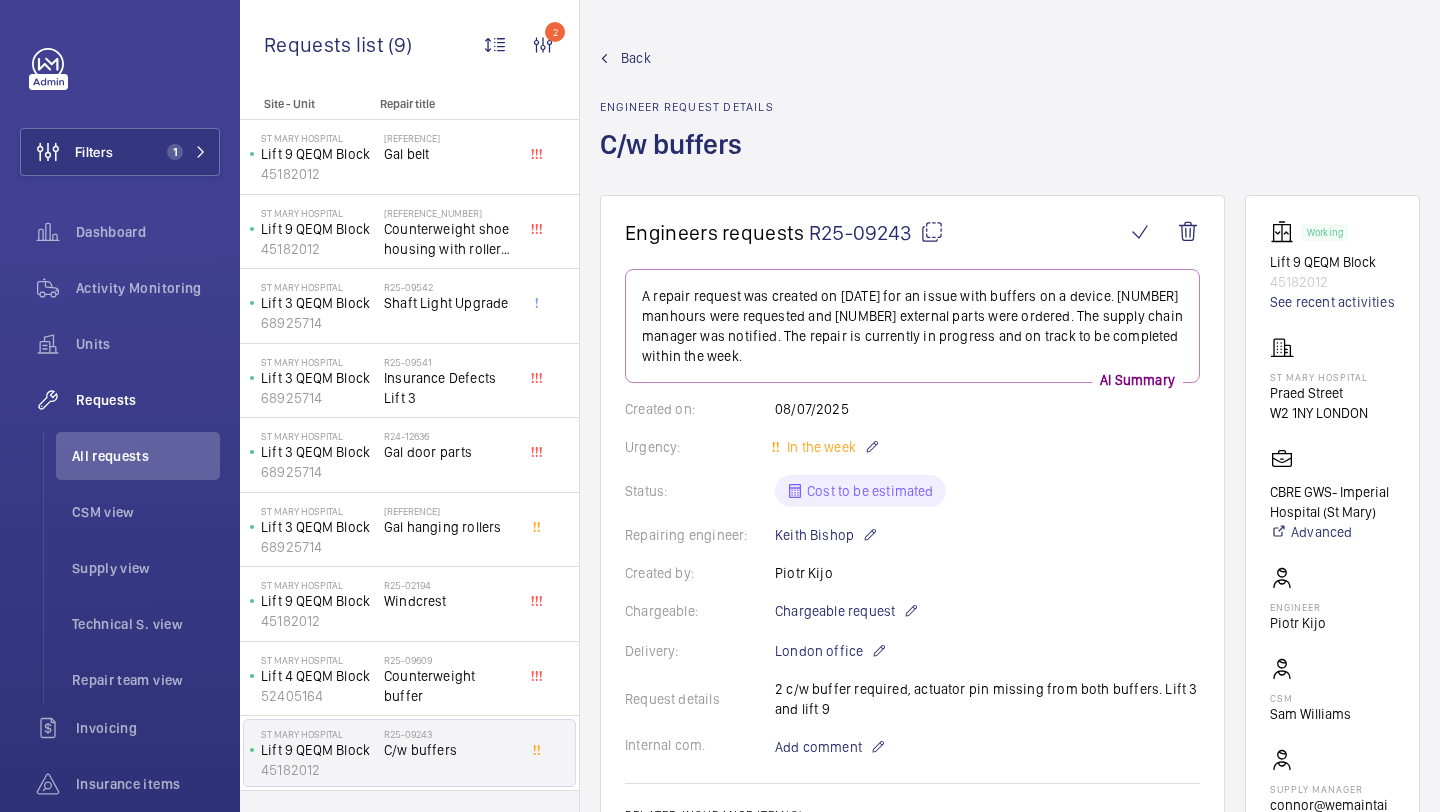 scroll, scrollTop: 163, scrollLeft: 0, axis: vertical 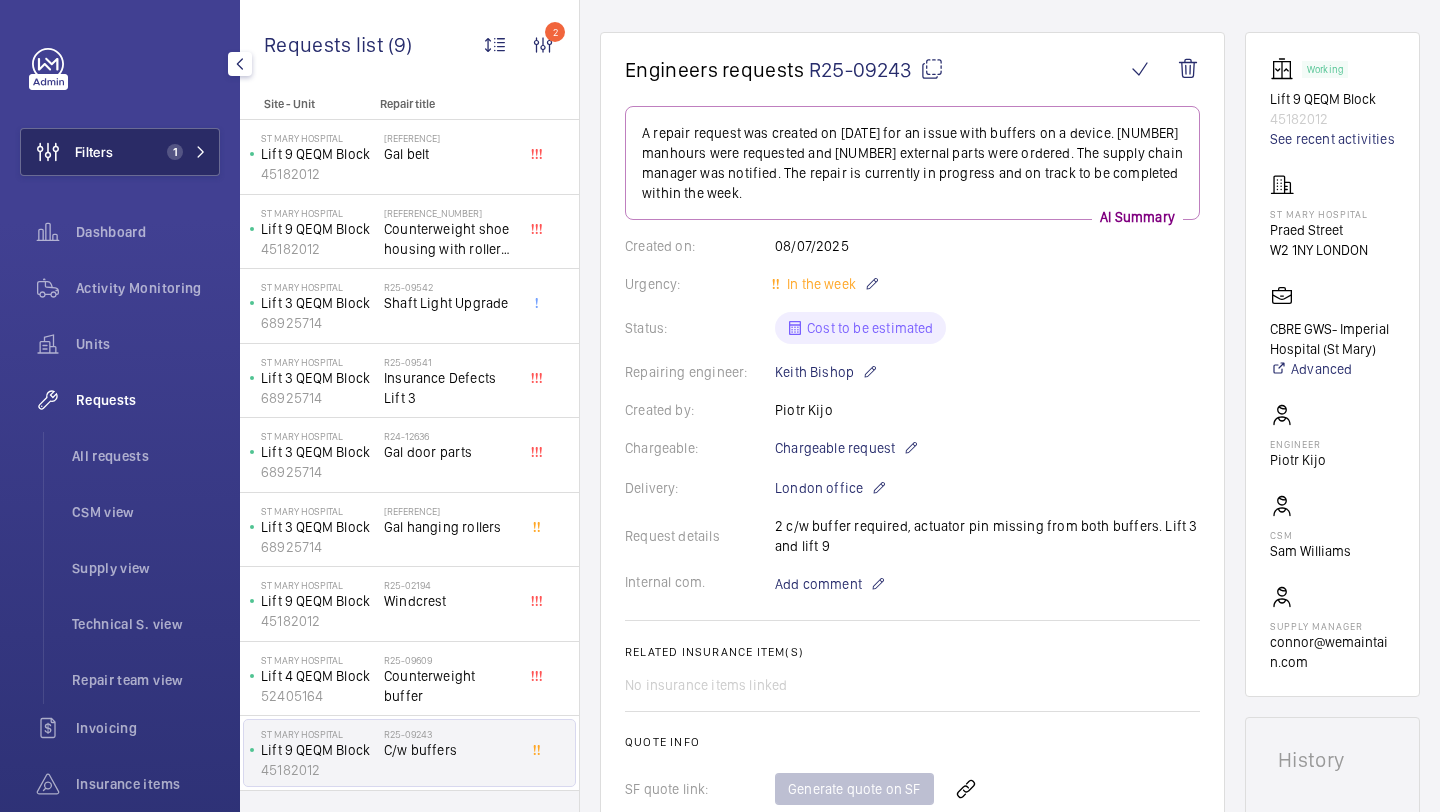 click on "1" 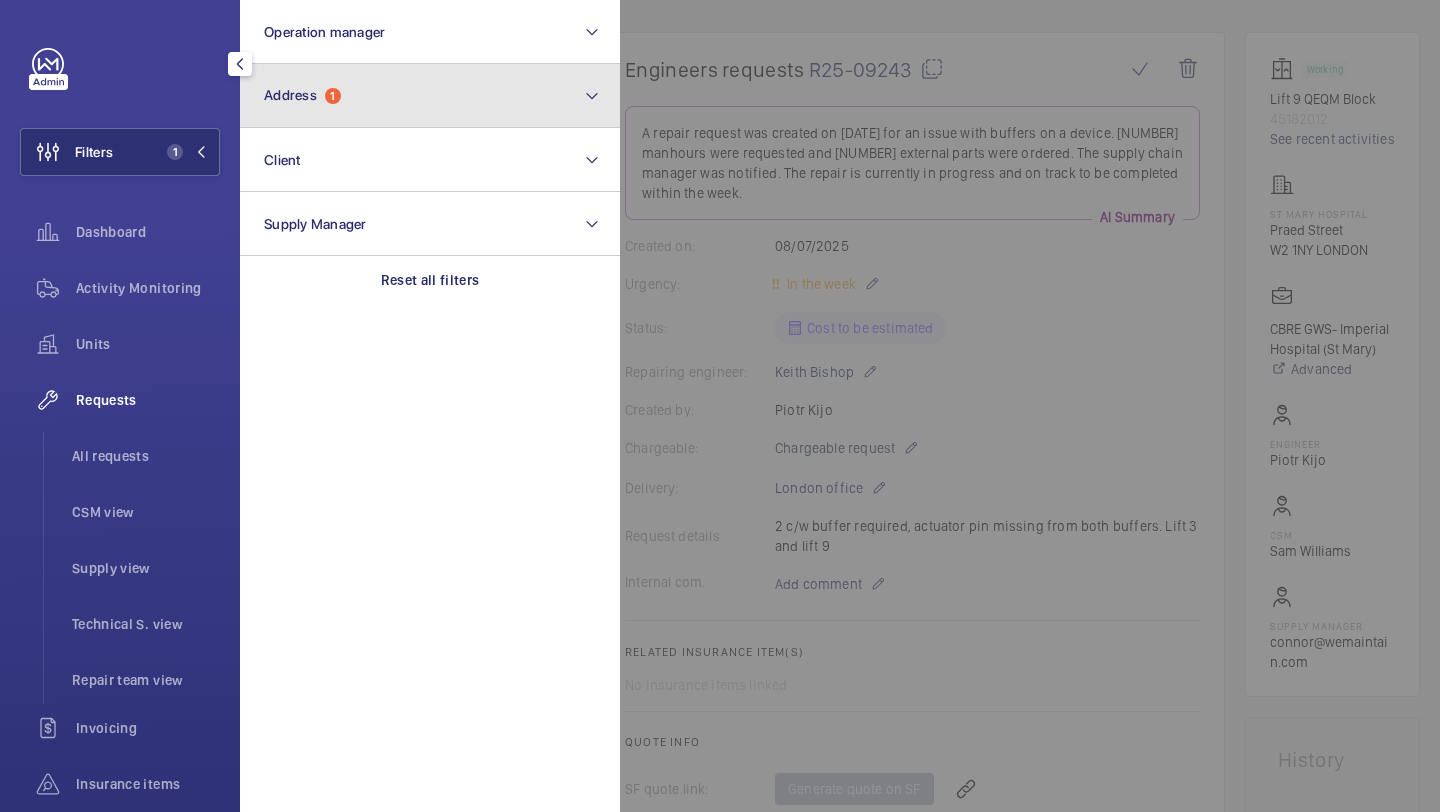 click on "Address  1" 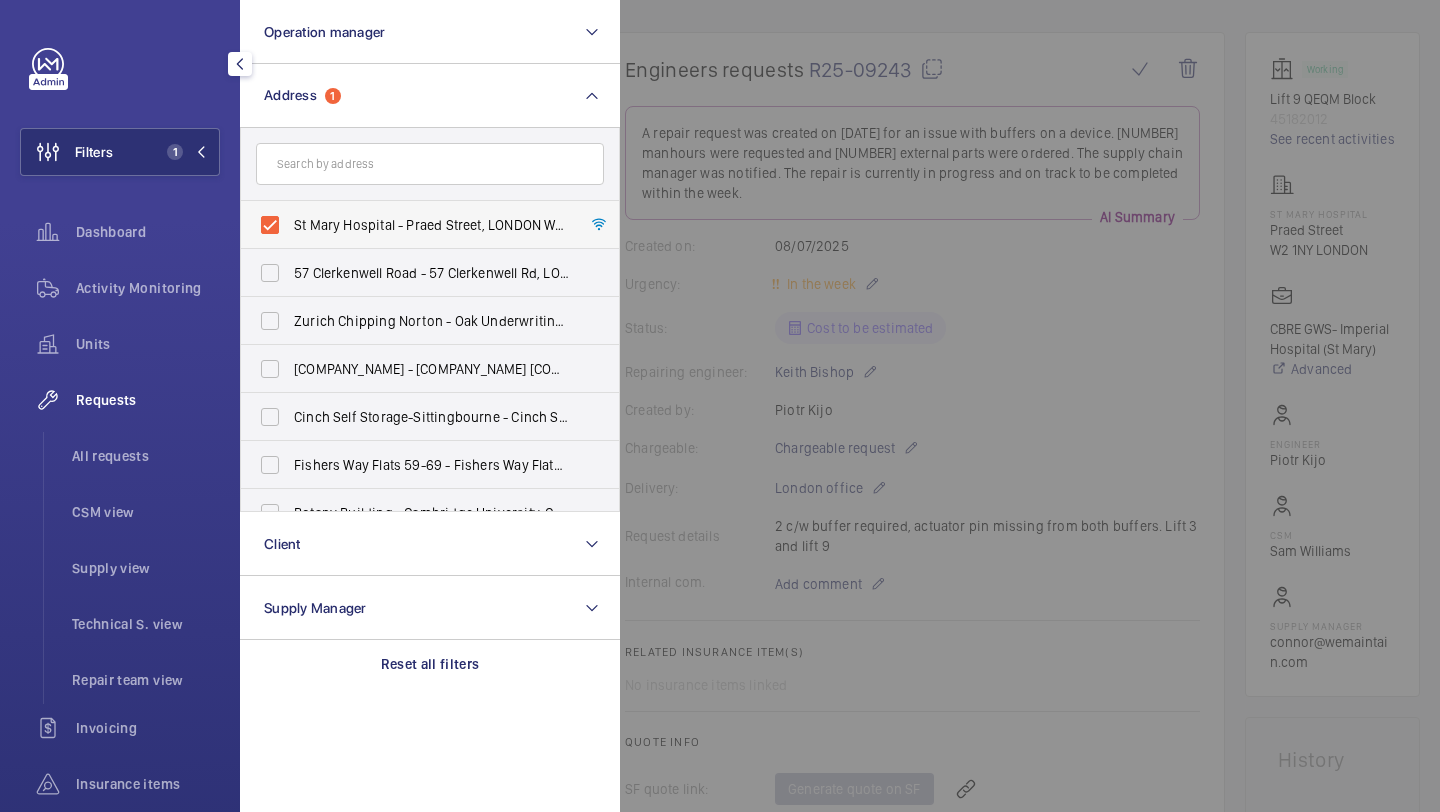 click on "St Mary Hospital - Praed Street, LONDON W2 1NY" at bounding box center [415, 225] 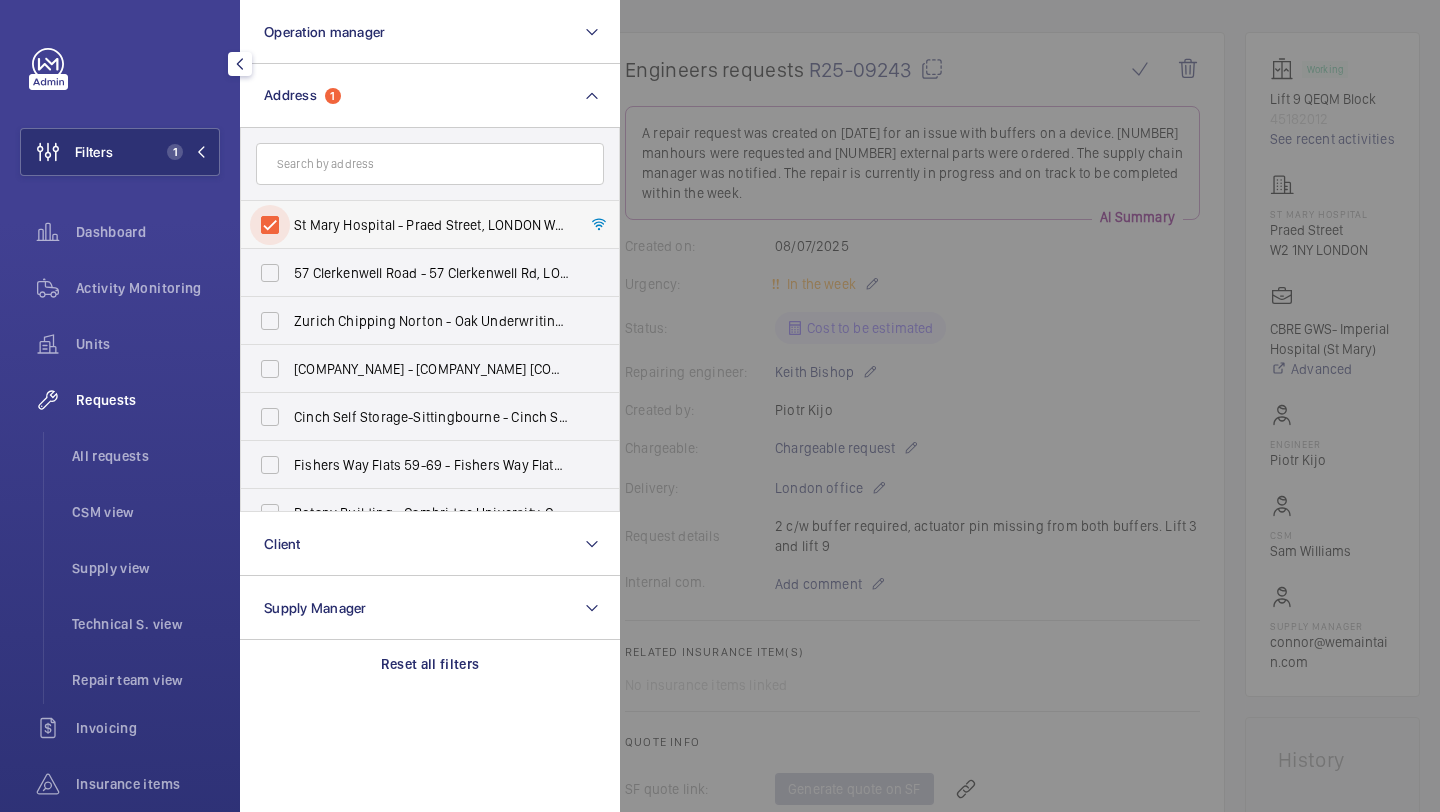 click on "St Mary Hospital - Praed Street, LONDON W2 1NY" at bounding box center (270, 225) 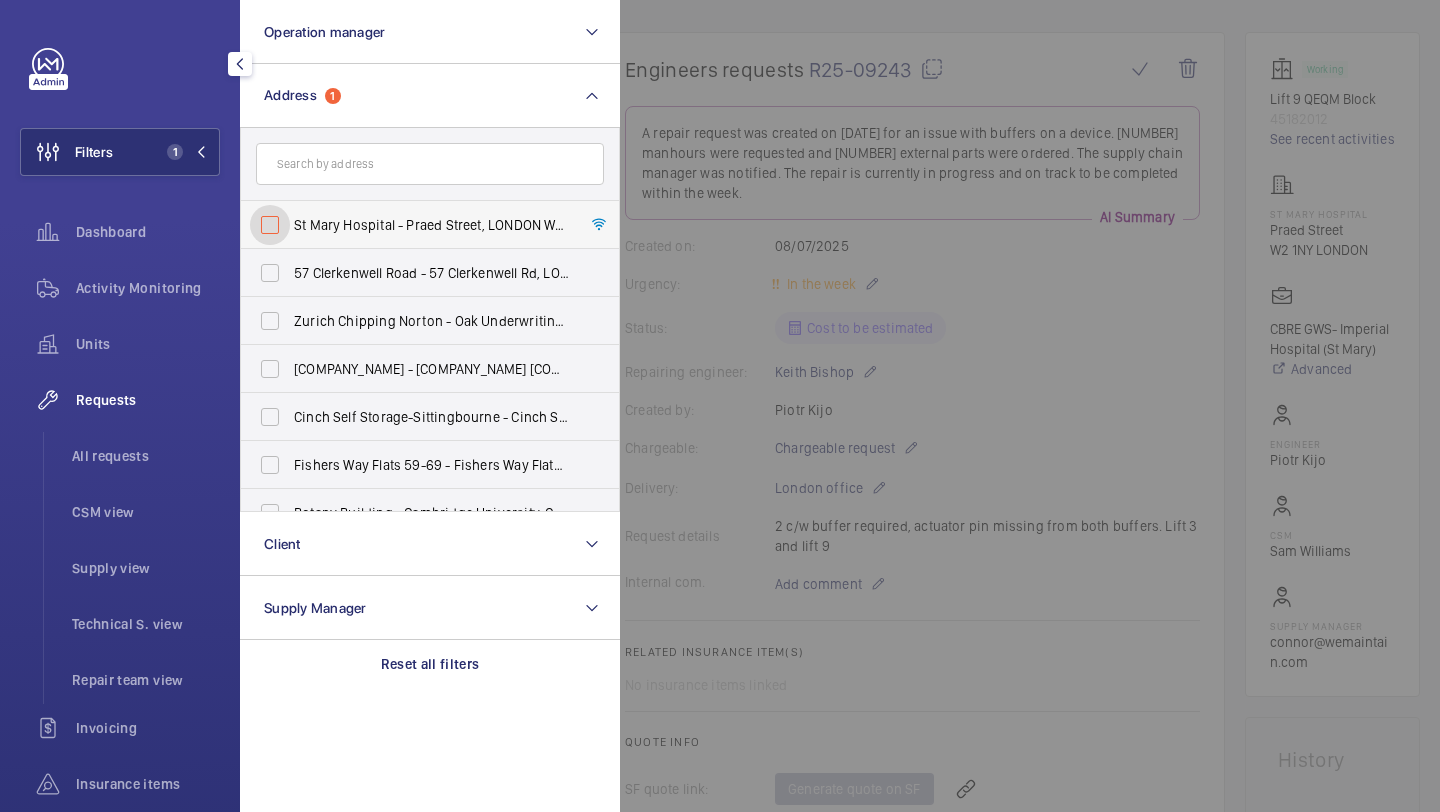 checkbox on "false" 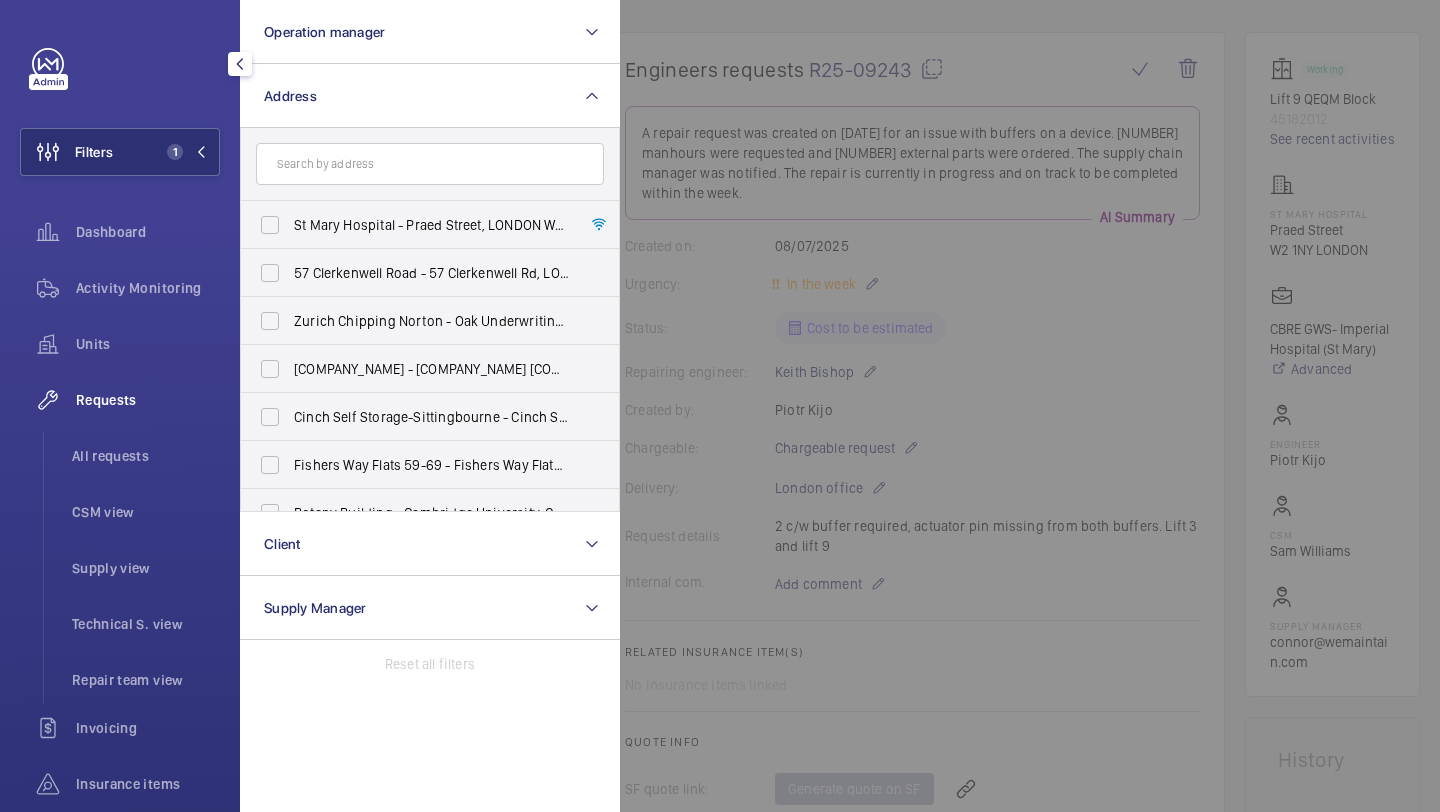 click 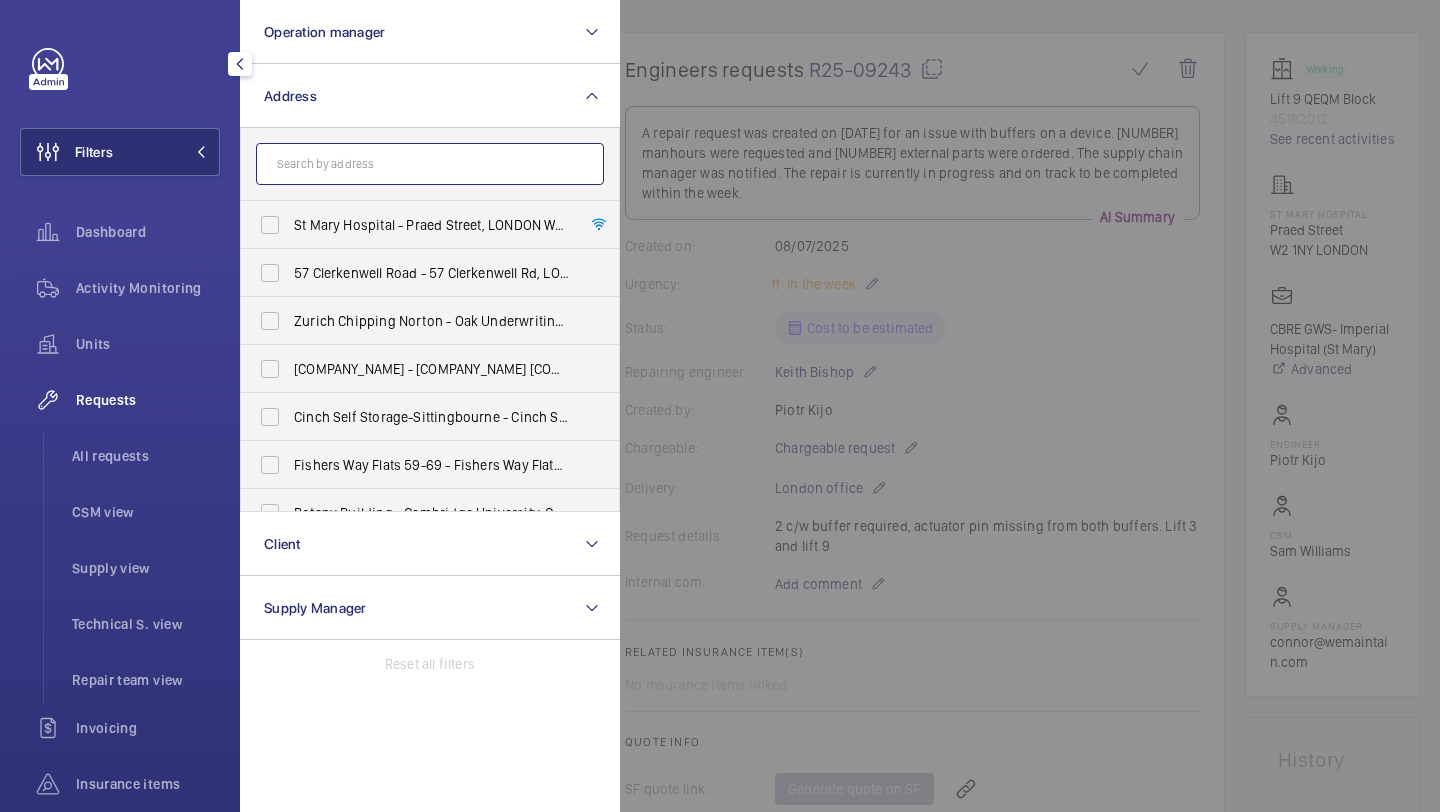 click 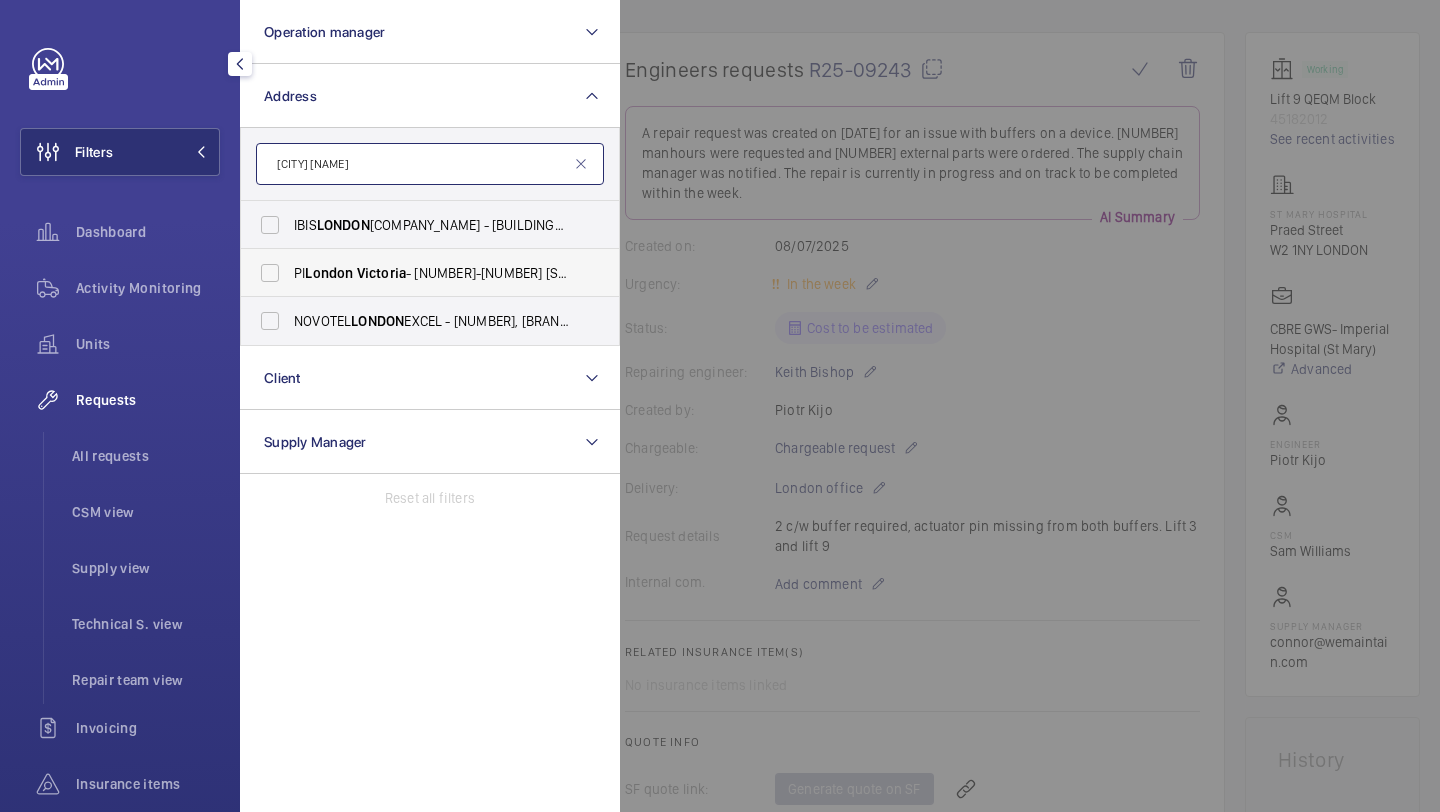 type on "[CITY] [NAME]" 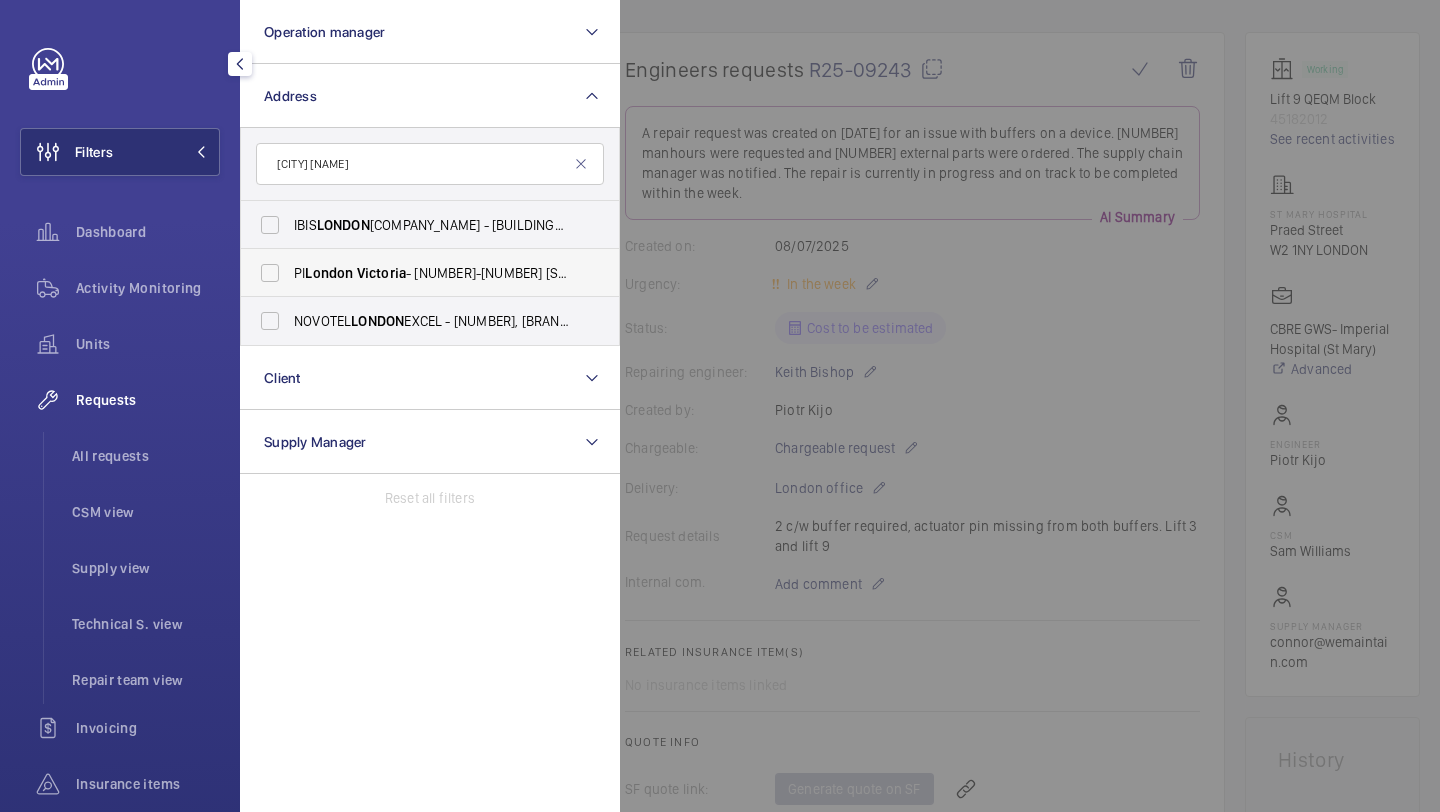 click on "Victoria" at bounding box center (381, 273) 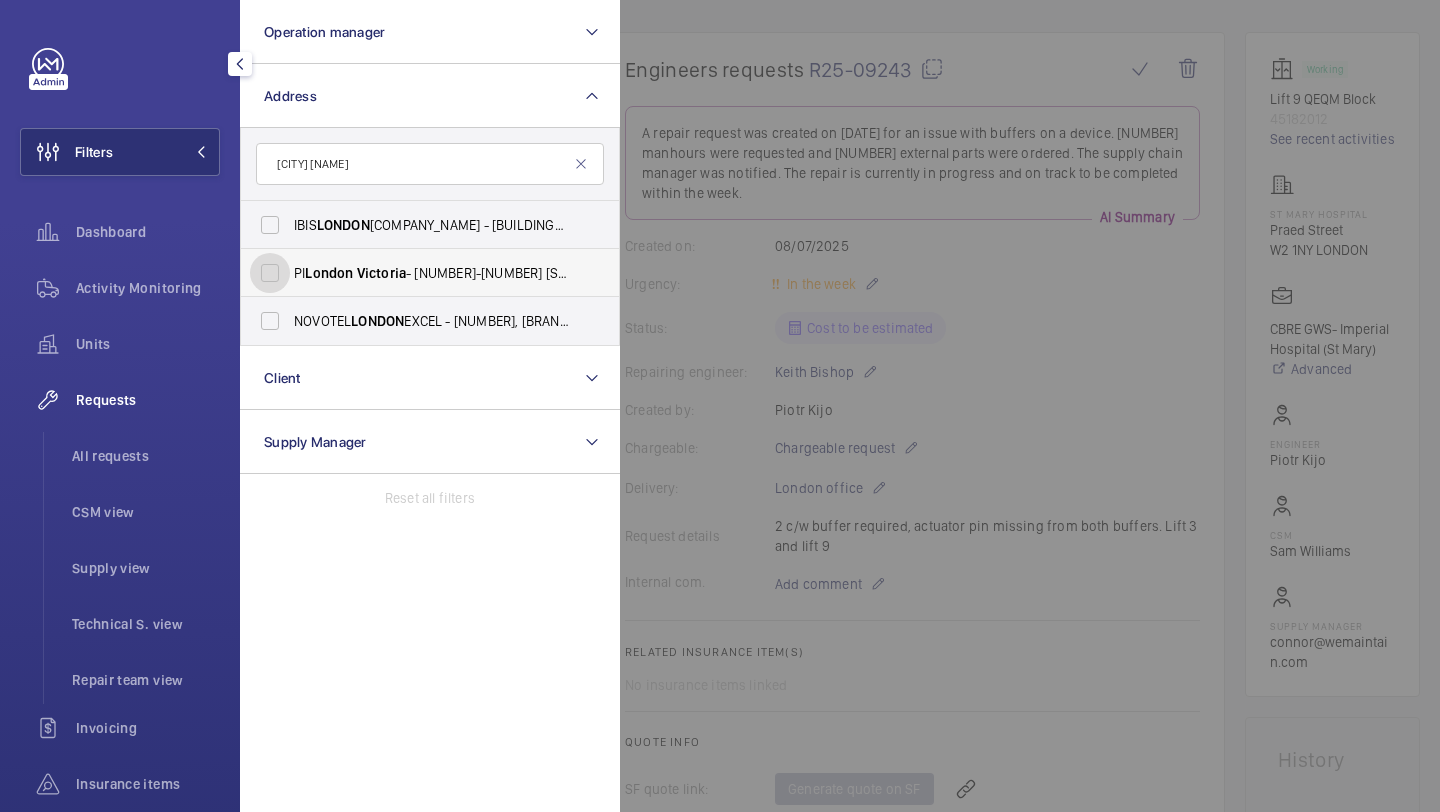 click on "PI [CITY] [NAME] - [NUMBER]-[NUMBER] [STREET], [CITY] [POSTCODE]" at bounding box center (270, 273) 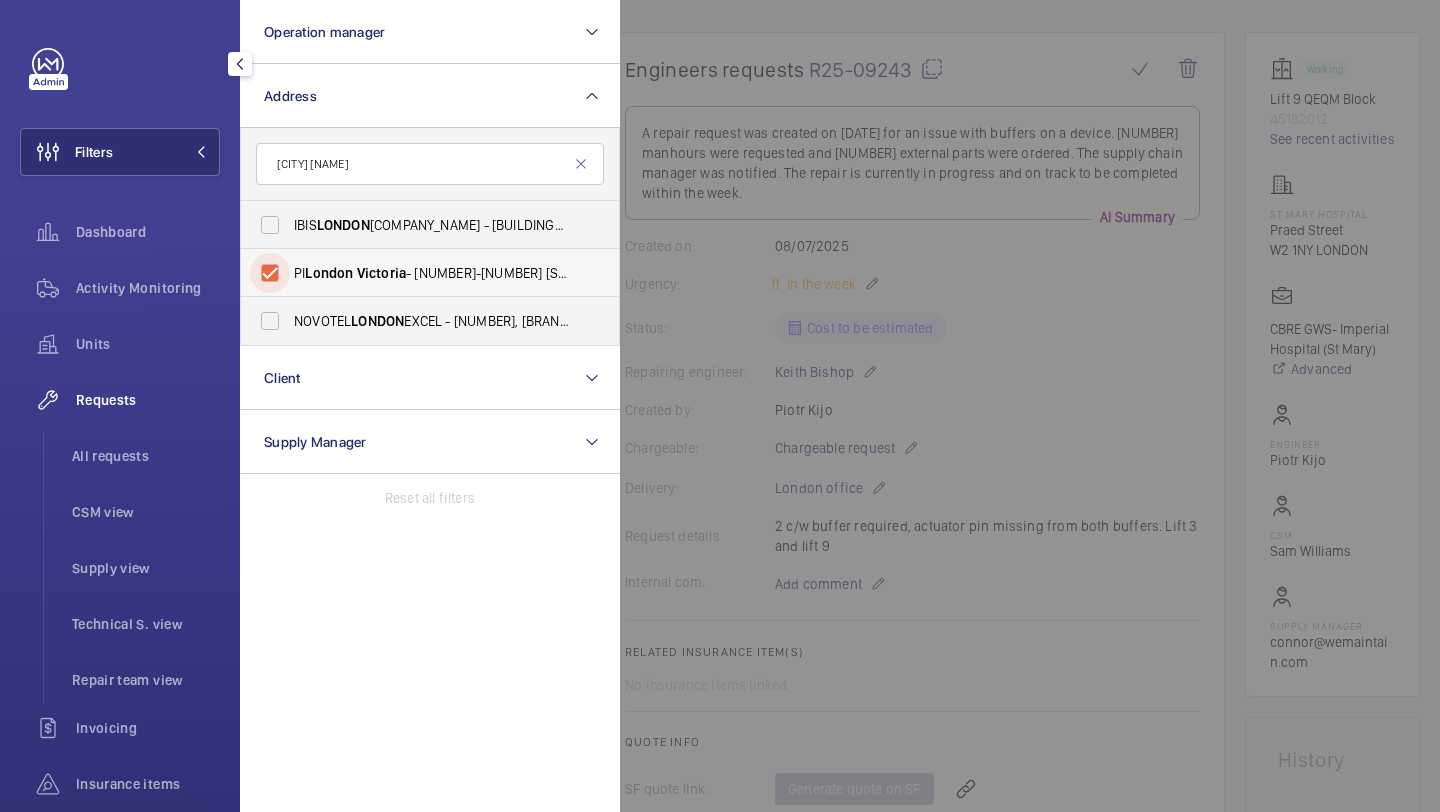 checkbox on "true" 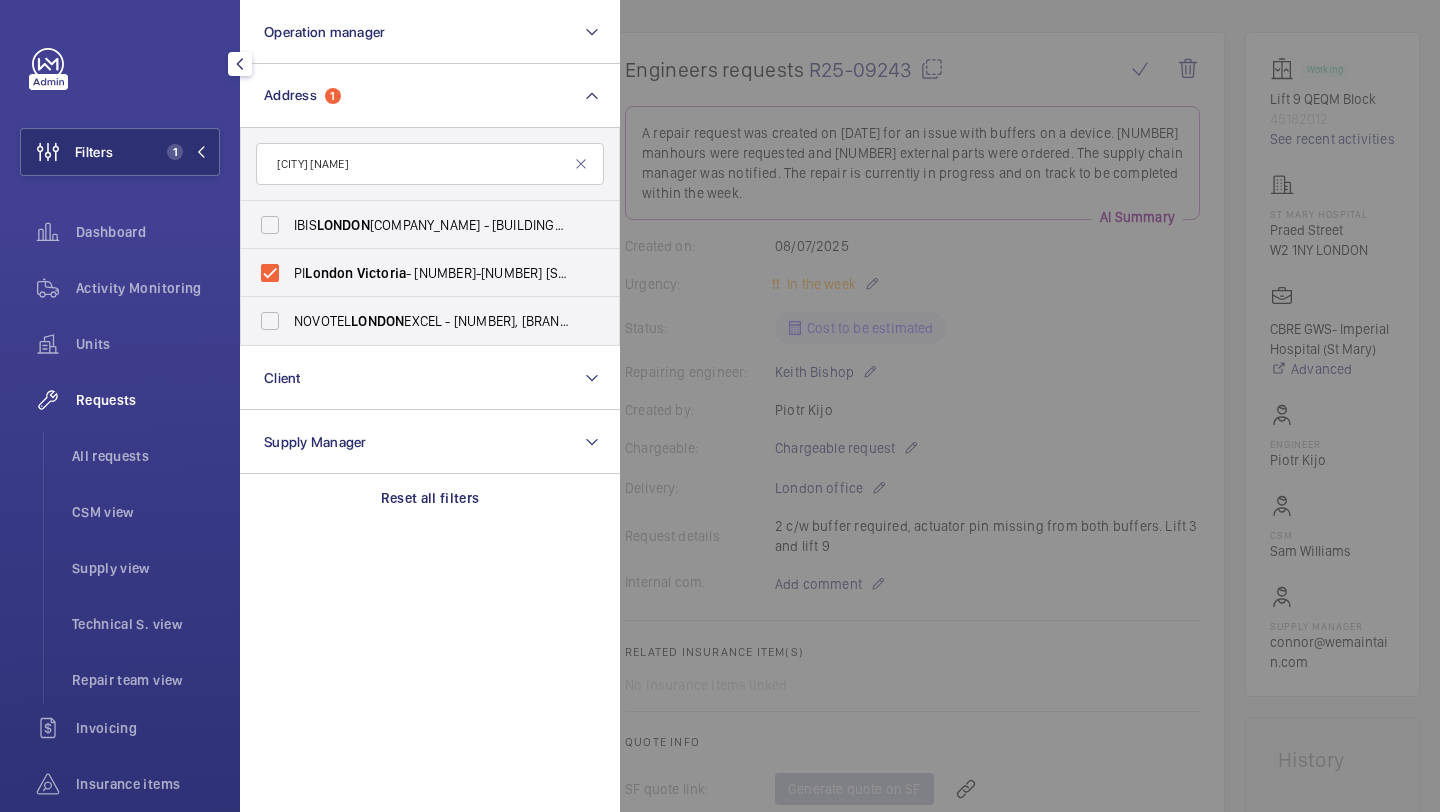 click 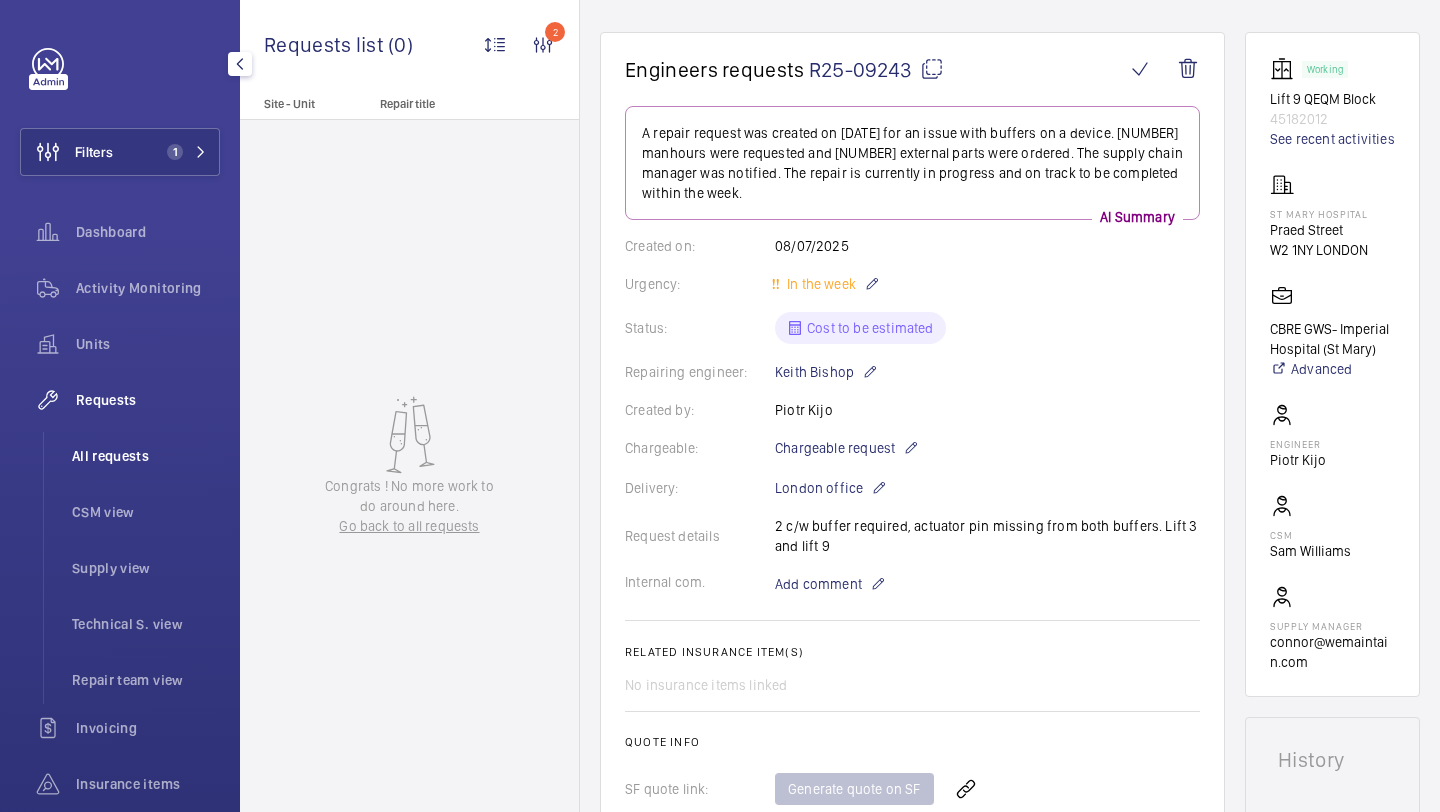 click on "All requests" 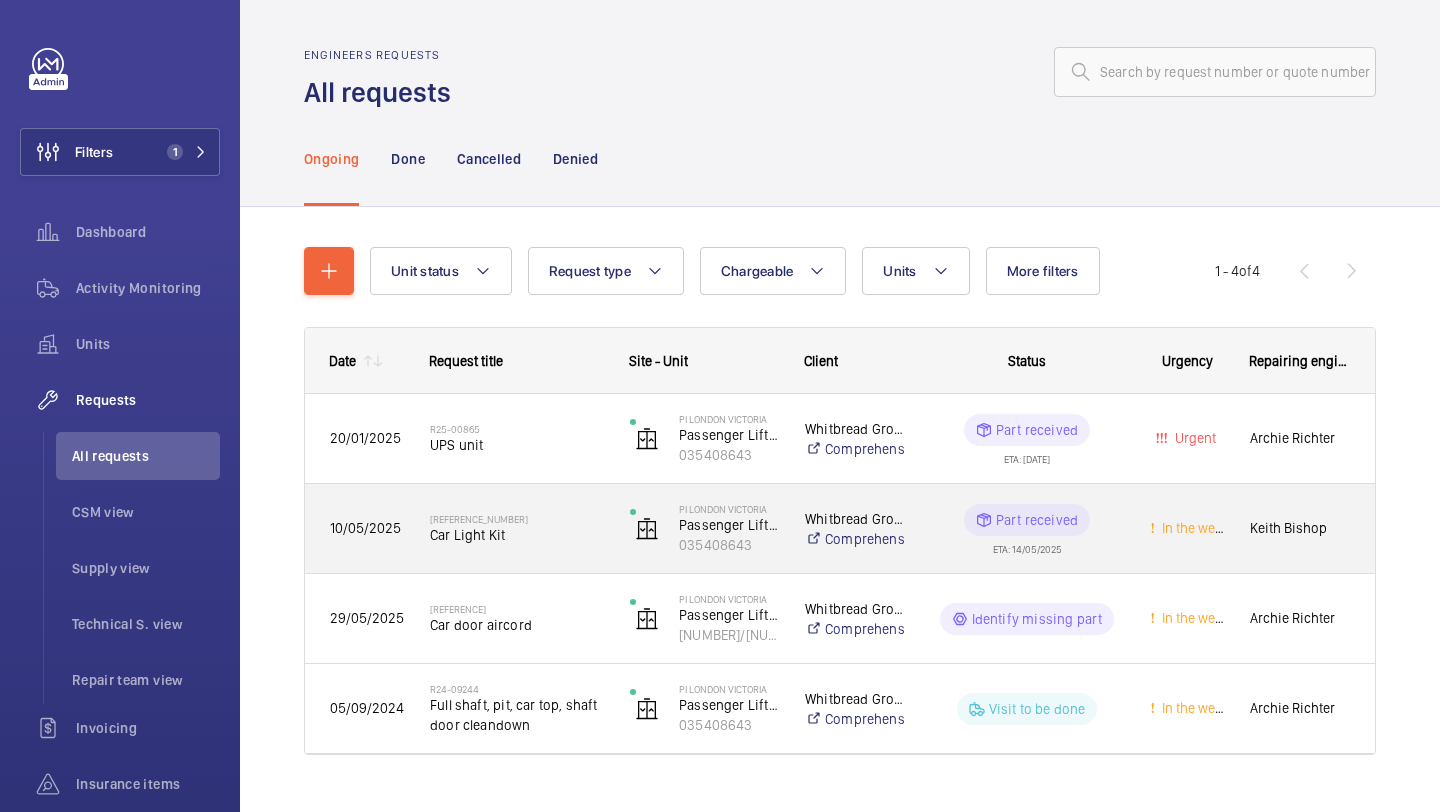 scroll, scrollTop: 39, scrollLeft: 0, axis: vertical 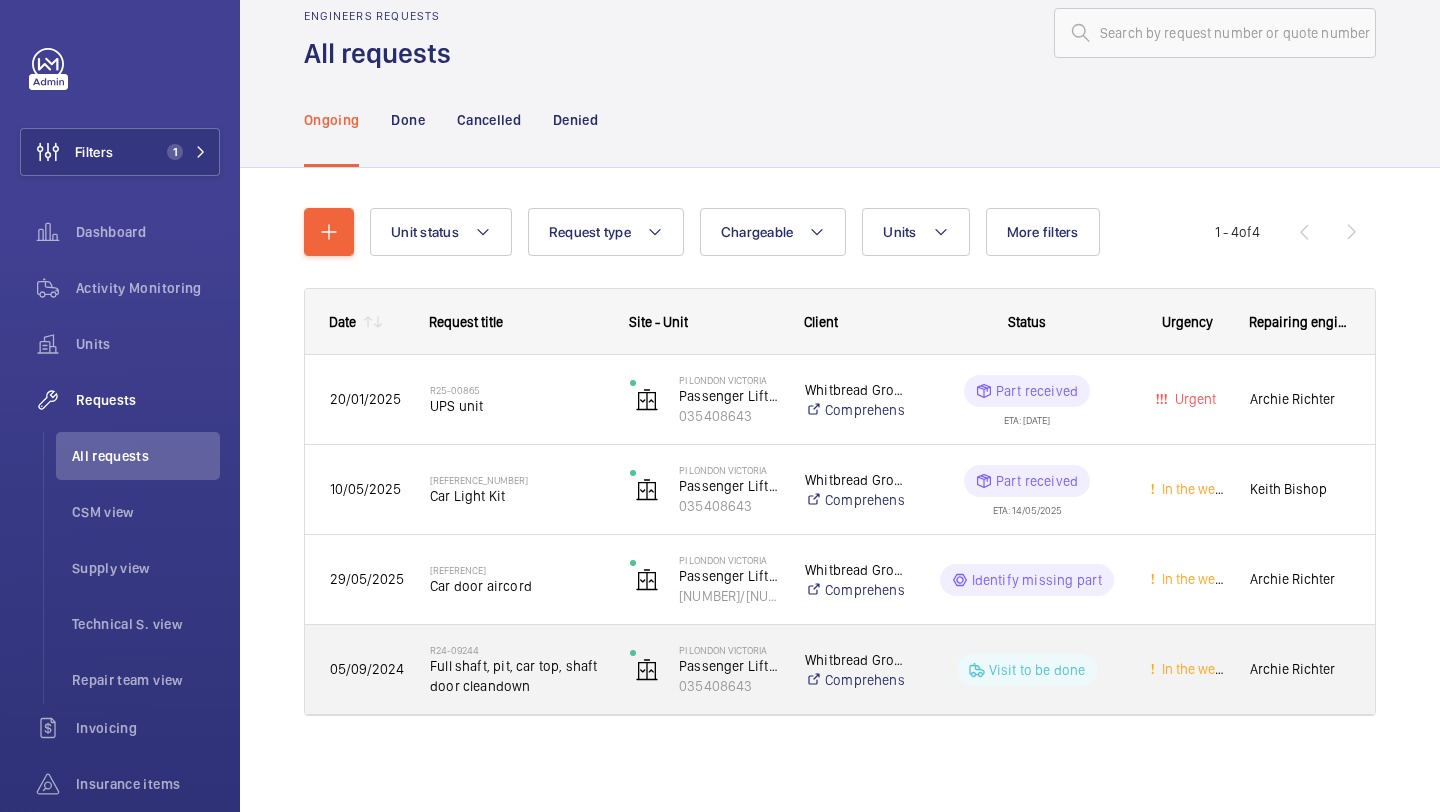 click on "Full shaft, pit, car top, shaft door cleandown" 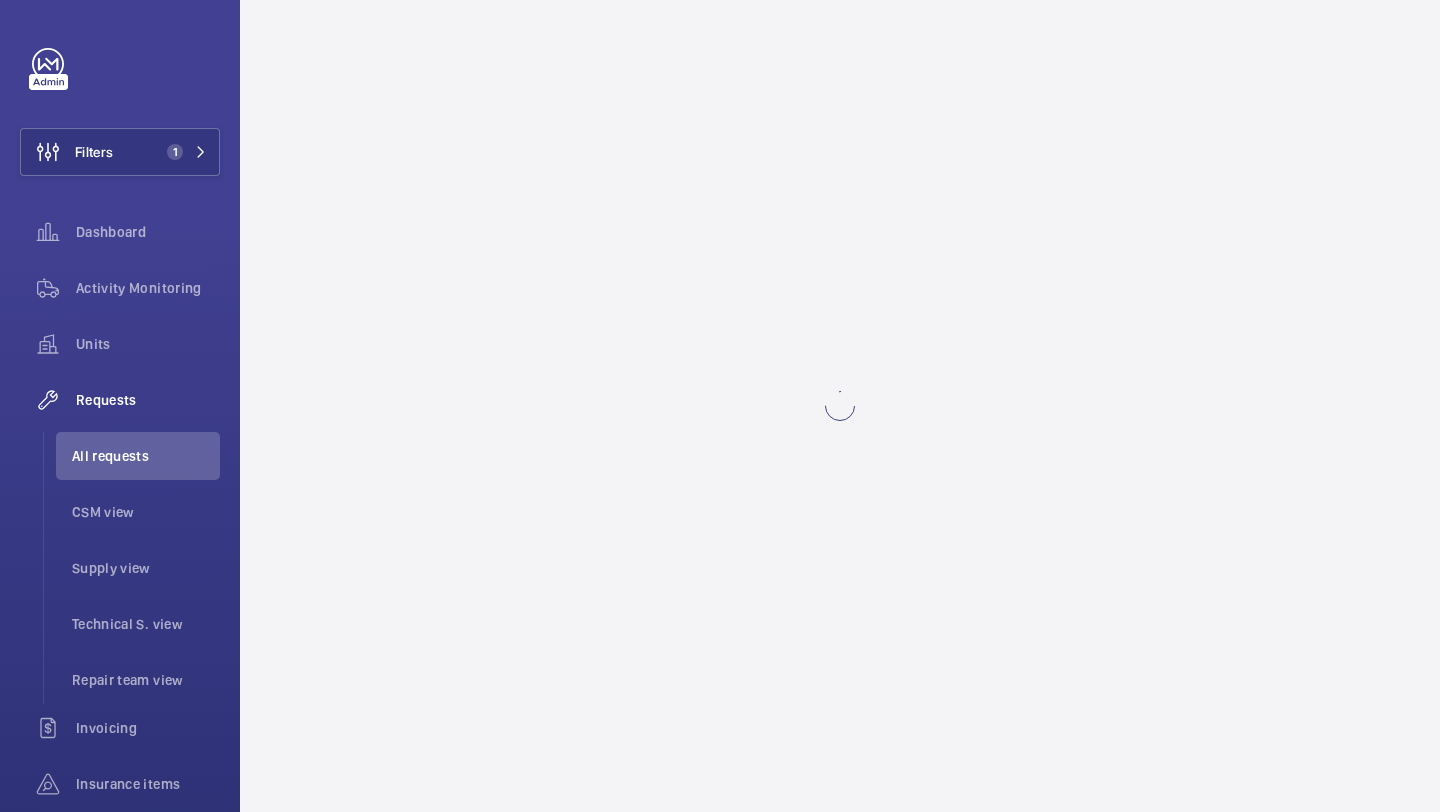 scroll, scrollTop: 0, scrollLeft: 0, axis: both 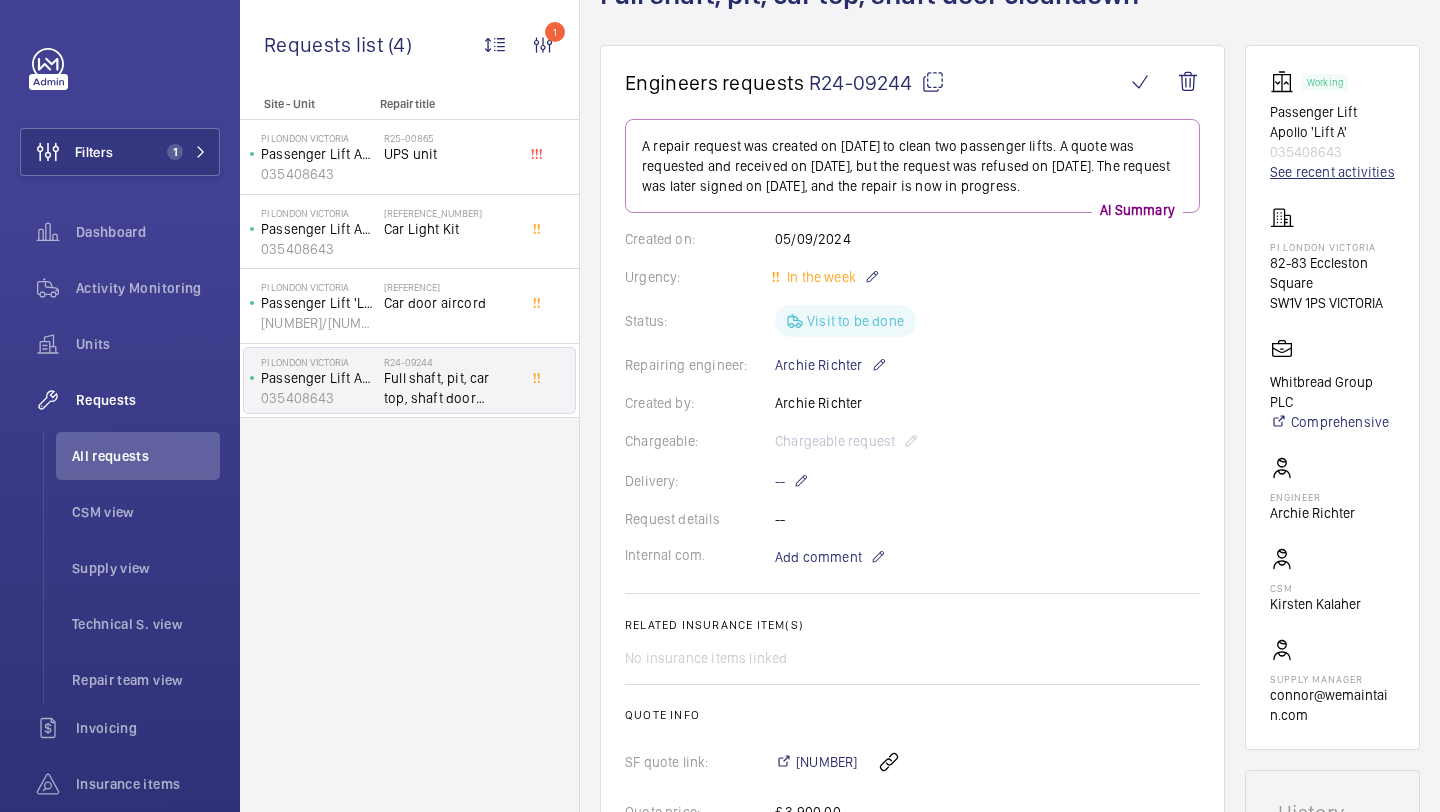 click on "See recent activities" 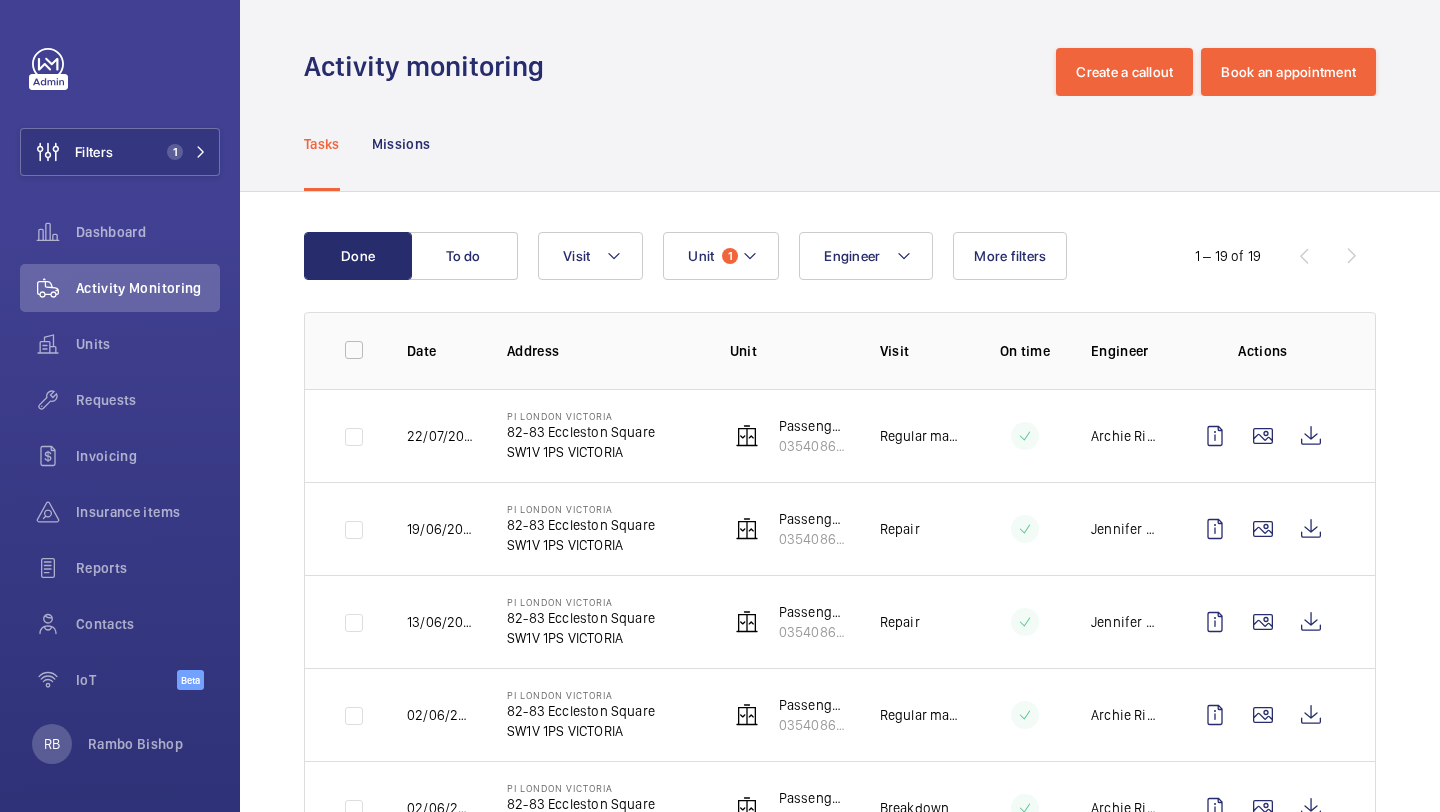 scroll, scrollTop: 15, scrollLeft: 0, axis: vertical 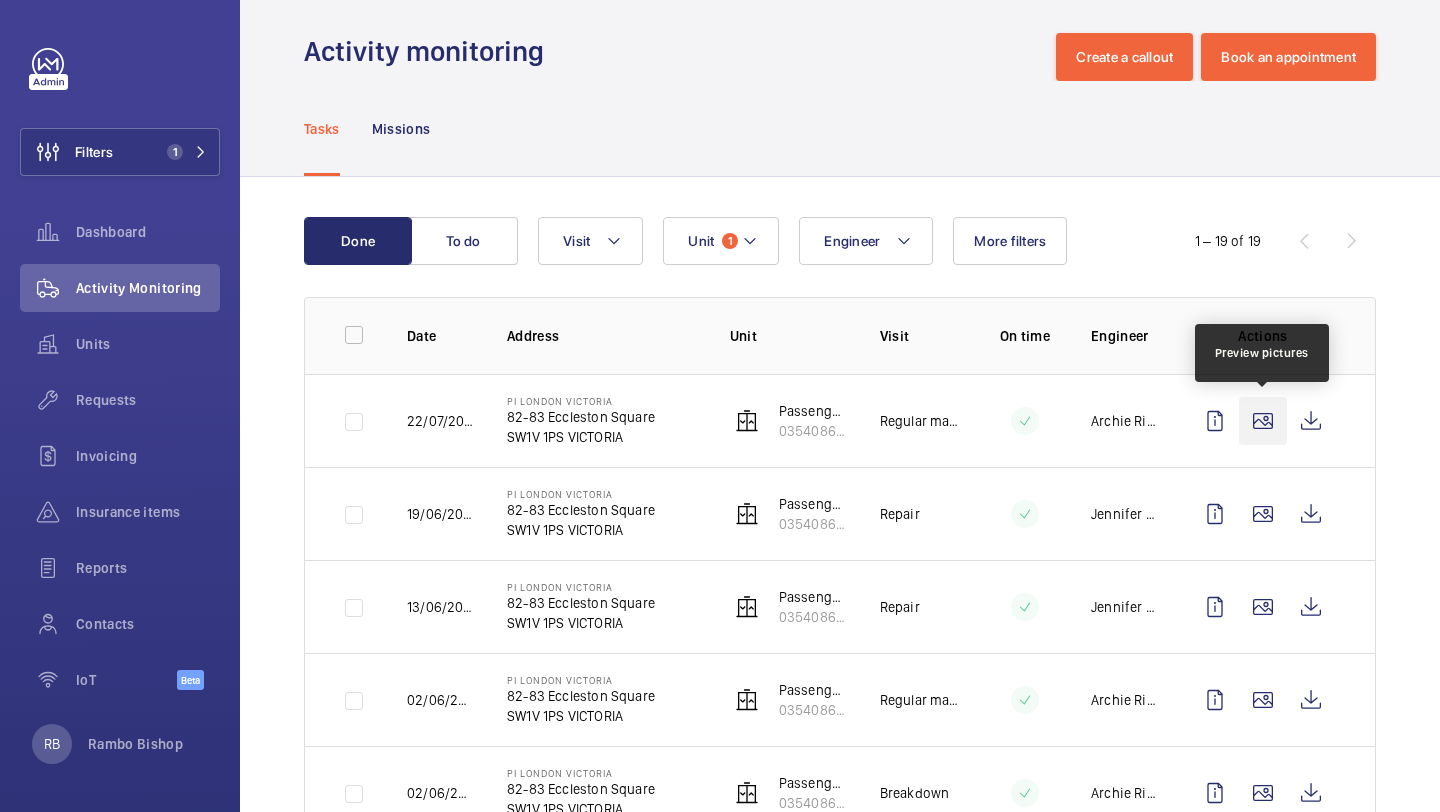 click 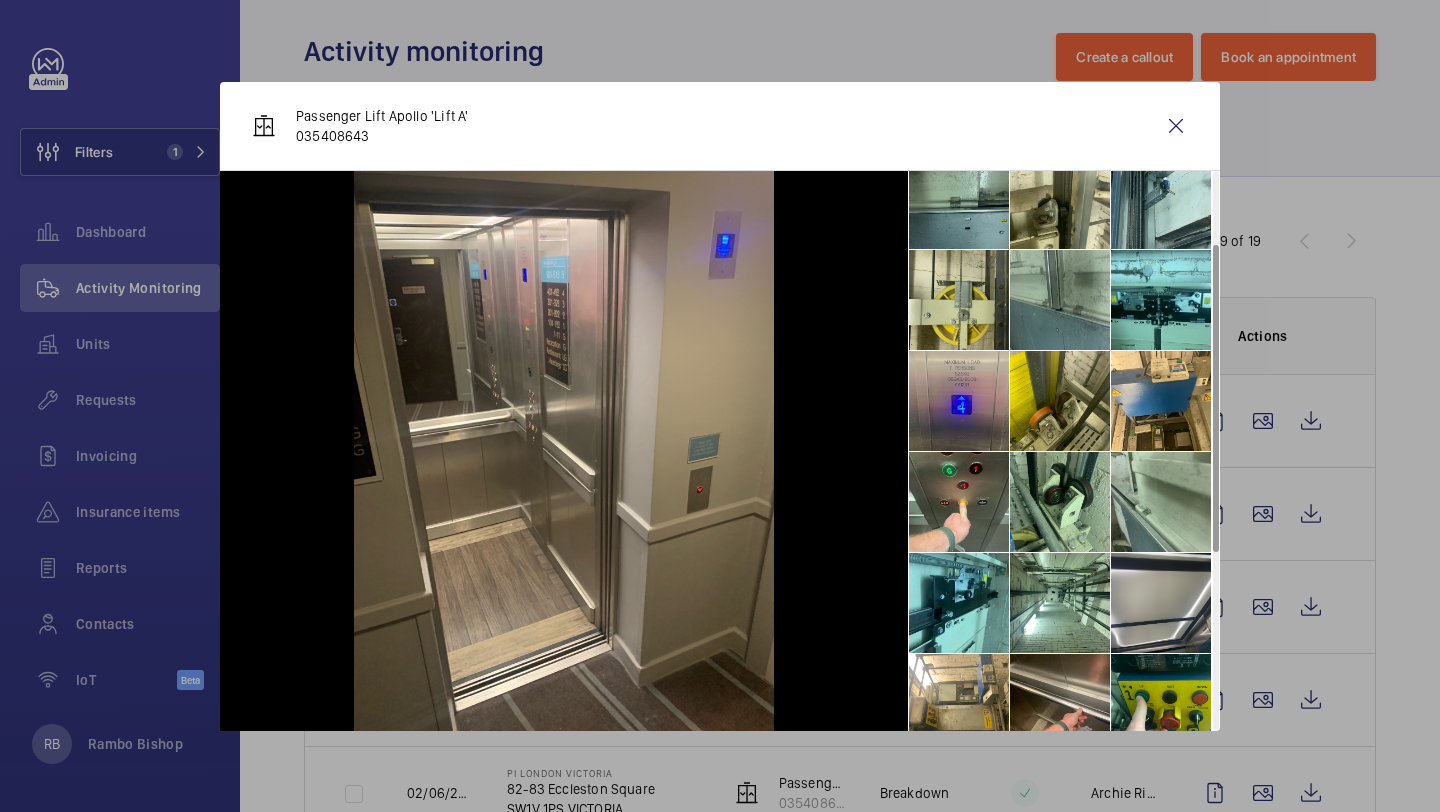 scroll, scrollTop: 131, scrollLeft: 0, axis: vertical 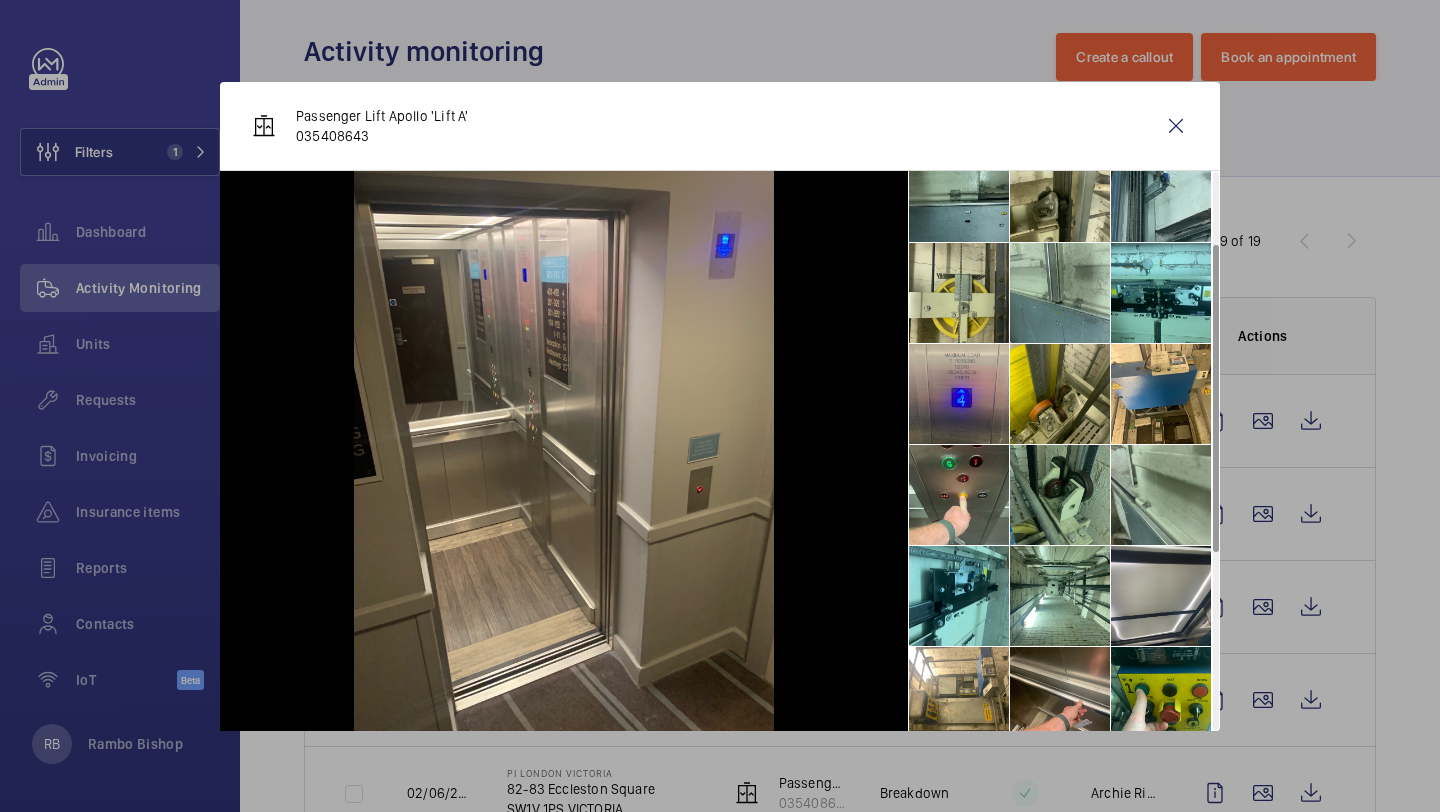 click at bounding box center [1060, 495] 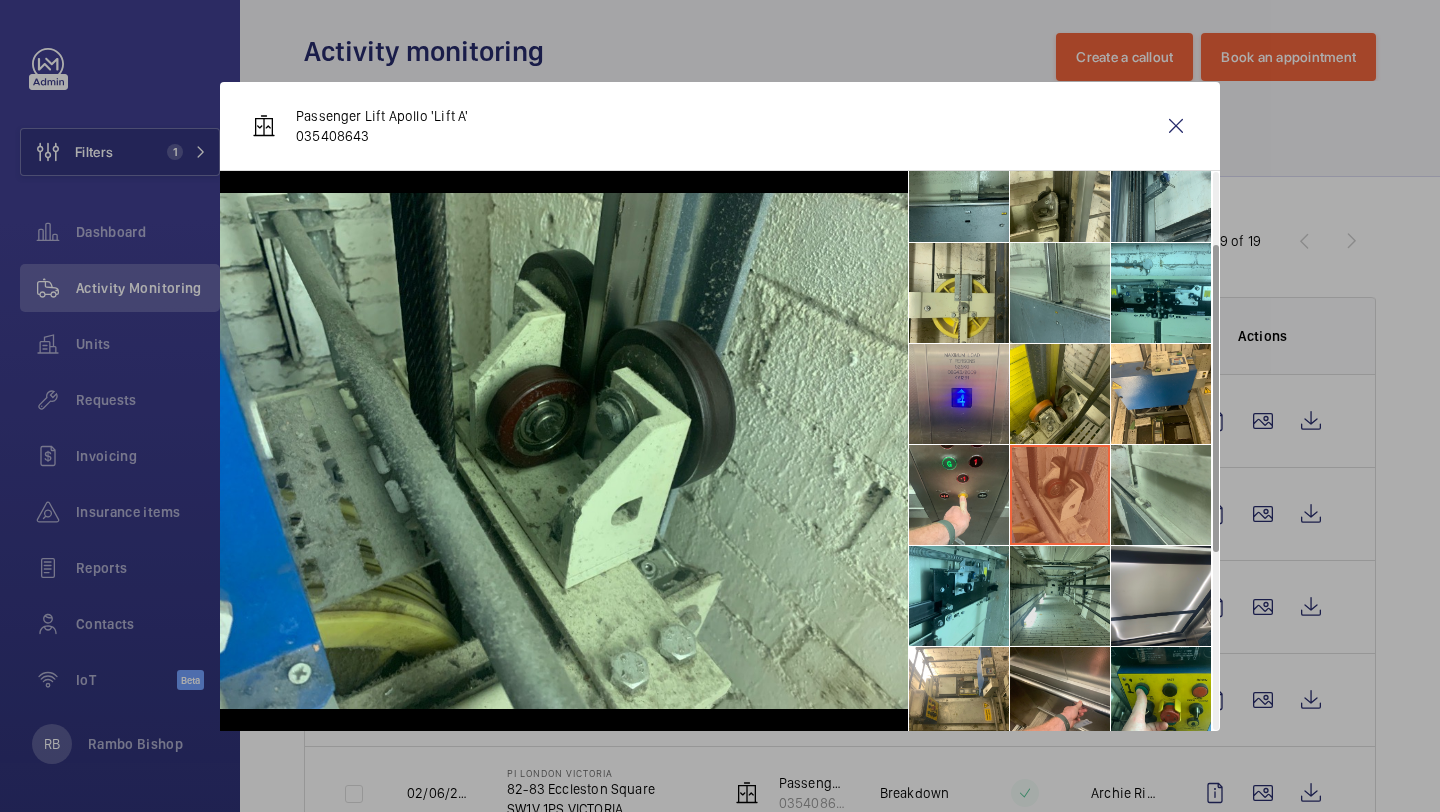 click at bounding box center (1060, 596) 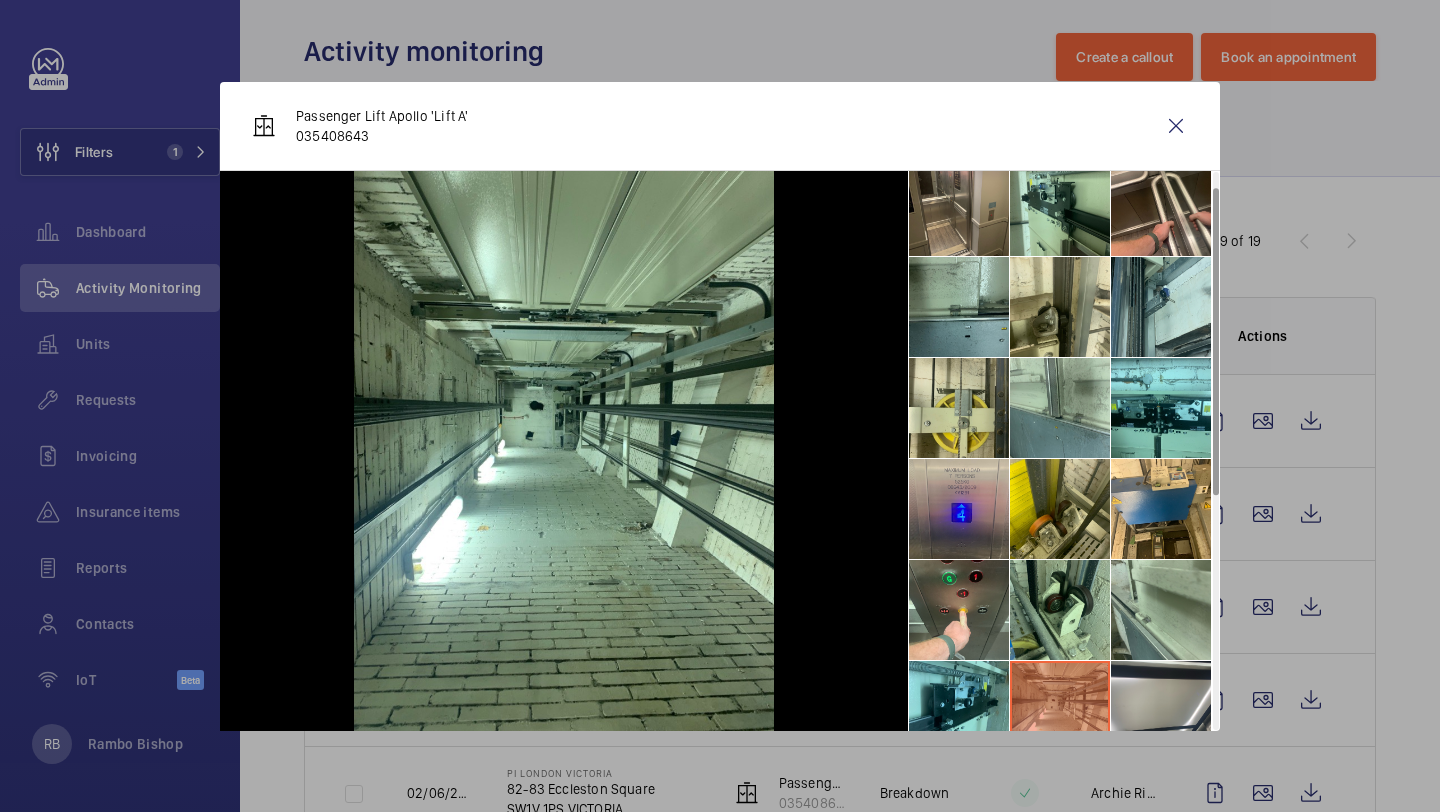 scroll, scrollTop: 0, scrollLeft: 0, axis: both 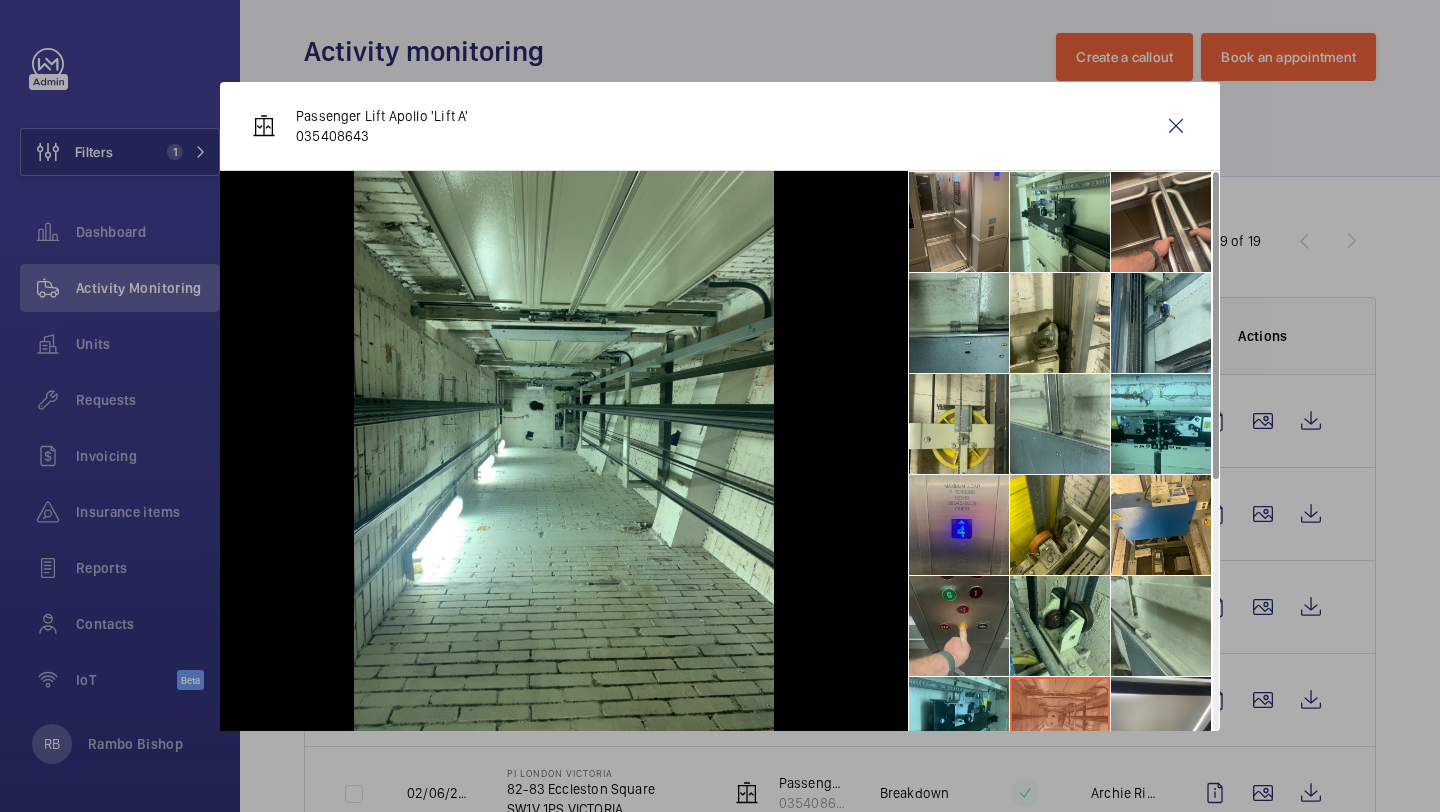 click at bounding box center (959, 626) 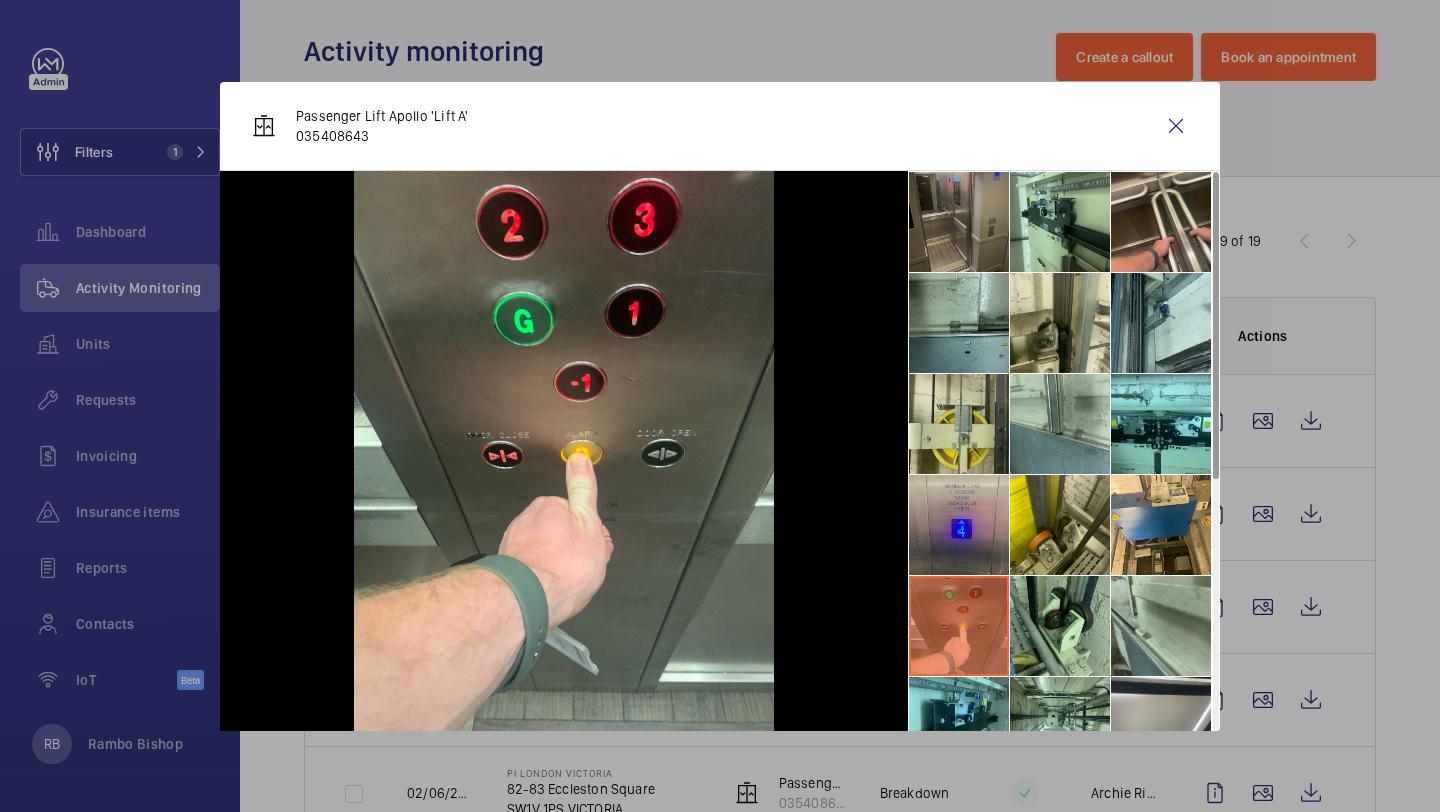 click at bounding box center [959, 222] 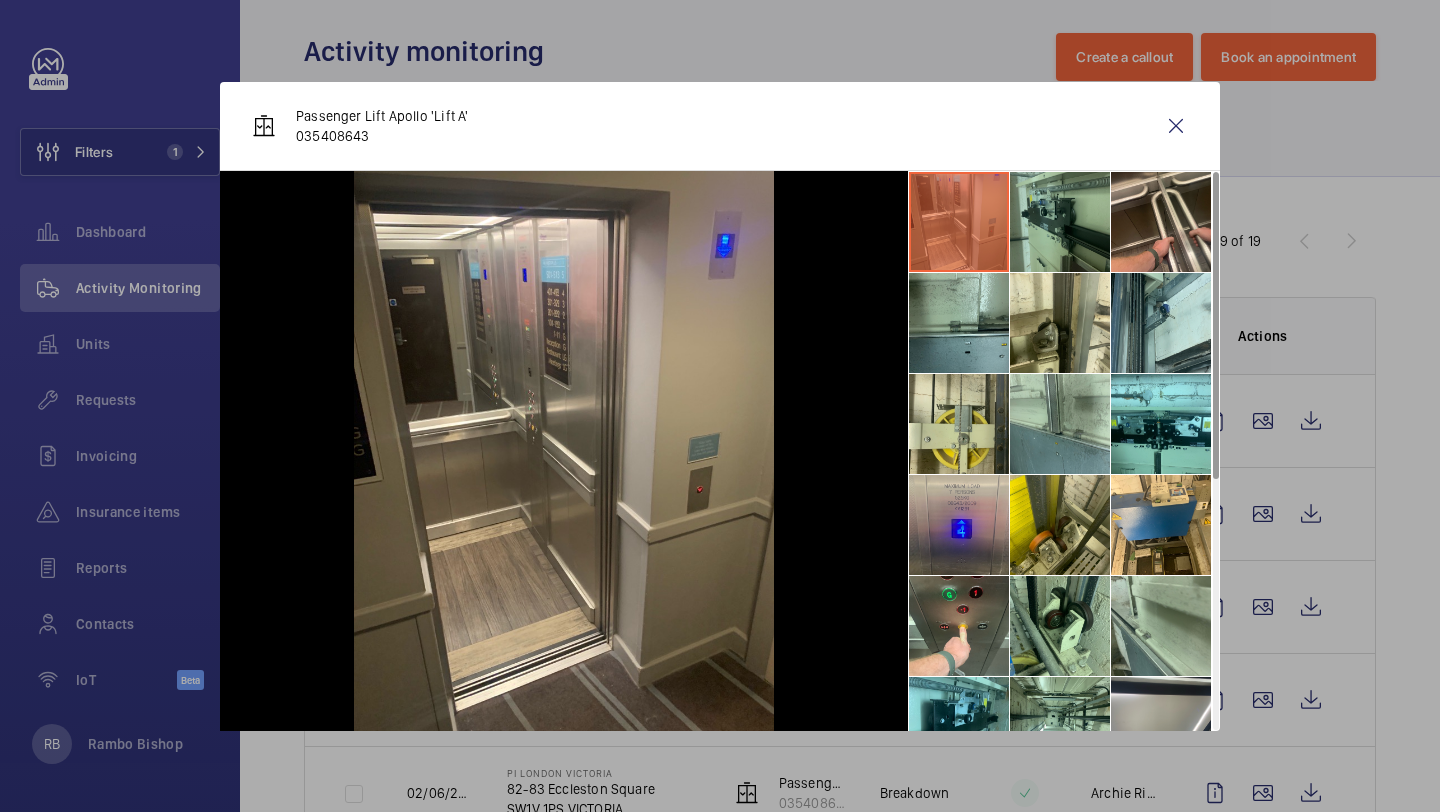 click at bounding box center (1060, 222) 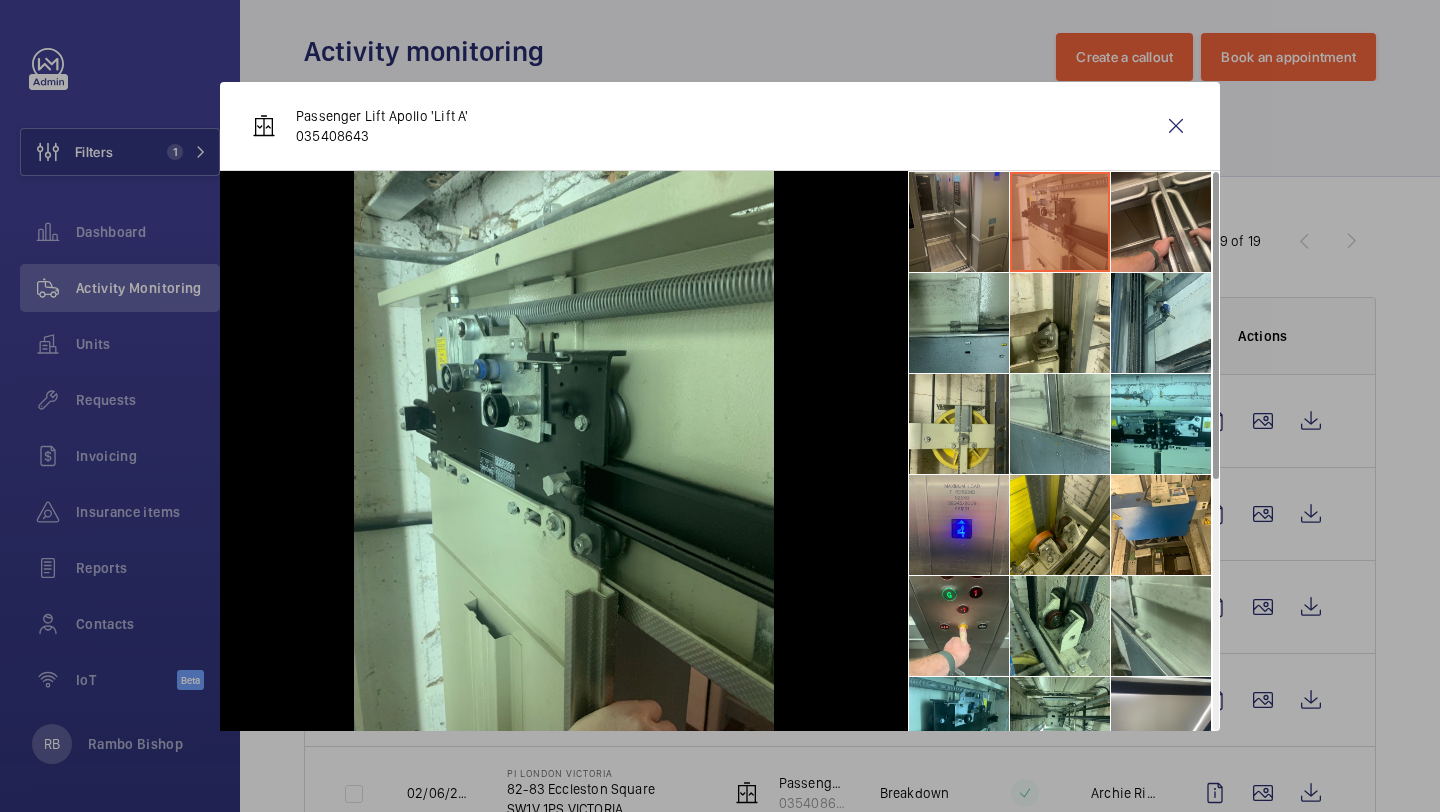 click at bounding box center [959, 222] 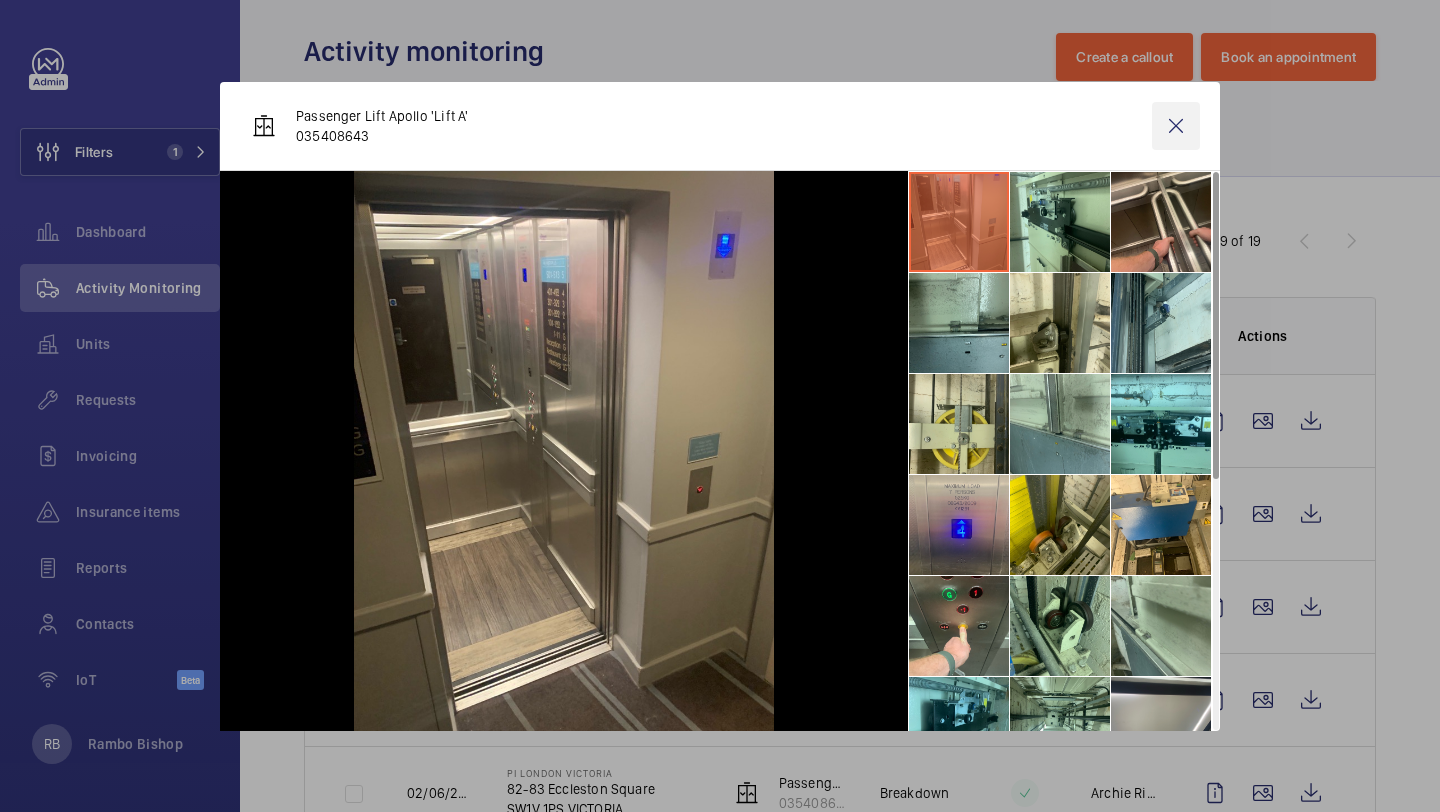 click at bounding box center [1176, 126] 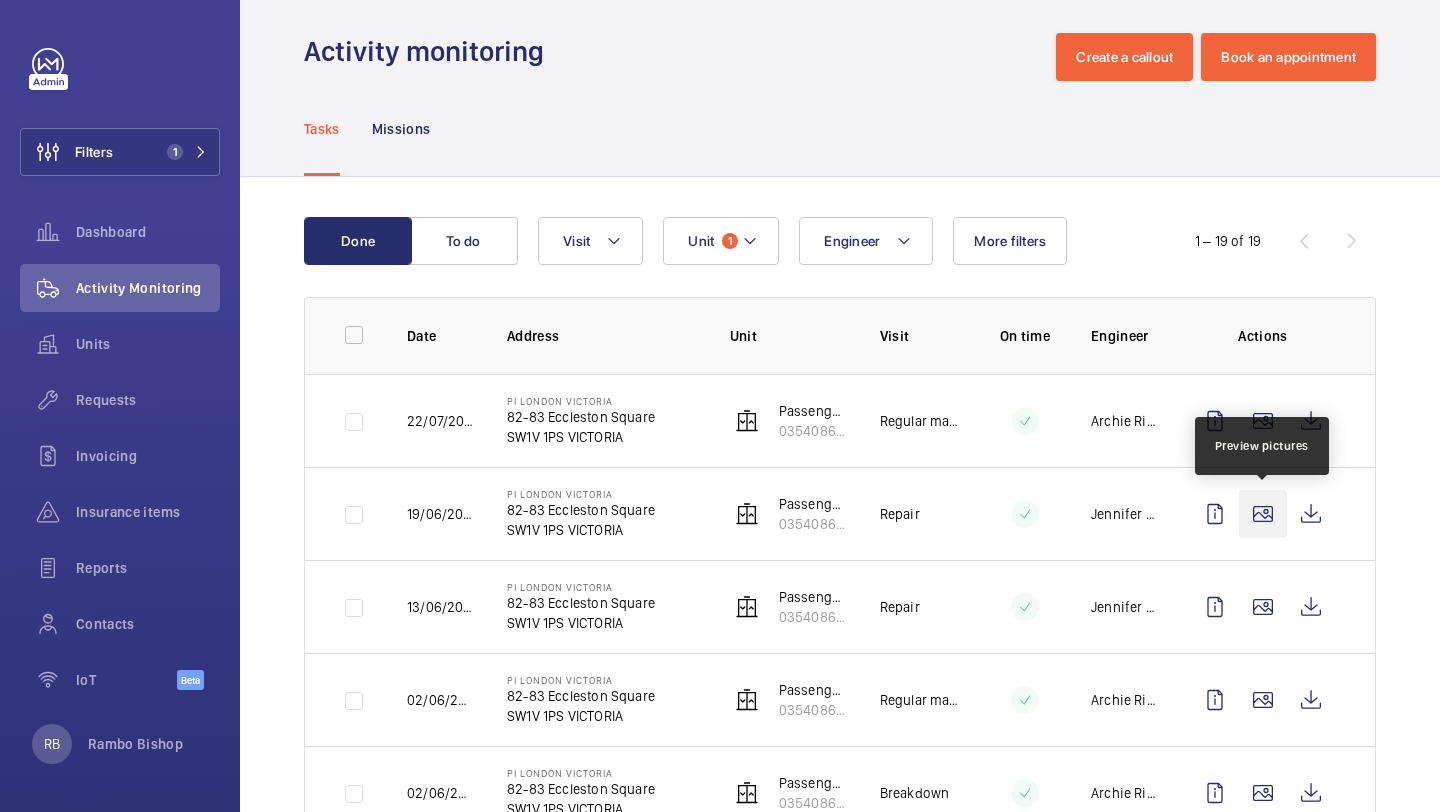 click 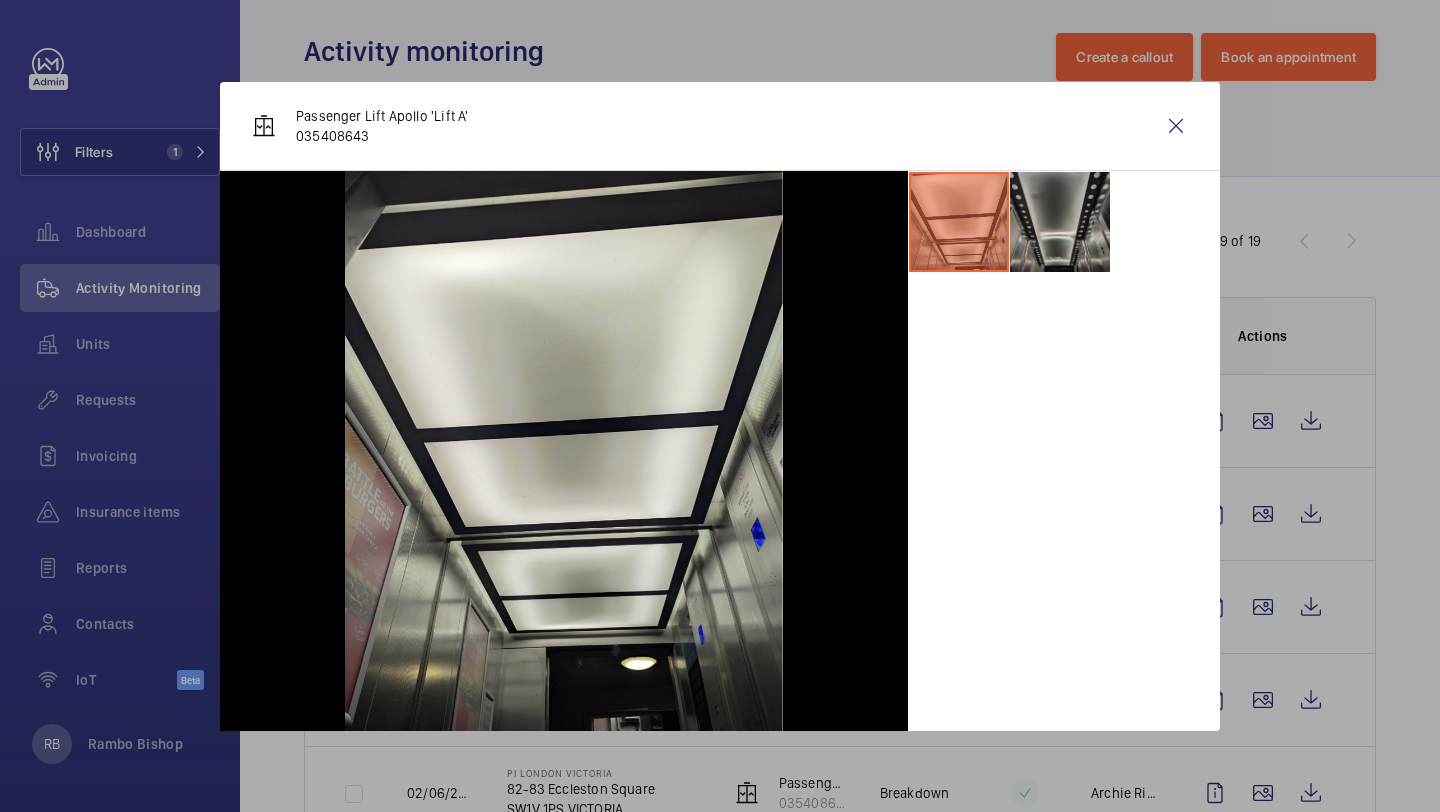 click at bounding box center [1060, 222] 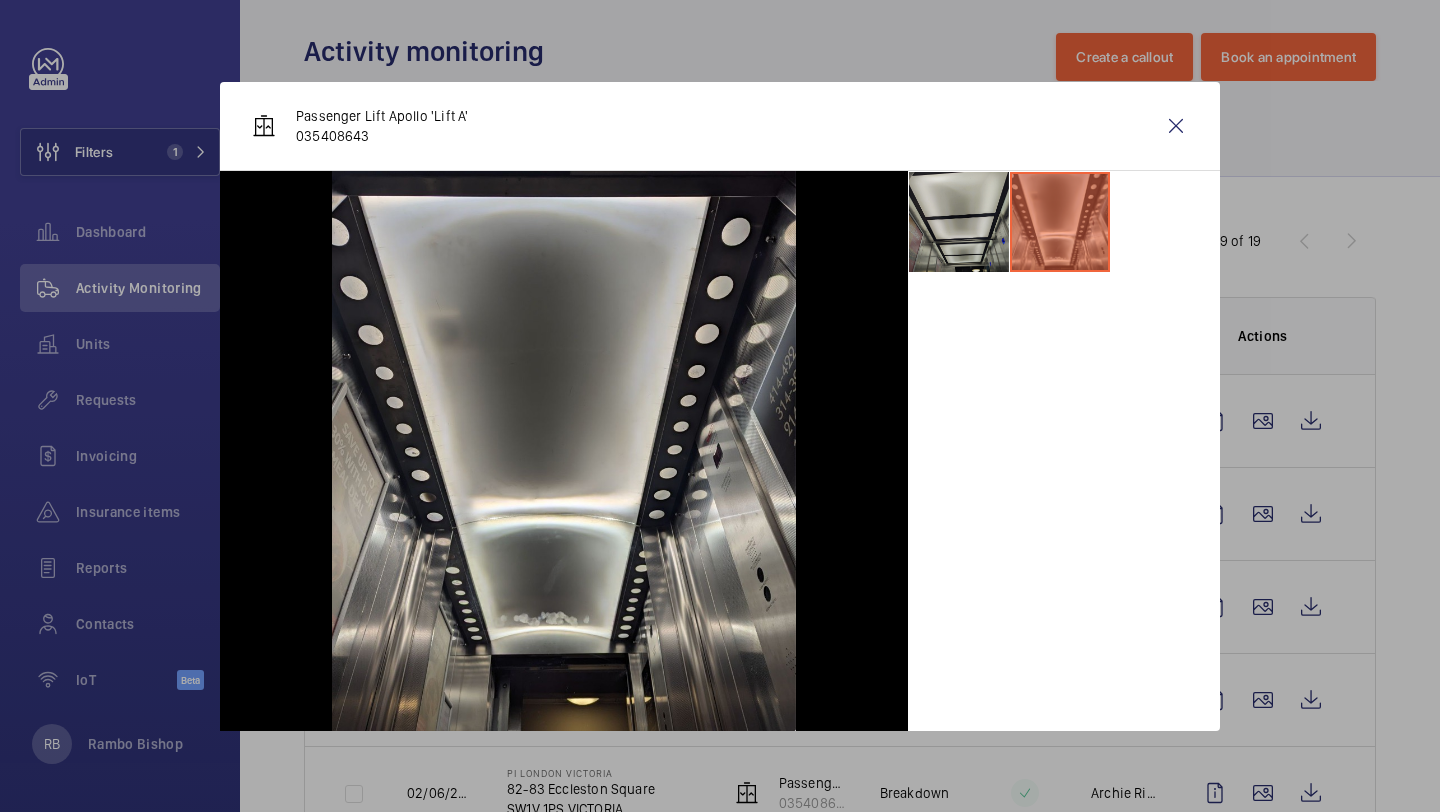 click at bounding box center [959, 222] 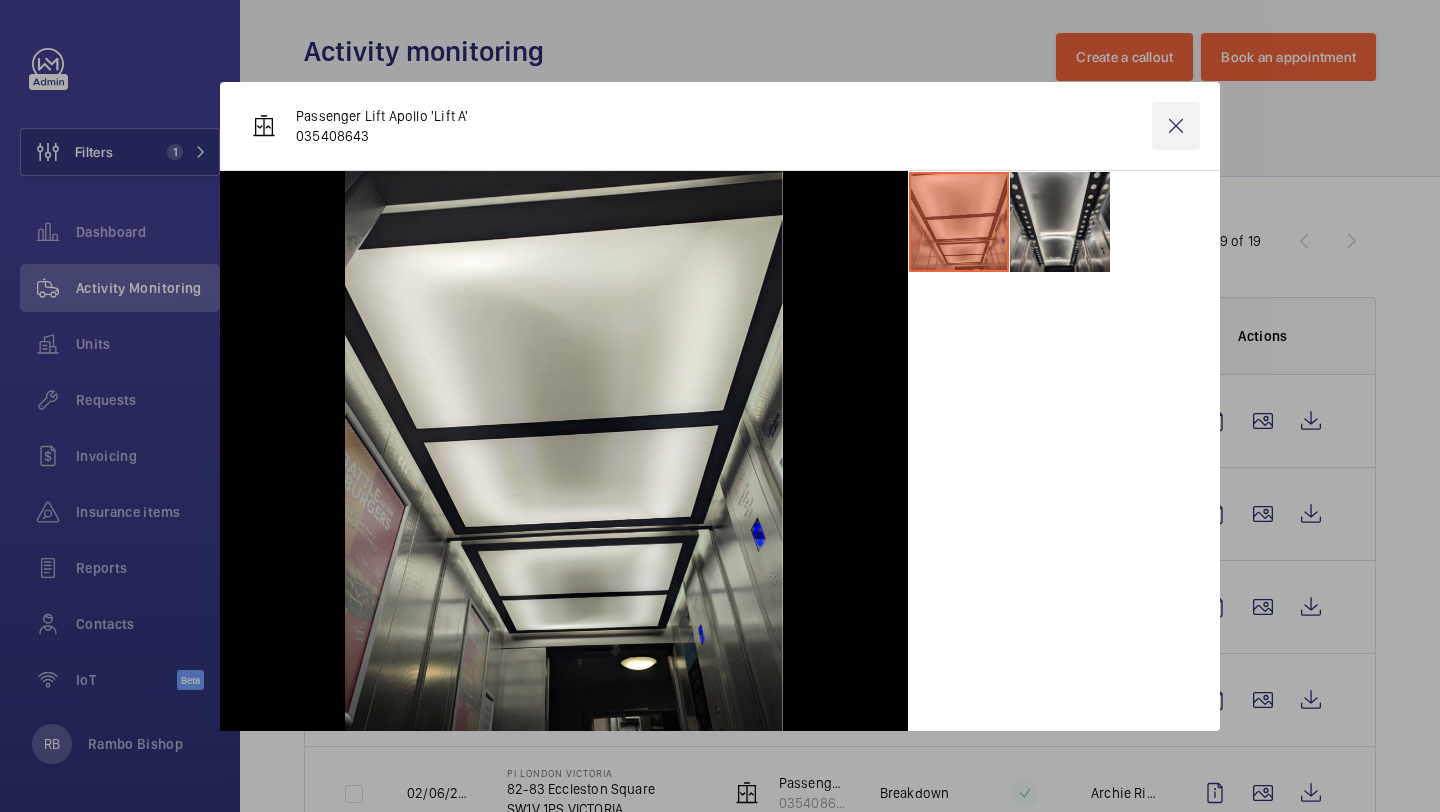 click at bounding box center (1176, 126) 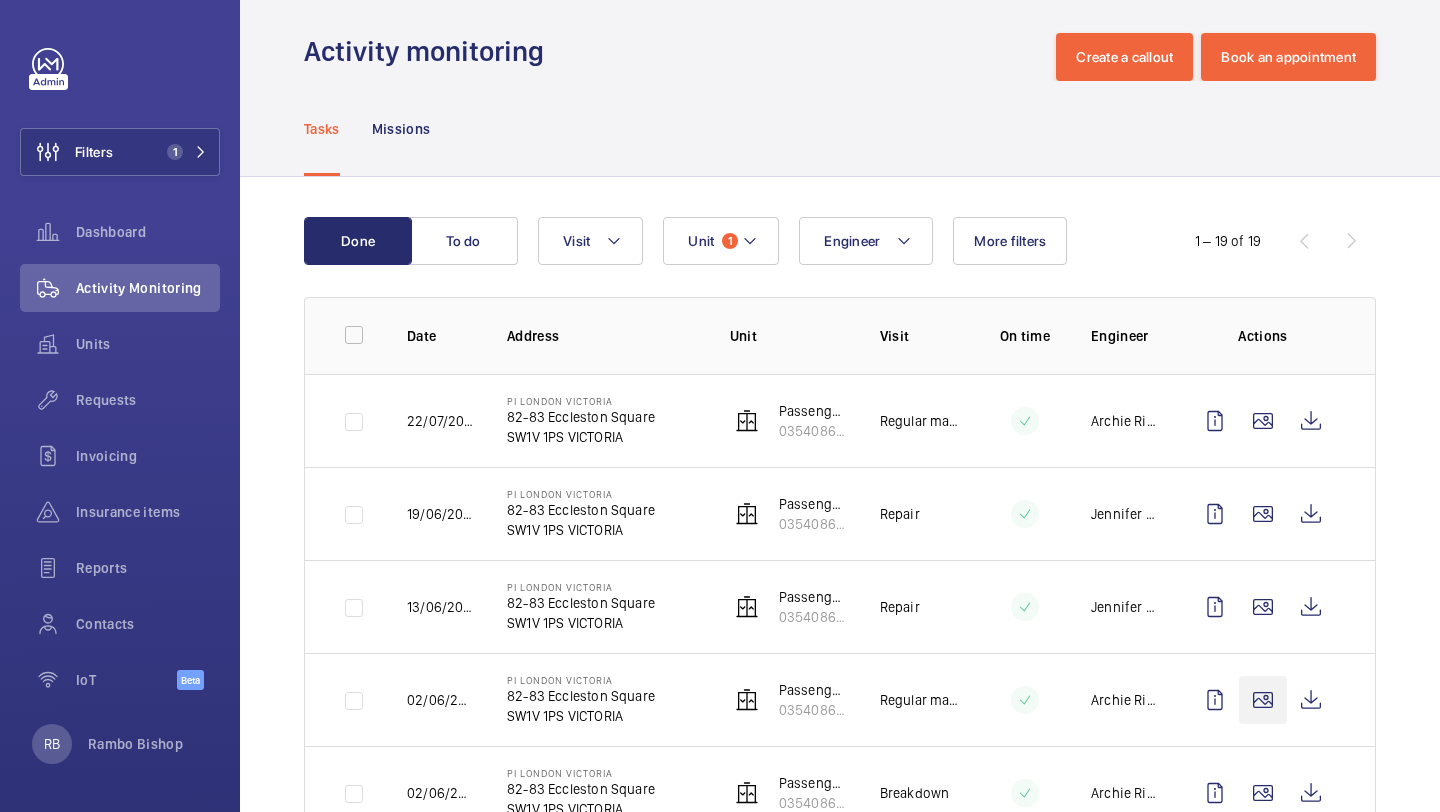 scroll, scrollTop: 153, scrollLeft: 0, axis: vertical 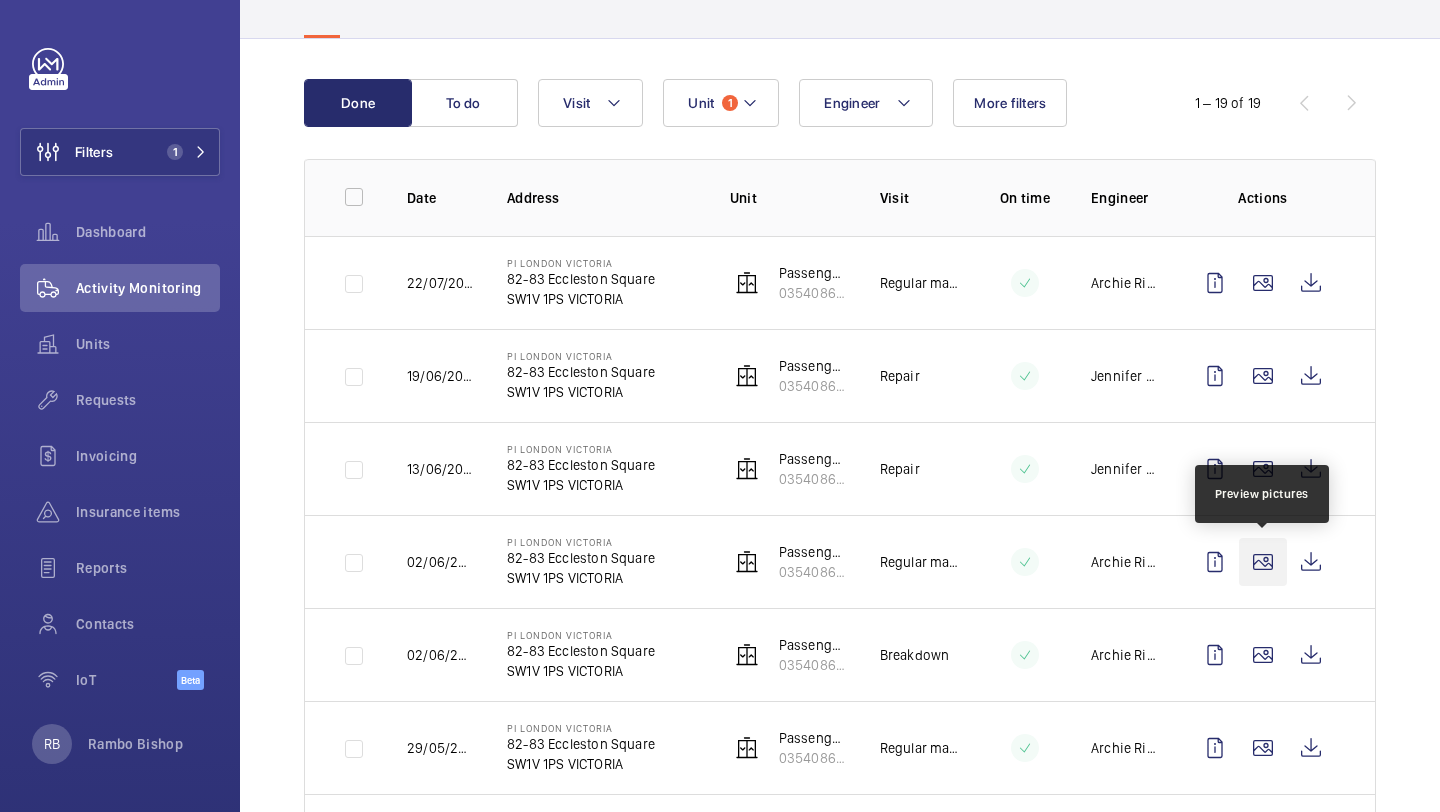 click 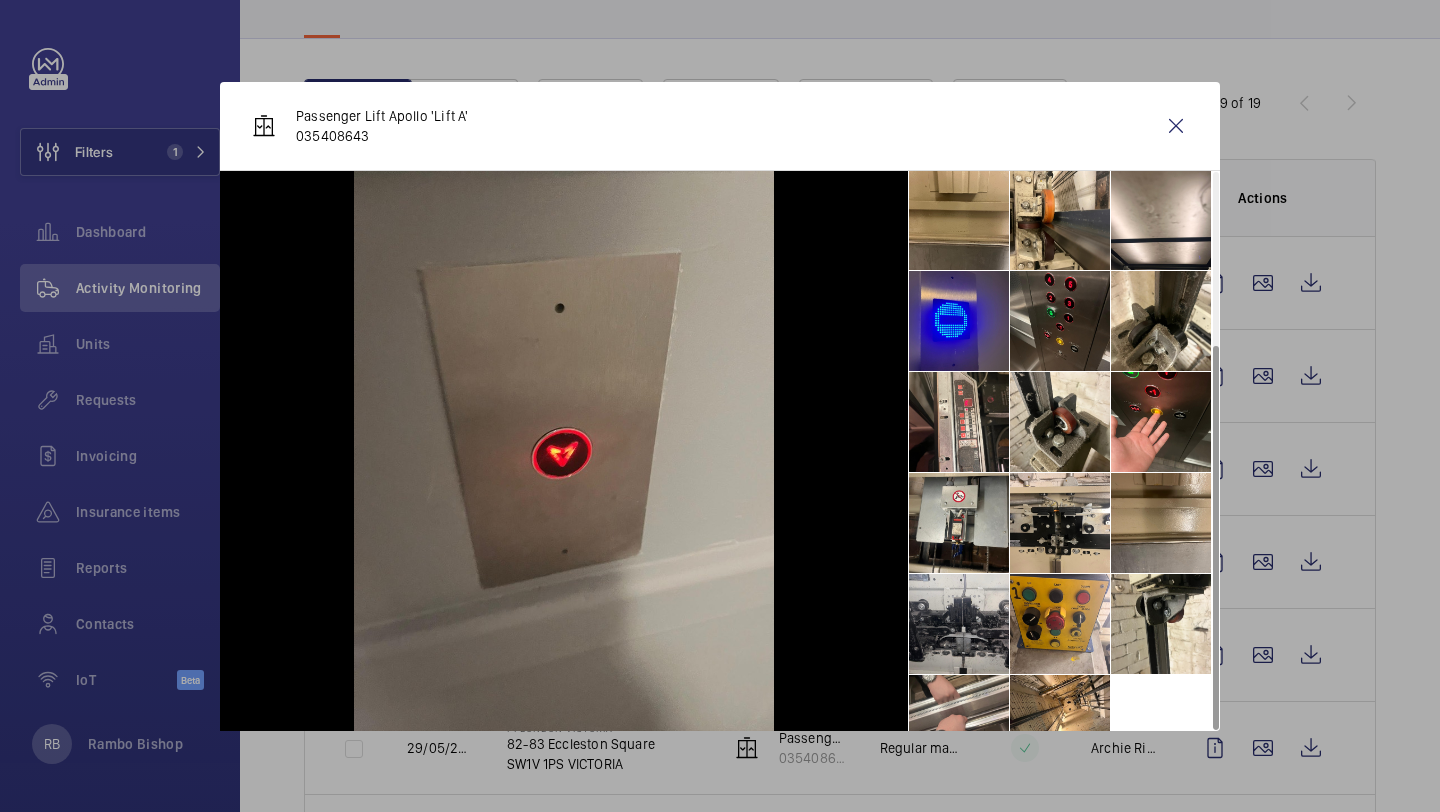scroll, scrollTop: 249, scrollLeft: 0, axis: vertical 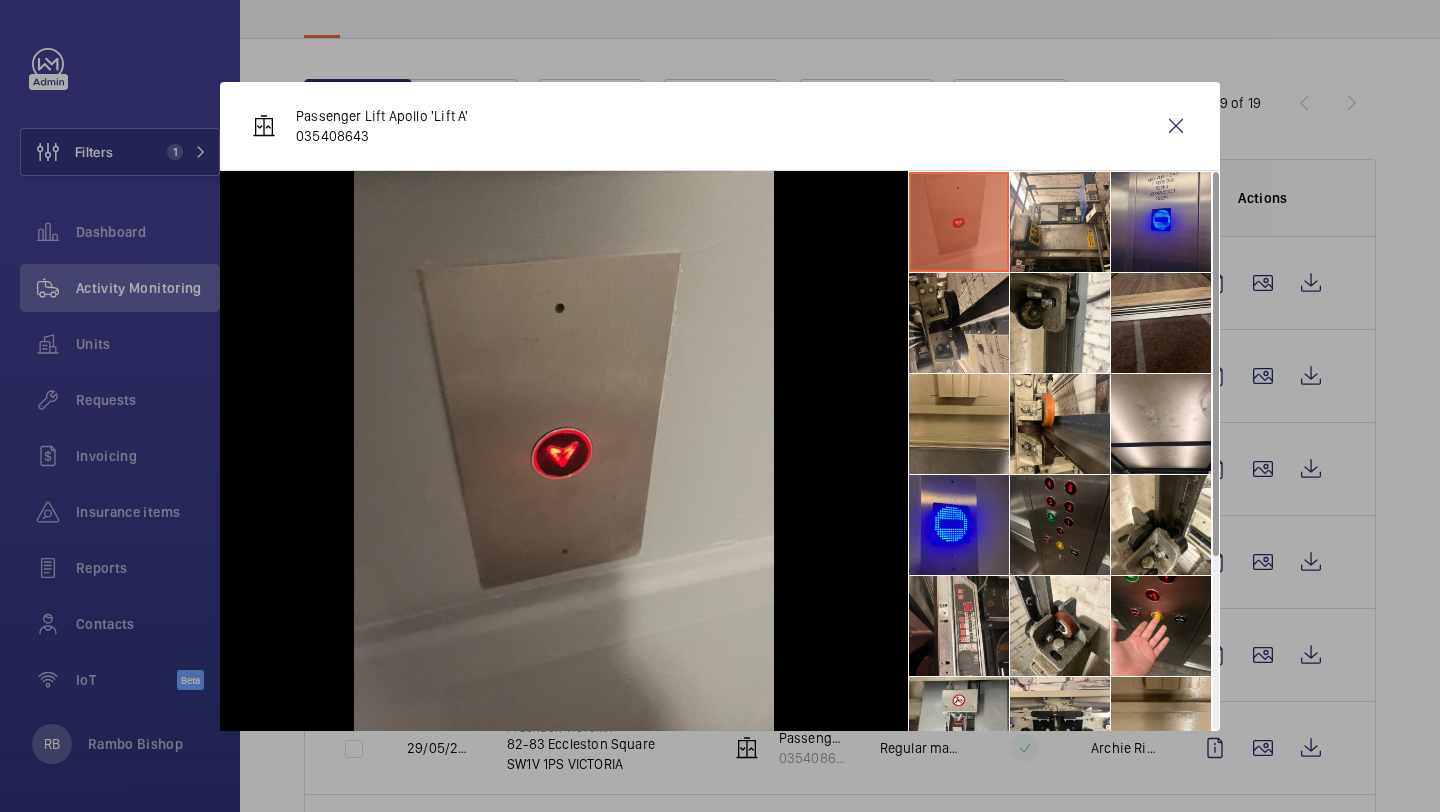 click at bounding box center [1060, 525] 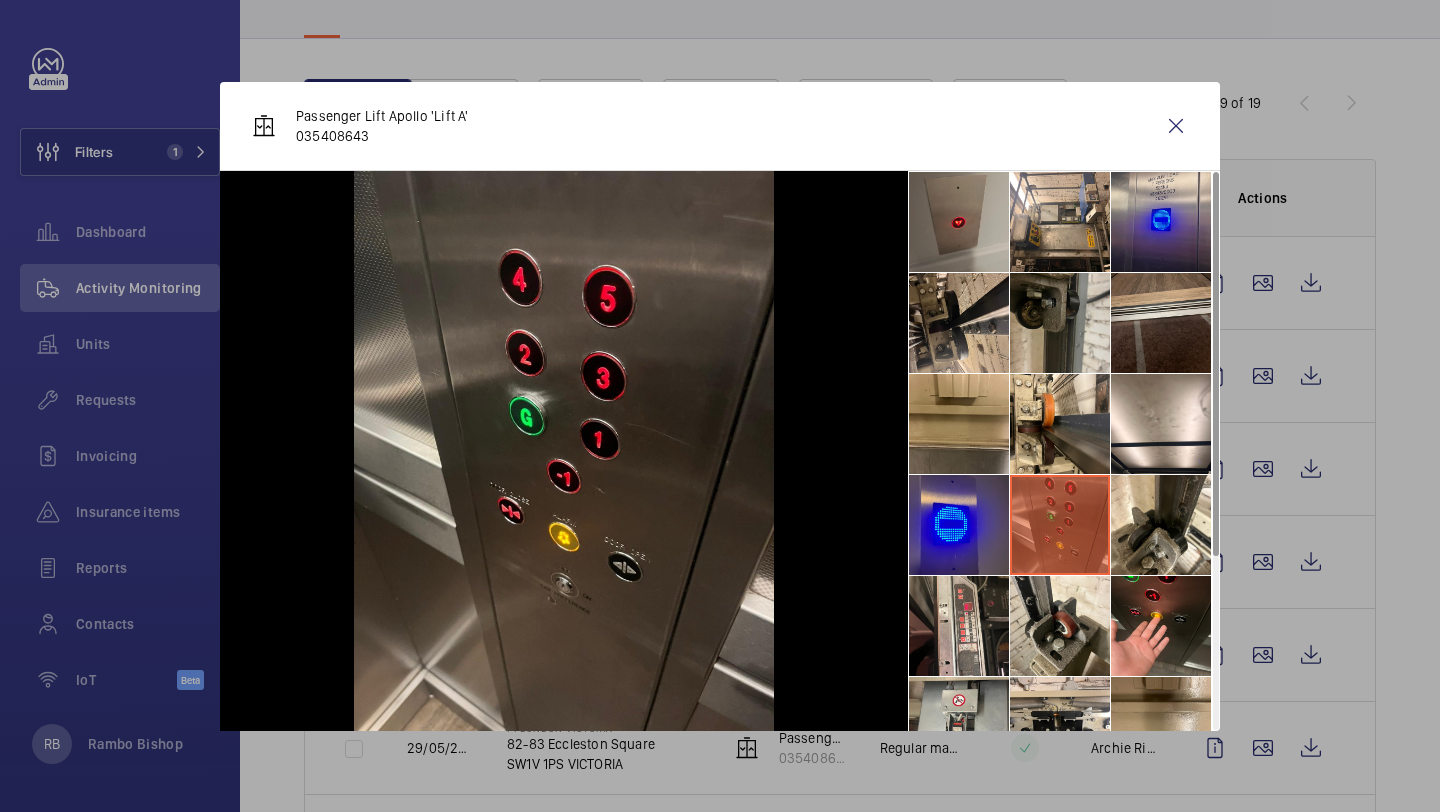 click at bounding box center [1060, 323] 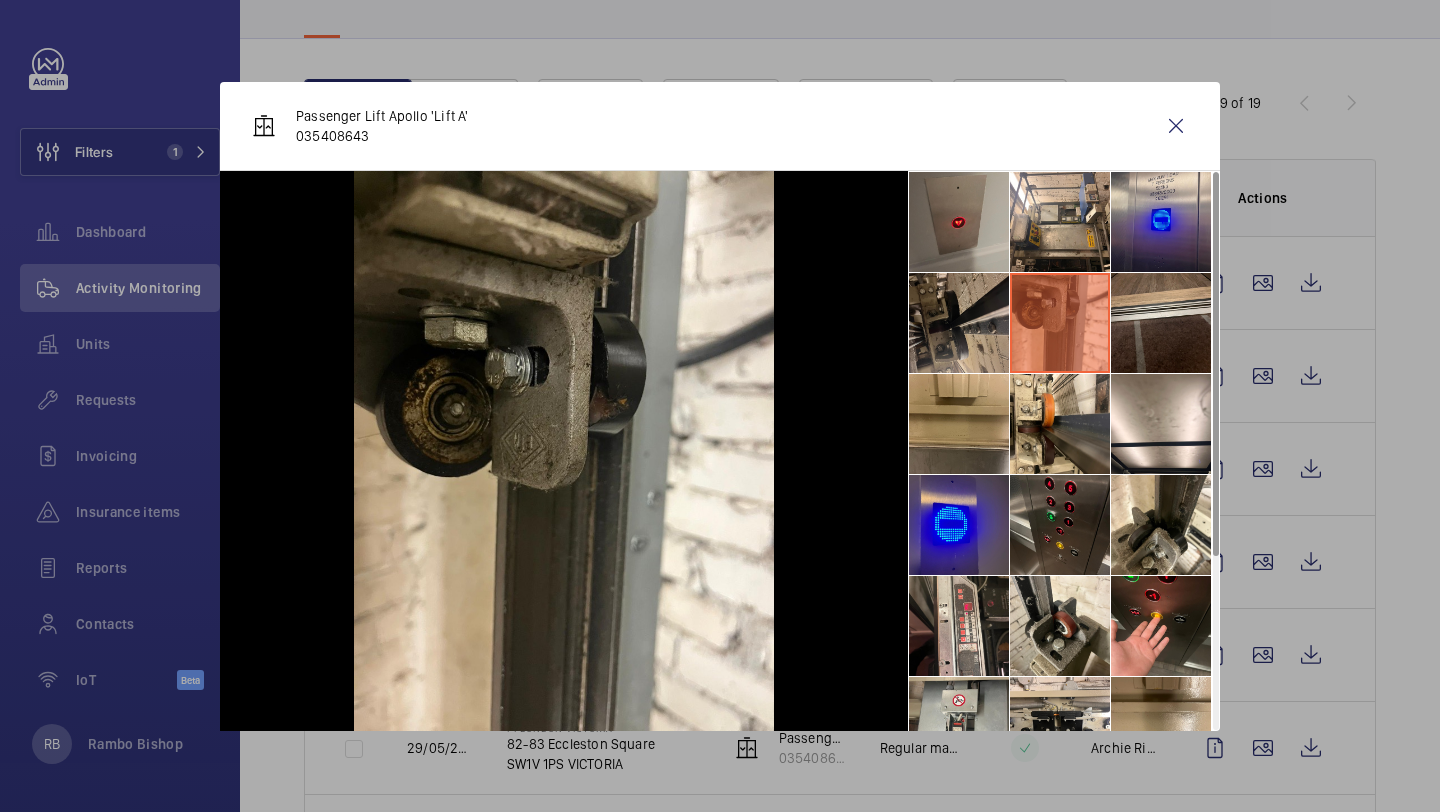 click at bounding box center [959, 323] 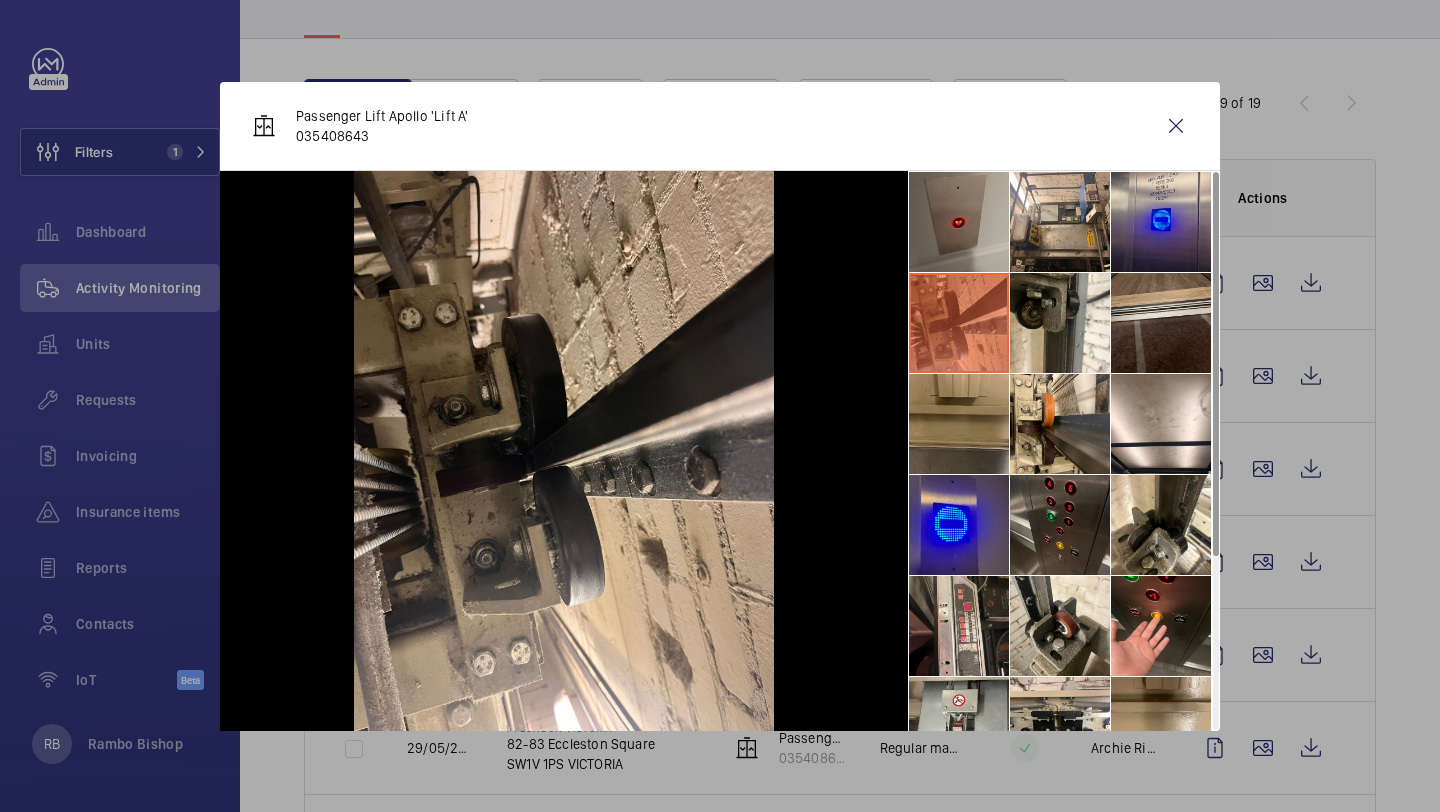 click at bounding box center (959, 424) 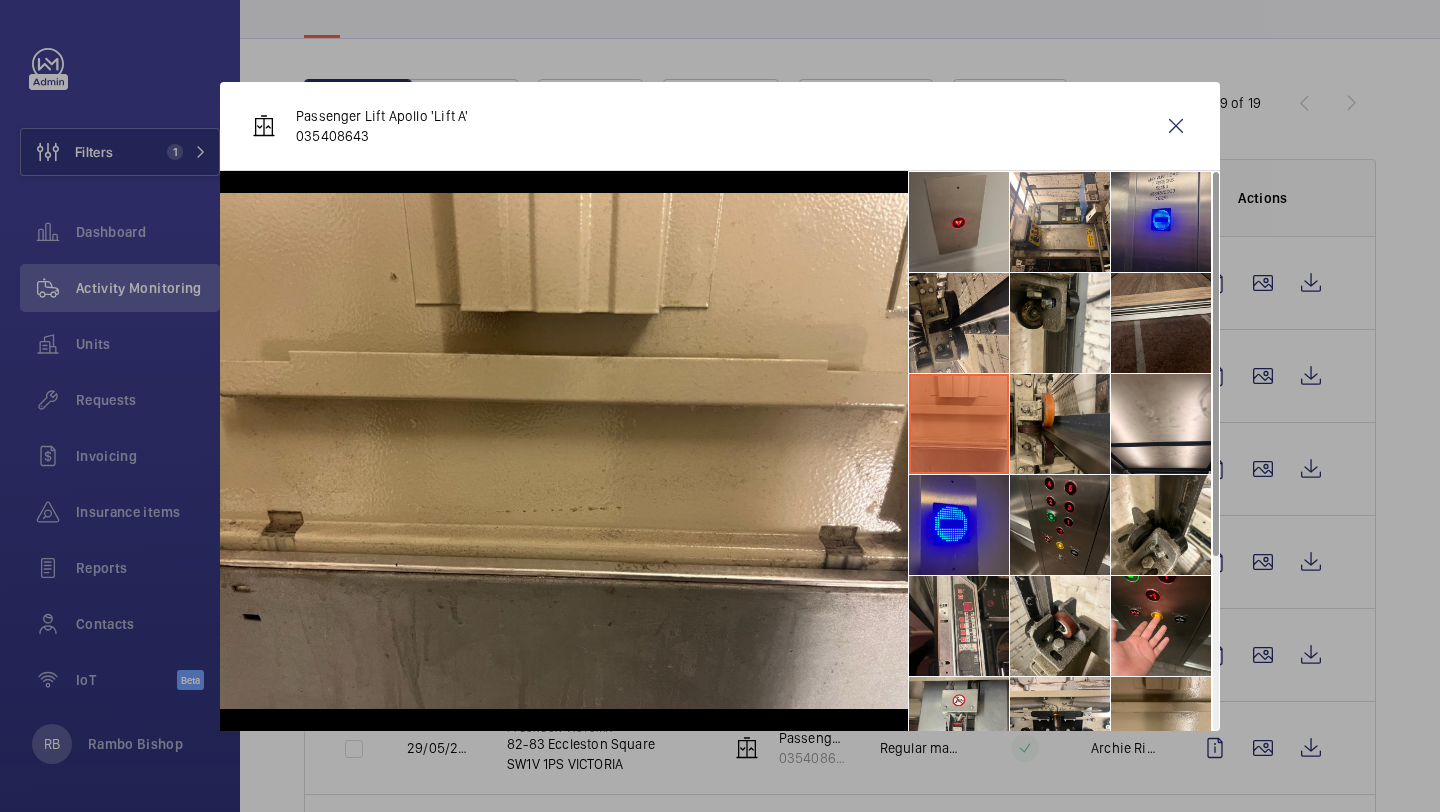 click at bounding box center [1060, 424] 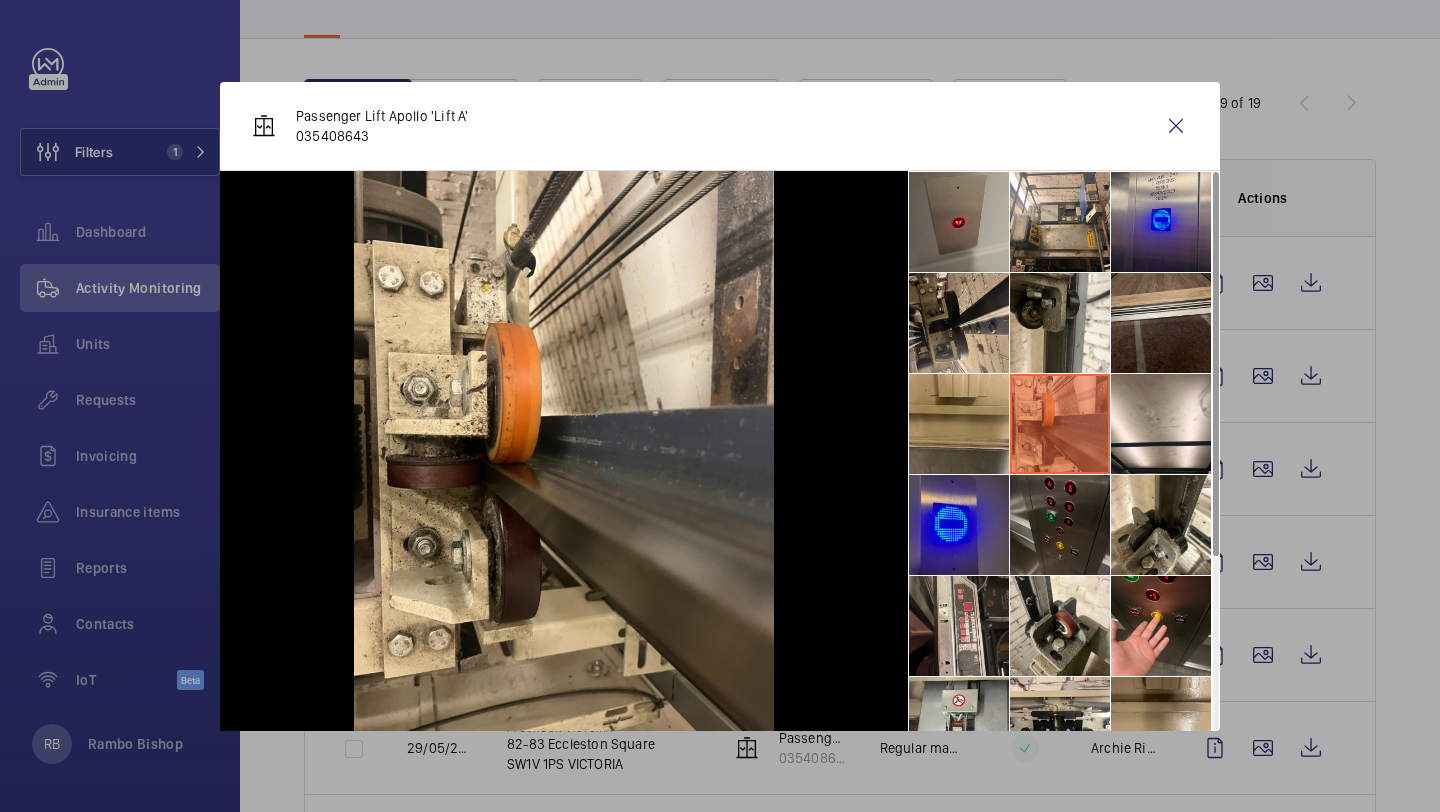 click at bounding box center (1060, 525) 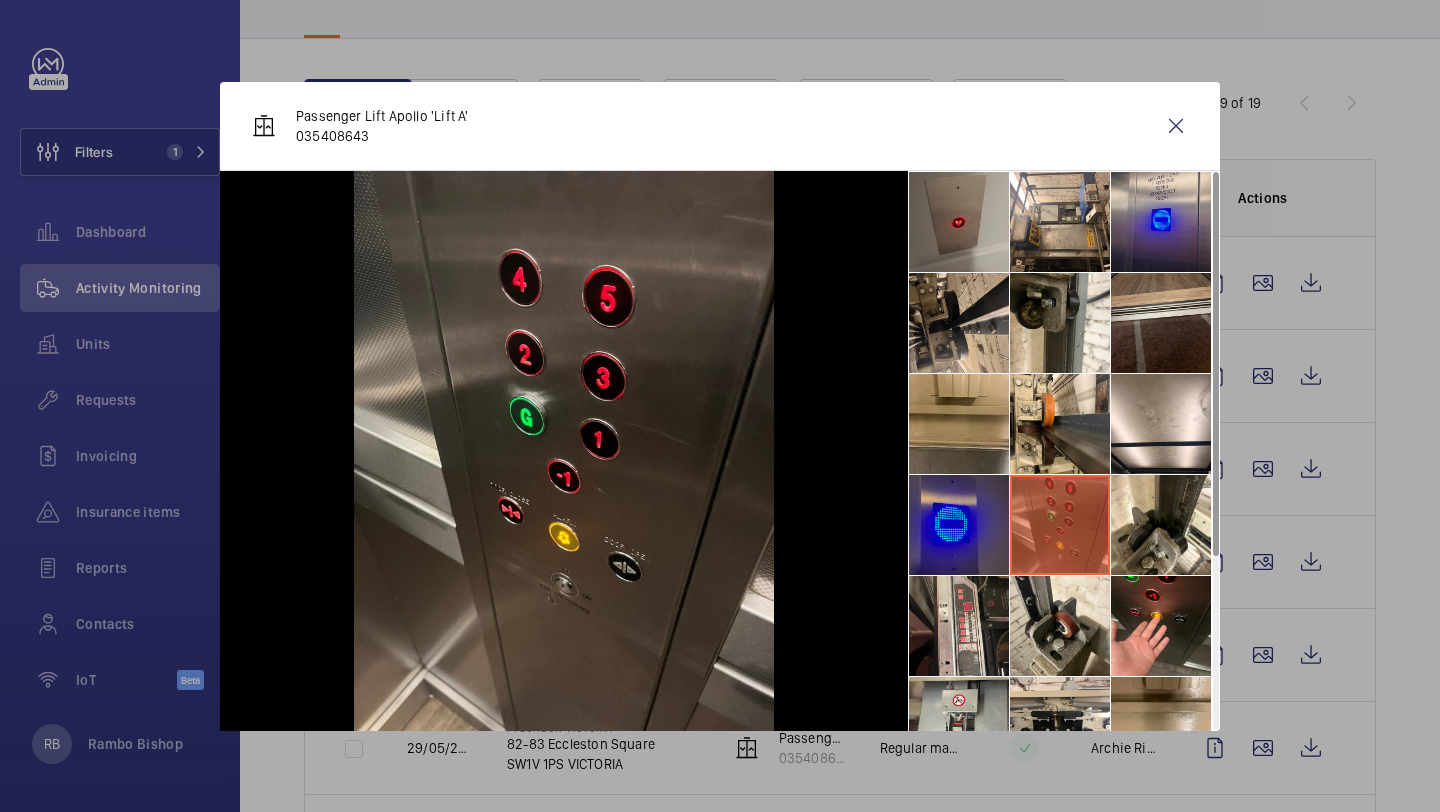 click at bounding box center [959, 525] 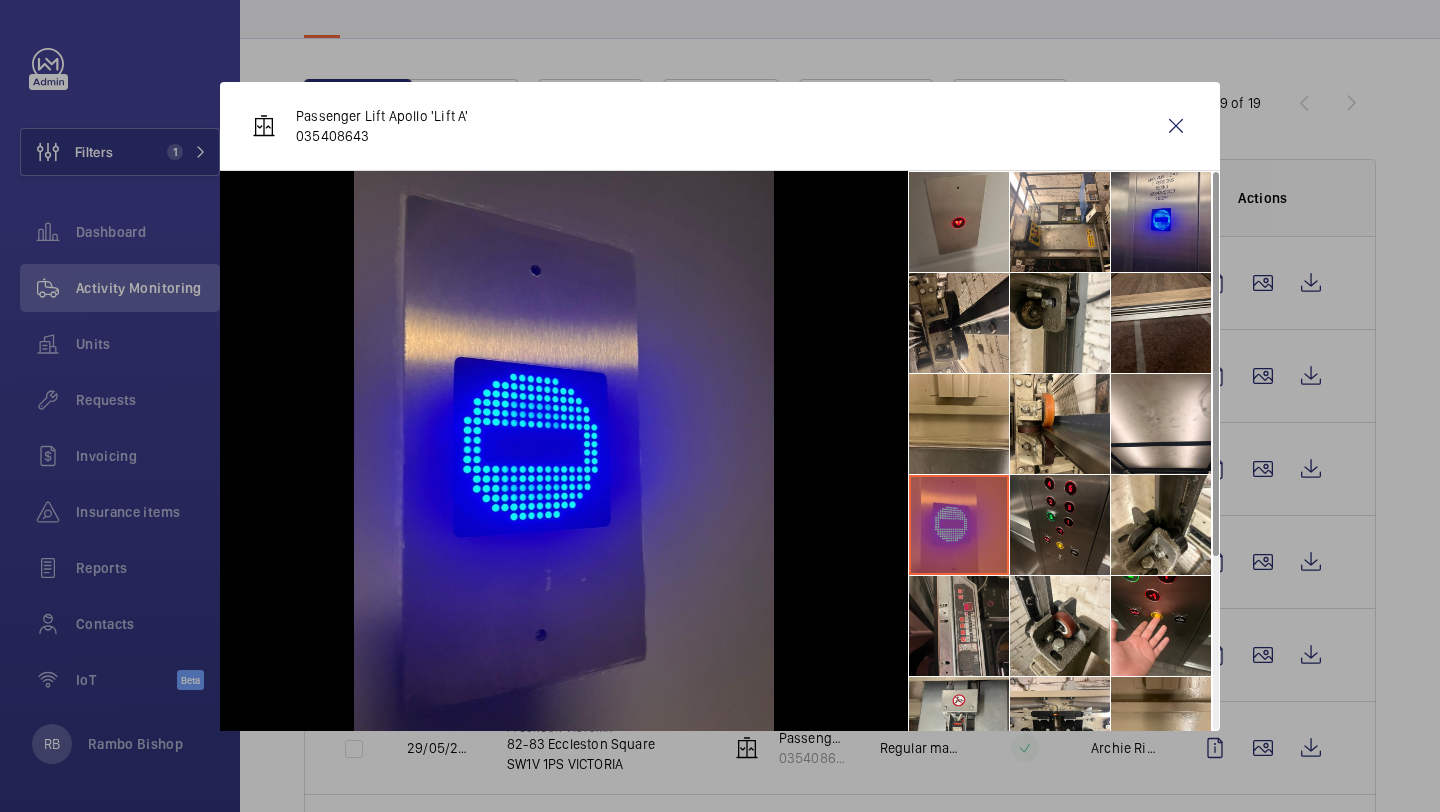 click at bounding box center [959, 626] 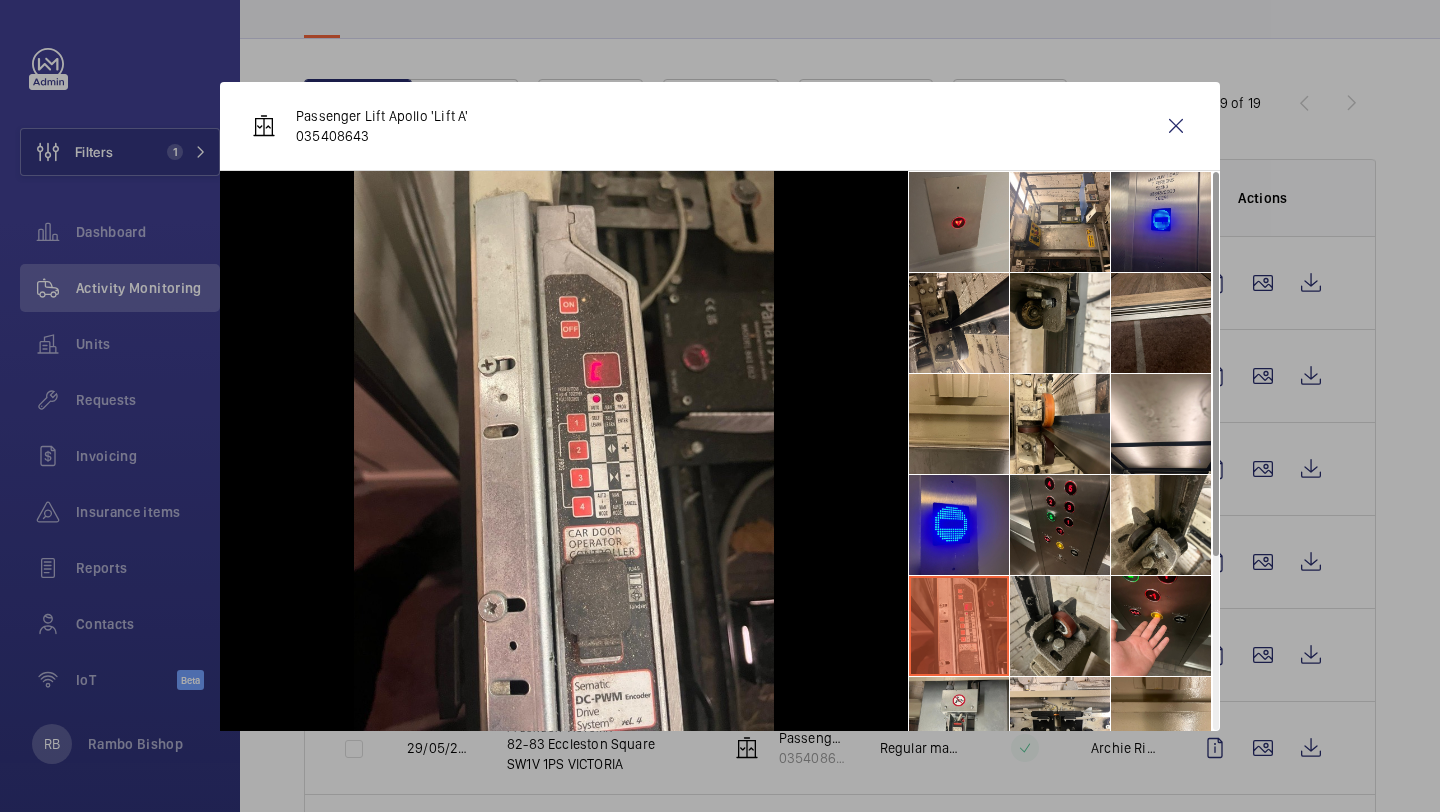 click at bounding box center [1060, 626] 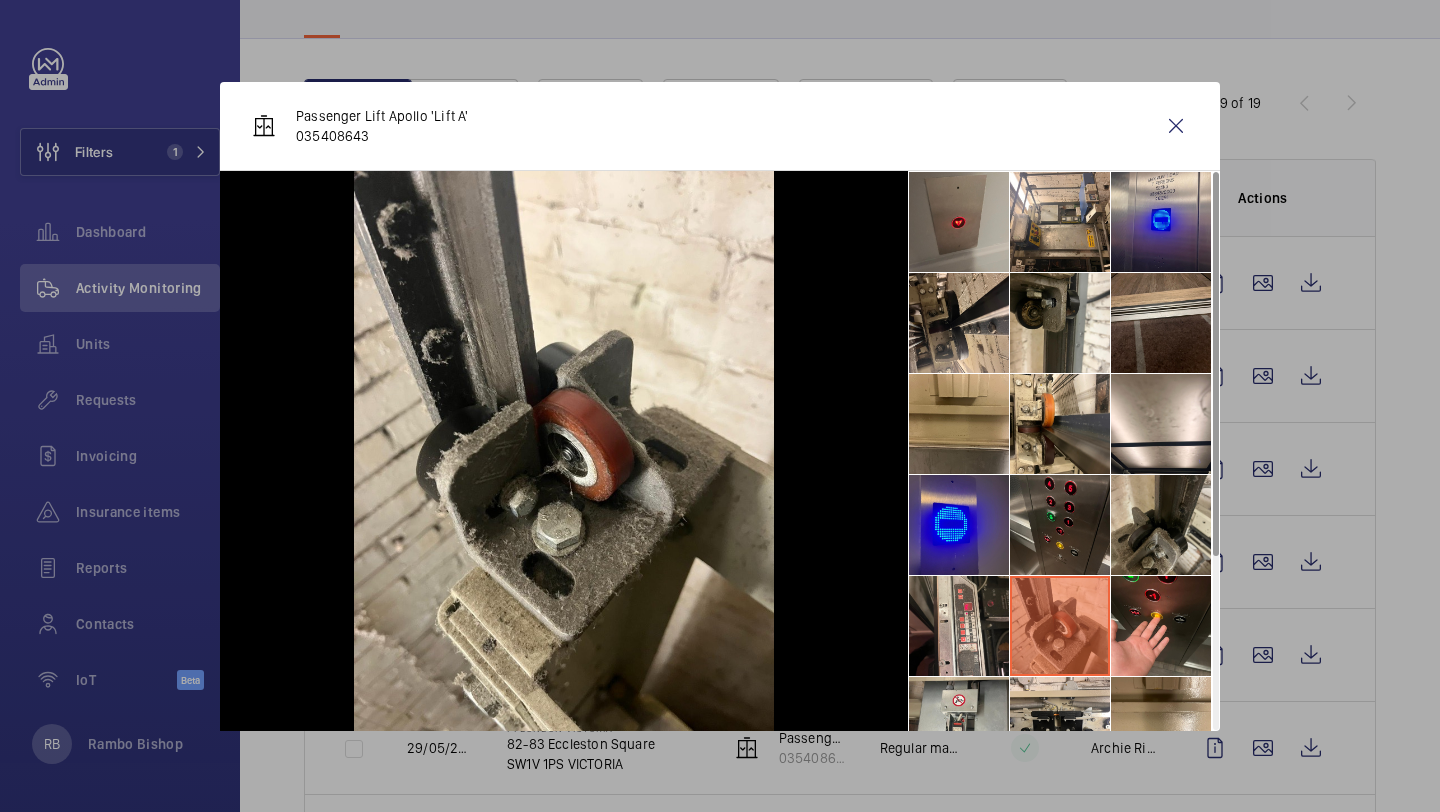 click at bounding box center [1161, 525] 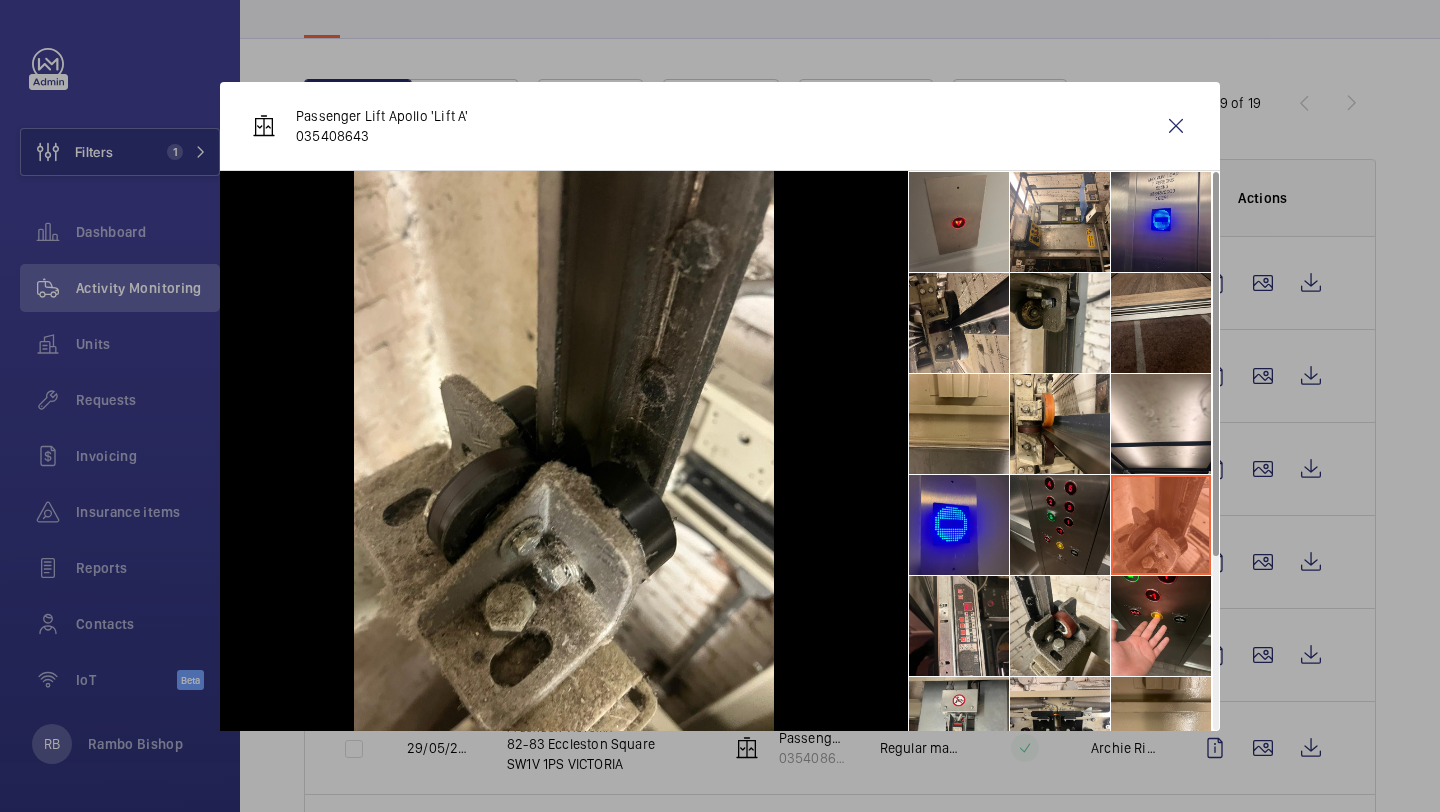 click at bounding box center [1060, 525] 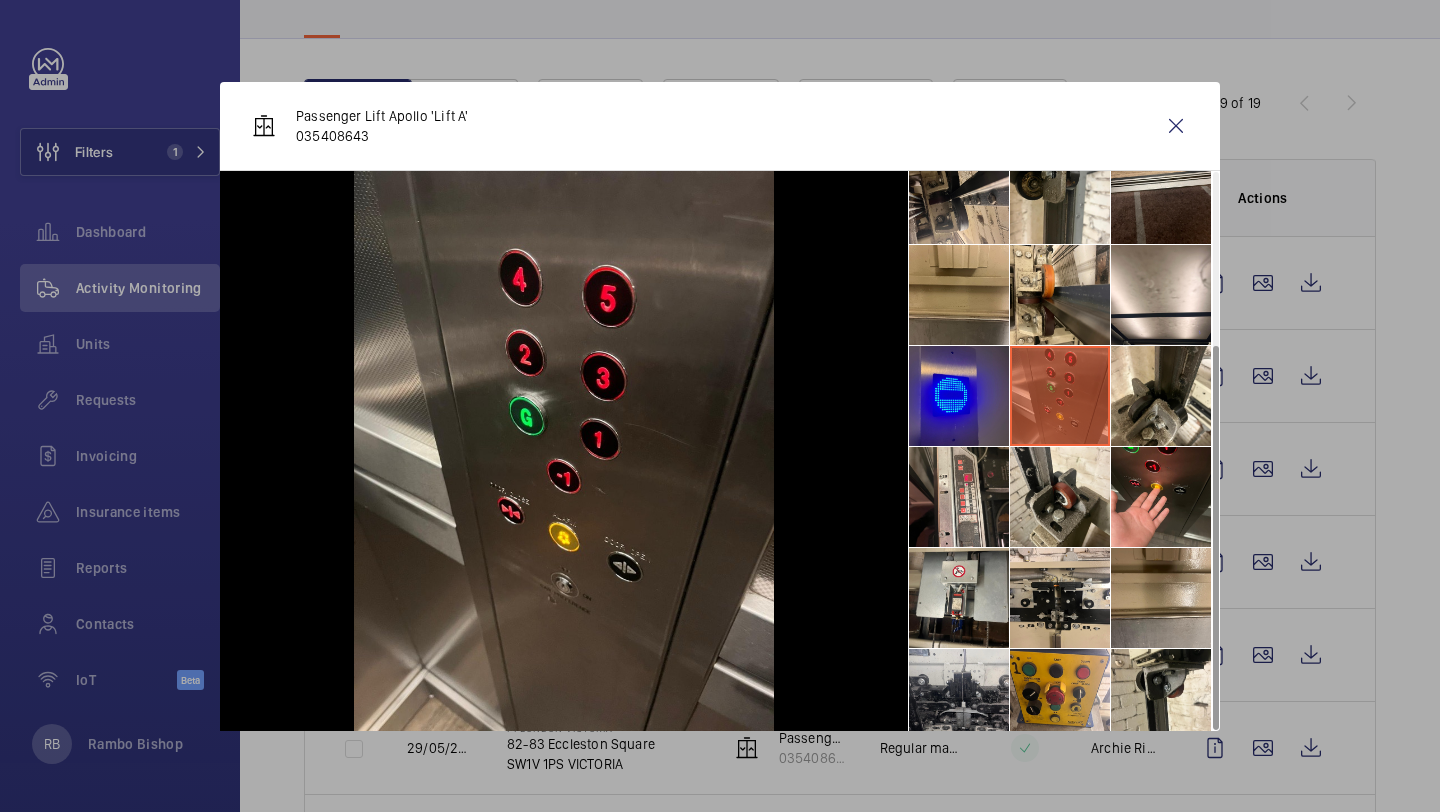 scroll, scrollTop: 249, scrollLeft: 0, axis: vertical 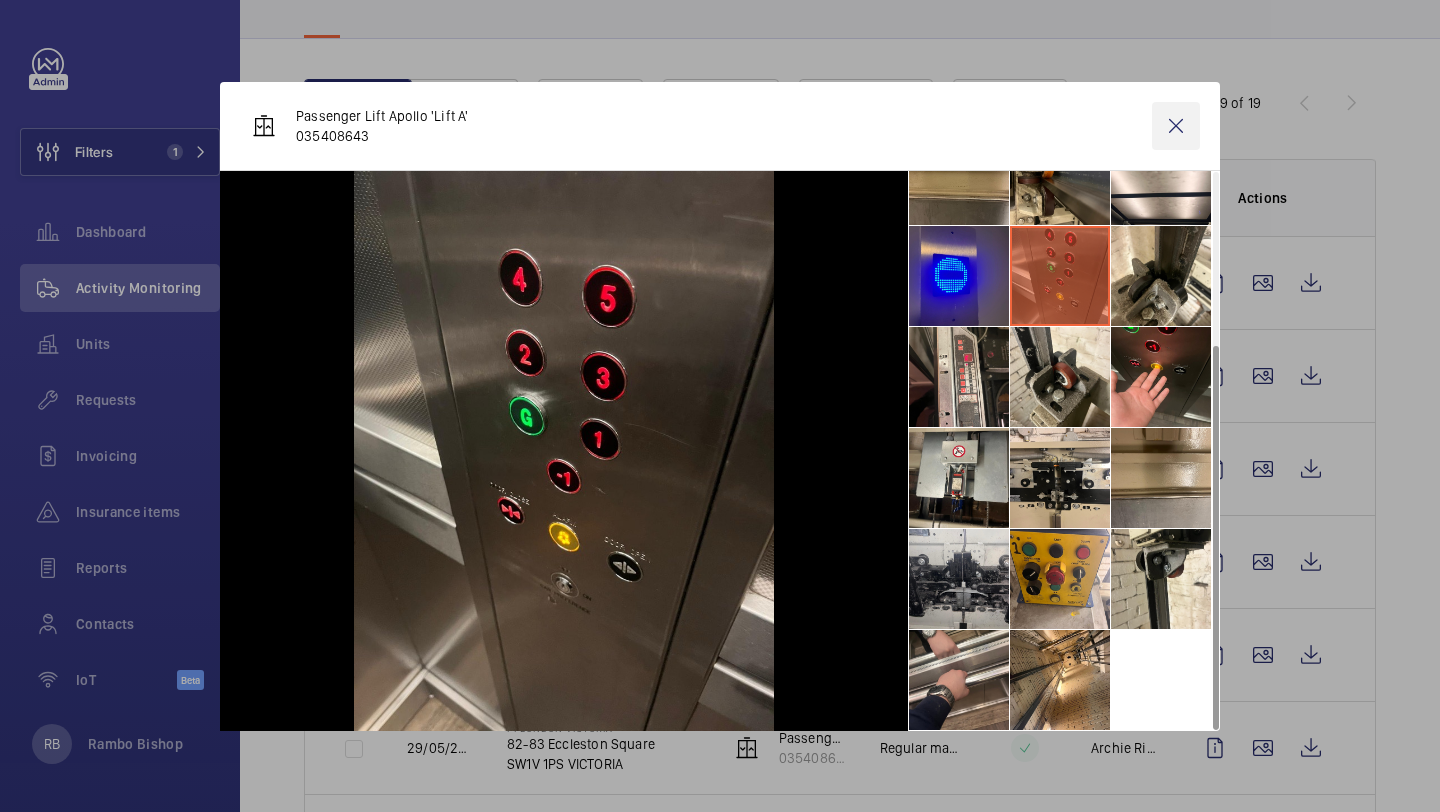 click at bounding box center (1176, 126) 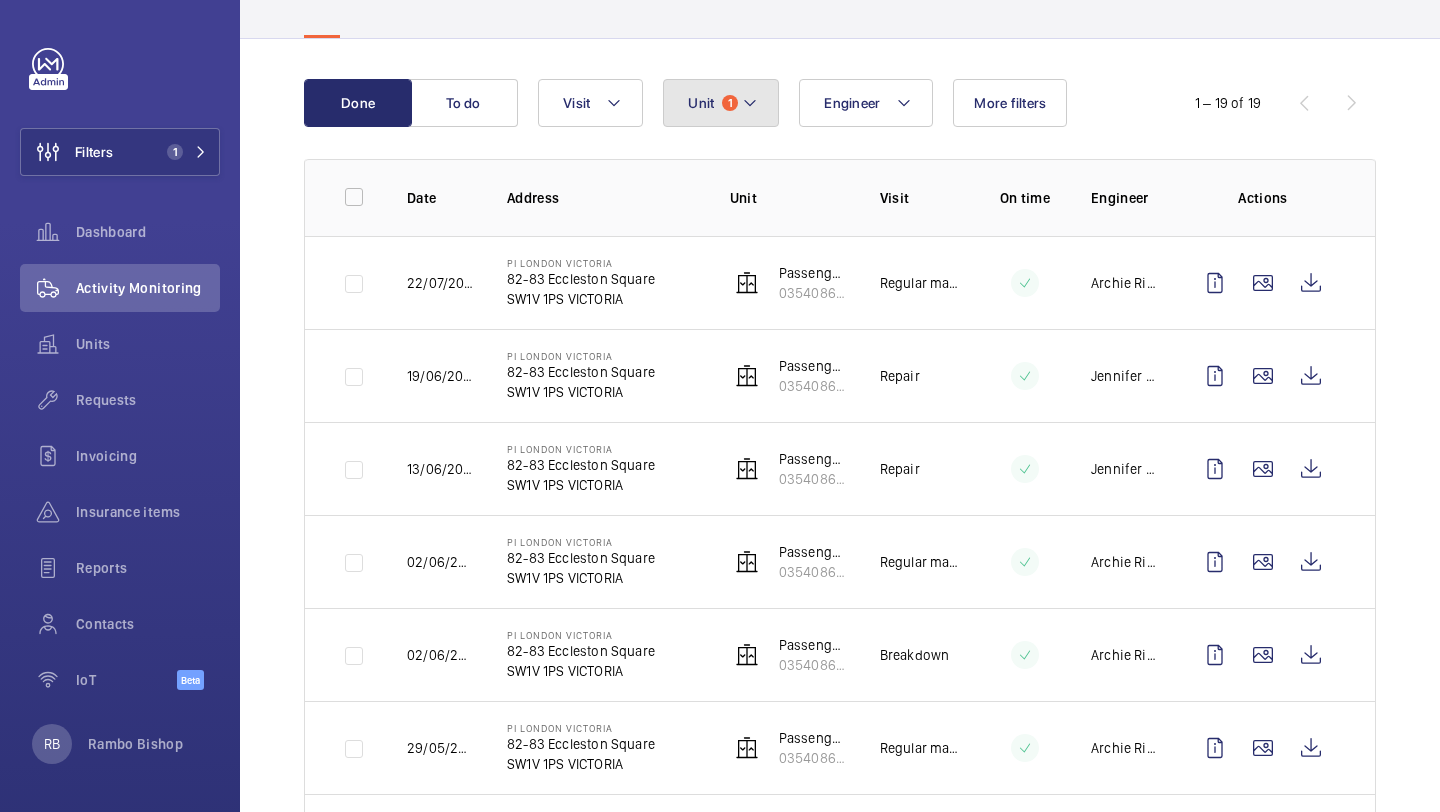 click on "Unit 1" 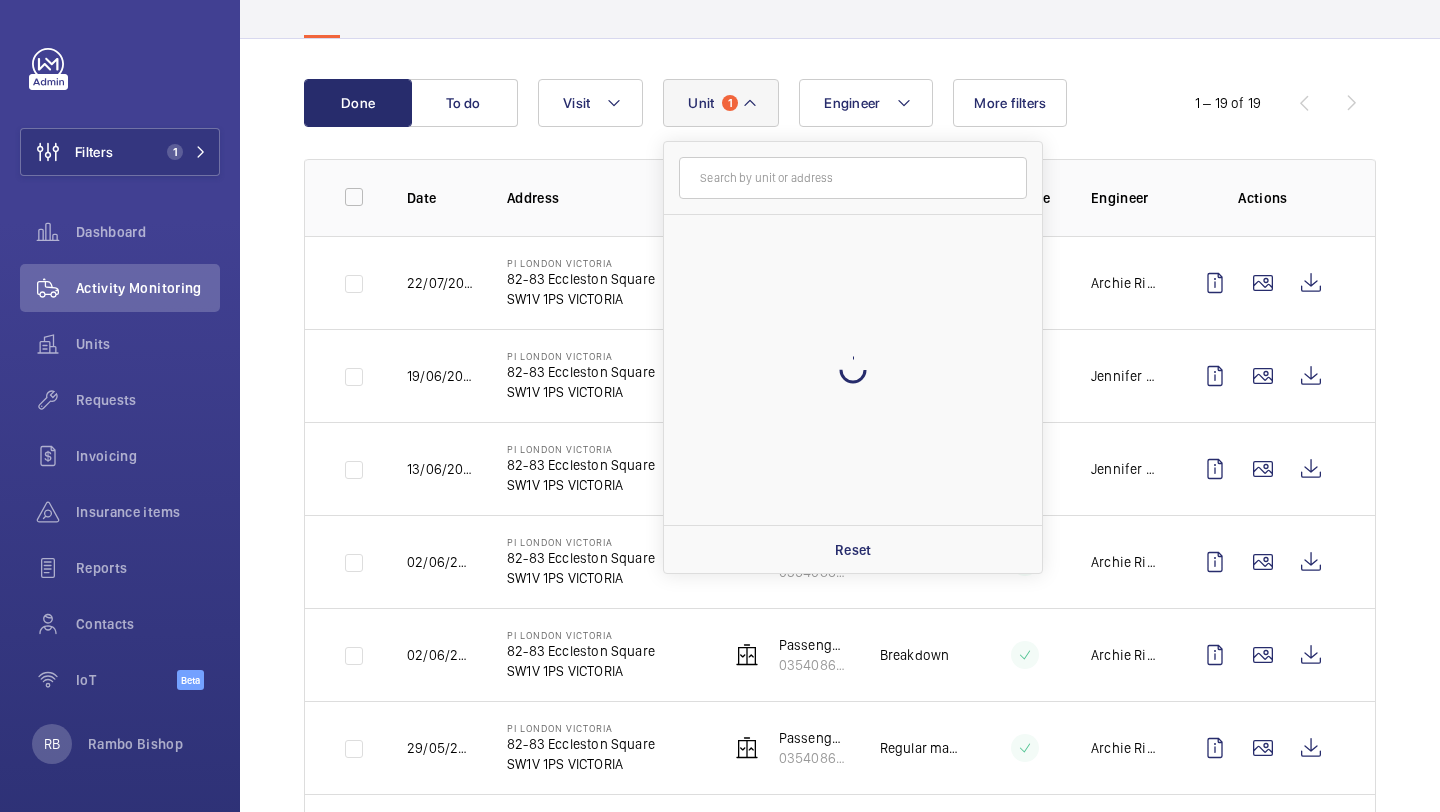 scroll, scrollTop: 61, scrollLeft: 0, axis: vertical 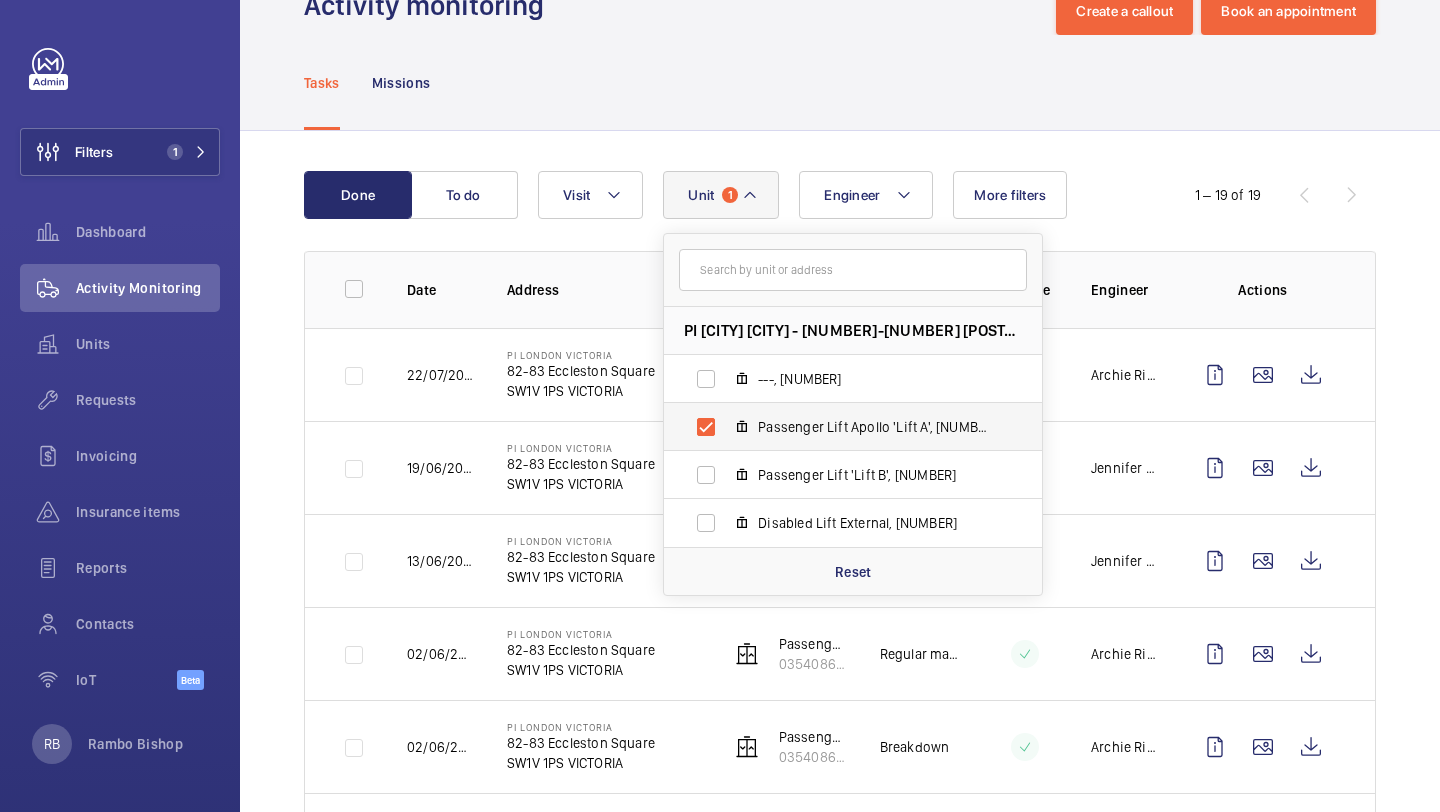 click on "Passenger Lift Apollo 'Lift A', 035408643" at bounding box center (837, 427) 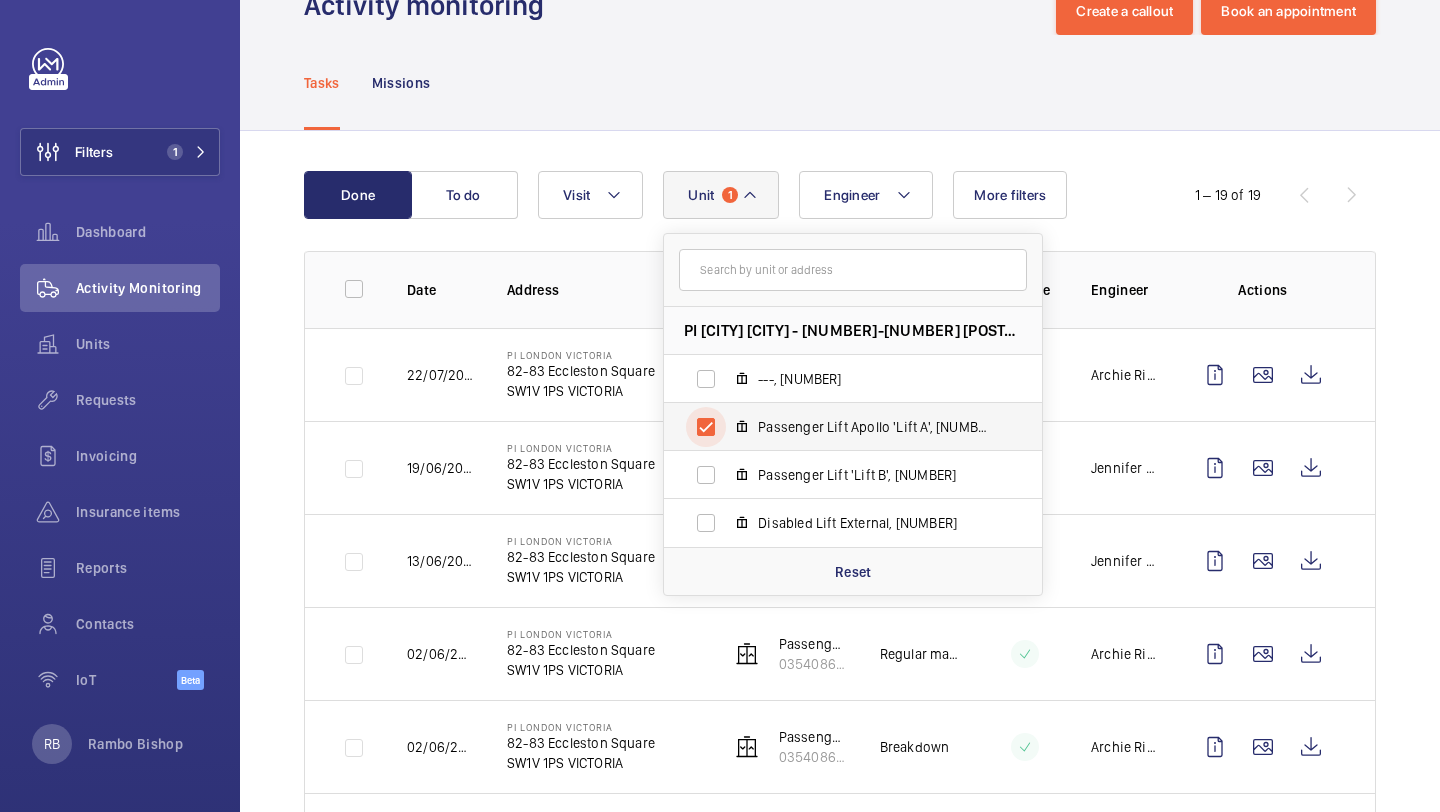 click on "Passenger Lift Apollo 'Lift A', 035408643" at bounding box center (706, 427) 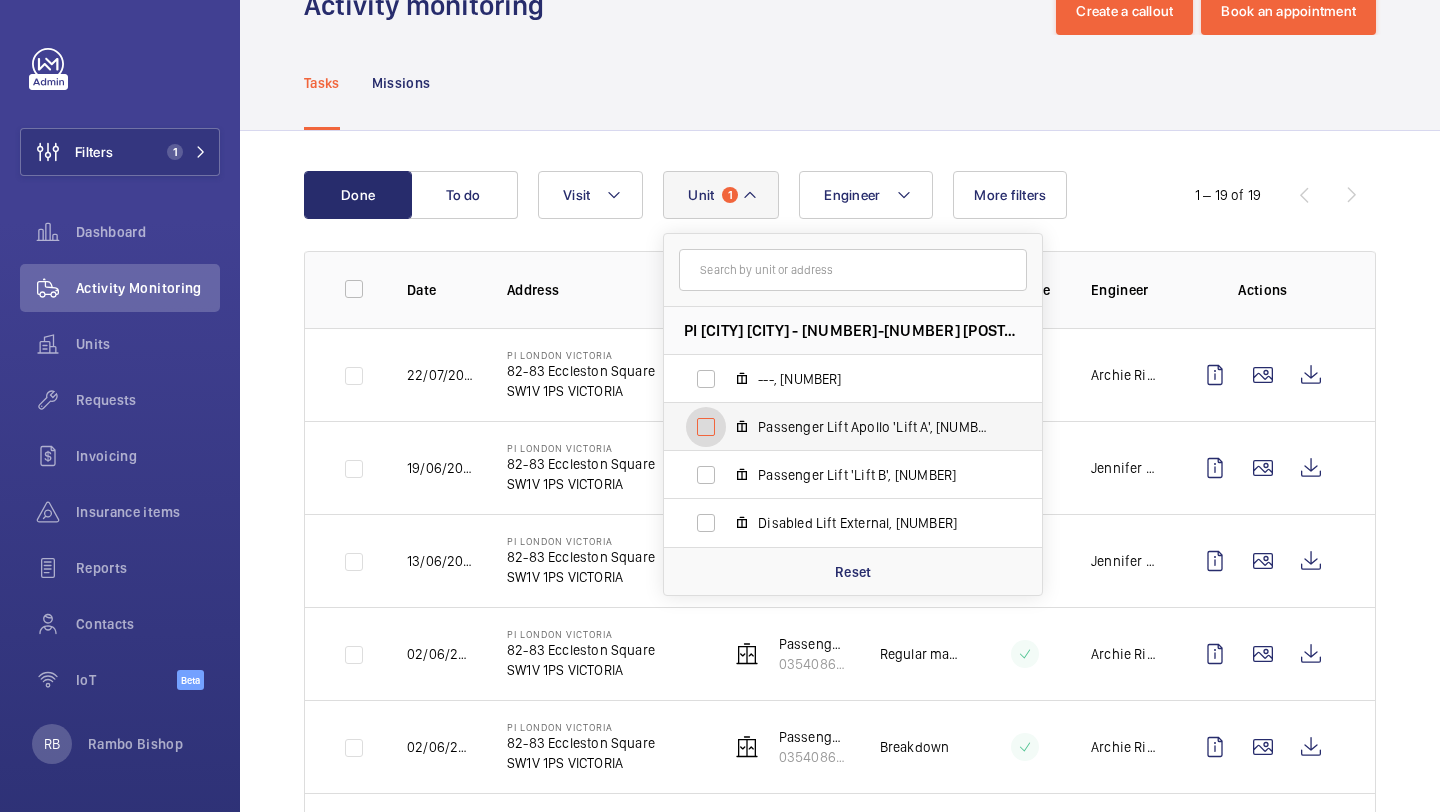 checkbox on "false" 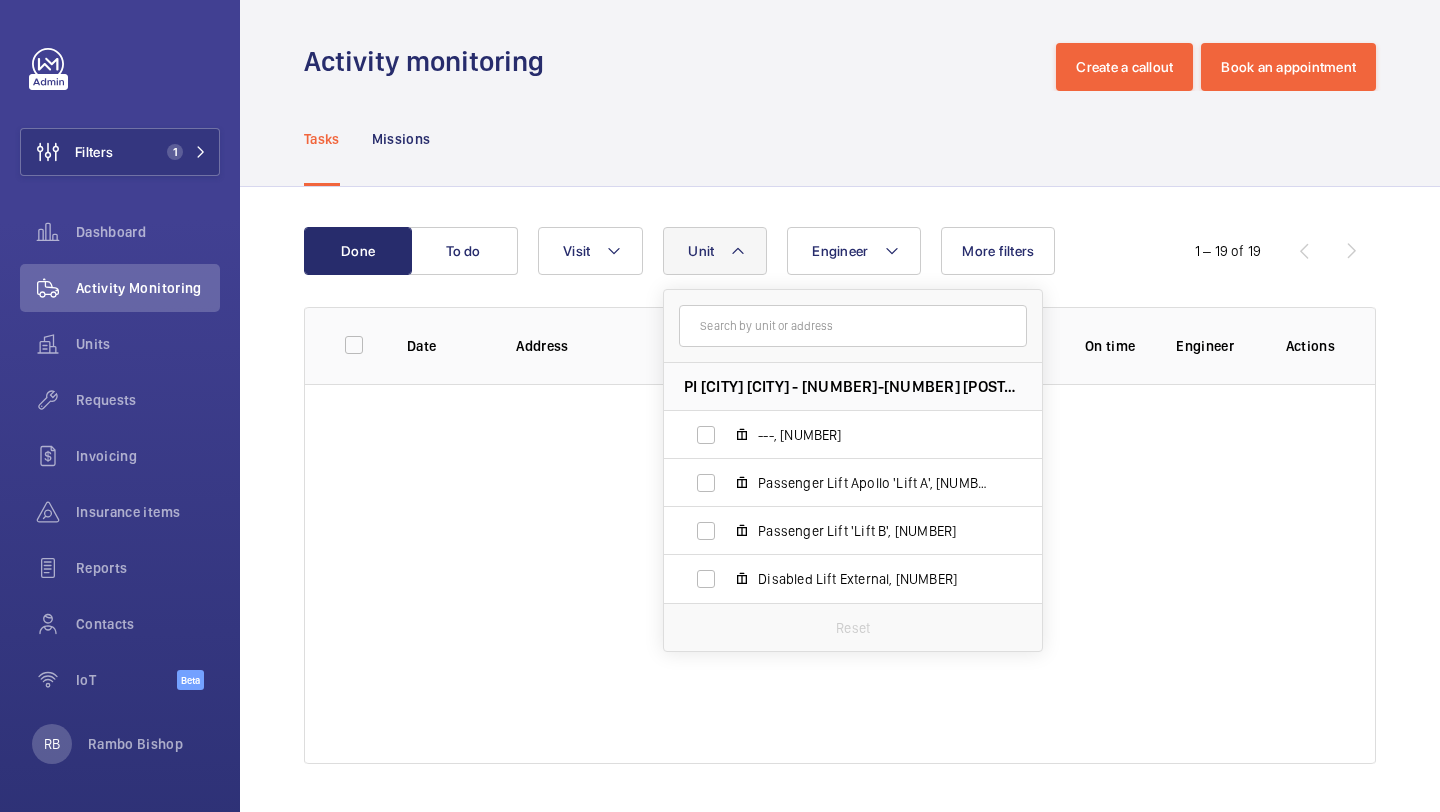click on "Done To do Engineer Unit PI London Victoria - 82-83 Eccleston Square, SW1V 1PS VICTORIA ---, 20708994 Passenger Lift Apollo 'Lift A', 035408643 Passenger Lift 'Lift B', 0354EQ4262/SC32925 Disabled Lift External, 0354PLK8-05-00571 Reset Visit More filters  1 – 19 of 19  Date Address Unit Visit On time Engineer Actions" 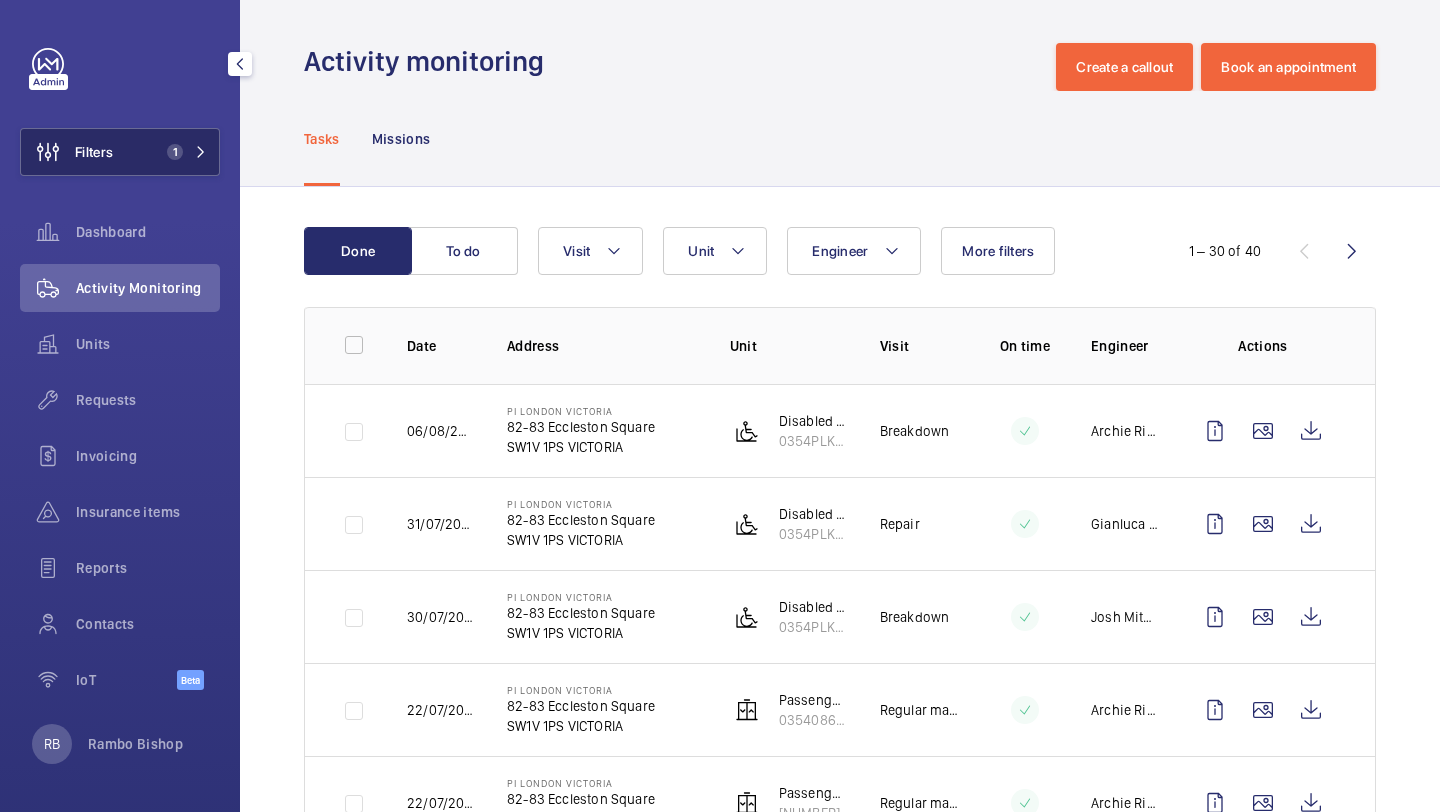 click on "Filters 1" 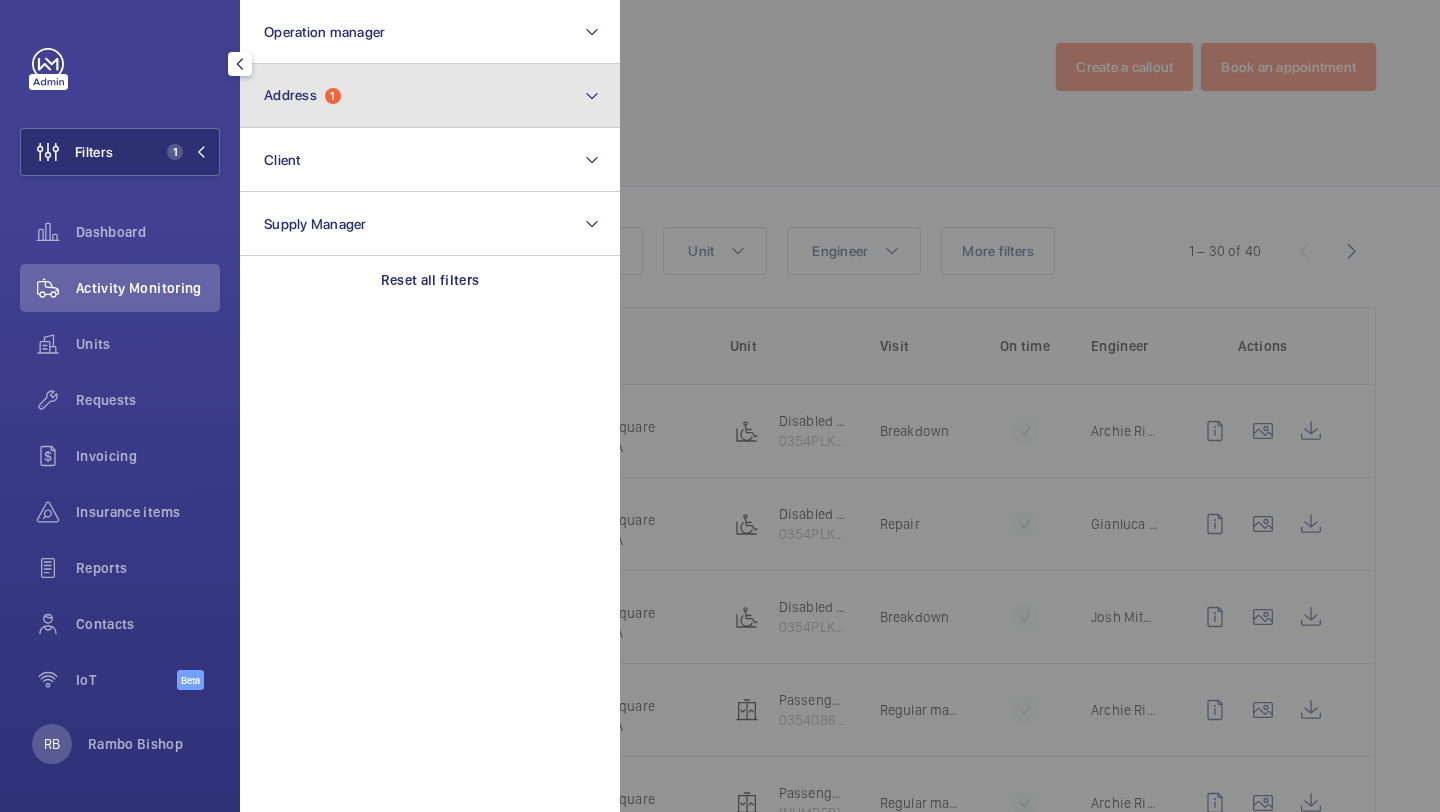 click on "Address  1" 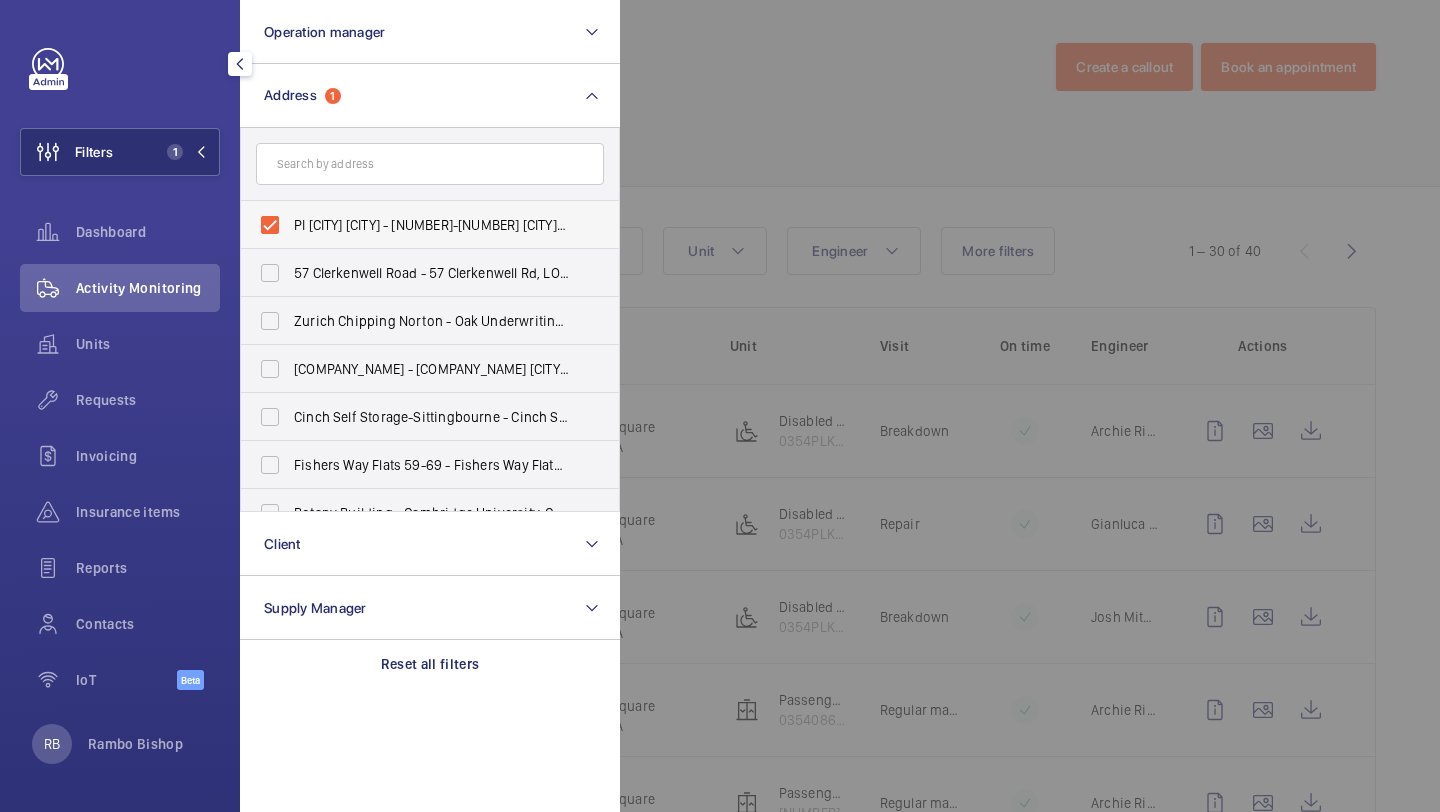 click on "PI London Victoria - 82-83 Eccleston Square, VICTORIA SW1V 1PS" at bounding box center [415, 225] 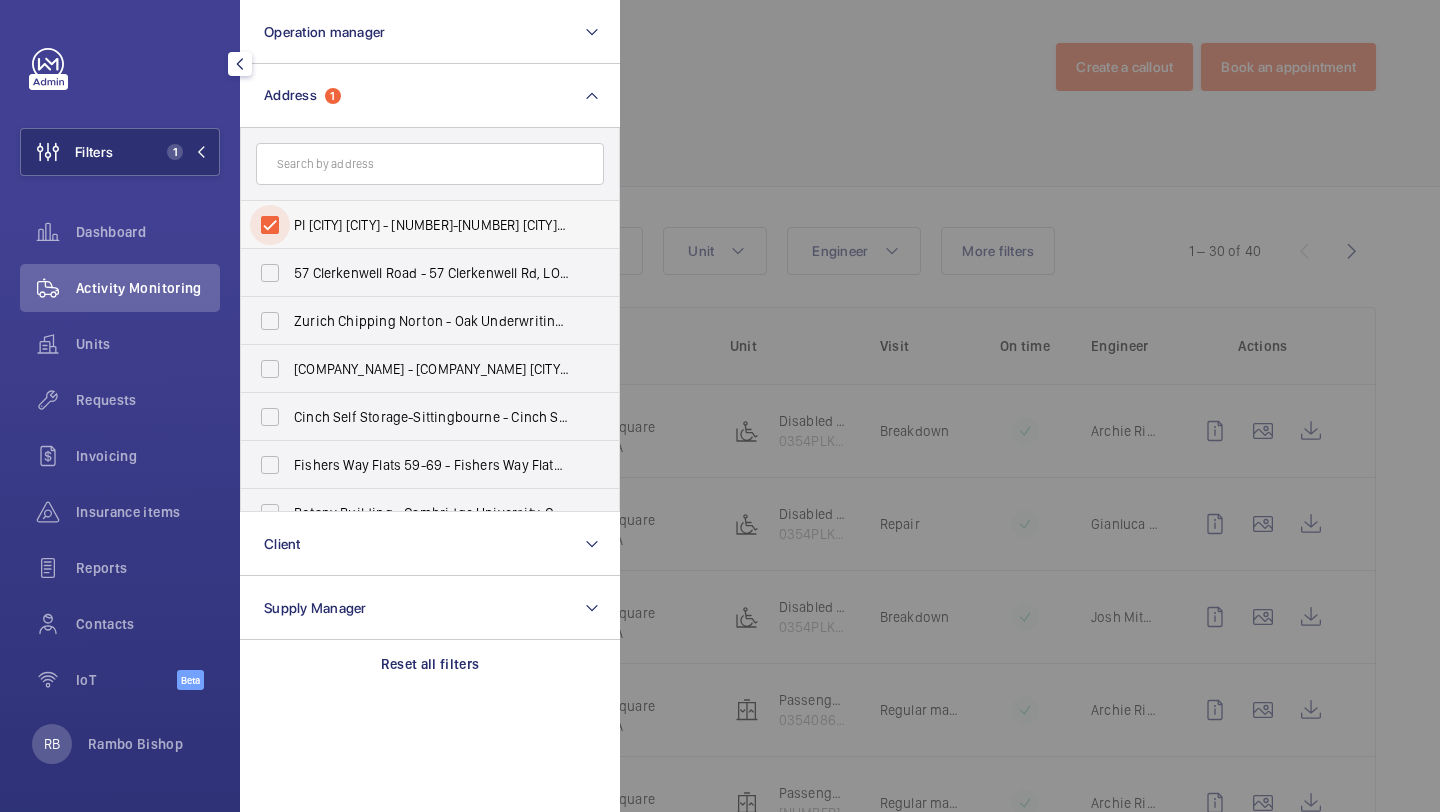 click on "PI London Victoria - 82-83 Eccleston Square, VICTORIA SW1V 1PS" at bounding box center (270, 225) 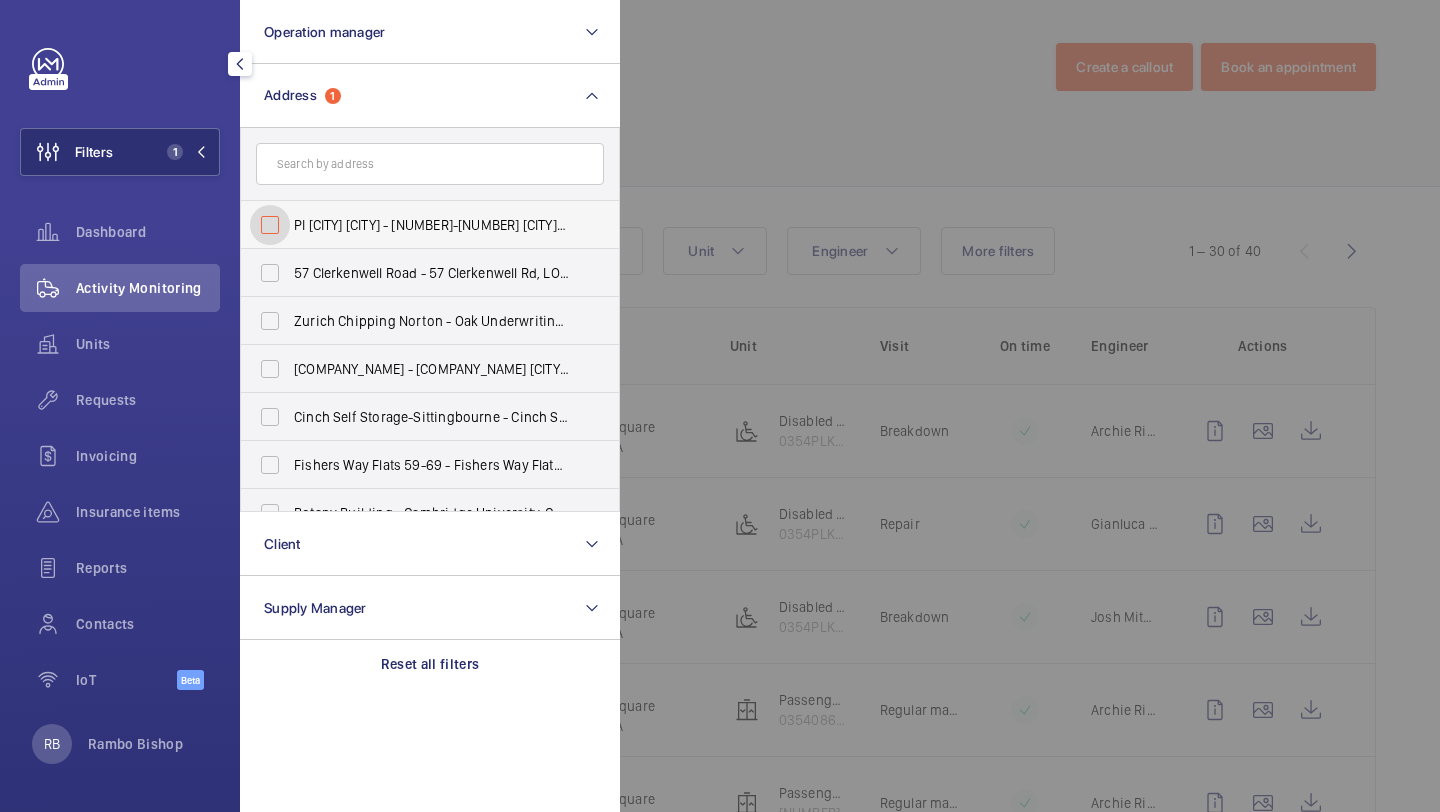 checkbox on "false" 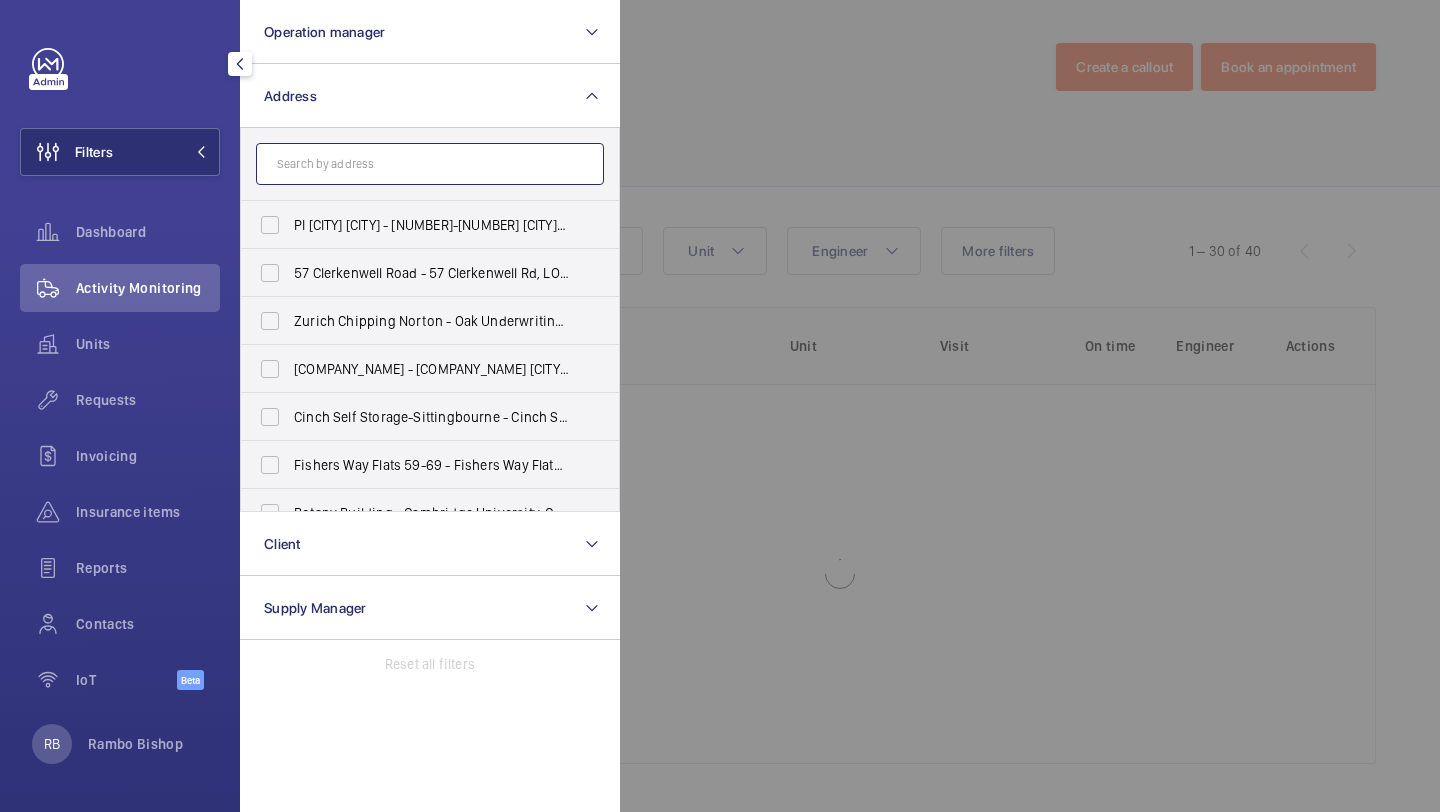 click 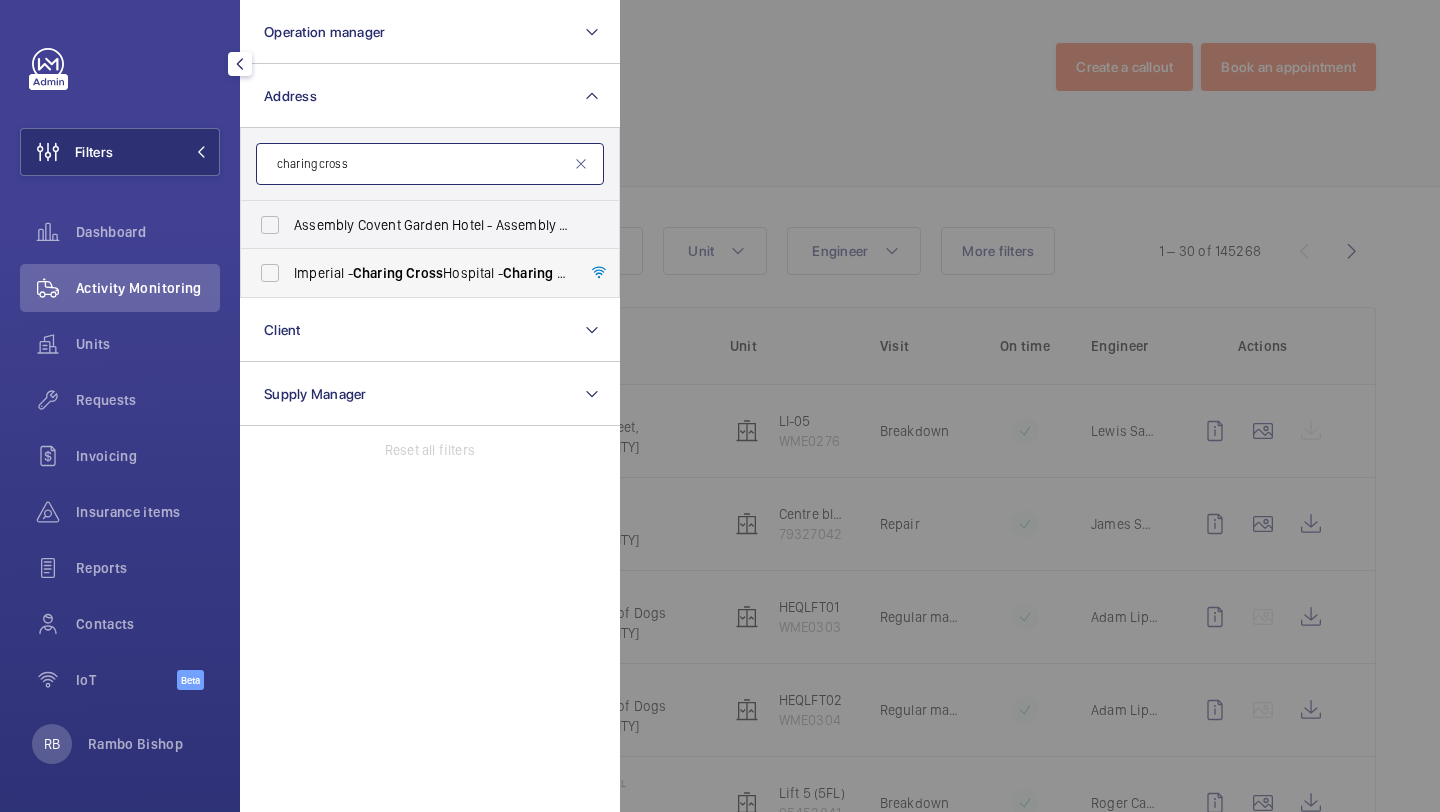type on "charing cross" 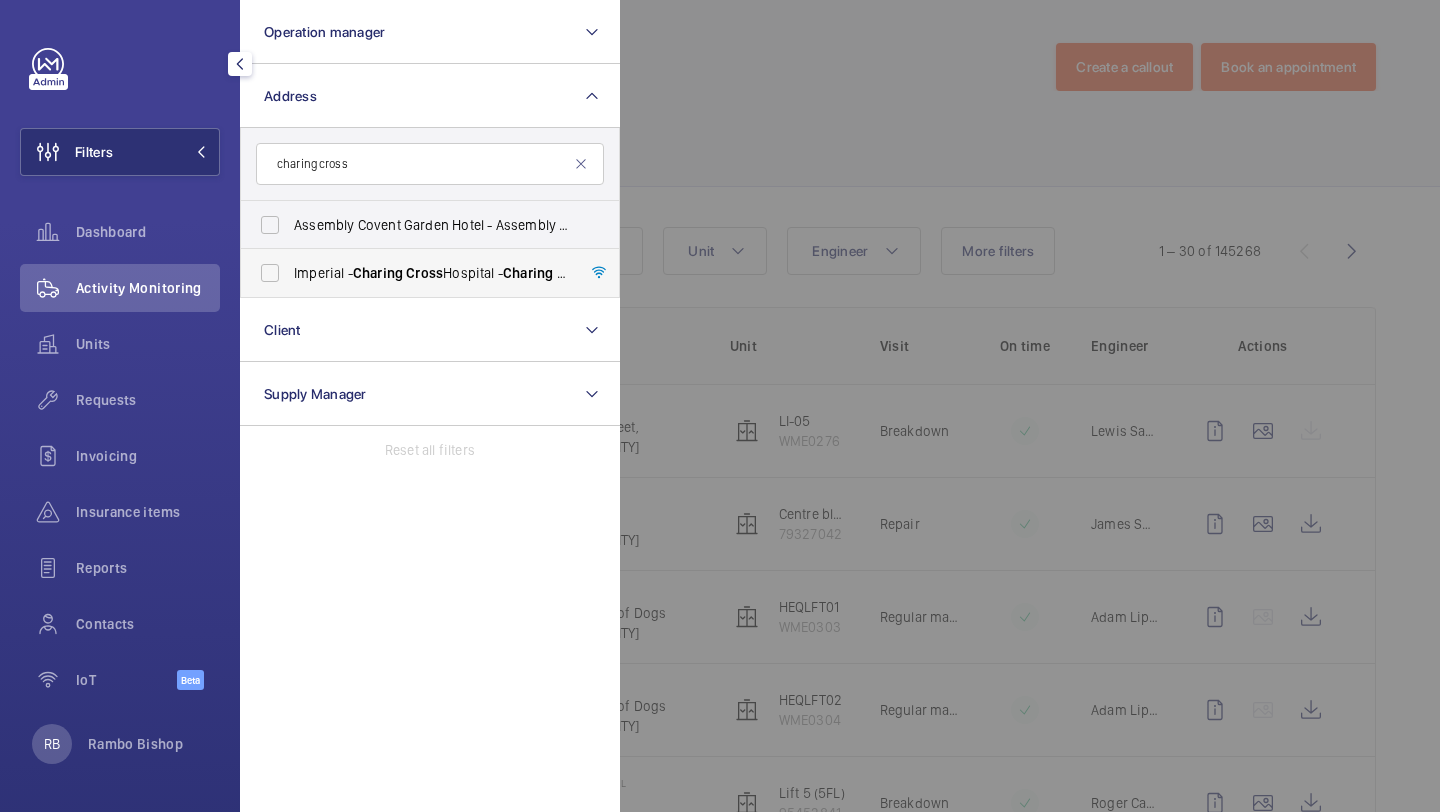 click on "Imperial -  Charing   Cross  Hospital -  Charing   Cross  Hospital, LONDON W6 8RF" at bounding box center (431, 273) 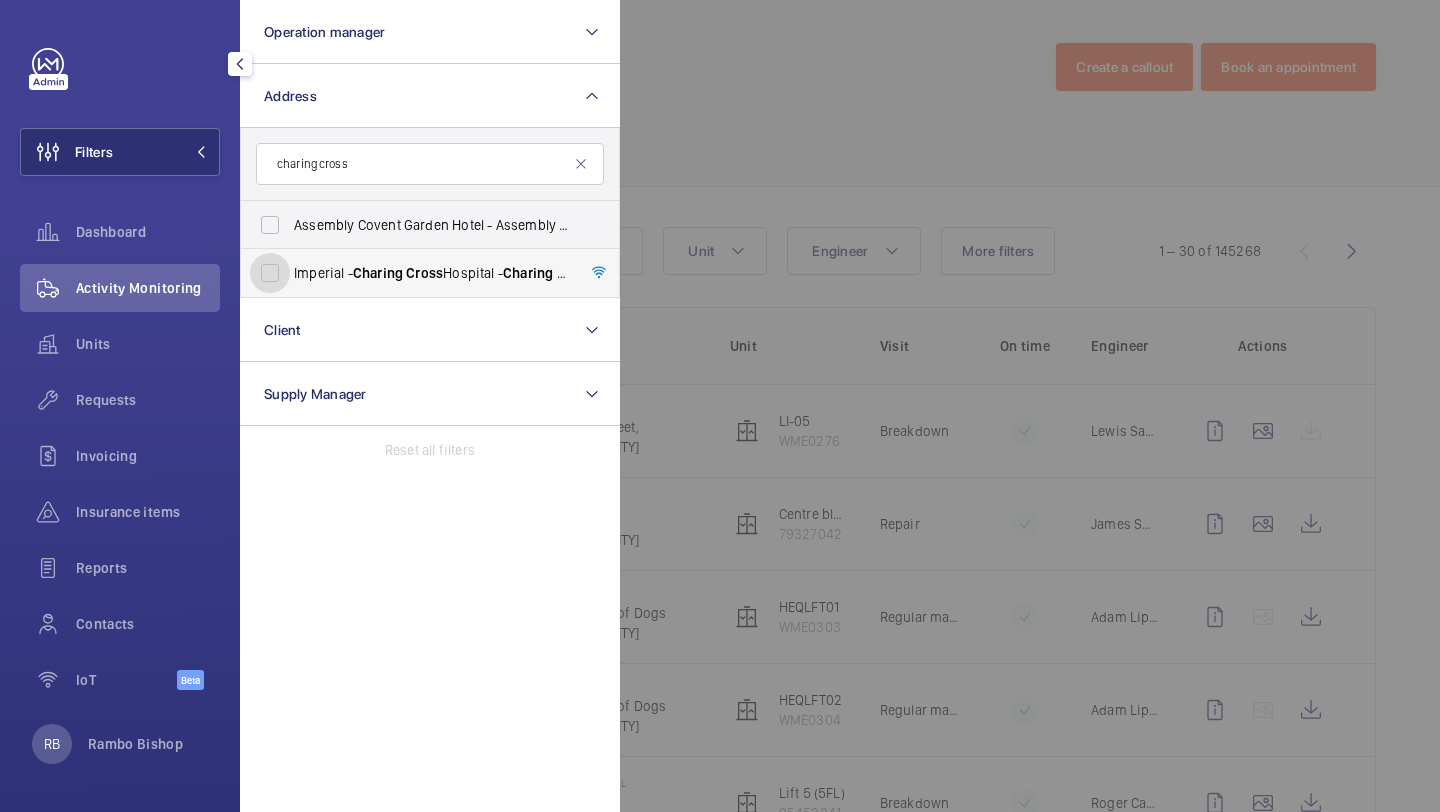 click on "Imperial -  Charing   Cross  Hospital -  Charing   Cross  Hospital, LONDON W6 8RF" at bounding box center (270, 273) 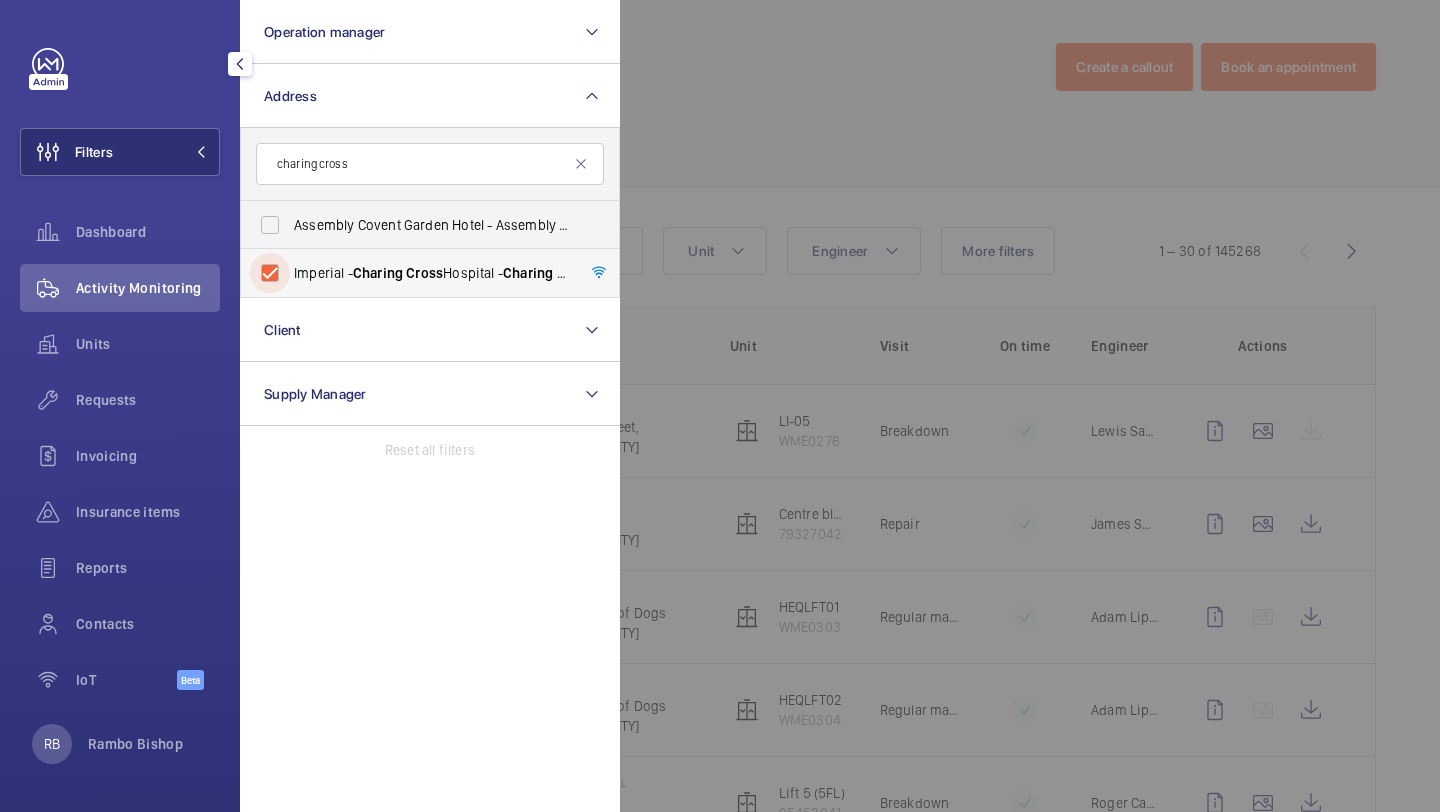 checkbox on "true" 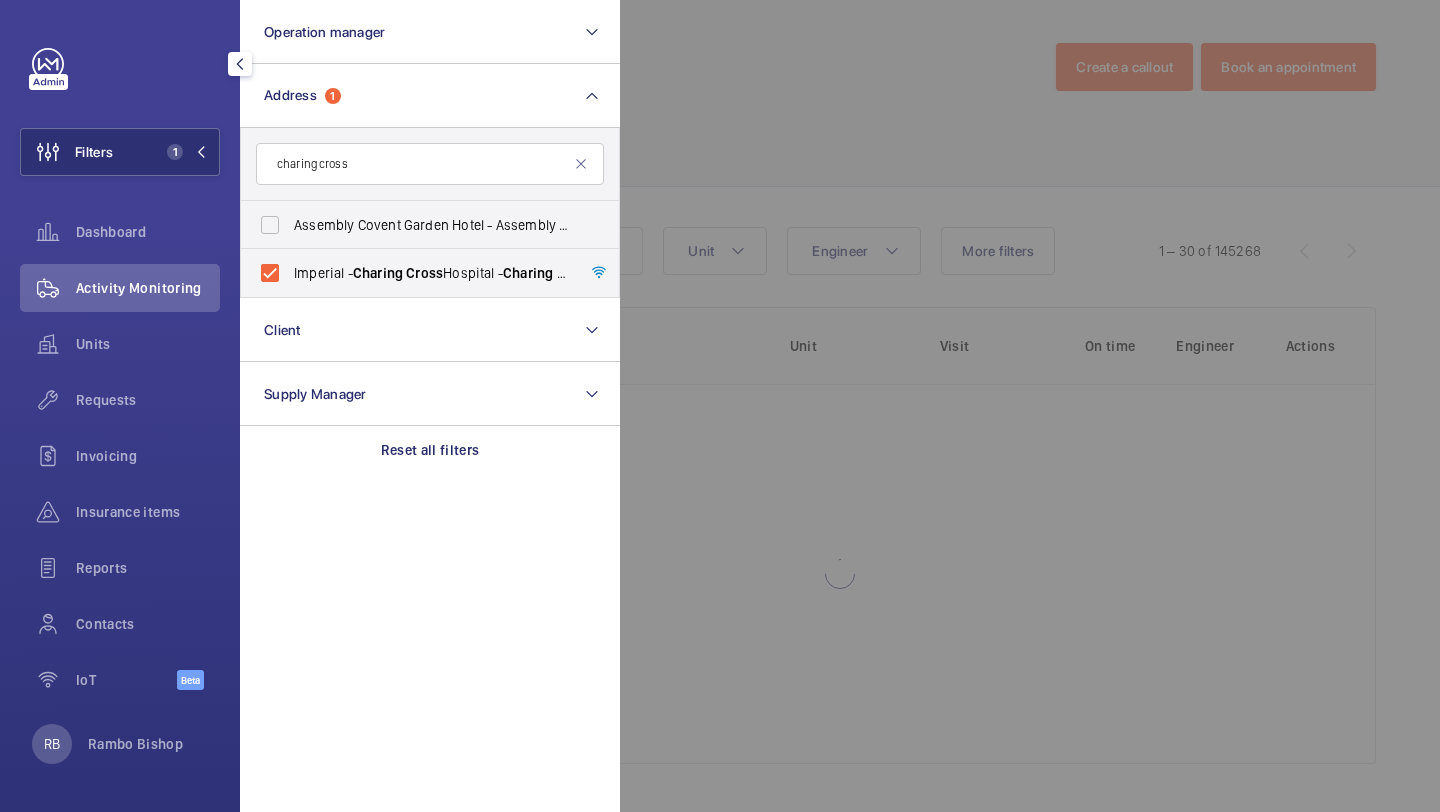 click 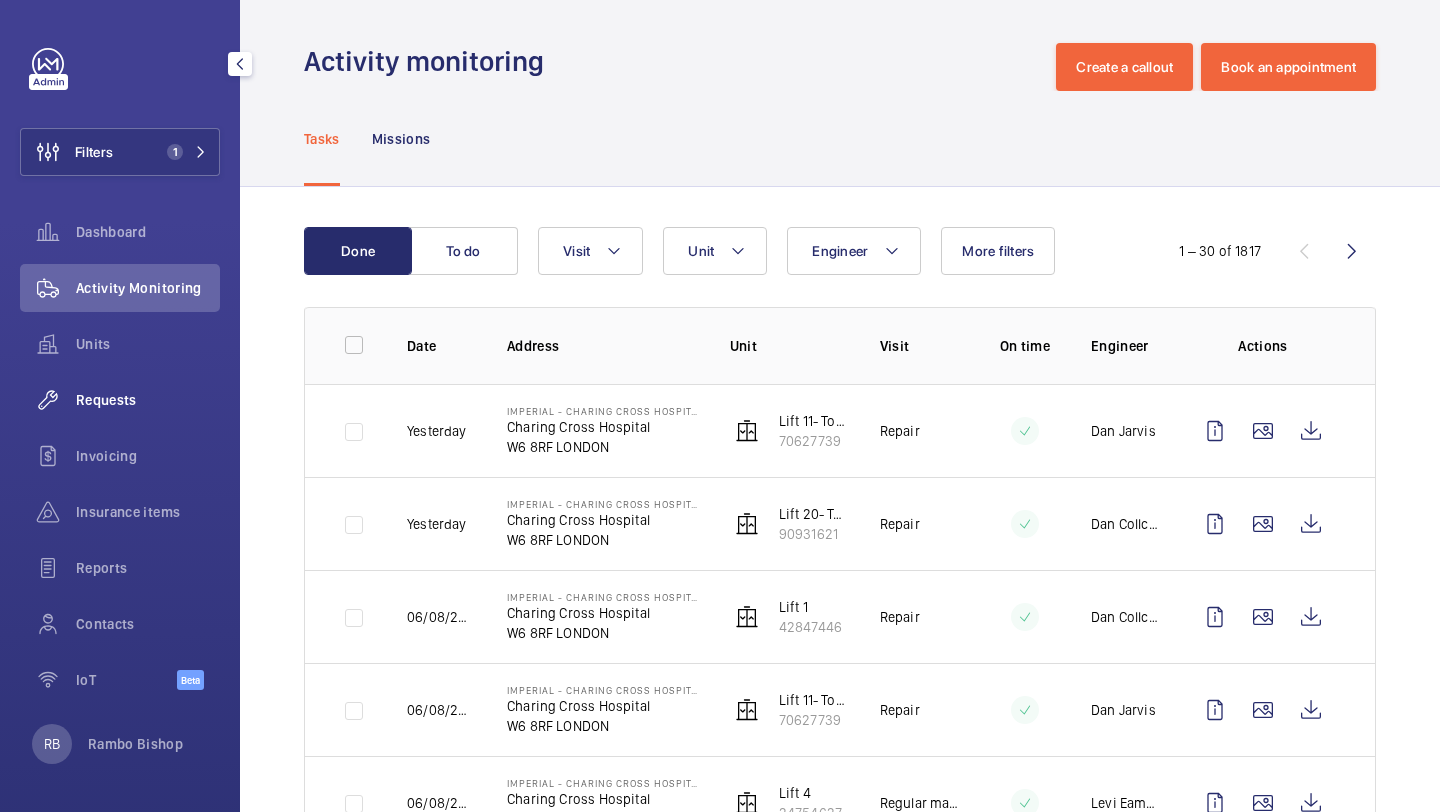click on "Requests" 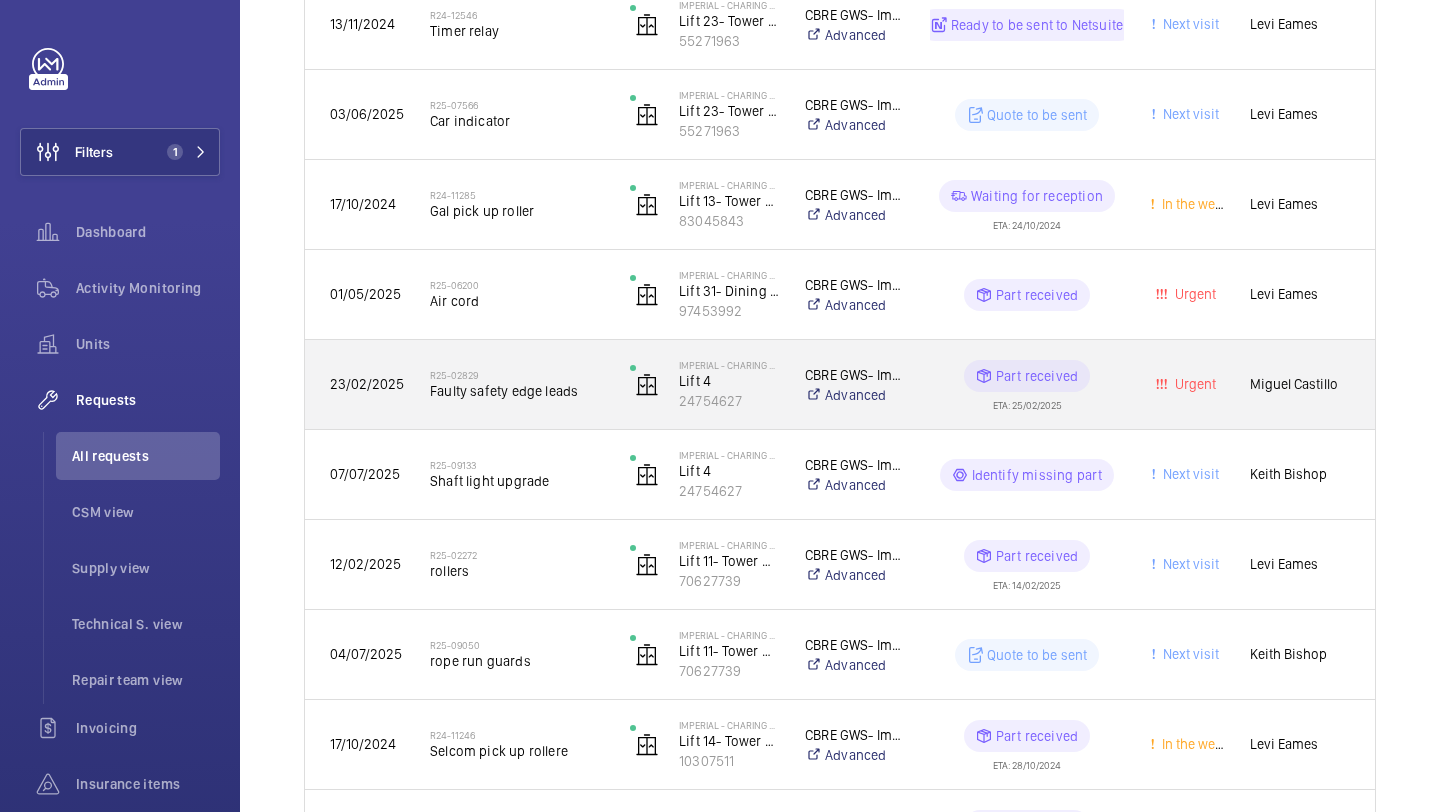 scroll, scrollTop: 2379, scrollLeft: 0, axis: vertical 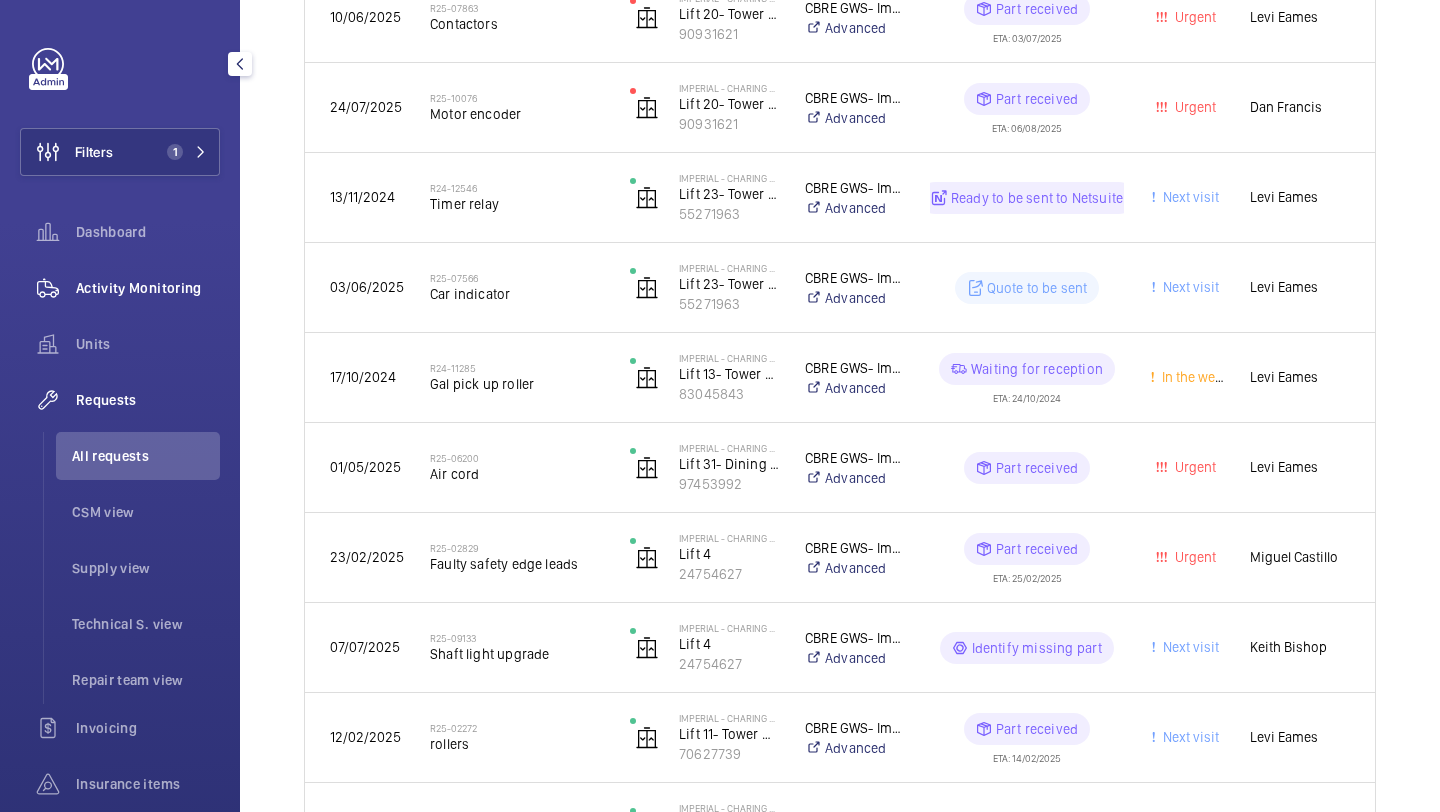 click on "Activity Monitoring" 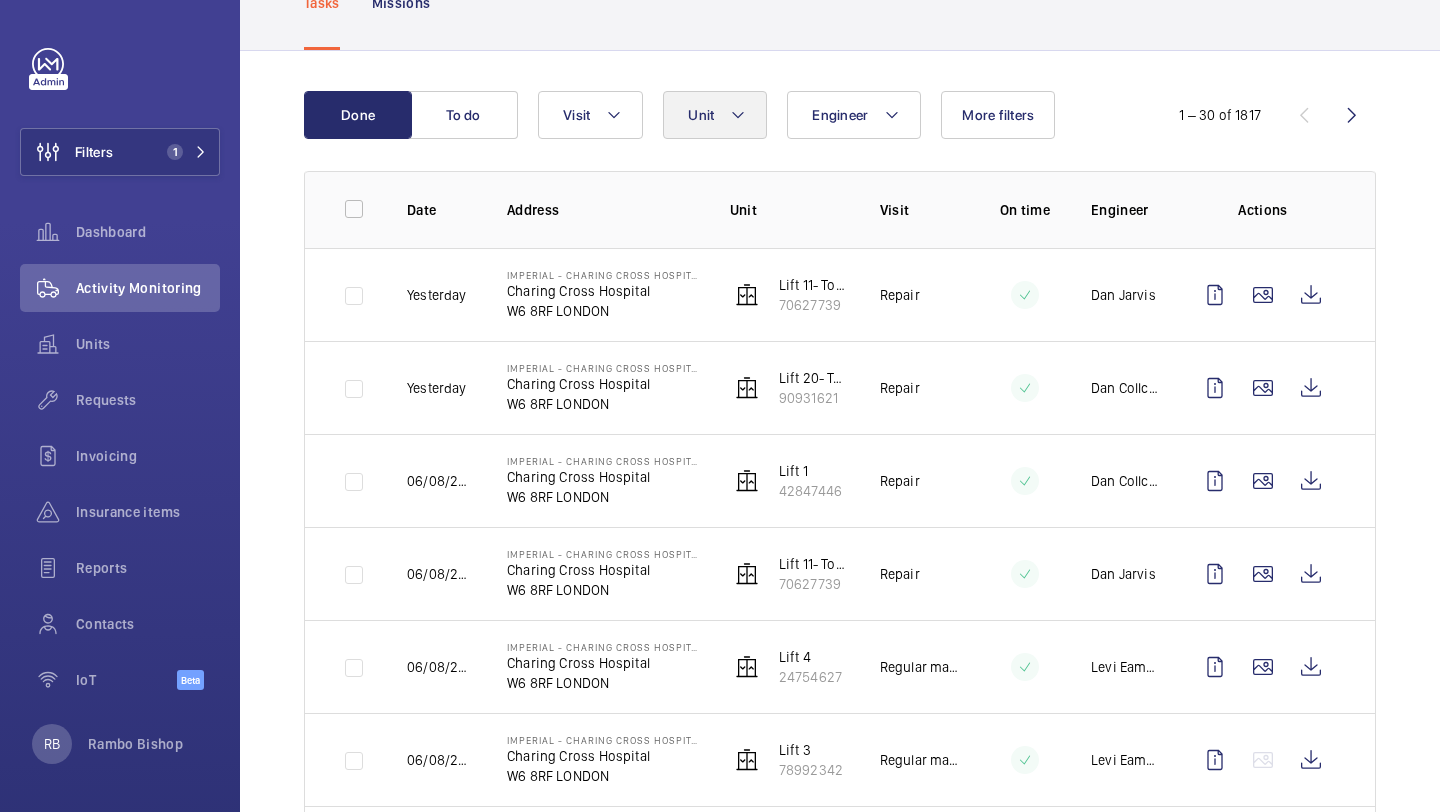scroll, scrollTop: 0, scrollLeft: 0, axis: both 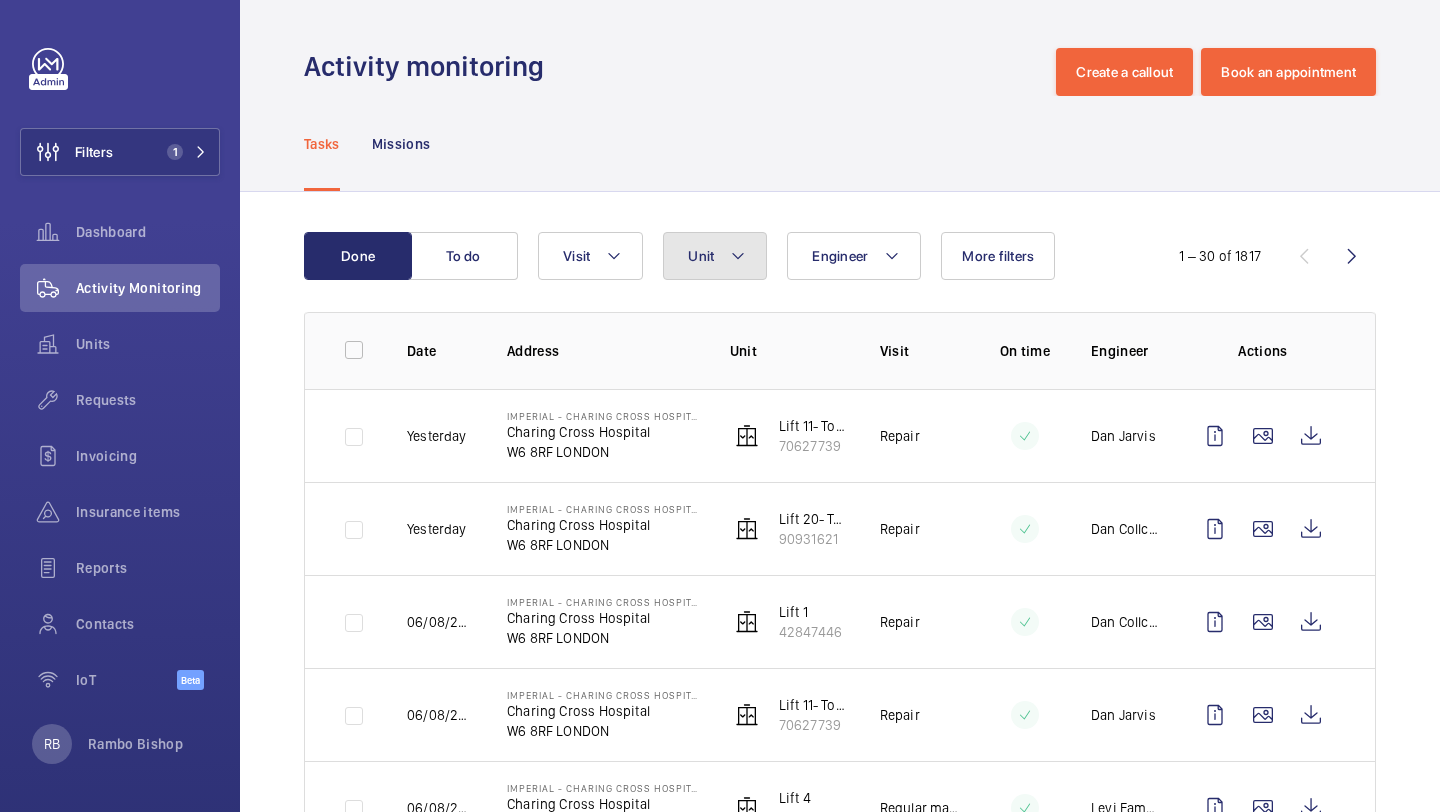 click on "Unit" 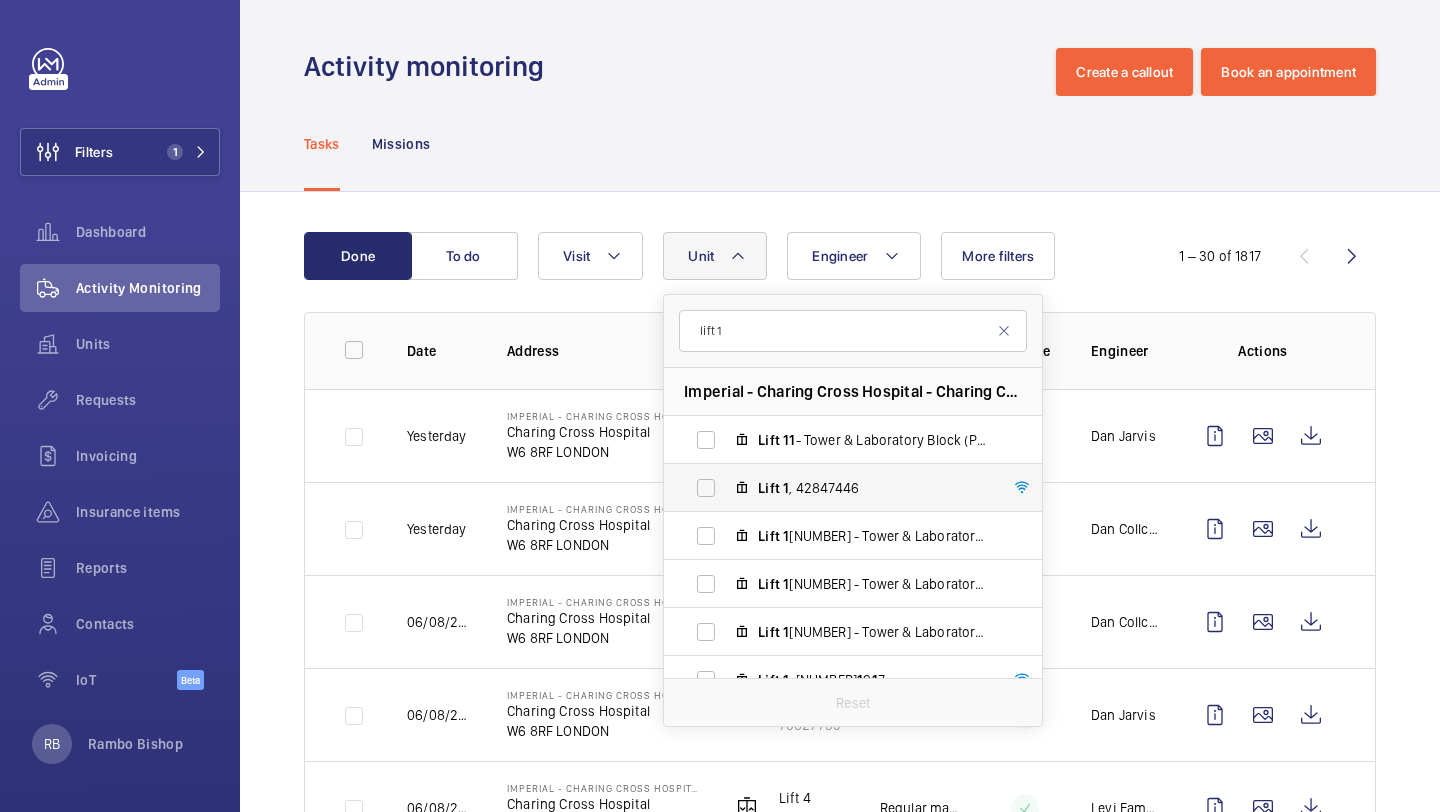 type on "lift 1" 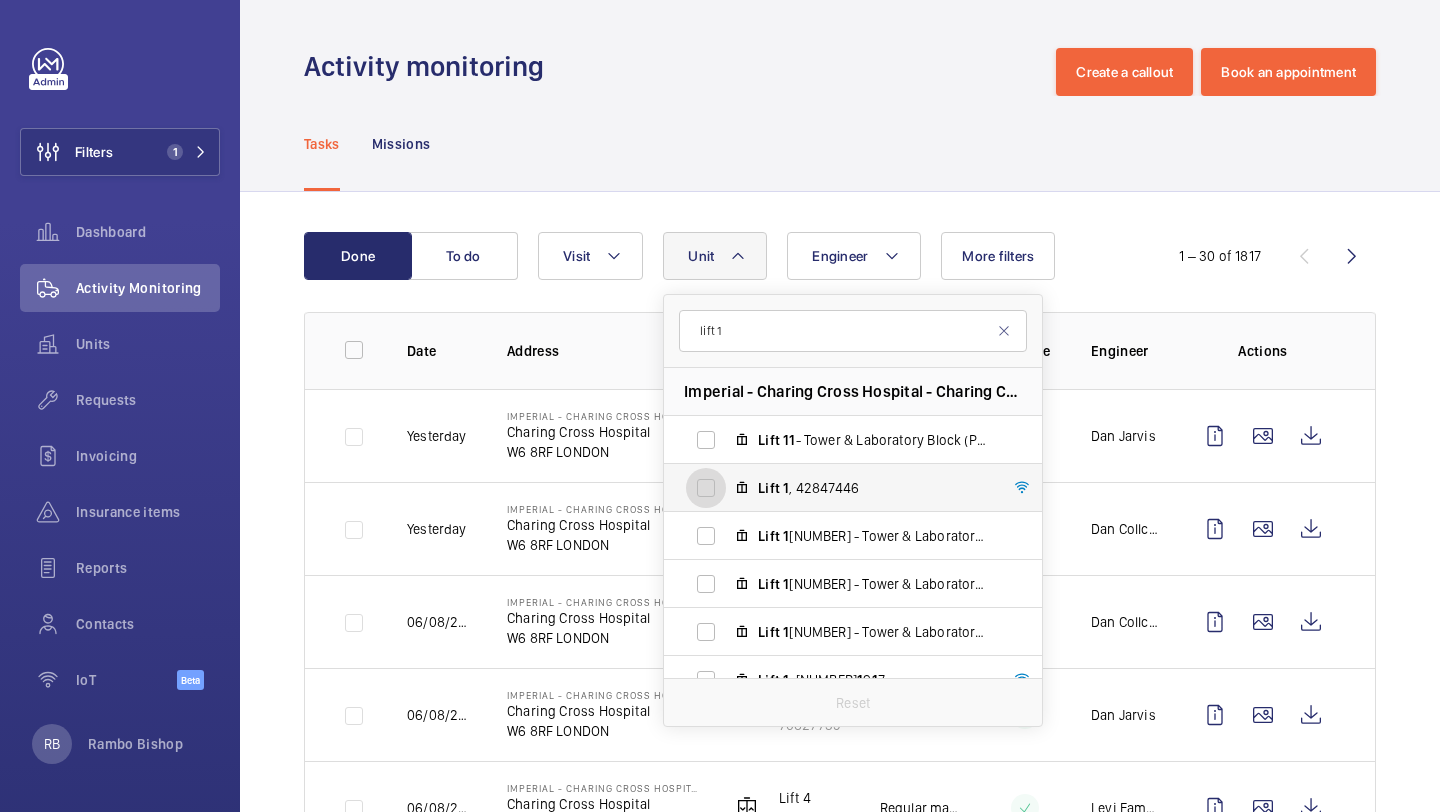 click on "Lift   1 , 42847446" at bounding box center [706, 488] 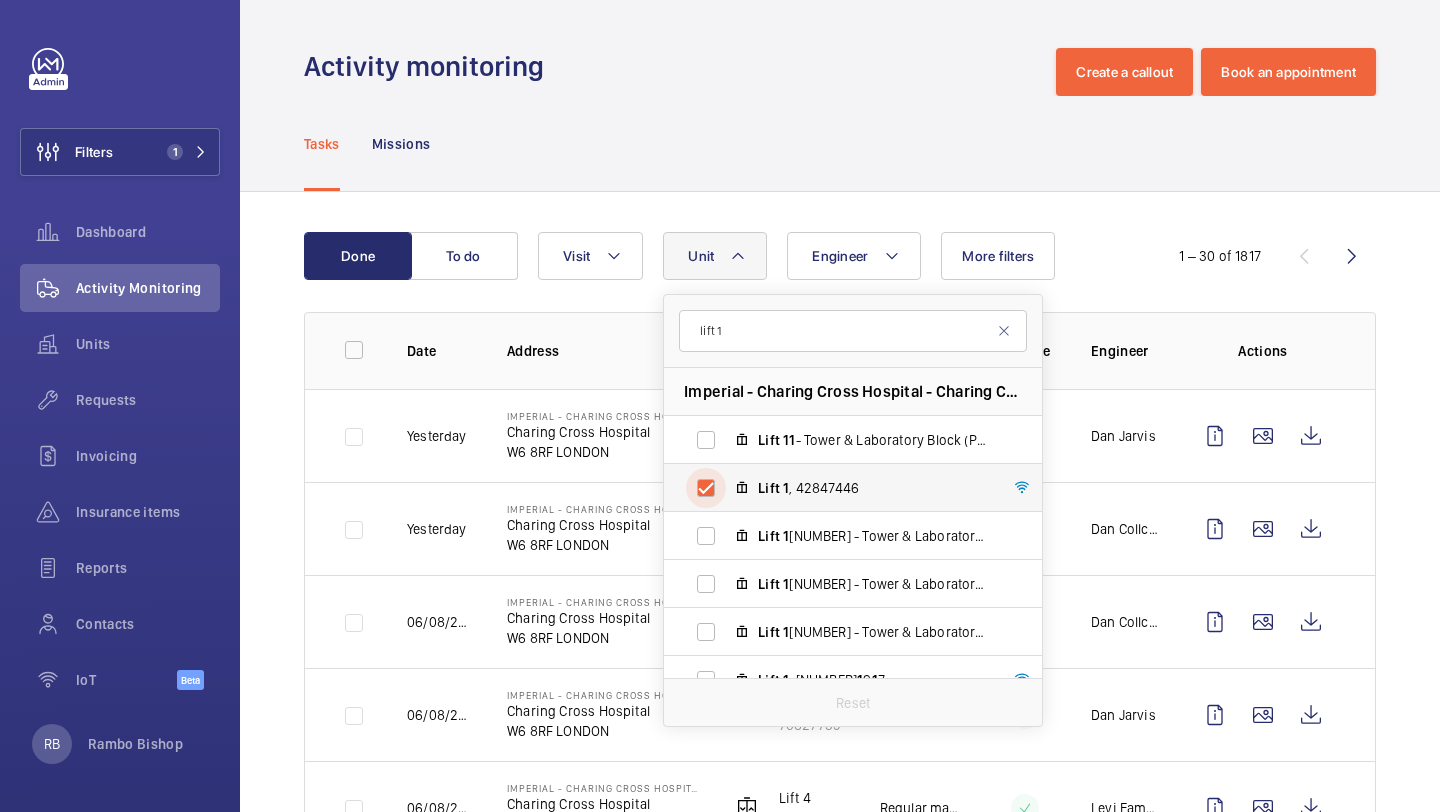 checkbox on "true" 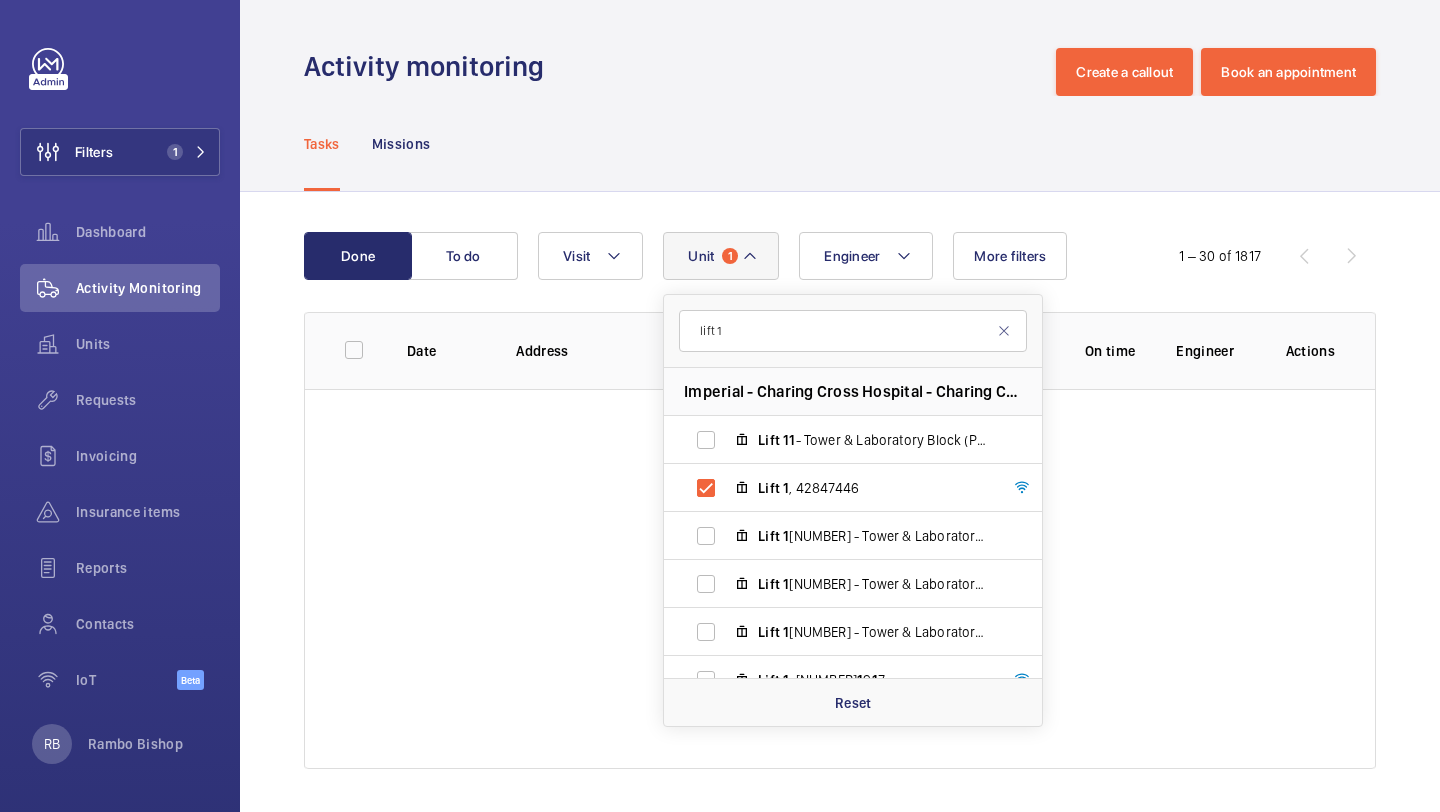 click on "Done To do Engineer Unit 1 lift 1 Imperial - Charing Cross Hospital - Charing Cross Hospital, W6 8RF LONDON Lift   1 1 - Tower & Laboratory Block (Passenger), 70627739 Lift   1 , 42847446 Lift   1 4- Tower & Laboratory Block (Passenger),  1 03075 1 1 Lift   1 0- Tower & Laboratory Block (Passenger), 987447 1 9 Lift   1 3- Tower & Laboratory Block (Passenger), 83045843 Lift   1 5, 4867 1 9 1 7 Lift   1 9- Tower & Laboratory Block (Passenger),  1 5046509 Lift   1 2- Tower & Laboratory Block (Passenger), 704 1 9777 Lift   1 8- Tower & Laboratory Block (Passenger), 49034976 Reset Visit More filters  1 – 30 of 1817  Date Address Unit Visit On time Engineer Actions" 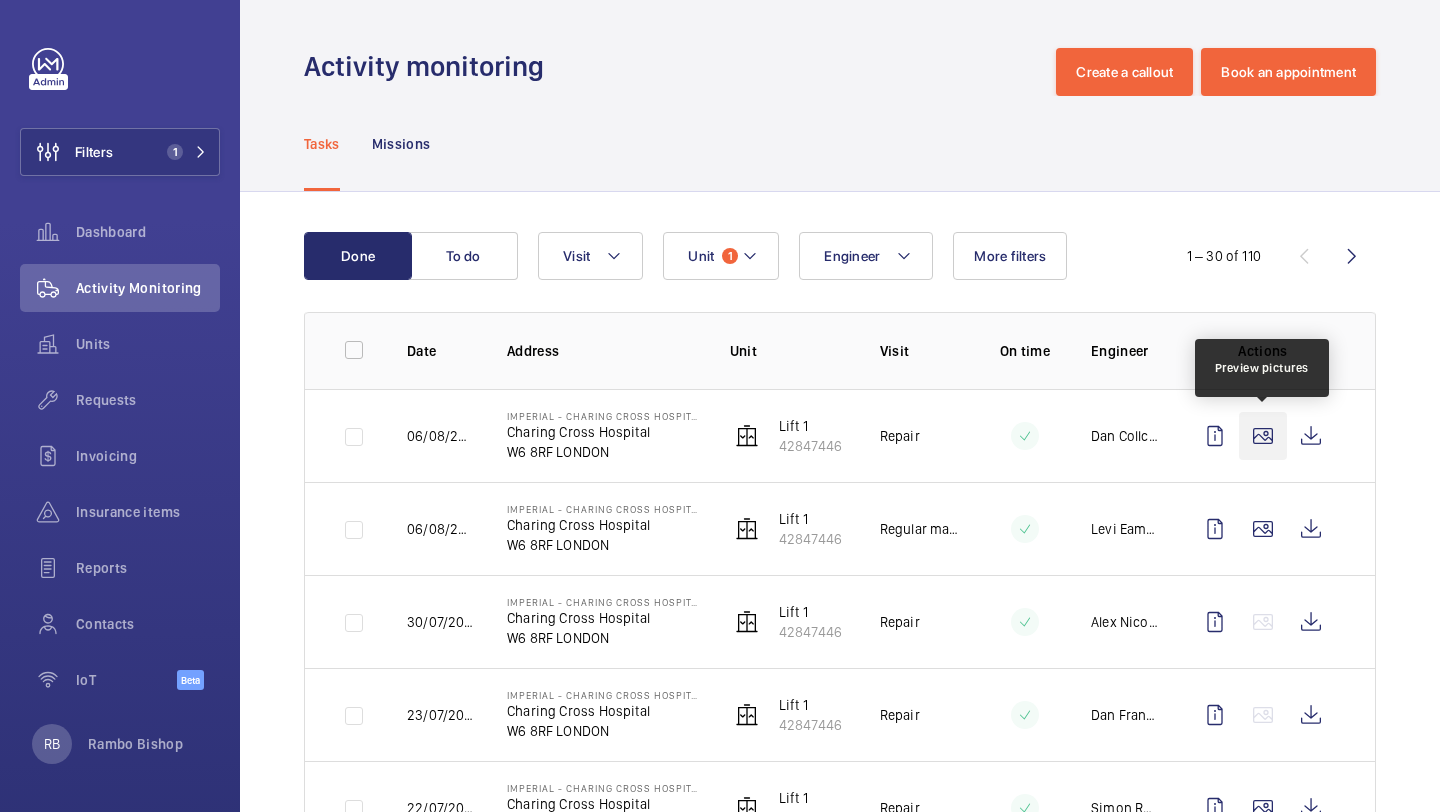 click 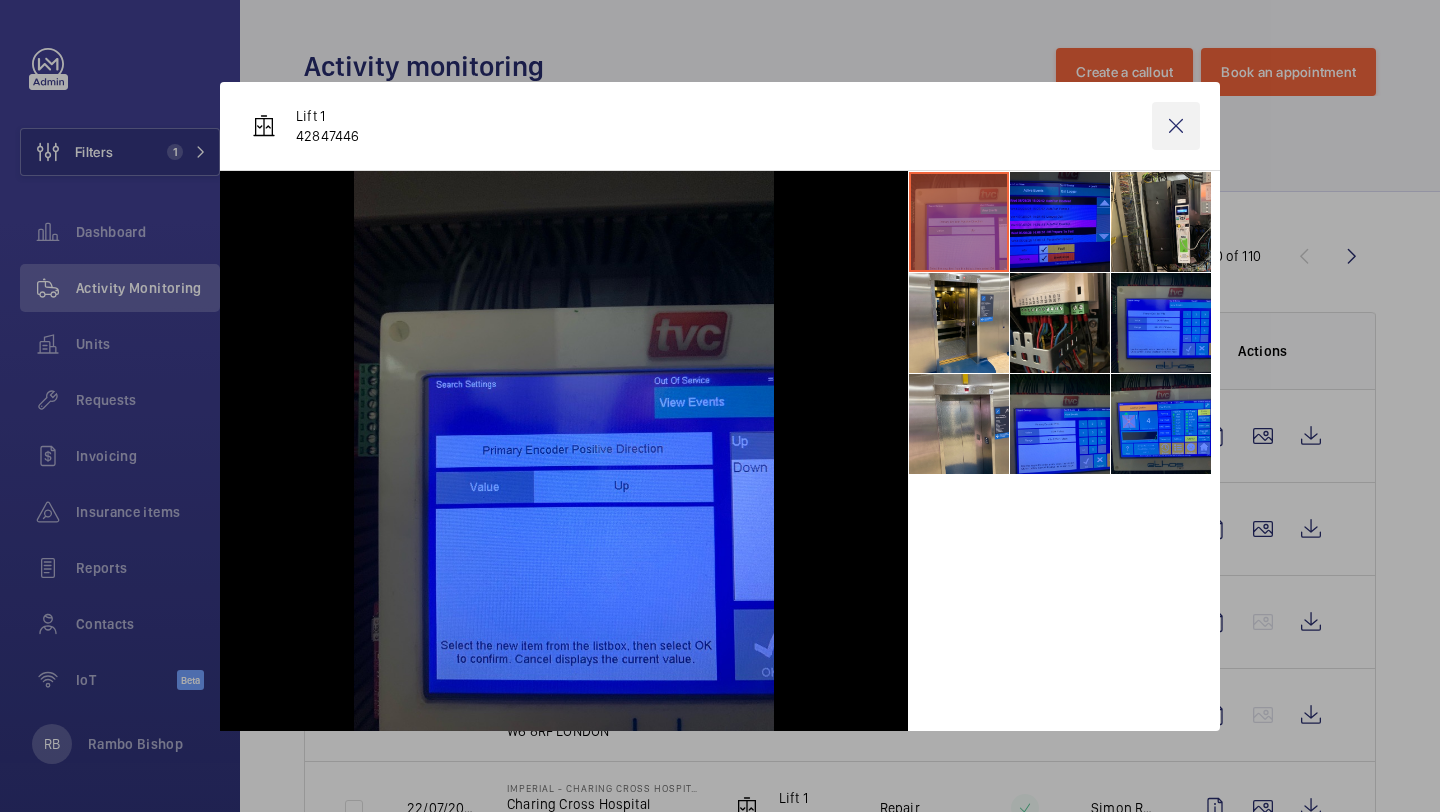 click at bounding box center (1176, 126) 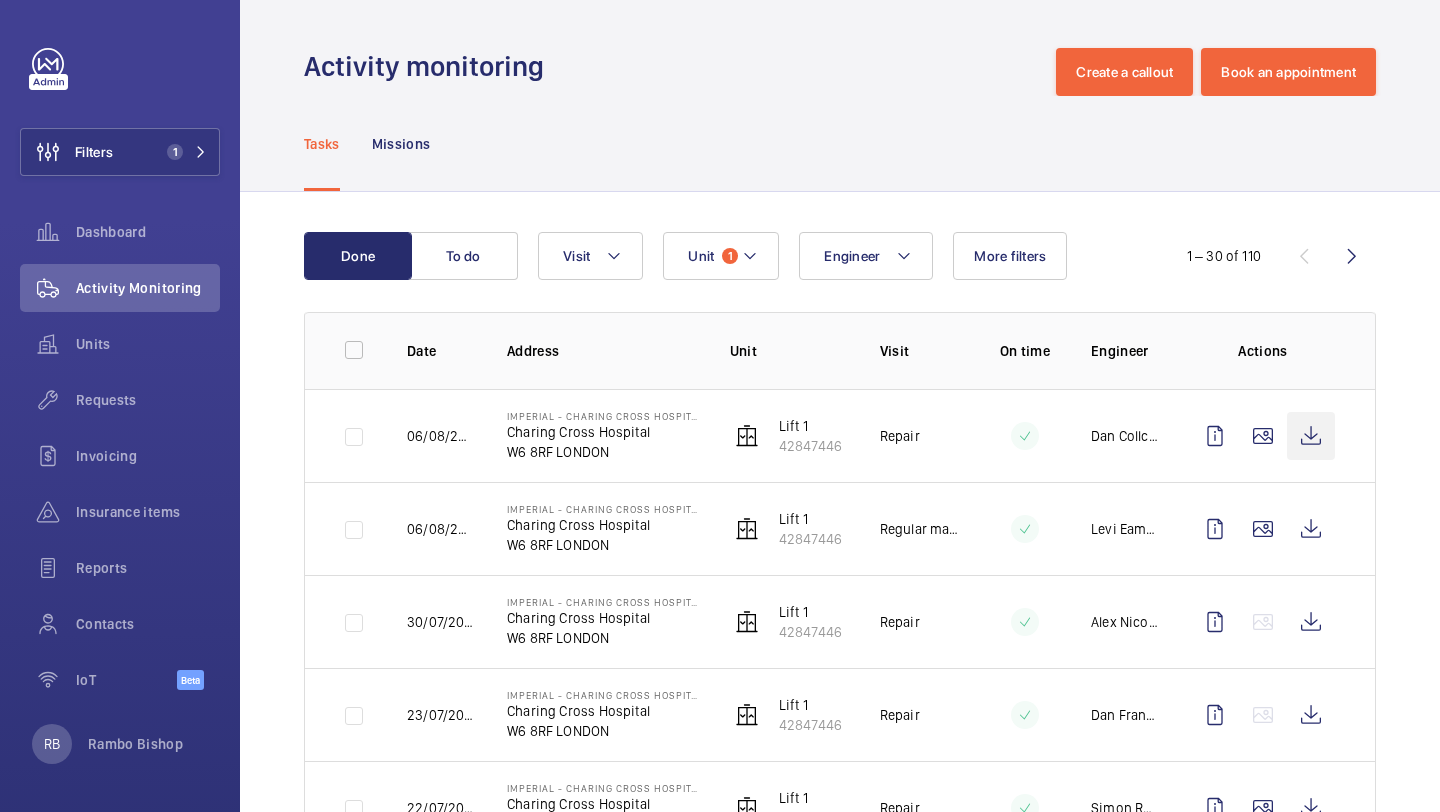click 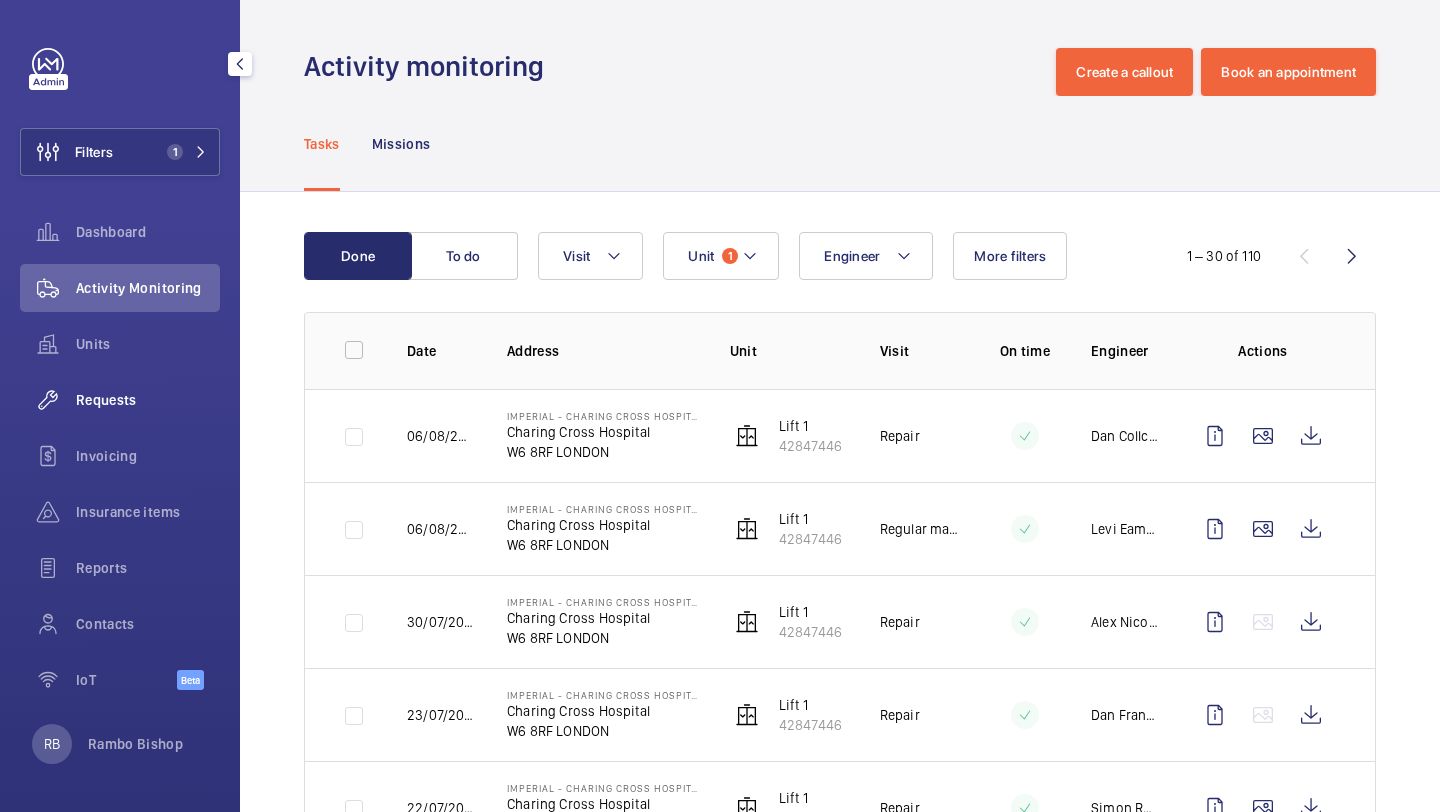 click on "Requests" 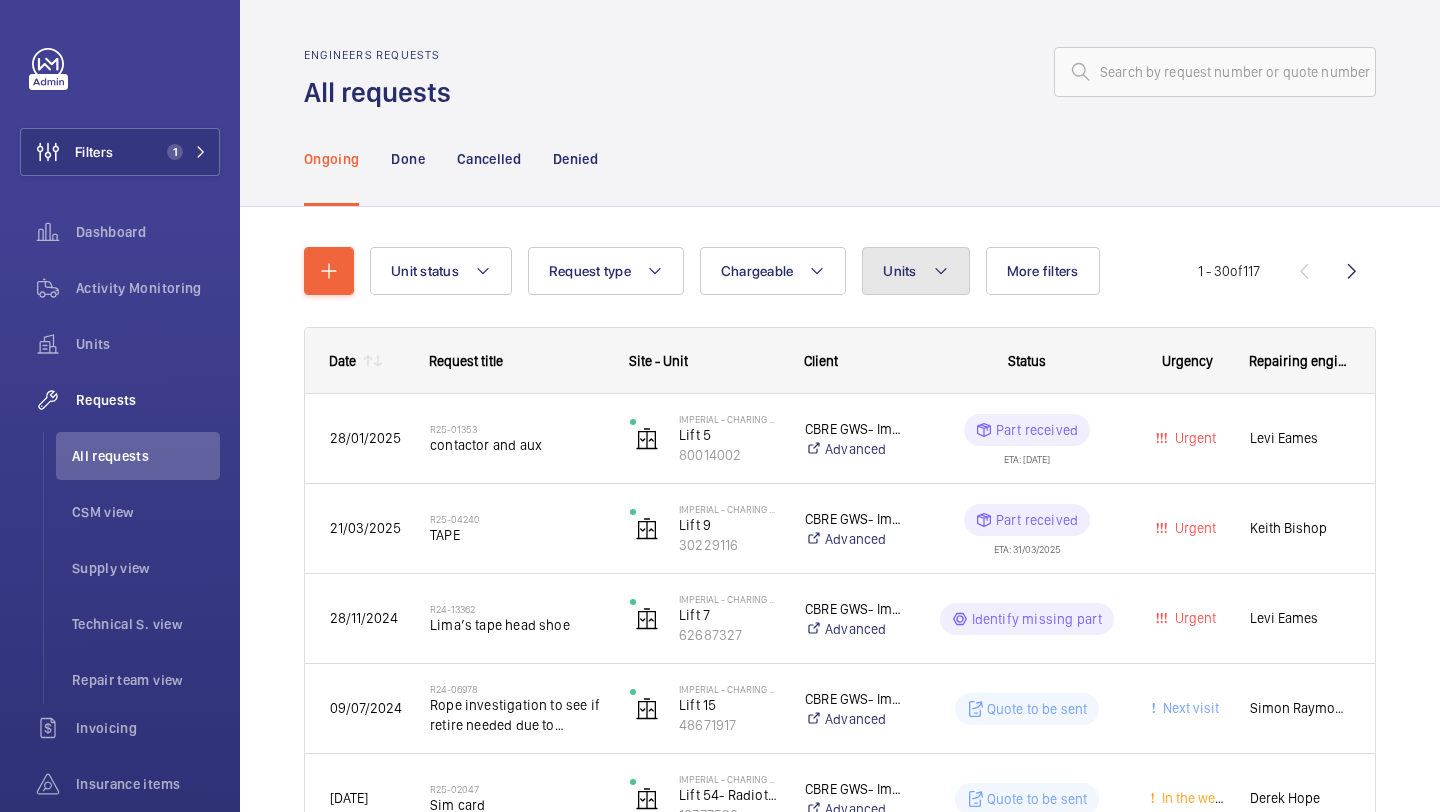 click on "Units" 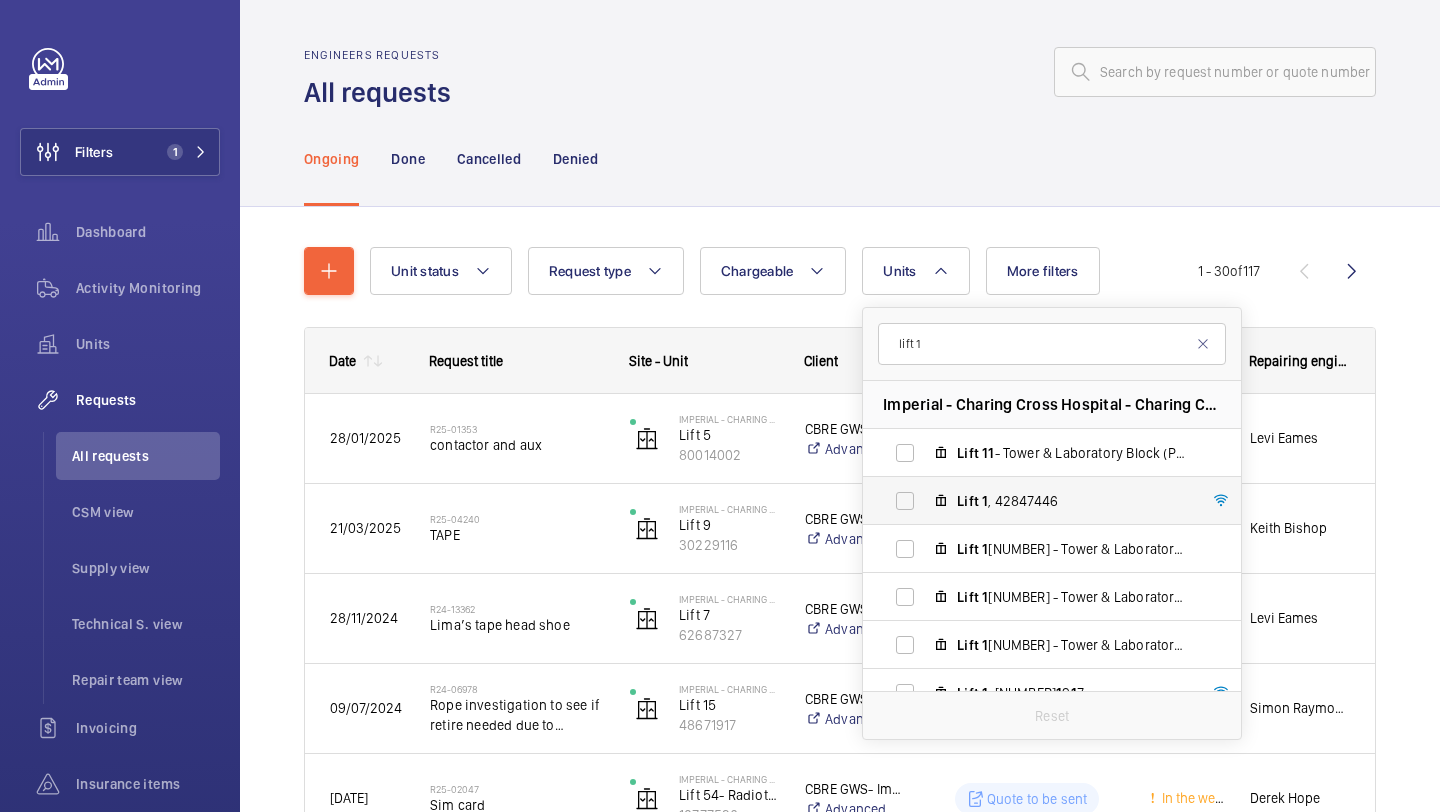 type on "lift 1" 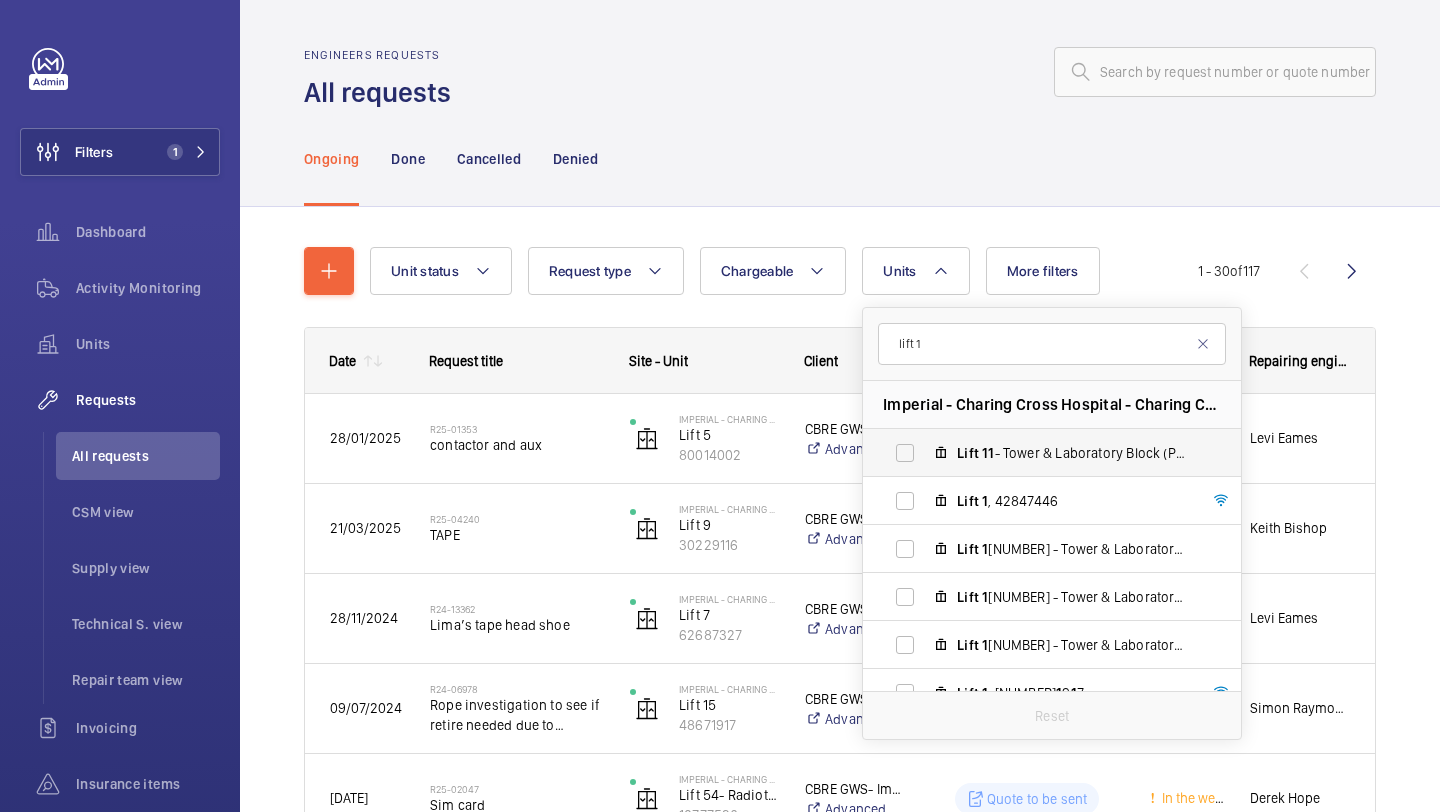 click on "Imperial - Charing Cross Hospital - Charing Cross Hospital, W6 8RF LONDON Lift   1 1 - Tower & Laboratory Block (Passenger), 70627739 Lift   1 , 42847446 Lift   1 4- Tower & Laboratory Block (Passenger),  1 03075 1 1 Lift   1 0- Tower & Laboratory Block (Passenger), 987447 1 9 Lift   1 3- Tower & Laboratory Block (Passenger), 83045843 Lift   1 5, 4867 1 9 1 7 Lift   1 9- Tower & Laboratory Block (Passenger),  1 5046509 Lift   1 2- Tower & Laboratory Block (Passenger), 704 1 9777 Lift   1 8- Tower & Laboratory Block (Passenger), 49034976" 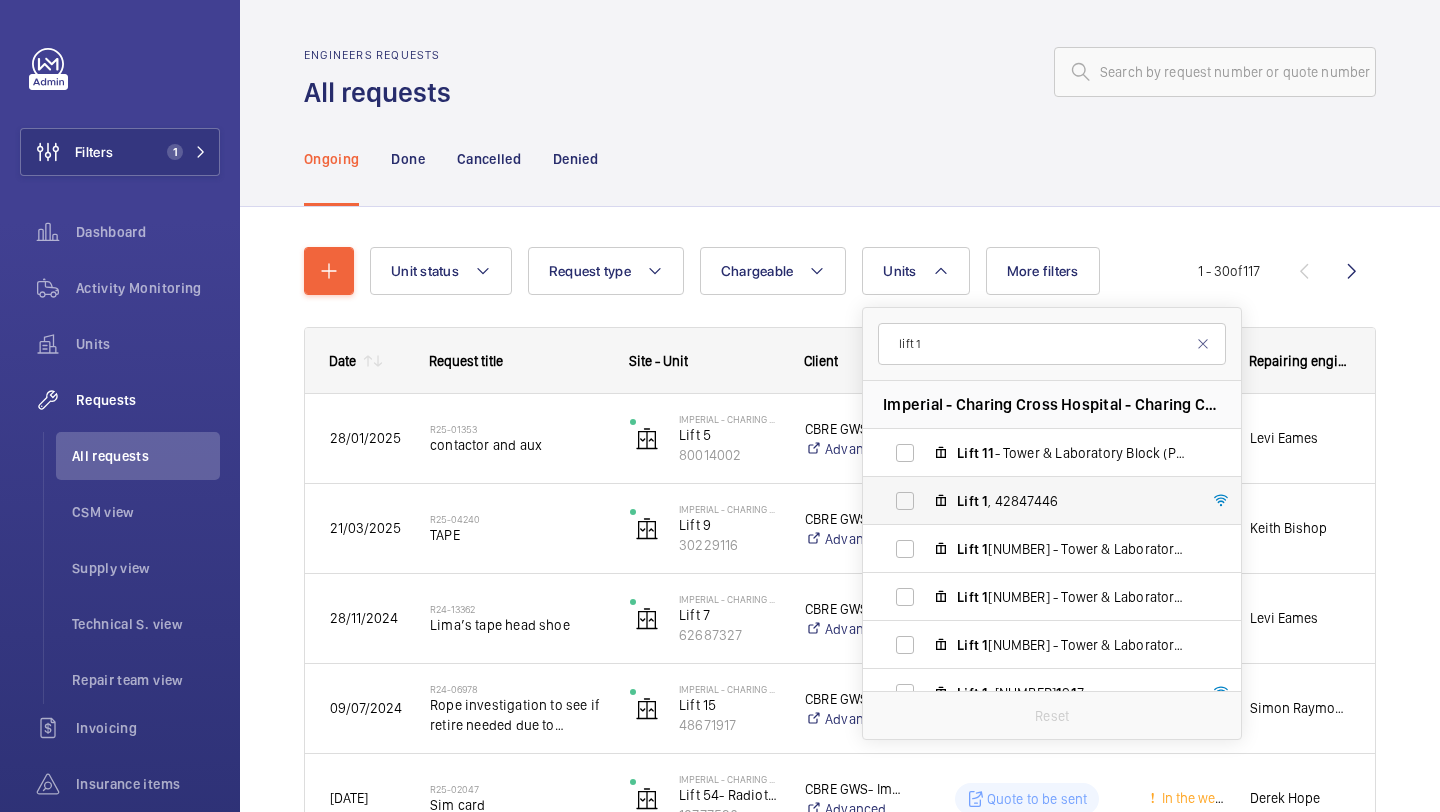 click on "Lift   1 , 42847446" at bounding box center (1036, 501) 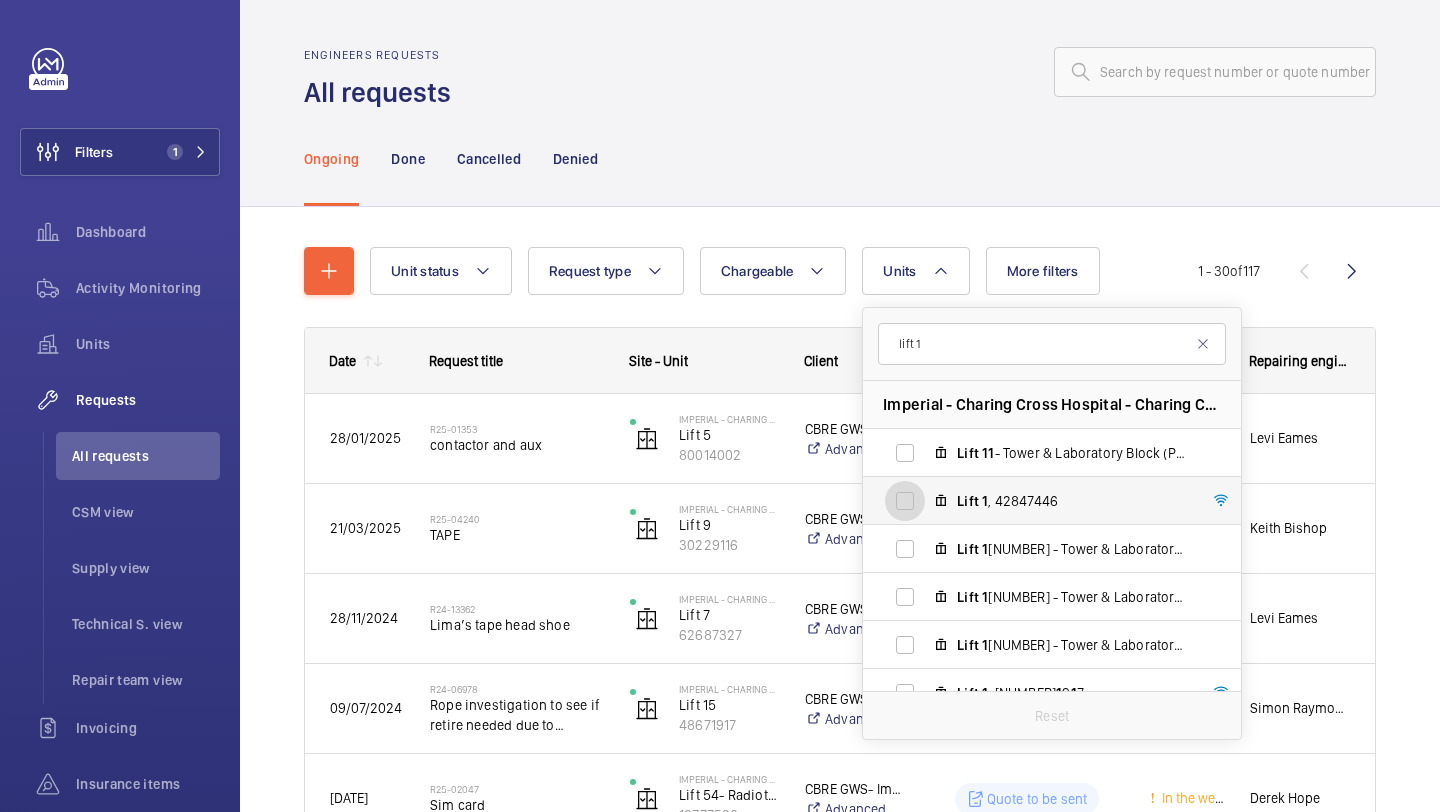 click on "Lift   1 , 42847446" at bounding box center [905, 501] 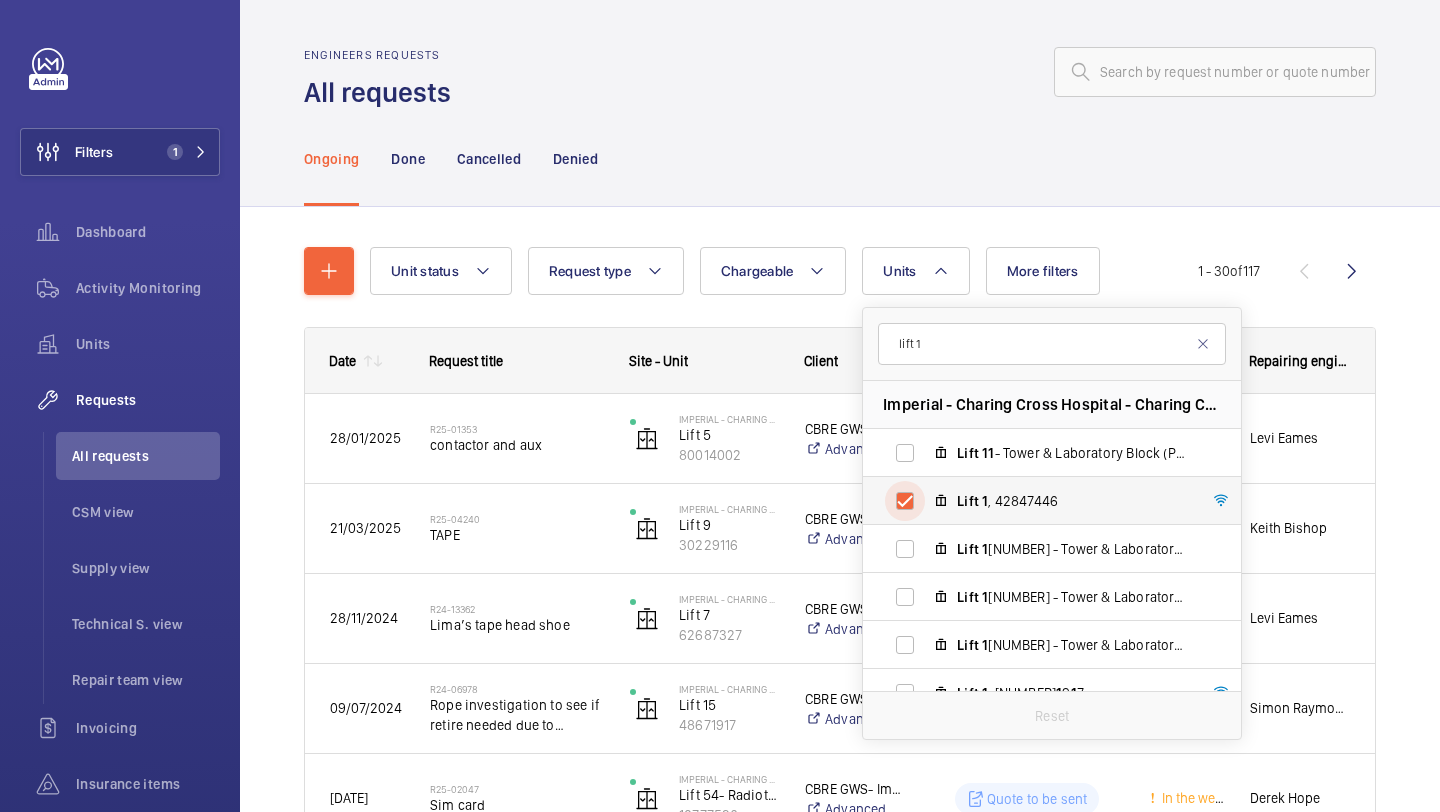 checkbox on "true" 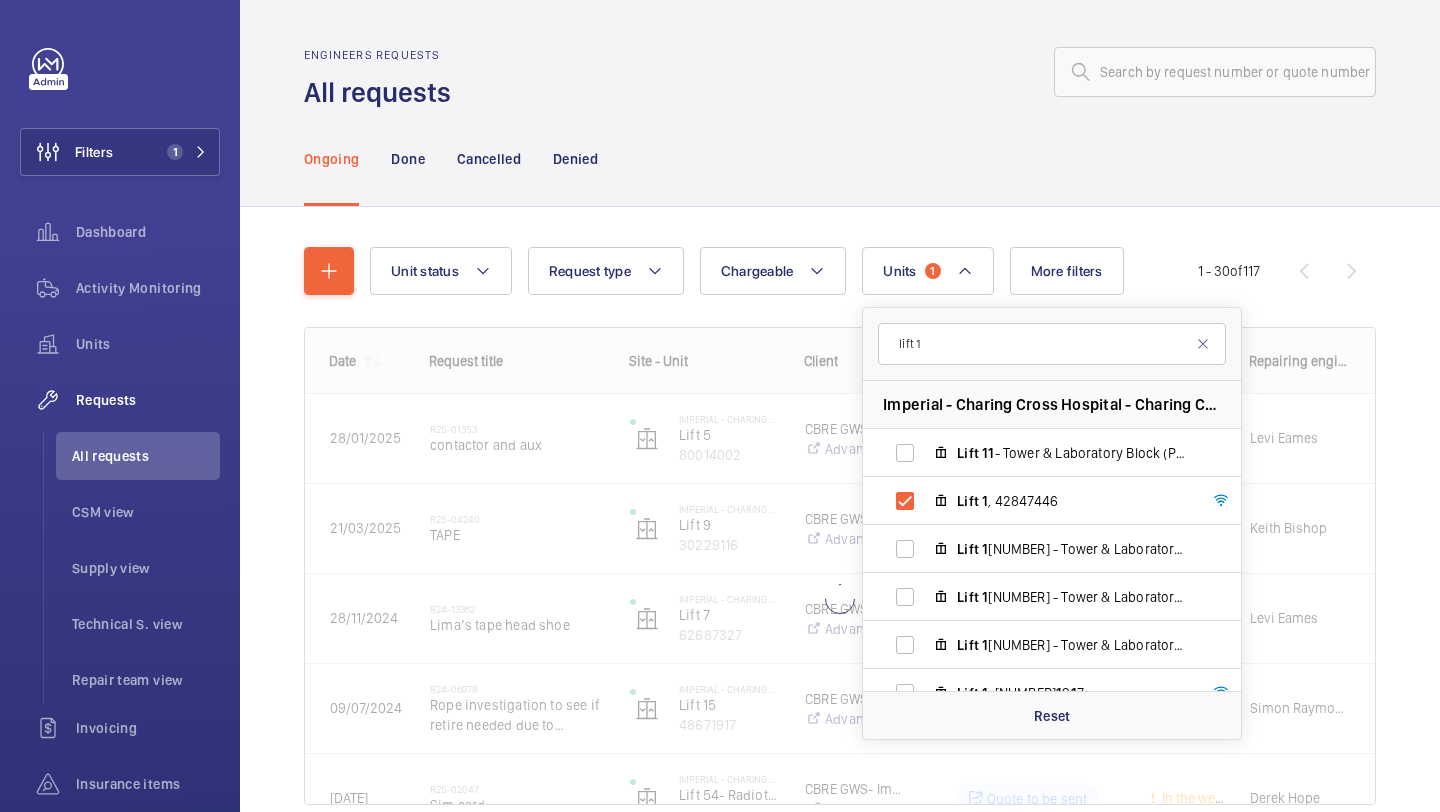click on "Unit status Request type  Chargeable Units  1 lift 1 Imperial - Charing Cross Hospital - Charing Cross Hospital, W6 8RF LONDON Lift   1 1 - Tower & Laboratory Block (Passenger), 70627739 Lift   1 , 42847446 Lift   1 4- Tower & Laboratory Block (Passenger),  1 03075 1 1 Lift   1 0- Tower & Laboratory Block (Passenger), 987447 1 9 Lift   1 3- Tower & Laboratory Block (Passenger), 83045843 Lift   1 5, 4867 1 9 1 7 Lift   1 9- Tower & Laboratory Block (Passenger),  1 5046509 Lift   1 2- Tower & Laboratory Block (Passenger), 704 1 9777 Lift   1 8- Tower & Laboratory Block (Passenger), 49034976 Reset More filters Request status Urgency Repairing engineer Engineer Device type Reset all filters 1 - 30  of  117
Date
Client" 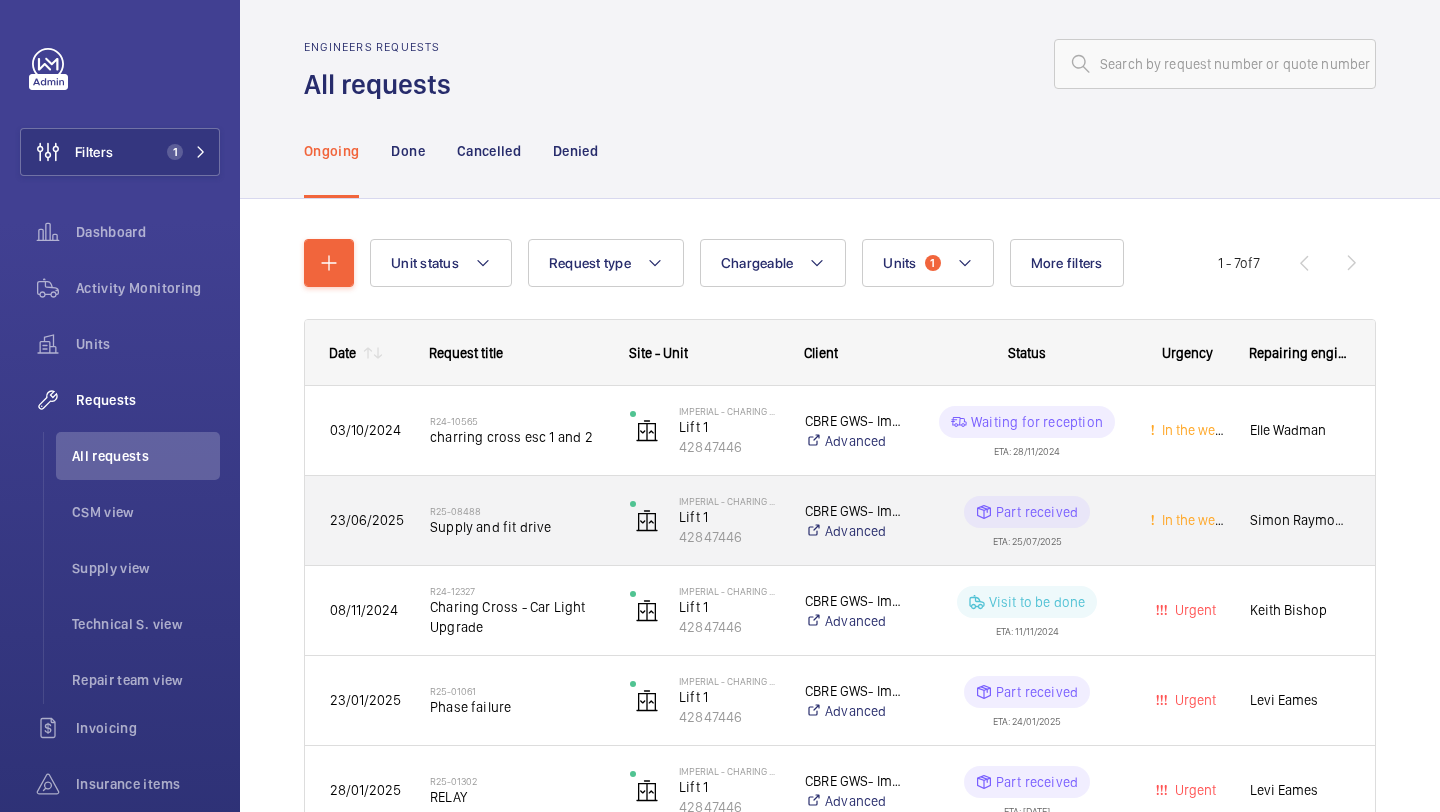 scroll, scrollTop: 26, scrollLeft: 0, axis: vertical 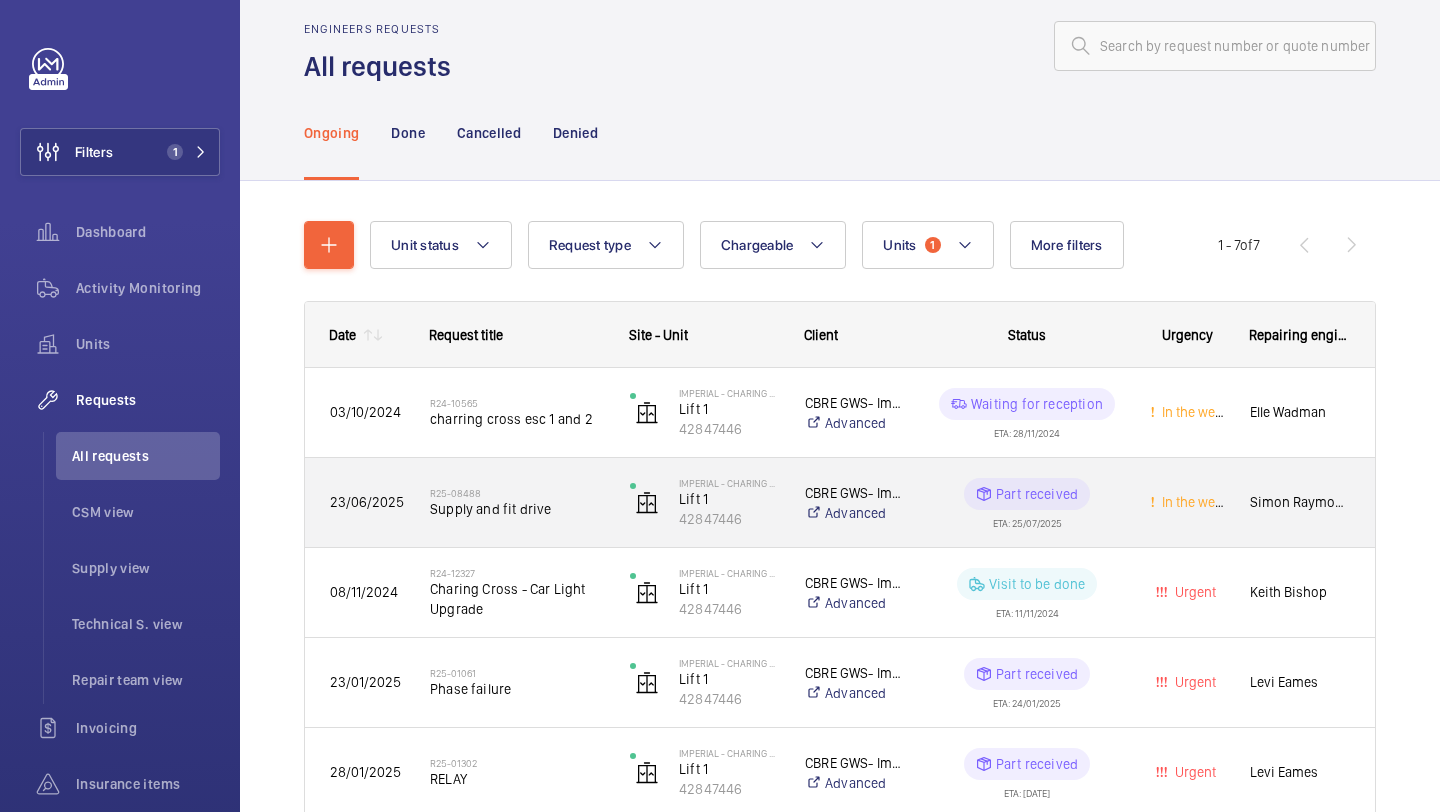 click on "Supply and fit drive" 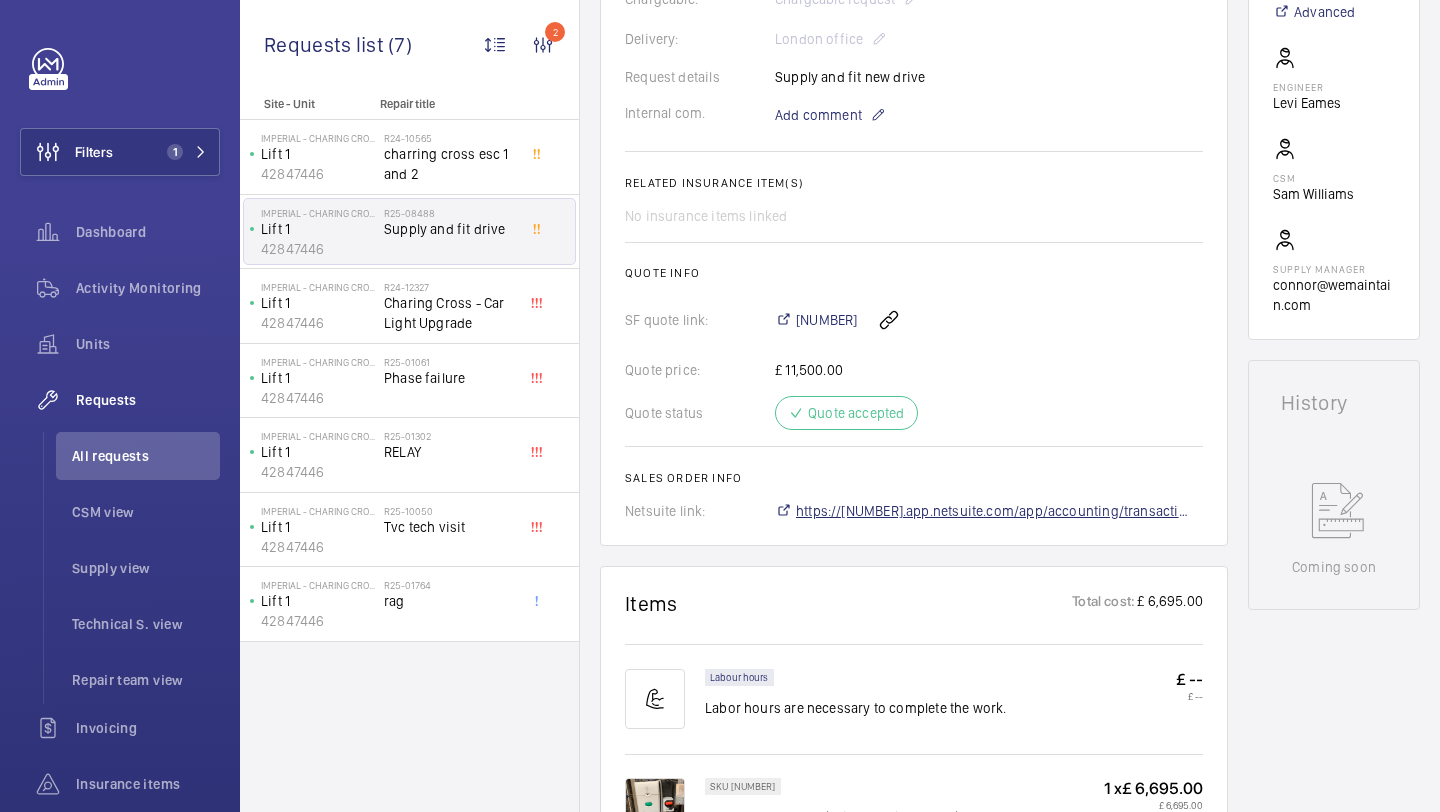 scroll, scrollTop: 610, scrollLeft: 0, axis: vertical 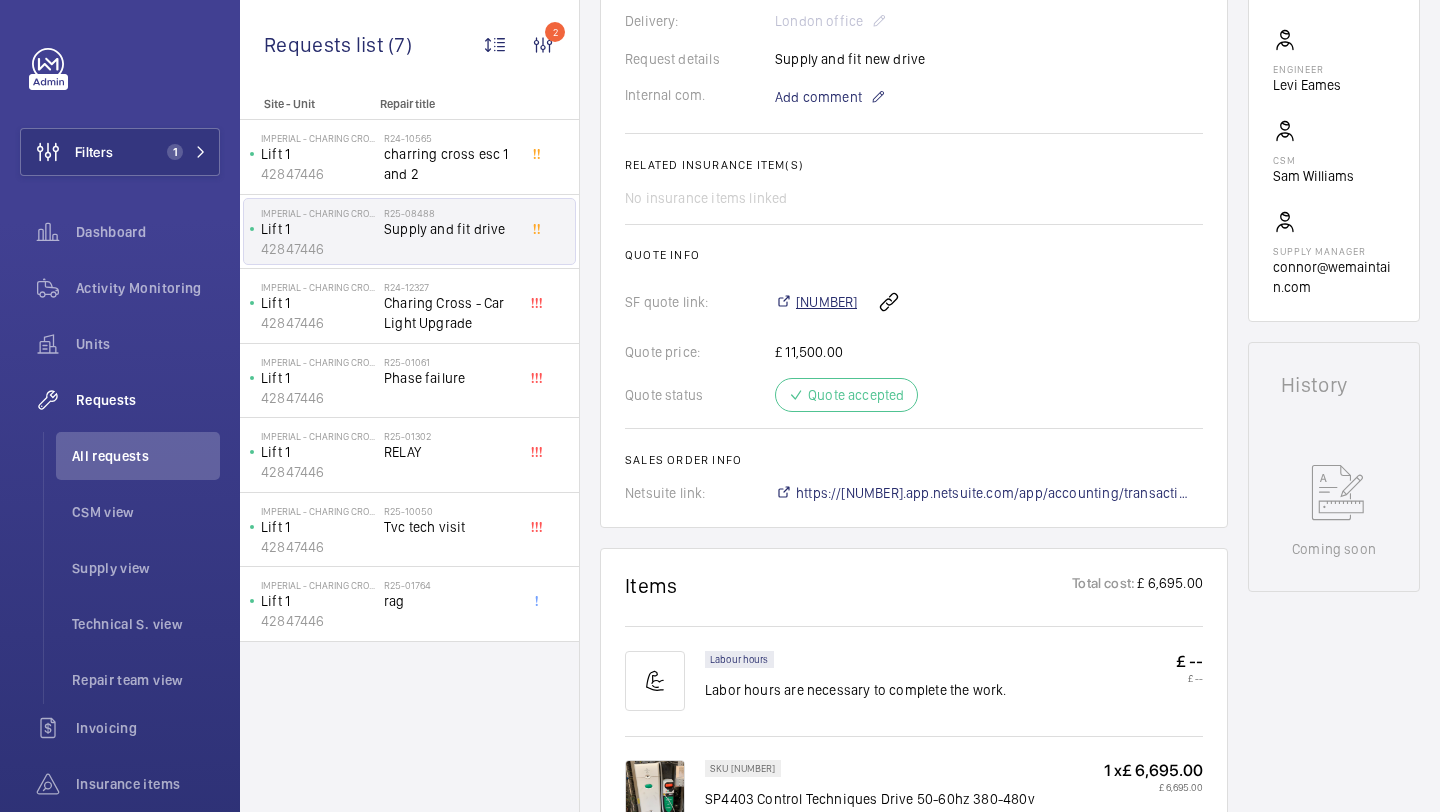 click on "00020378" 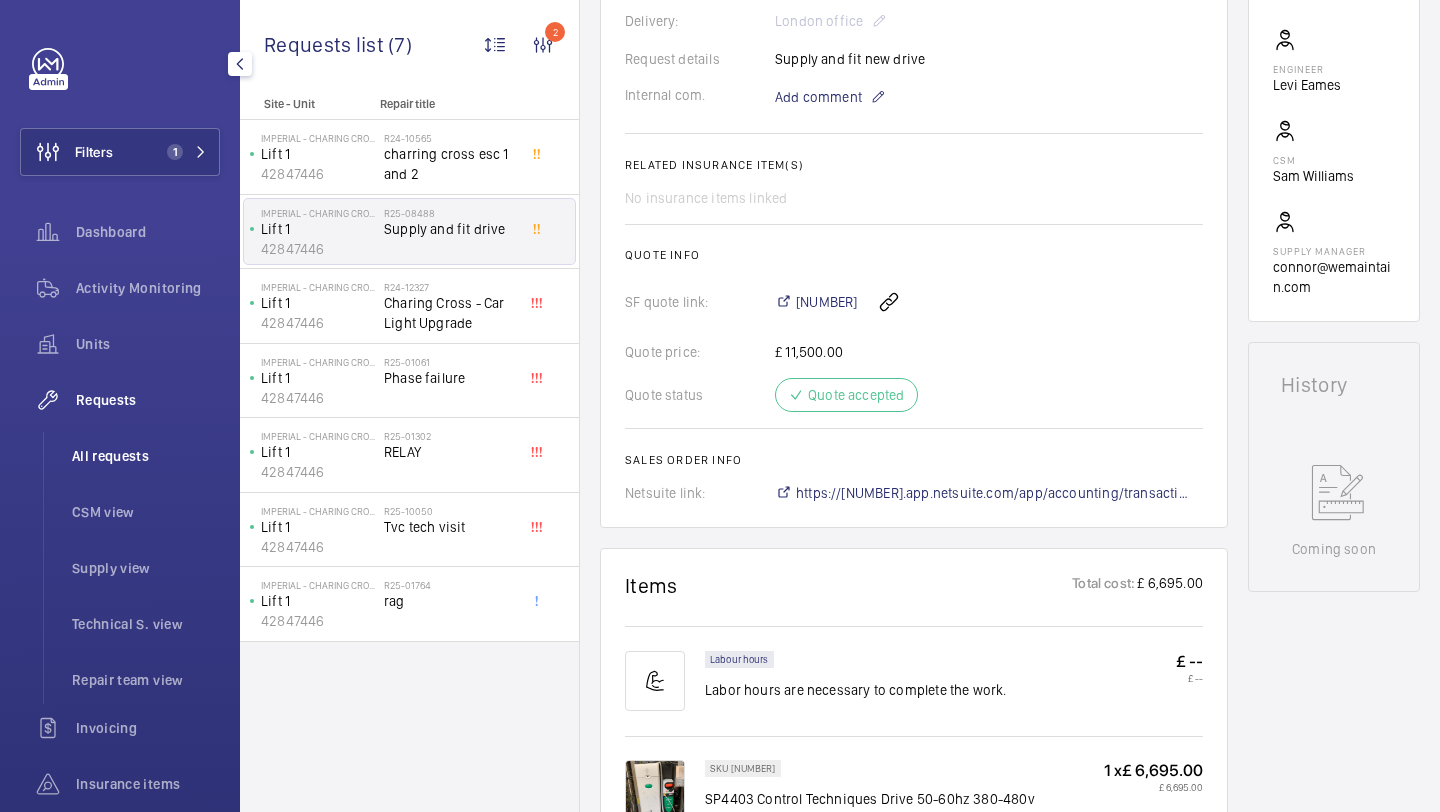 click on "All requests" 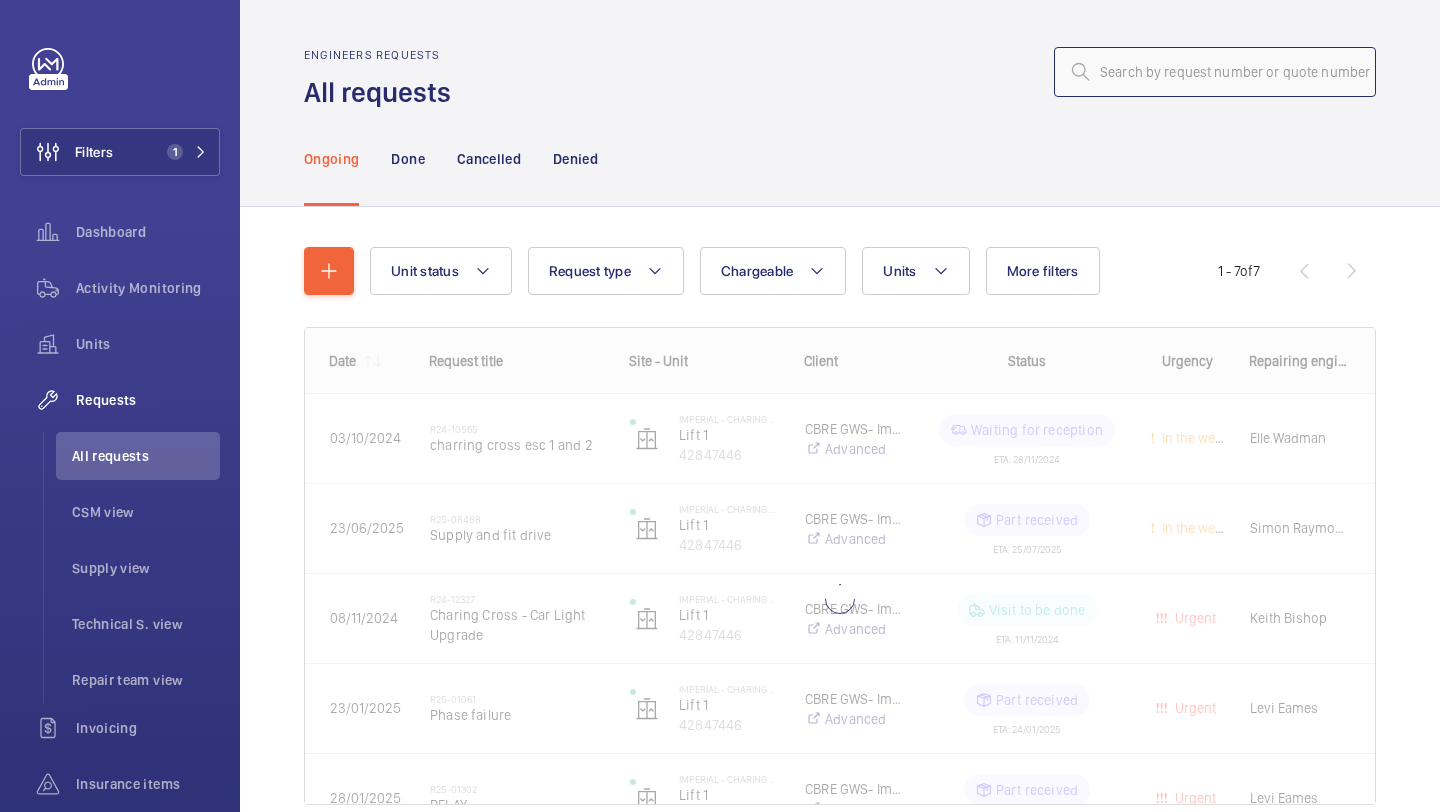click 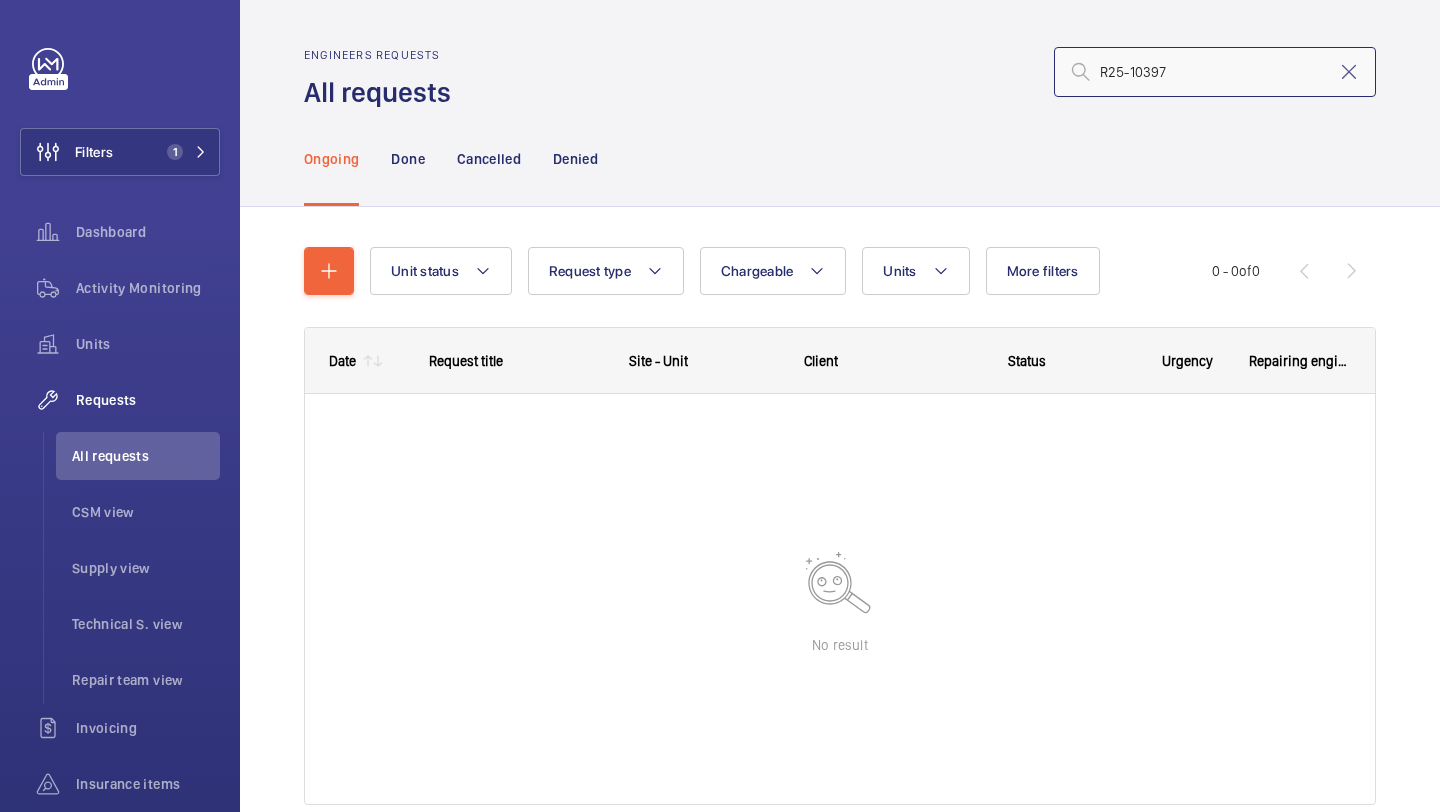 click on "R25-10397" 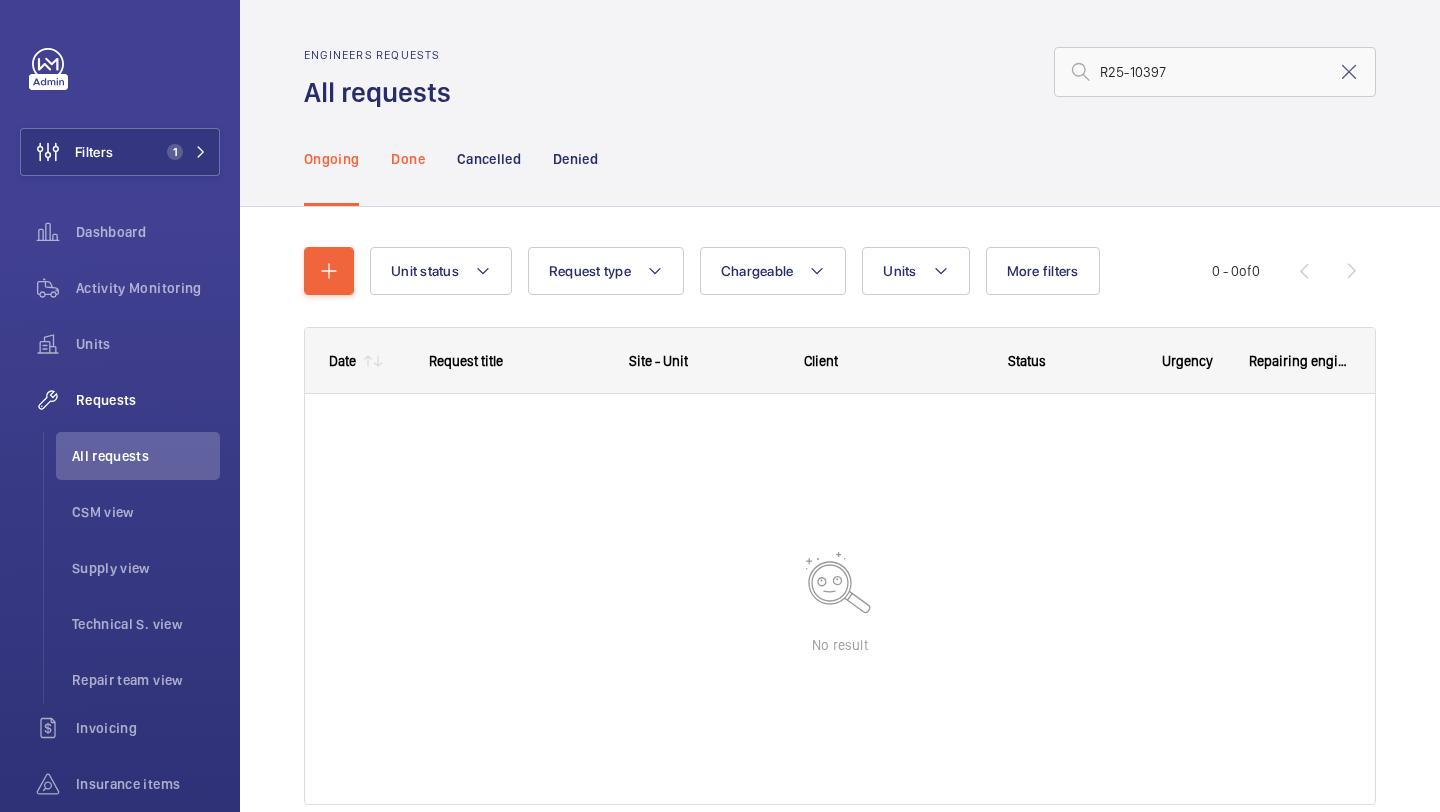 click on "Done" 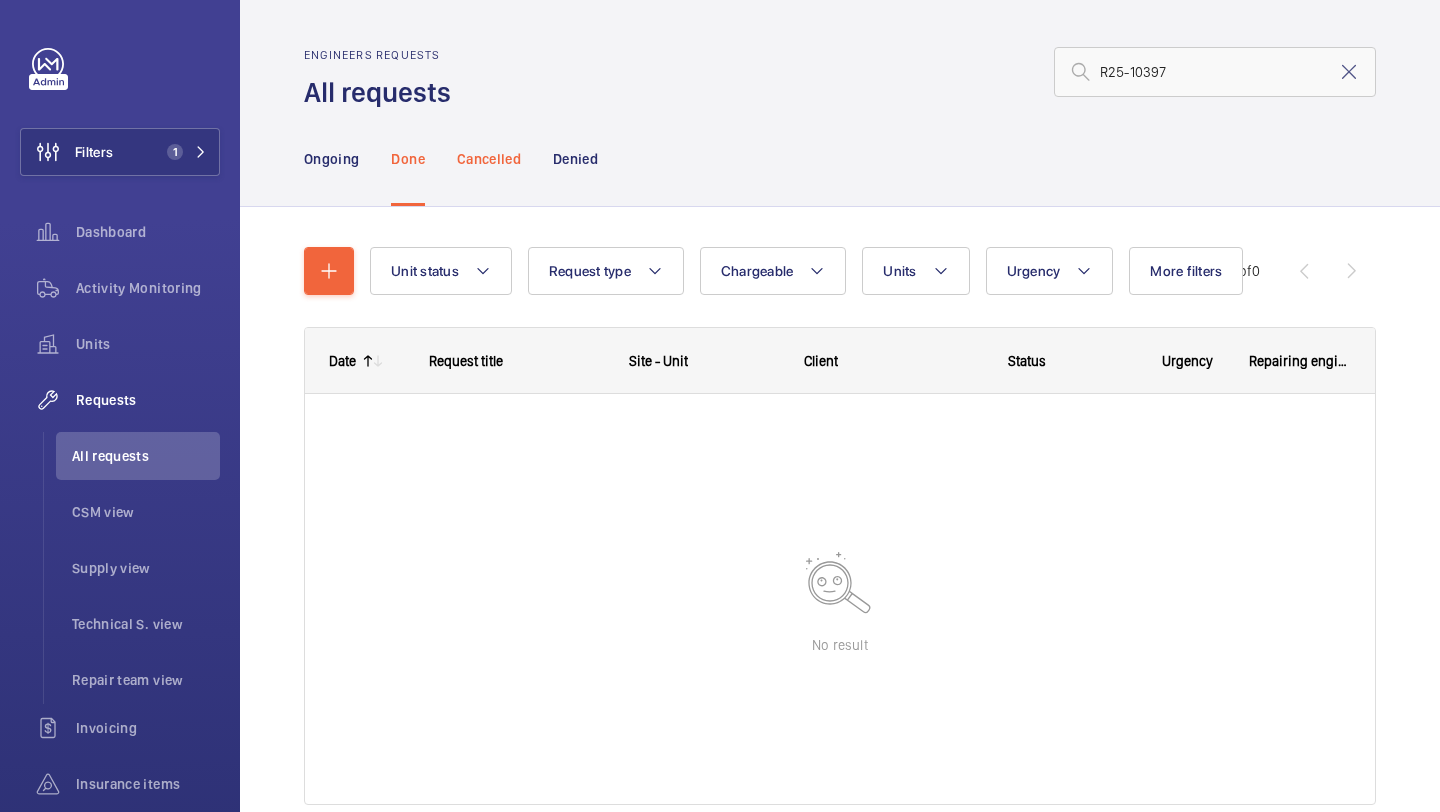 click on "Cancelled" 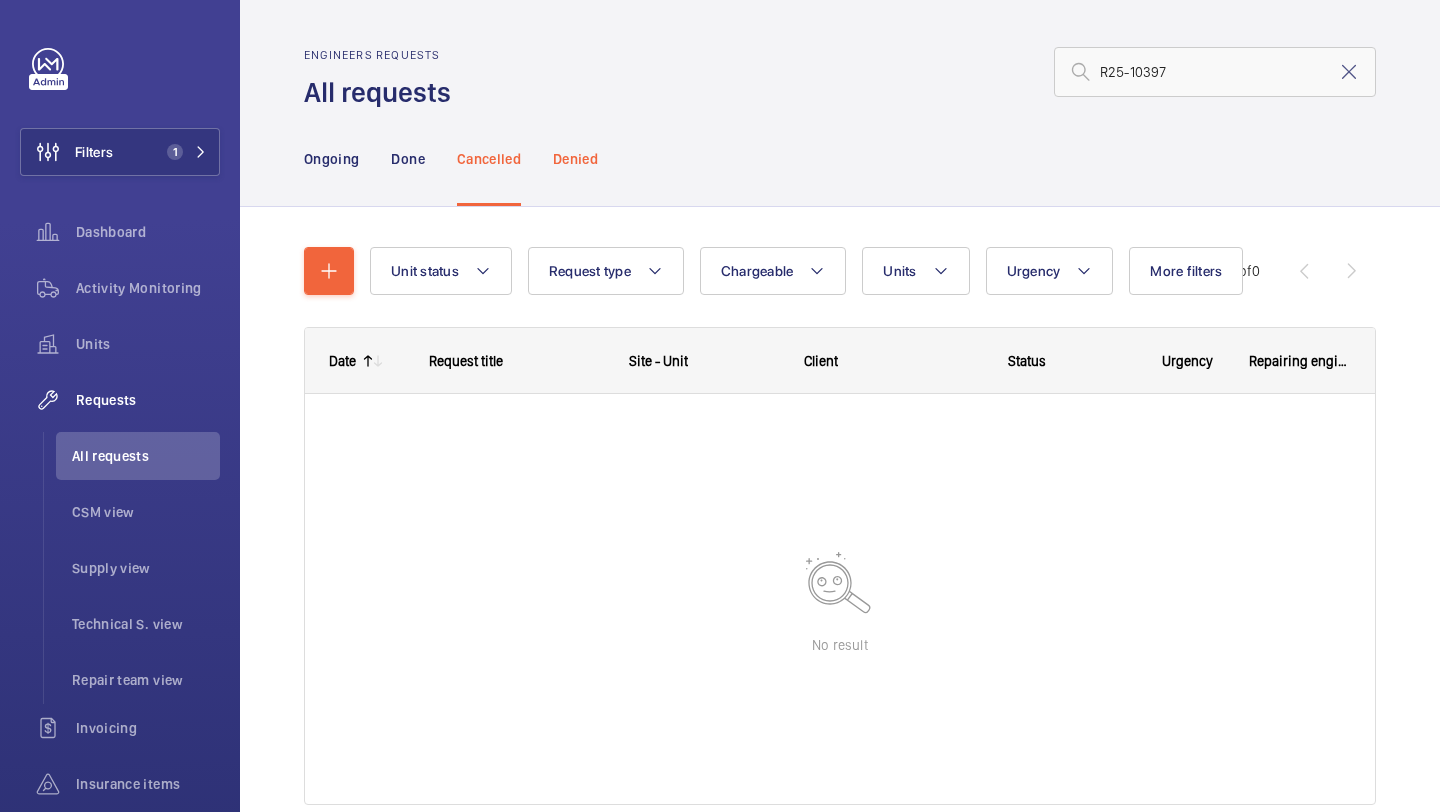 click on "Denied" 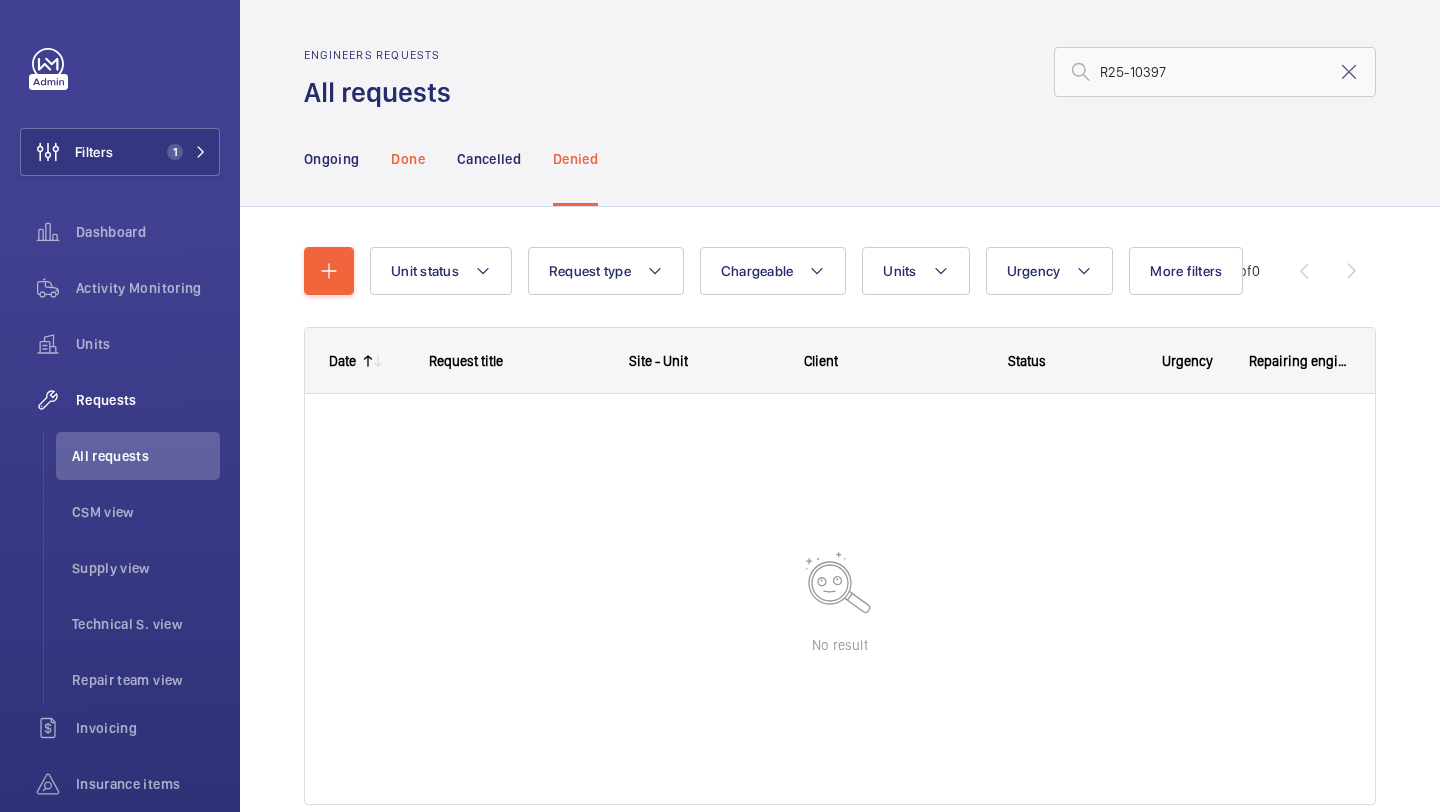 click on "Done" 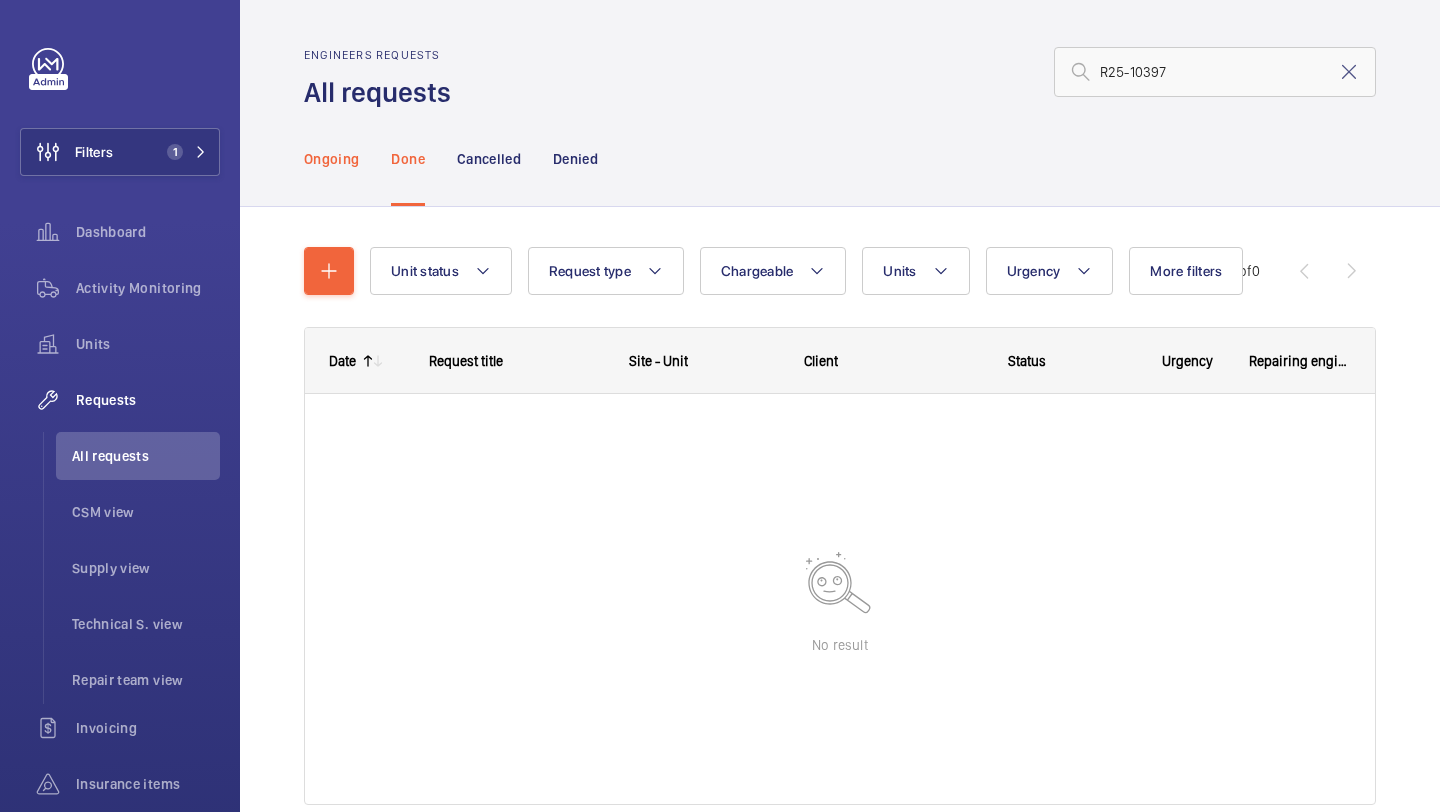 click on "Ongoing" 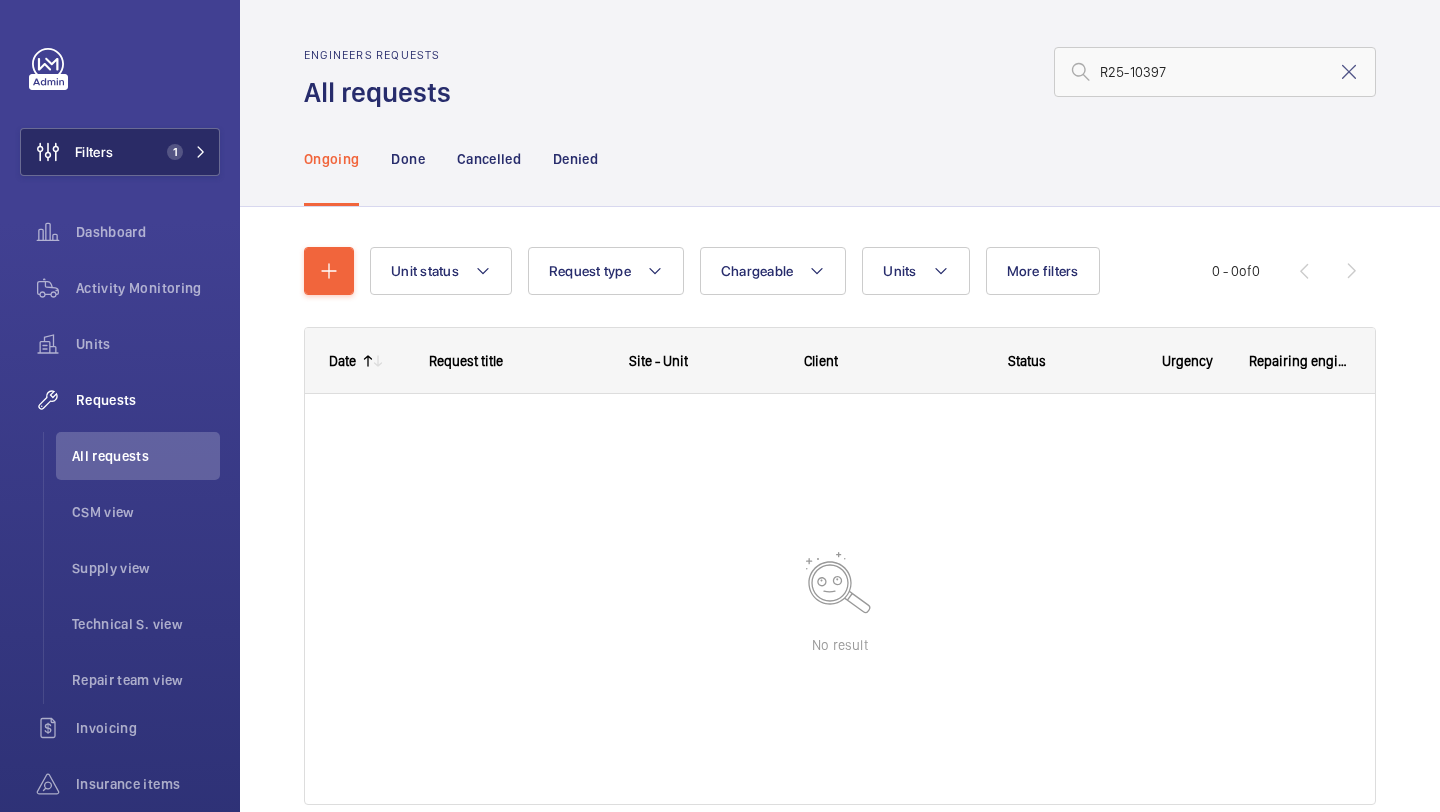 click on "Filters 1" 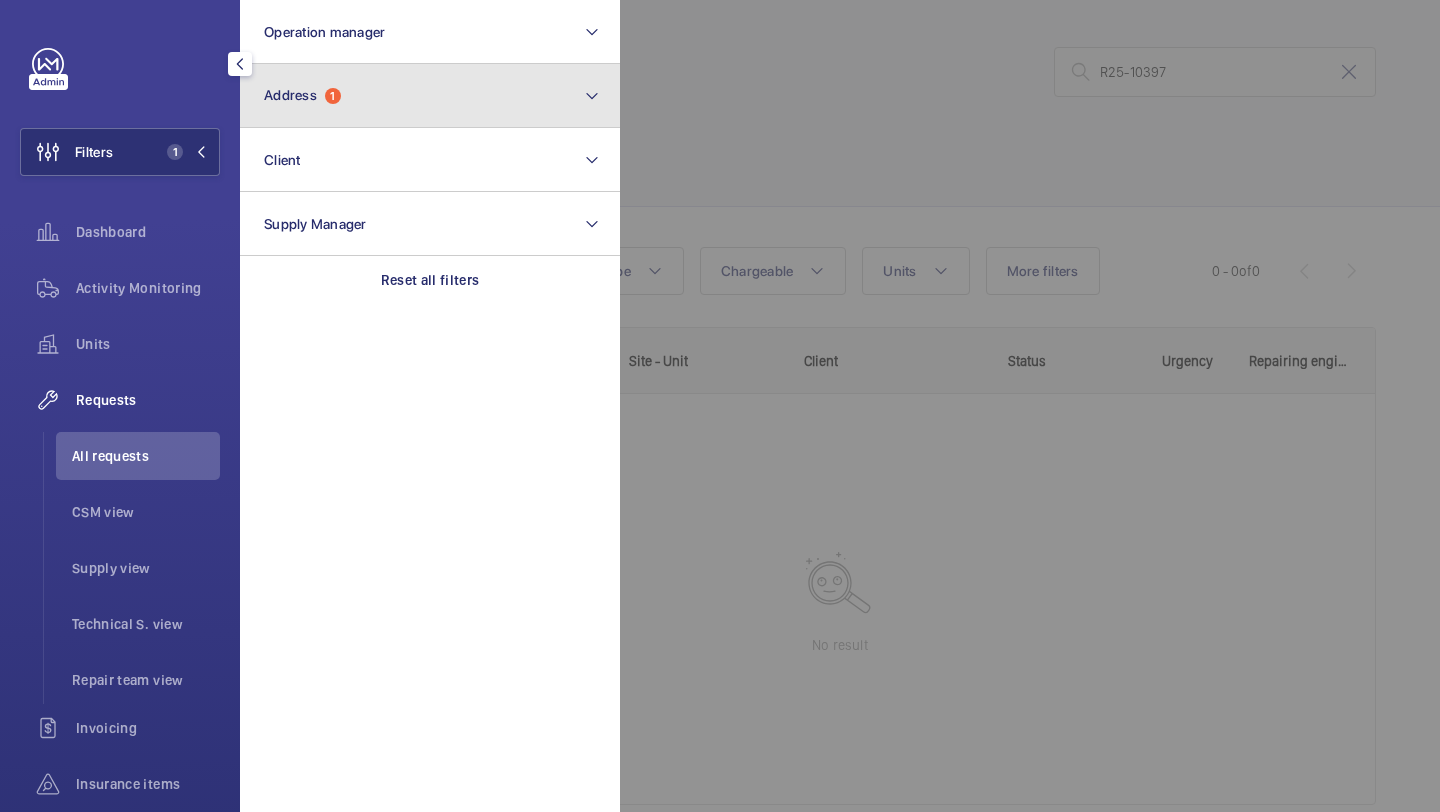 click on "Address  1" 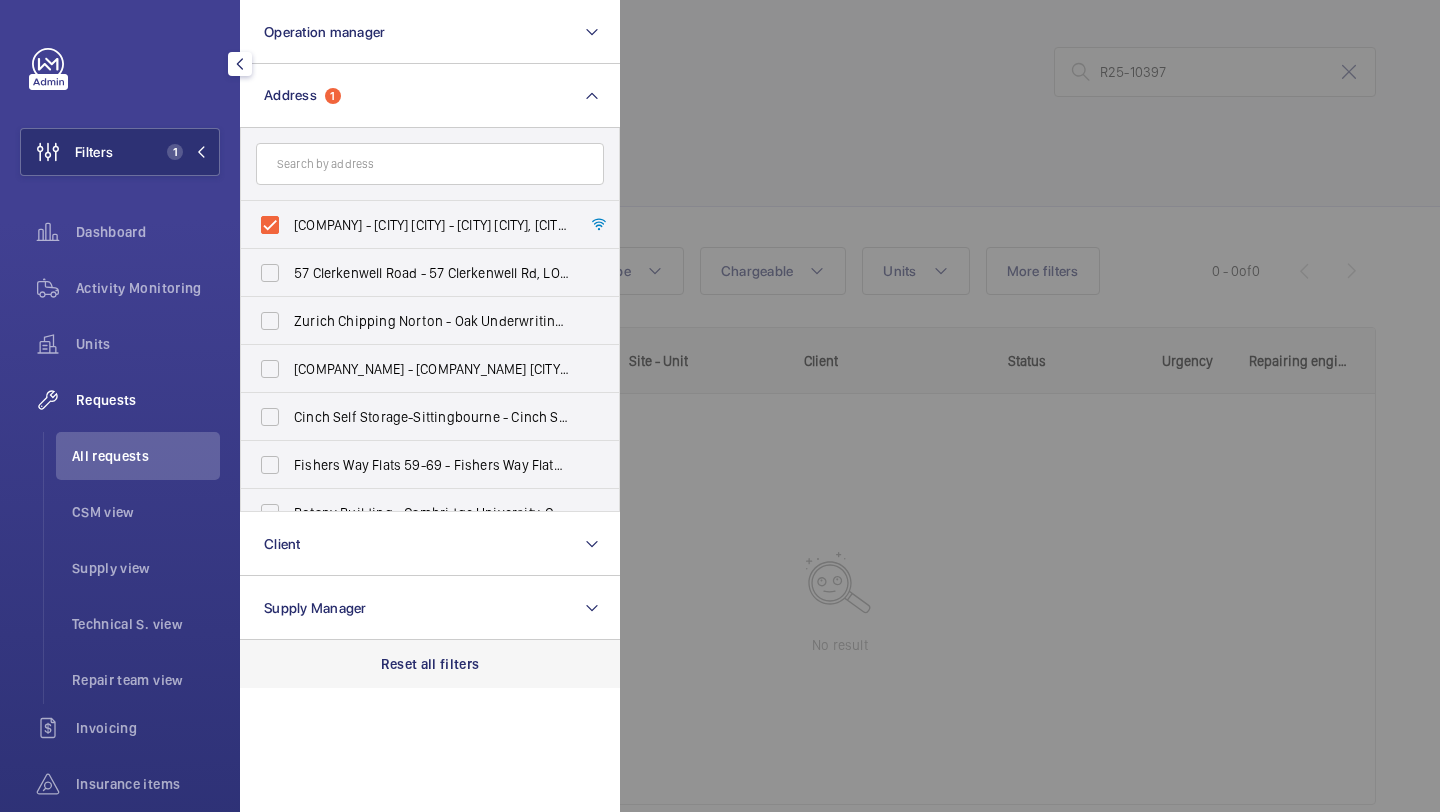 click on "Reset all filters" 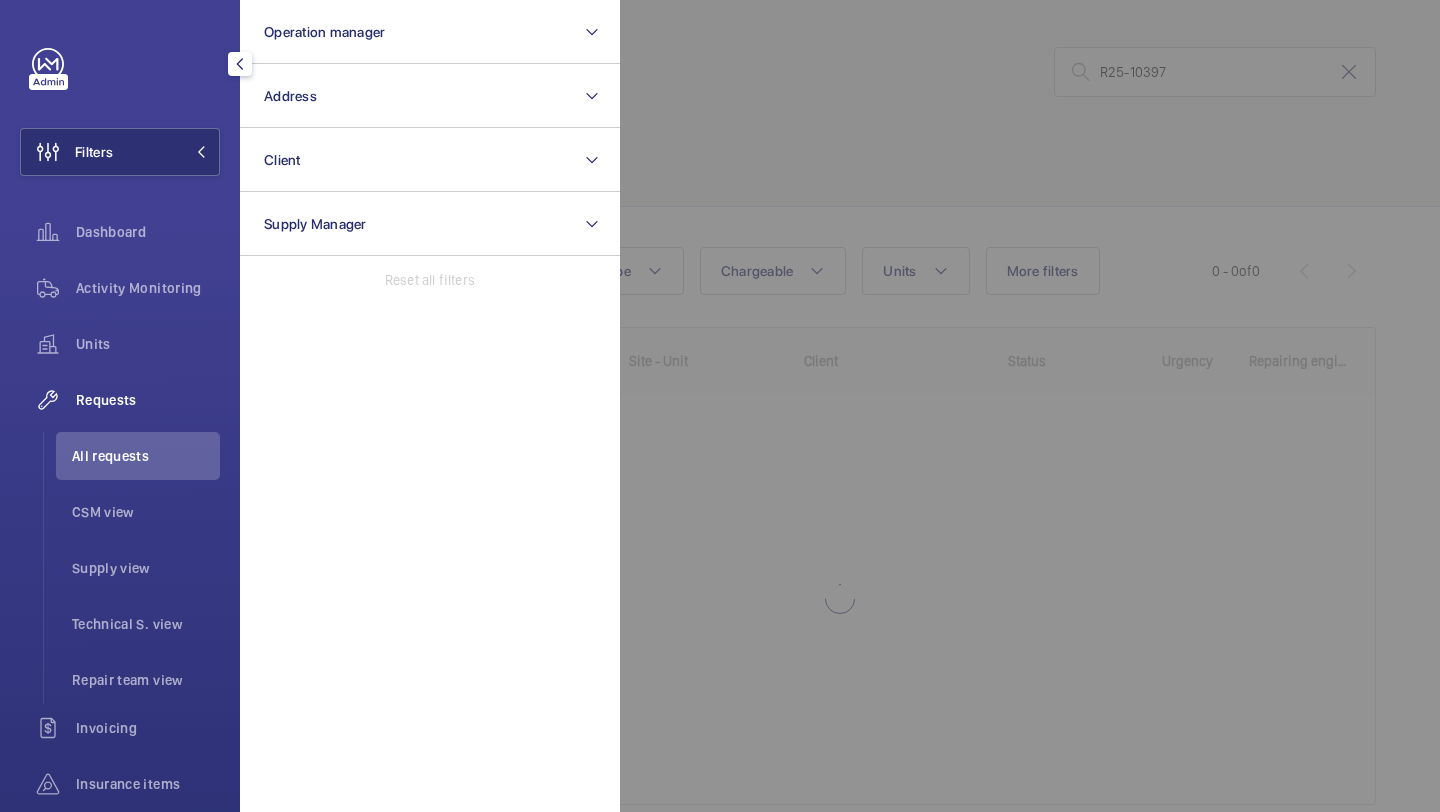 click 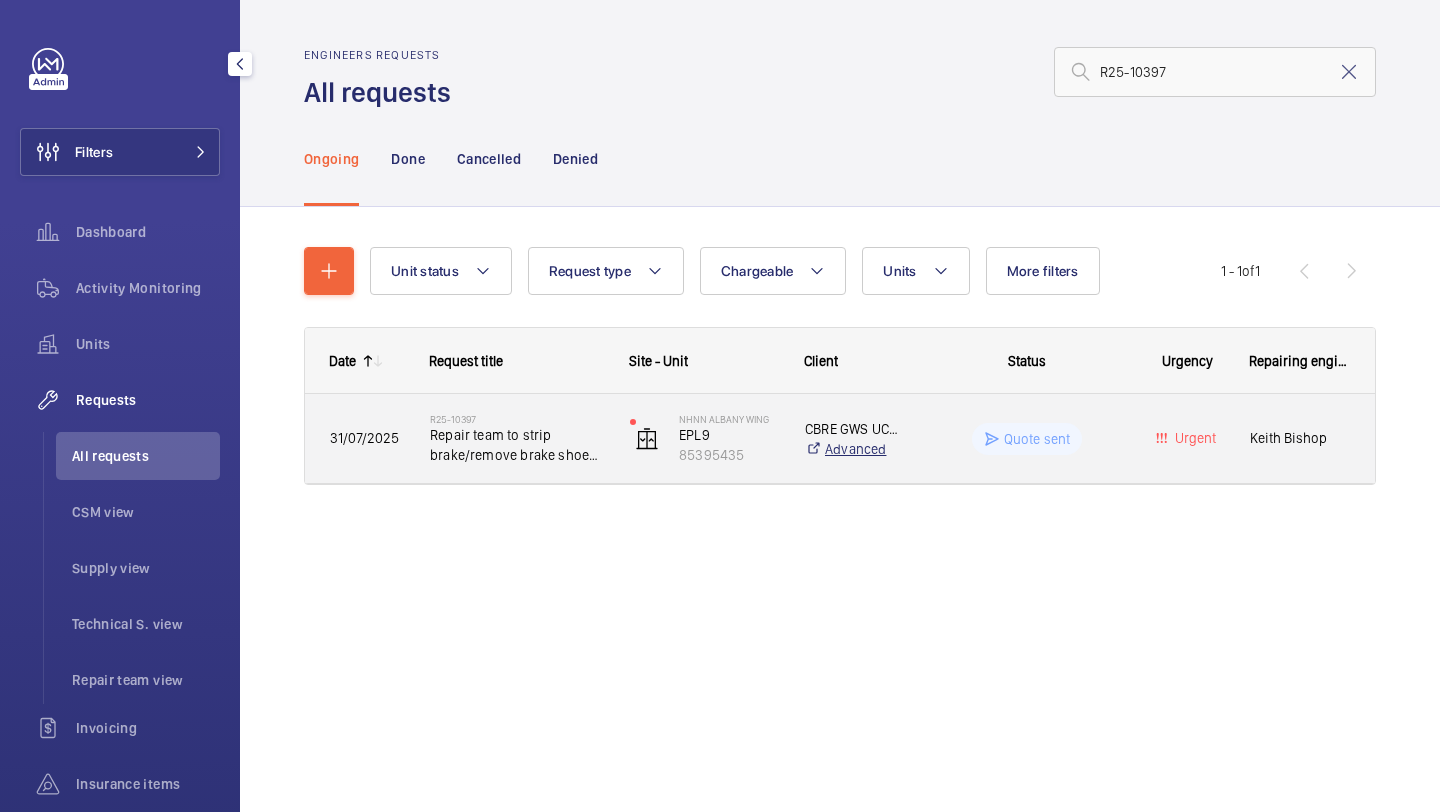 click on "Advanced" 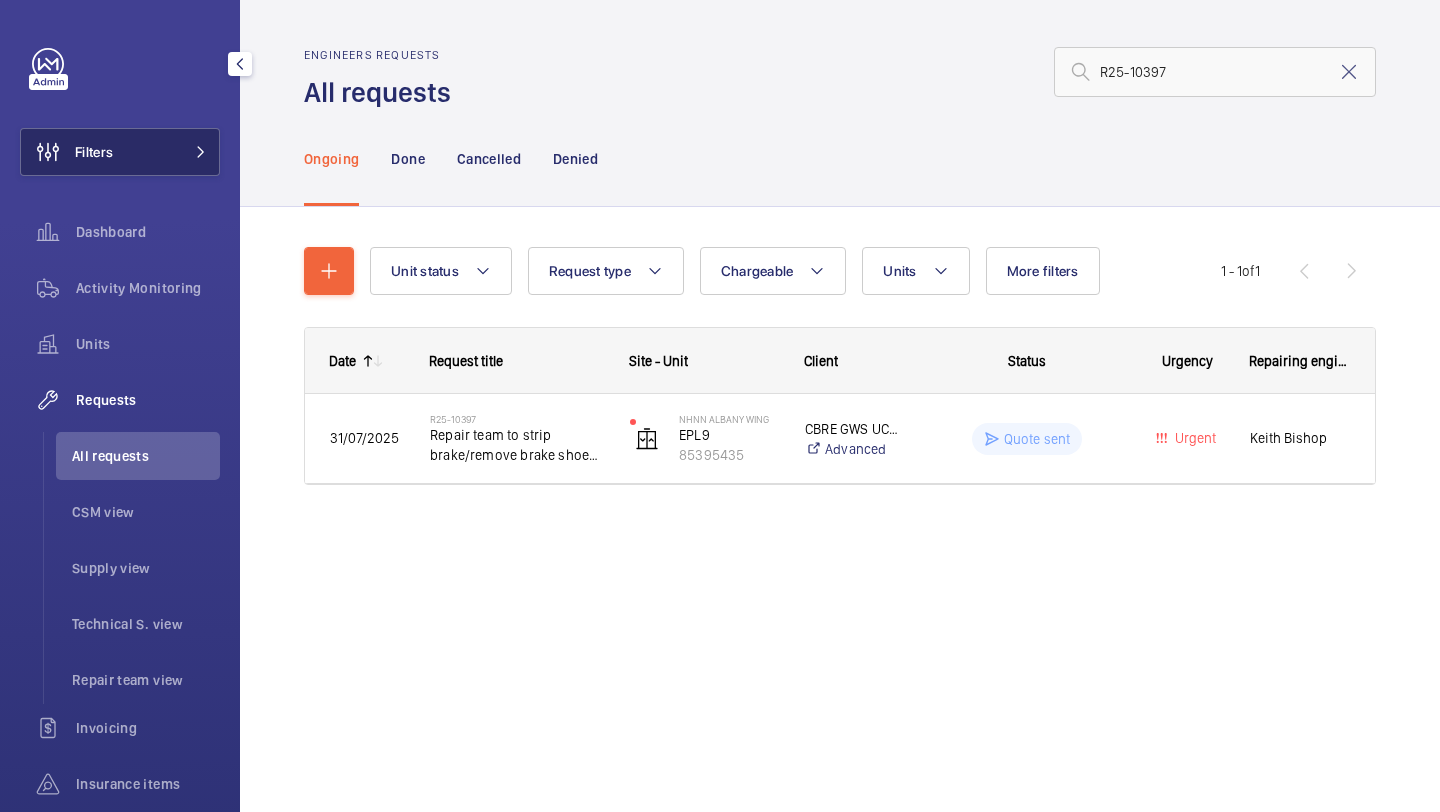 click on "Filters" 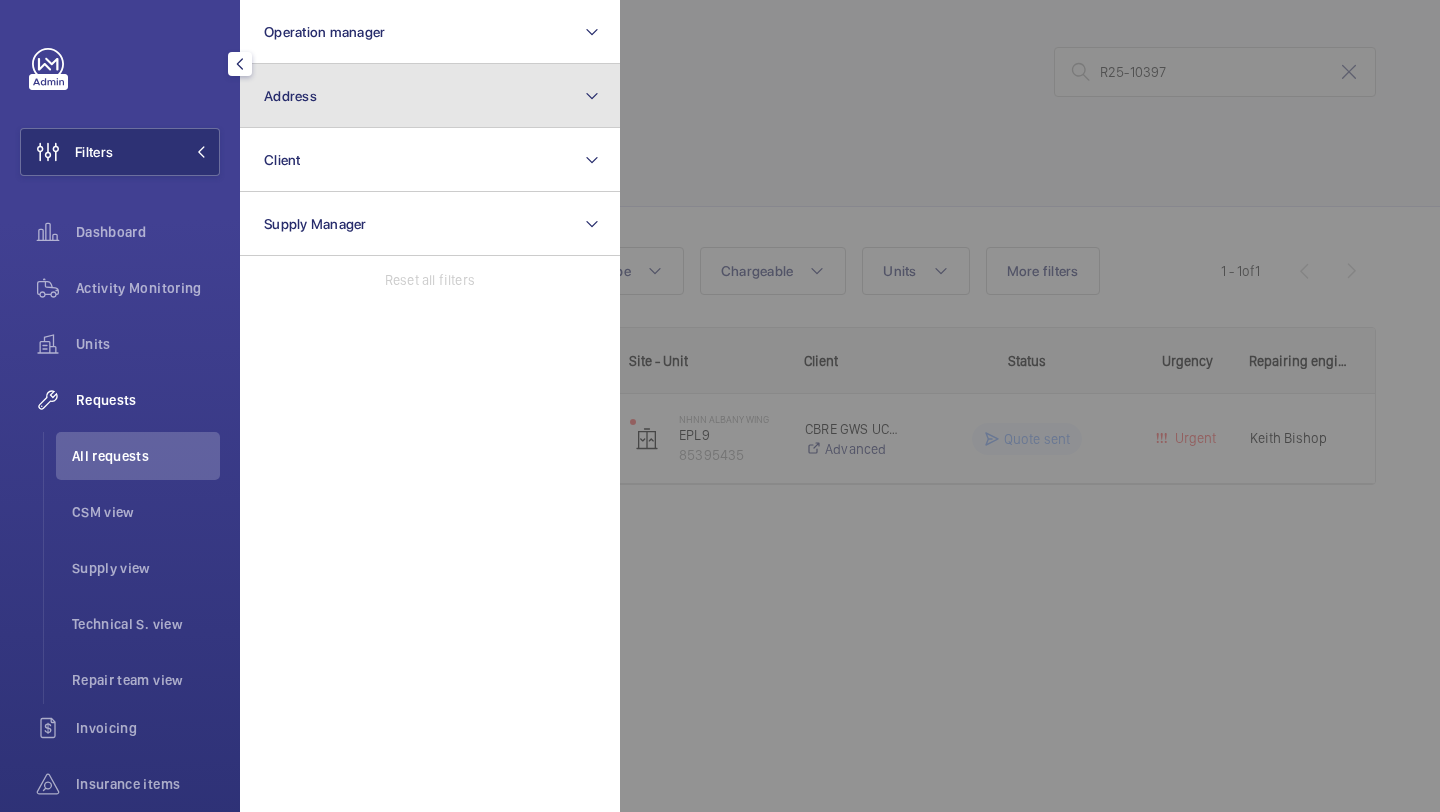 click on "Address" 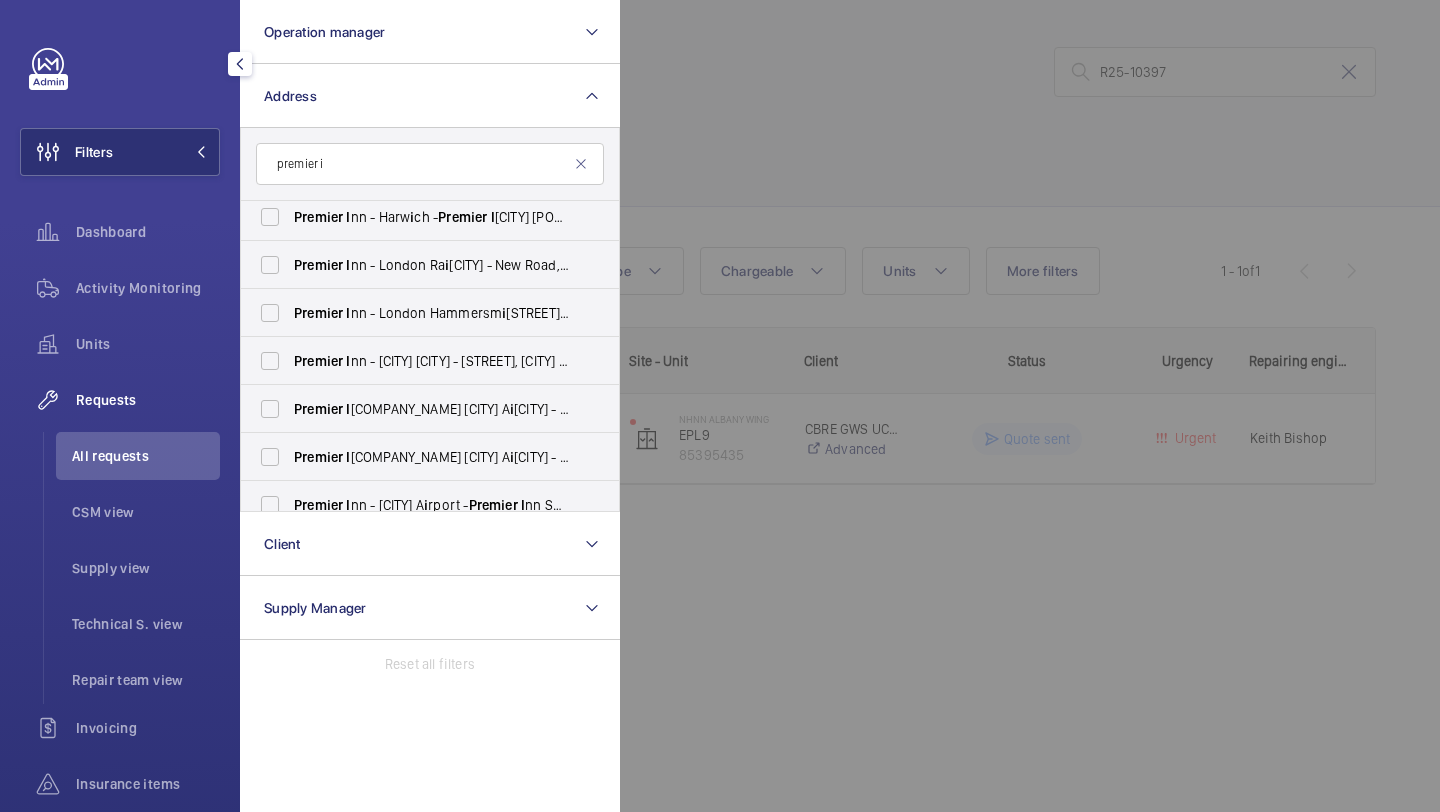 scroll, scrollTop: 933, scrollLeft: 0, axis: vertical 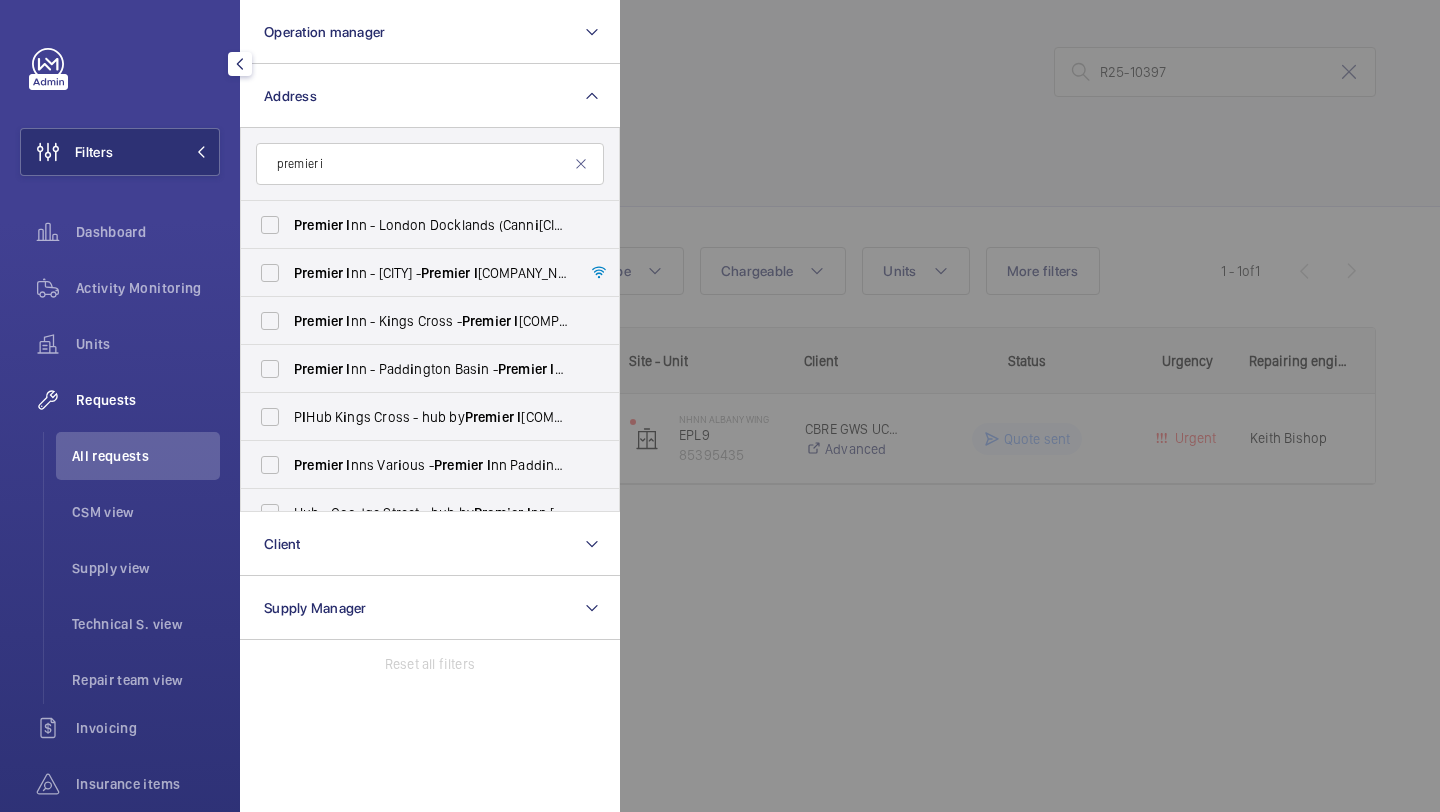 click on "premier i" 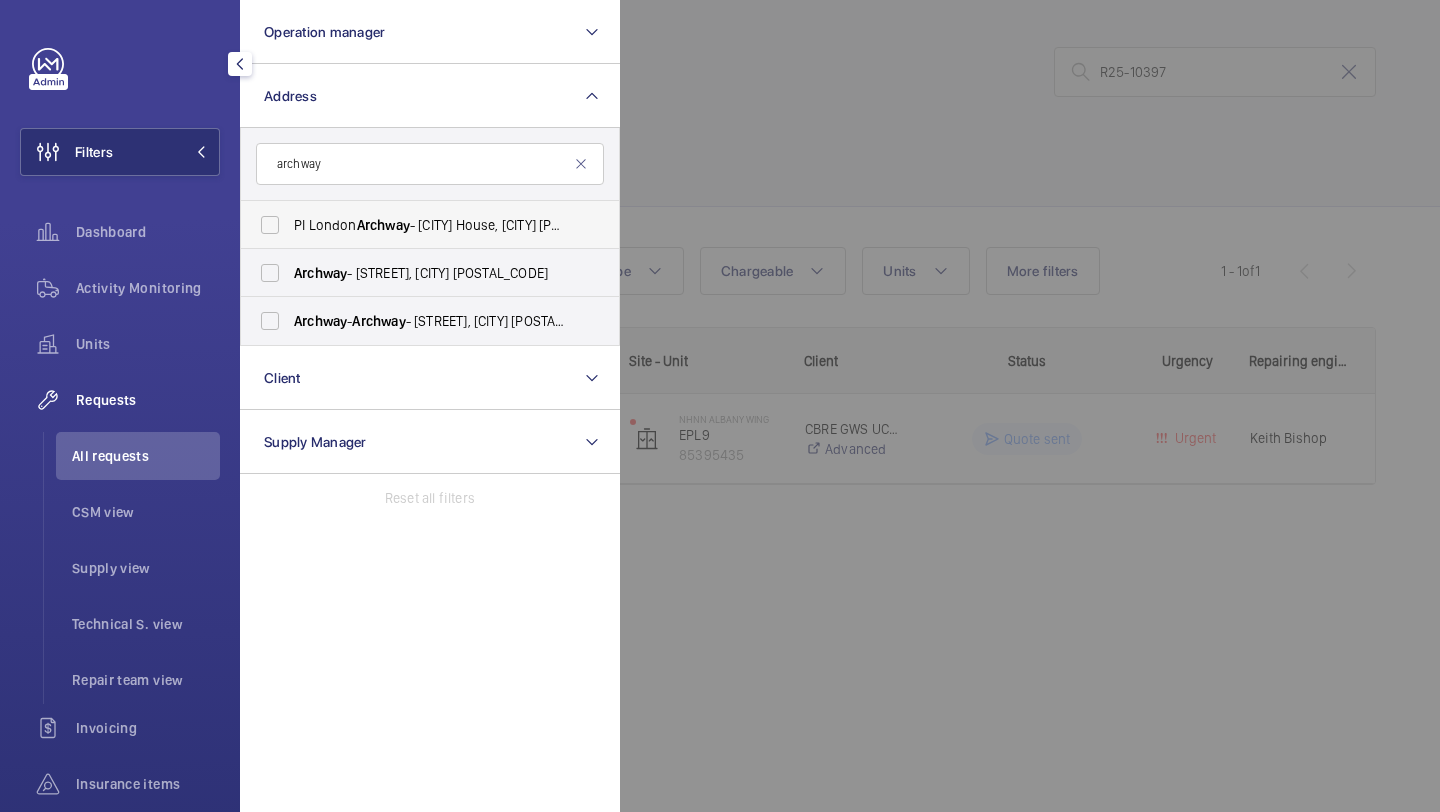 type on "archway" 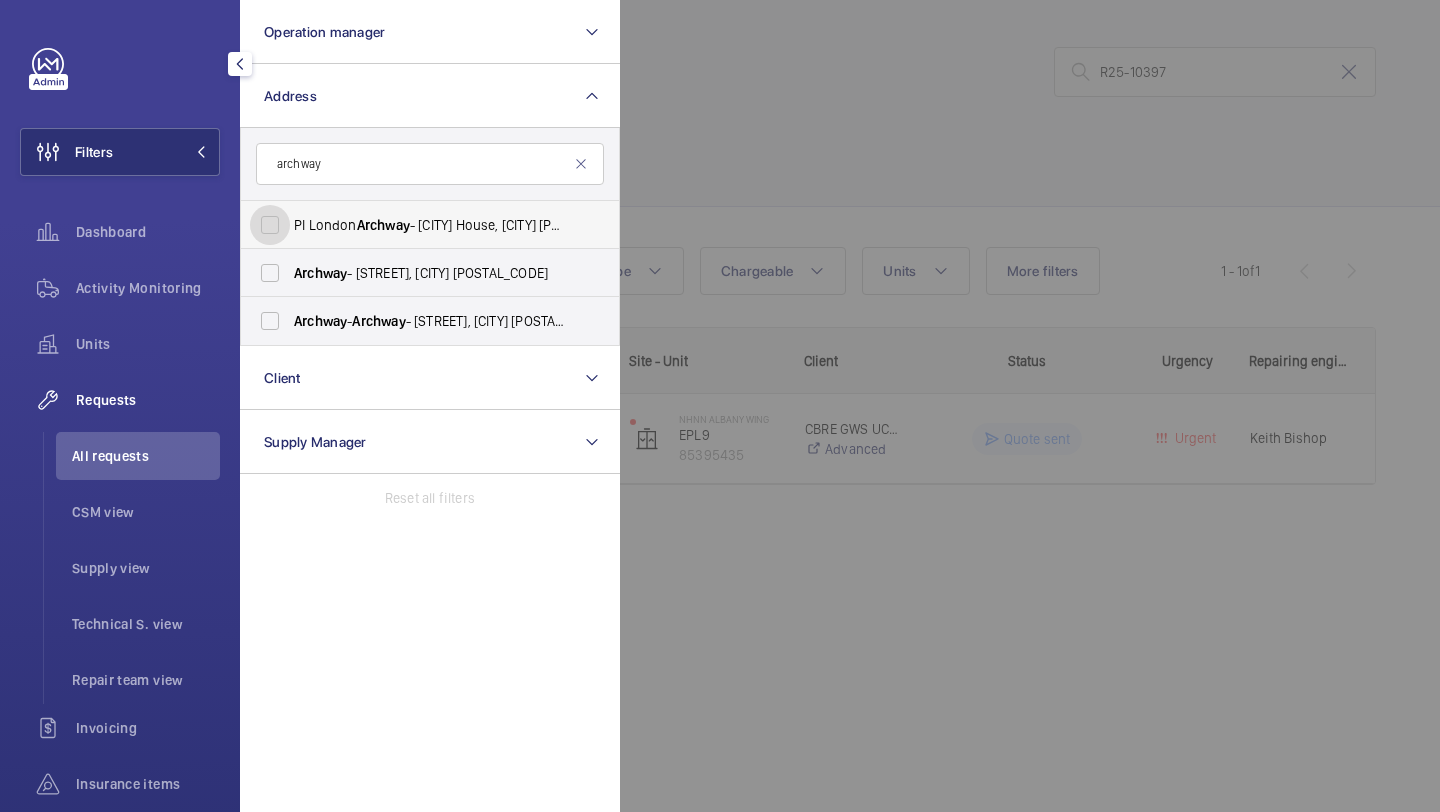 click on "PI London  Archway  - Hamlyn House, LONDON N19 5DD" at bounding box center [270, 225] 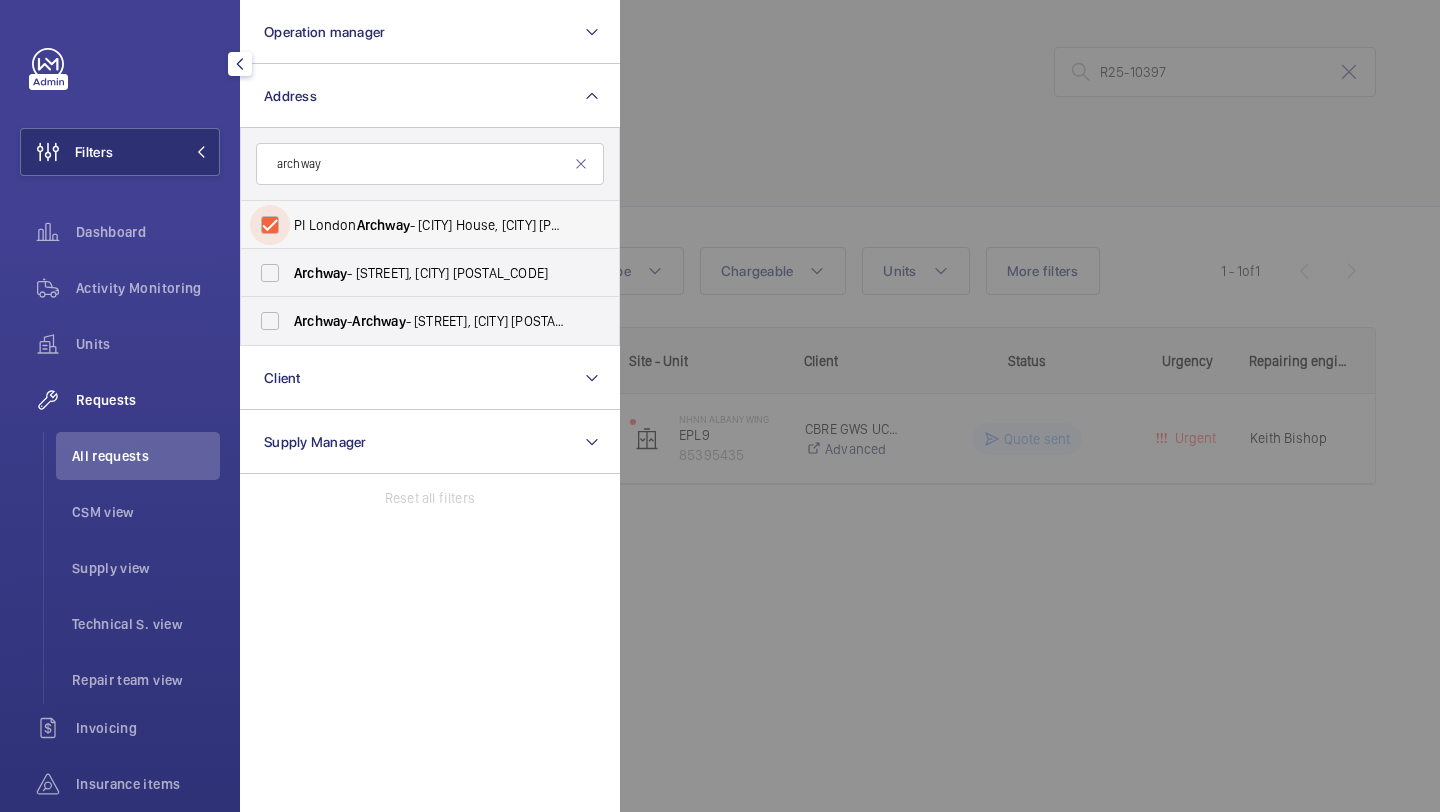 checkbox on "true" 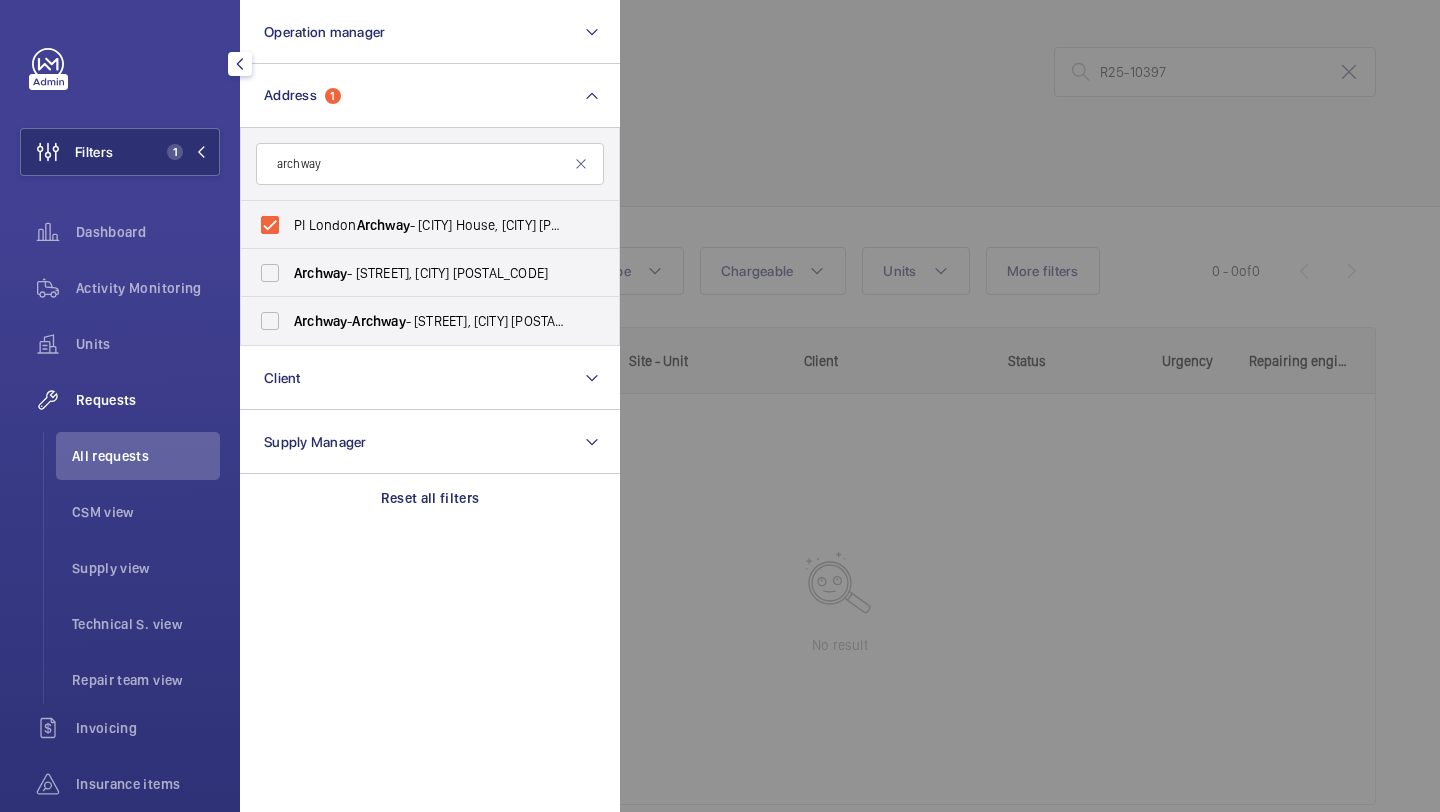 click 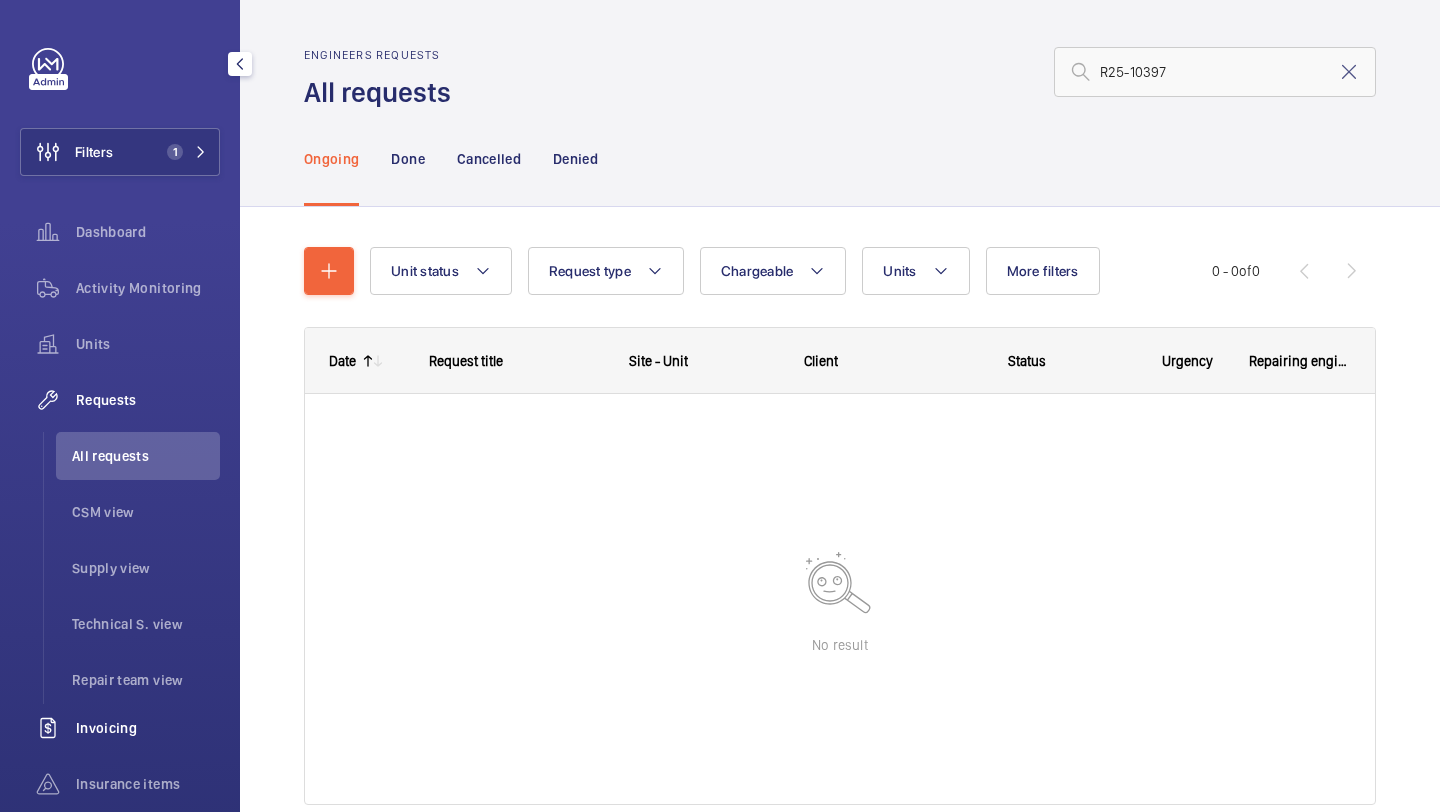 click on "Invoicing" 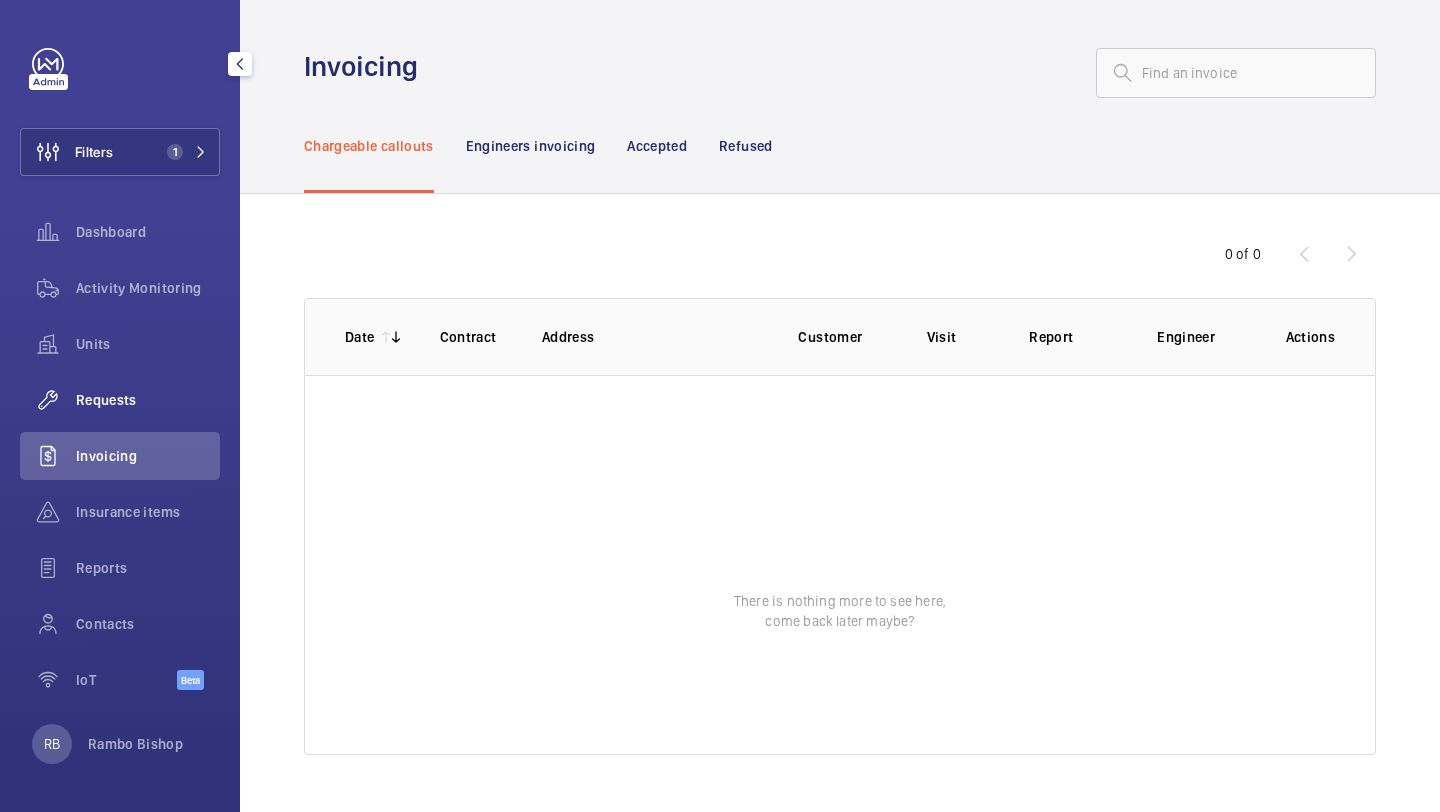 click on "Requests" 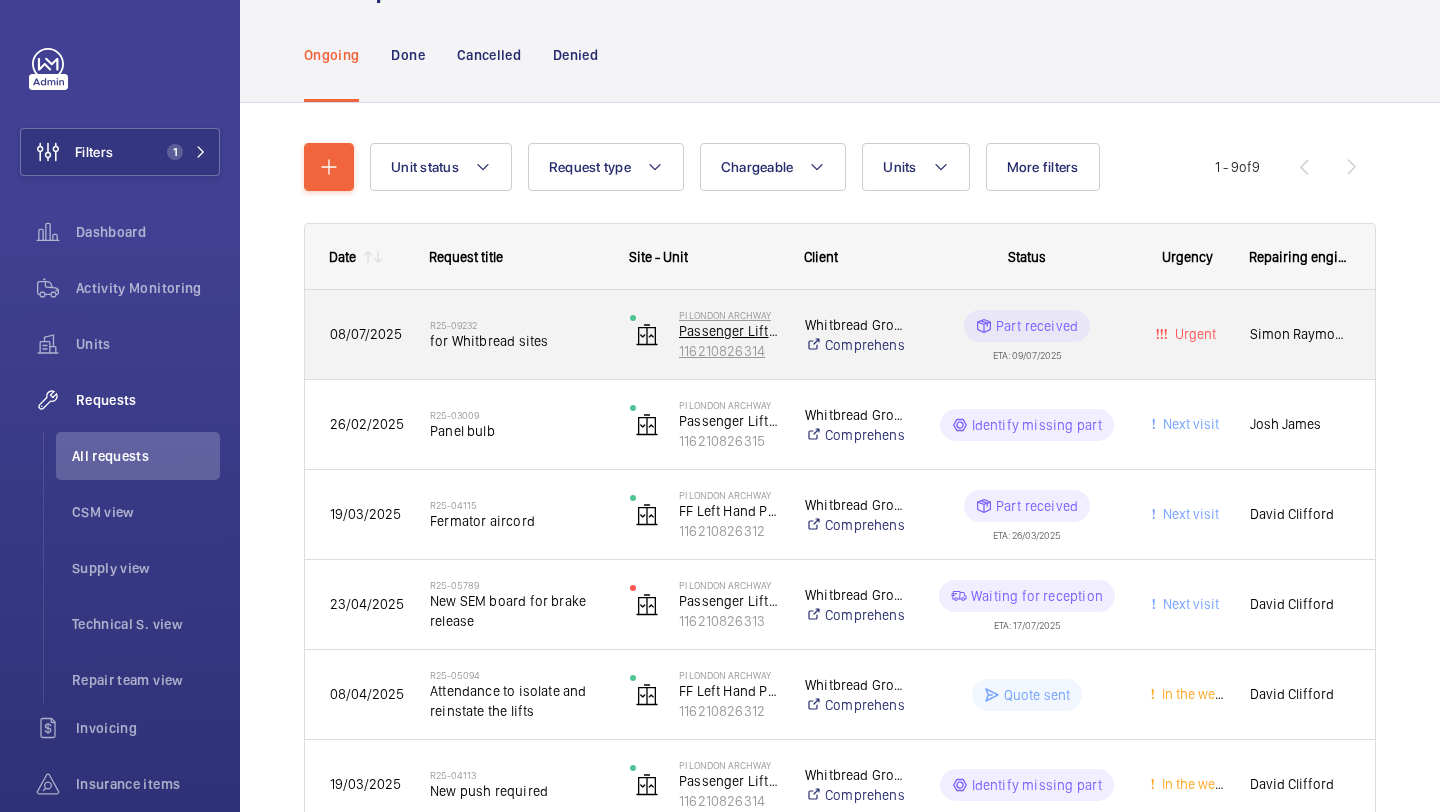 scroll, scrollTop: 110, scrollLeft: 0, axis: vertical 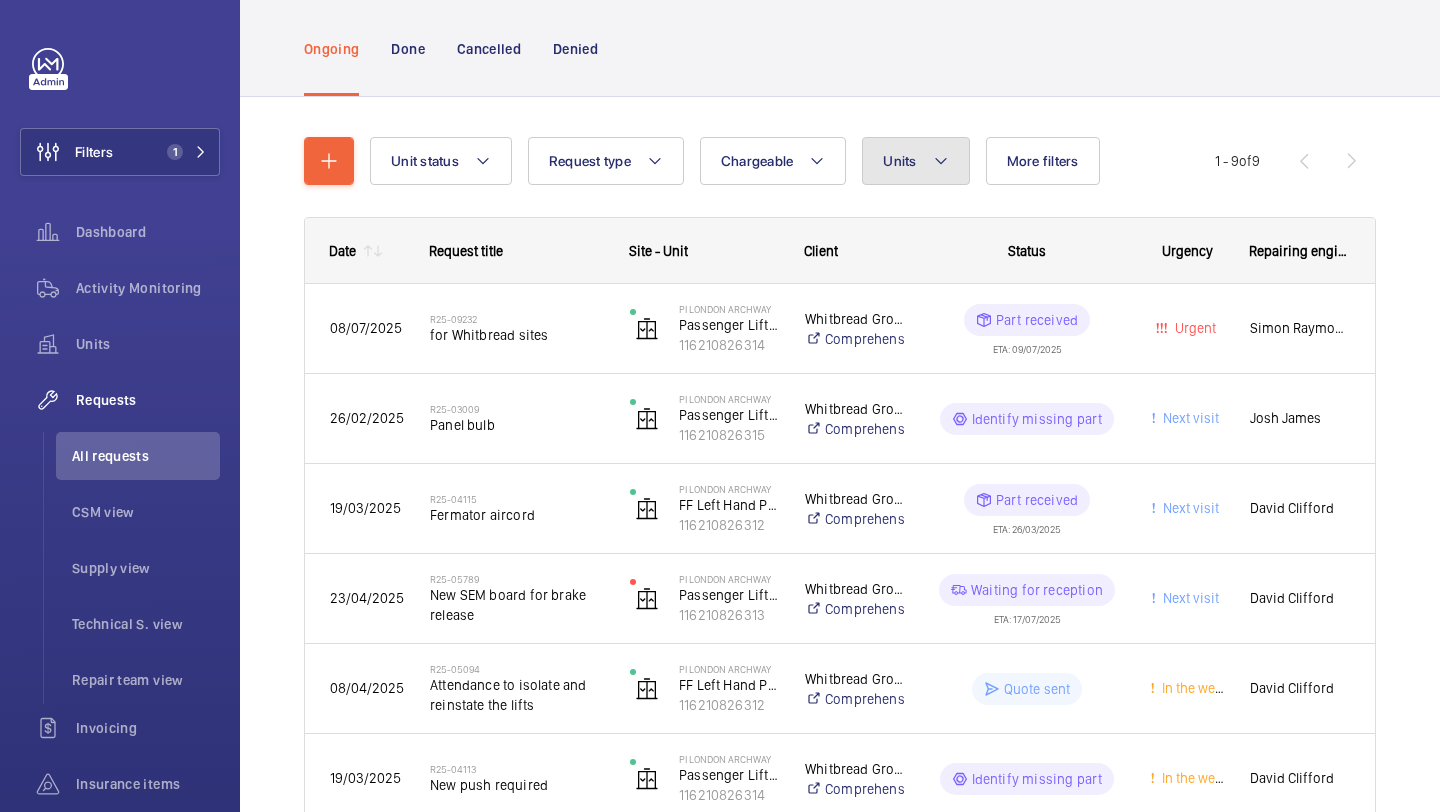 click on "Units" 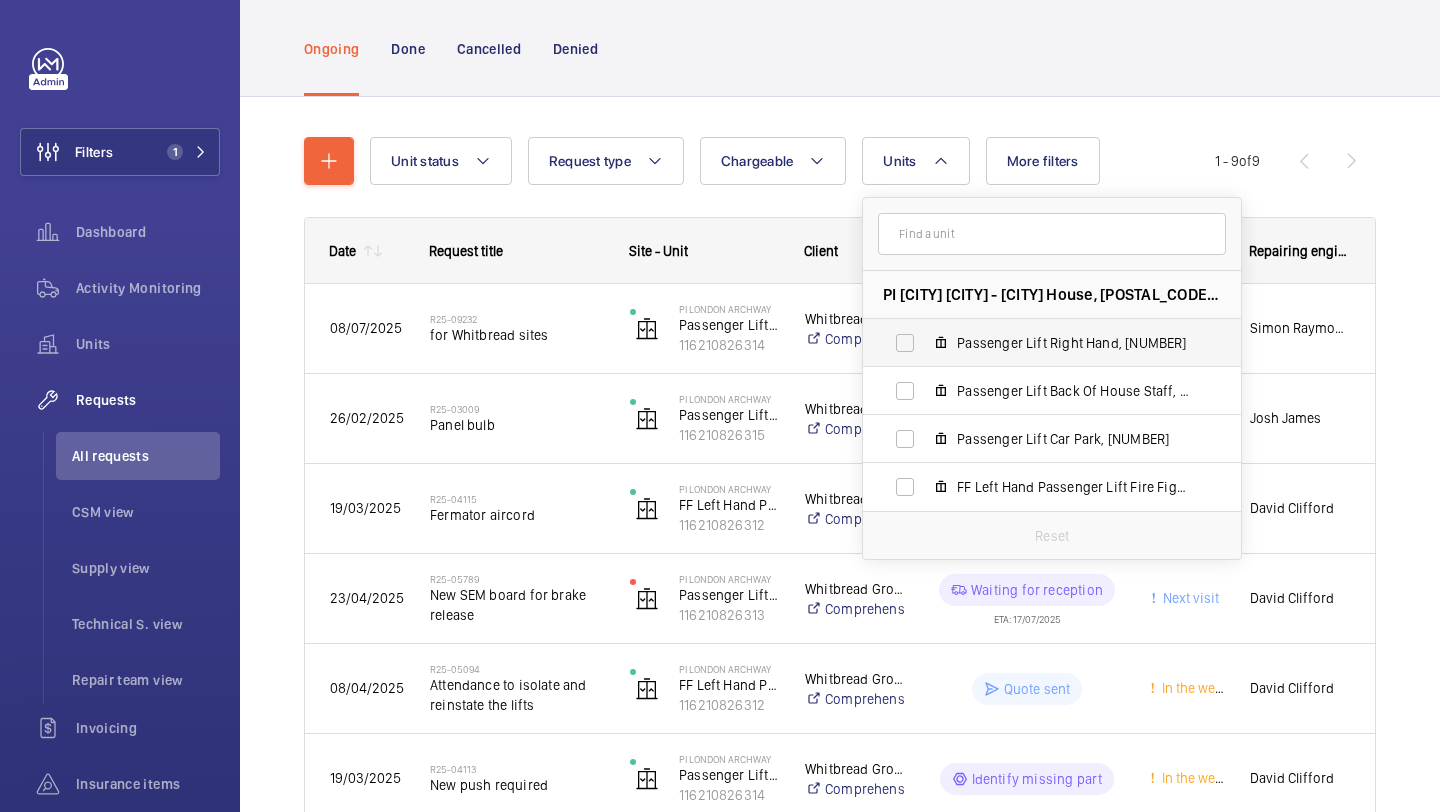 click on "Passenger Lift Right Hand, 116210826313" at bounding box center (1073, 343) 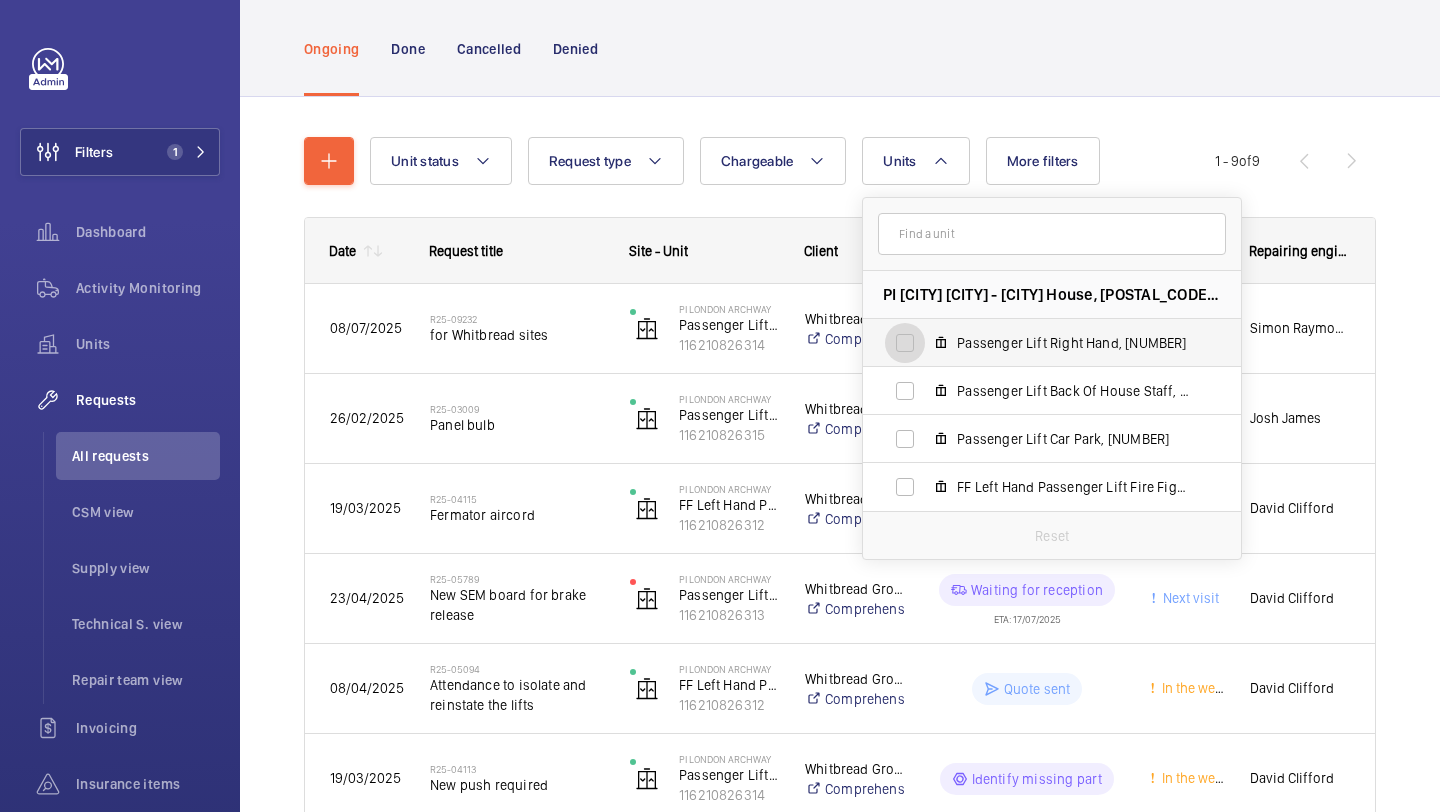 click on "Passenger Lift Right Hand, 116210826313" at bounding box center [905, 343] 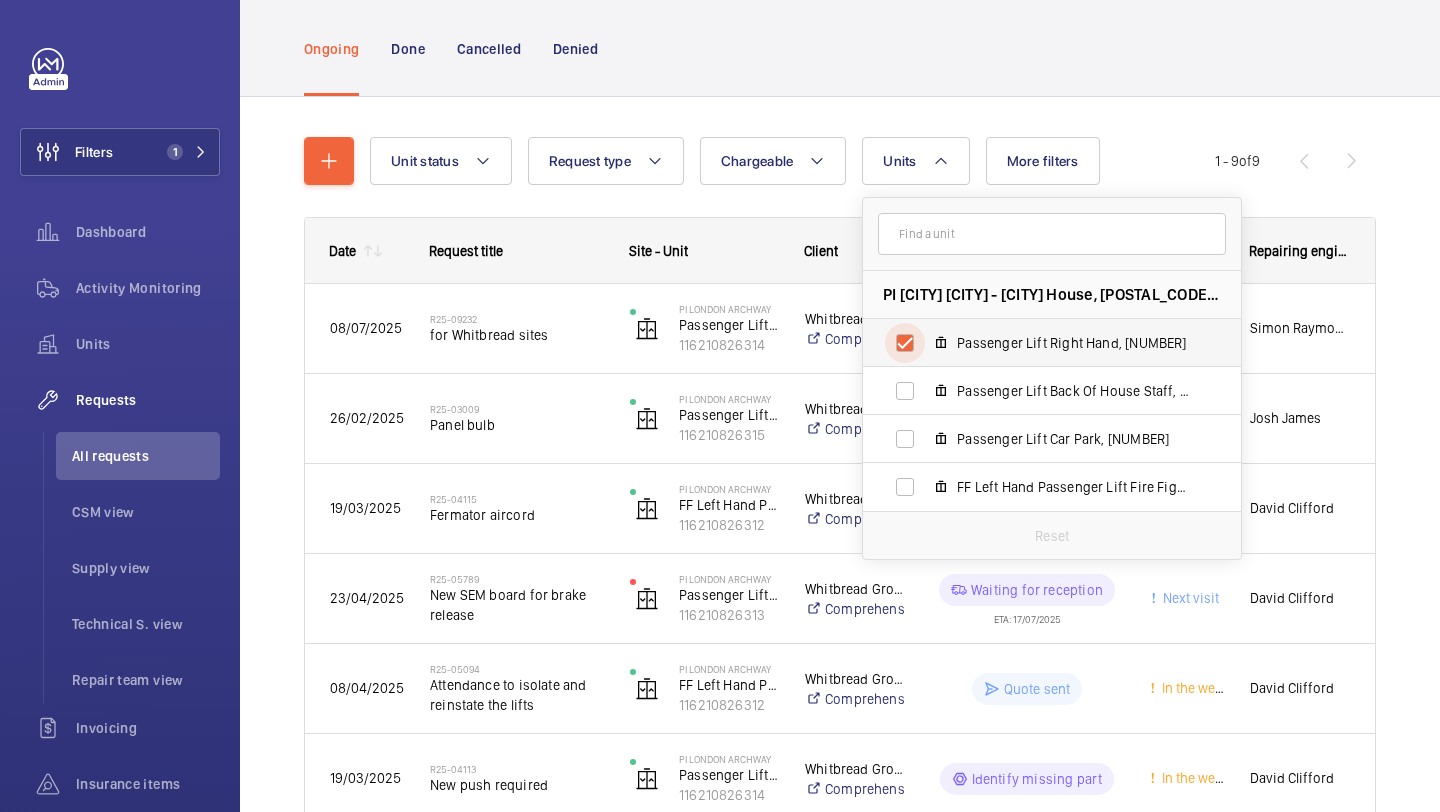 checkbox on "true" 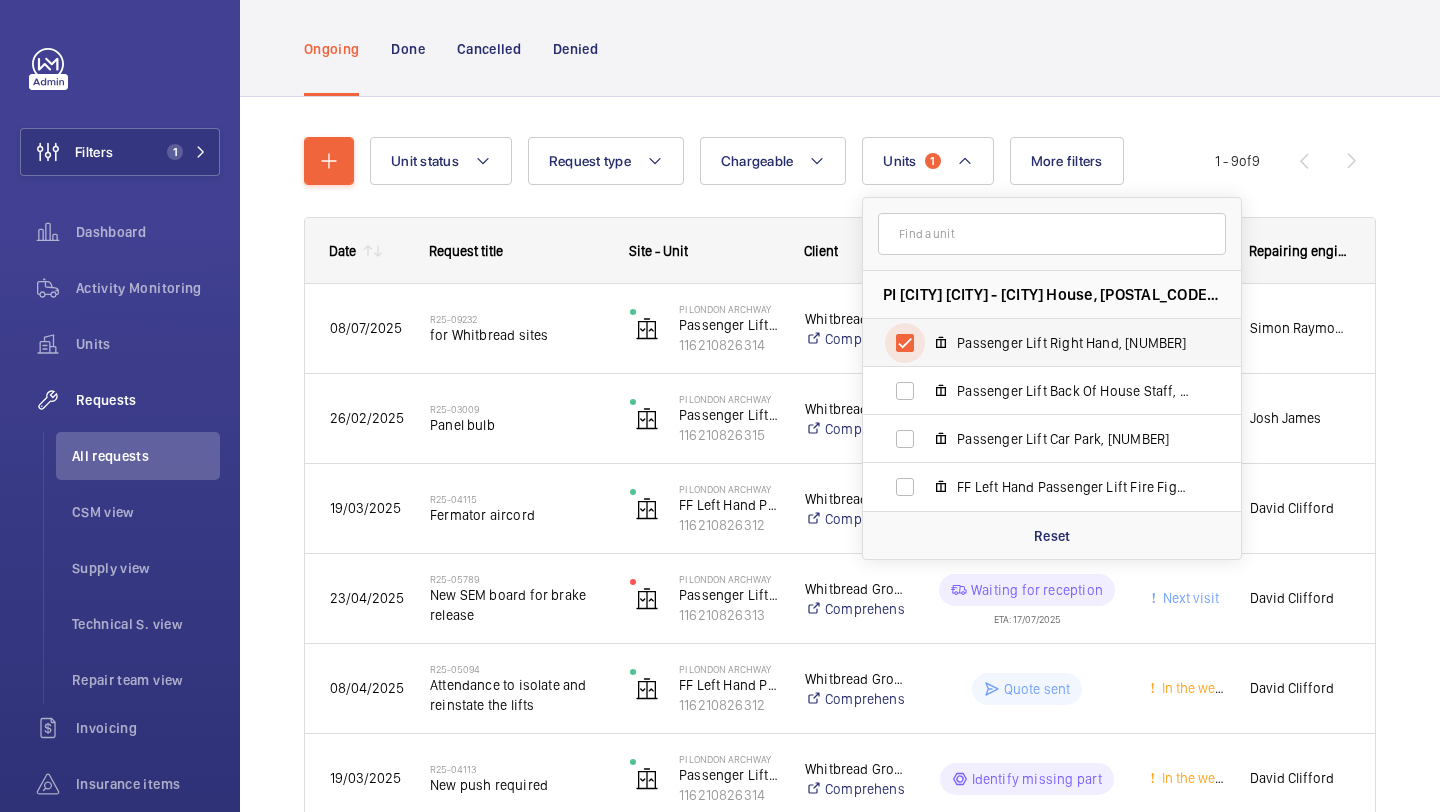 scroll, scrollTop: 89, scrollLeft: 0, axis: vertical 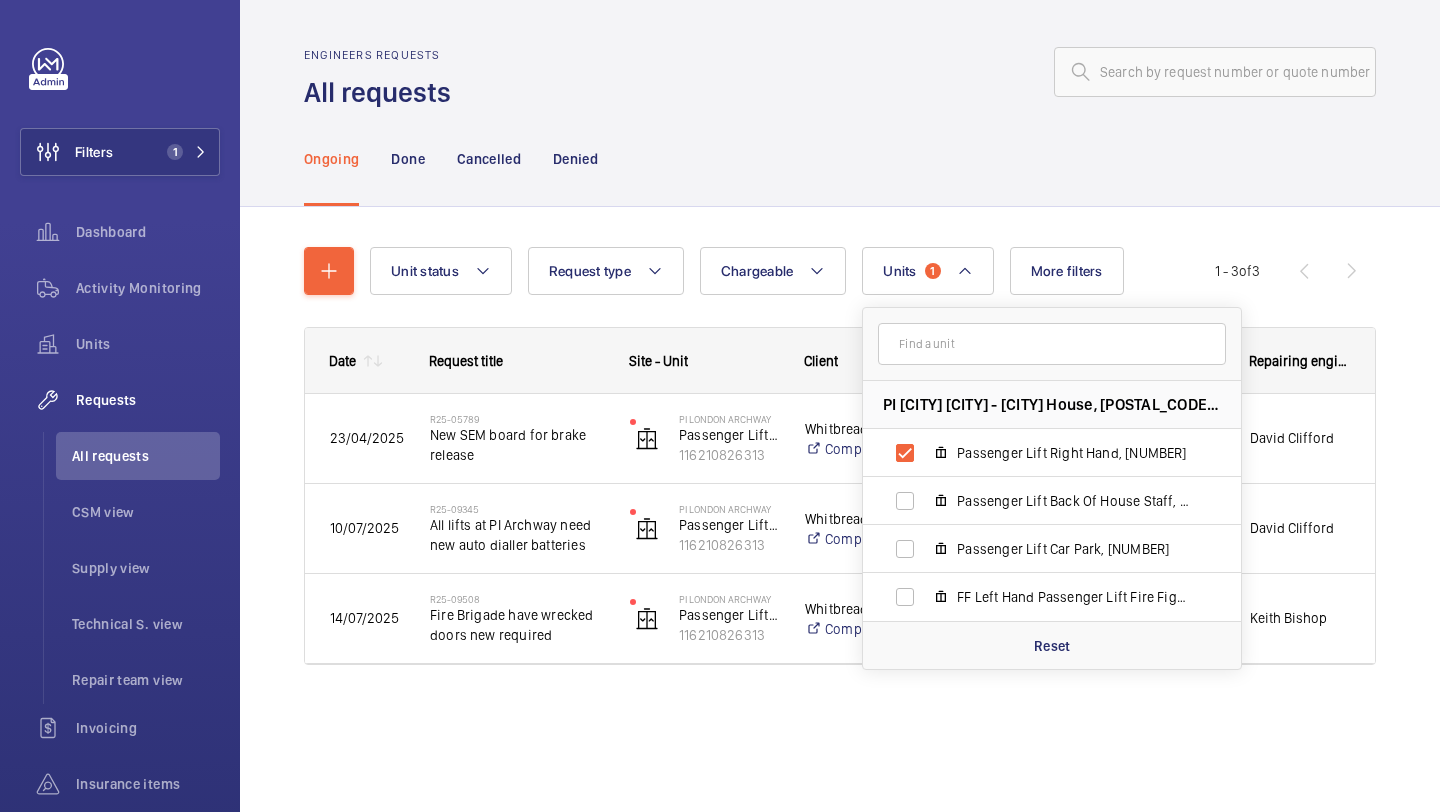 click on "Unit status Request type  Chargeable Units  1 PI London Archway - Hamlyn House, N19 5DD LONDON Passenger Lift Right Hand, 116210826313 Passenger Lift Back Of House Staff, 116210826314 Passenger Lift Car Park, 116210826315 FF Left Hand Passenger Lift Fire Fighting, 116210826312 Reset More filters Request status Urgency Repairing engineer Engineer Device type Reset all filters 1 - 3  of  3
Date
Request title" 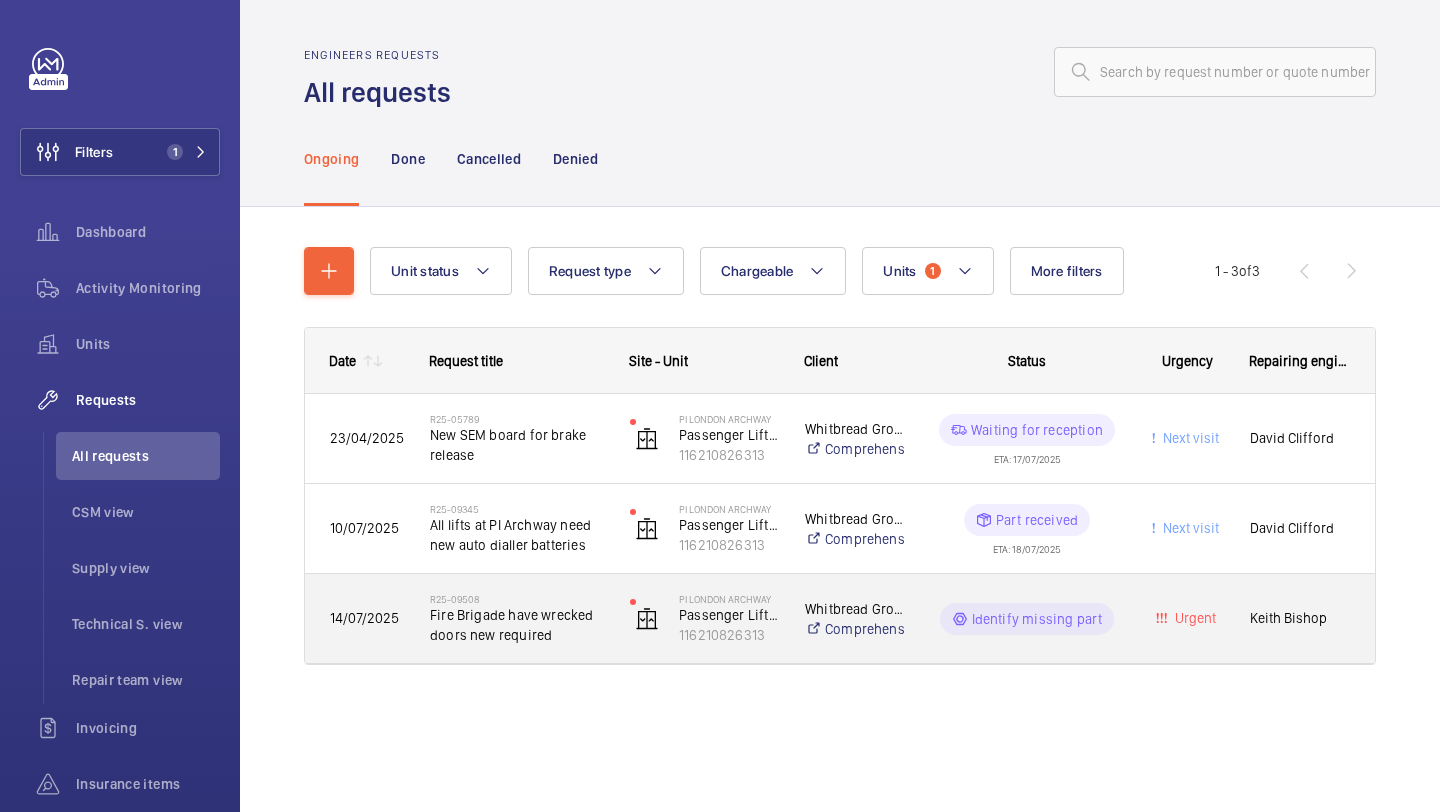 click on "Fire Brigade have wrecked doors new required" 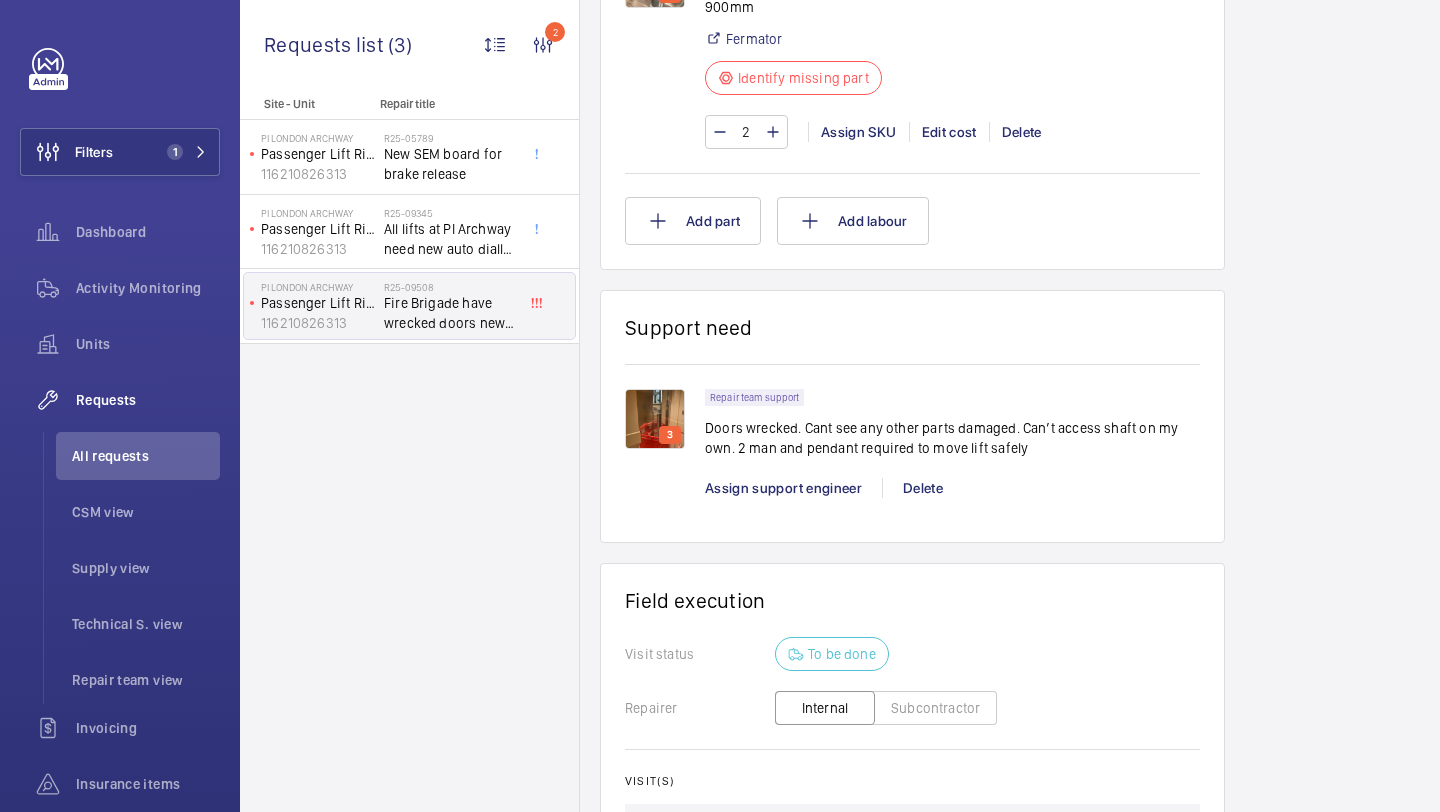 scroll, scrollTop: 1454, scrollLeft: 0, axis: vertical 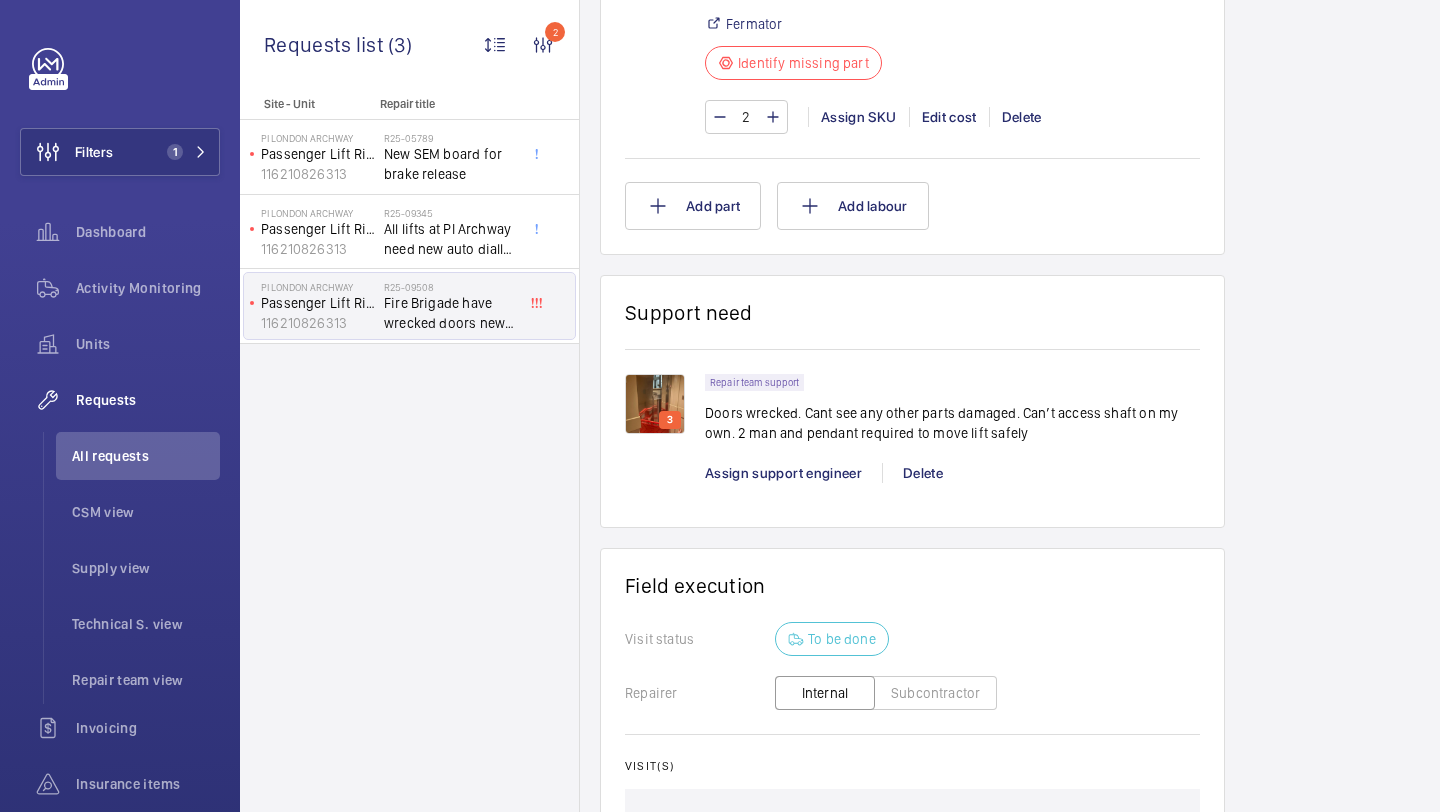 click on "Doors wrecked. Cant see any other parts damaged. Can’t access shaft on my own. 2 man and pendant required to move lift safely" 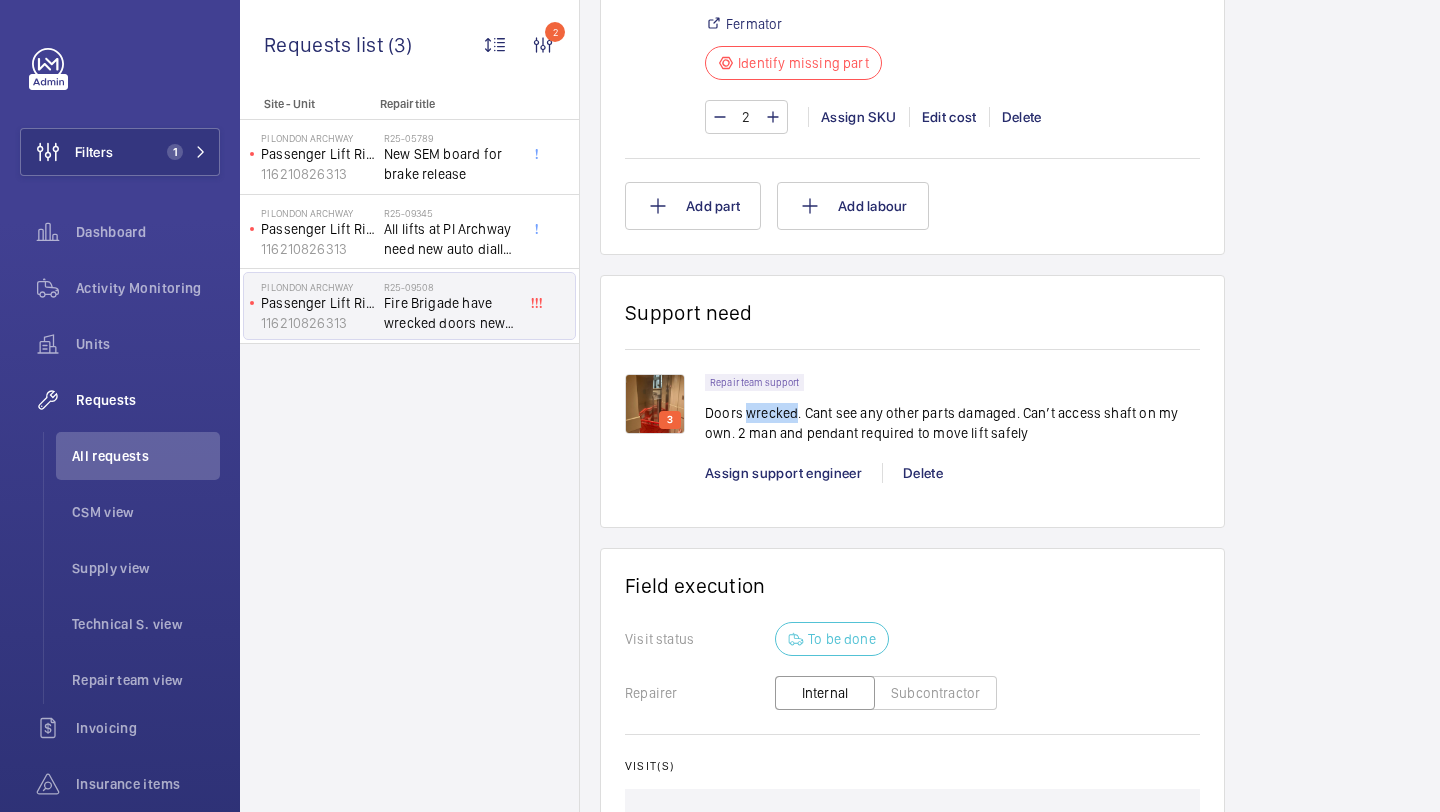 click on "Doors wrecked. Cant see any other parts damaged. Can’t access shaft on my own. 2 man and pendant required to move lift safely" 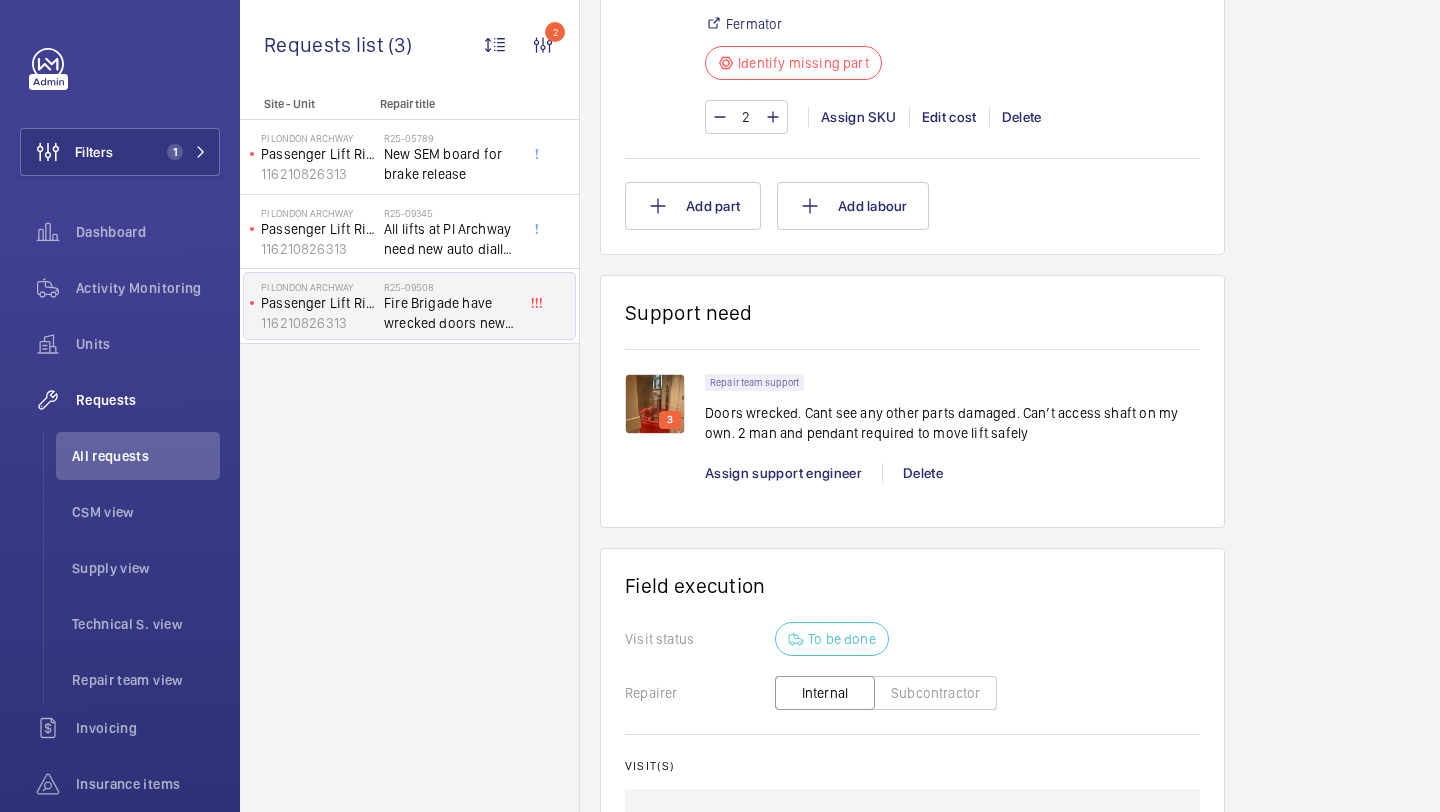 click on "3" 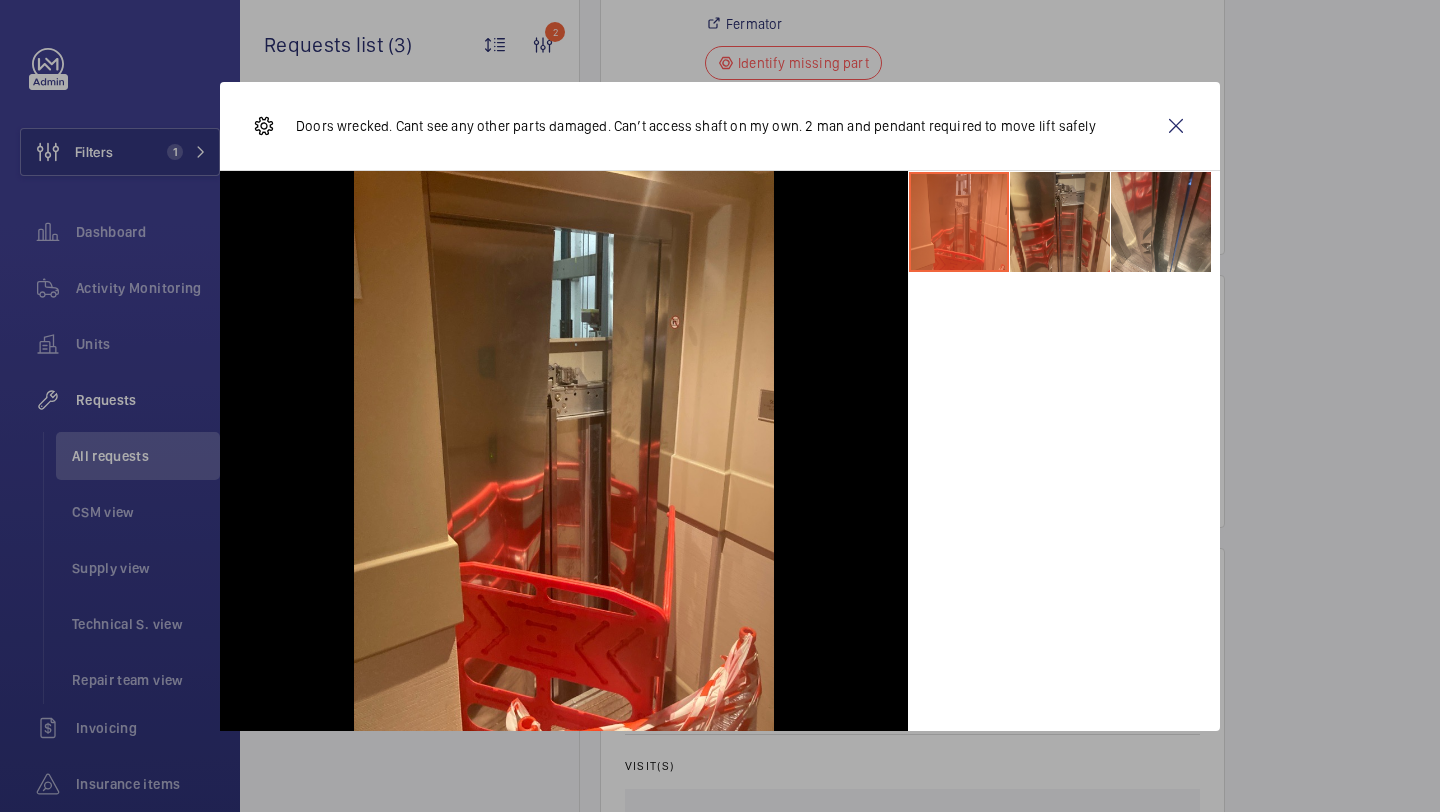 click at bounding box center [1060, 222] 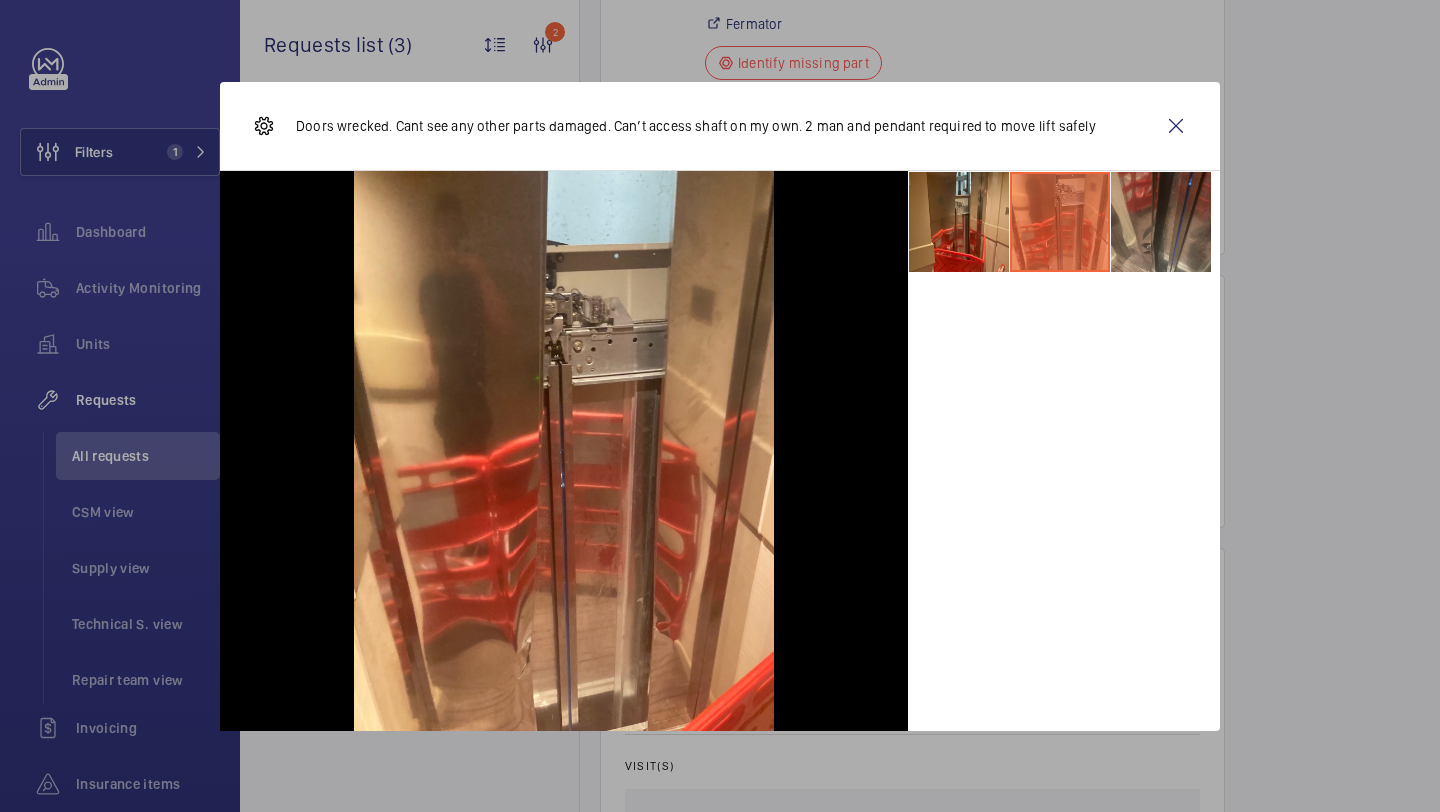 click at bounding box center [1161, 222] 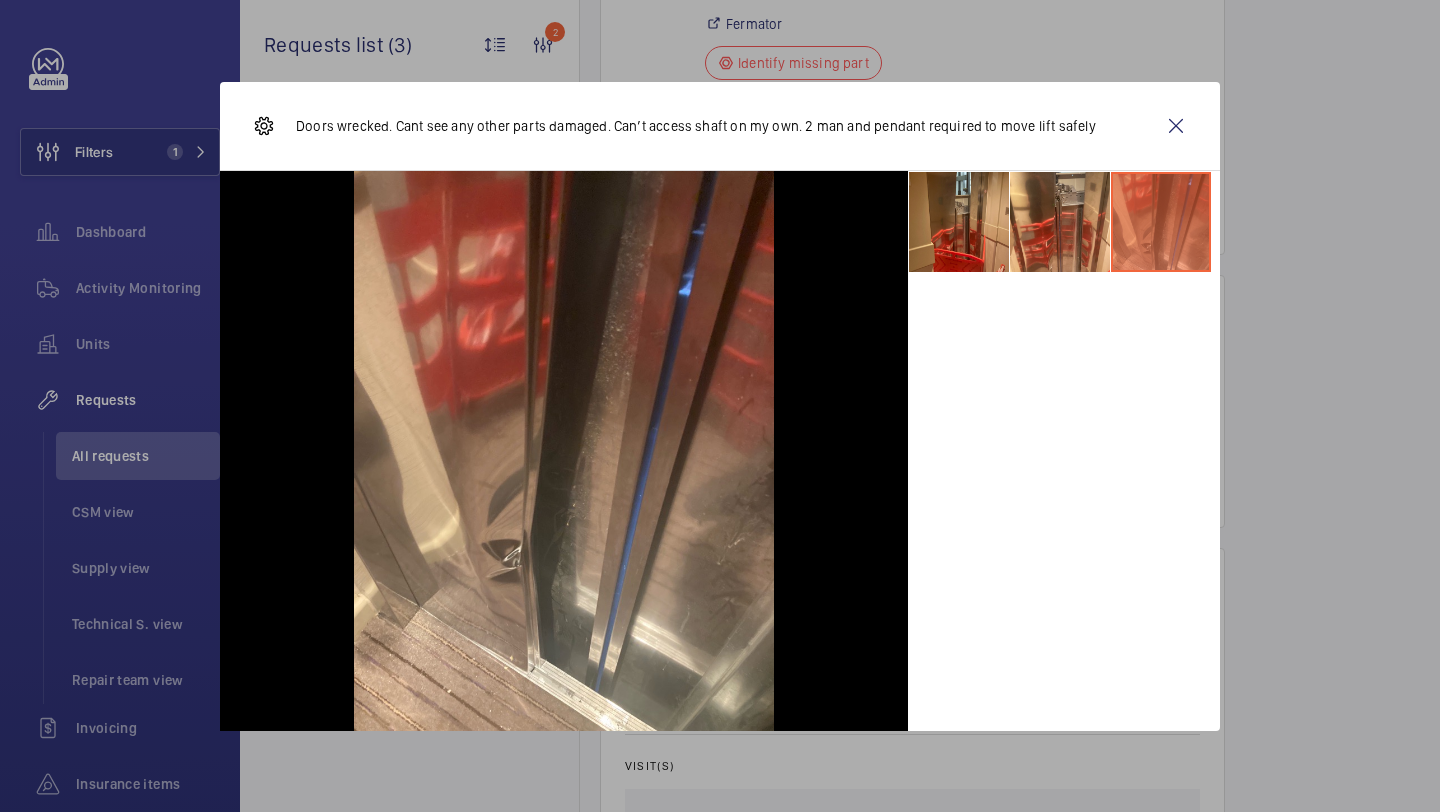 click on "Doors wrecked. Cant see any other parts damaged. Can’t access shaft on my own. 2 man and pendant required to move lift safely" at bounding box center (720, 126) 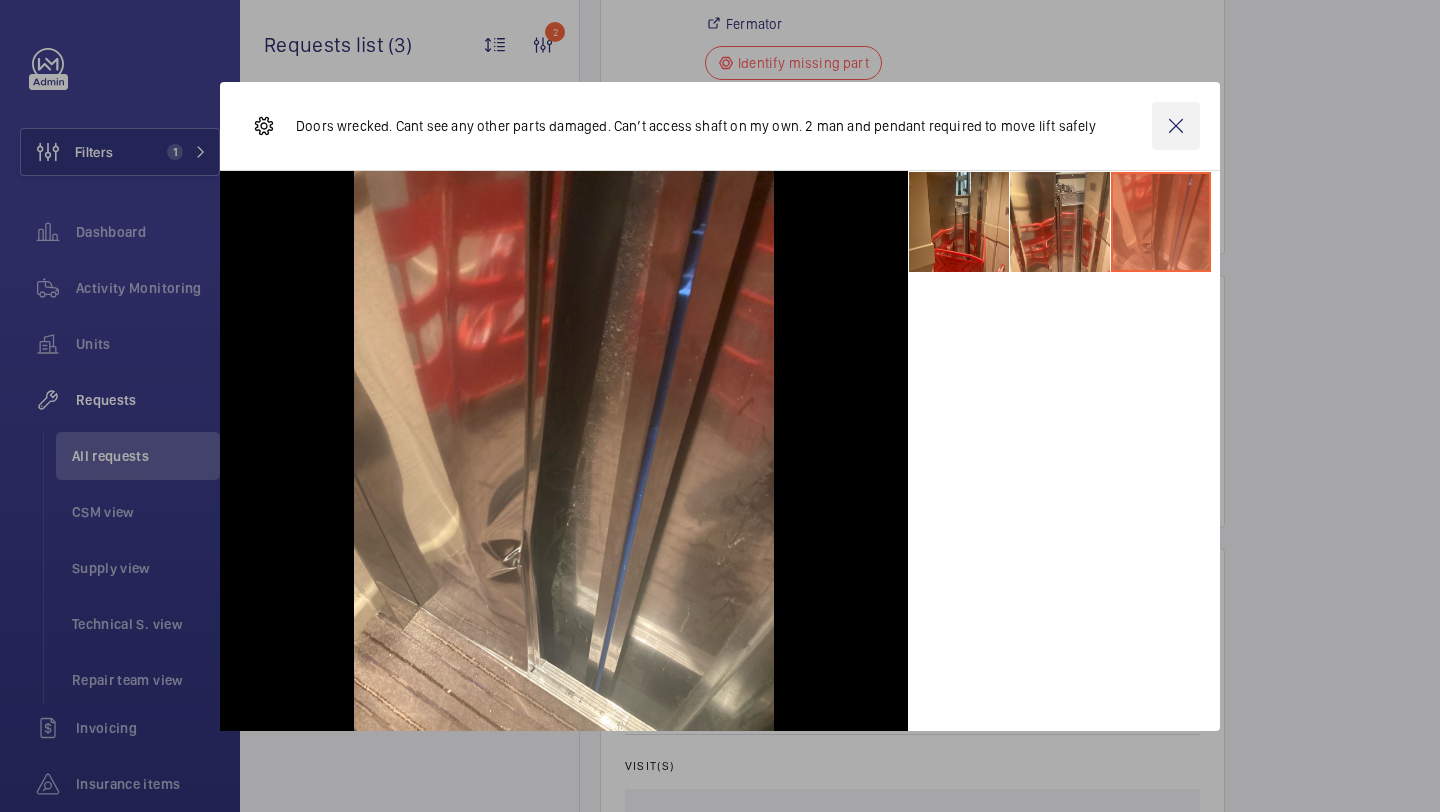 click at bounding box center [1176, 126] 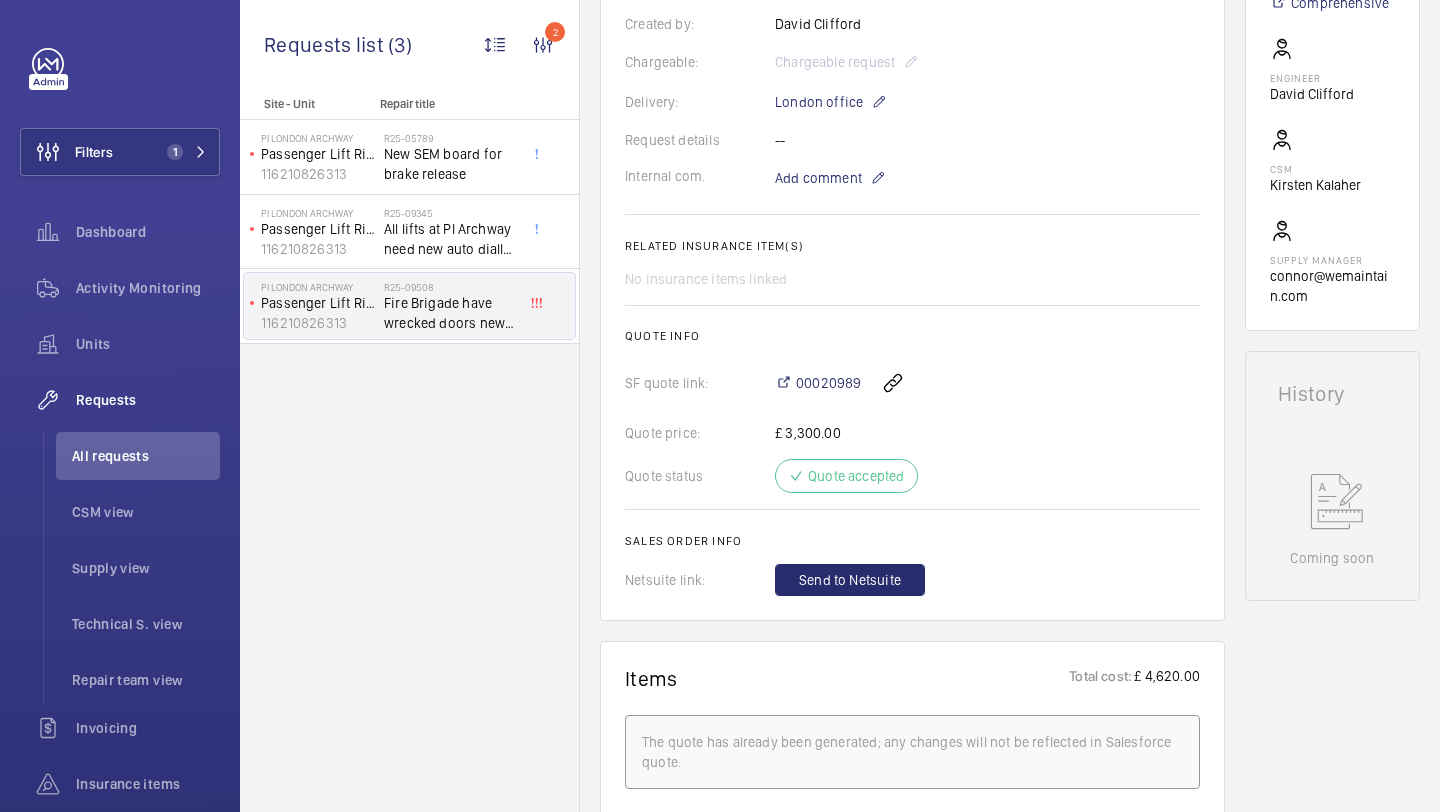 scroll, scrollTop: 1366, scrollLeft: 0, axis: vertical 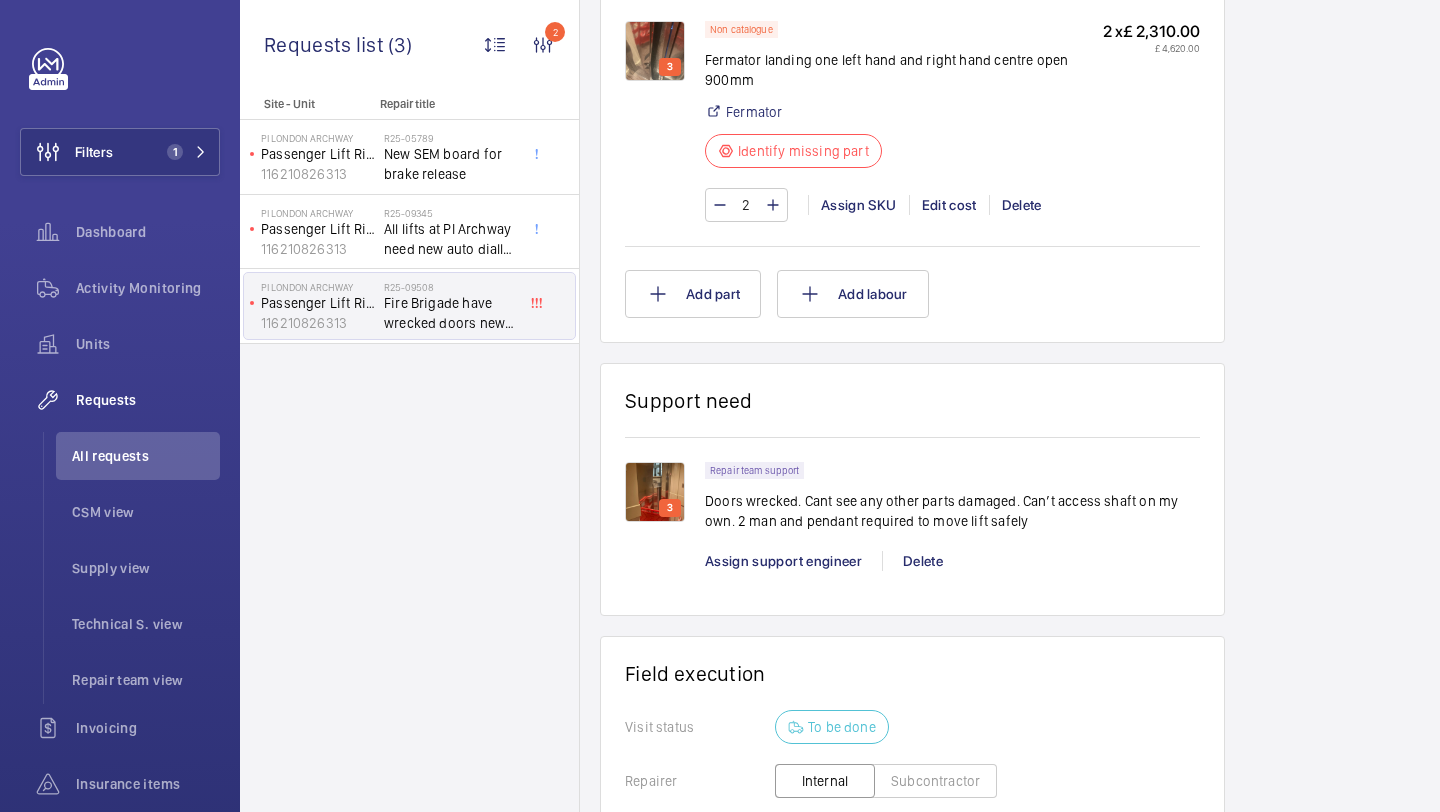 click 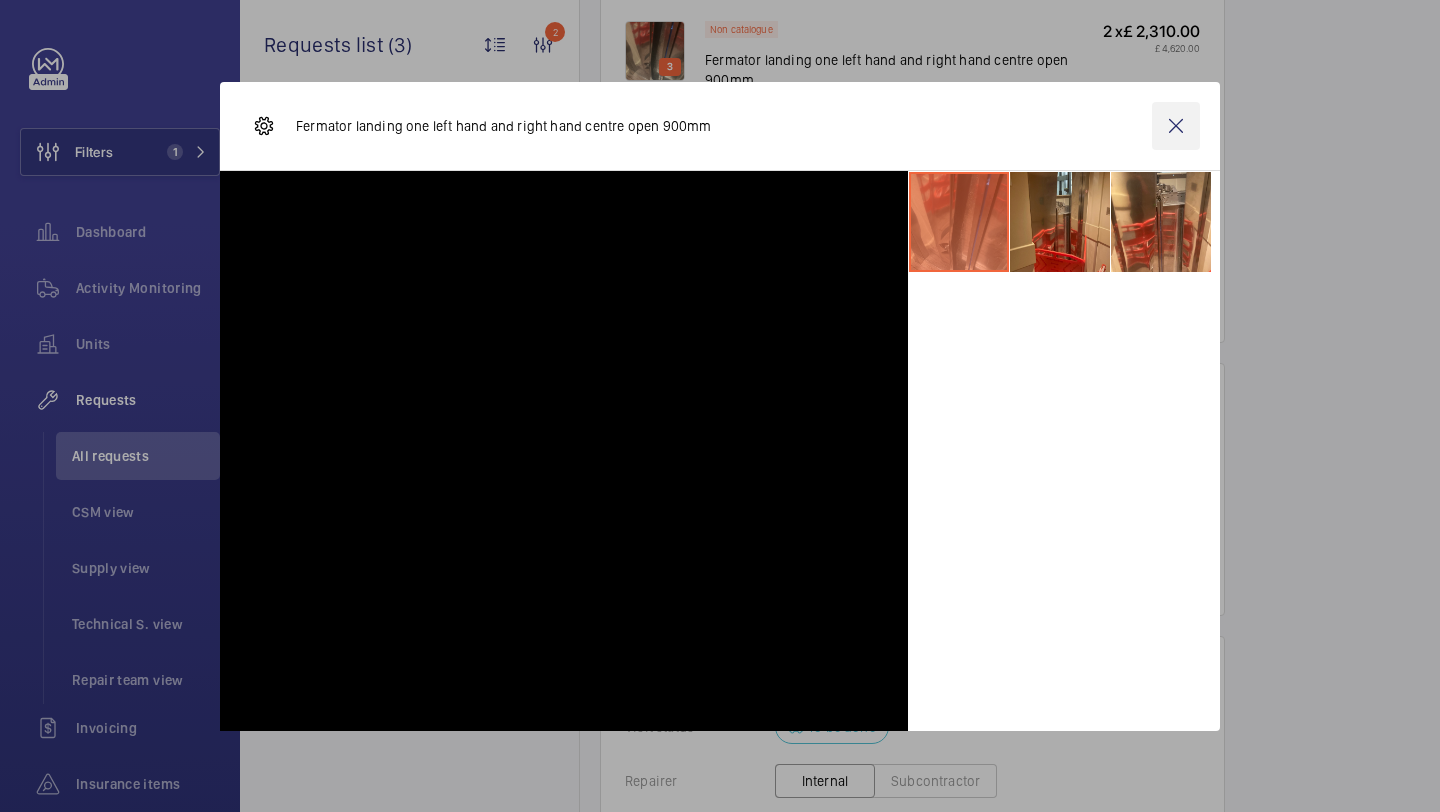 click at bounding box center [1176, 126] 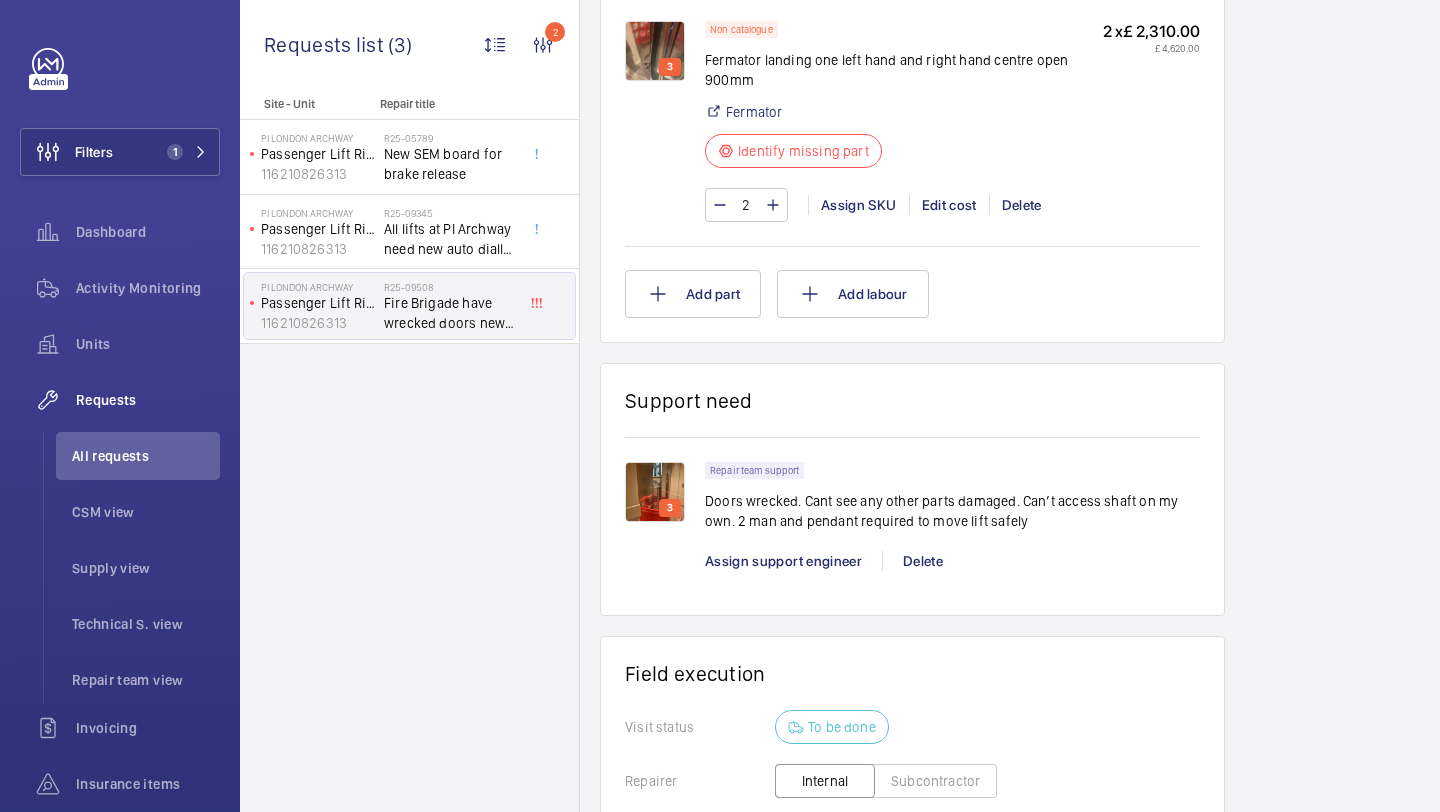 drag, startPoint x: 1176, startPoint y: 120, endPoint x: 1181, endPoint y: 133, distance: 13.928389 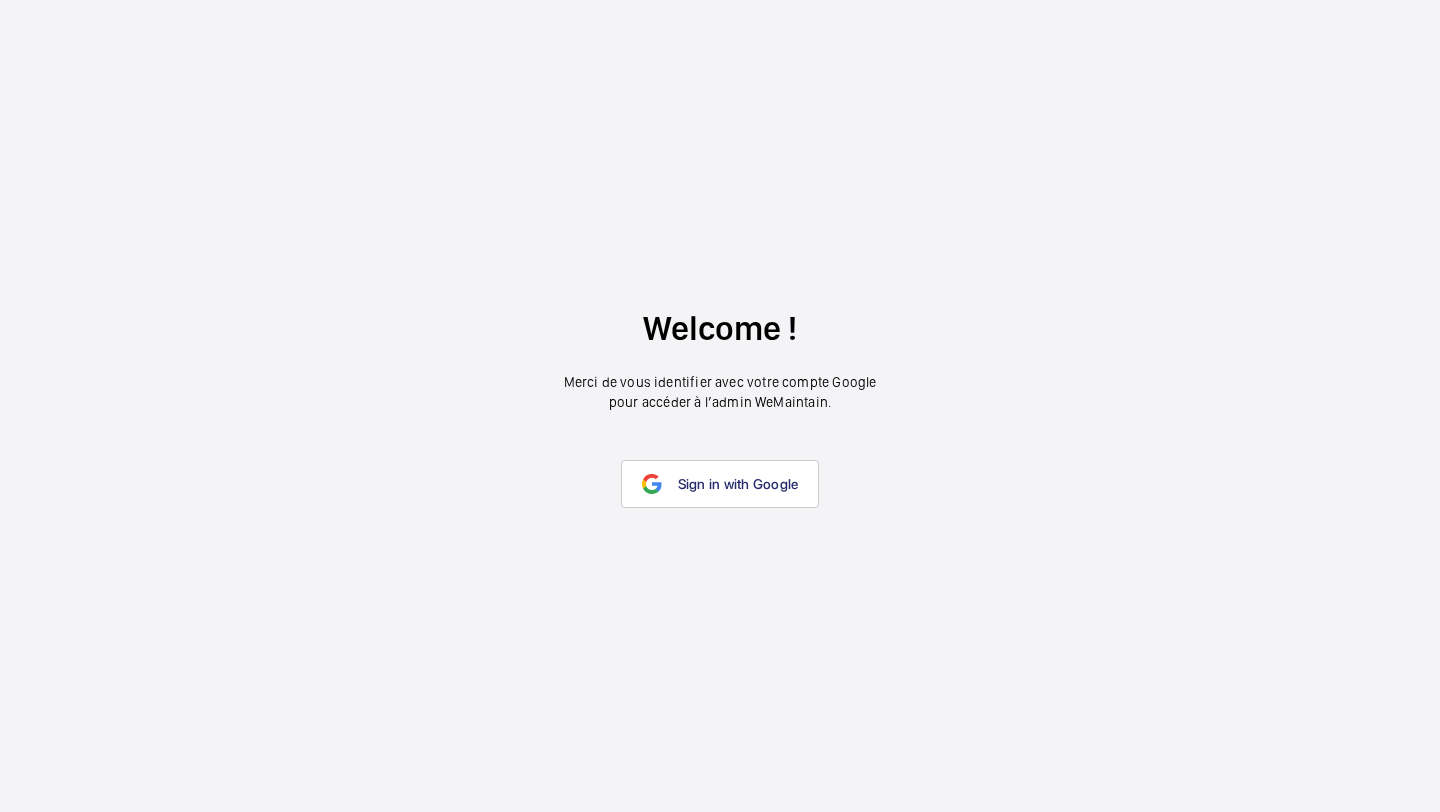 scroll, scrollTop: 0, scrollLeft: 0, axis: both 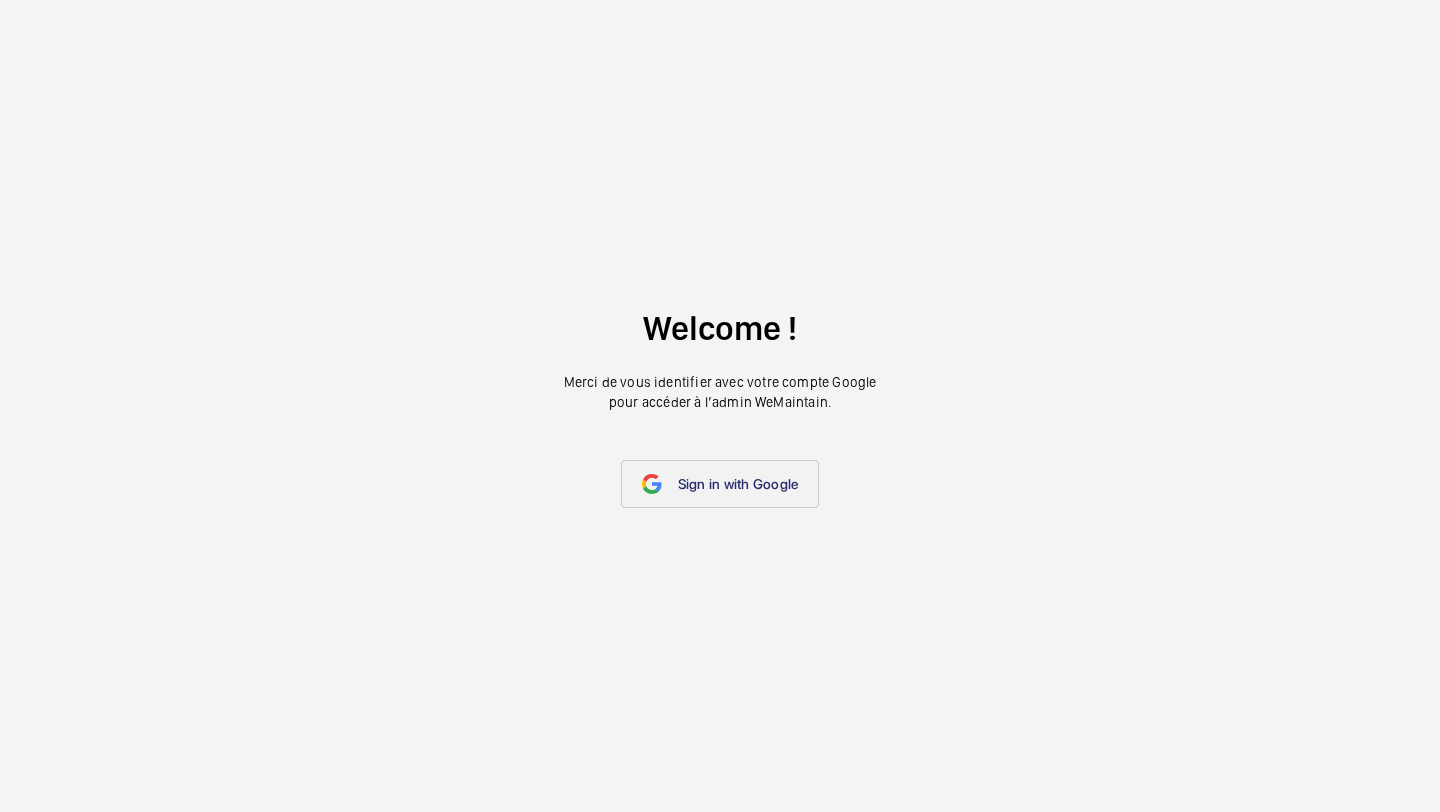 click on "Sign in with Google" 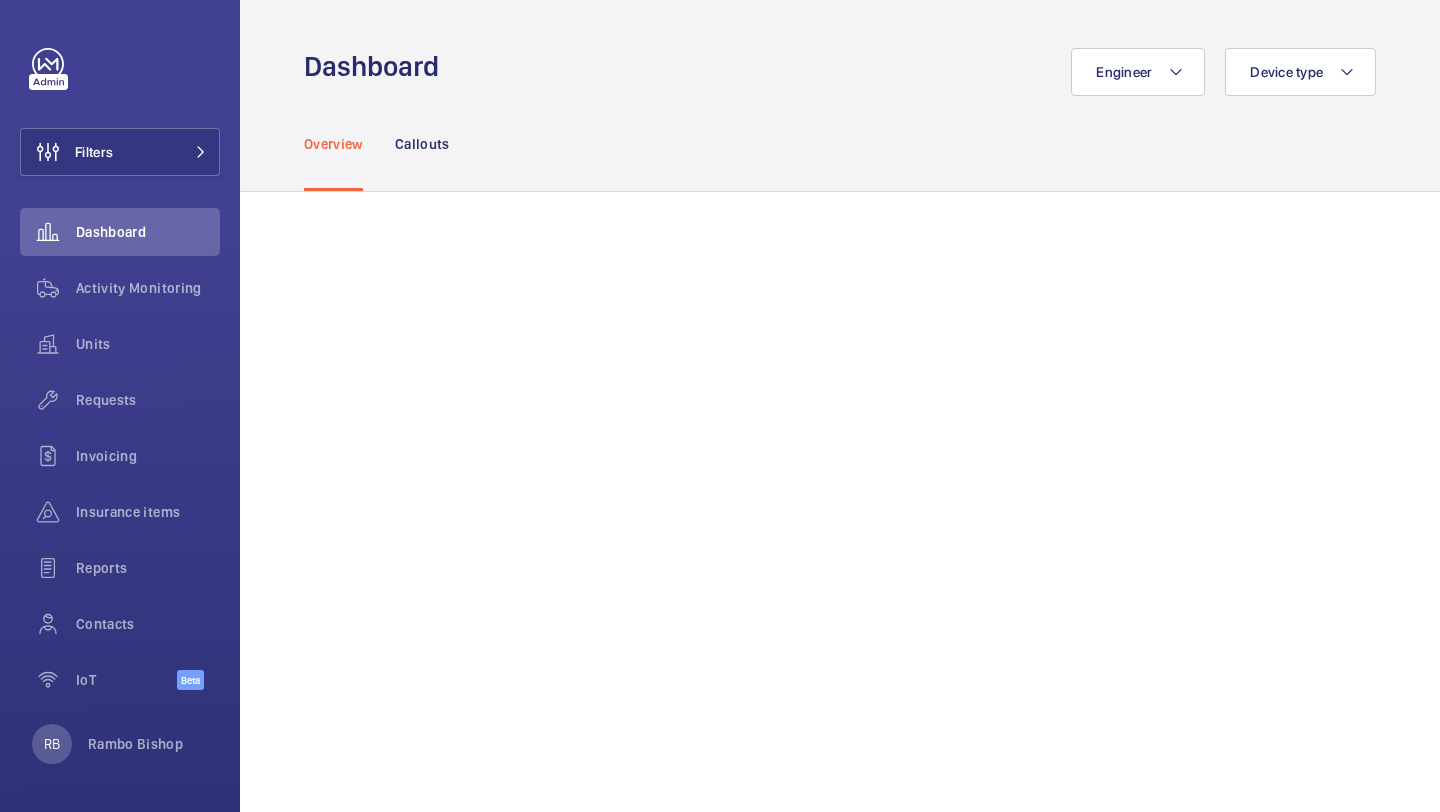 scroll, scrollTop: 0, scrollLeft: 0, axis: both 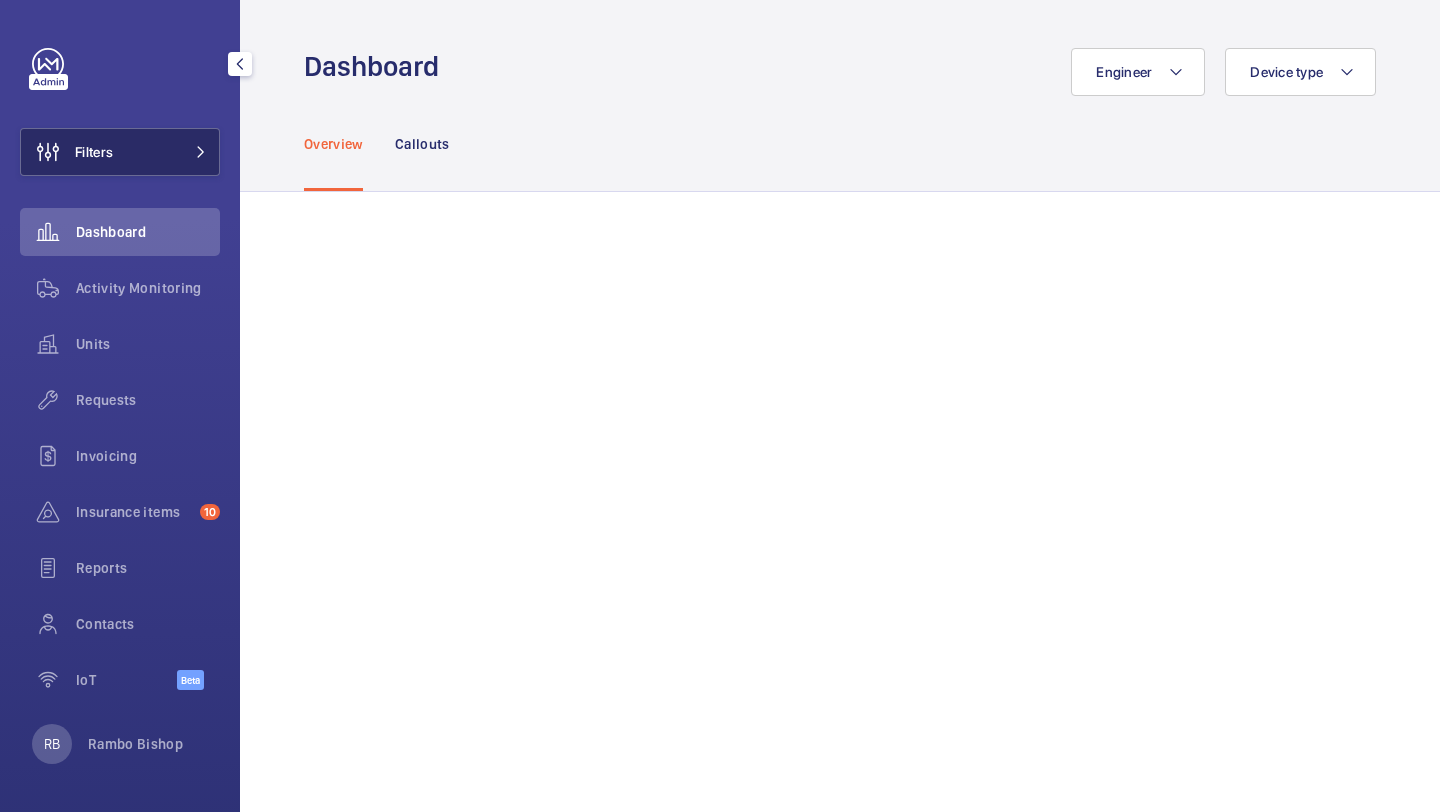 click on "Filters" 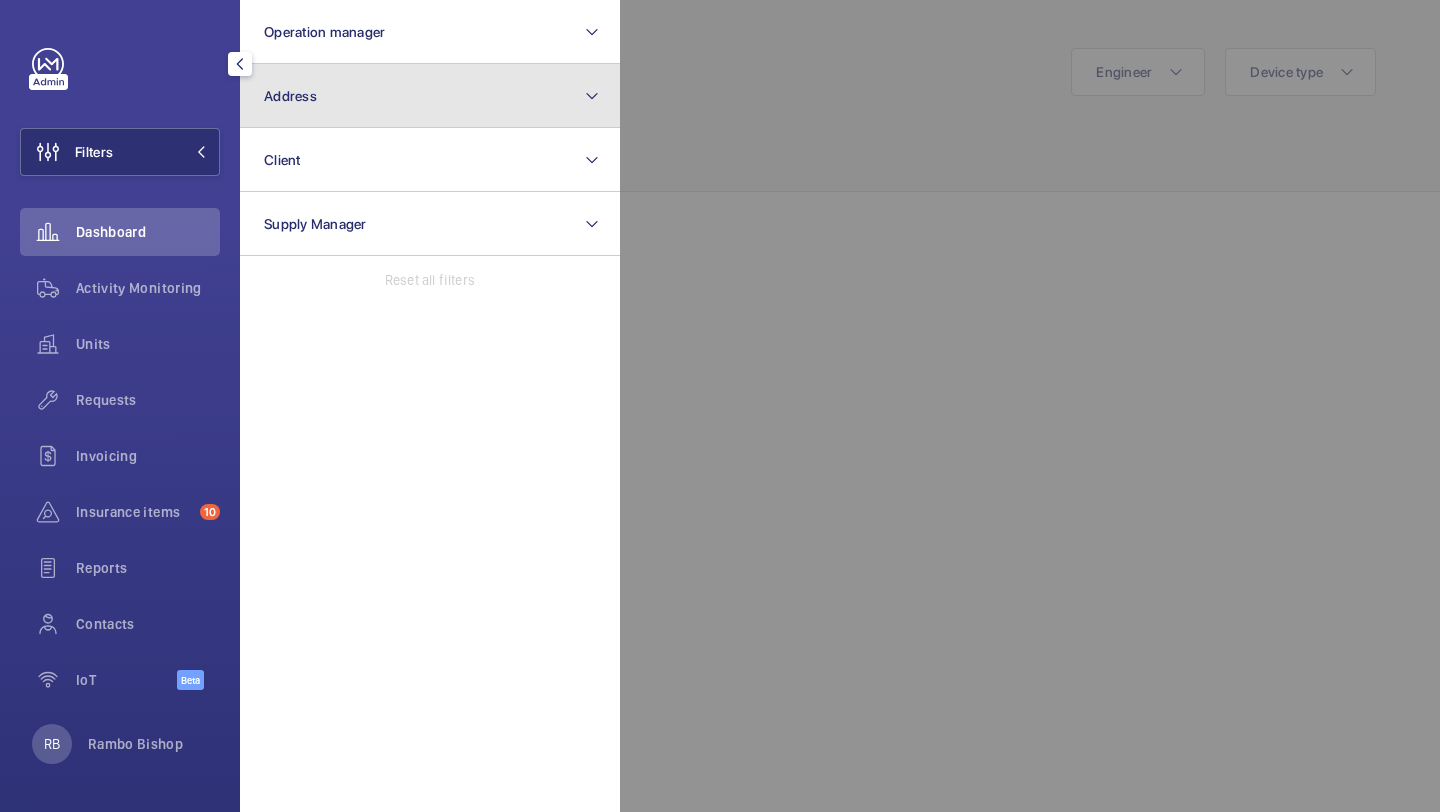 click on "Address" 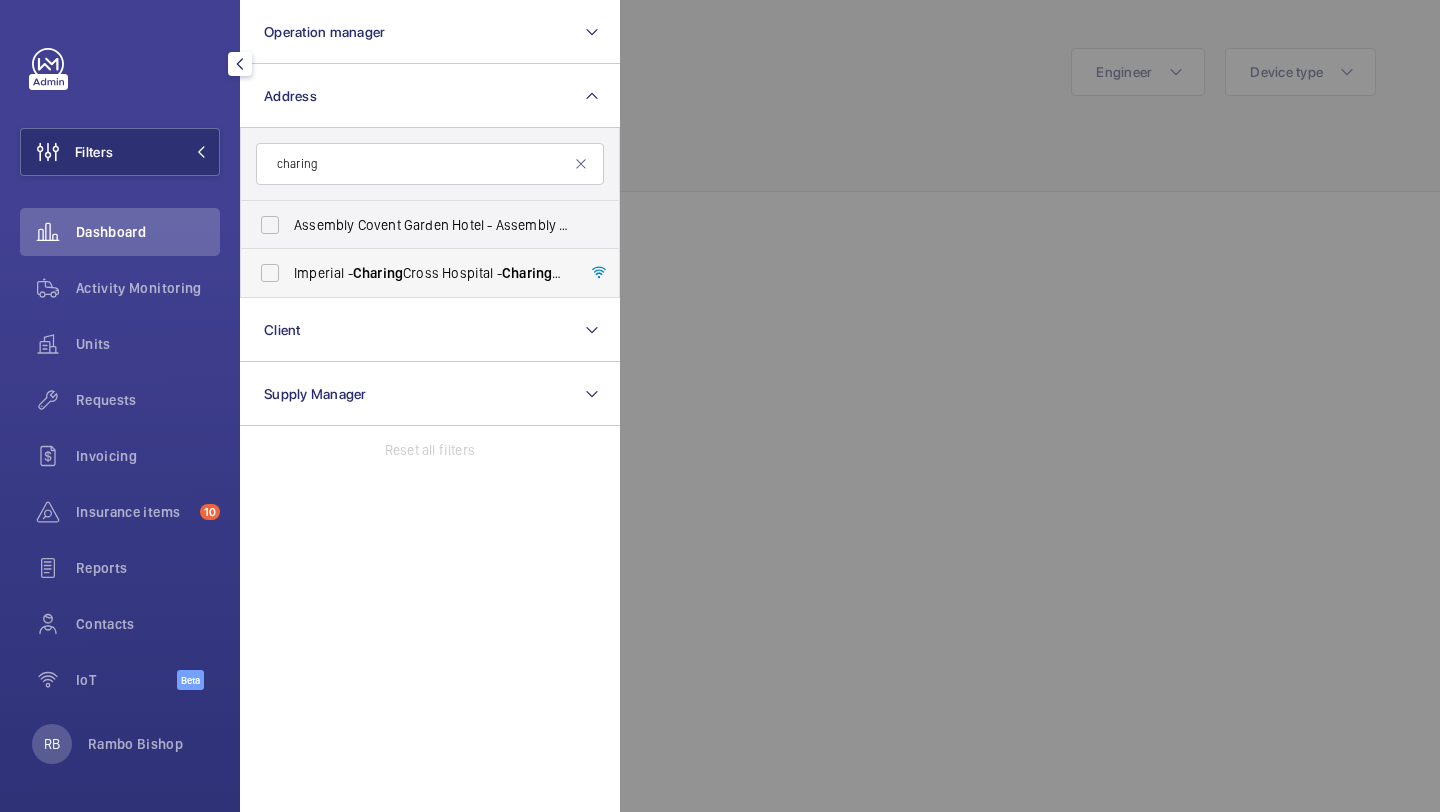 type on "charing" 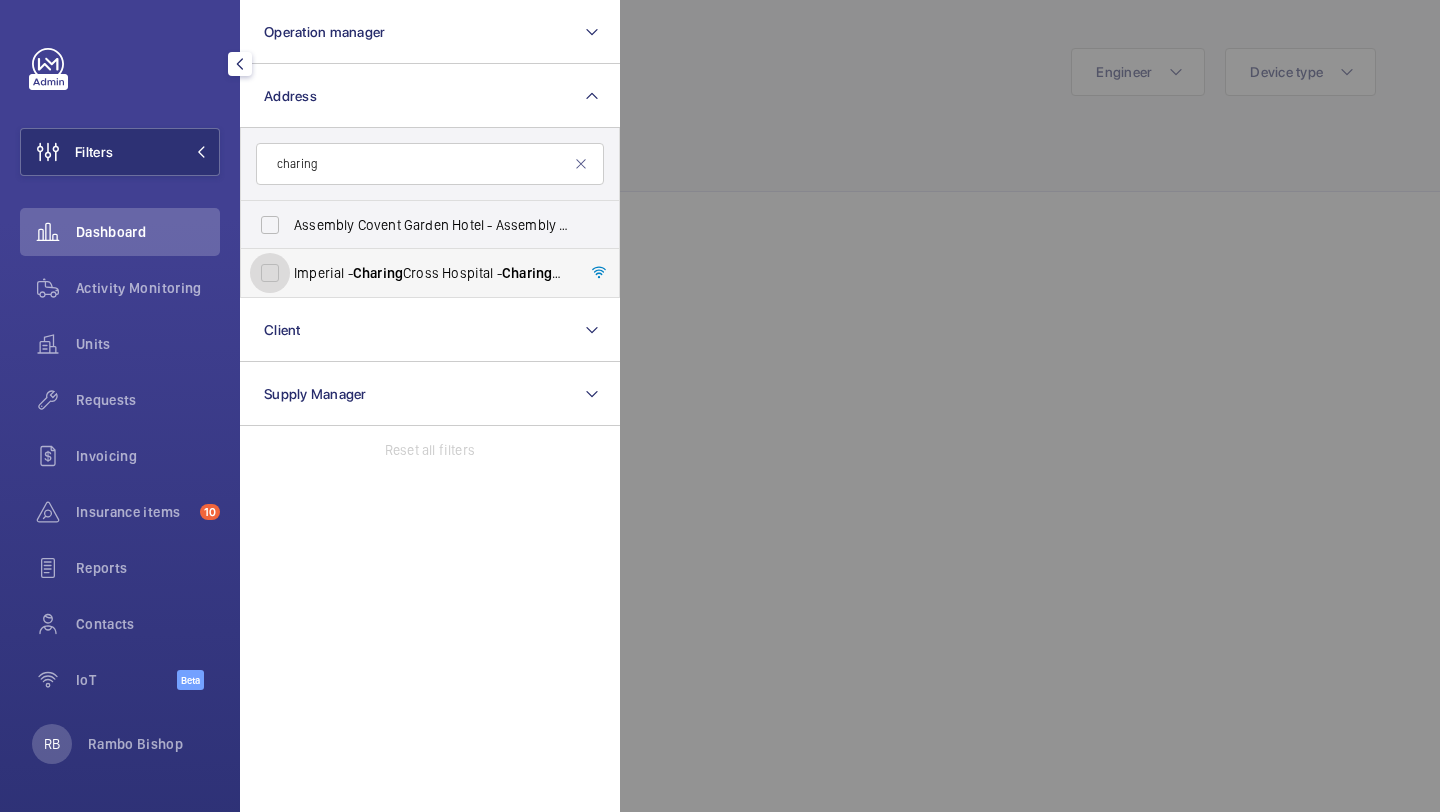 click on "Imperial -  Charing  Cross Hospital -  Charing  Cross Hospital, LONDON W6 8RF" at bounding box center (270, 273) 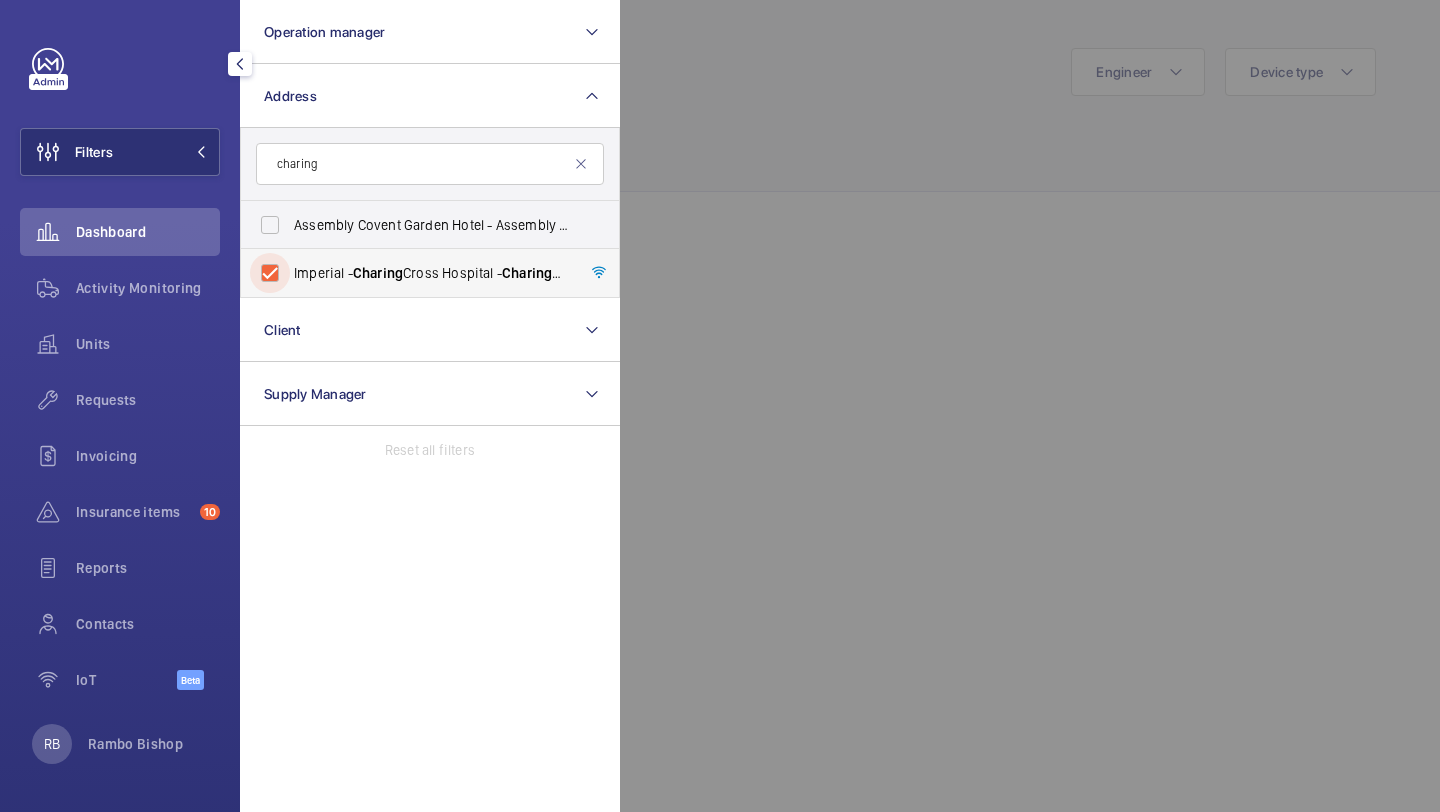 checkbox on "true" 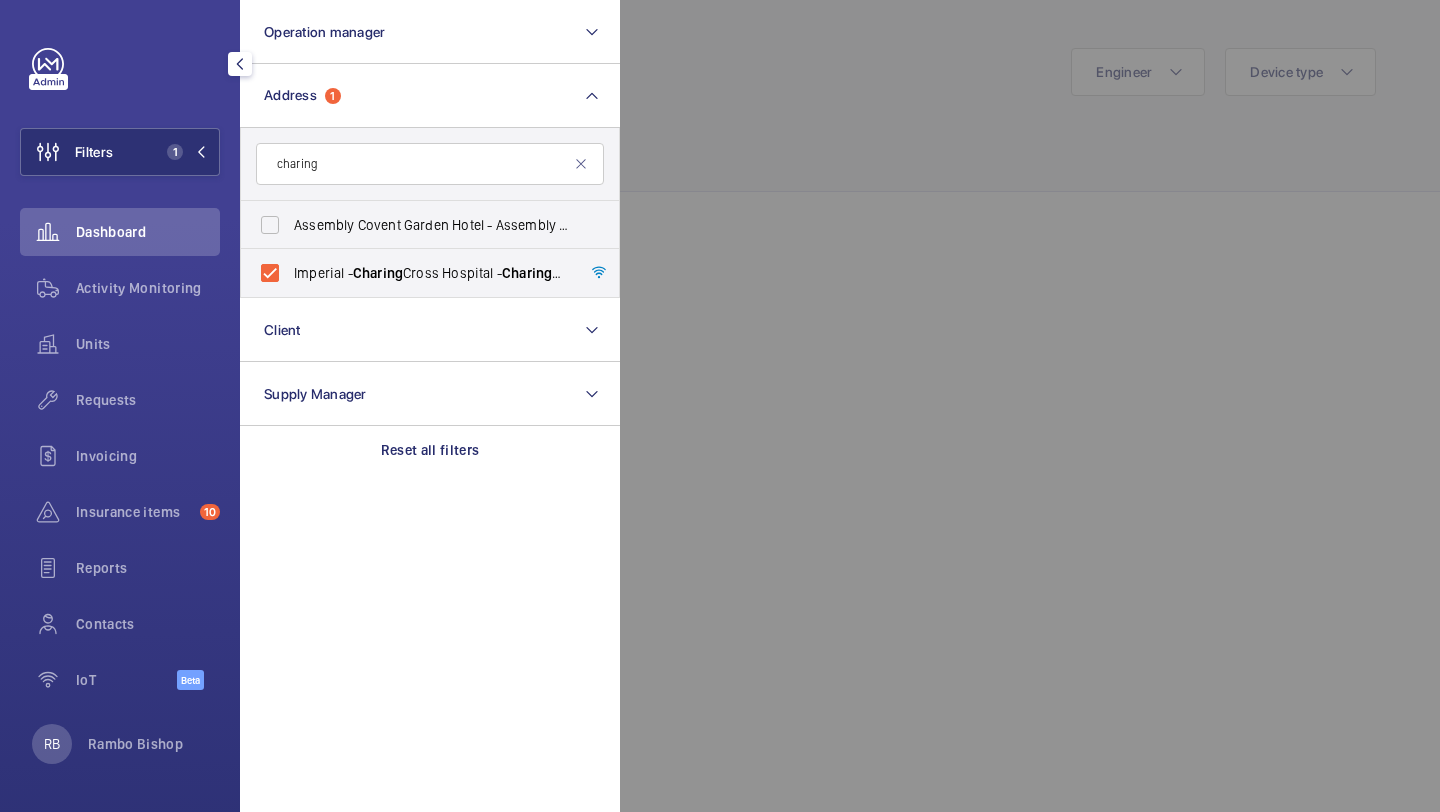 click 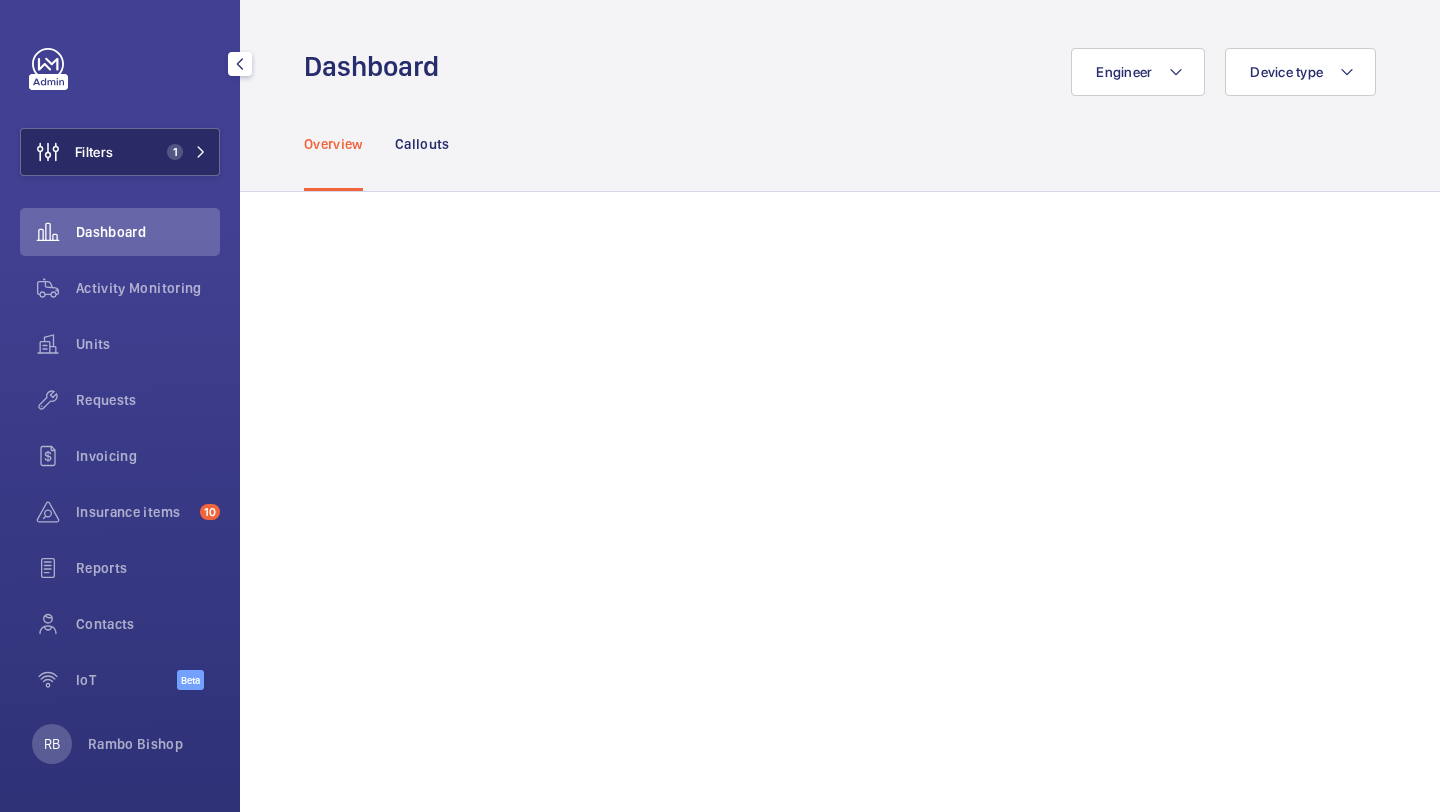 click on "Filters 1" 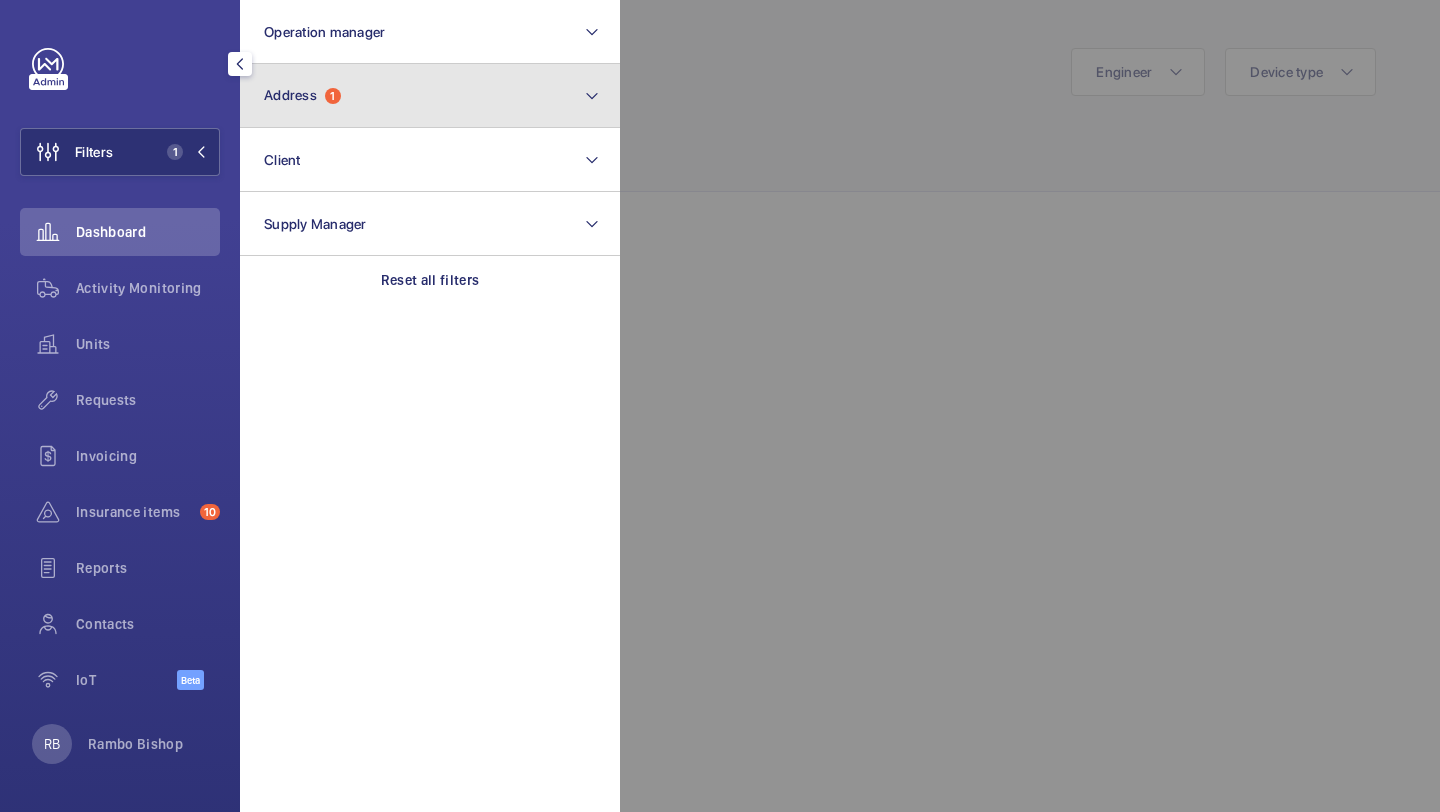 click on "Address  1" 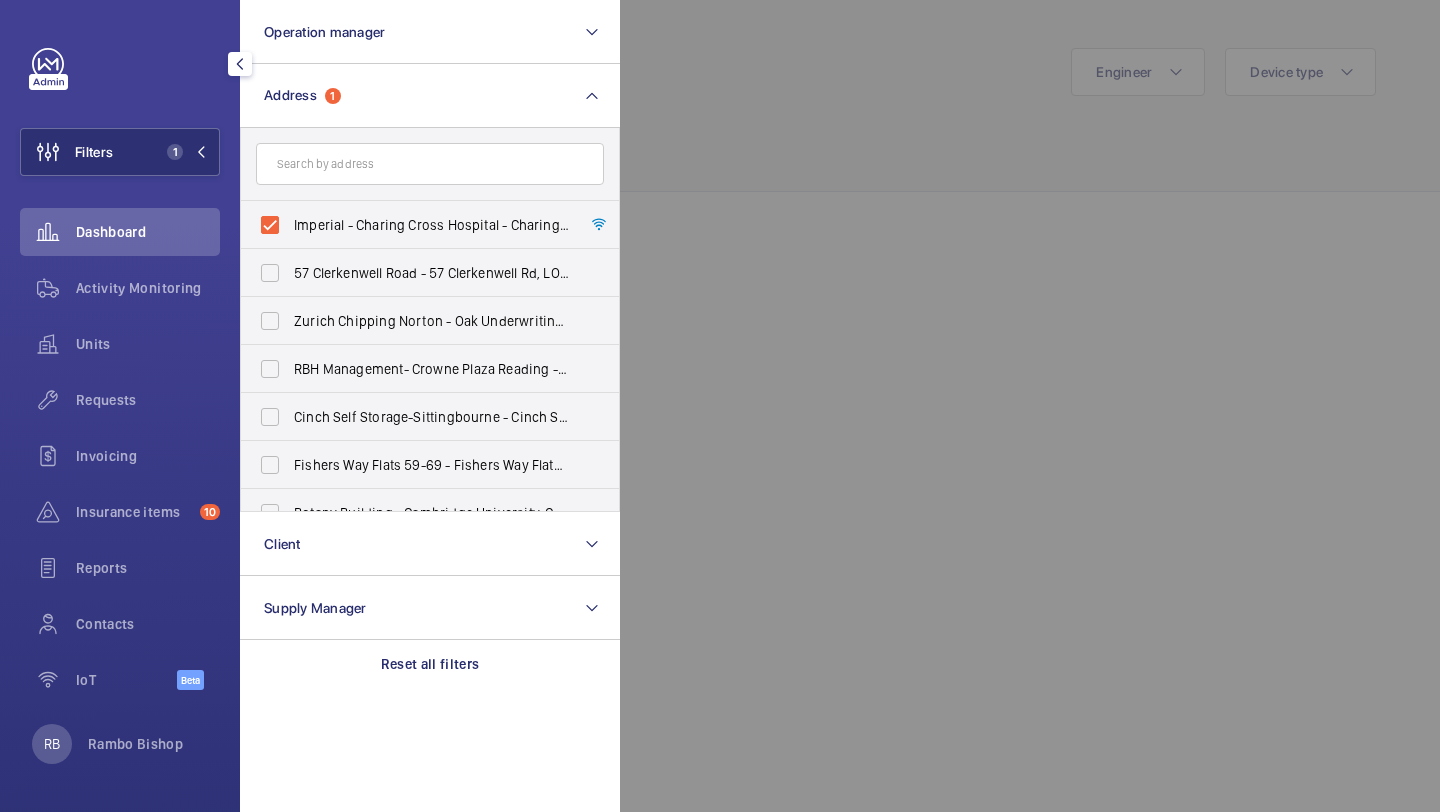click 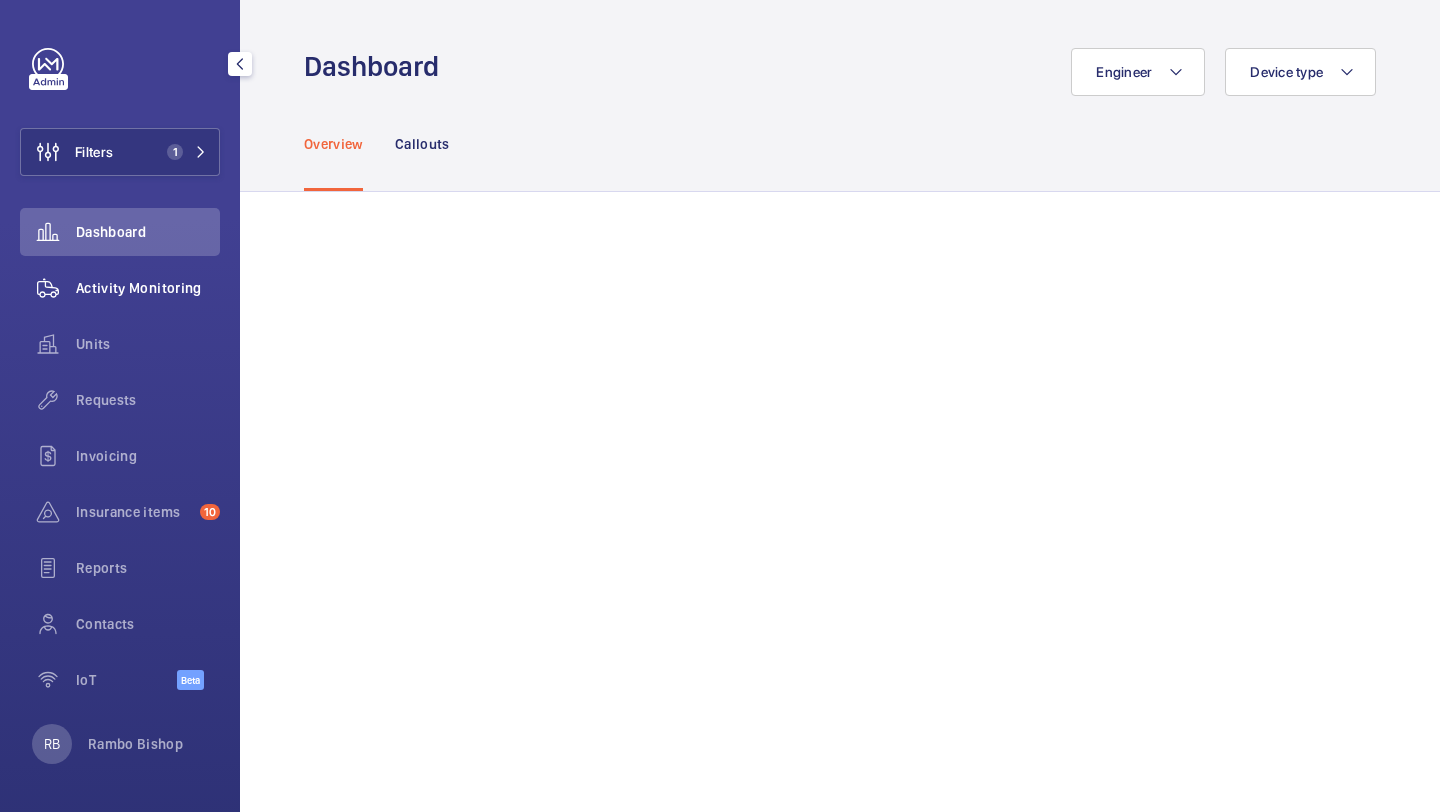 click on "Activity Monitoring" 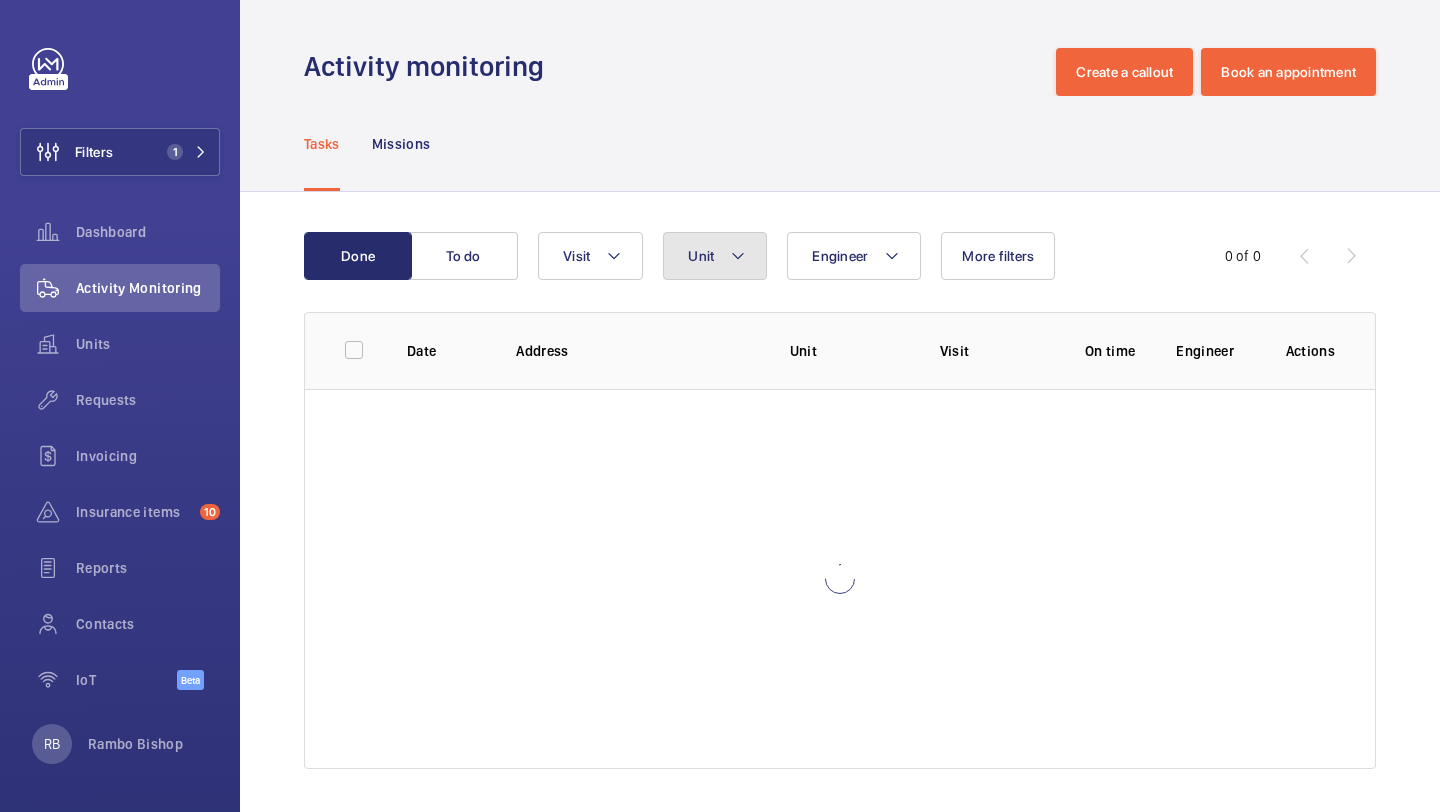 click on "Unit" 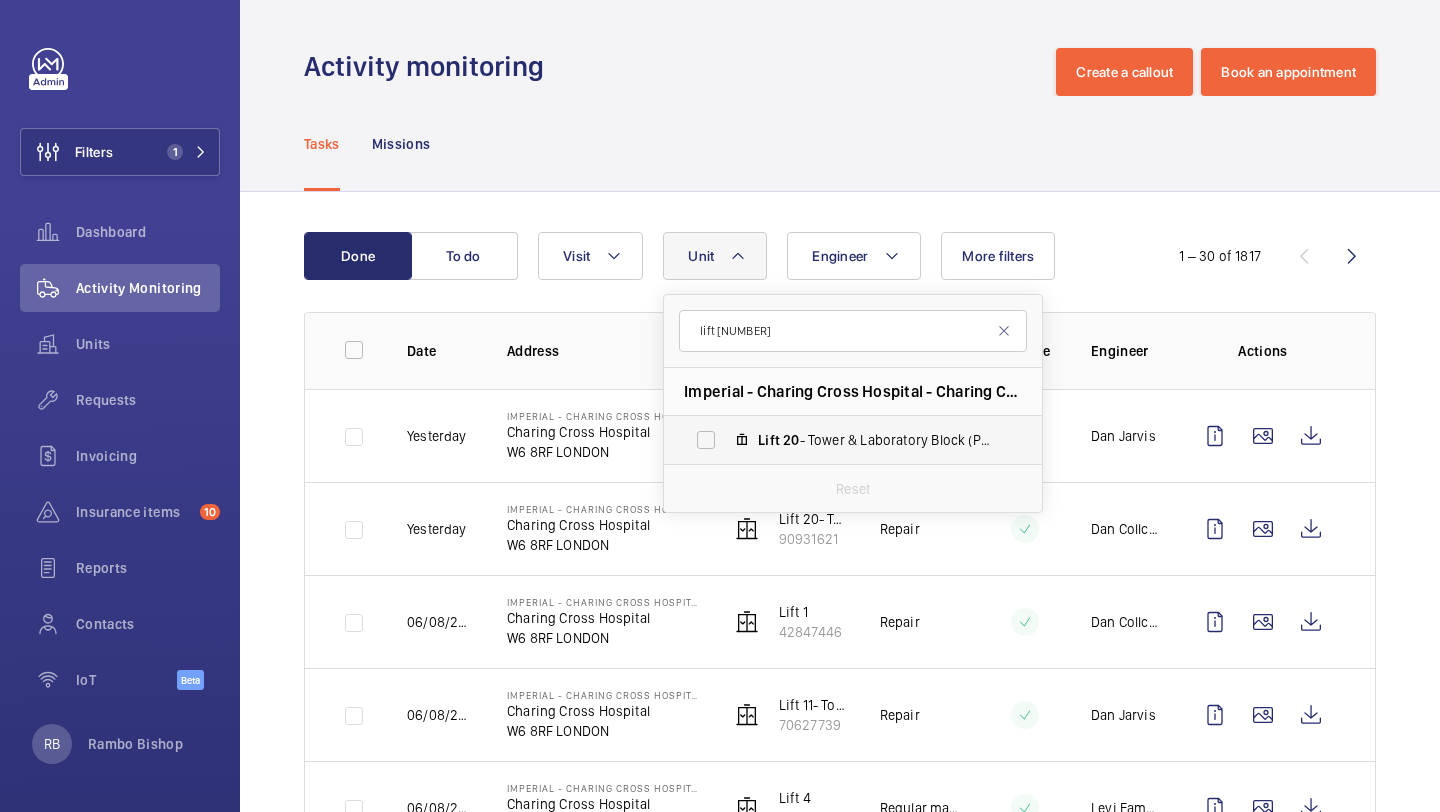 type on "lift 20" 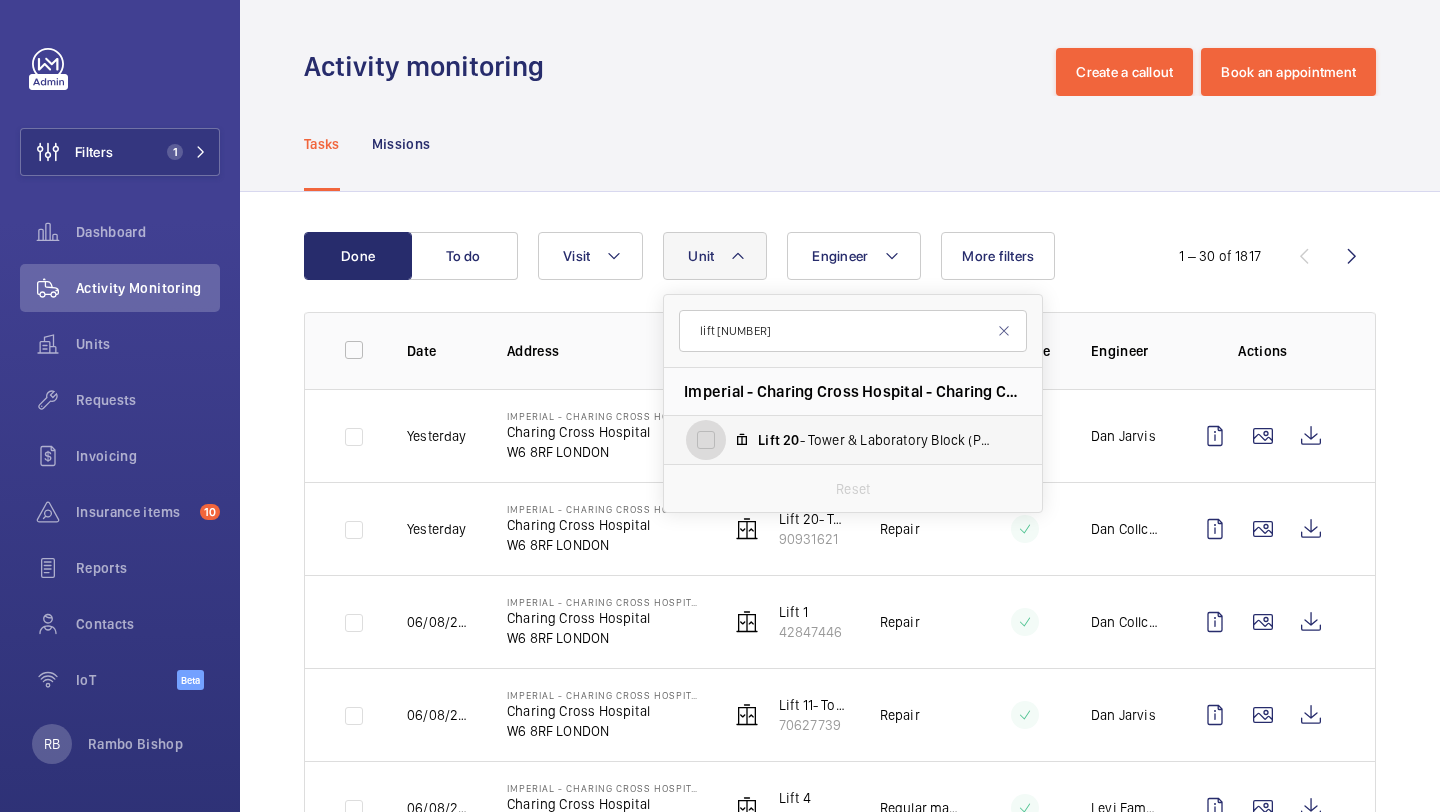 click on "Lift   20 - Tower & Laboratory Block (Passenger), 90931621" at bounding box center (706, 440) 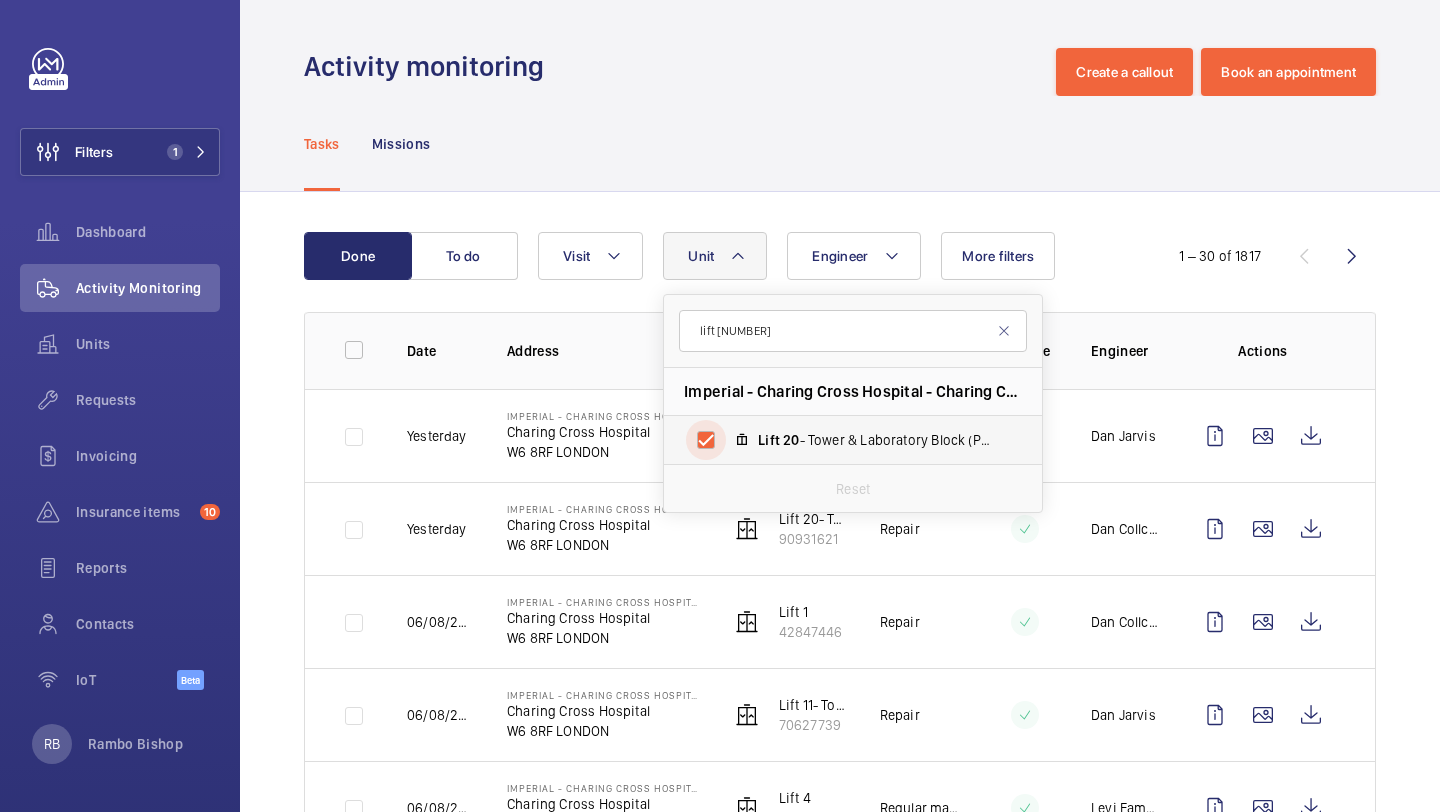 checkbox on "true" 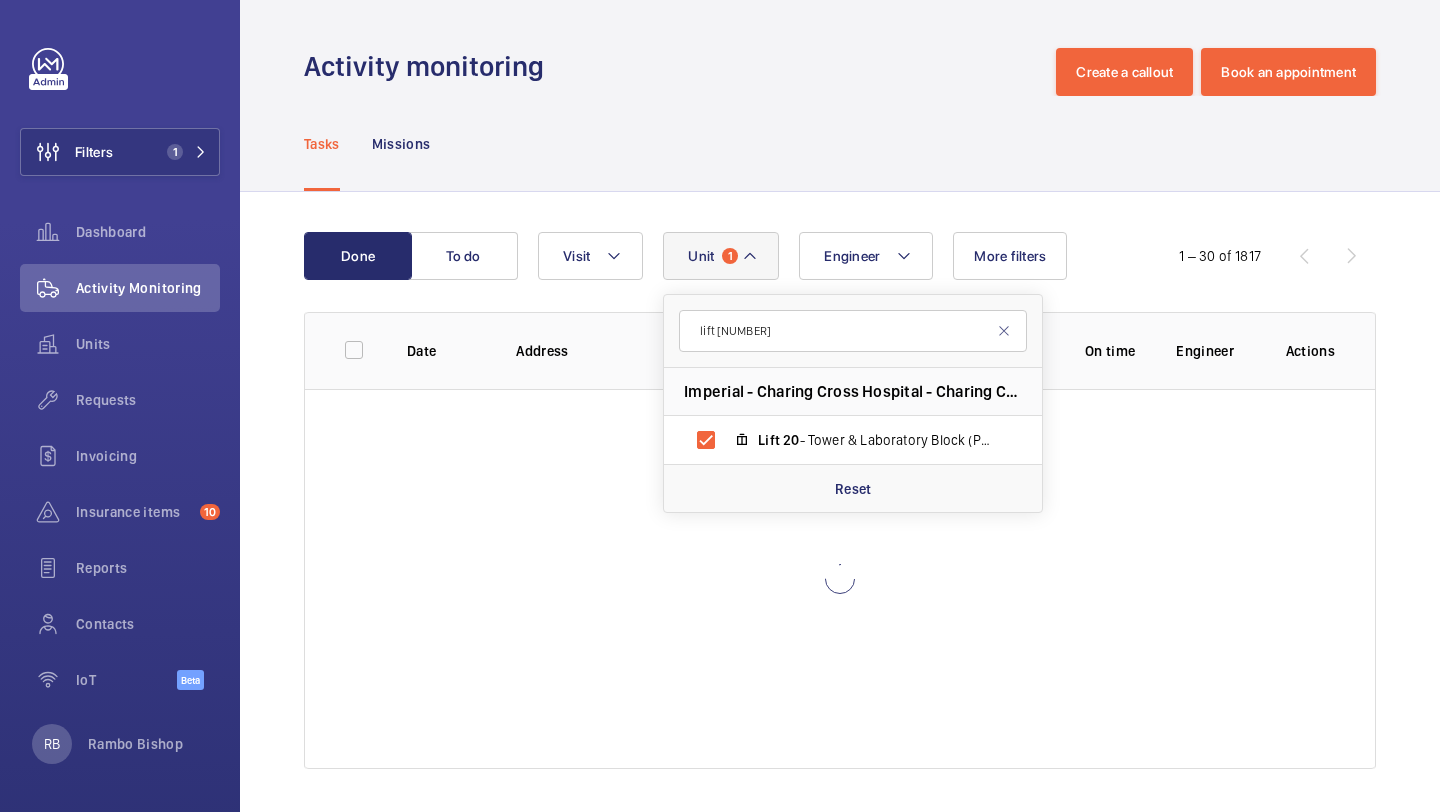 click on "Actions" 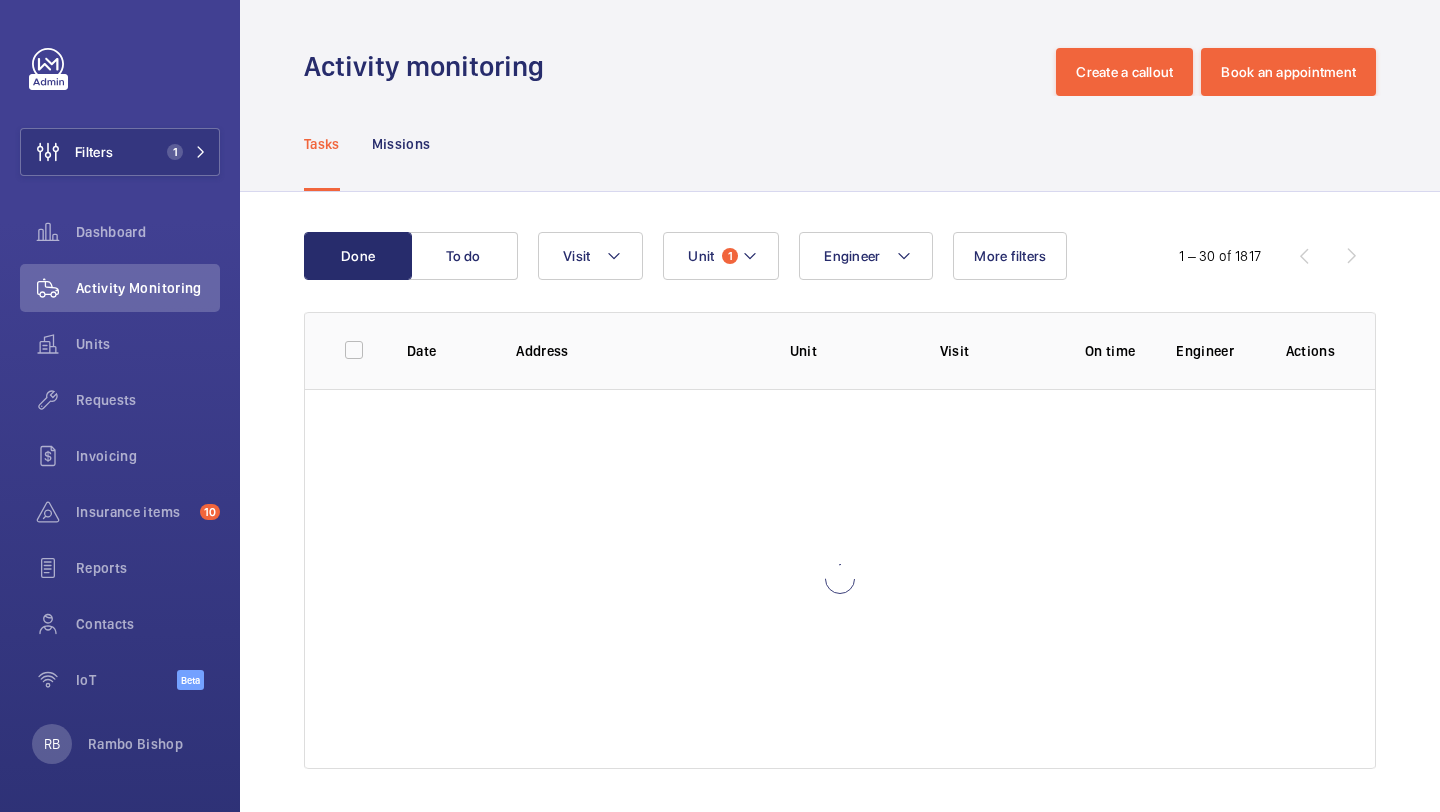 click on "Done To do Engineer Unit 1 Visit More filters  1 – 30 of 1817  Date Address Unit Visit On time Engineer Actions" 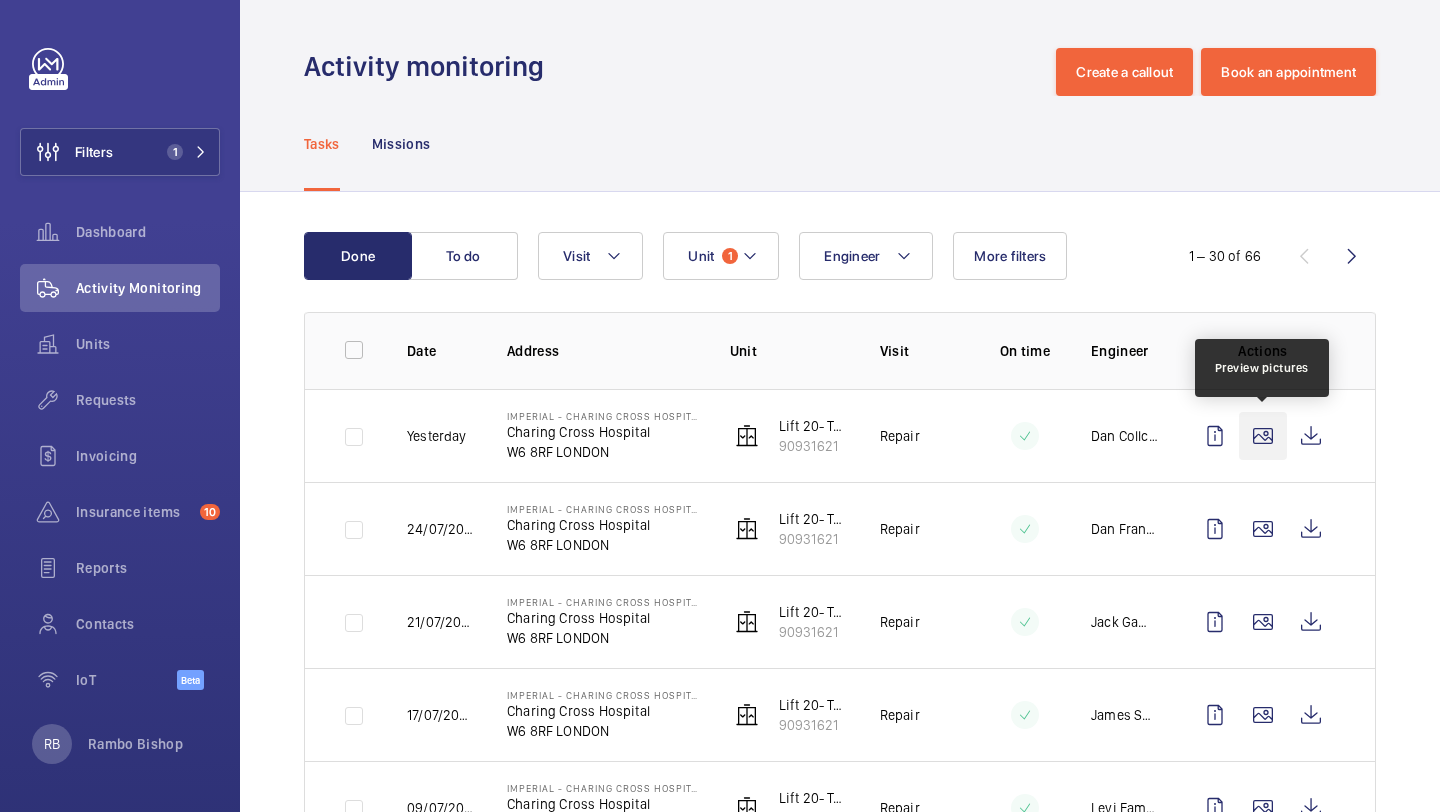 click 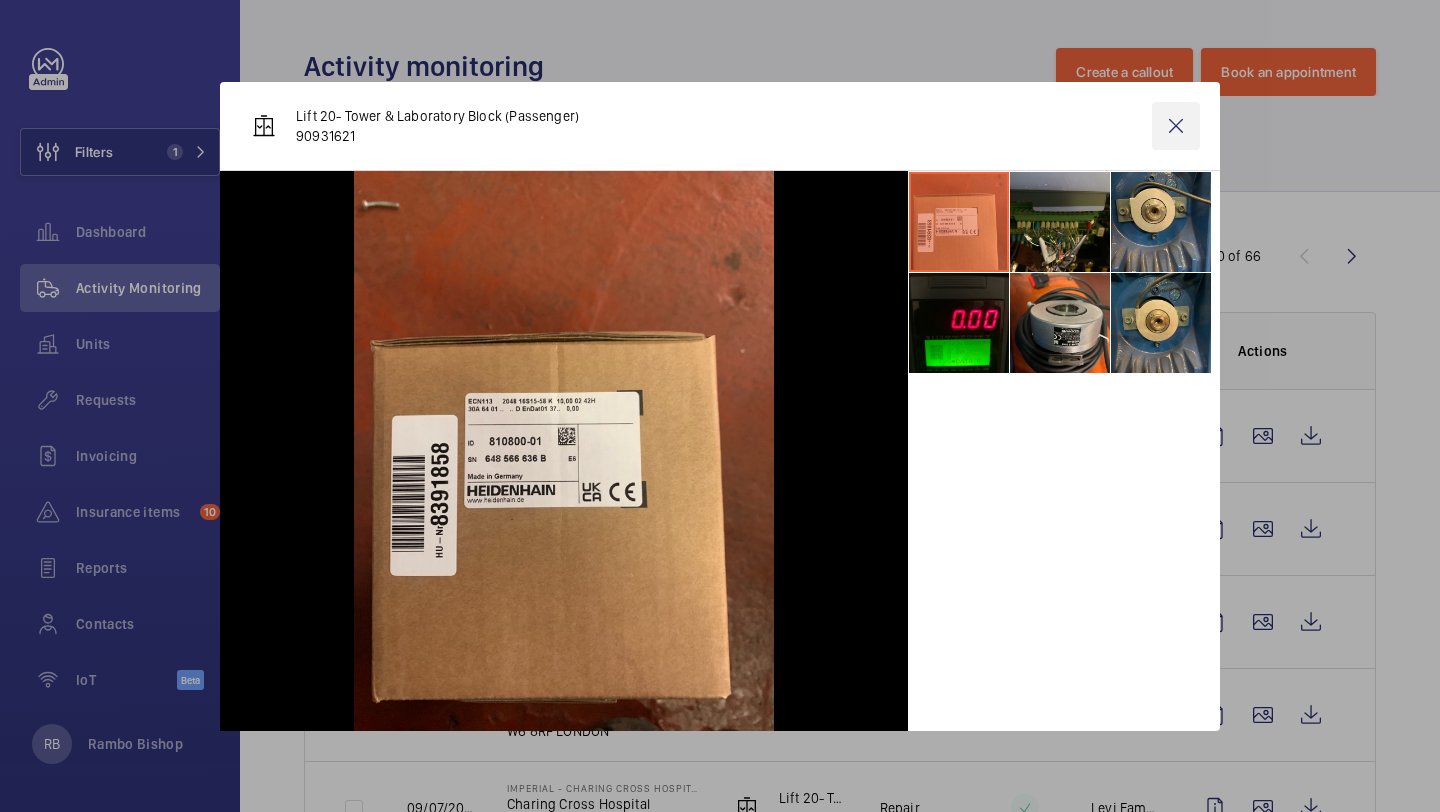 click at bounding box center (1176, 126) 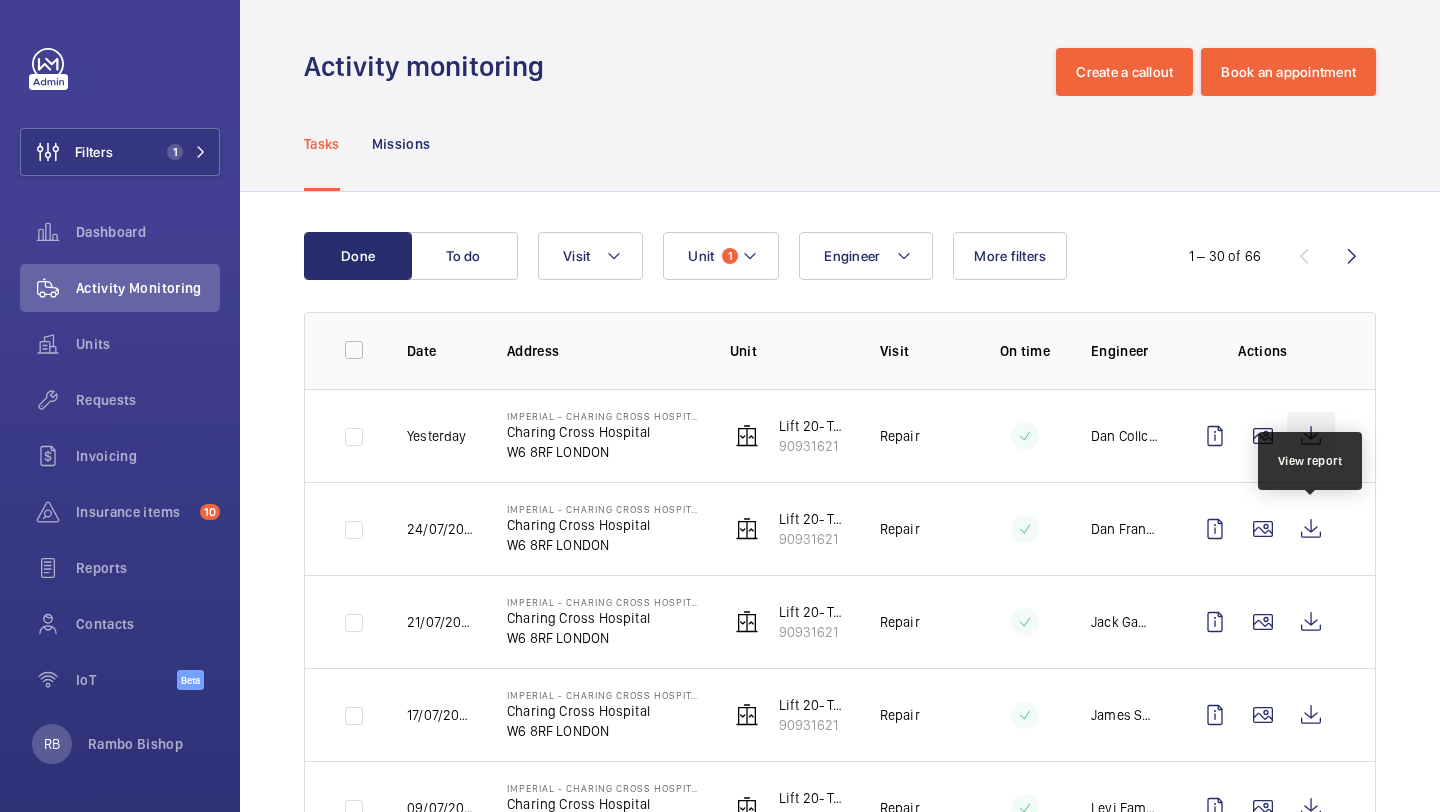click 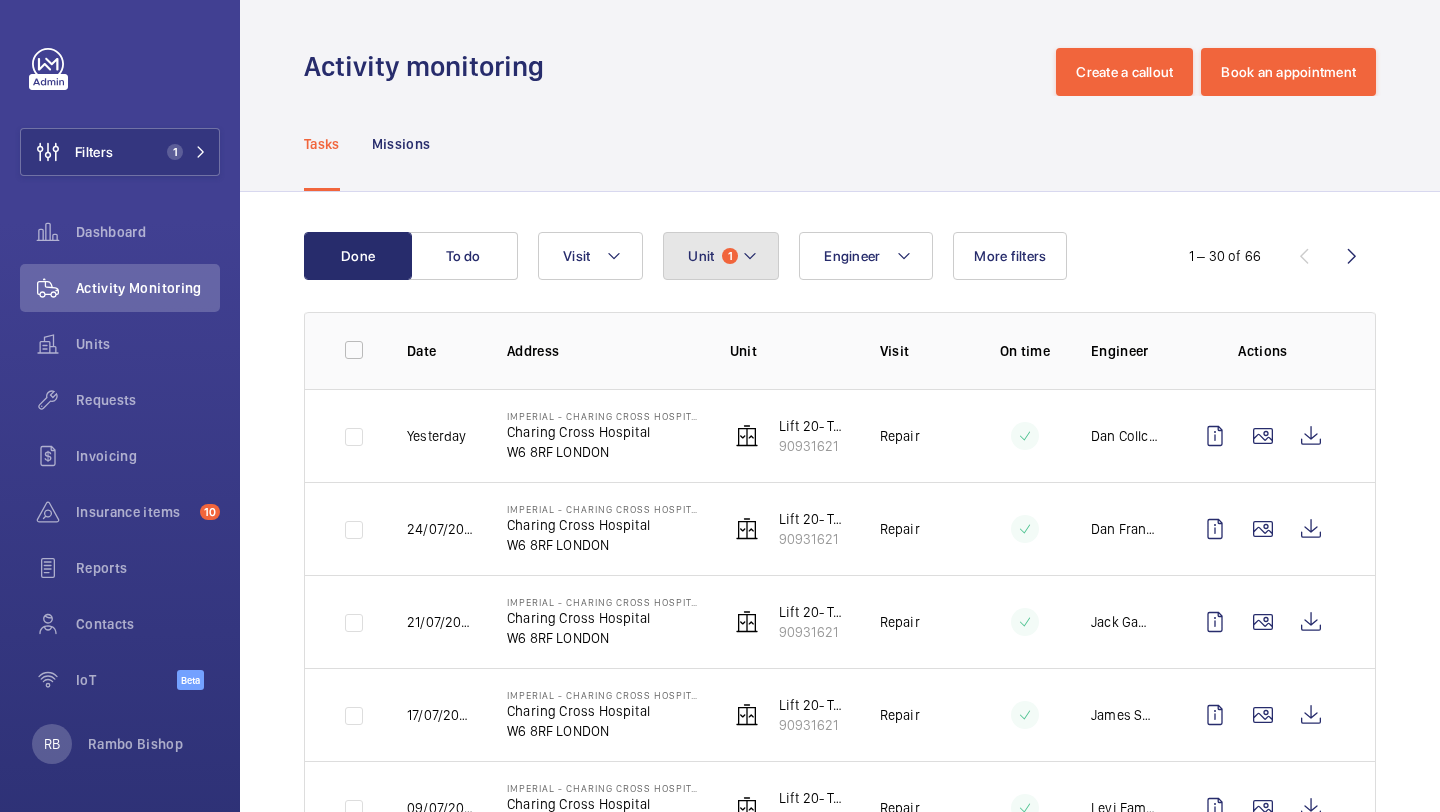 click 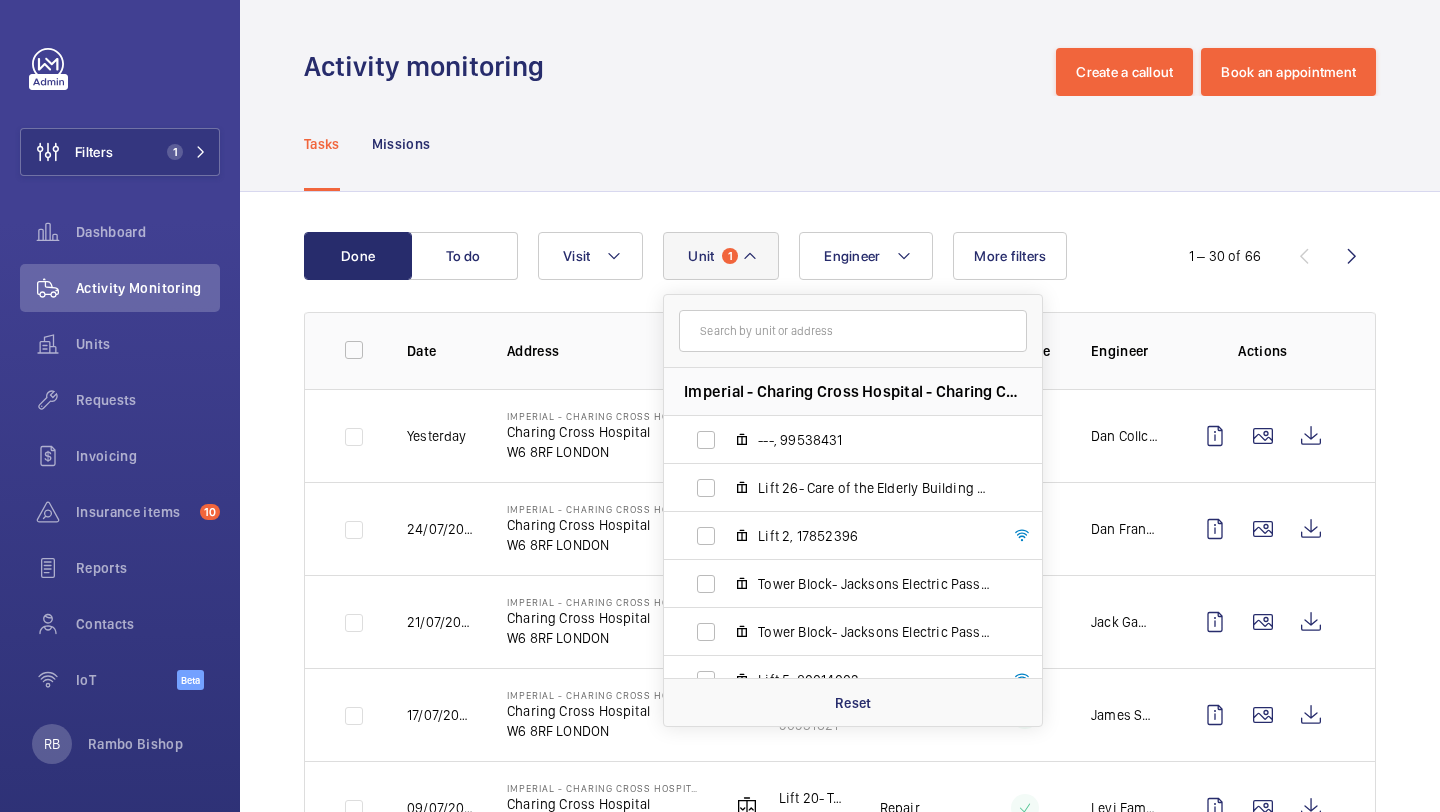 click on "Done To do Engineer Unit 1 Imperial - Charing Cross Hospital - Charing Cross Hospital, W6 8RF LONDON ---, 99538431 Lift 26- Care of the Elderly Building (Passenger), 52561515 Lift 2, 17852396 Tower Block- Jacksons Electric Passengers Lift 5, 50545943 Tower Block- Jacksons Electric Passengers Lift 3, 63940658 Lift 5, 80014002 Lift 25- Tower & Laboratory Block (Goods), 68762027 Lift 11- Tower & Laboratory Block (Passenger), 70627739 Lift 7, 62687327 Lift 22- Tower & Laboratory Block (Passenger), 90423677 Reset Visit More filters  1 – 30 of 66  Date Address Unit Visit On time Engineer Actions Yesterday  Imperial - Charing Cross Hospital   Charing Cross Hospital   W6 8RF LONDON   Lift 20- Tower & Laboratory Block (Passenger)   90931621   Repair  Dan Collcutt  24/07/2025  Imperial - Charing Cross Hospital   Charing Cross Hospital   W6 8RF LONDON   Lift 20- Tower & Laboratory Block (Passenger)   90931621   Repair  Dan Francis  21/07/2025  Imperial - Charing Cross Hospital   Charing Cross Hospital   W6 8RF LONDON" 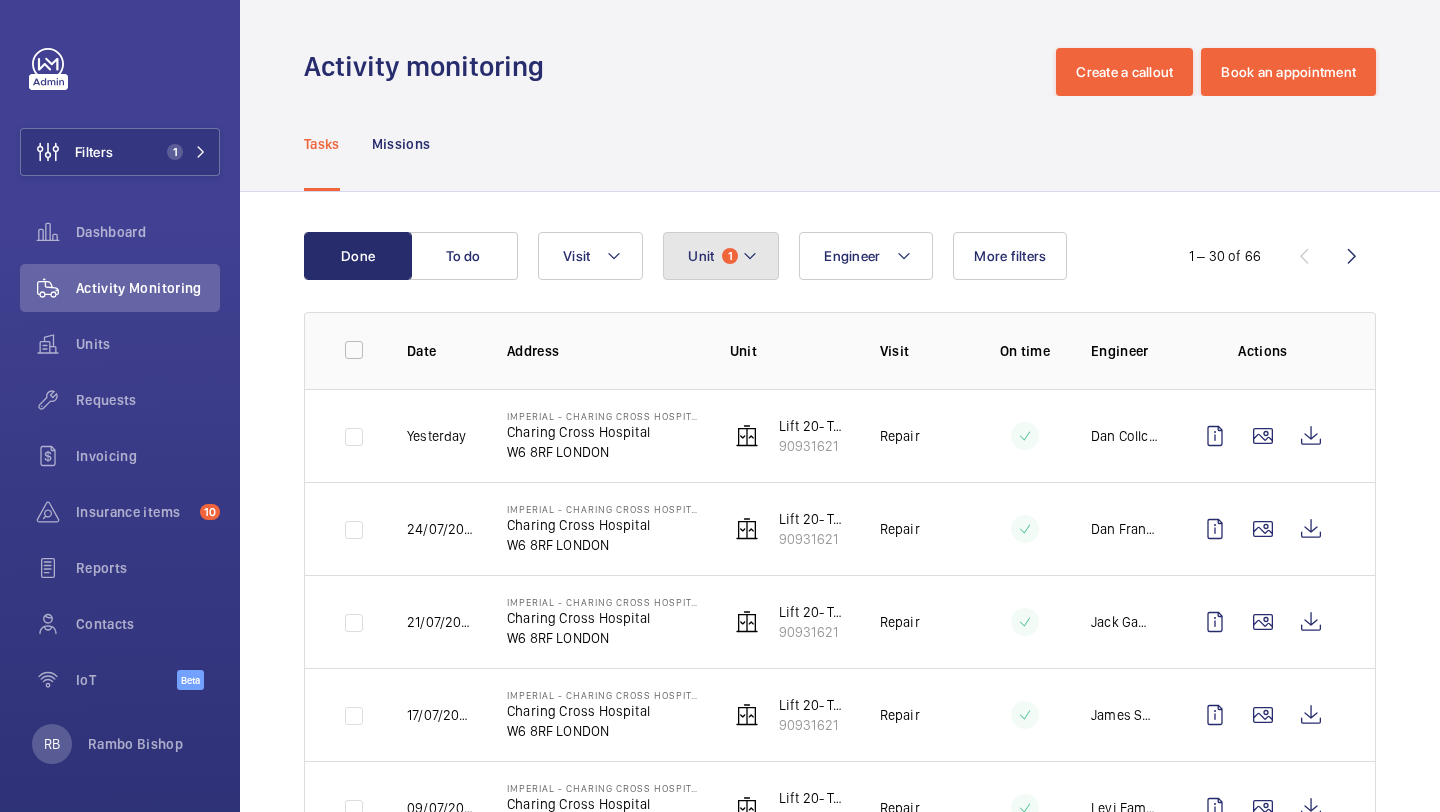 click on "Unit 1" 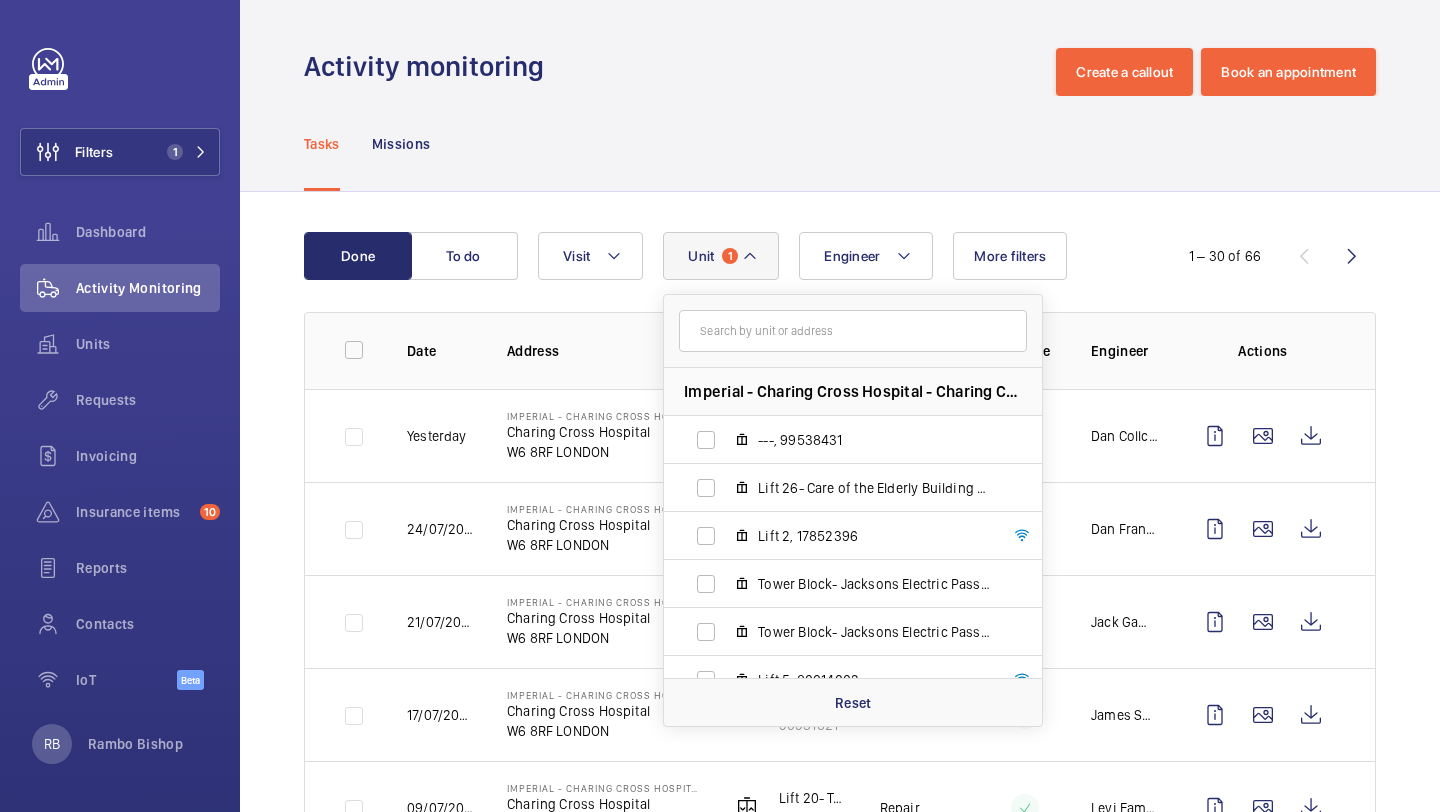 click on "Unit" 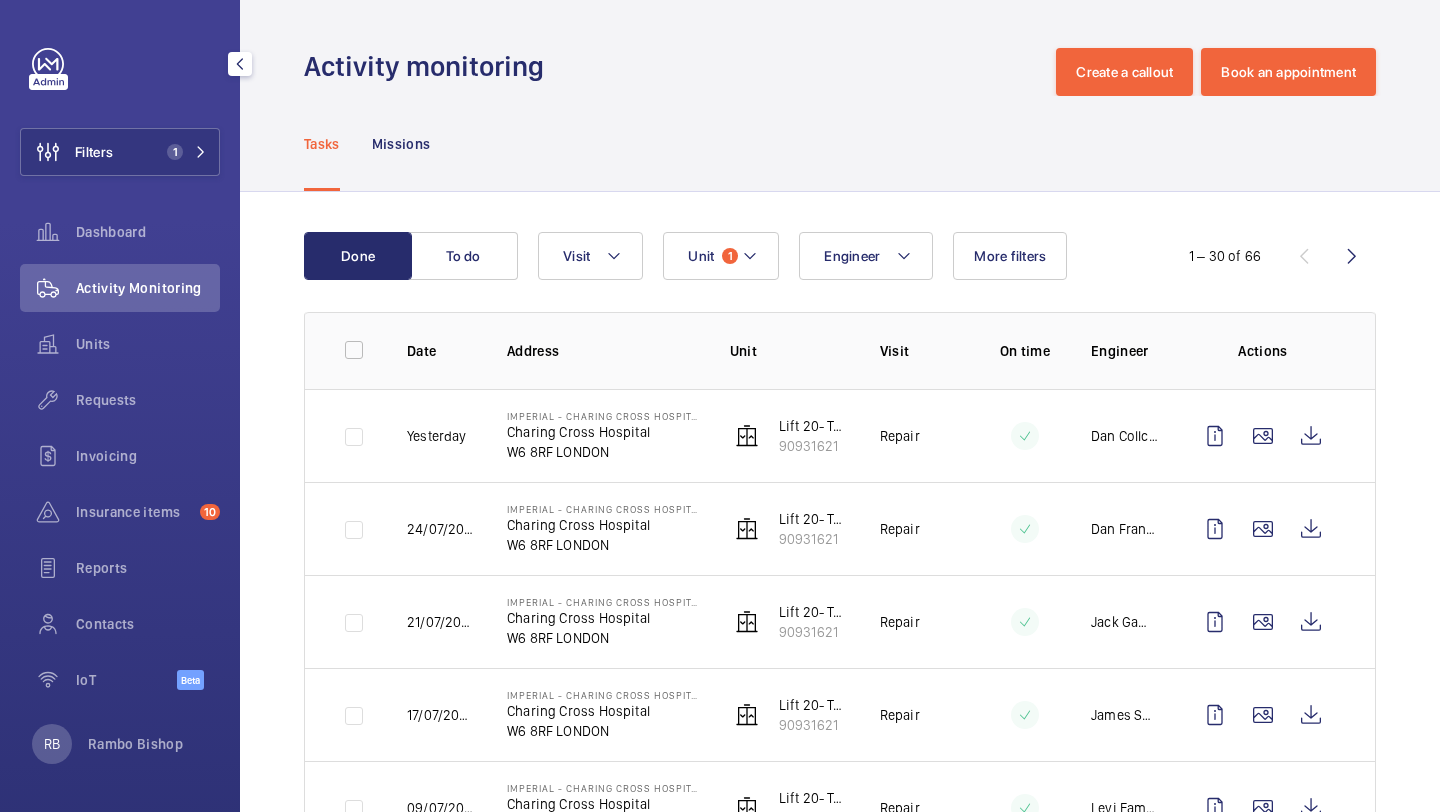 click on "Filters 1  Dashboard   Activity Monitoring   Units   Requests   Invoicing   Insurance items  10  Reports   Contacts   IoT  Beta" 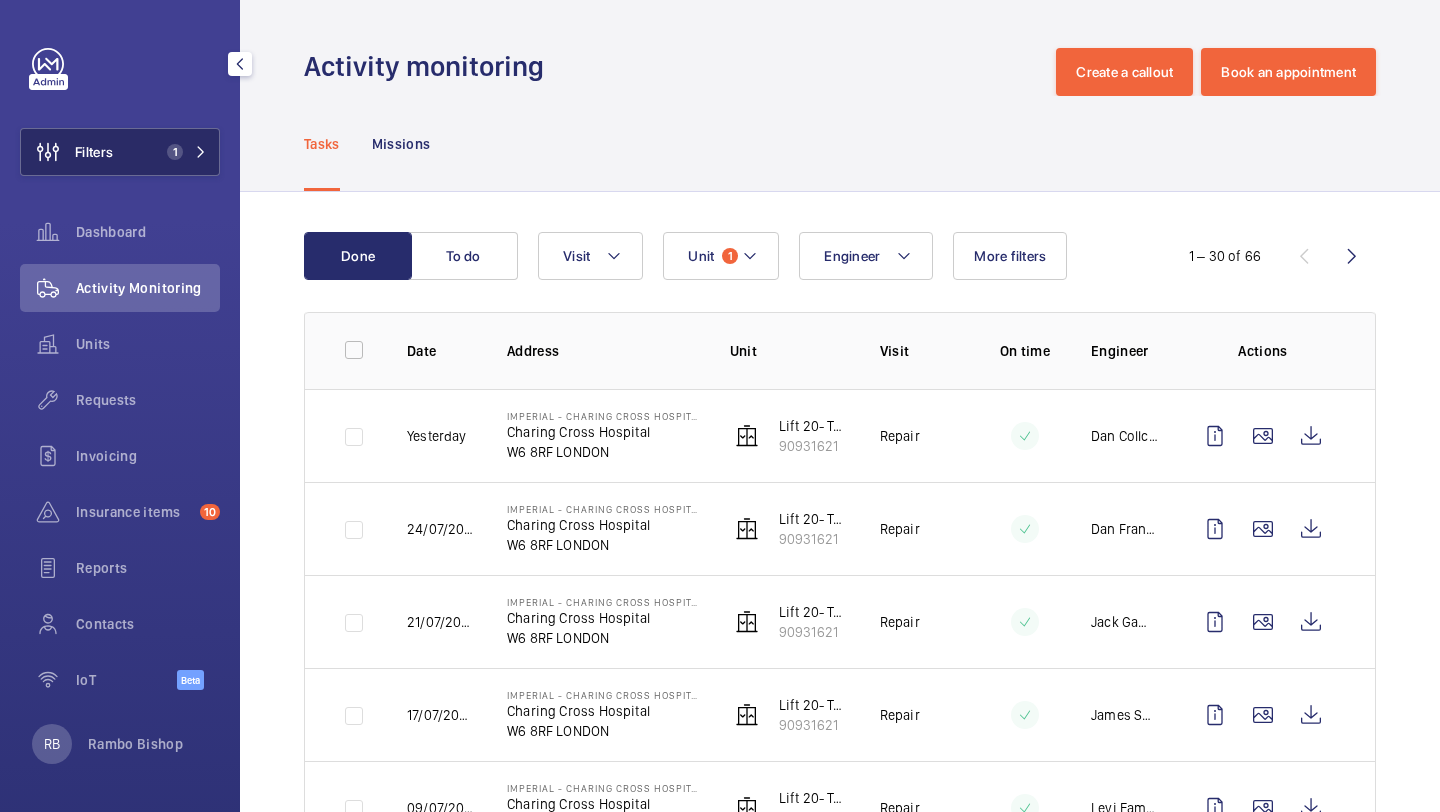 click on "Filters 1" 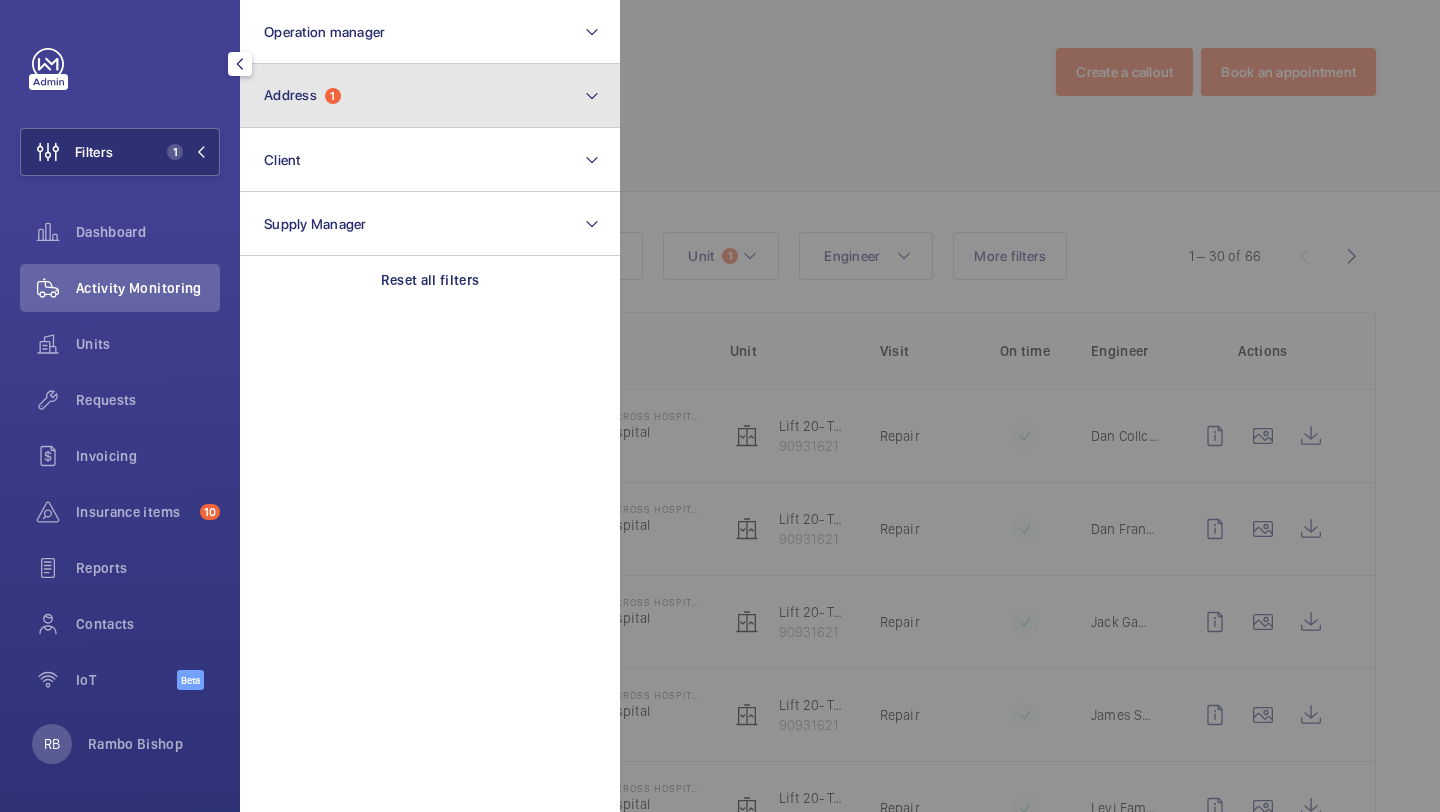 click on "Address" 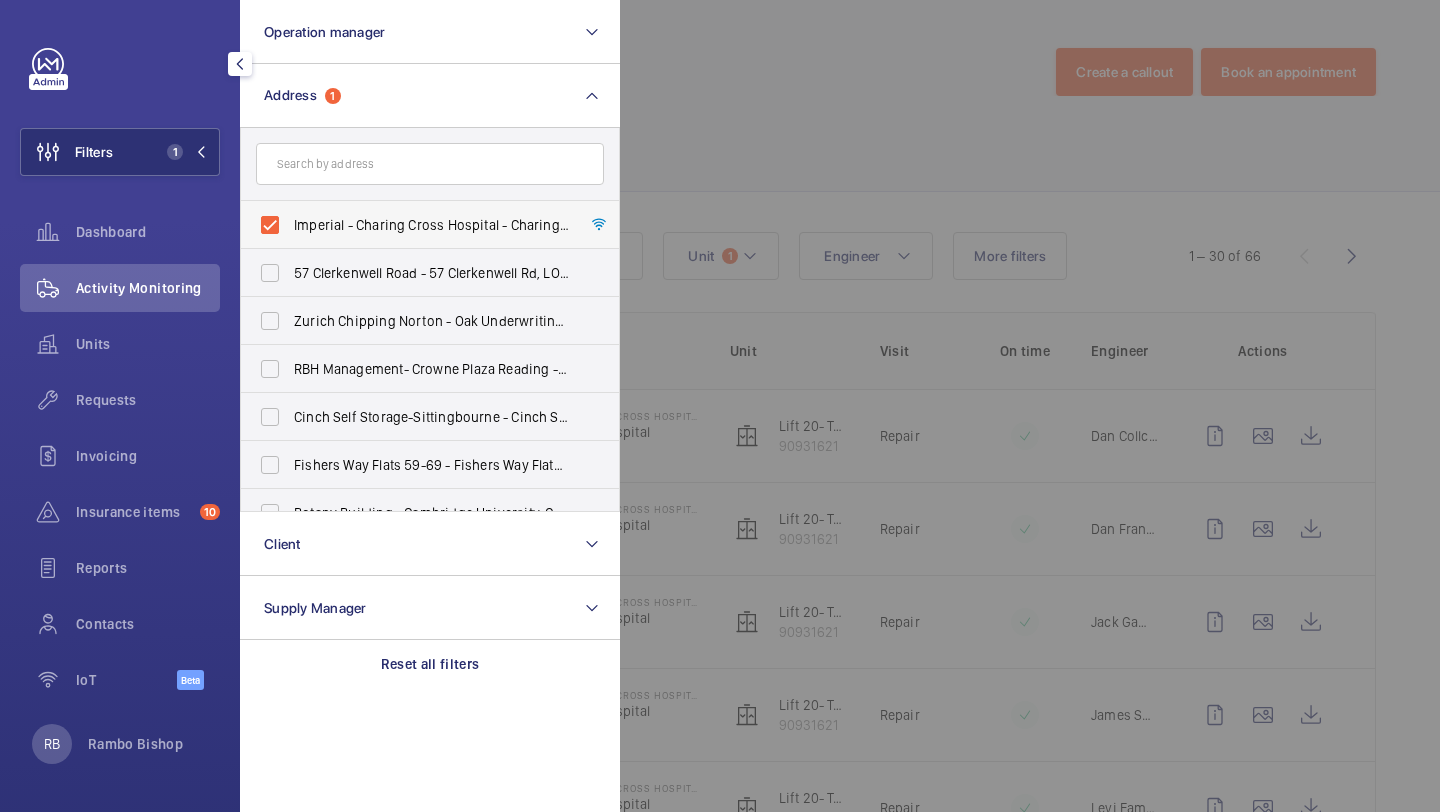 click on "Imperial - Charing Cross Hospital - Charing Cross Hospital, LONDON W6 8RF" at bounding box center [431, 225] 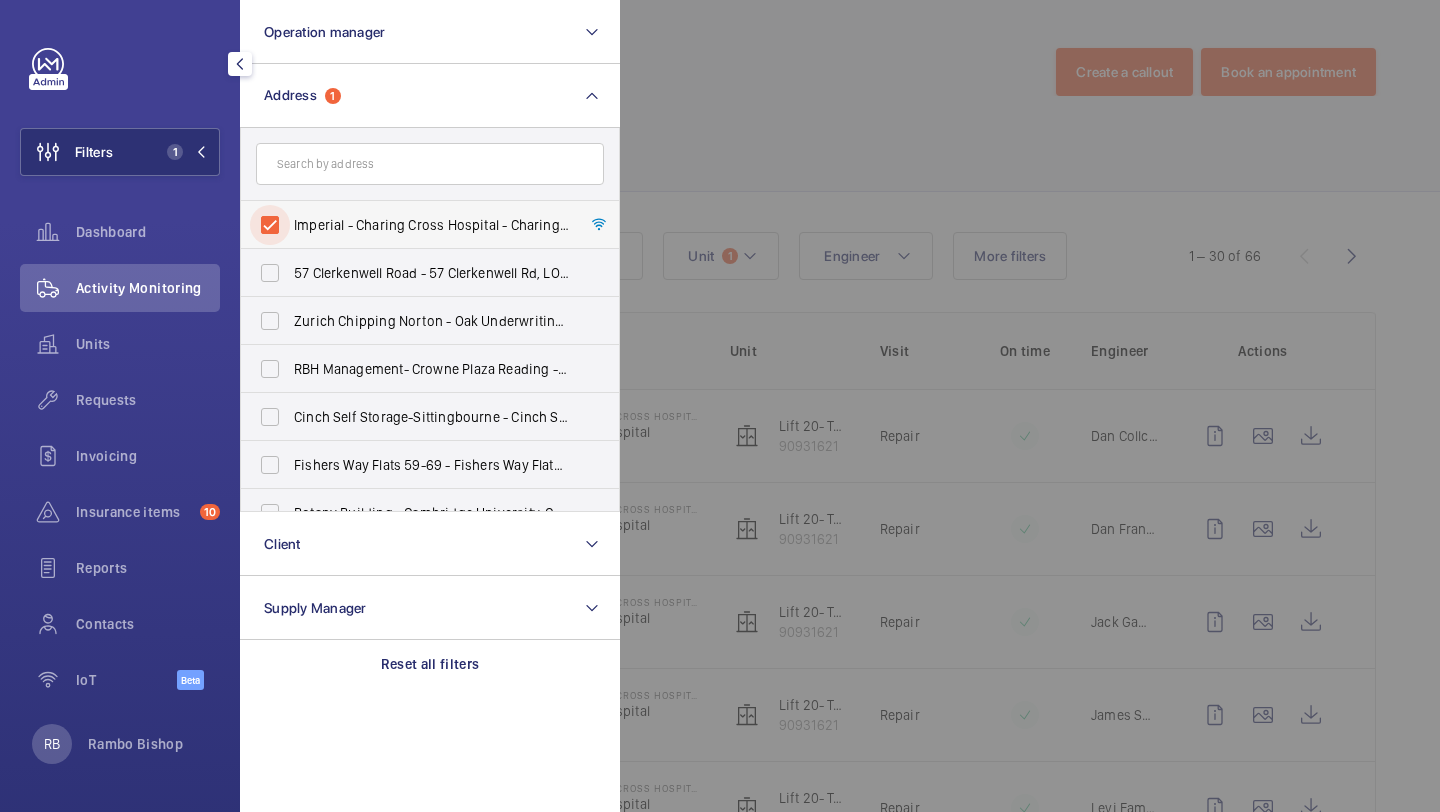 click on "Imperial - Charing Cross Hospital - Charing Cross Hospital, LONDON W6 8RF" at bounding box center [270, 225] 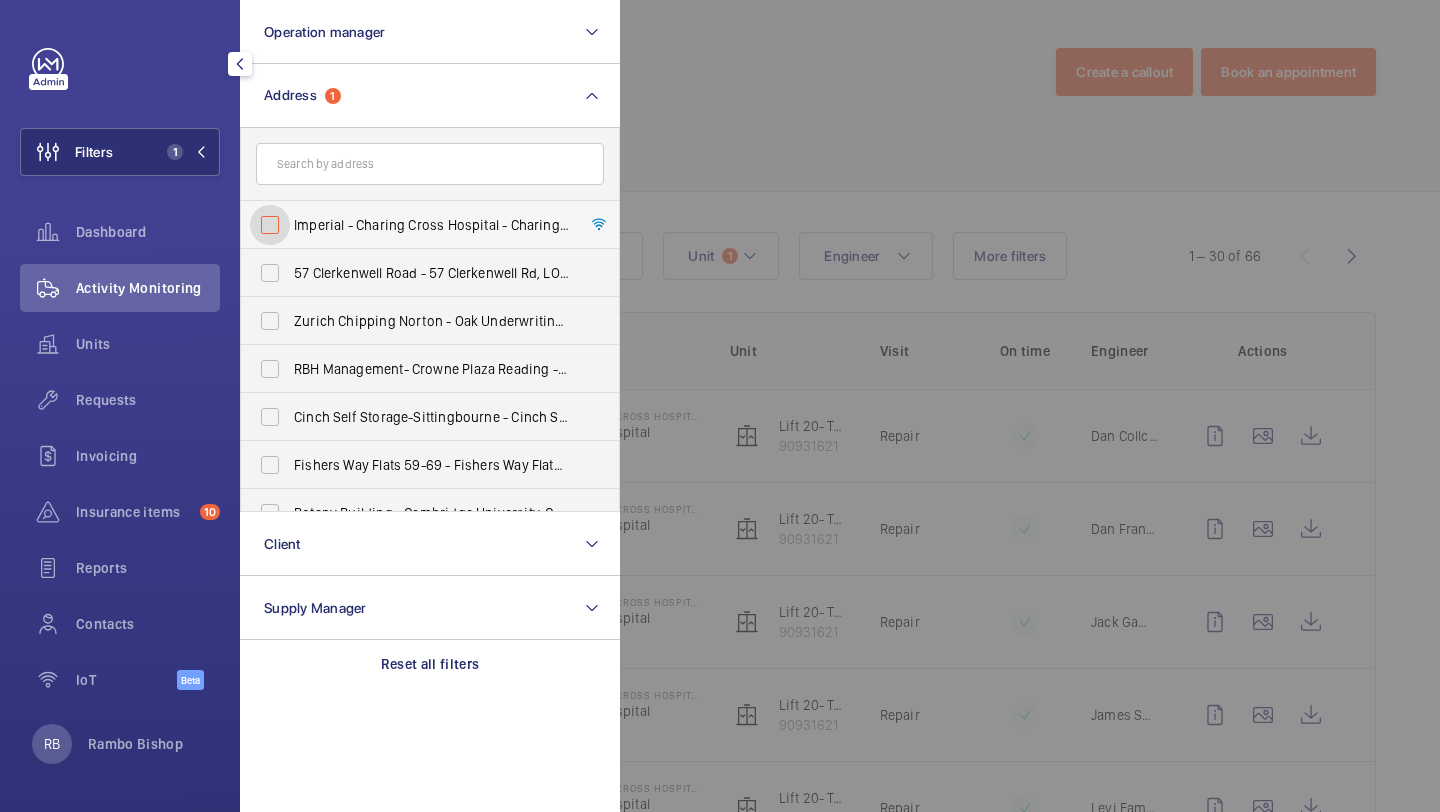 checkbox on "false" 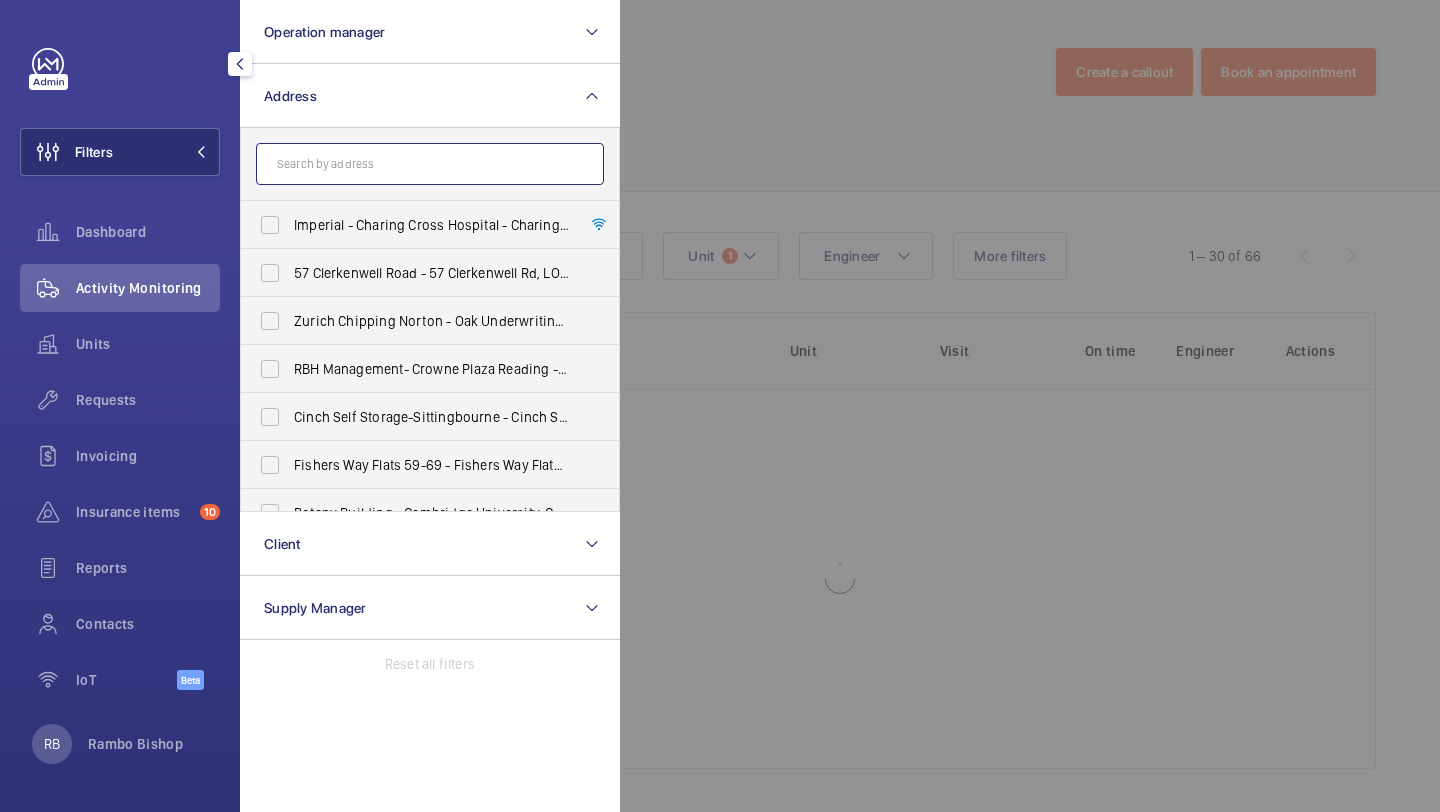 click 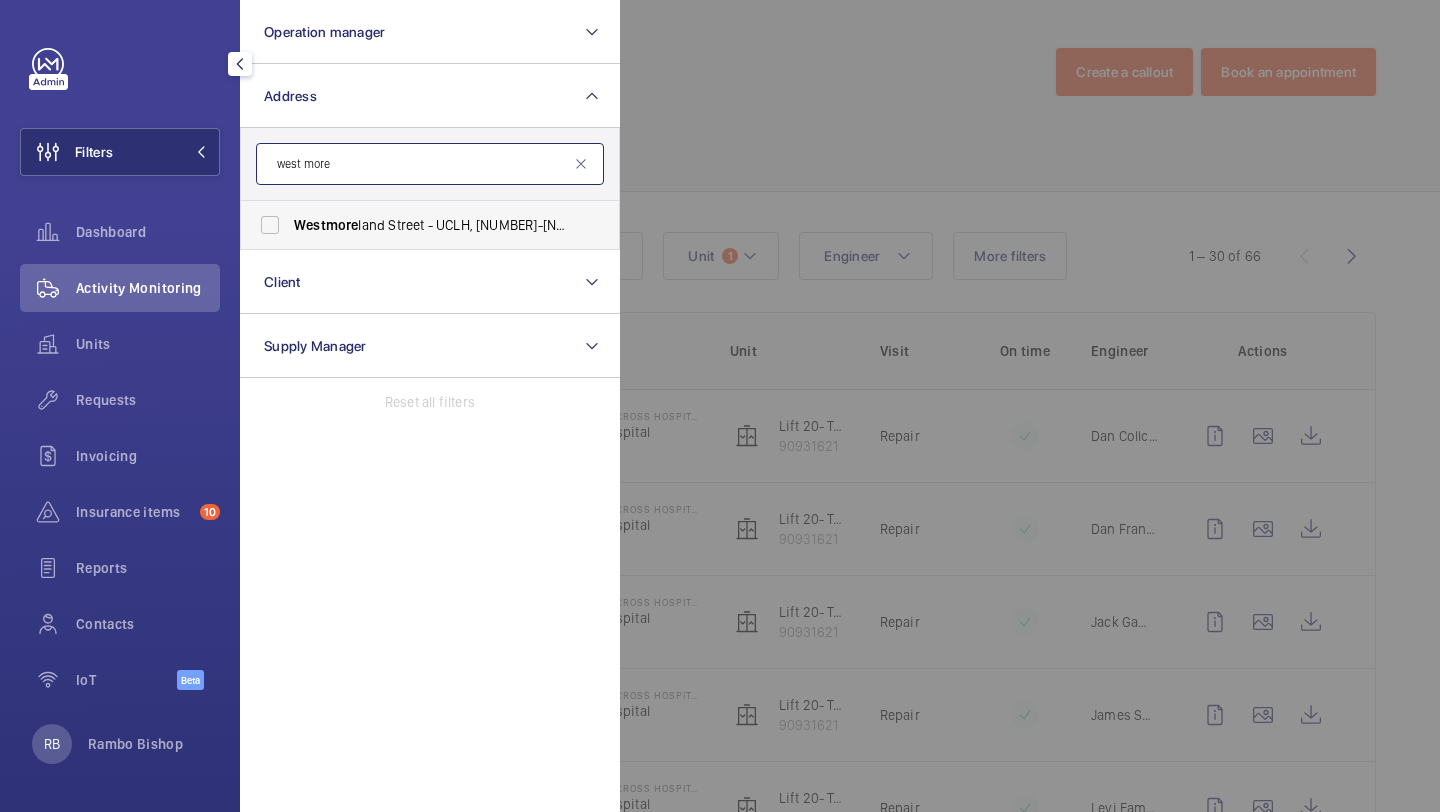 type on "west more" 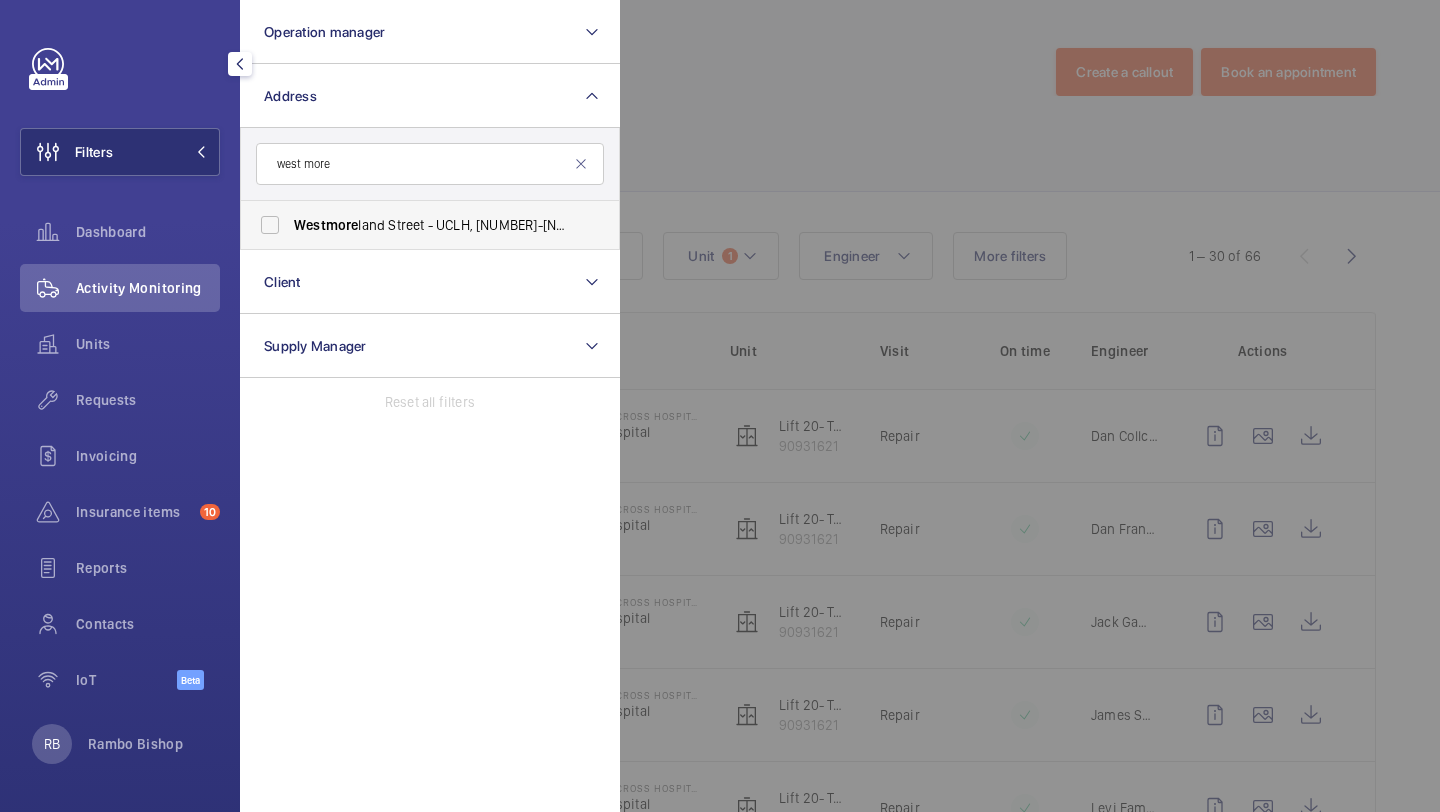click on "more" at bounding box center (342, 225) 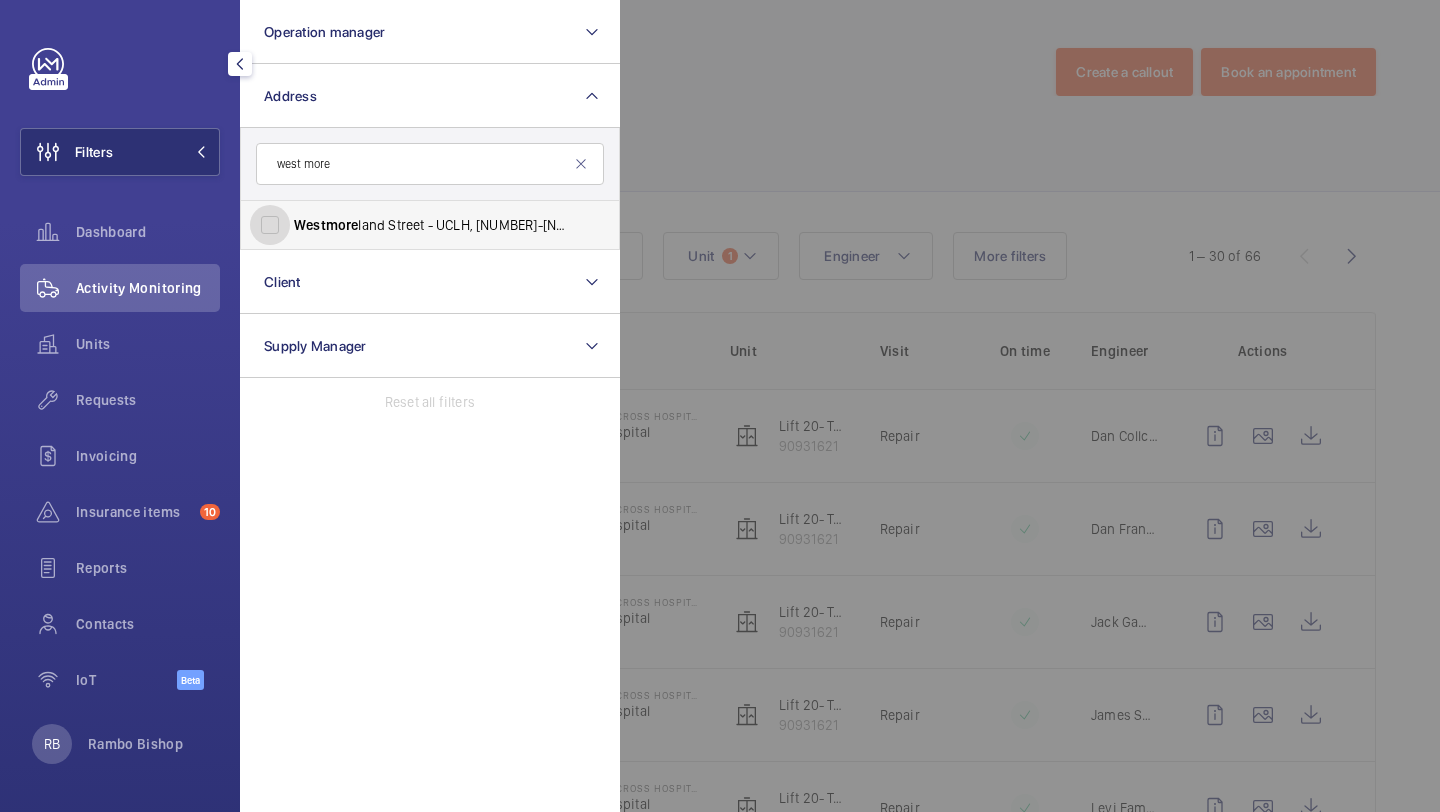 click on "West more land Street - UCLH, 16-18  West more land Street,, LONDON W1G 8PH" at bounding box center (270, 225) 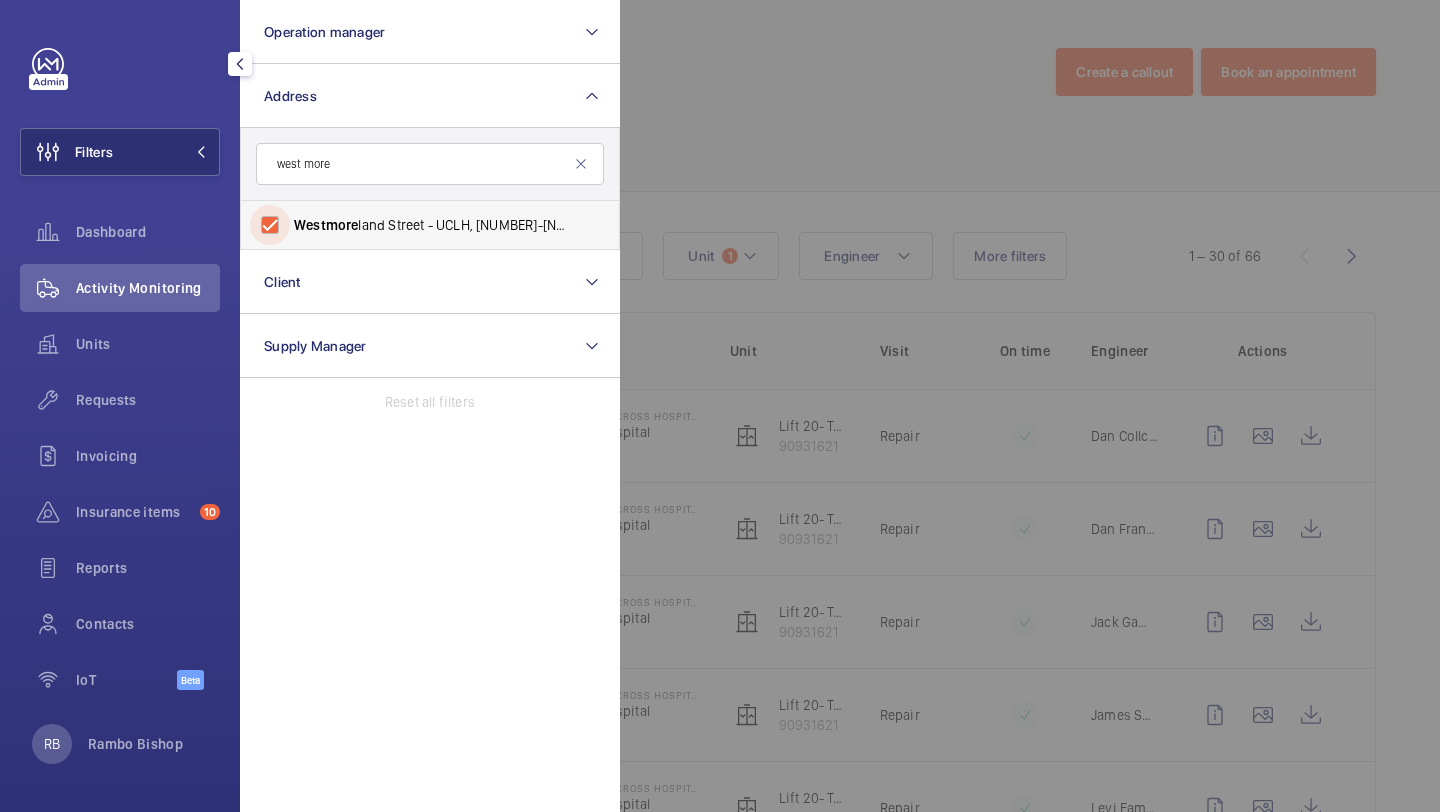 checkbox on "true" 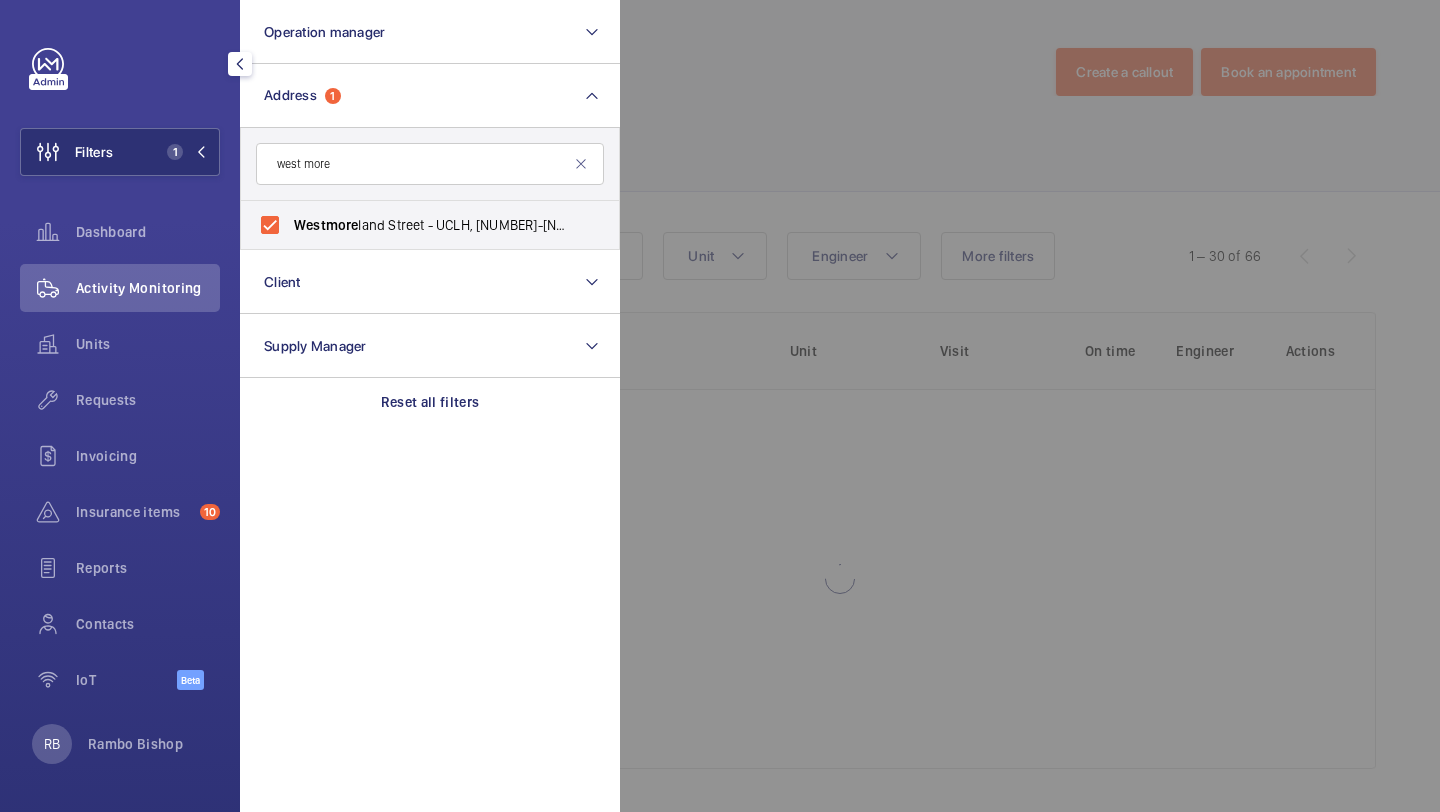 click 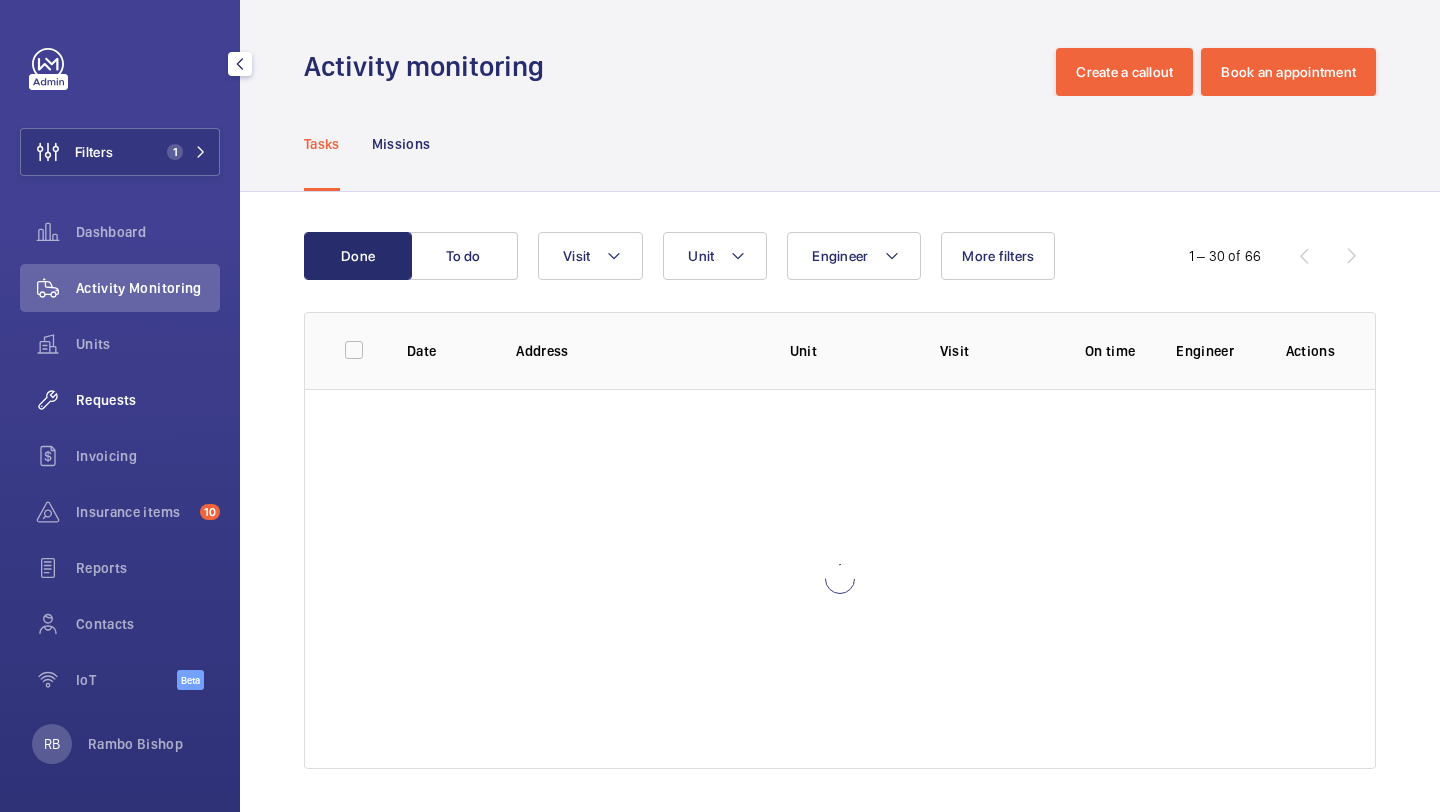 click 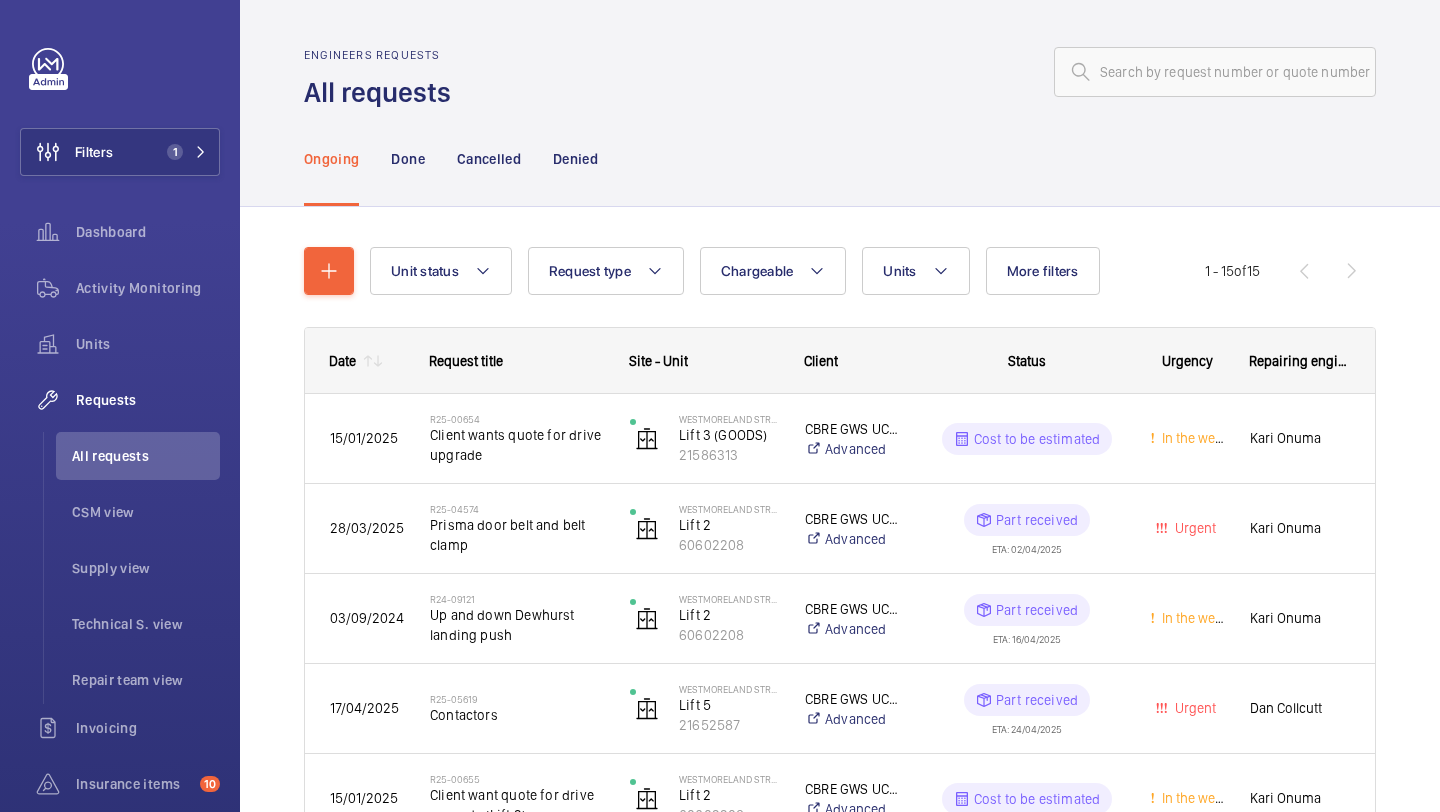 click on "Unit status Request type  Chargeable Units More filters Request status Urgency Repairing engineer Engineer Device type Reset all filters 1 - 15  of  15
Date
Request title
Site - Unit
to" 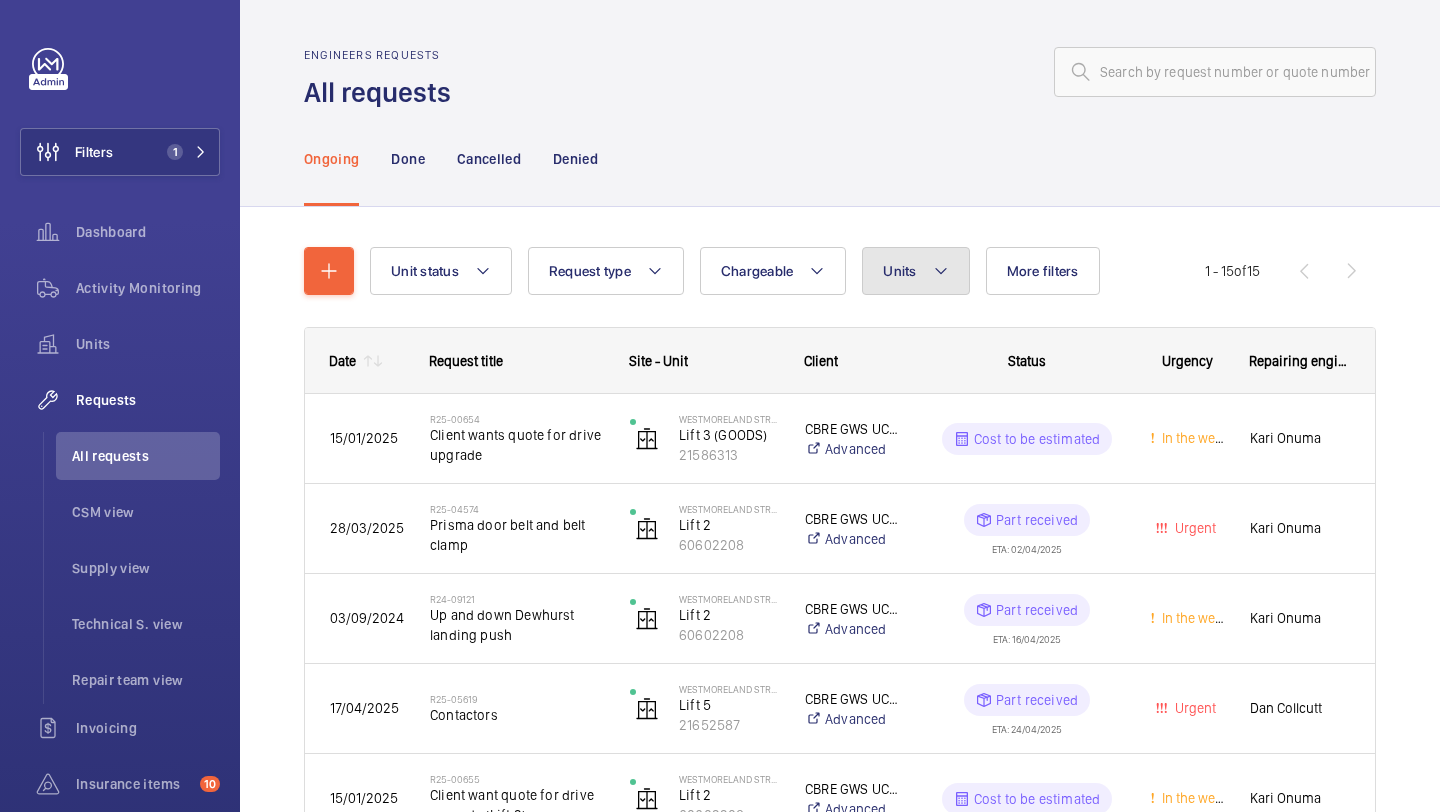 click on "Units" 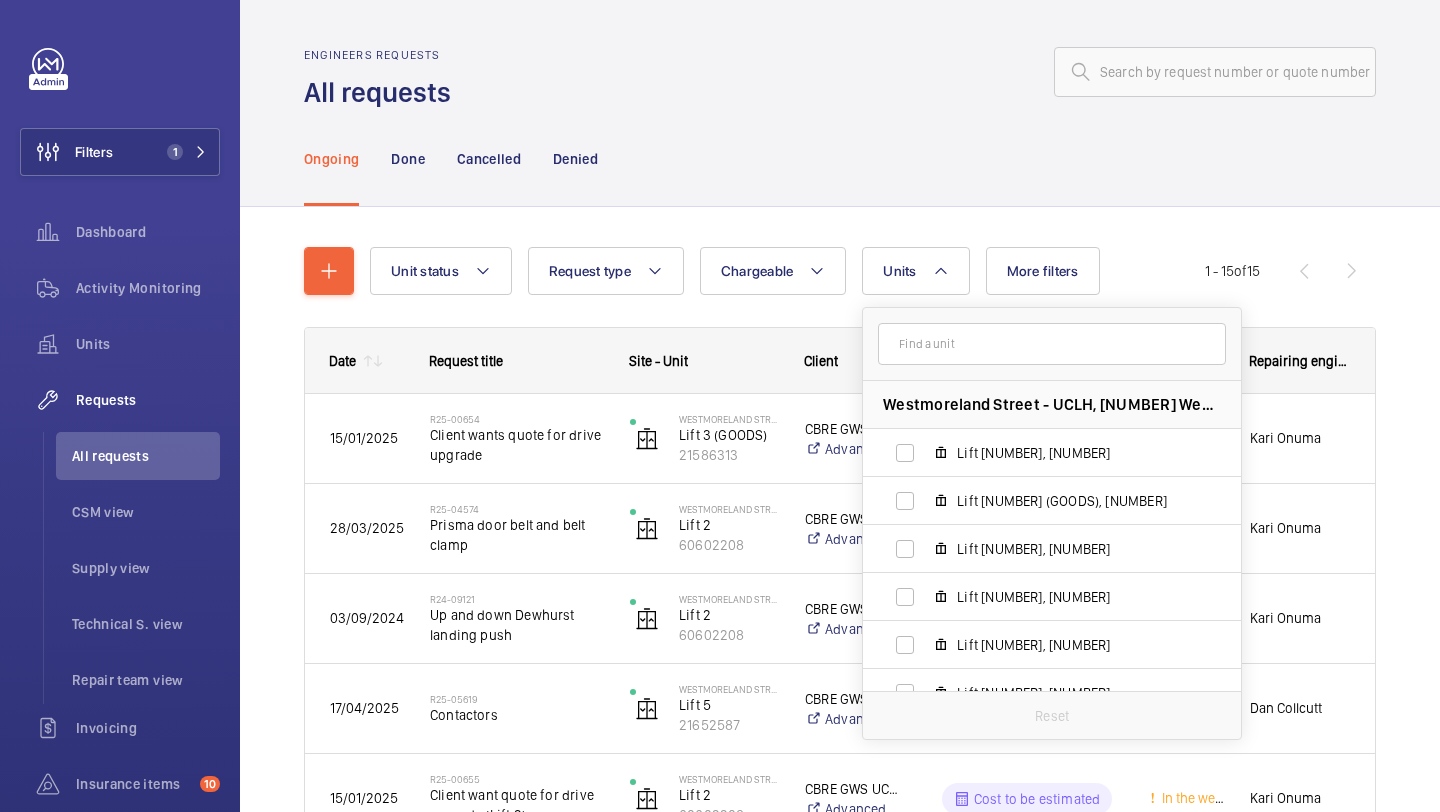 click on "Unit status Request type  Chargeable Units Westmoreland Street - UCLH, 16-18 Westmoreland Street,, W1G 8PH LONDON Lift 5, 21652587 Lift 3 (GOODS), 21586313 Lift 1, 43066153 Lift 2, 60602208 Lift 4, 23403711 Lift 6, 44026513 Reset More filters Request status Urgency Repairing engineer Engineer Device type Reset all filters 1 - 15  of  15
Date
Request title" 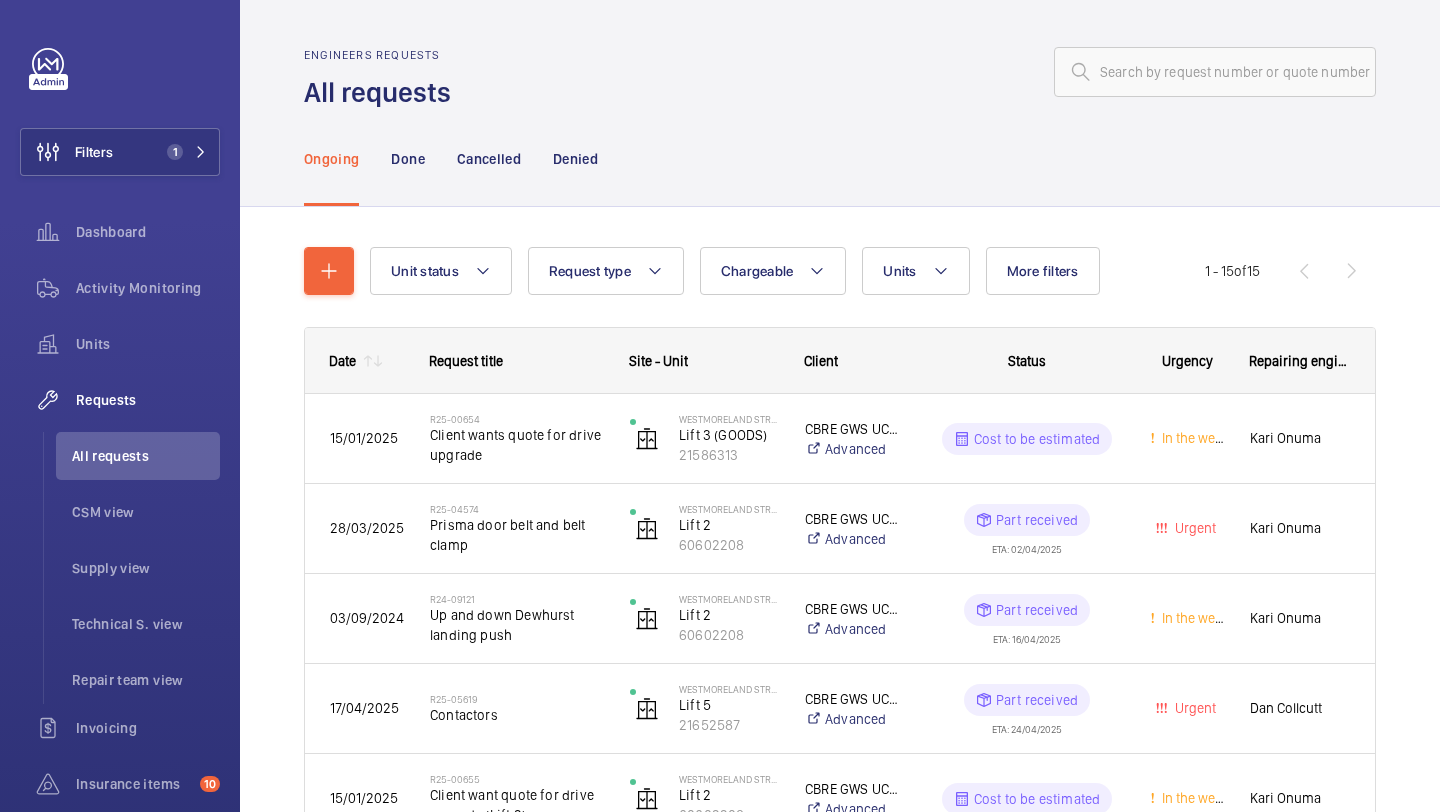 click on "Unit status Request type  Chargeable Units More filters Request status Urgency Repairing engineer Engineer Device type Reset all filters 1 - 15  of  15
Date
Request title
Site - Unit
to" 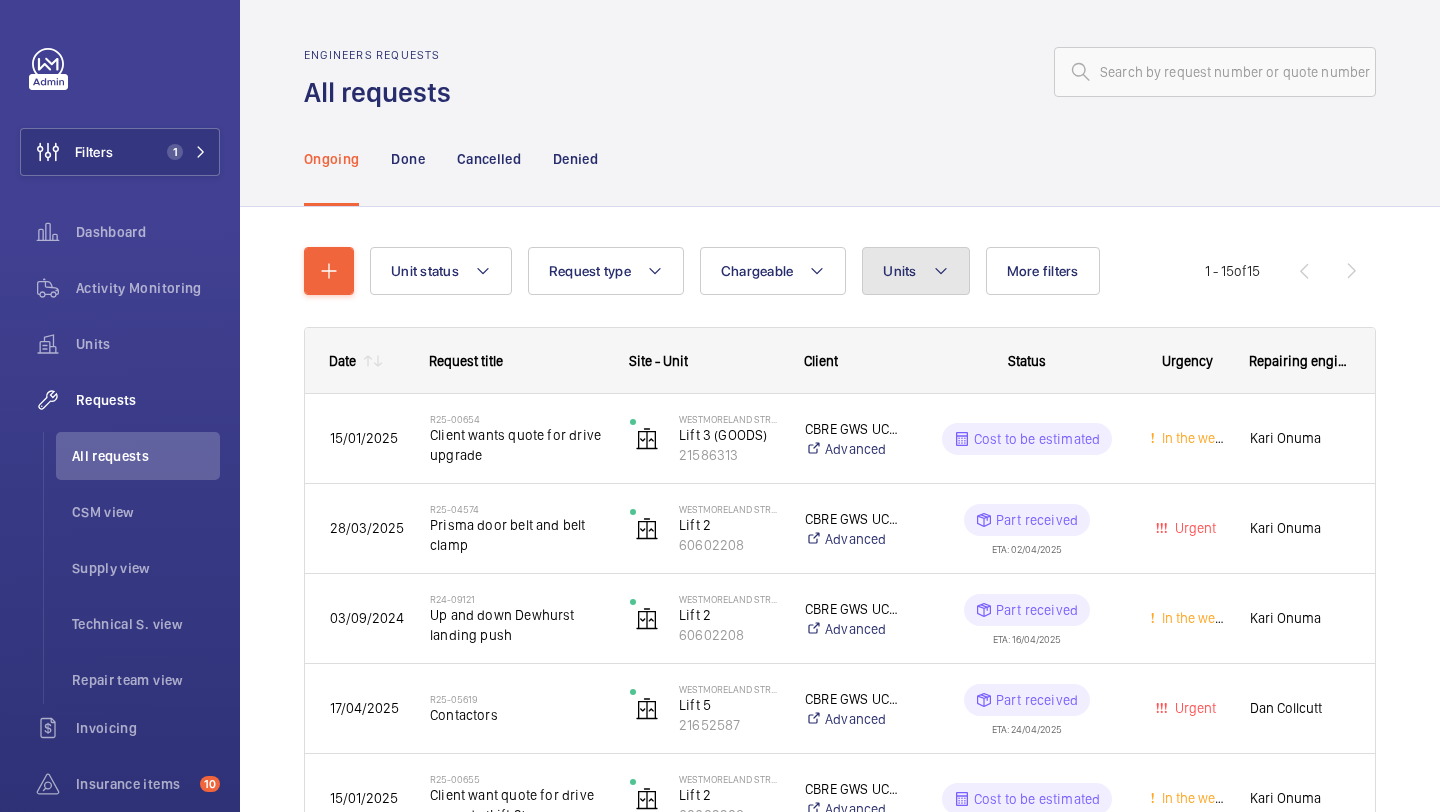 click 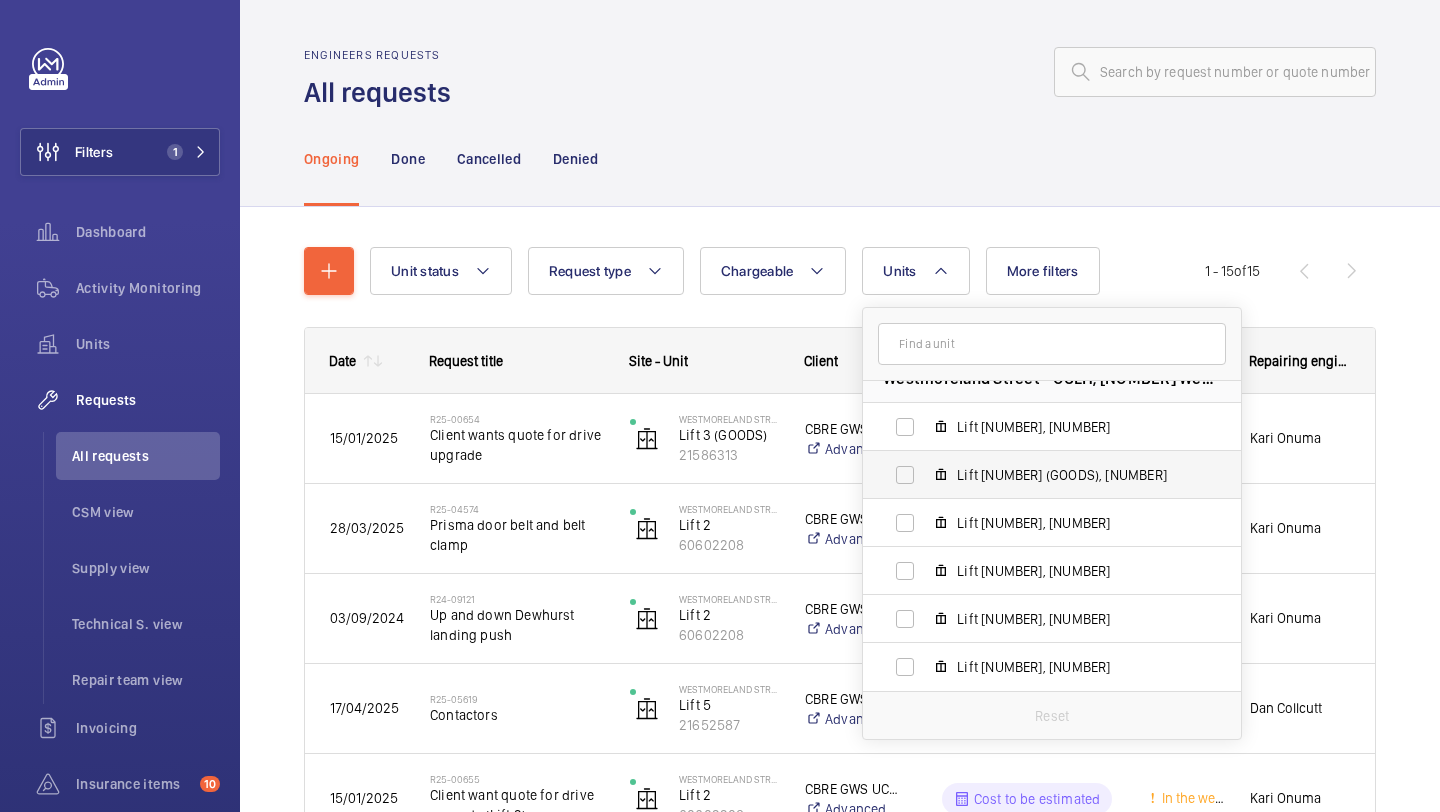 scroll, scrollTop: 0, scrollLeft: 0, axis: both 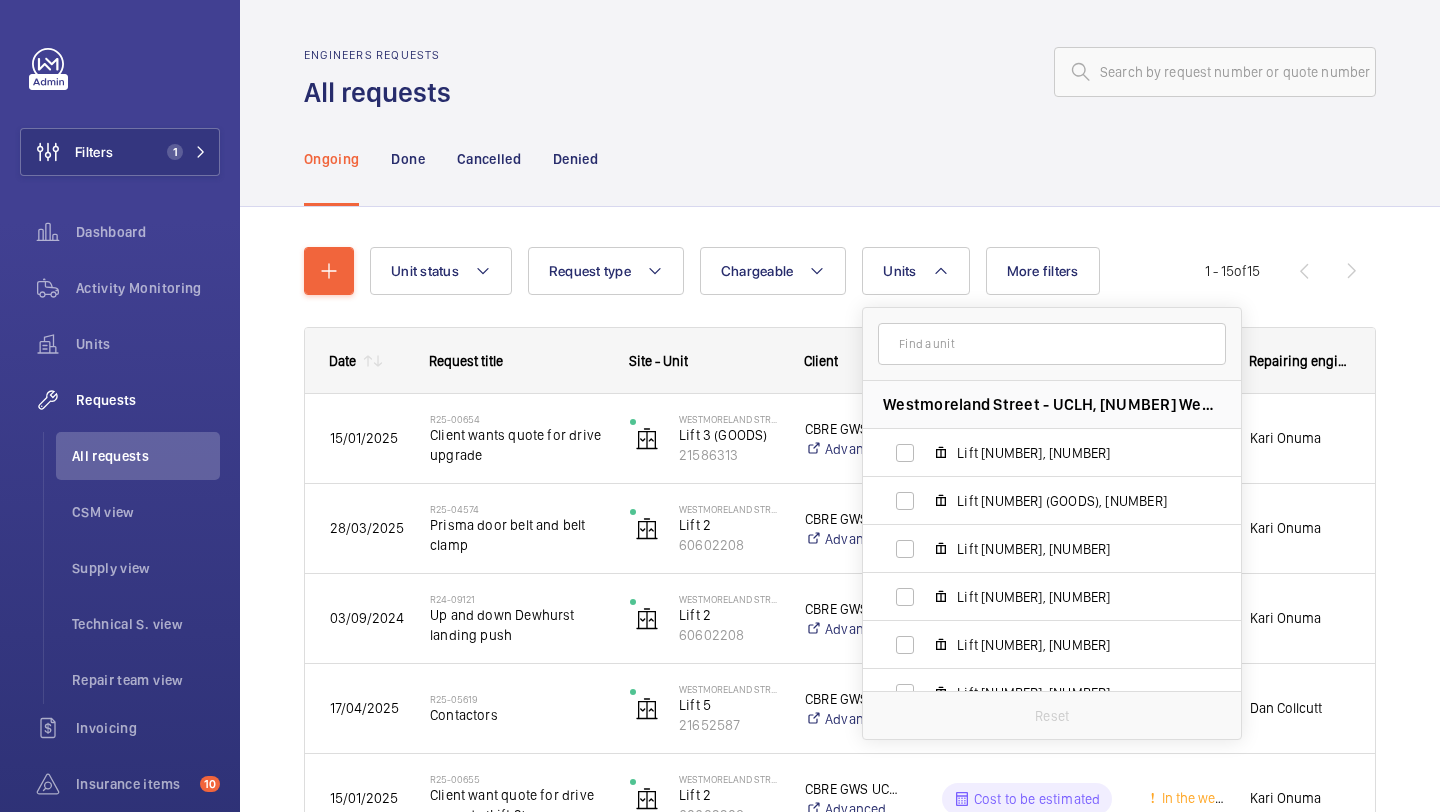 click 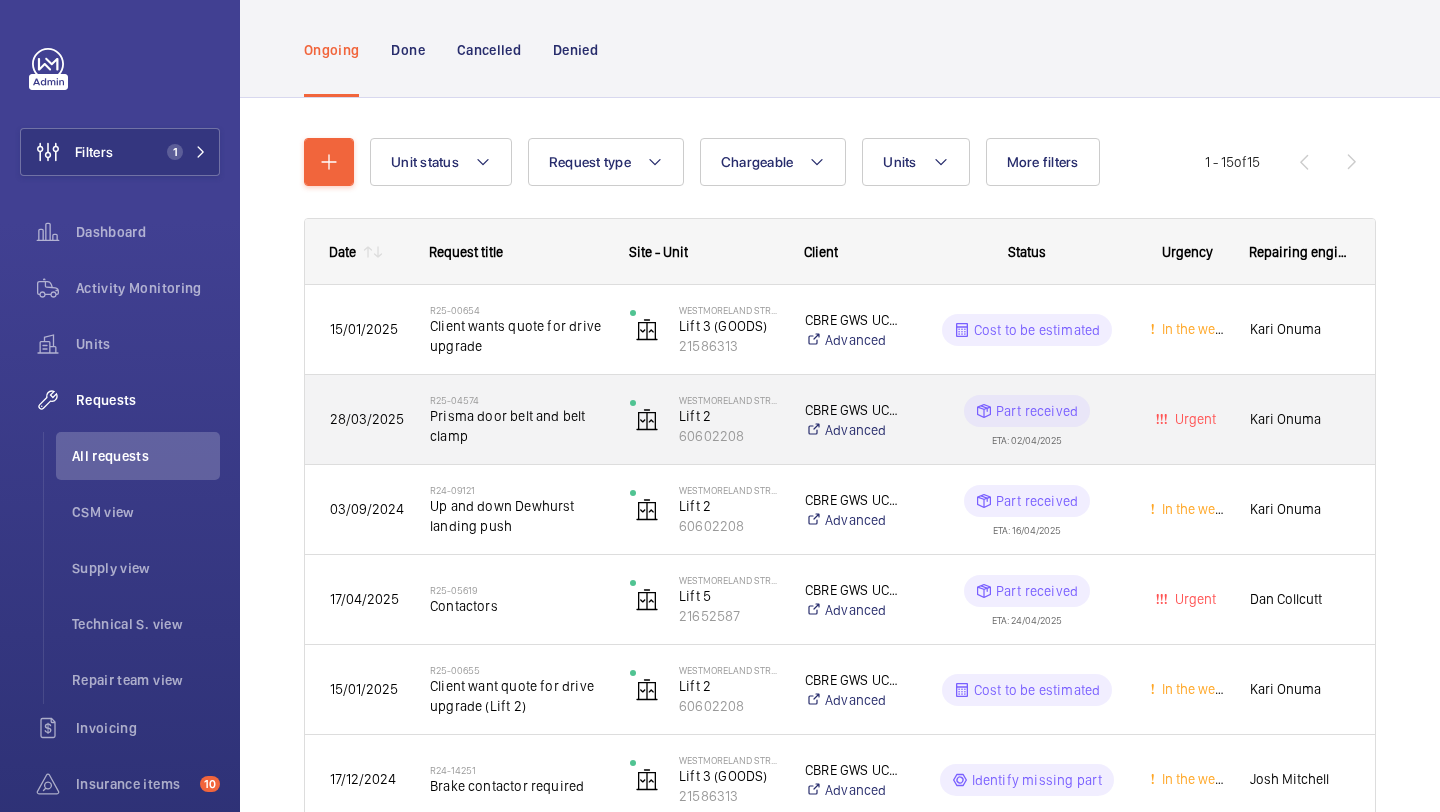 scroll, scrollTop: 167, scrollLeft: 0, axis: vertical 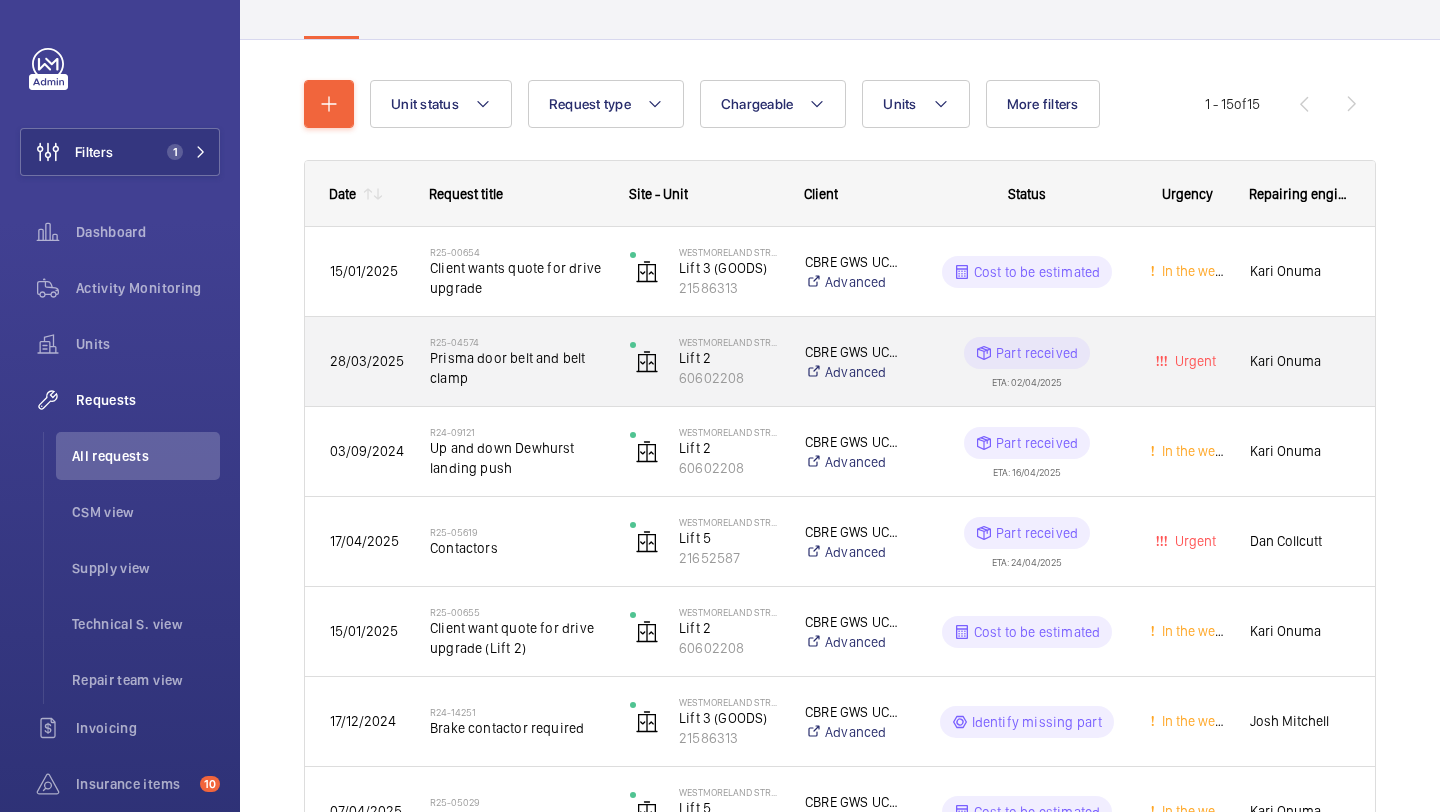 click on "Prisma door belt and belt clamp" 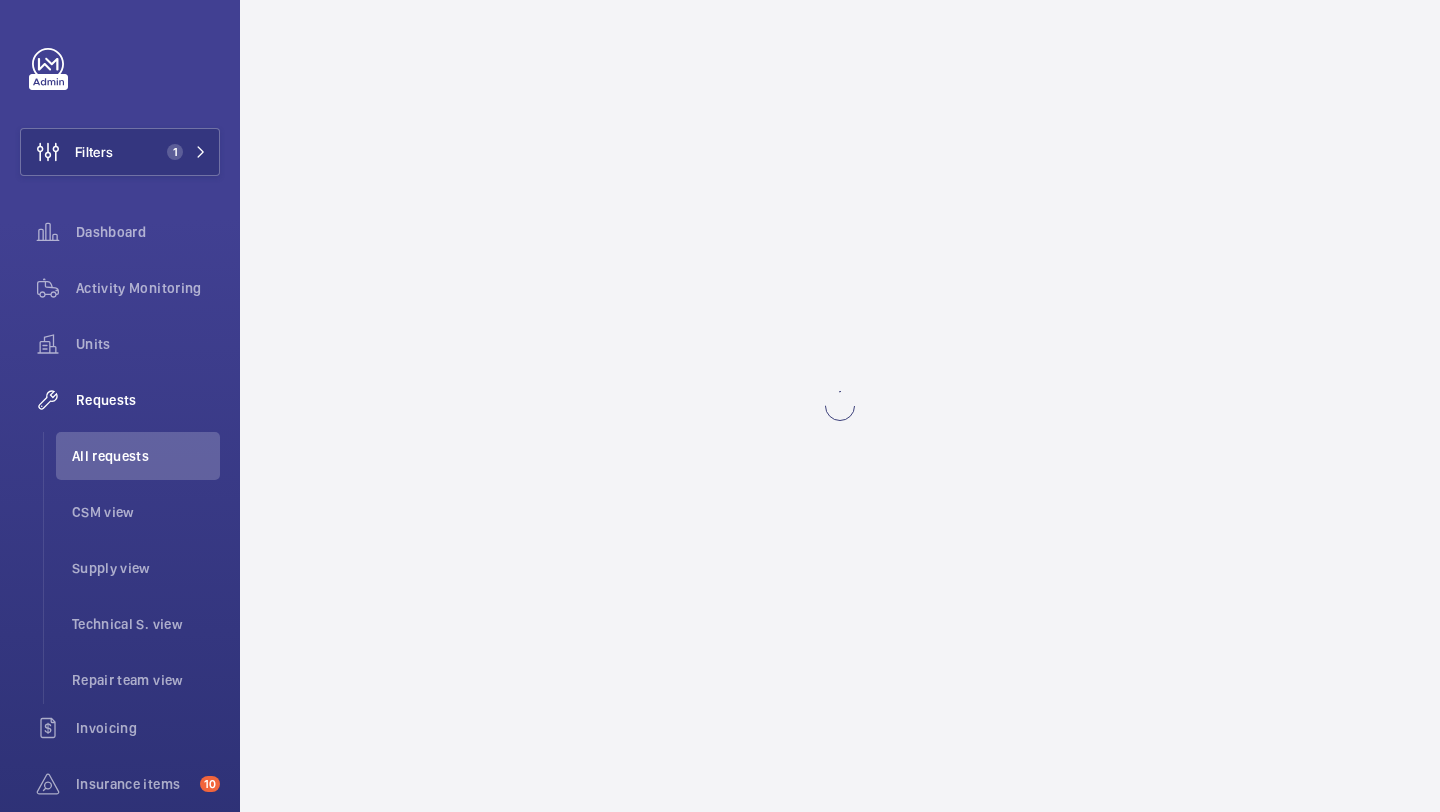 scroll, scrollTop: 0, scrollLeft: 0, axis: both 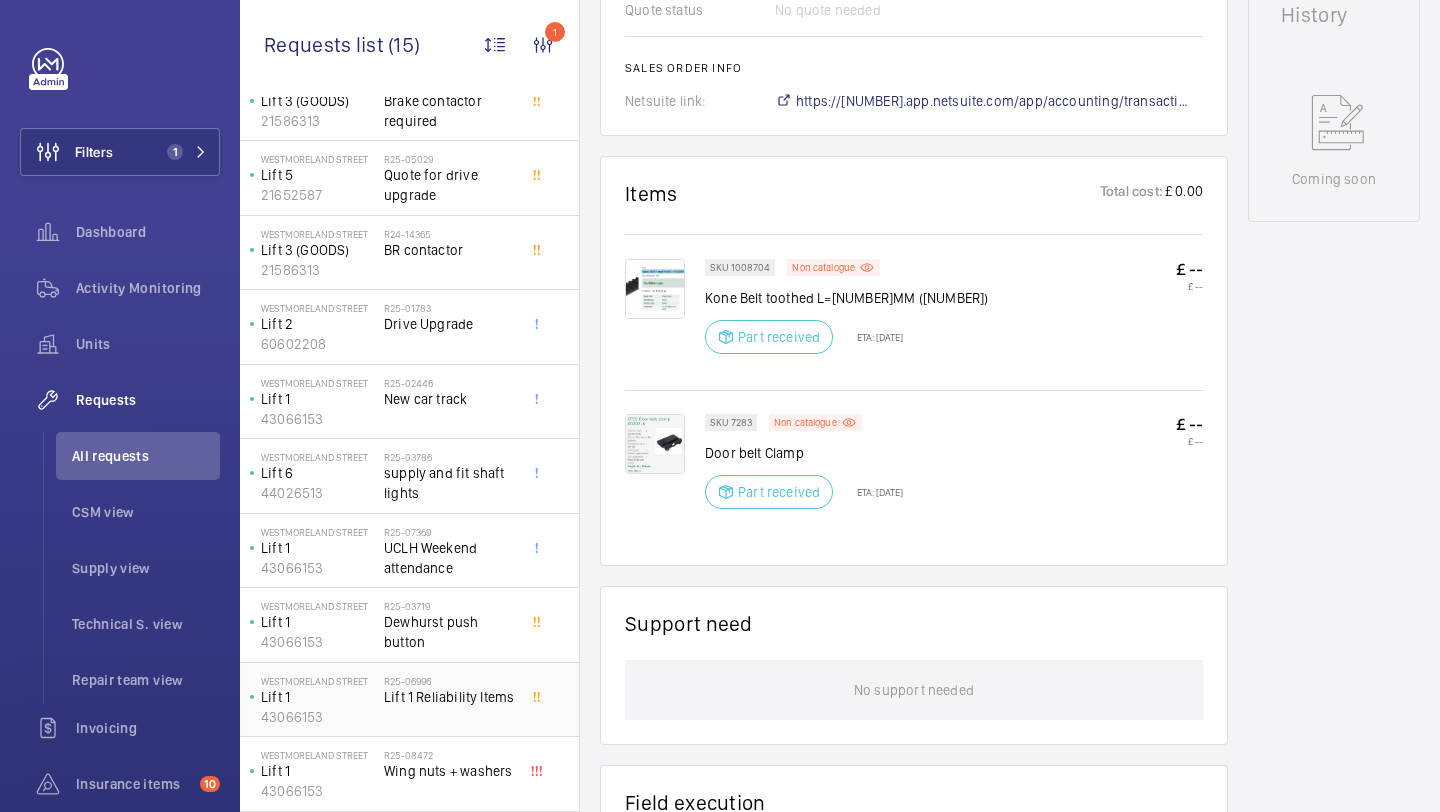 click on "Lift 1 Reliability Items" 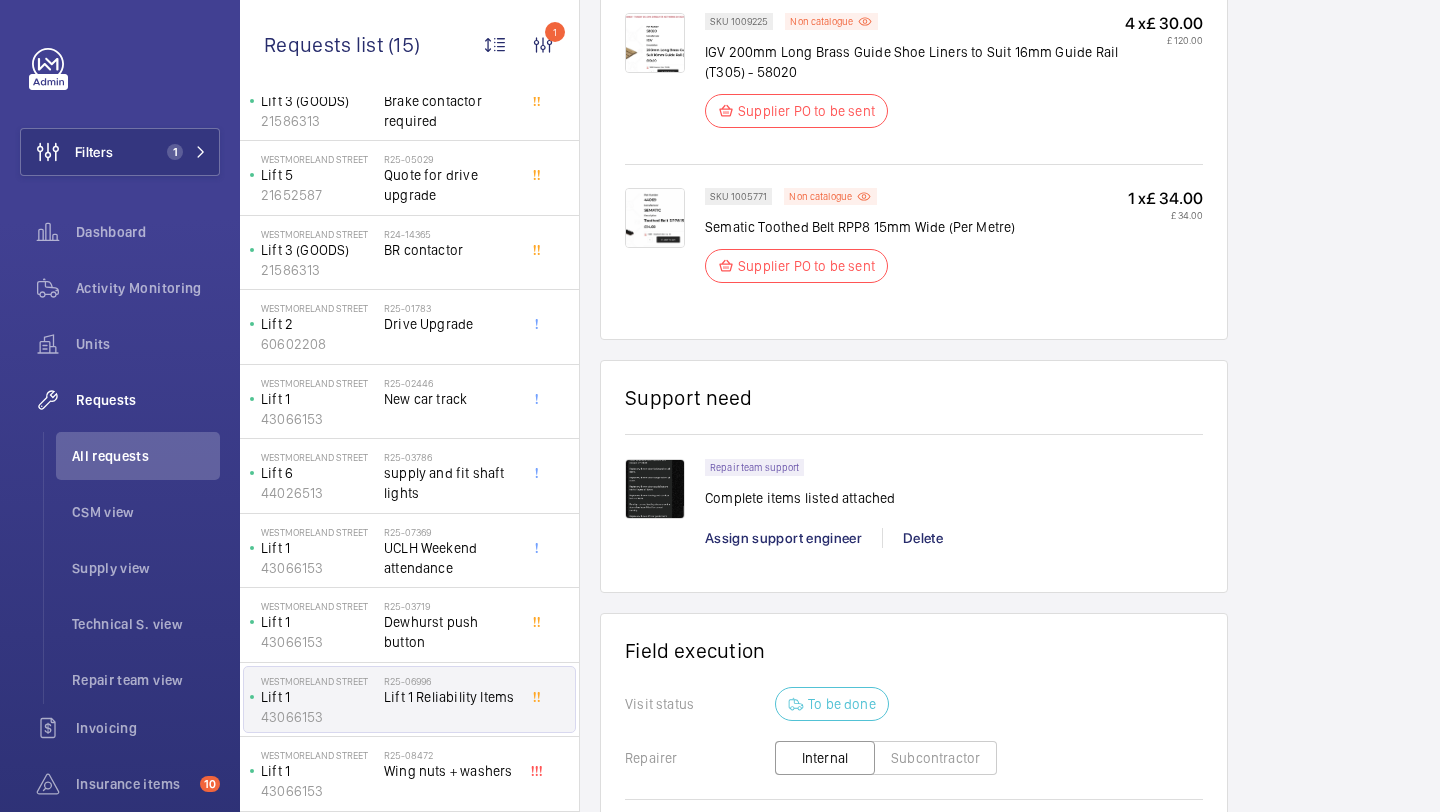 scroll, scrollTop: 2521, scrollLeft: 0, axis: vertical 